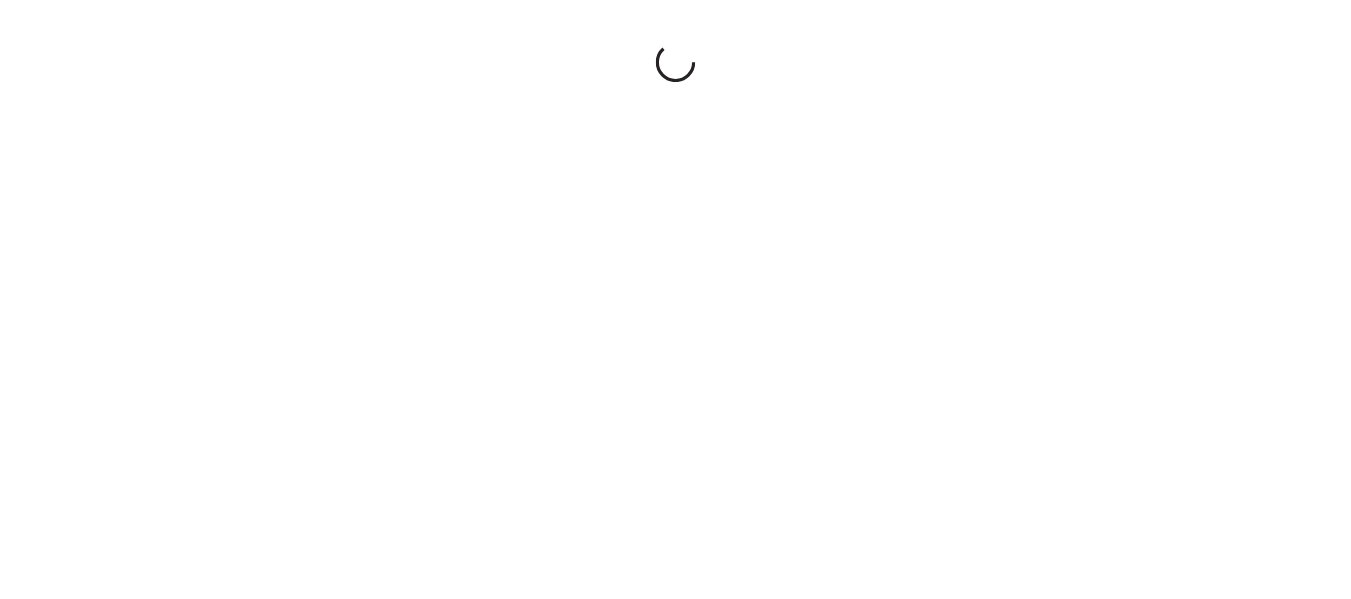 scroll, scrollTop: 0, scrollLeft: 0, axis: both 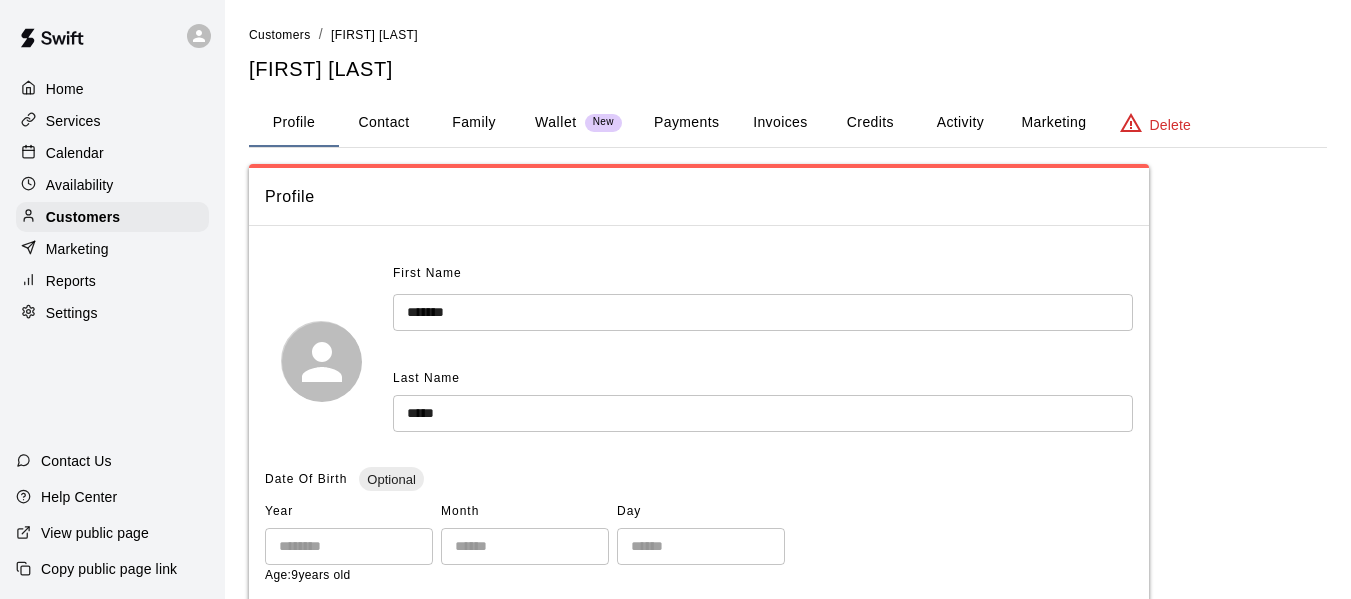 click on "Services" at bounding box center [112, 121] 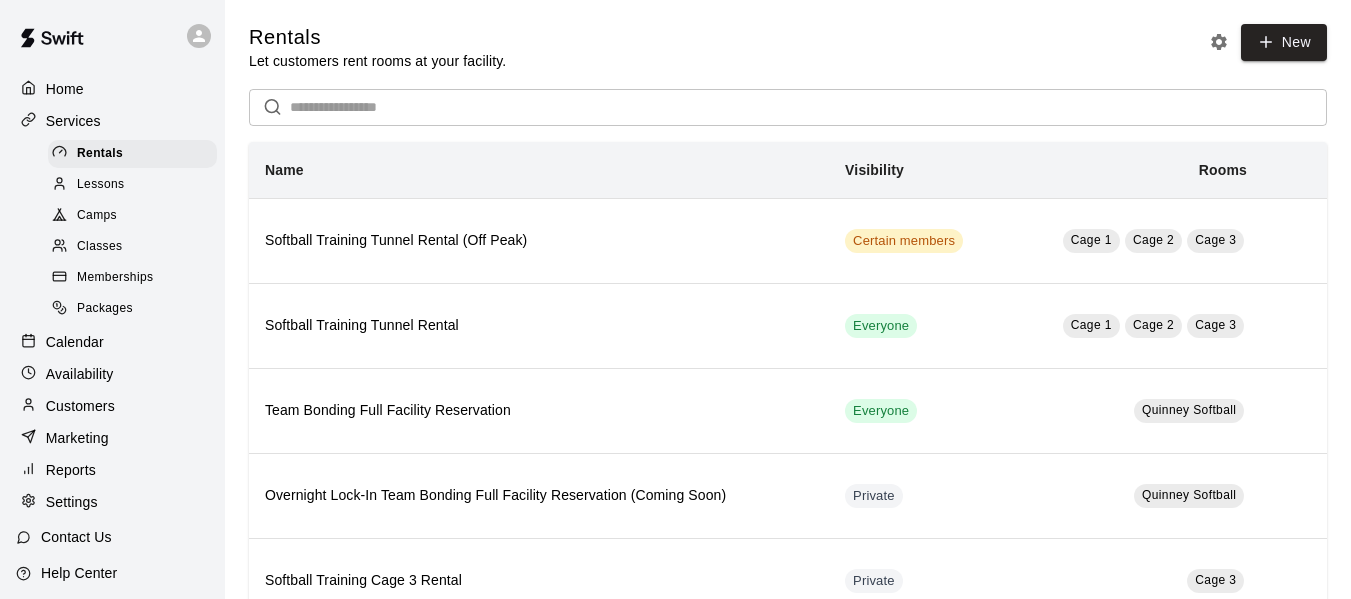 click on "Packages" at bounding box center (105, 309) 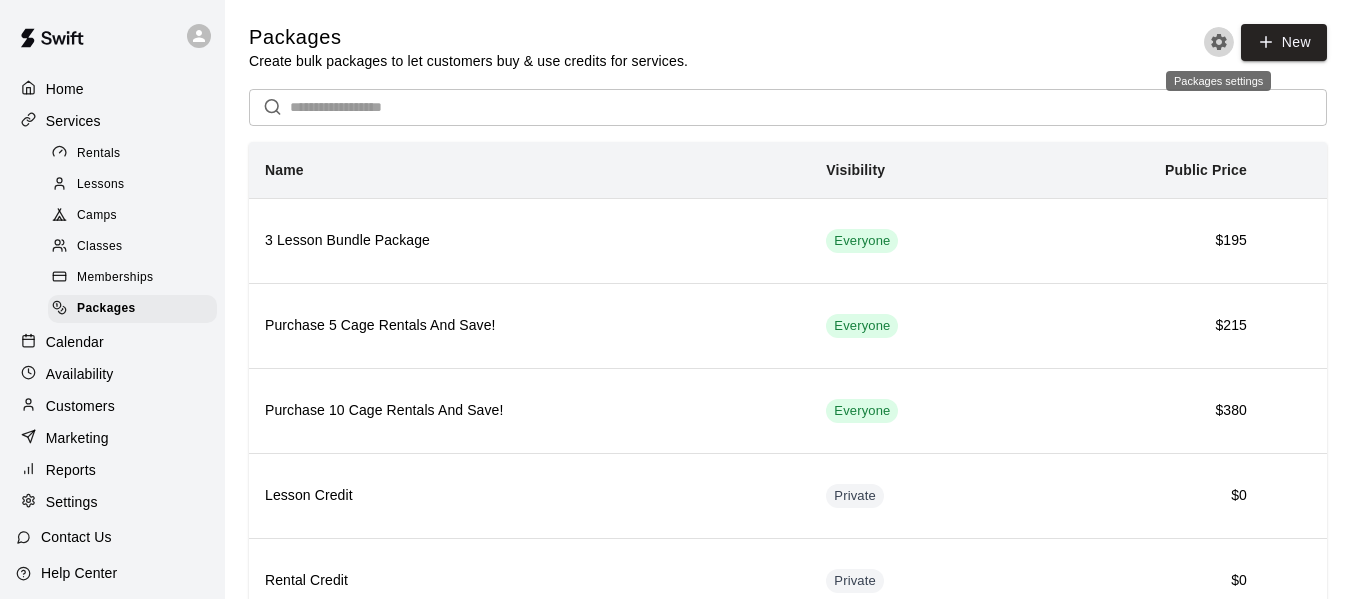 click 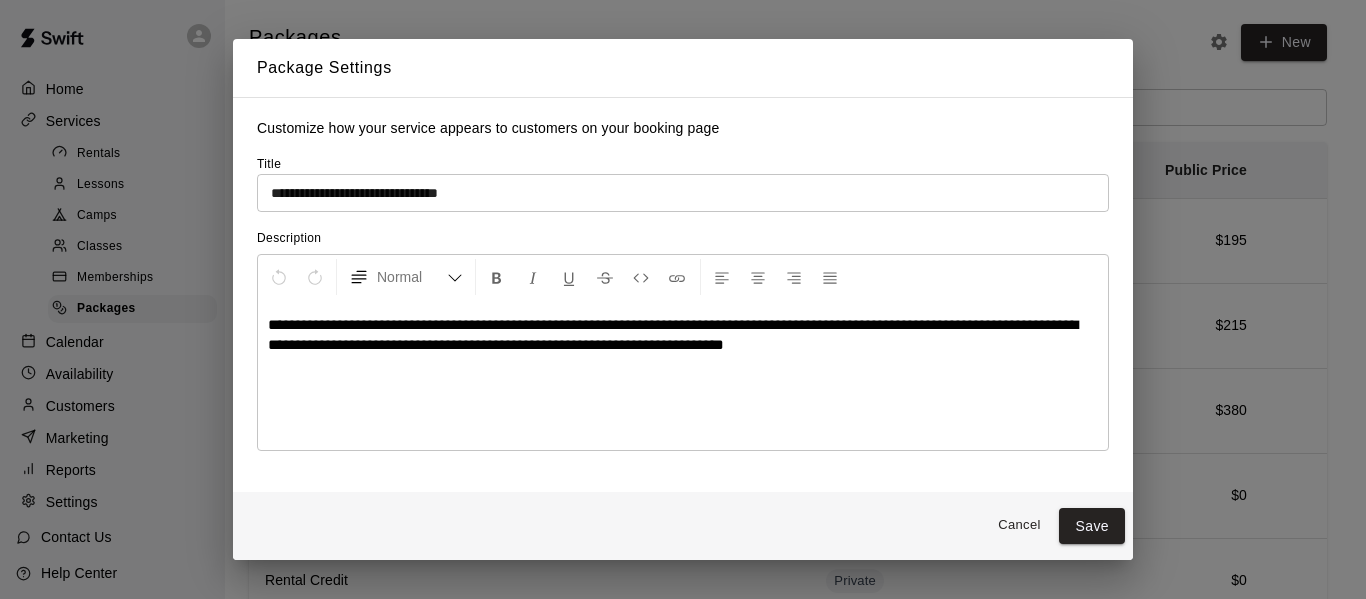 click on "Cancel" at bounding box center (1019, 525) 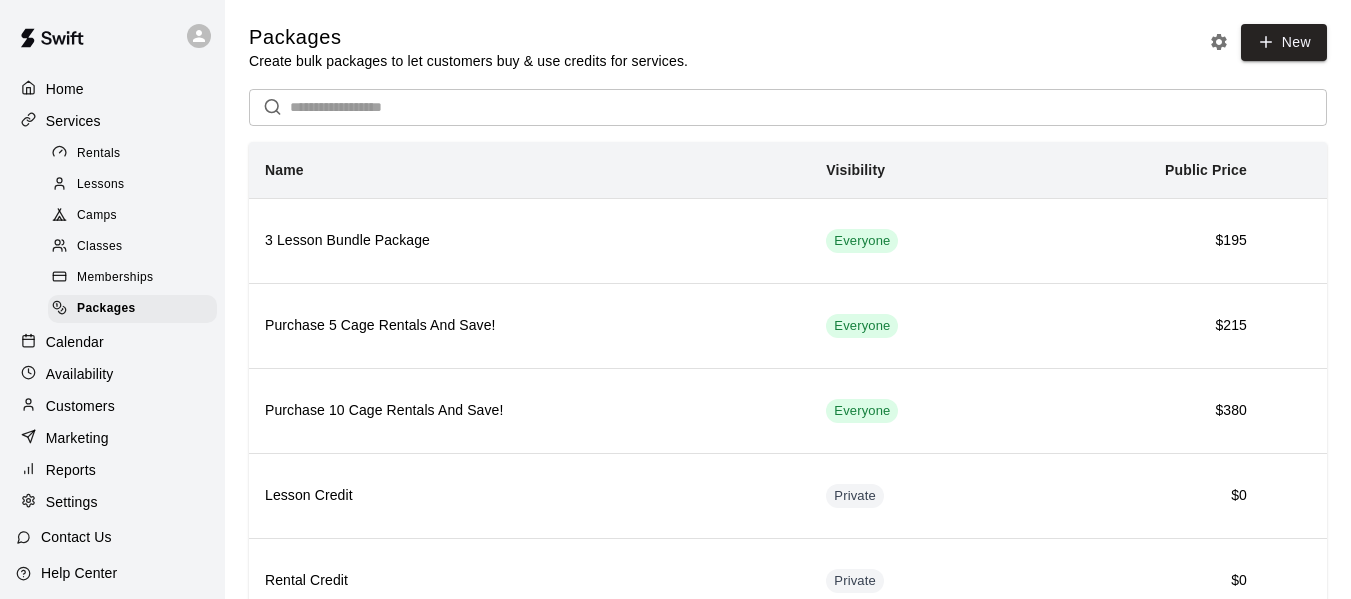 click on "Services" at bounding box center (73, 121) 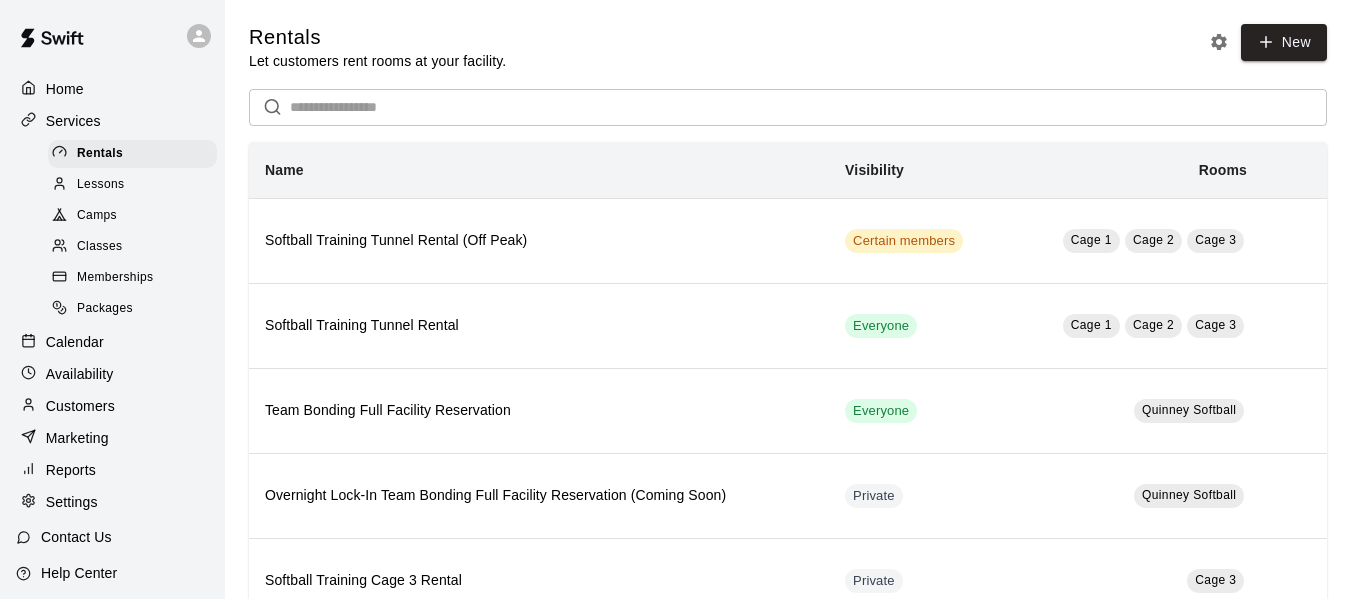 click on "Services" at bounding box center (73, 121) 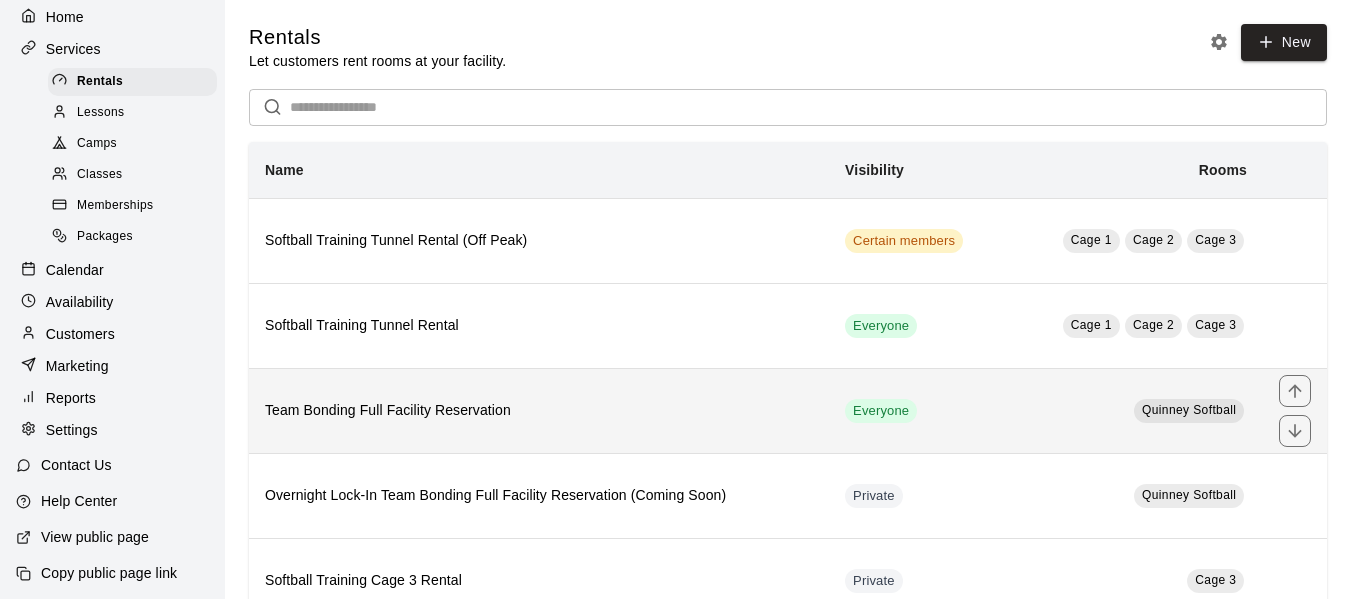 scroll, scrollTop: 91, scrollLeft: 0, axis: vertical 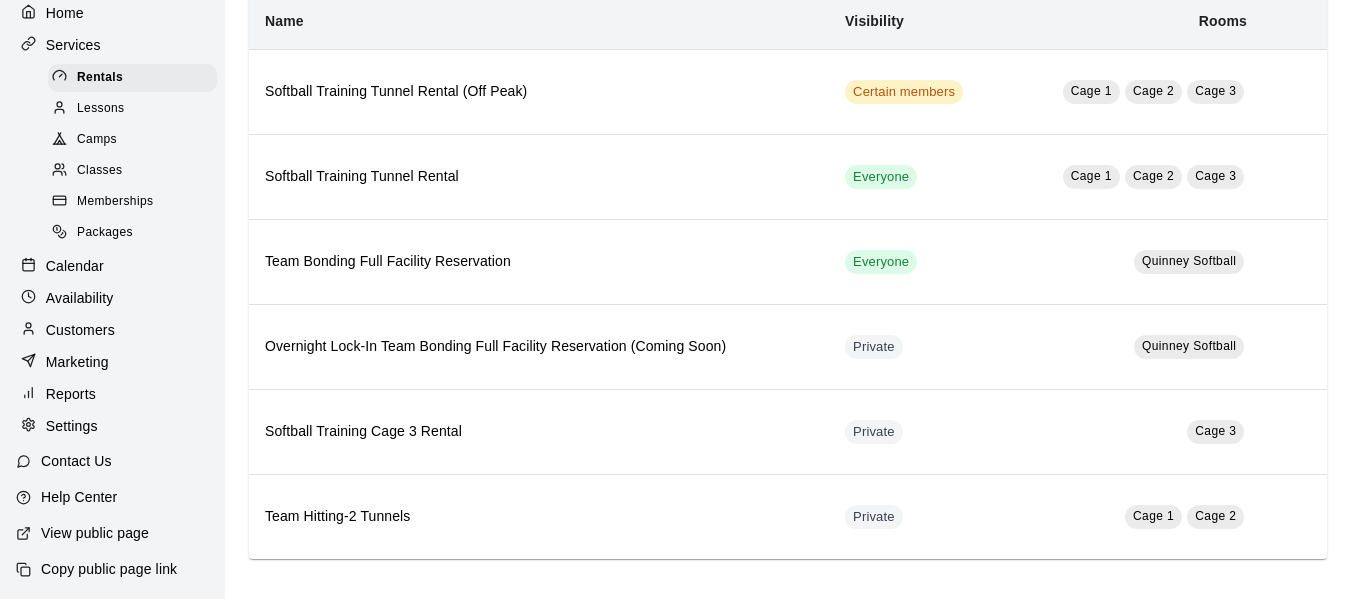 click on "Packages" at bounding box center (105, 233) 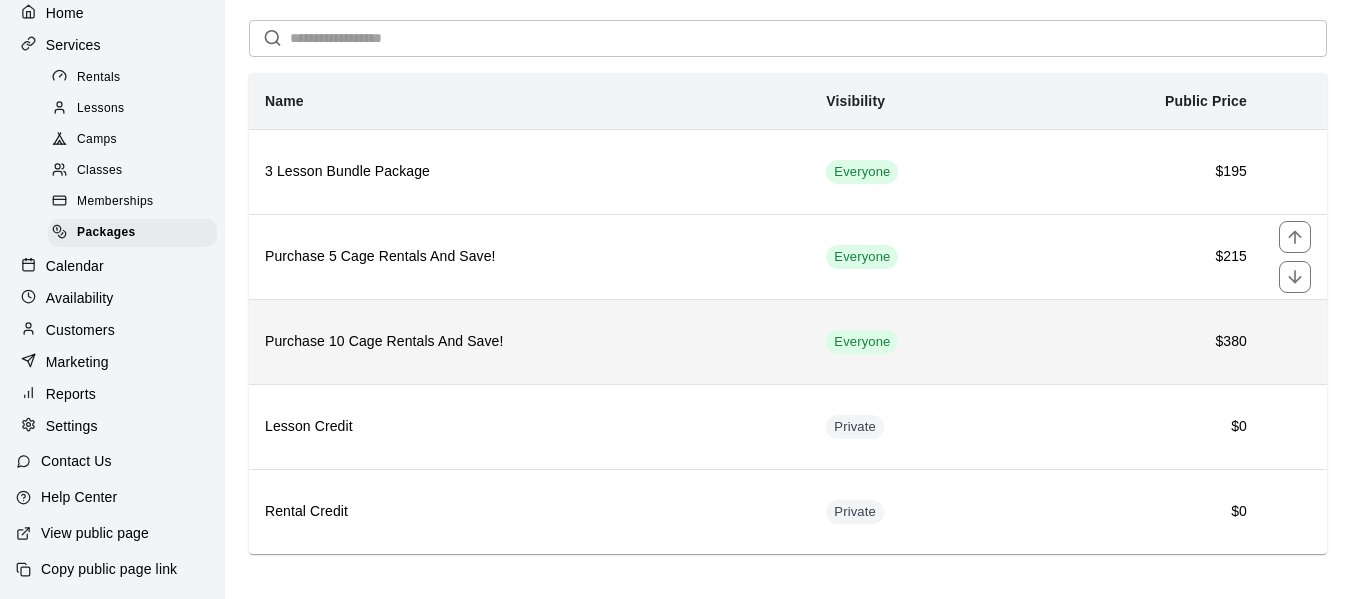 scroll, scrollTop: 83, scrollLeft: 0, axis: vertical 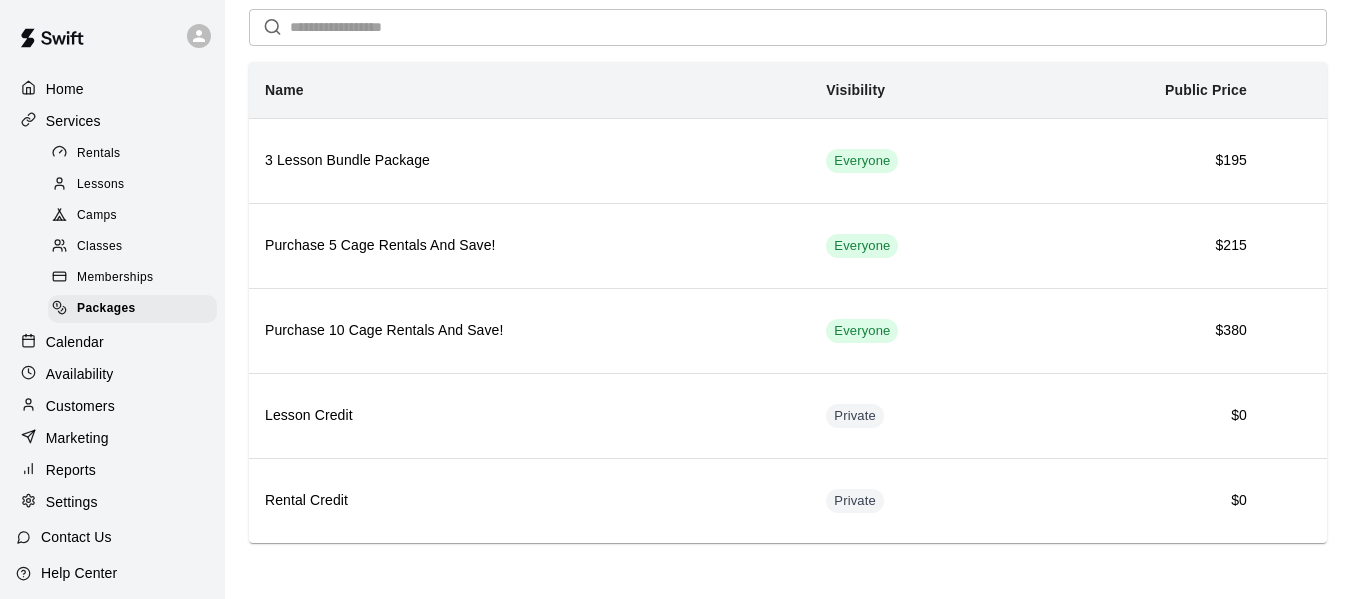 click on "Memberships" at bounding box center [115, 278] 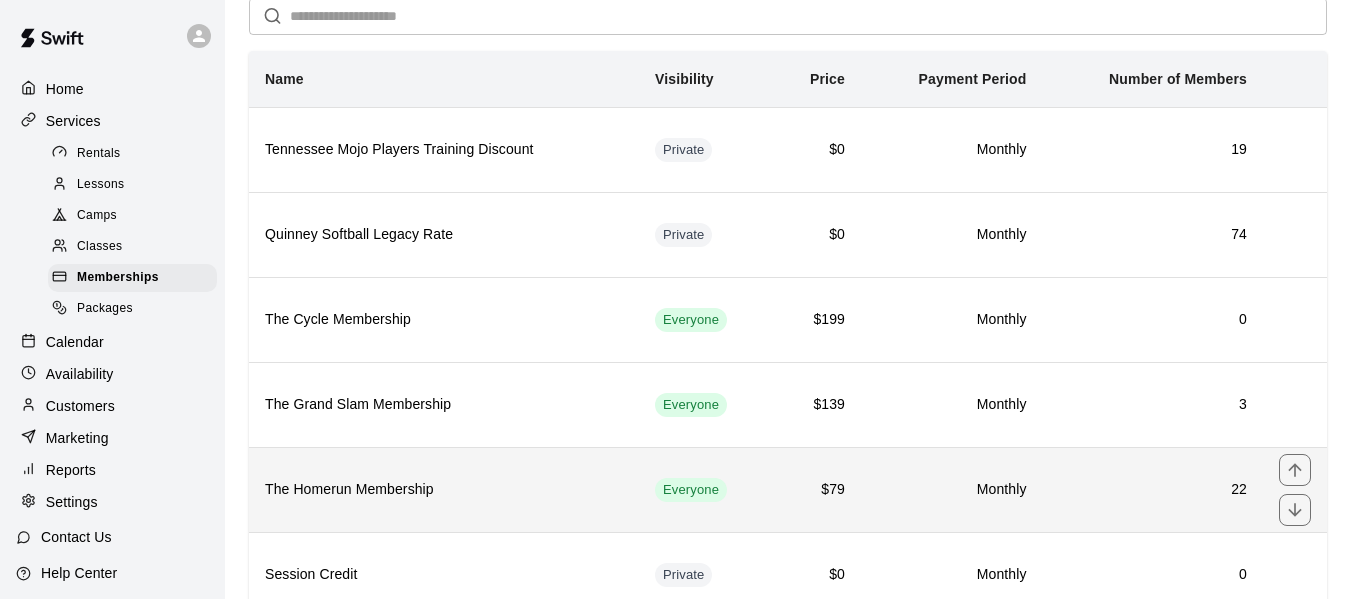 scroll, scrollTop: 86, scrollLeft: 0, axis: vertical 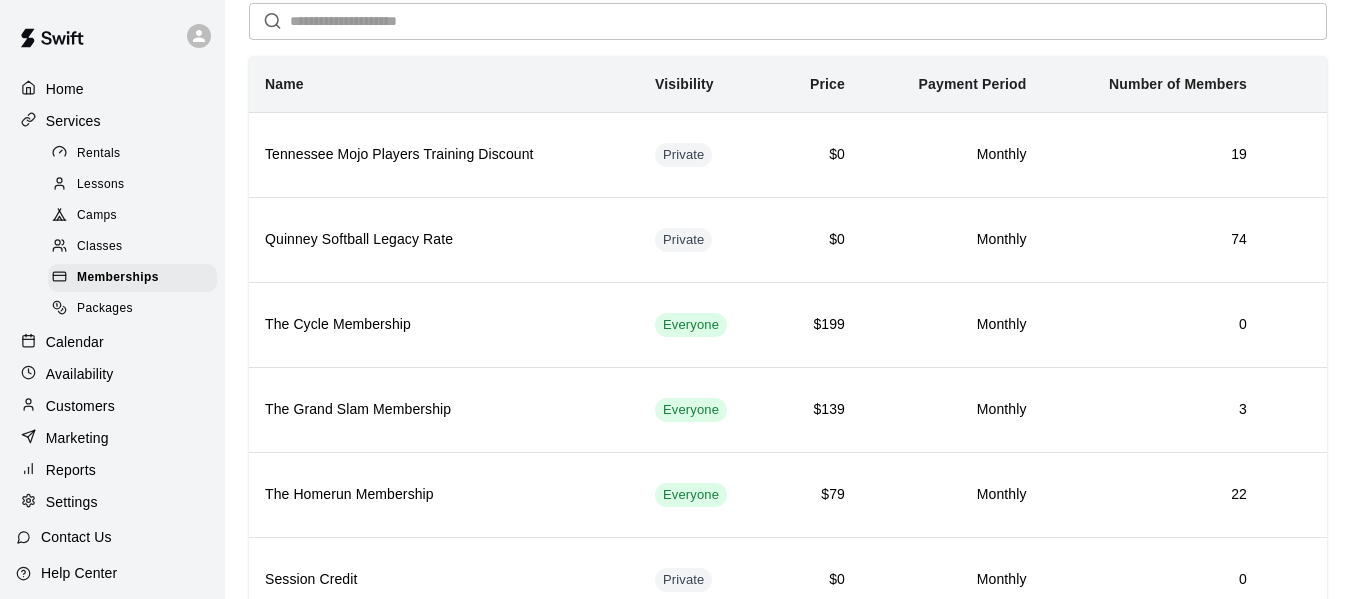 click on "Marketing" at bounding box center (77, 438) 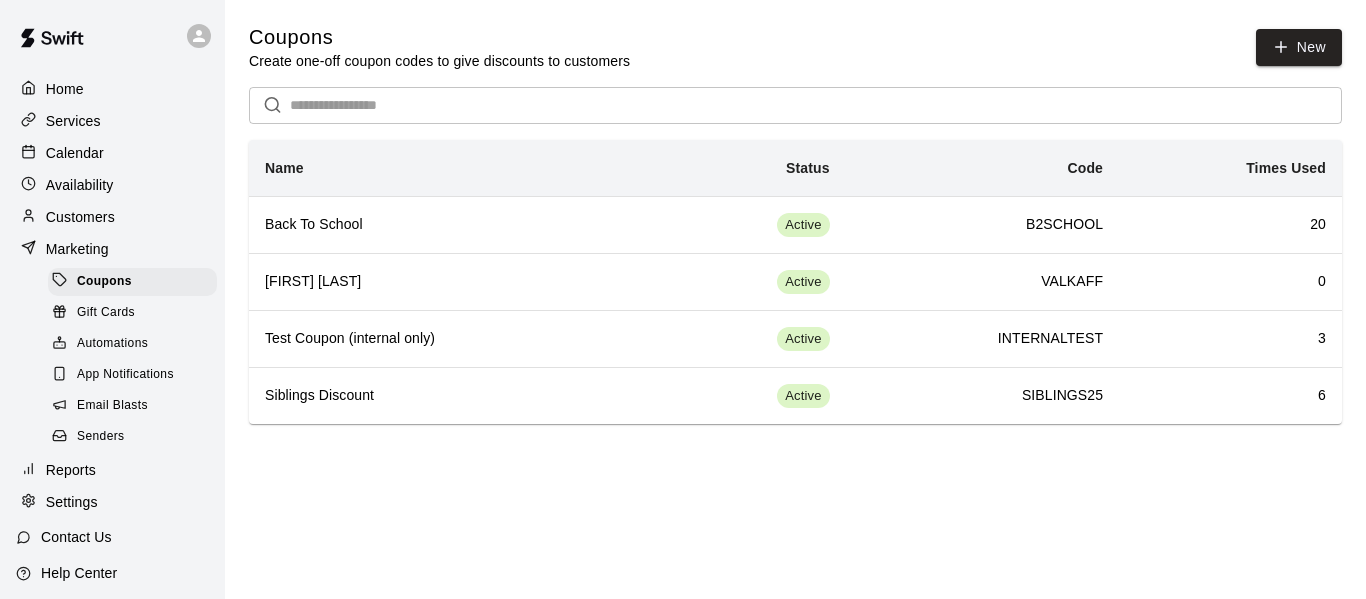 click on "Gift Cards" at bounding box center [106, 313] 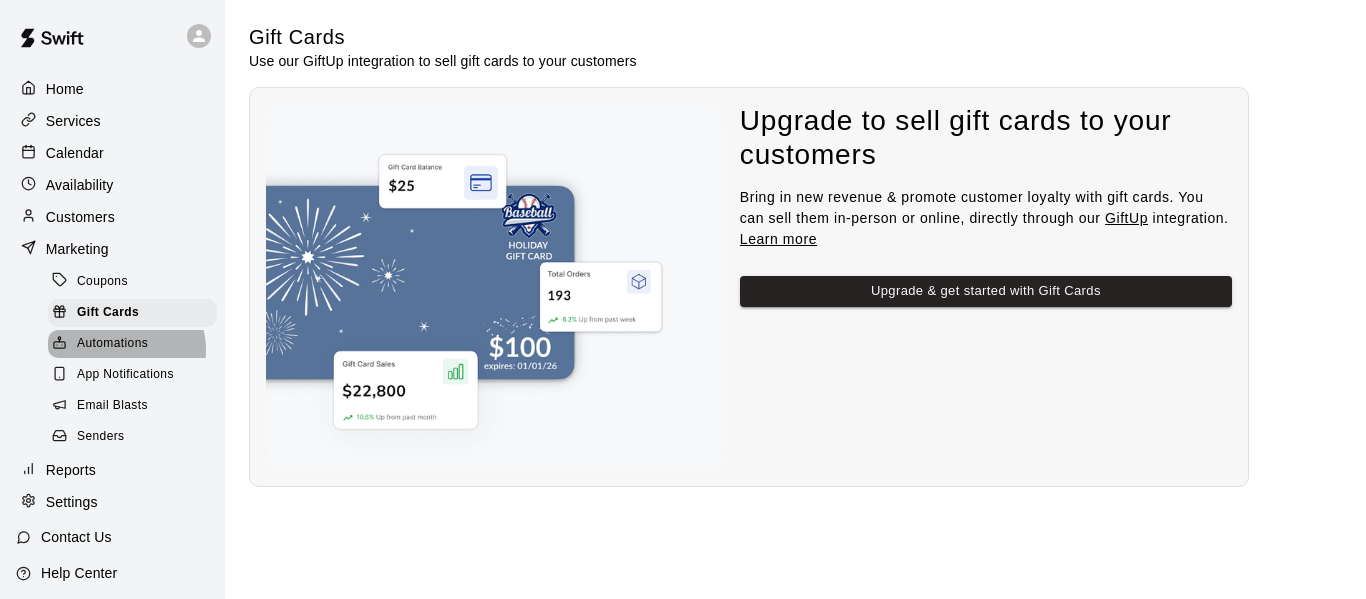 click on "Automations" at bounding box center (112, 344) 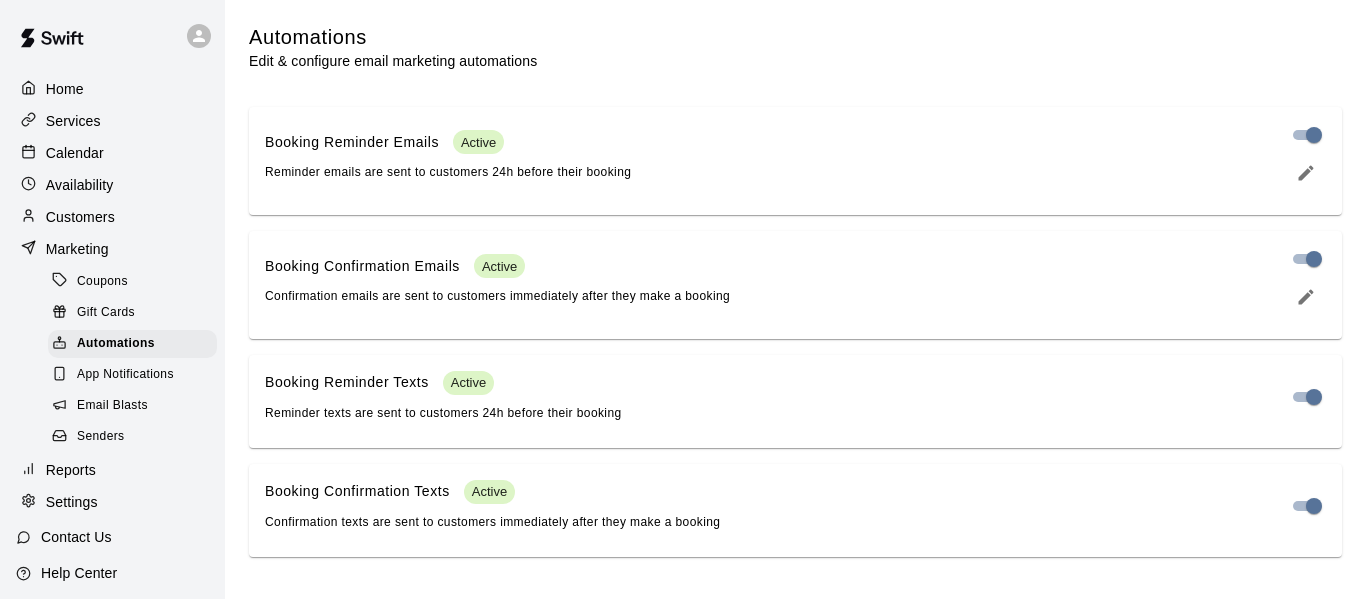 click on "Gift Cards" at bounding box center [106, 313] 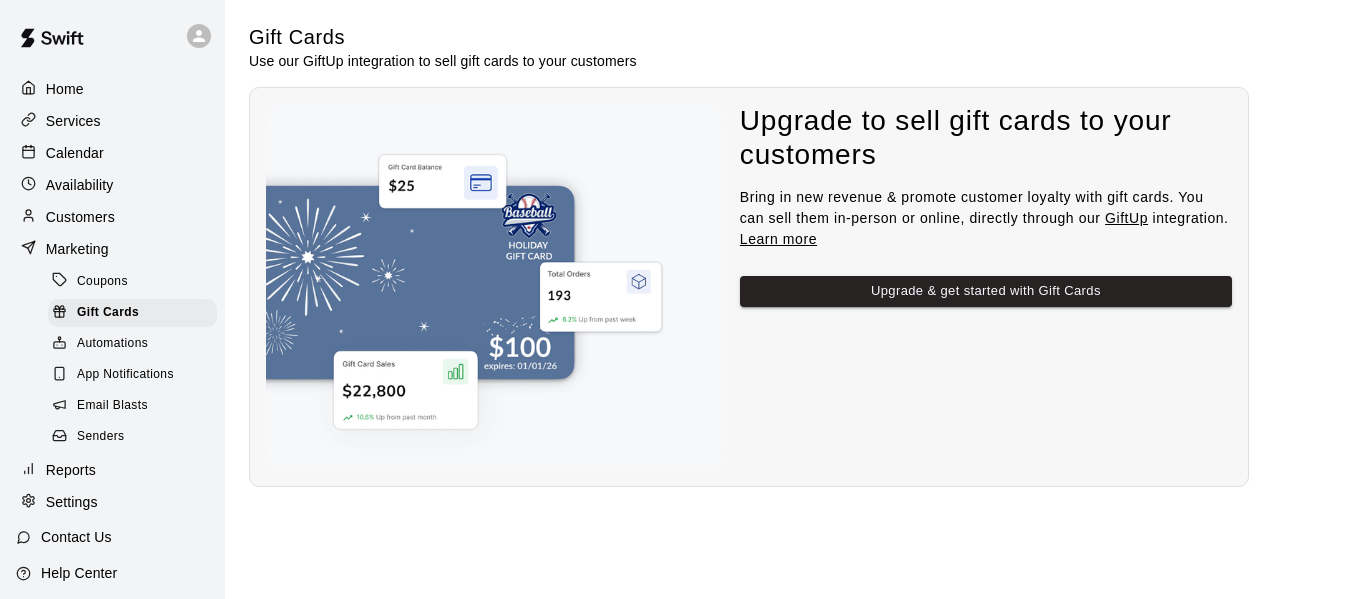 click on "Automations" at bounding box center [132, 344] 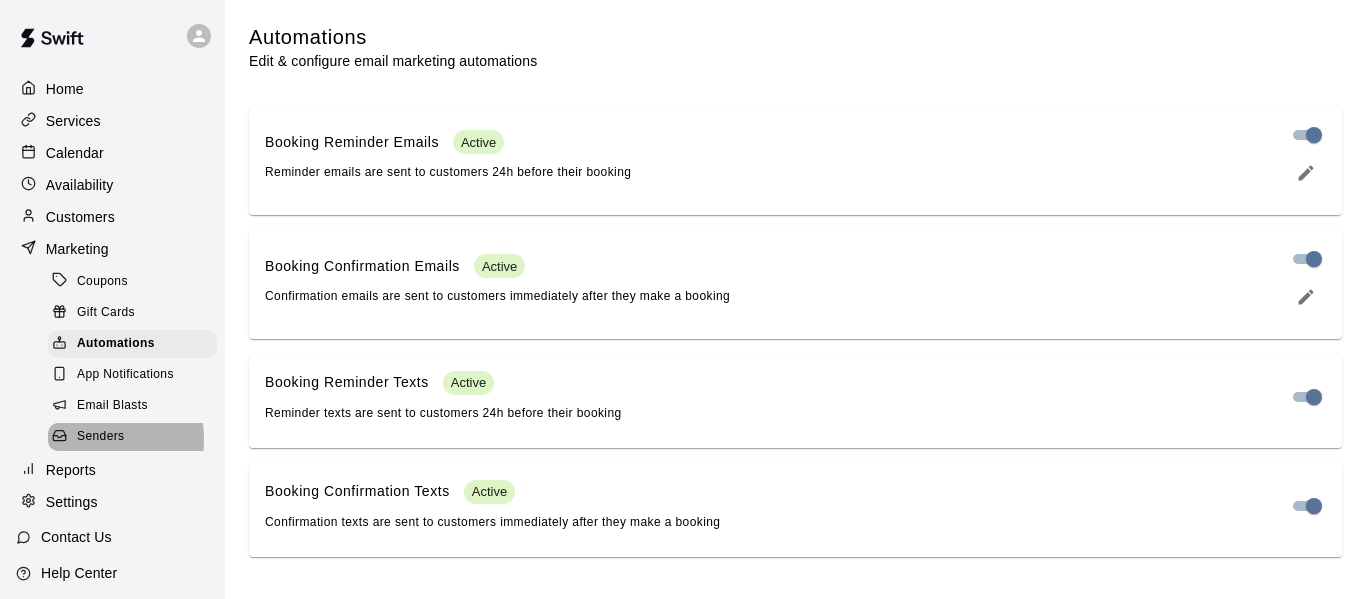 click on "Senders" at bounding box center (101, 437) 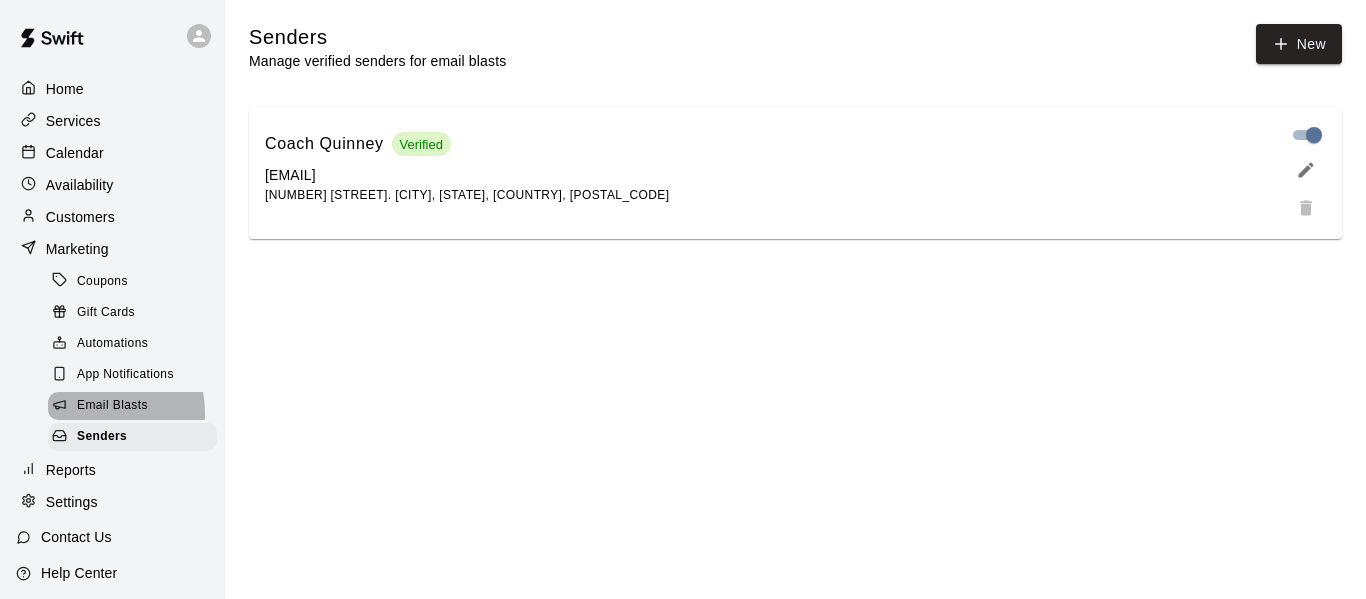 click on "Email Blasts" at bounding box center (112, 406) 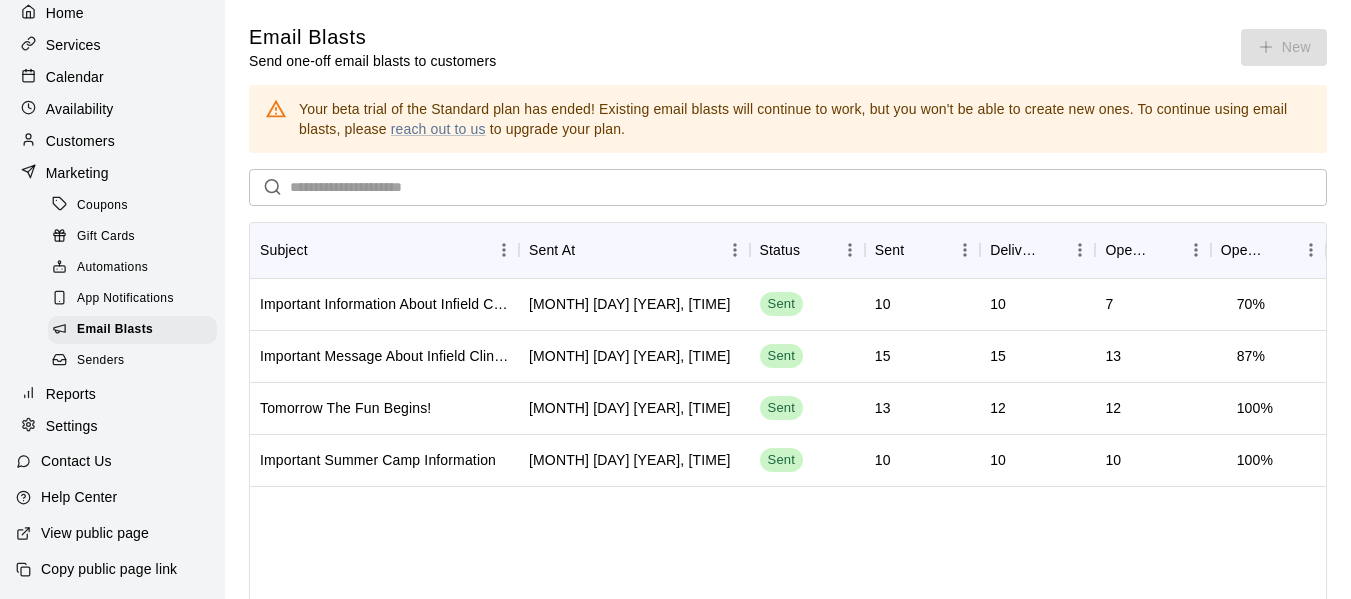 scroll, scrollTop: 91, scrollLeft: 0, axis: vertical 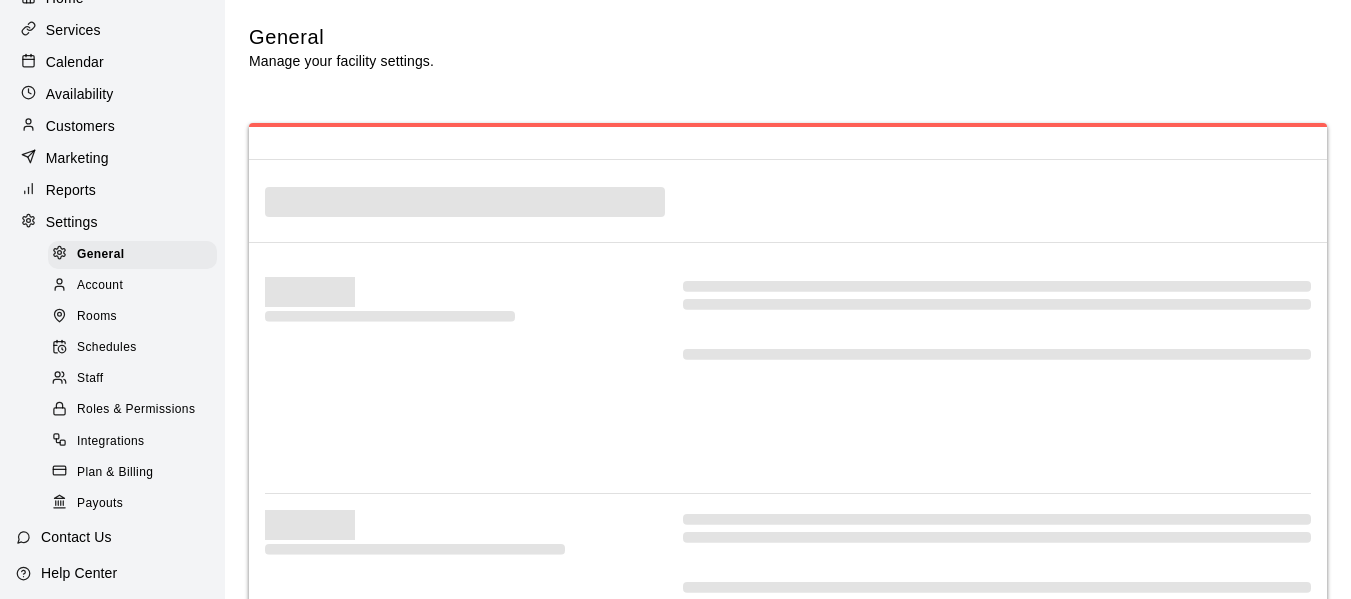 select on "**" 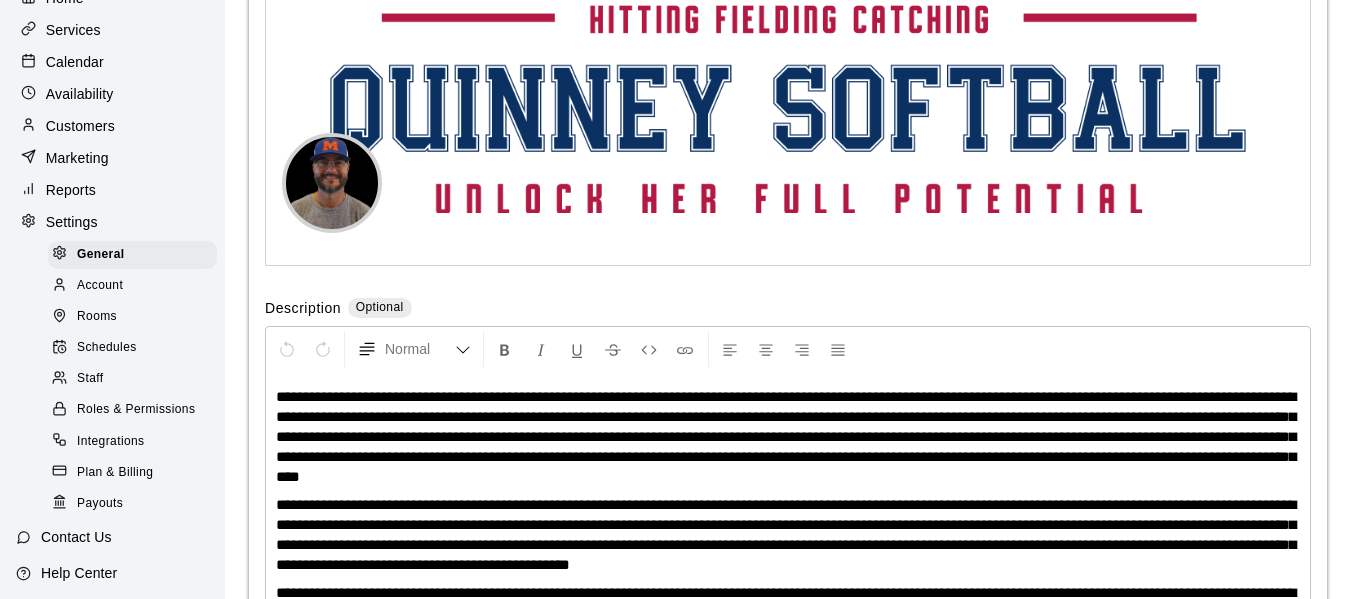 scroll, scrollTop: 4643, scrollLeft: 0, axis: vertical 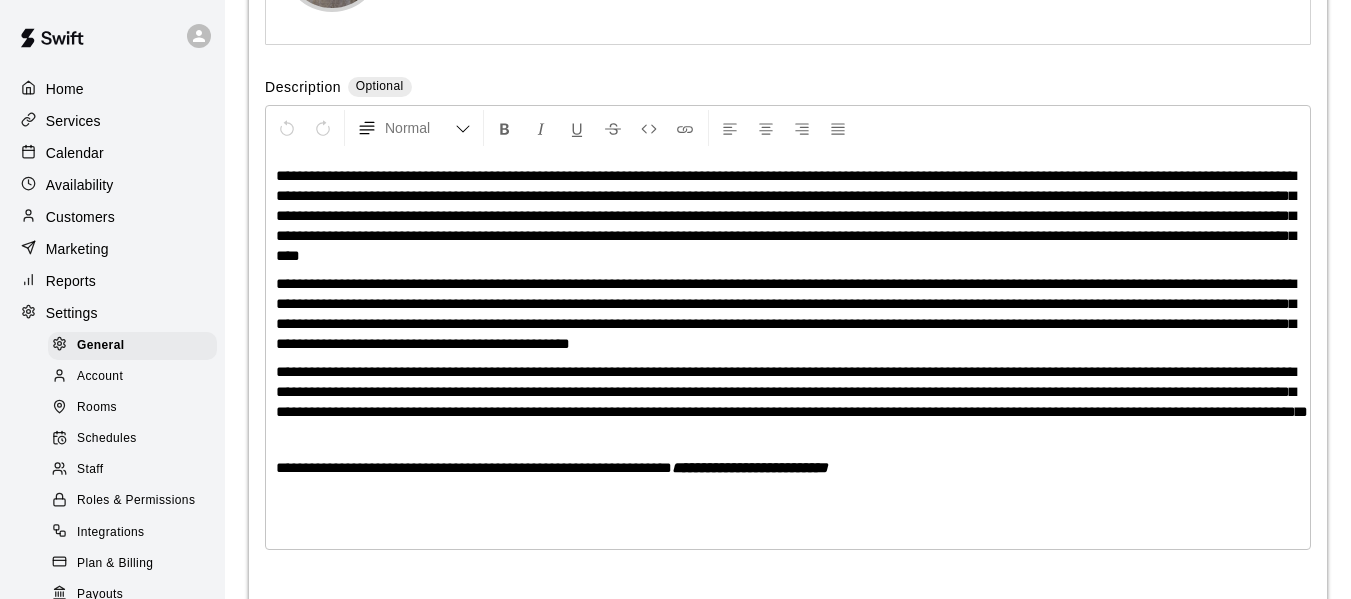 click 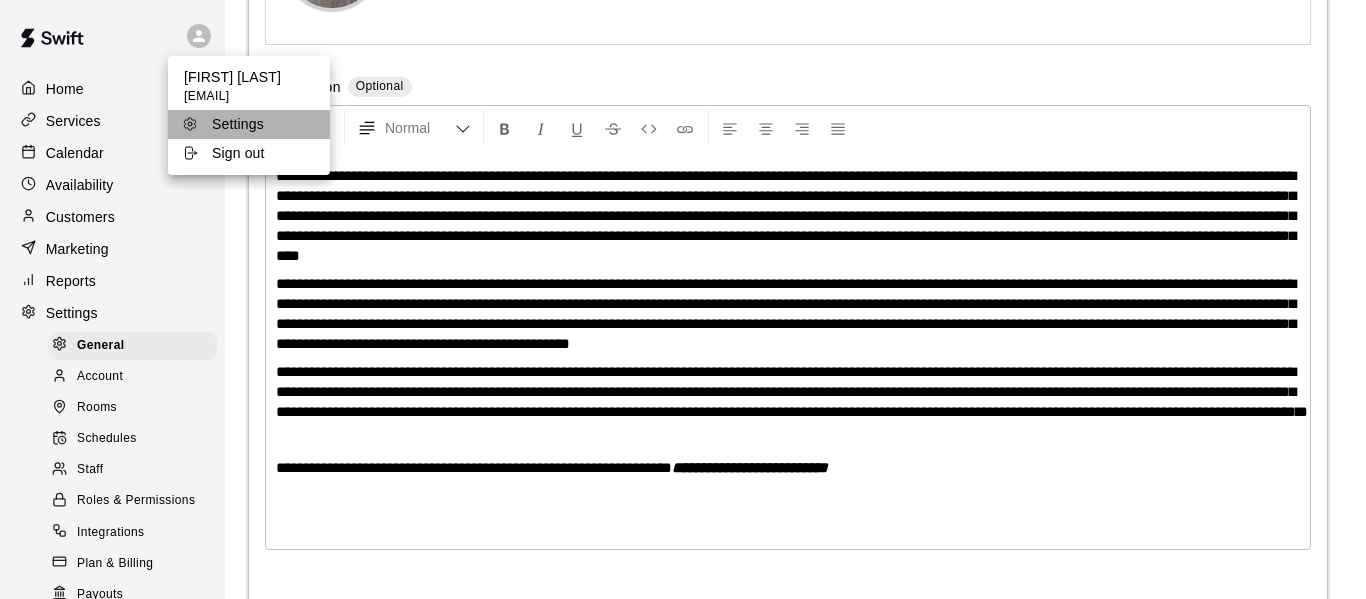 click on "Settings" at bounding box center [238, 124] 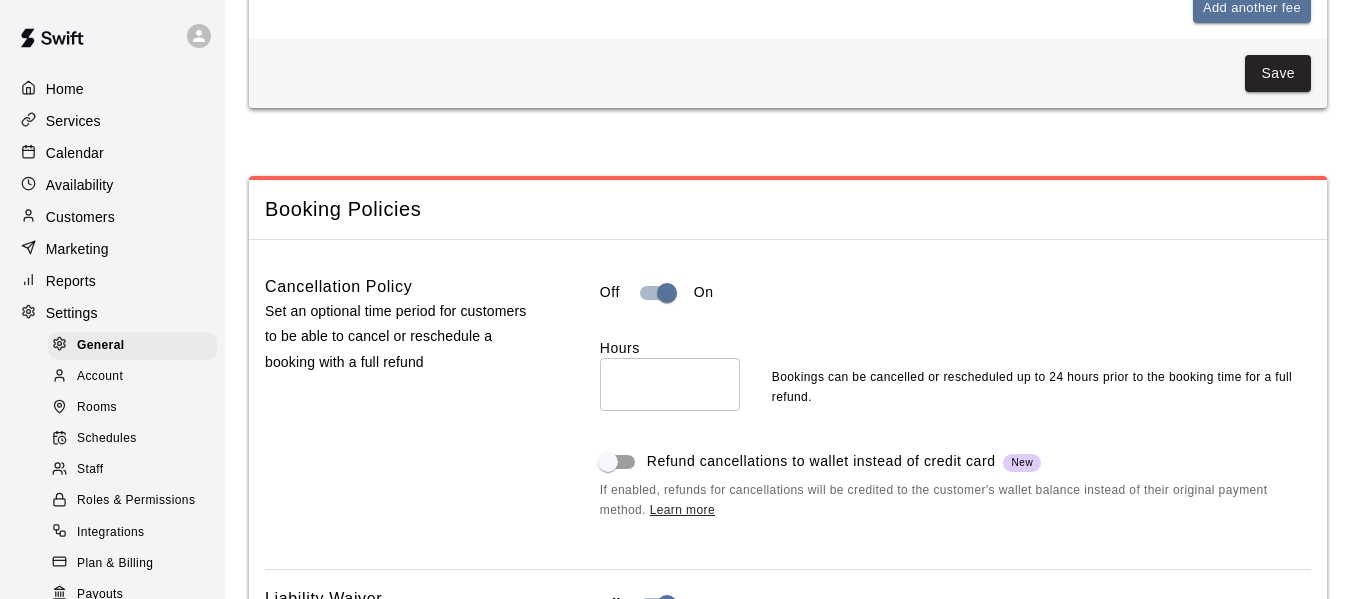 scroll, scrollTop: 1667, scrollLeft: 0, axis: vertical 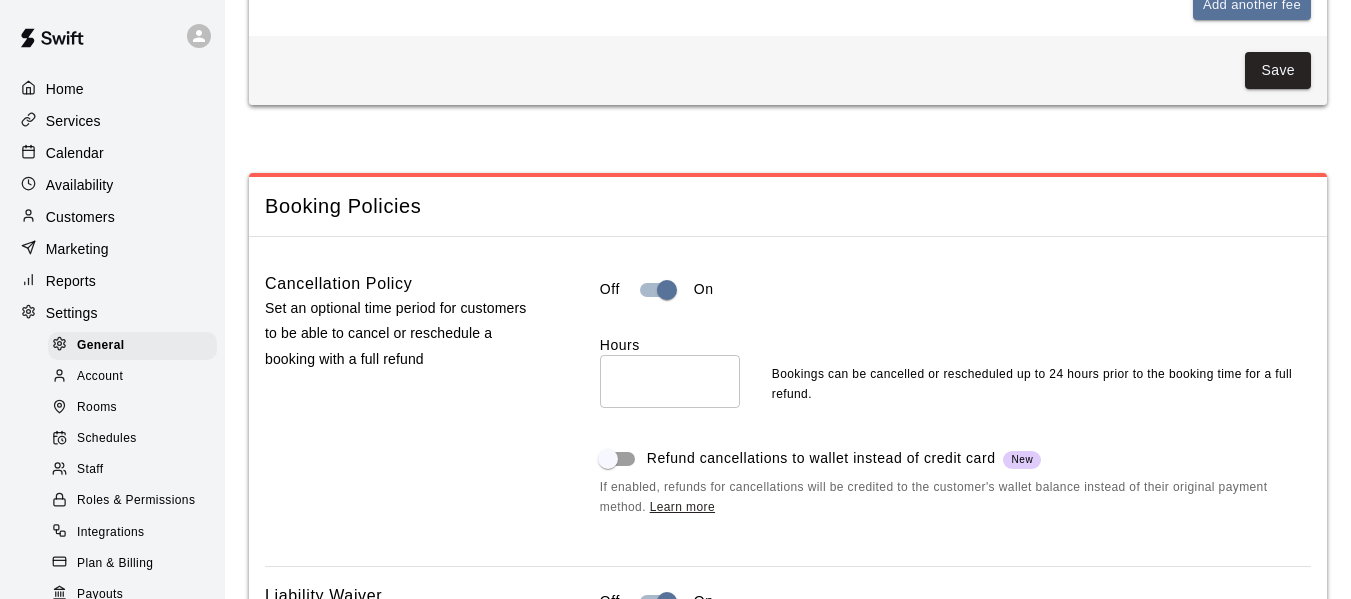 click on "Learn more" at bounding box center (682, 507) 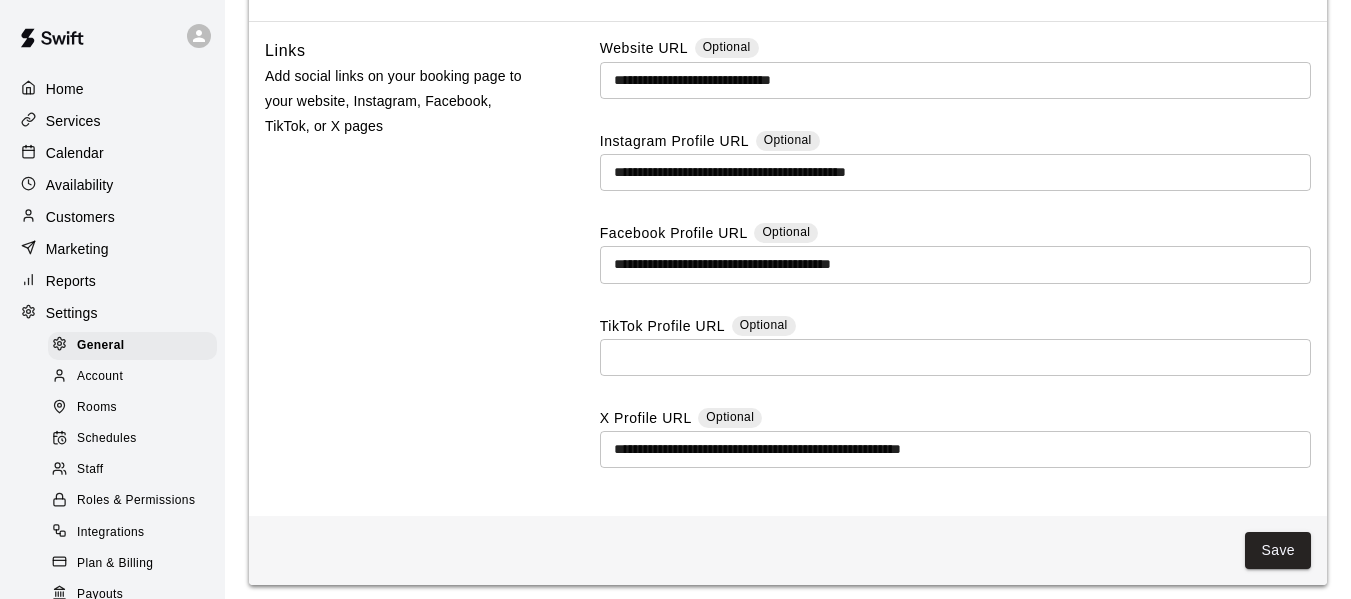 scroll, scrollTop: 5758, scrollLeft: 0, axis: vertical 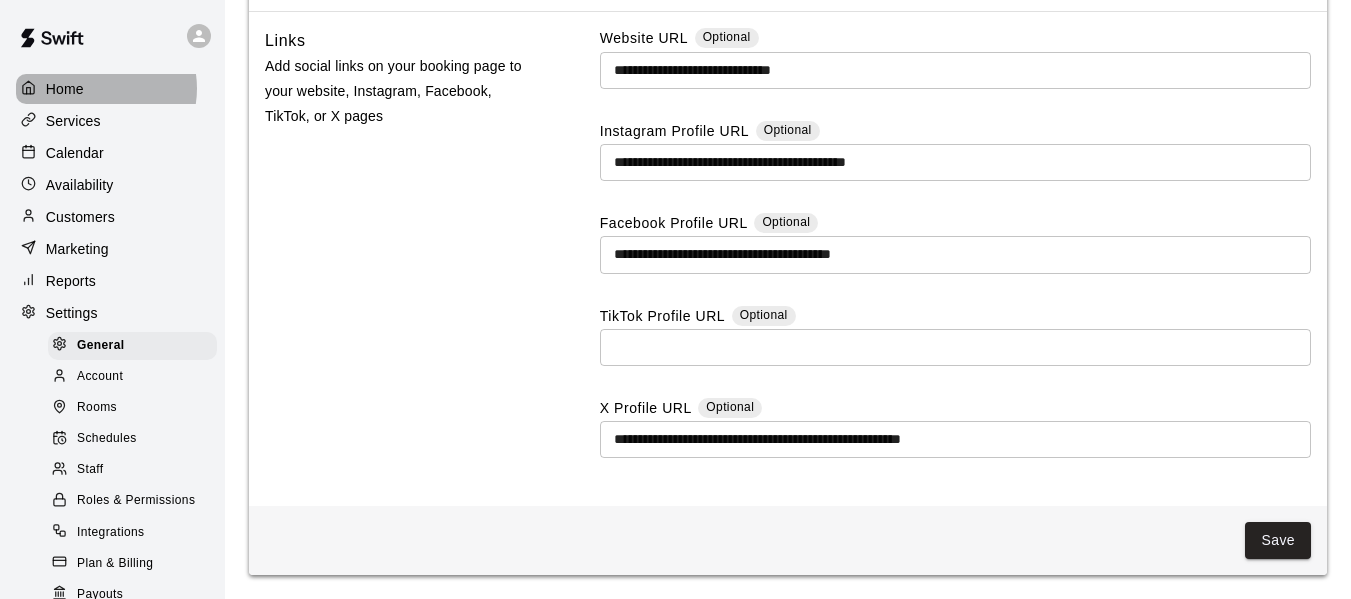 click on "Home" at bounding box center (112, 89) 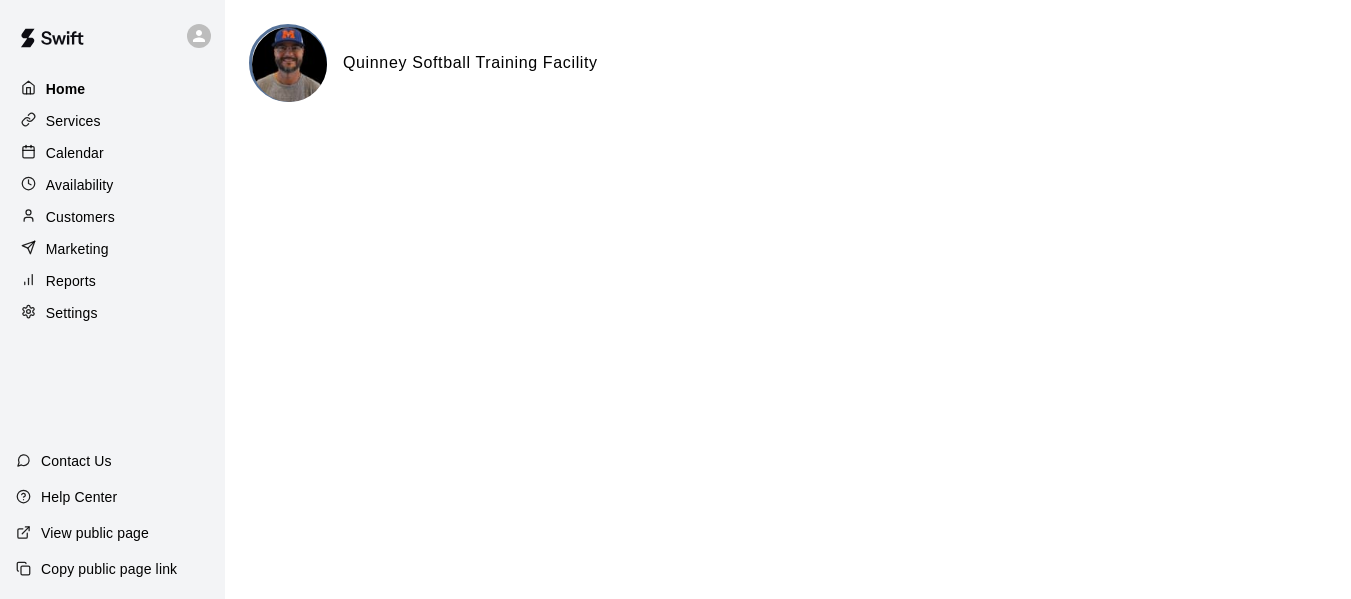 scroll, scrollTop: 0, scrollLeft: 0, axis: both 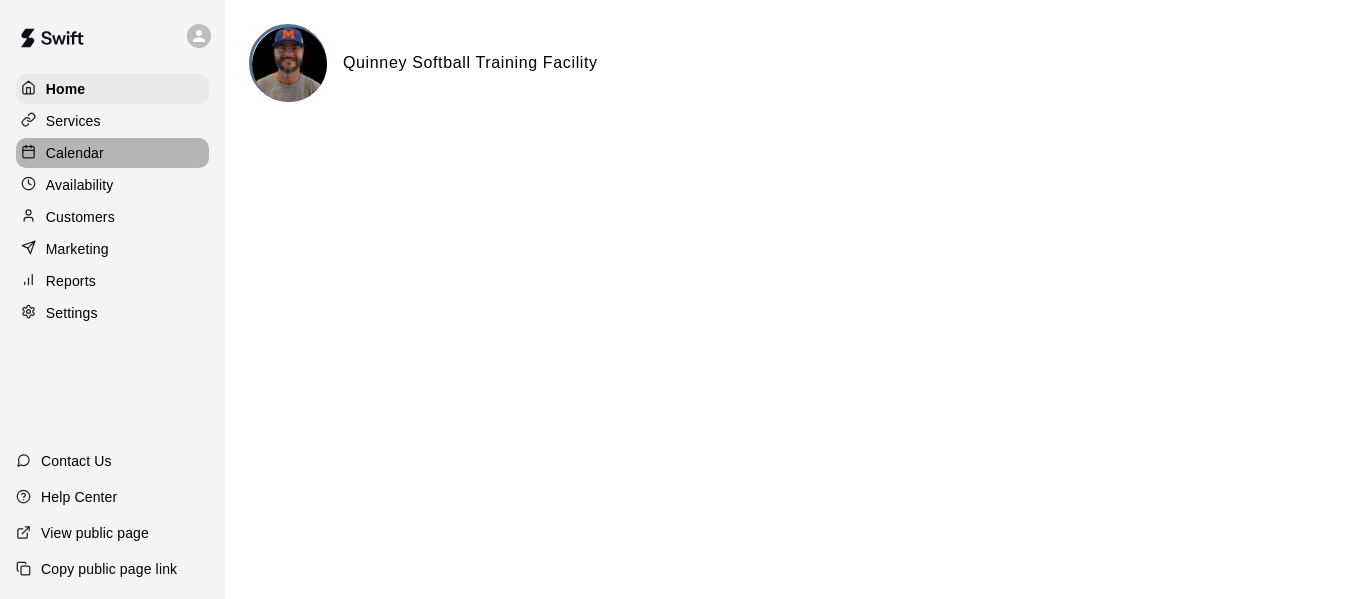 click on "Calendar" at bounding box center (75, 153) 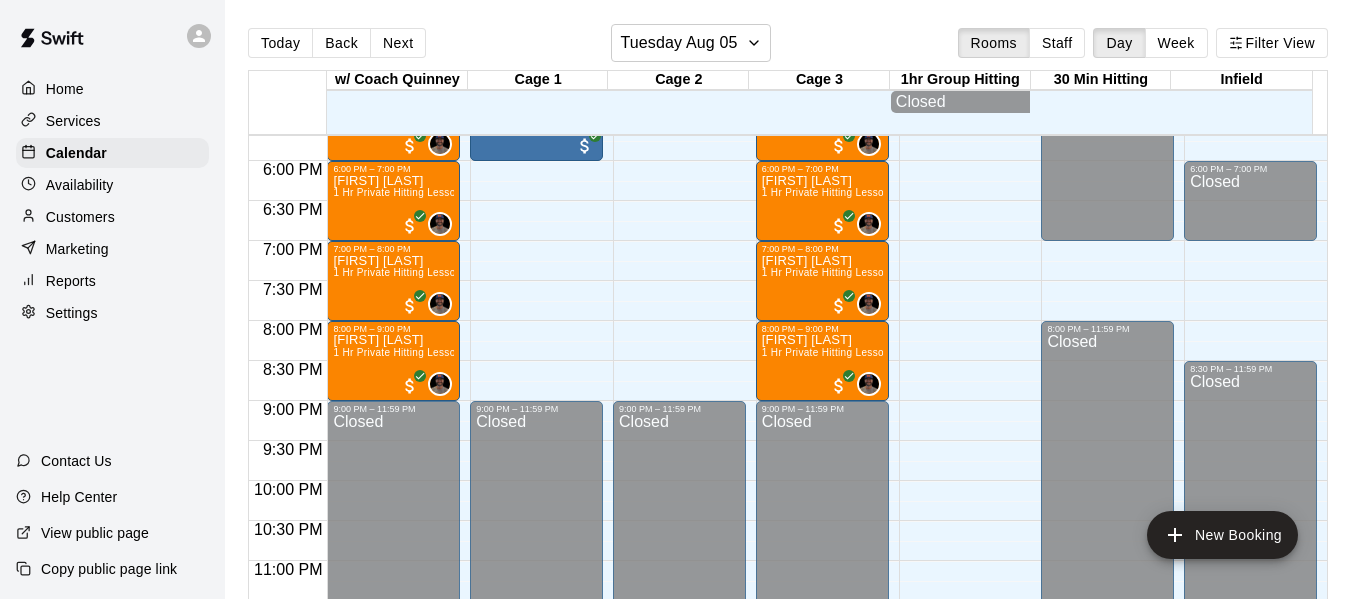 scroll, scrollTop: 1439, scrollLeft: 0, axis: vertical 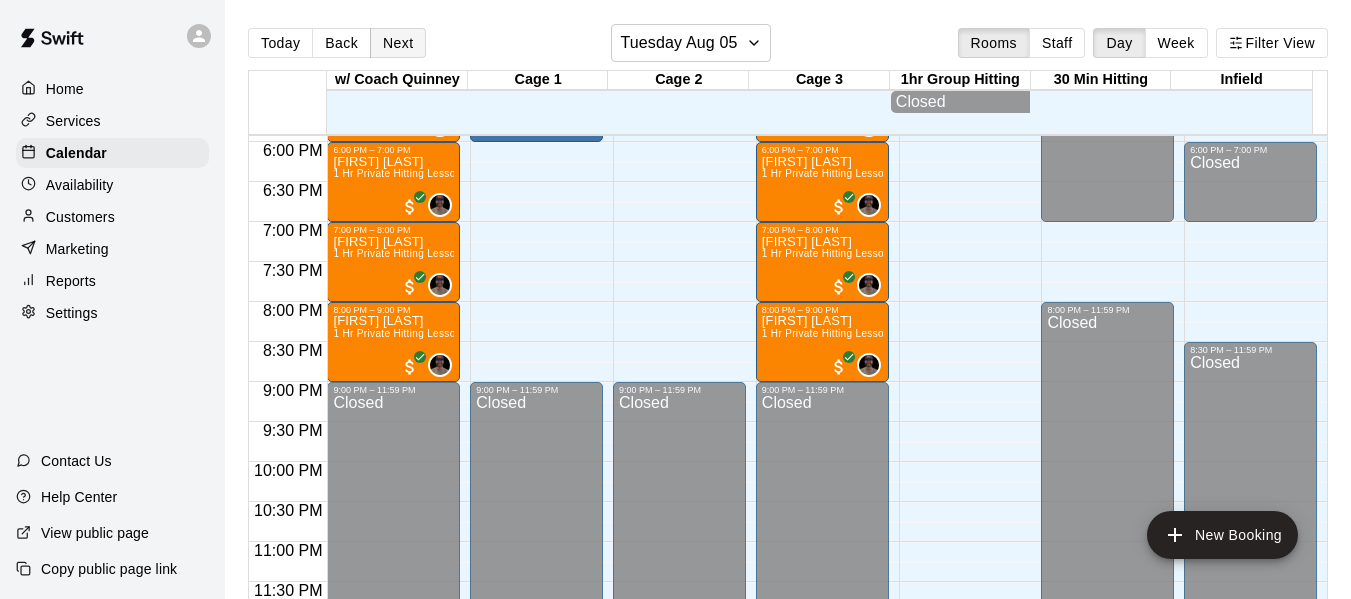 click on "Next" at bounding box center (398, 43) 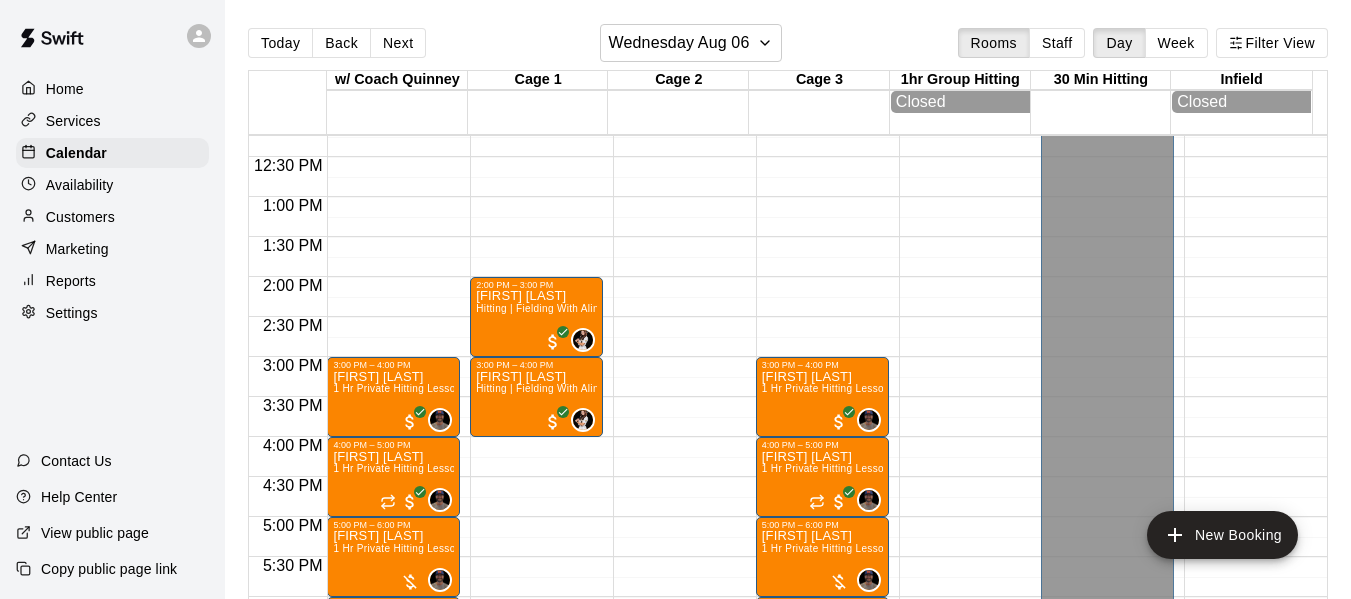 scroll, scrollTop: 972, scrollLeft: 0, axis: vertical 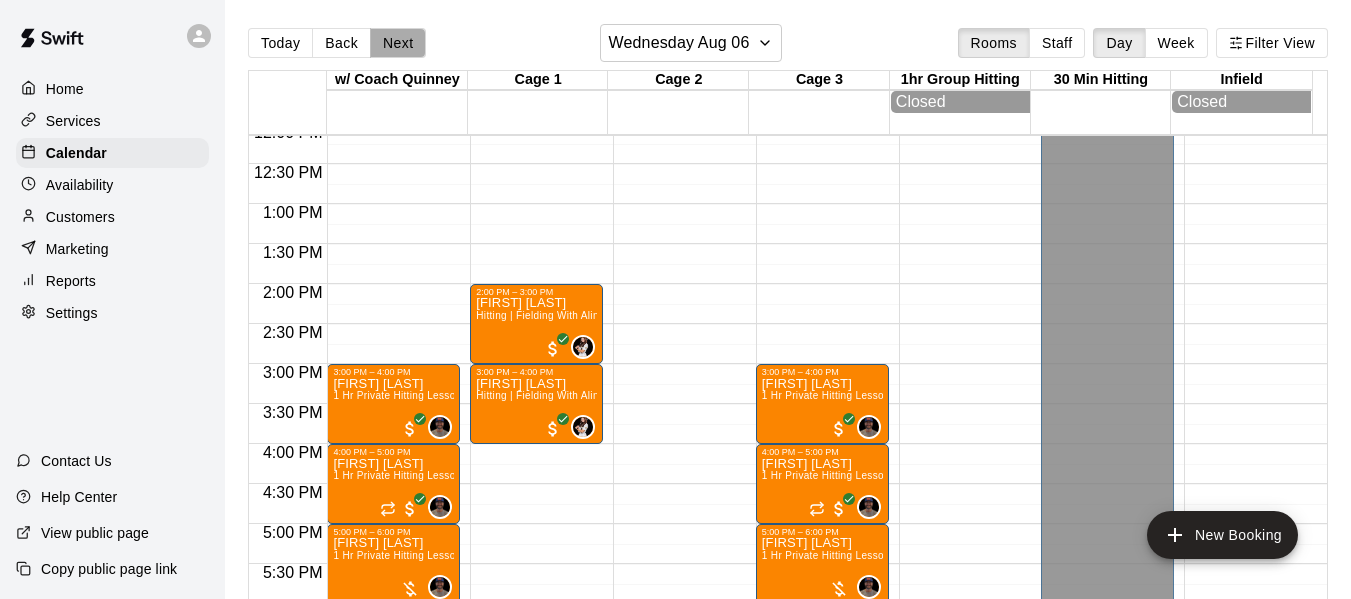 click on "Next" at bounding box center [398, 43] 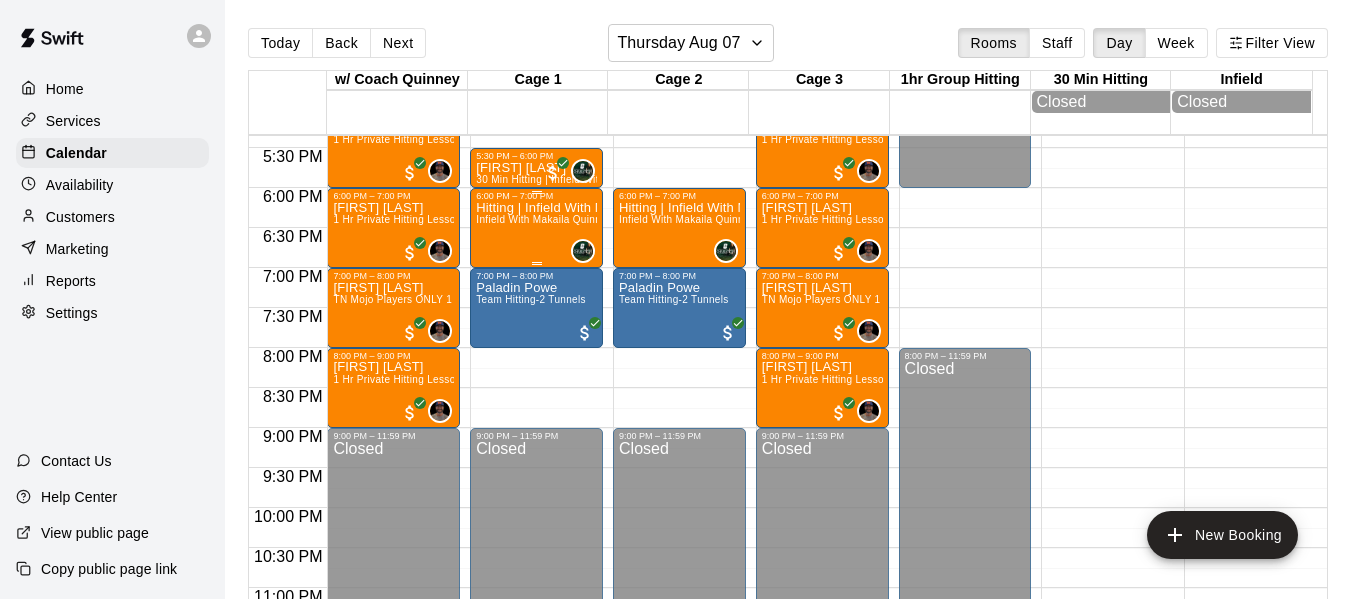 scroll, scrollTop: 1406, scrollLeft: 0, axis: vertical 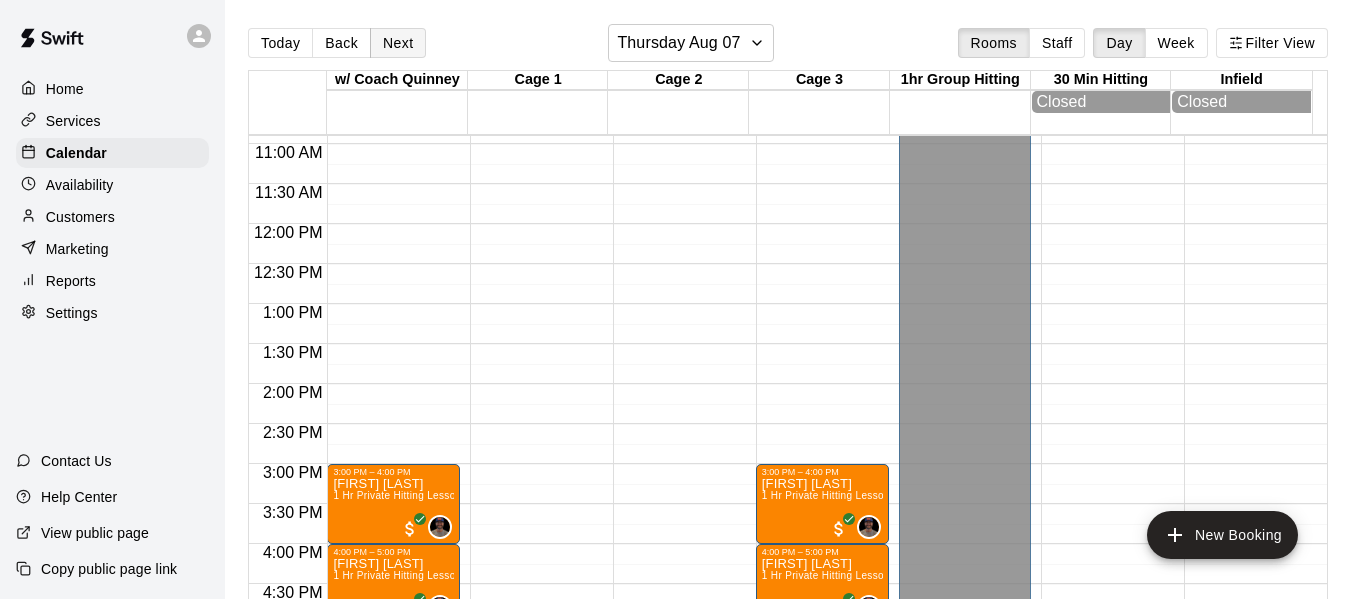 click on "Next" at bounding box center [398, 43] 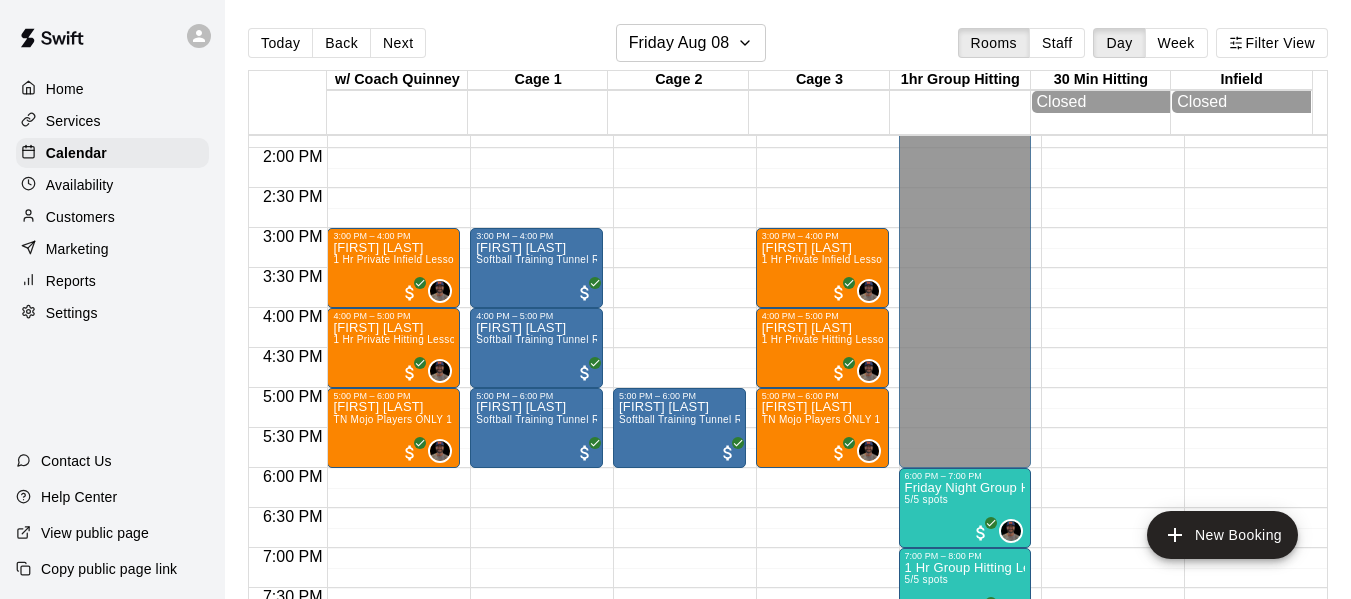 scroll, scrollTop: 1106, scrollLeft: 0, axis: vertical 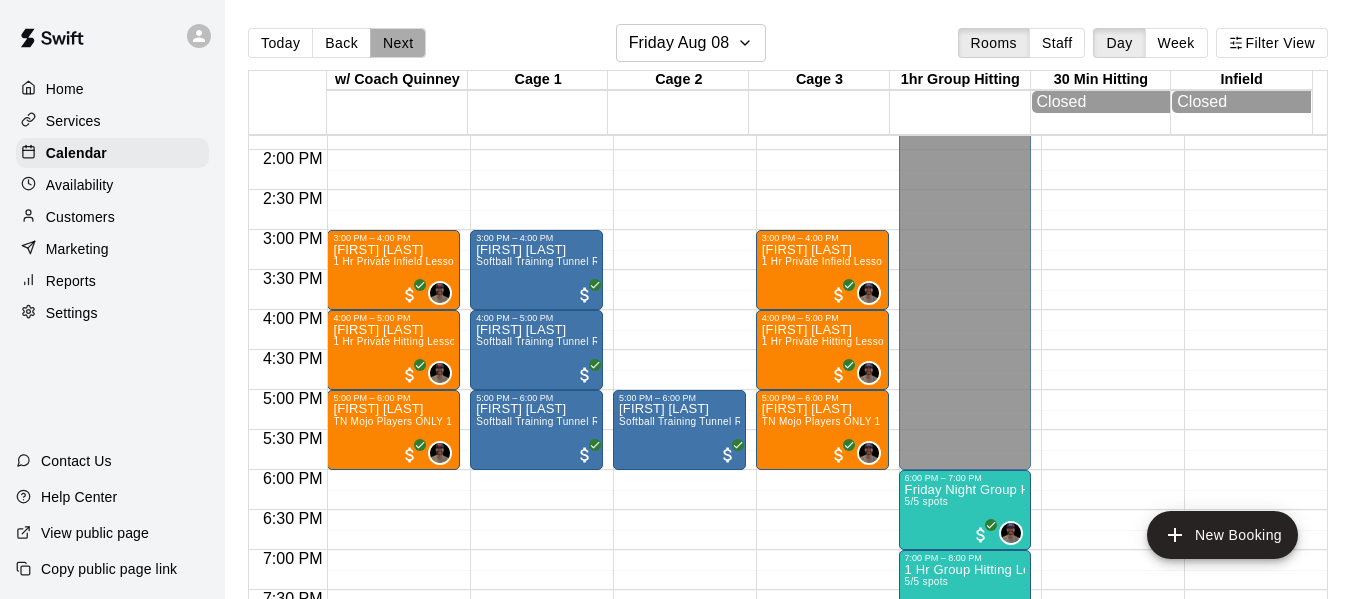 click on "Next" at bounding box center [398, 43] 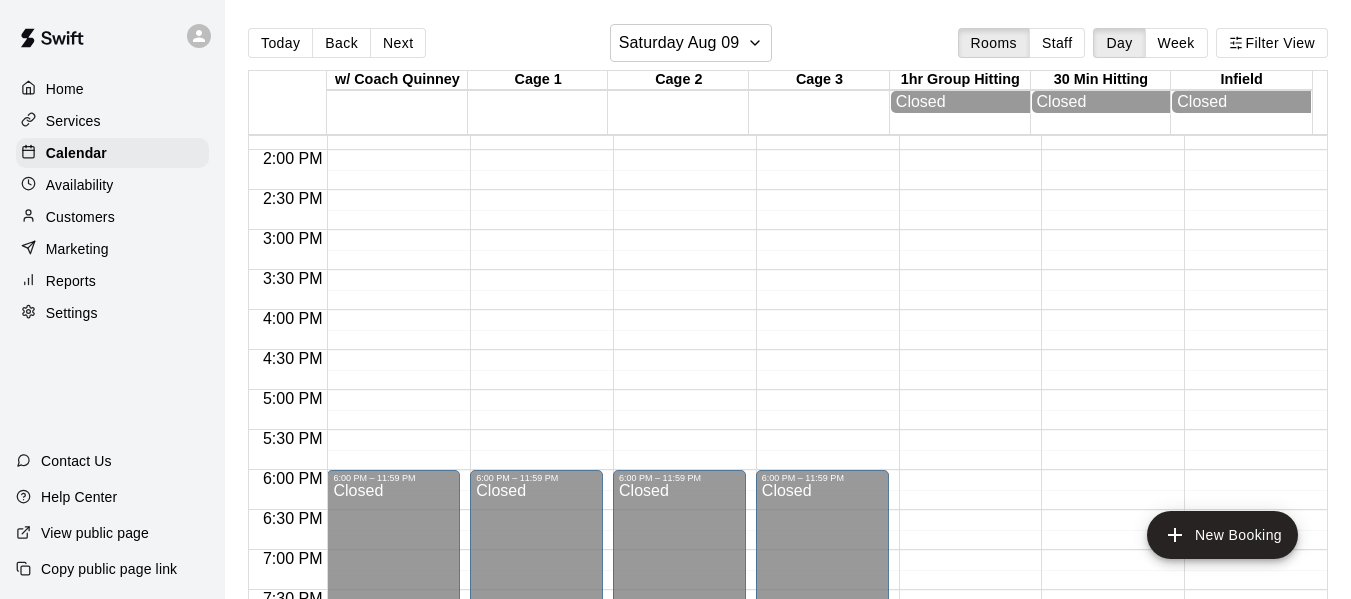 click on "Next" at bounding box center [398, 43] 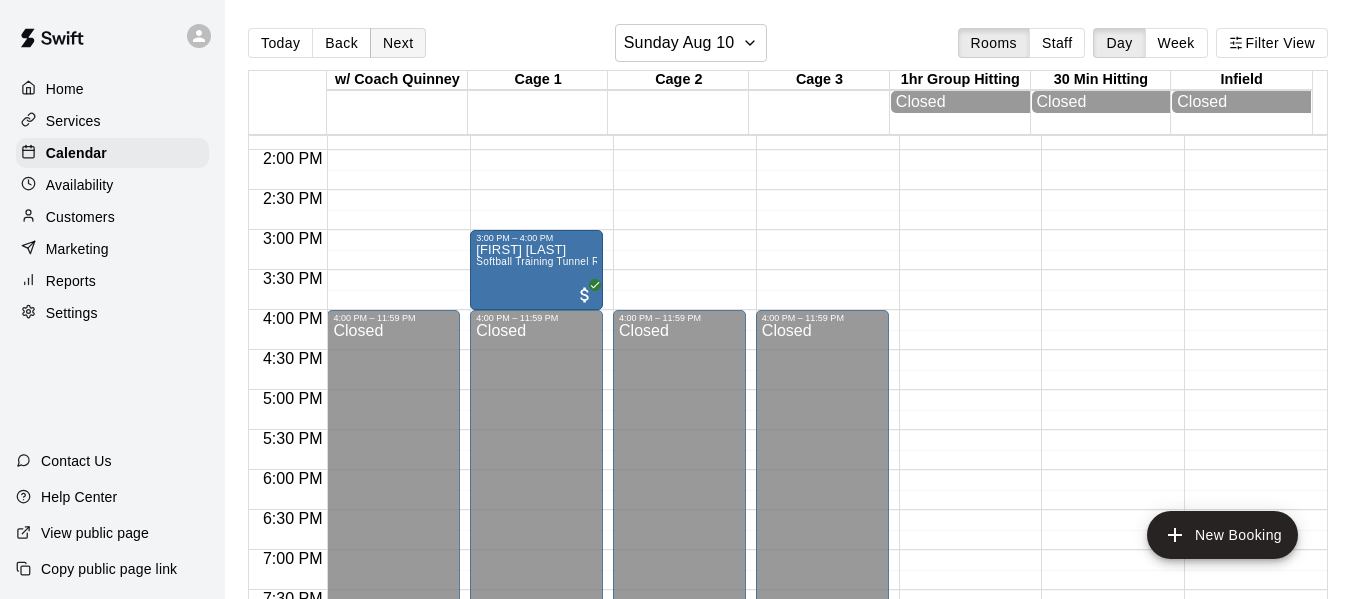 click on "Next" at bounding box center (398, 43) 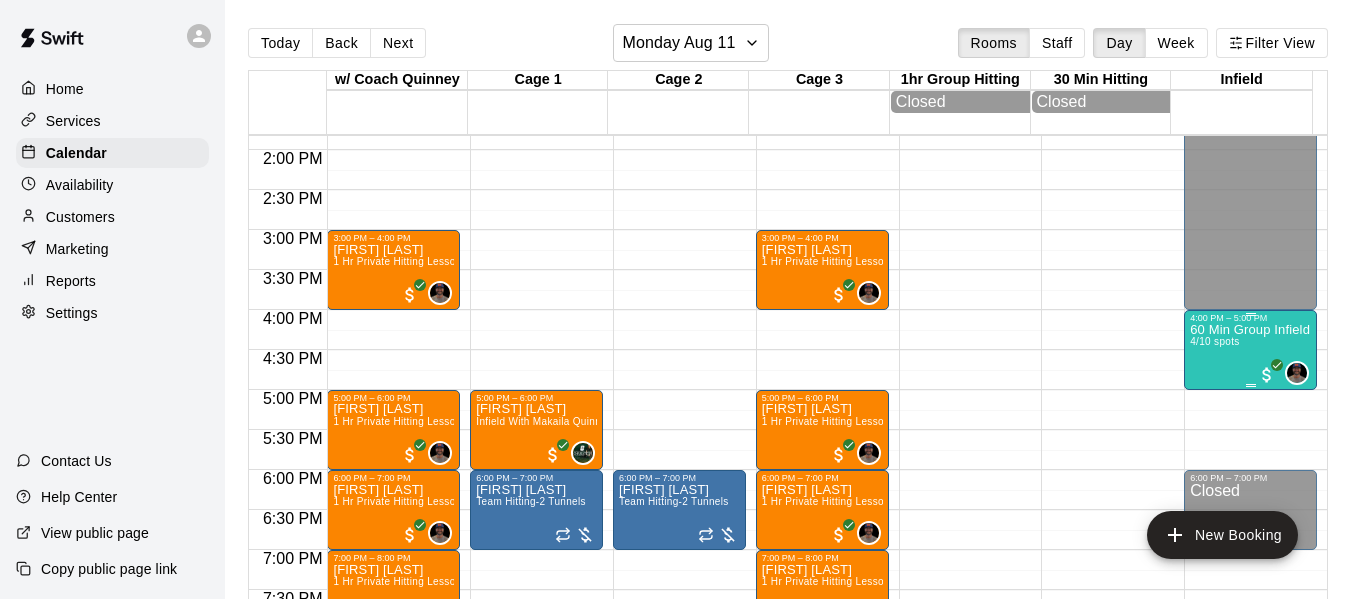 click on "4/10 spots" at bounding box center [1214, 341] 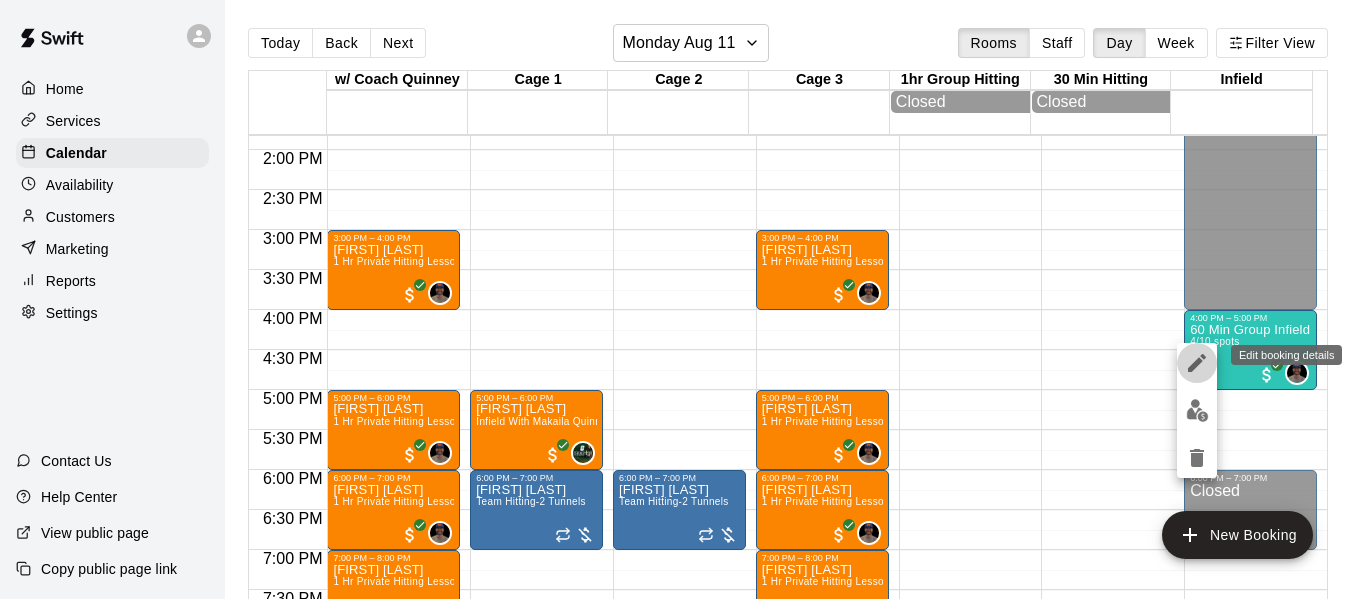 click 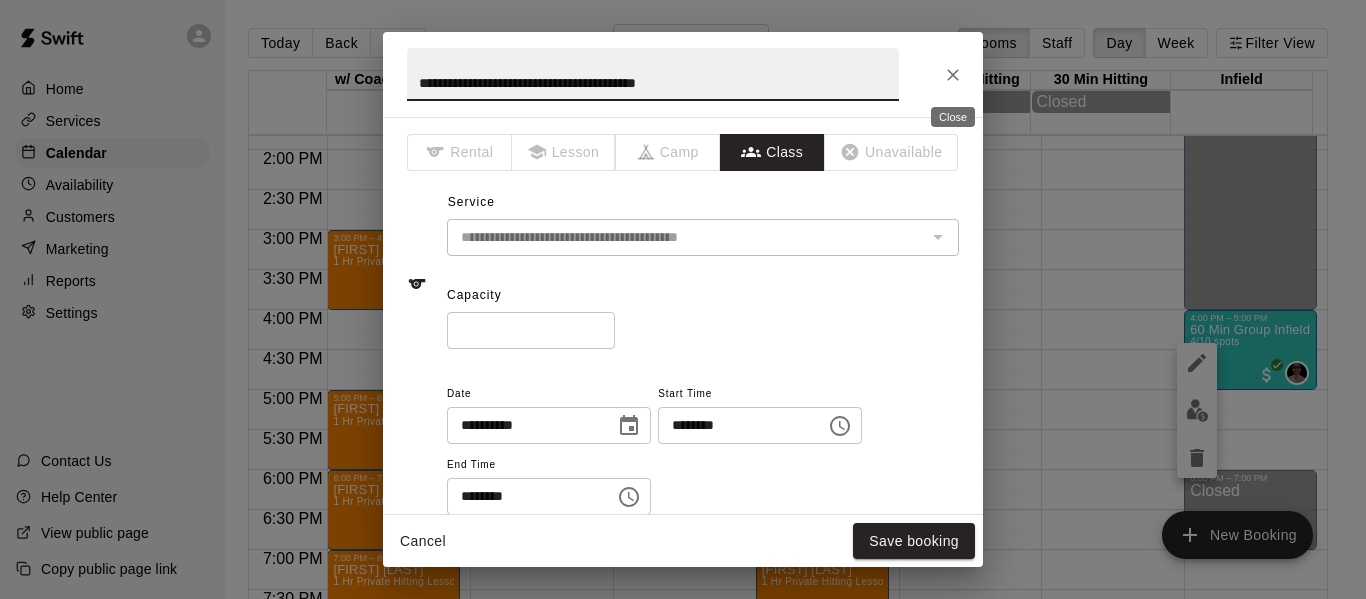 click 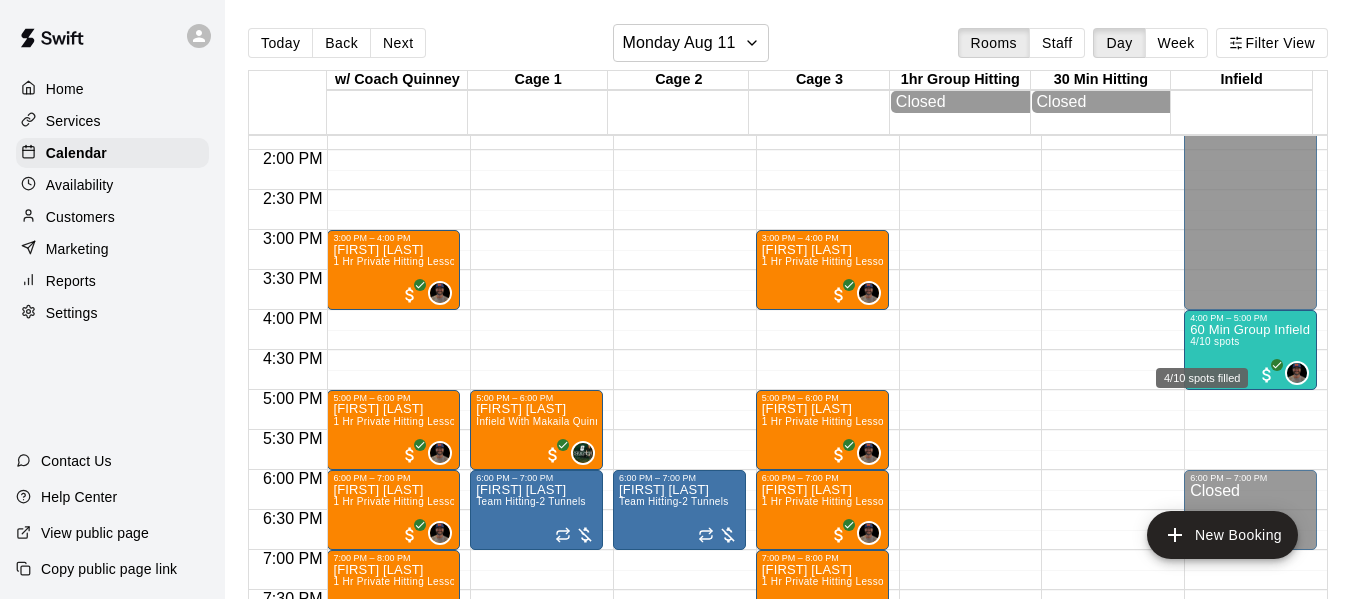 scroll, scrollTop: 32, scrollLeft: 0, axis: vertical 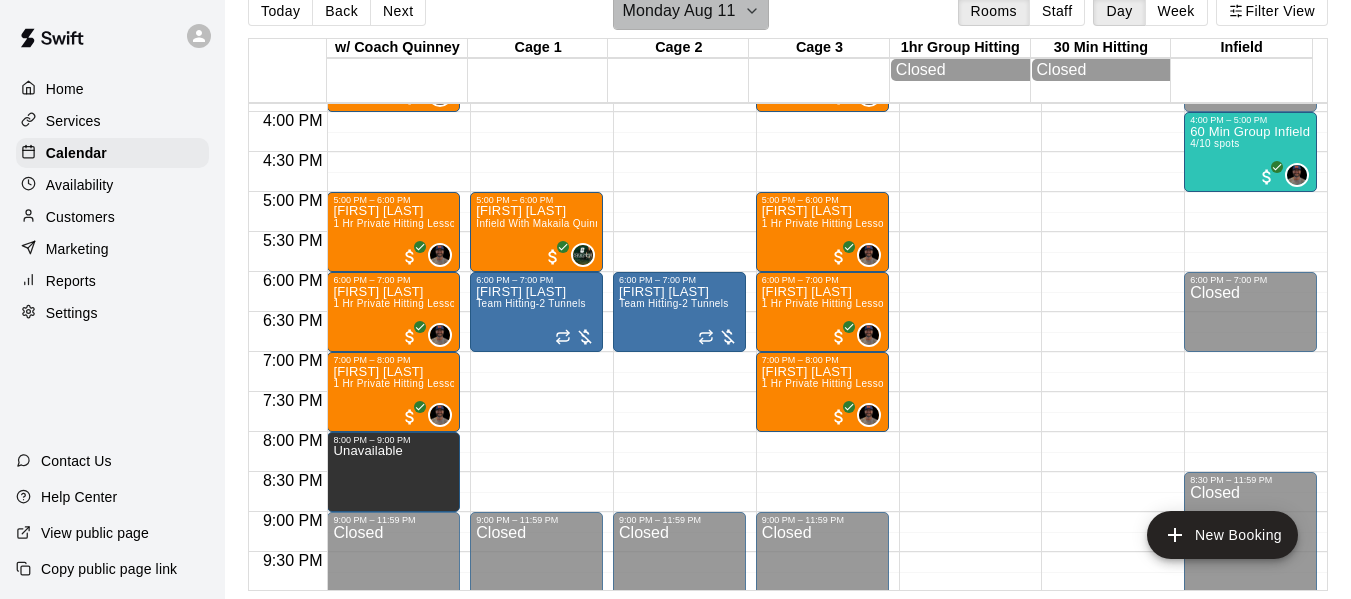 click 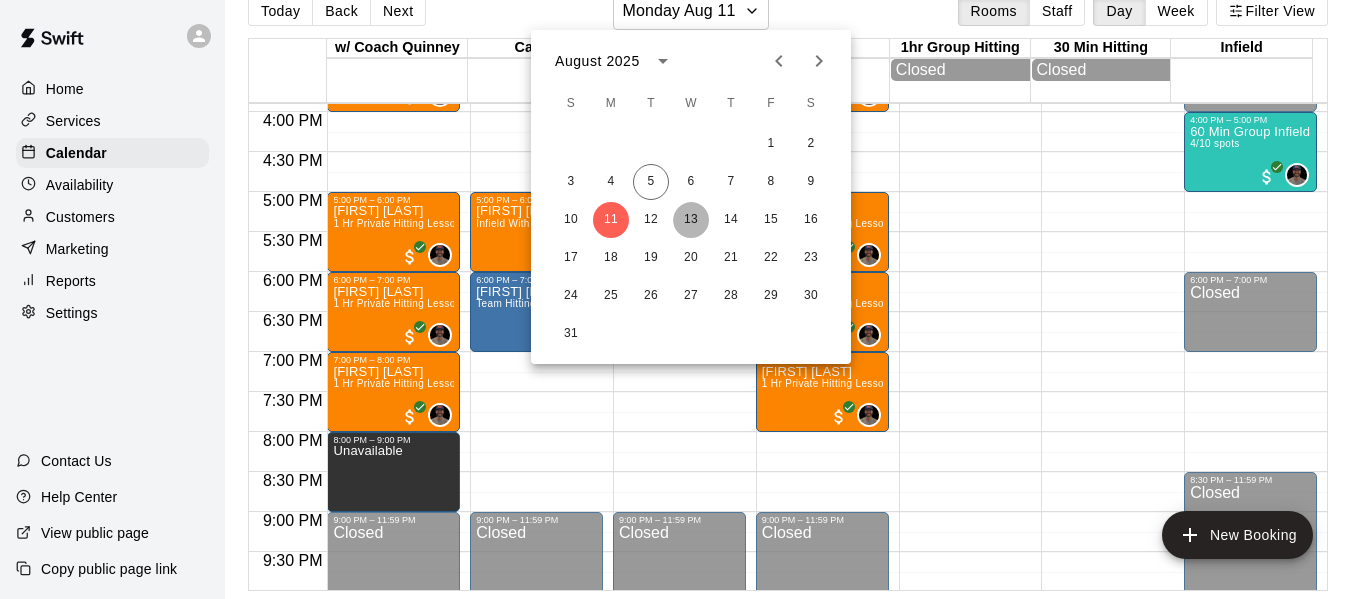 click on "13" at bounding box center (691, 220) 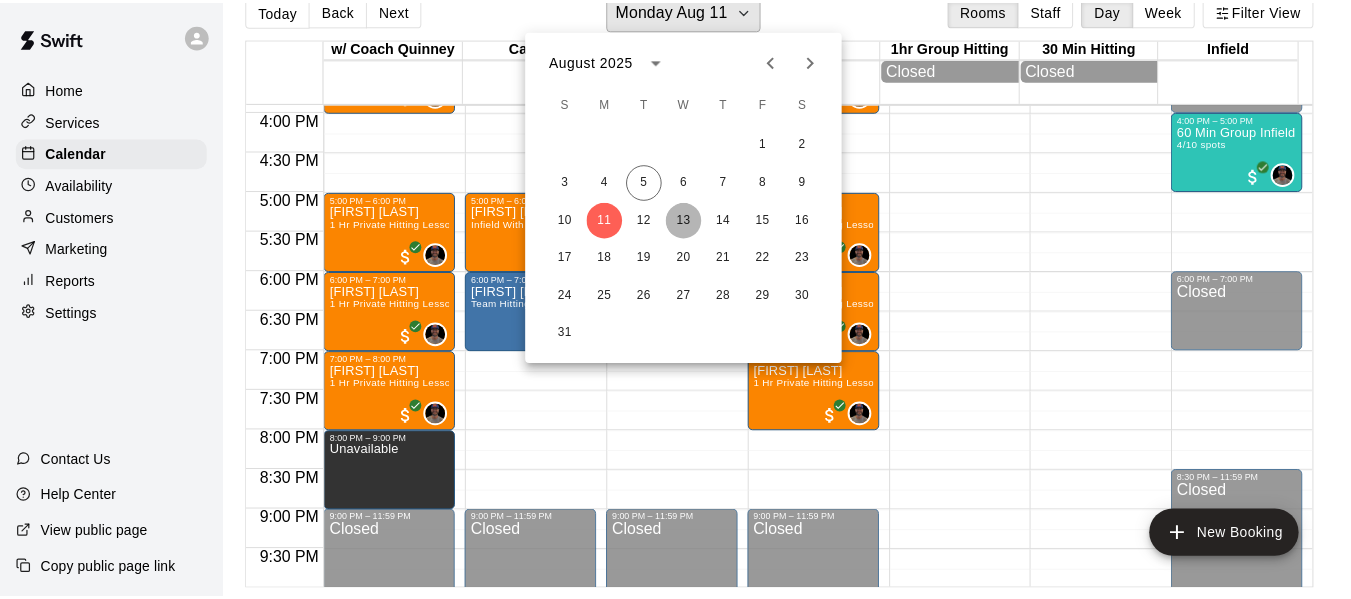 scroll, scrollTop: 24, scrollLeft: 0, axis: vertical 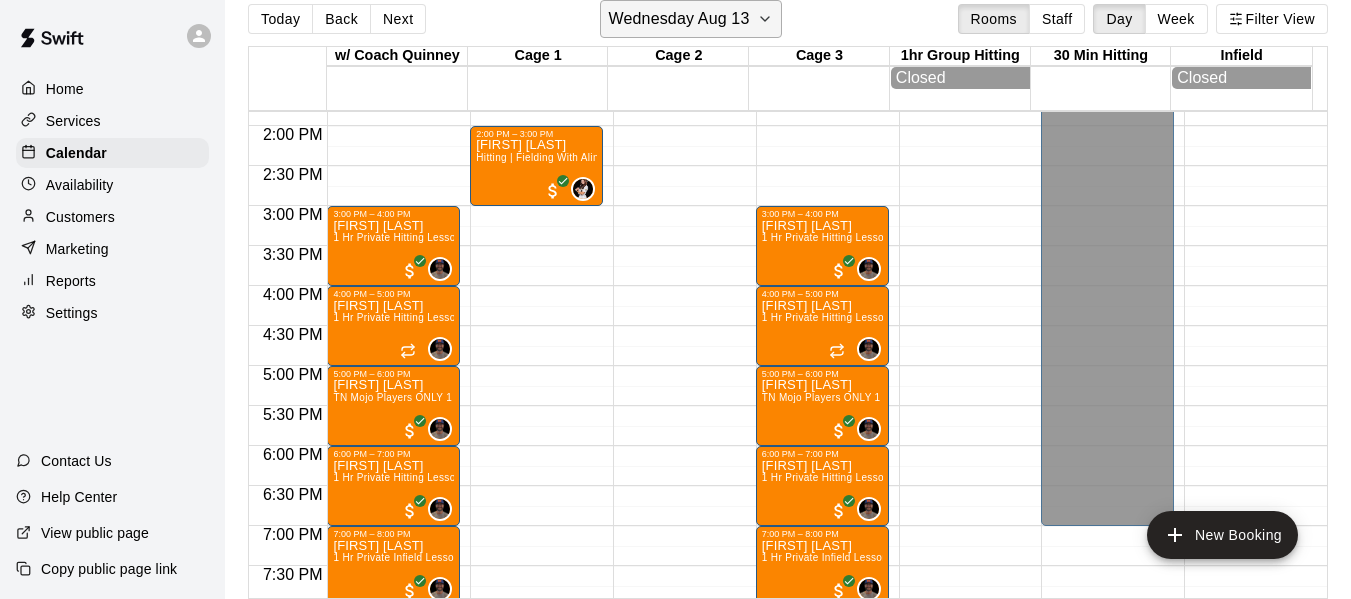 click 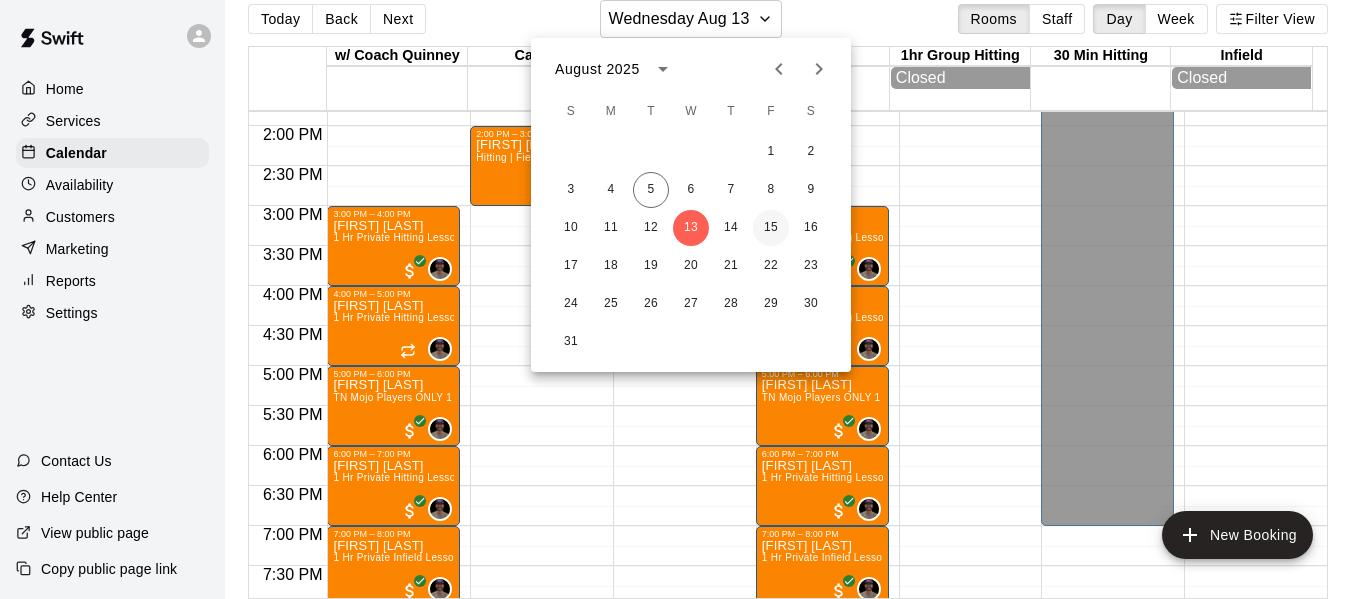 click on "15" at bounding box center [771, 228] 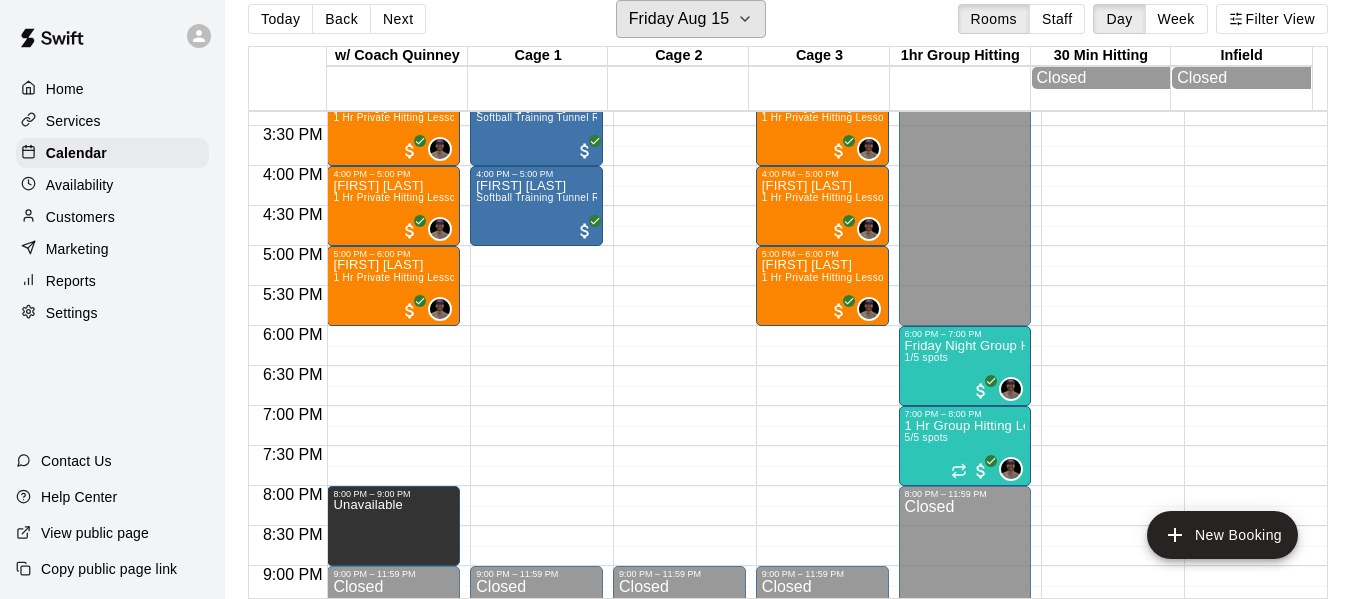 scroll, scrollTop: 1239, scrollLeft: 0, axis: vertical 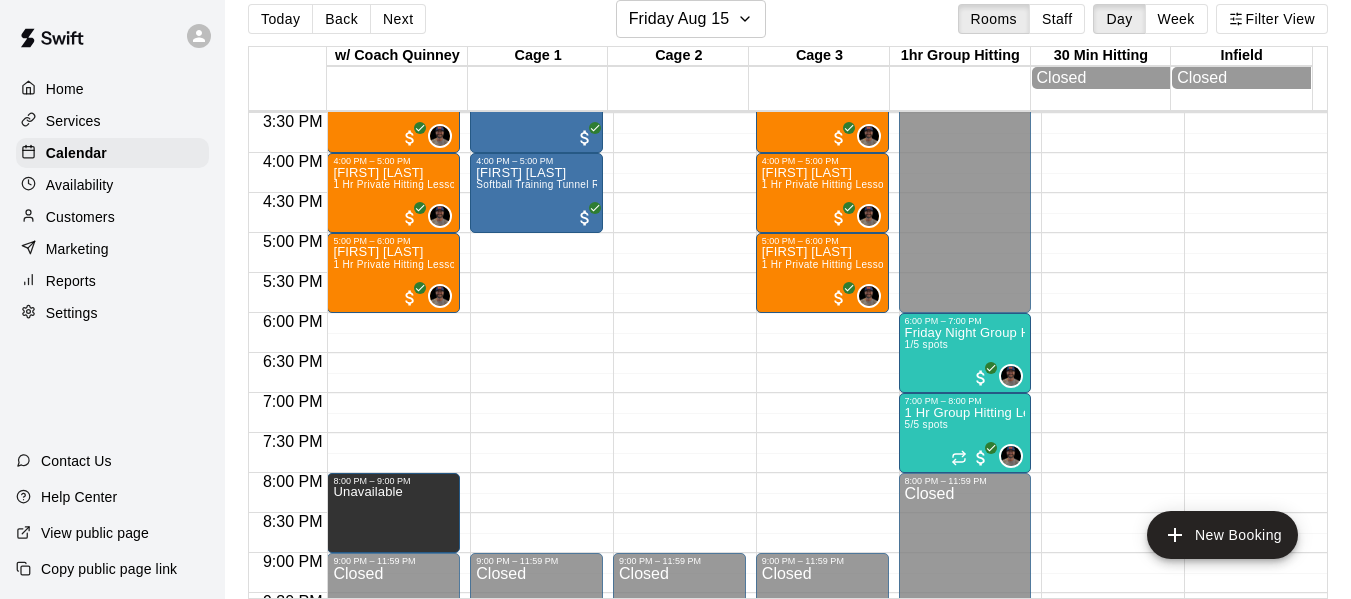 click on "Today" at bounding box center (280, 19) 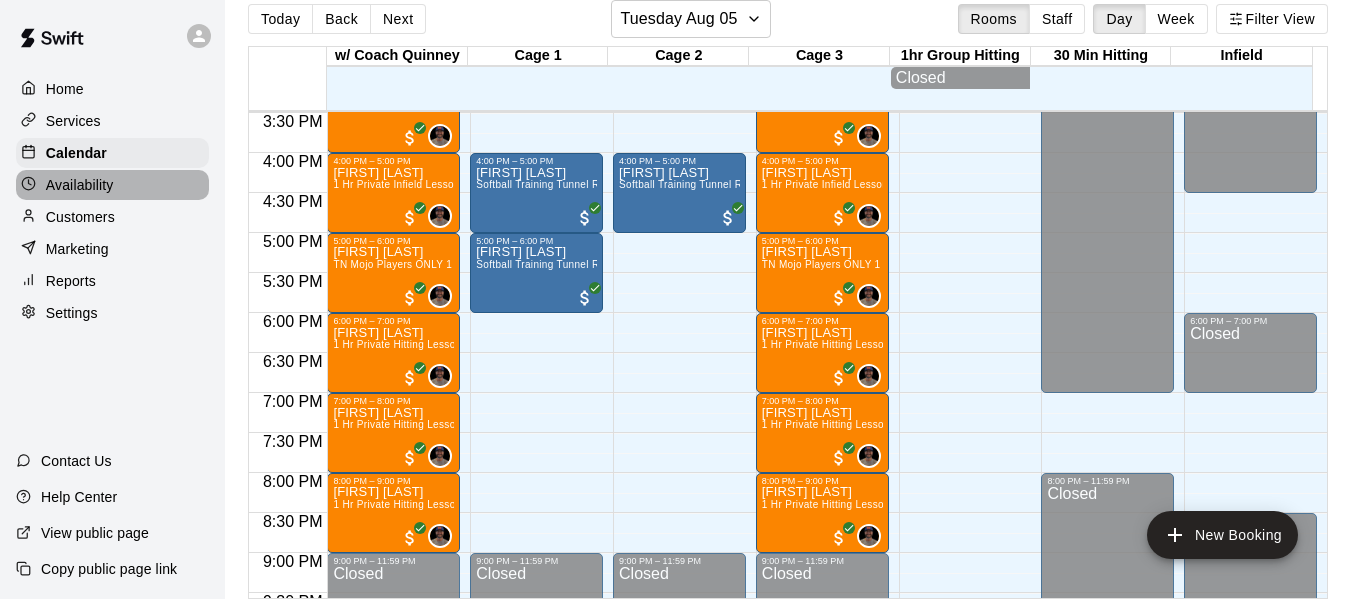 click on "Availability" at bounding box center [112, 185] 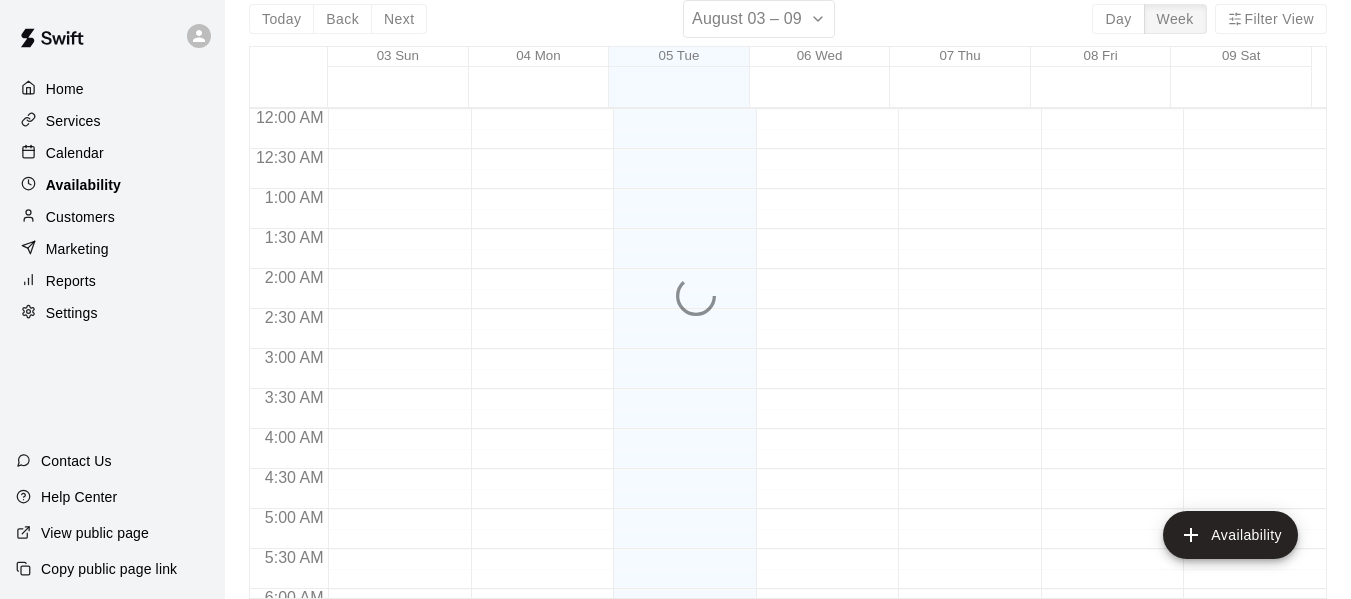 scroll, scrollTop: 0, scrollLeft: 0, axis: both 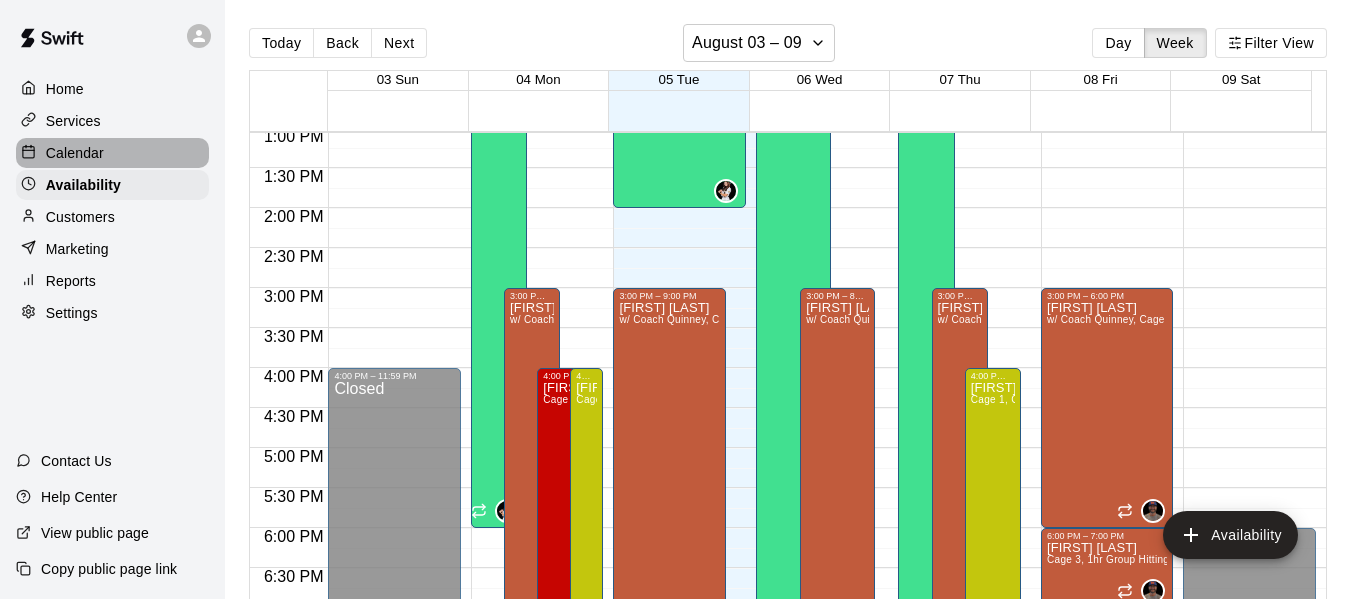 click on "Calendar" at bounding box center [112, 153] 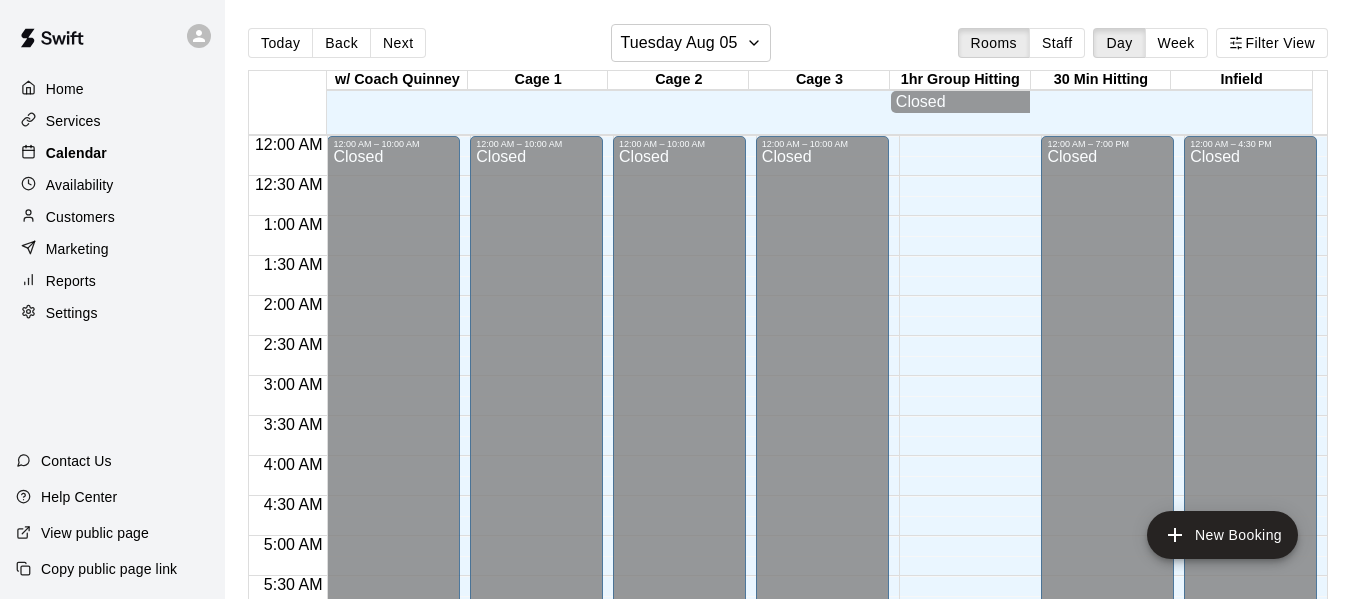 scroll, scrollTop: 1045, scrollLeft: 0, axis: vertical 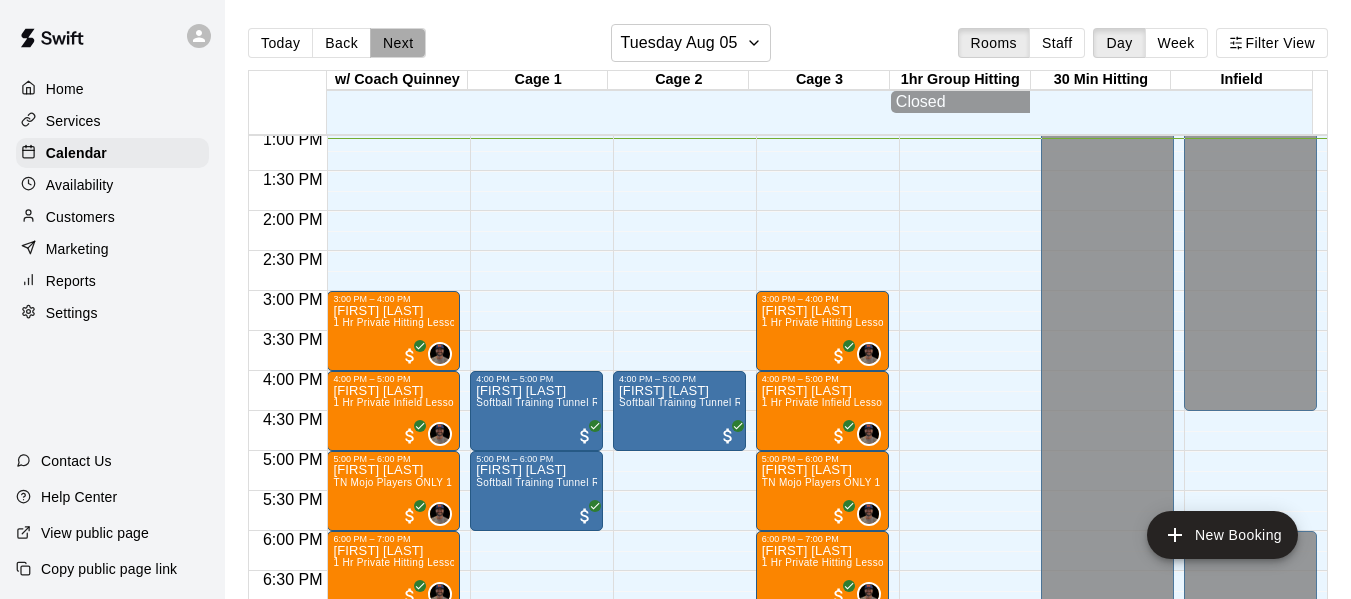 click on "Next" at bounding box center (398, 43) 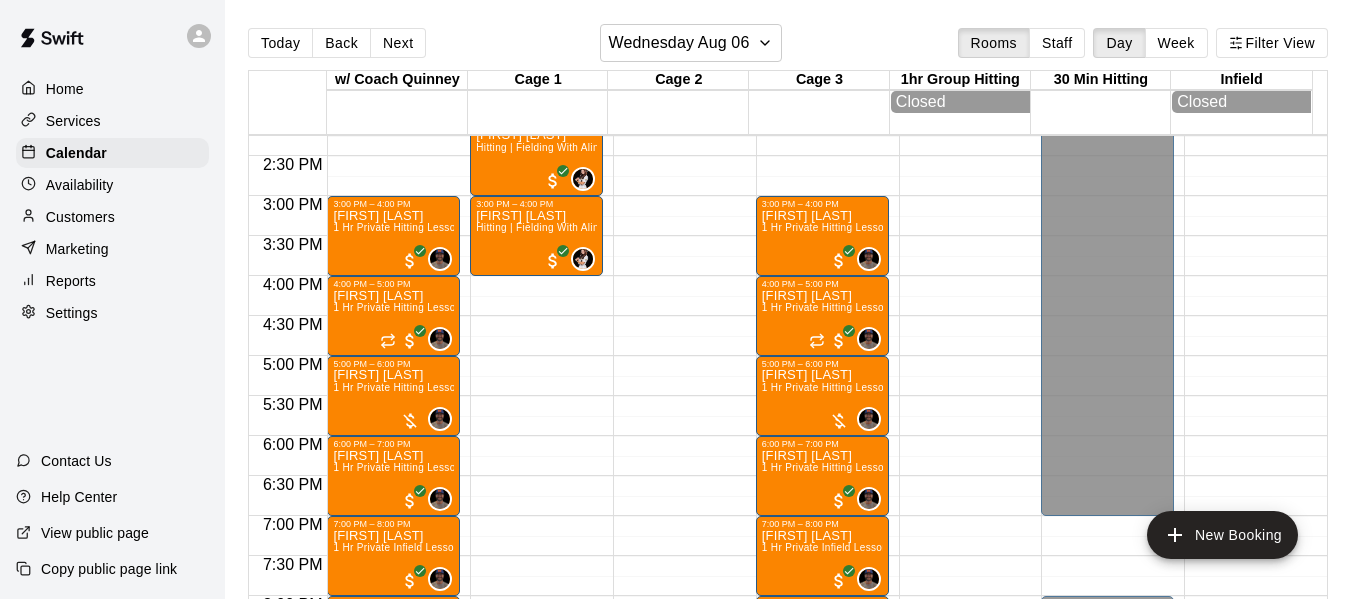 scroll, scrollTop: 1145, scrollLeft: 0, axis: vertical 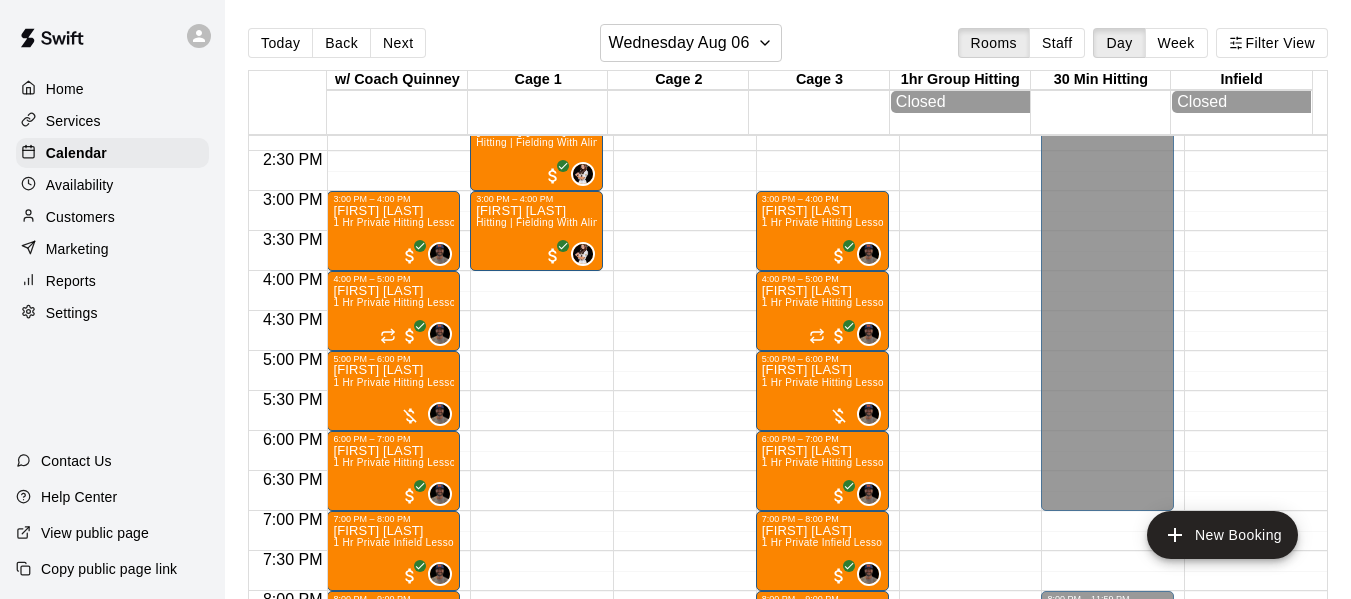 click on "Services" at bounding box center [112, 121] 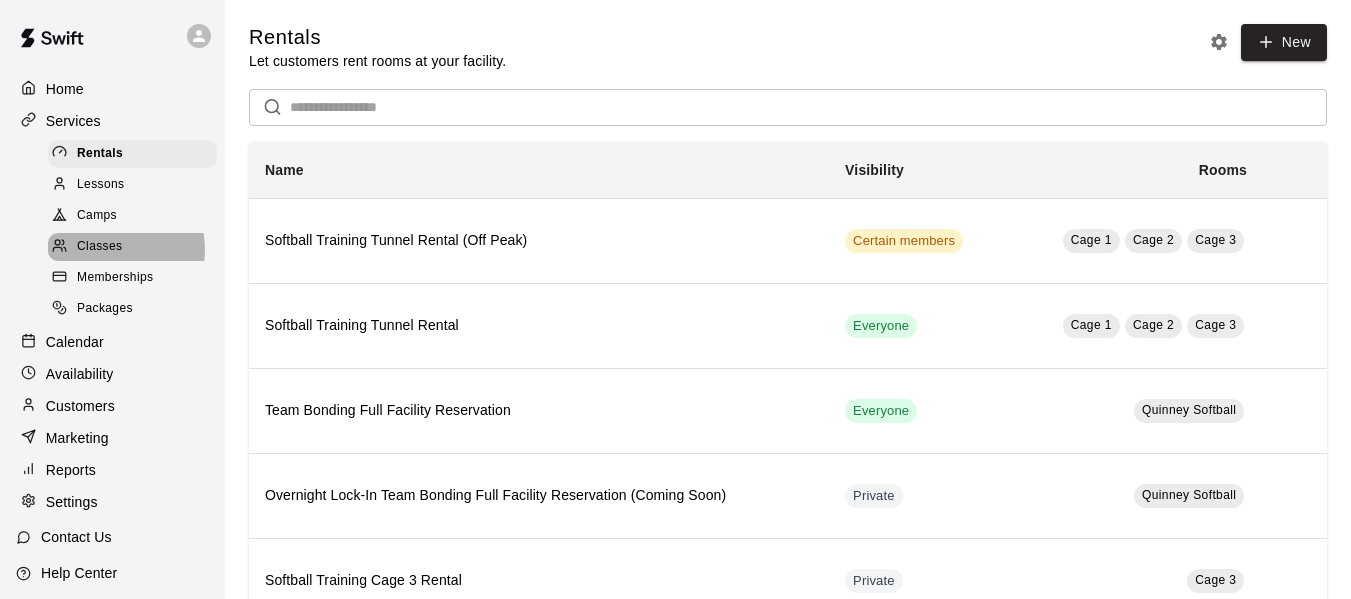click on "Classes" at bounding box center (99, 247) 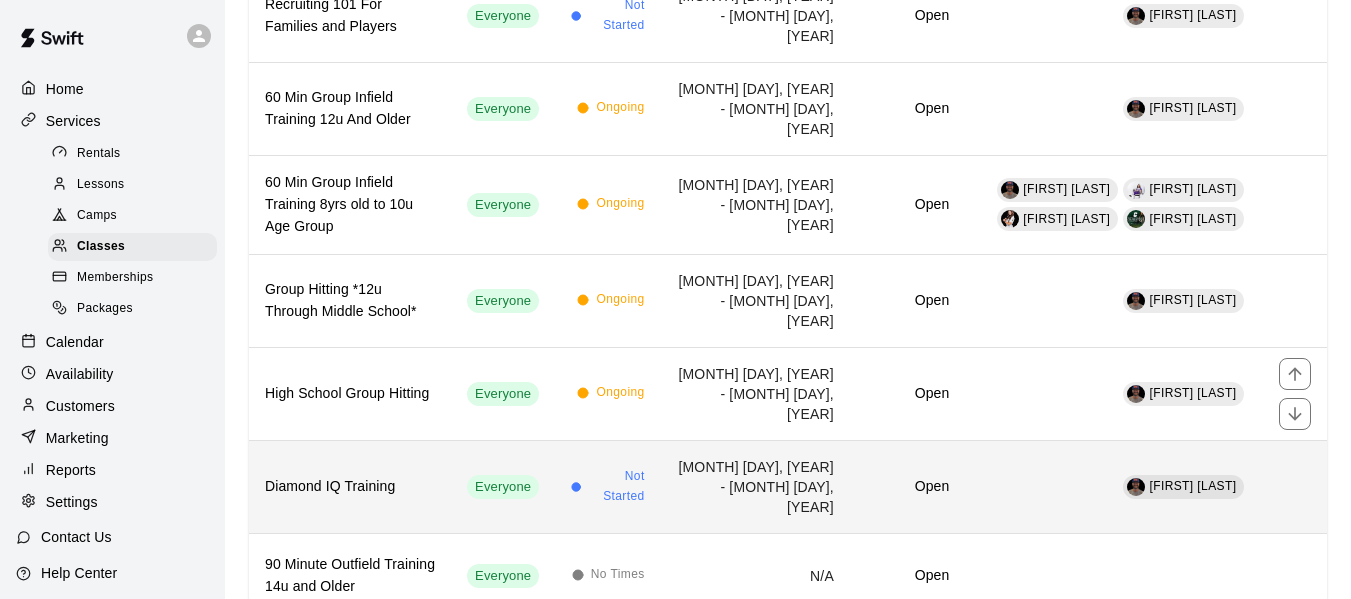 scroll, scrollTop: 300, scrollLeft: 0, axis: vertical 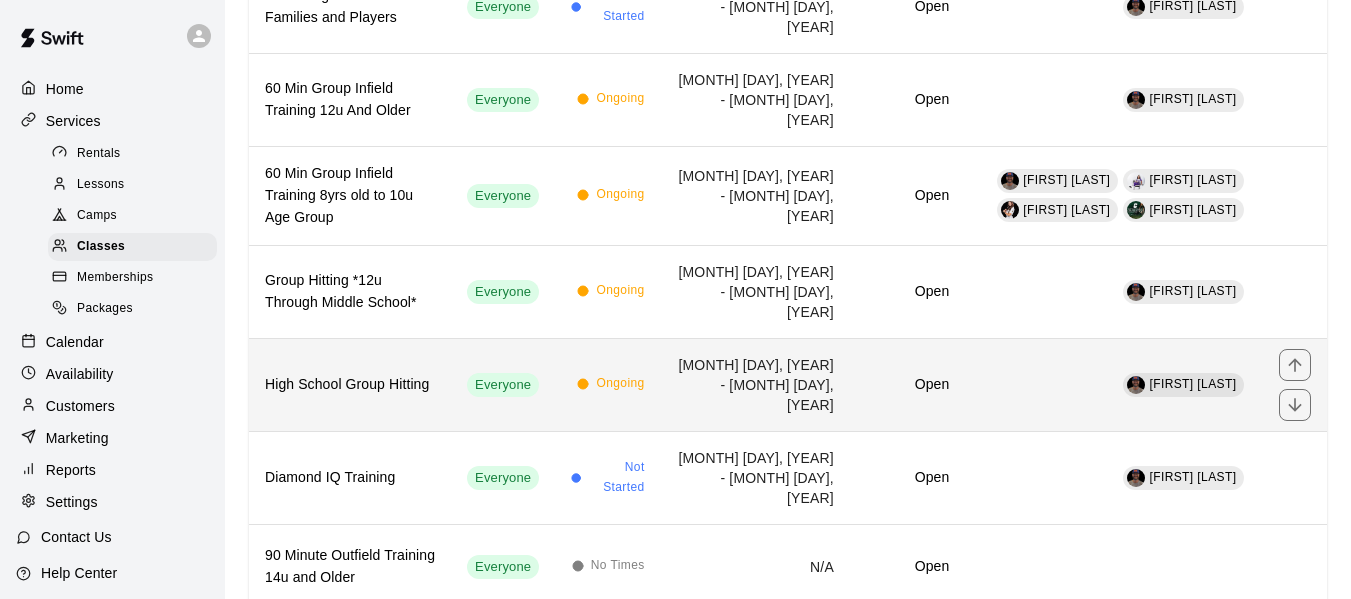 click on "High School Group Hitting" at bounding box center (350, 384) 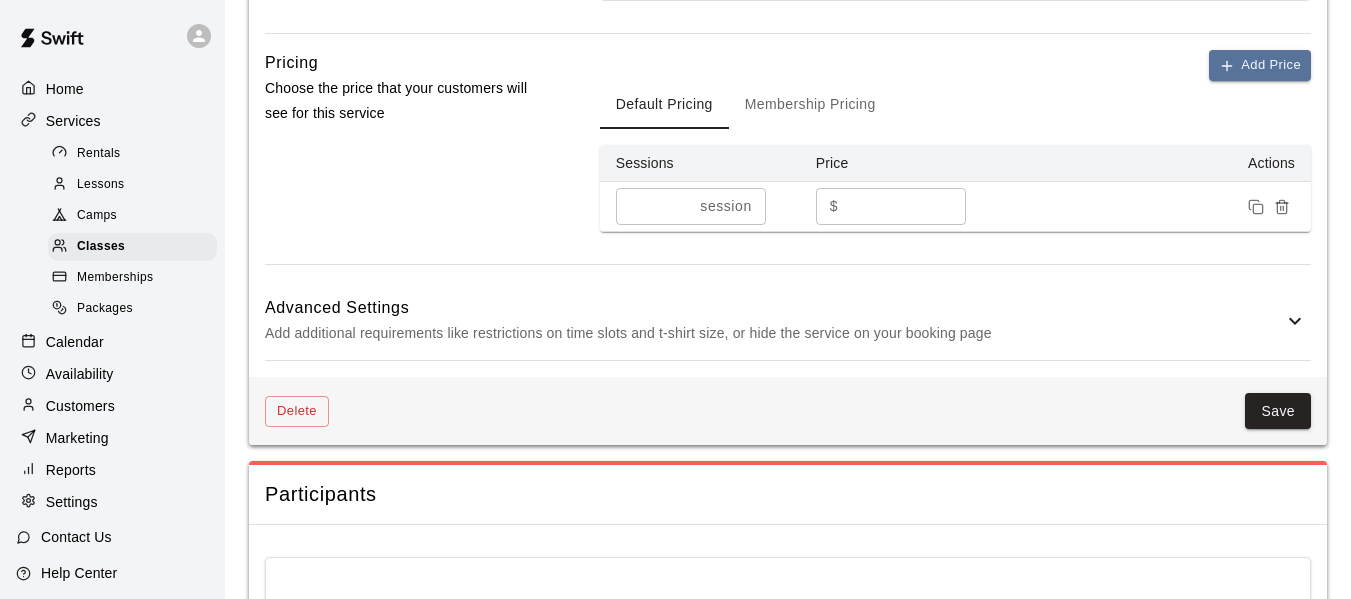 scroll, scrollTop: 1374, scrollLeft: 0, axis: vertical 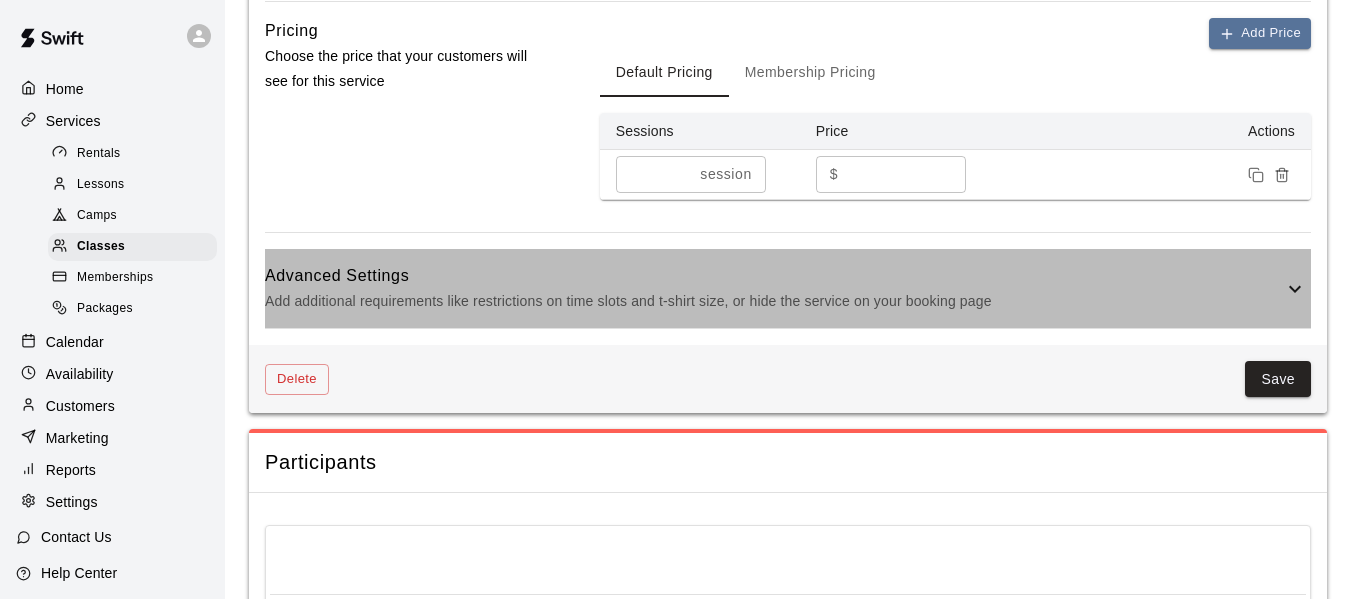 click on "Add additional requirements like restrictions on time slots and t-shirt size, or hide the service on your booking page" at bounding box center [774, 301] 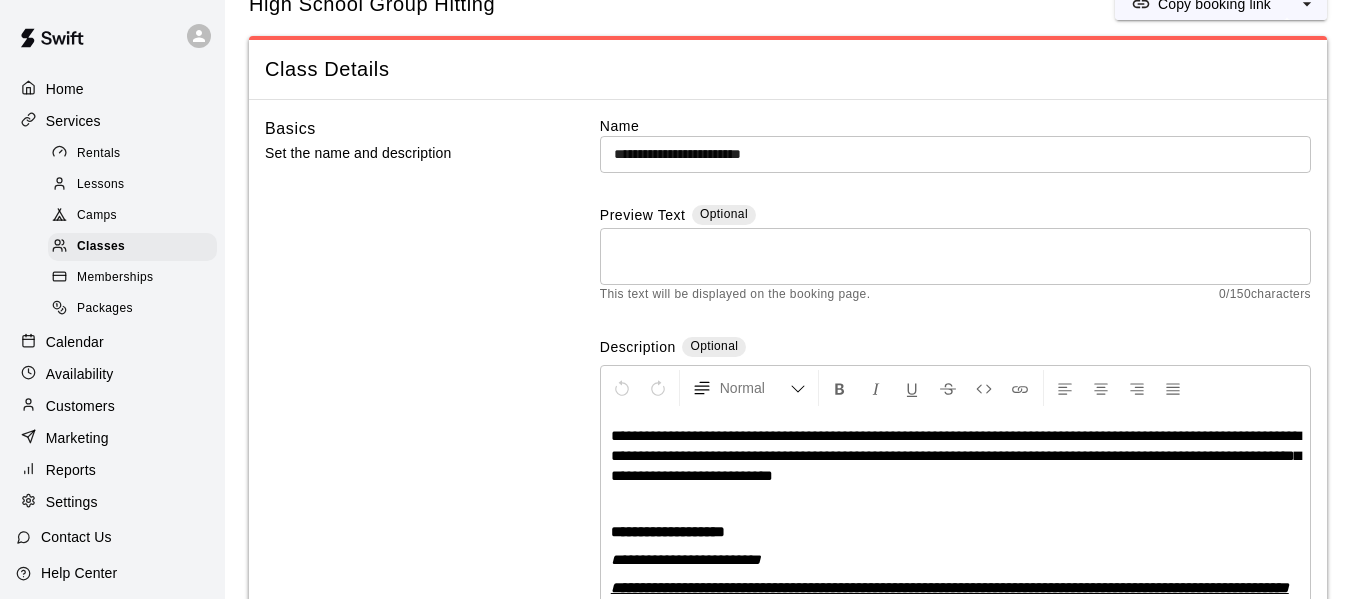 scroll, scrollTop: 0, scrollLeft: 0, axis: both 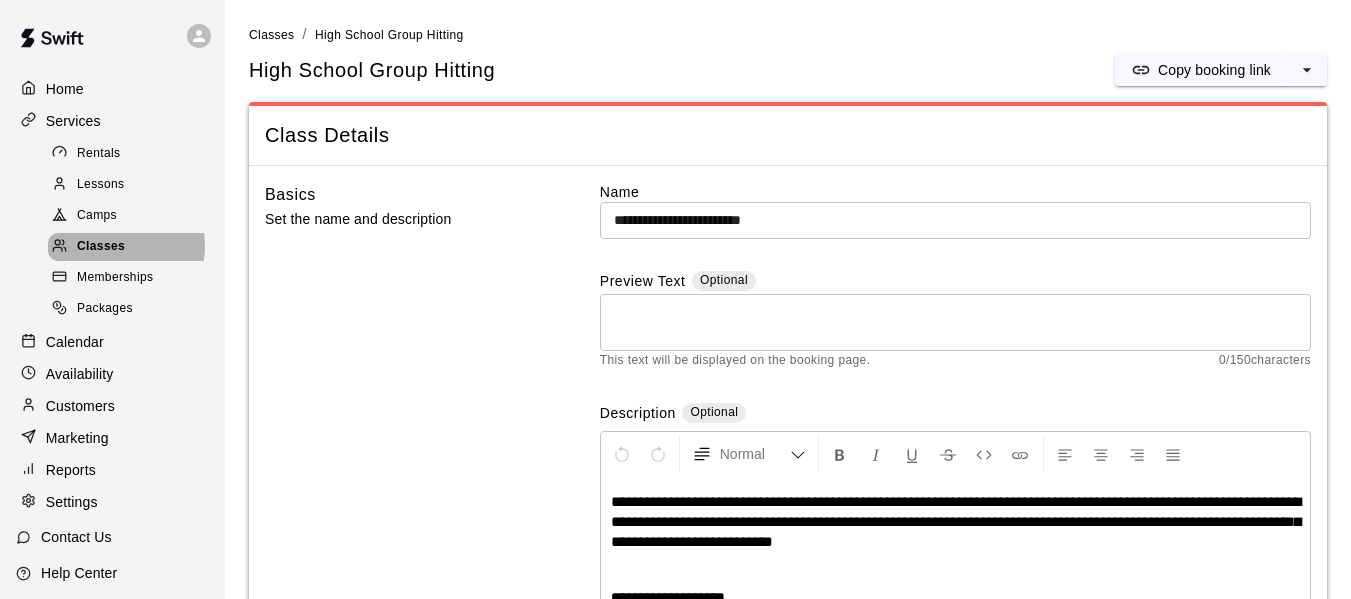 click on "Classes" at bounding box center (101, 247) 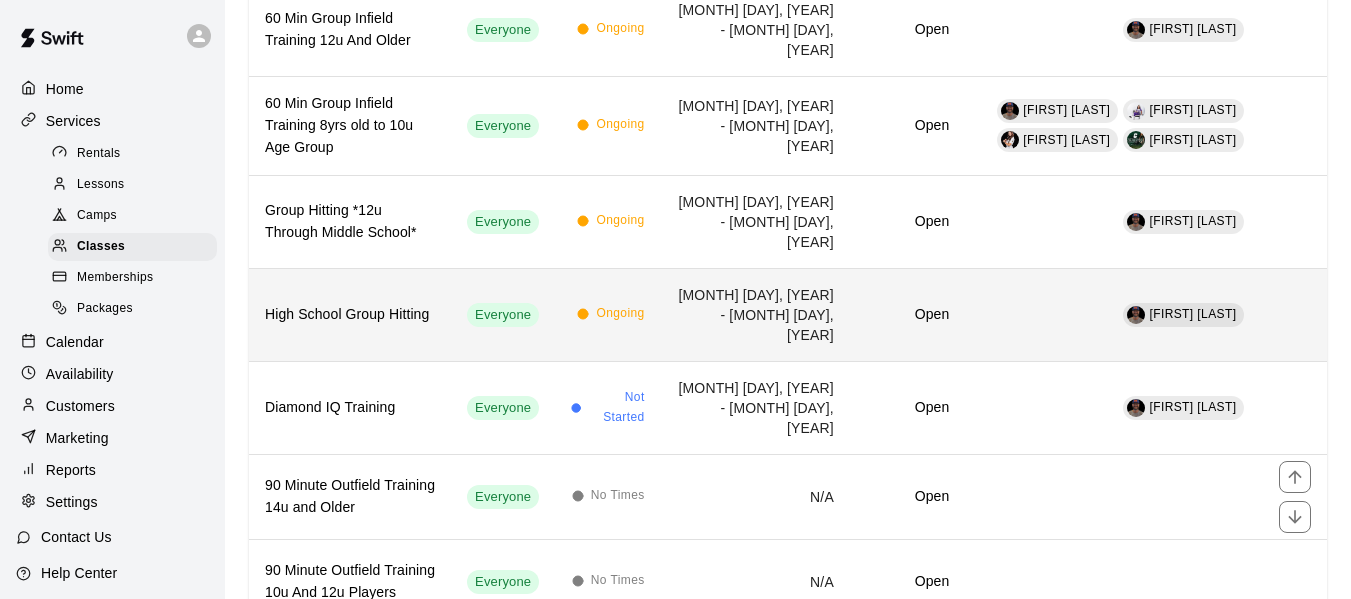 scroll, scrollTop: 270, scrollLeft: 0, axis: vertical 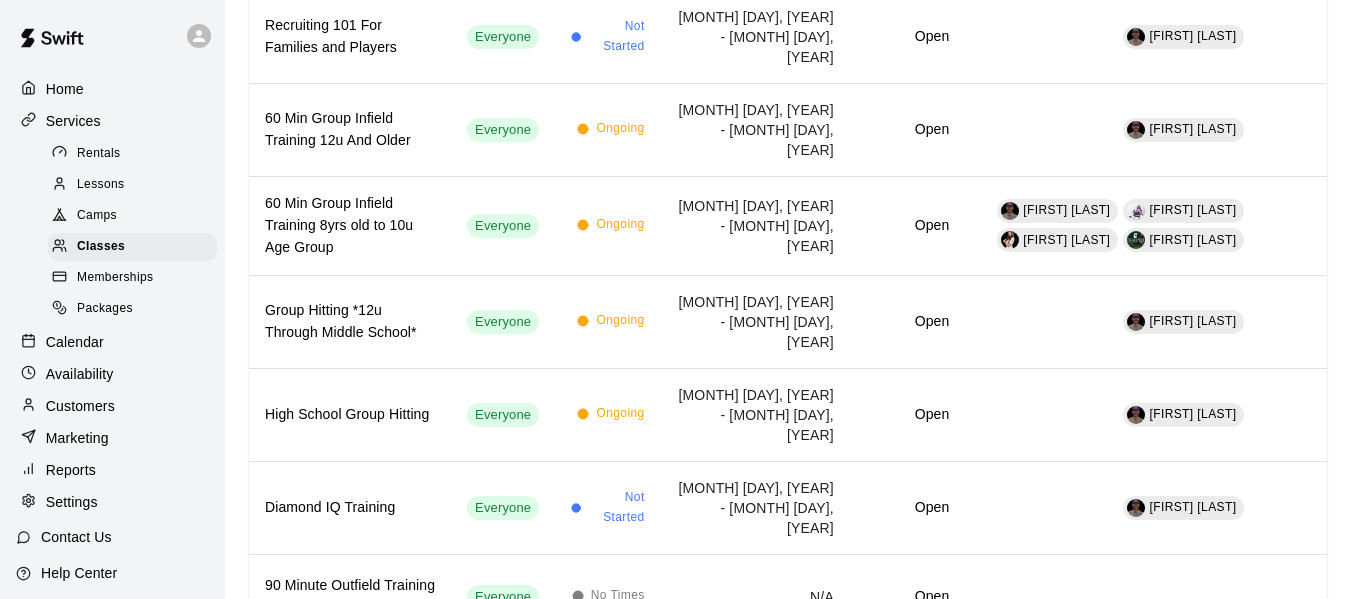 click on "Camps" at bounding box center [132, 216] 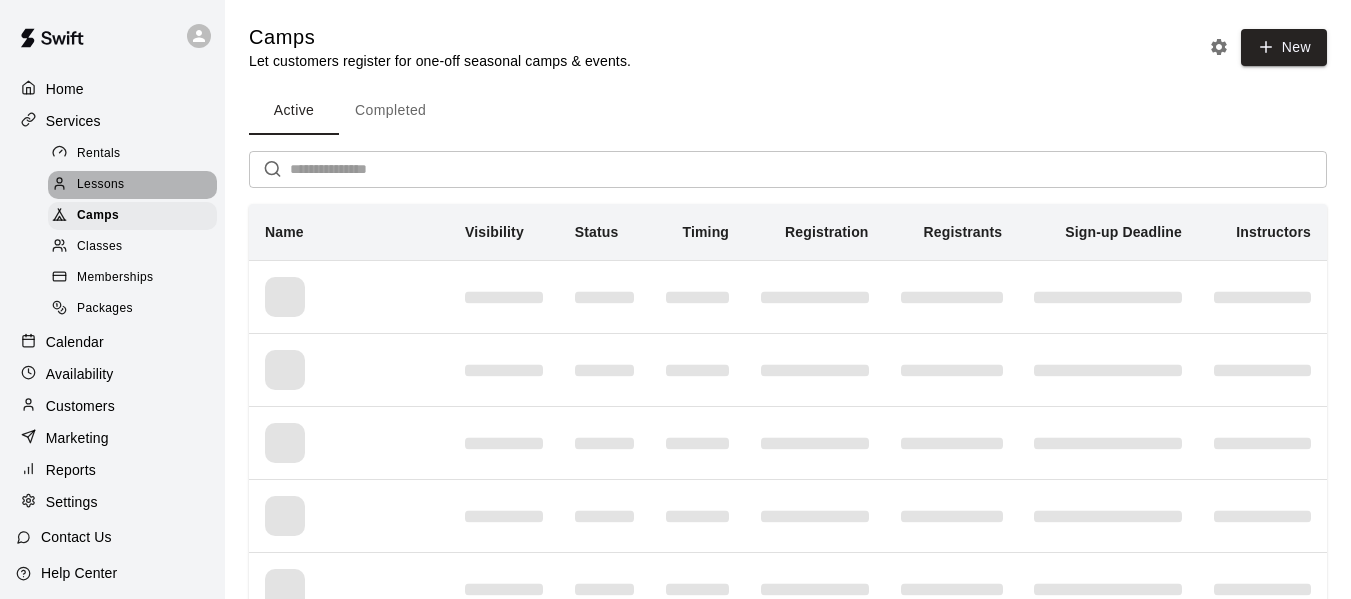 click on "Lessons" at bounding box center [132, 185] 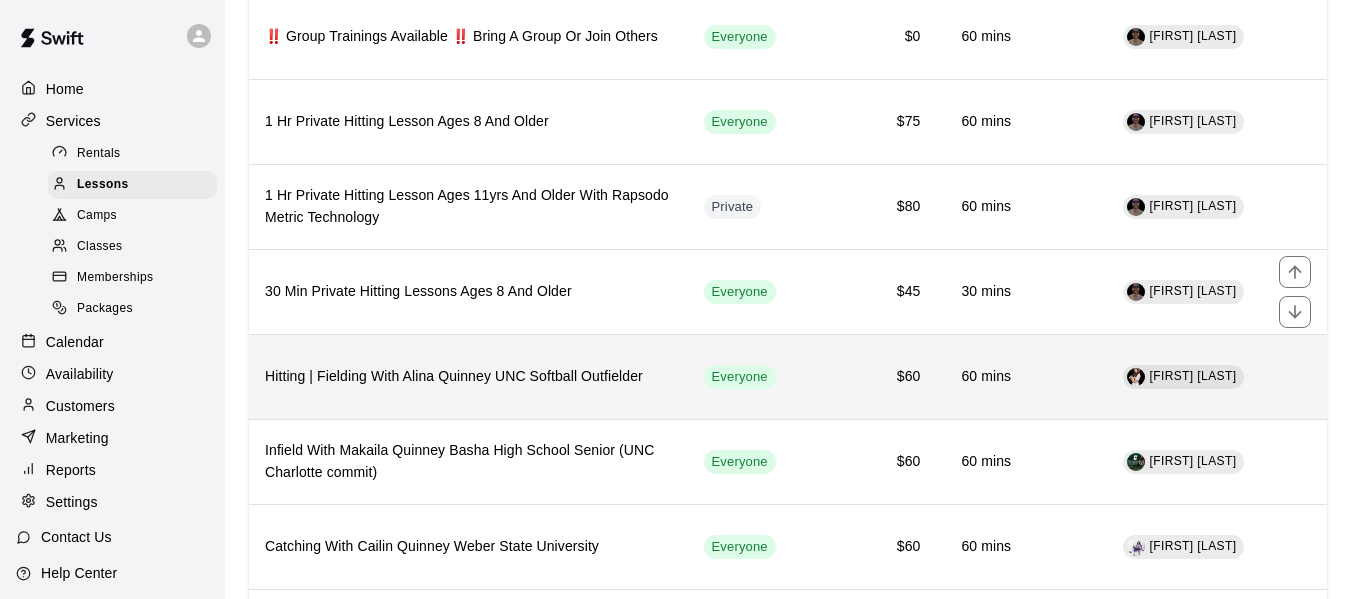 scroll, scrollTop: 233, scrollLeft: 0, axis: vertical 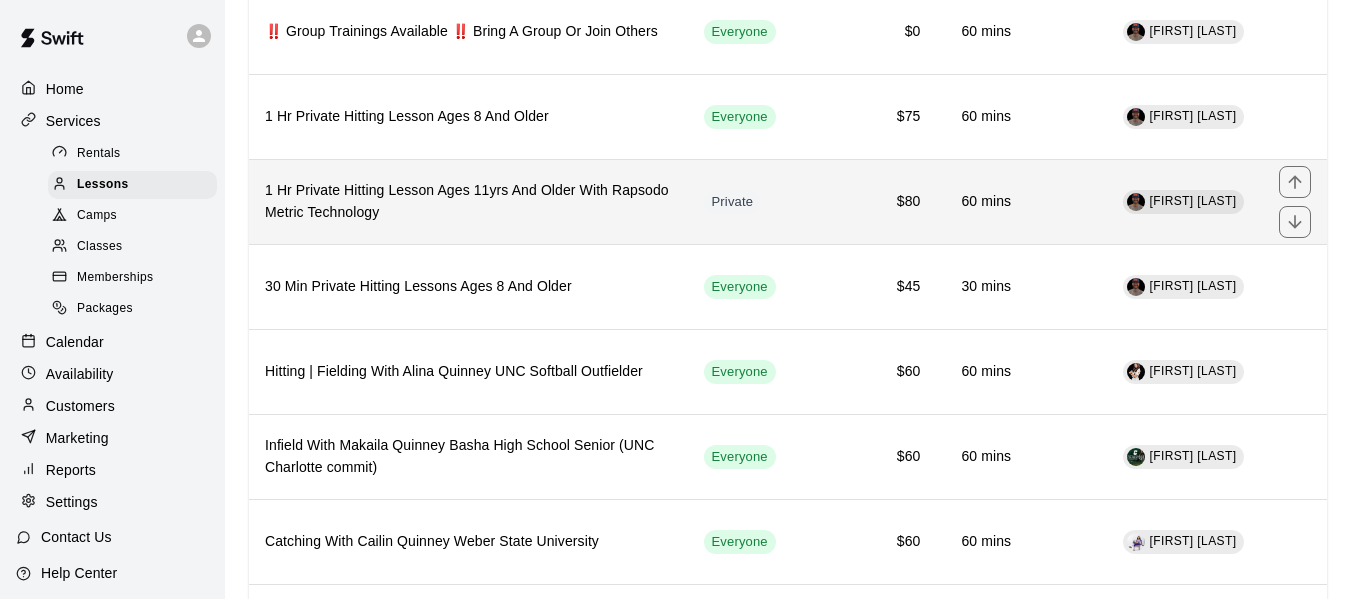 click on "1 Hr Private Hitting Lesson Ages 11yrs And Older With Rapsodo Metric Technology" at bounding box center [468, 202] 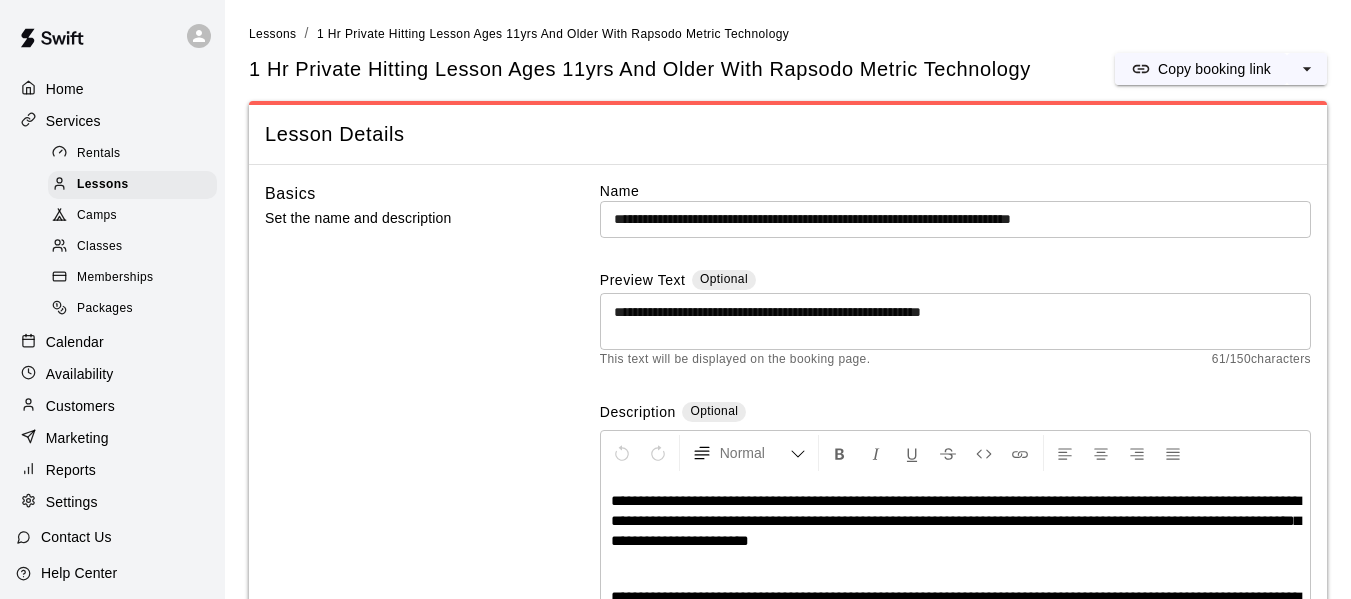 scroll, scrollTop: 0, scrollLeft: 0, axis: both 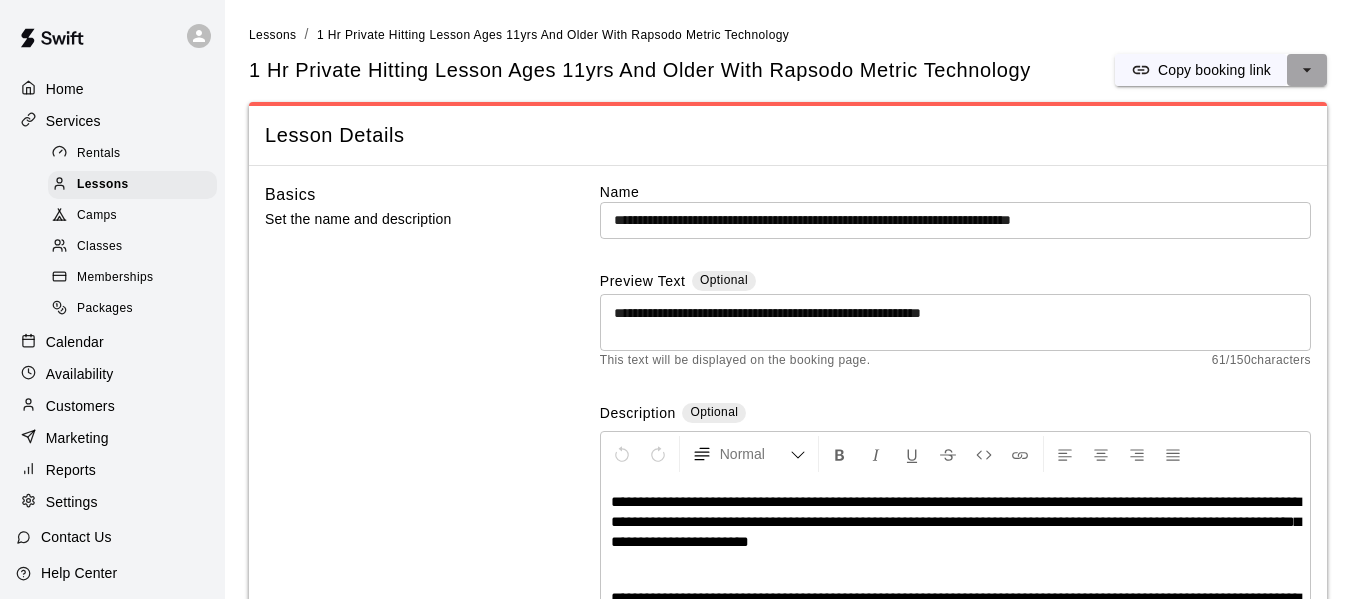 click 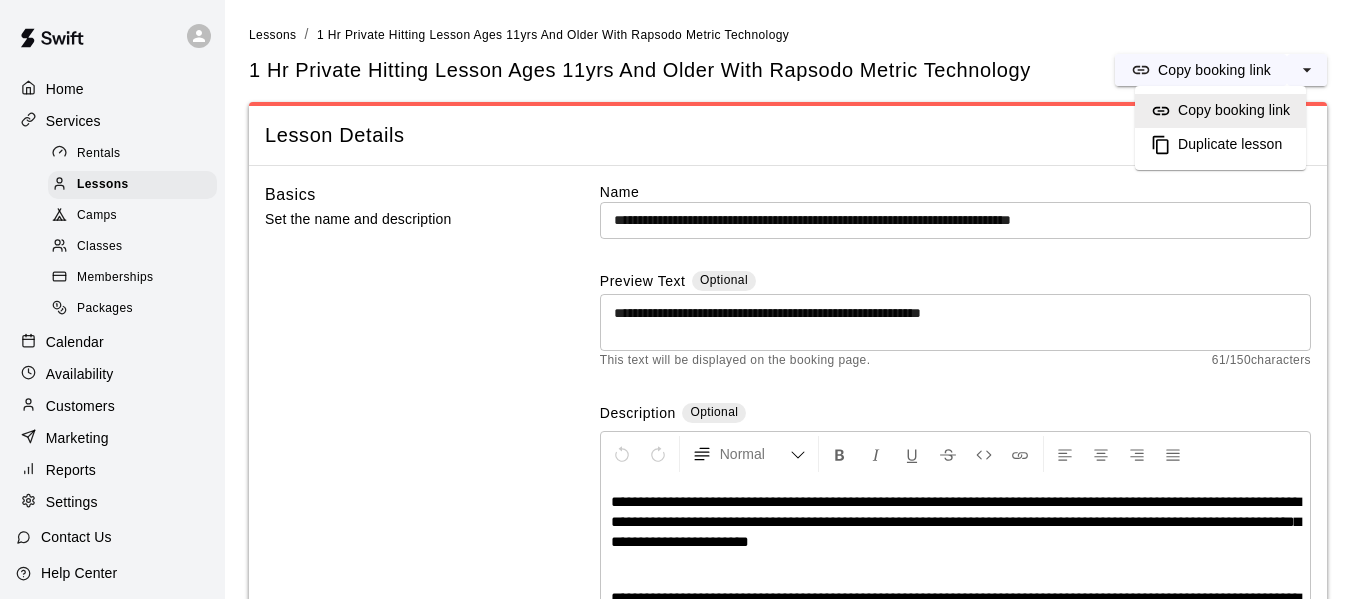 click on "Lessons / 1 Hr Private Hitting Lesson Ages 11yrs And Older With Rapsodo Metric Technology" at bounding box center [788, 35] 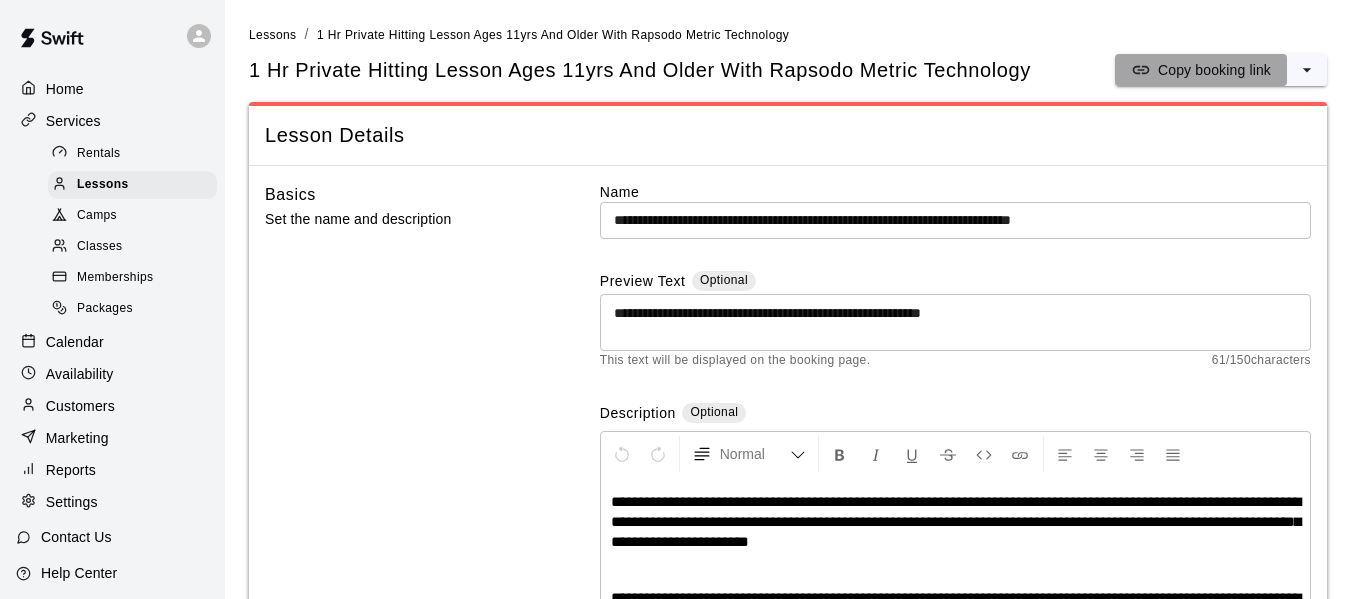 click on "Copy booking link" at bounding box center [1214, 70] 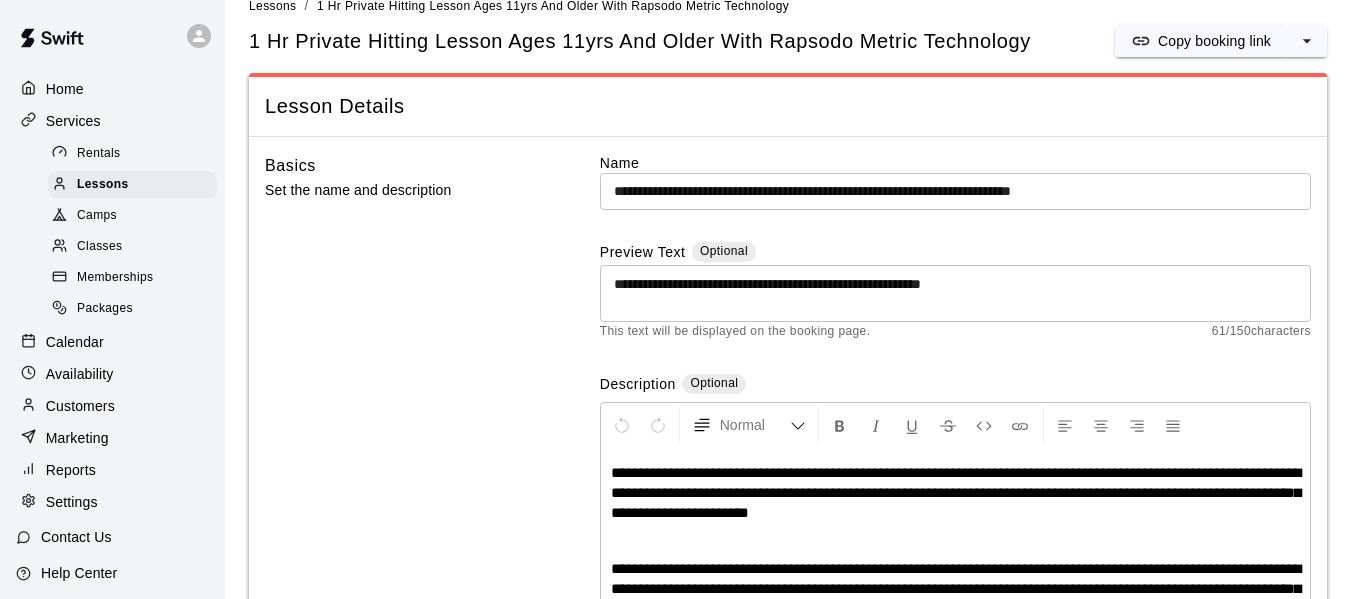 scroll, scrollTop: 0, scrollLeft: 0, axis: both 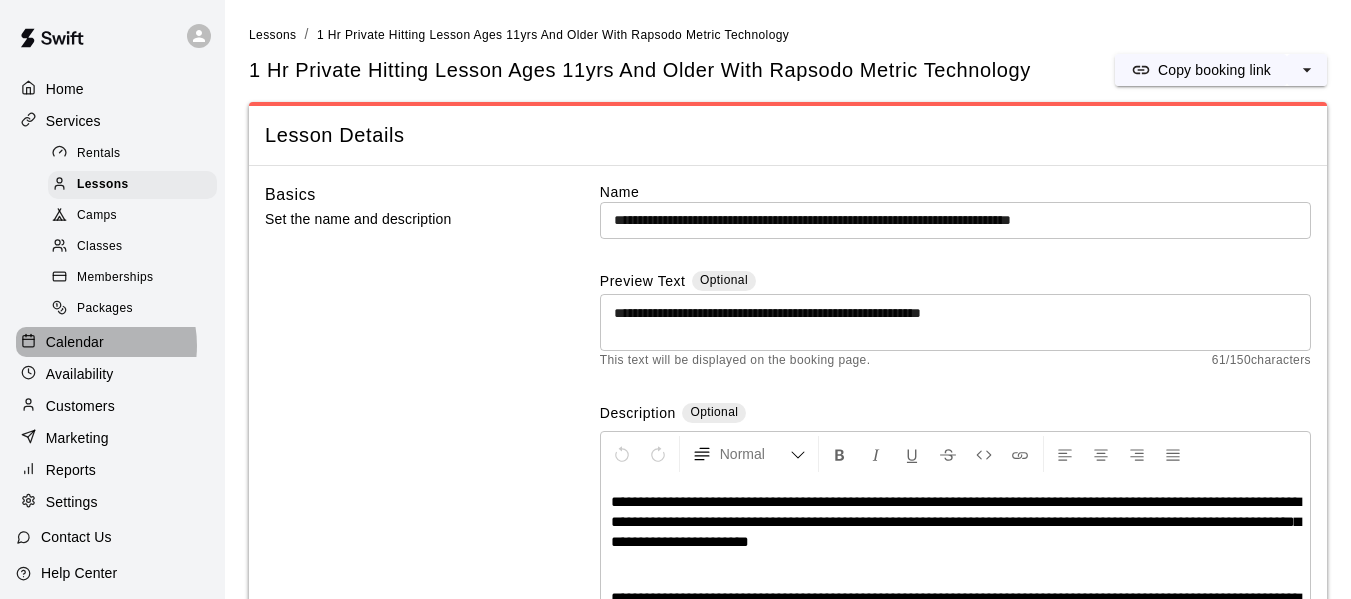 click on "Calendar" at bounding box center [75, 342] 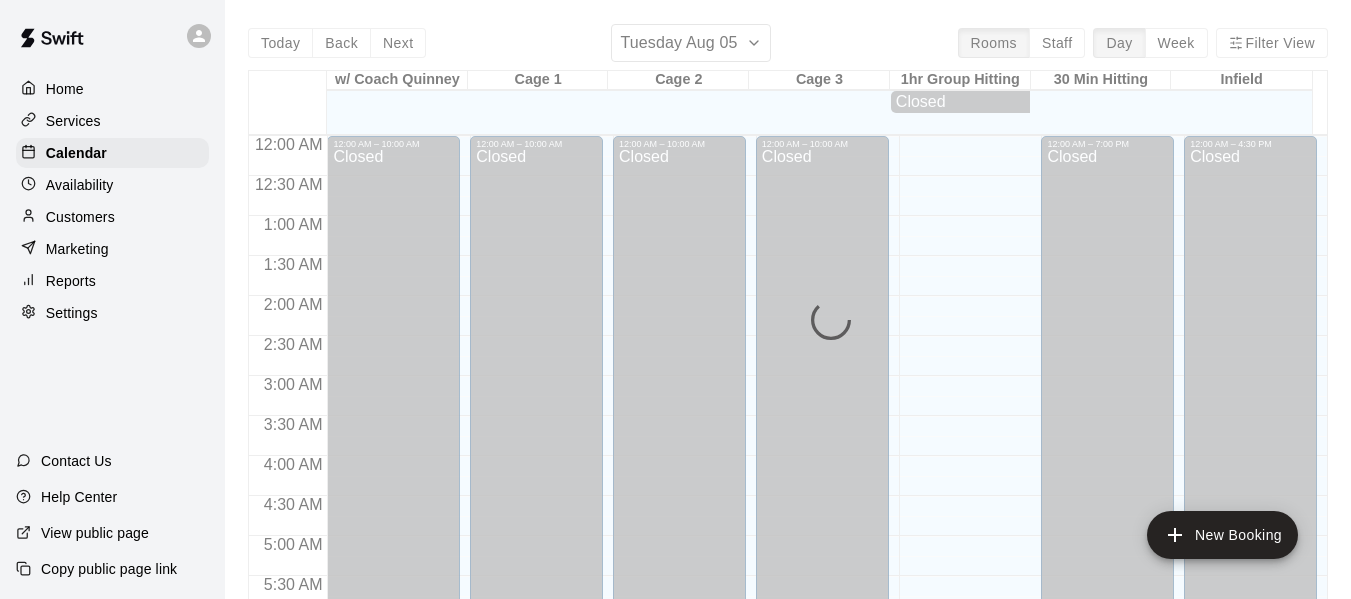 scroll, scrollTop: 1060, scrollLeft: 0, axis: vertical 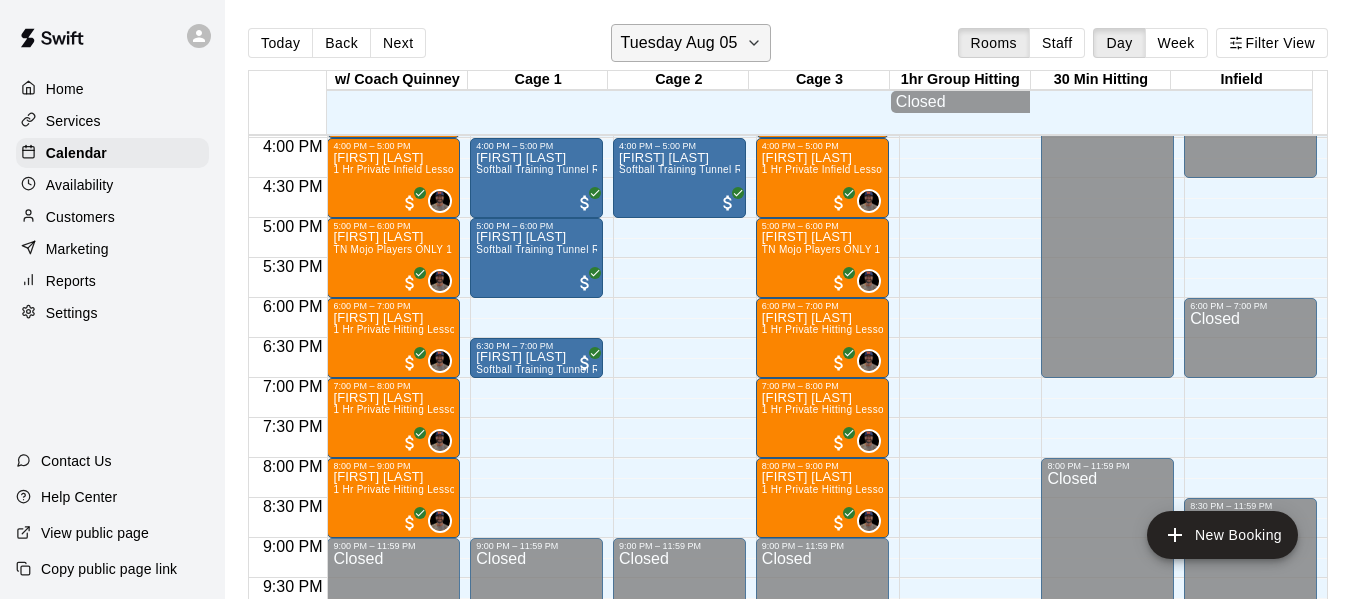 click 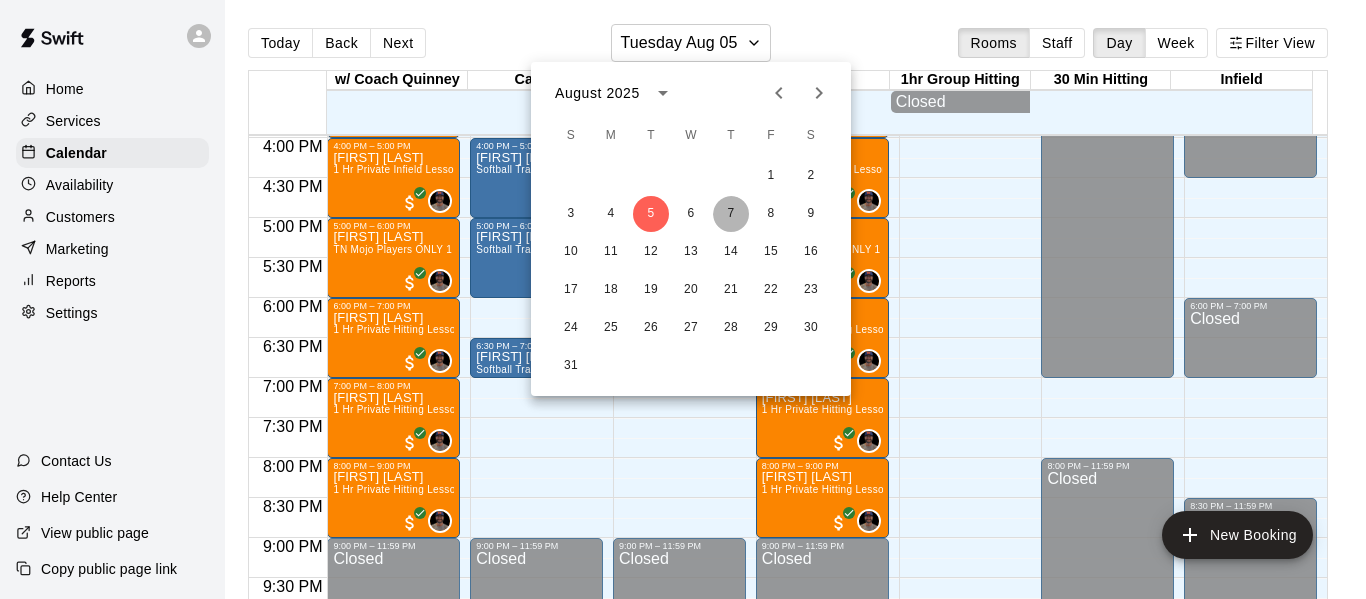 click on "7" at bounding box center (731, 214) 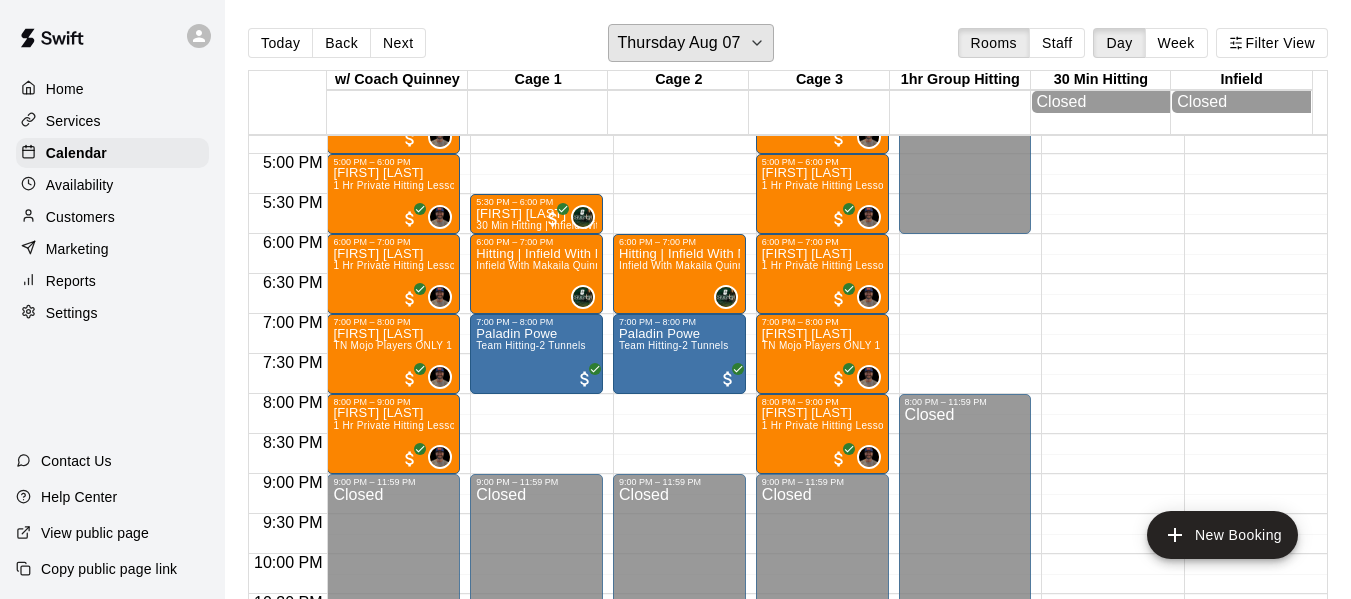 scroll, scrollTop: 1345, scrollLeft: 0, axis: vertical 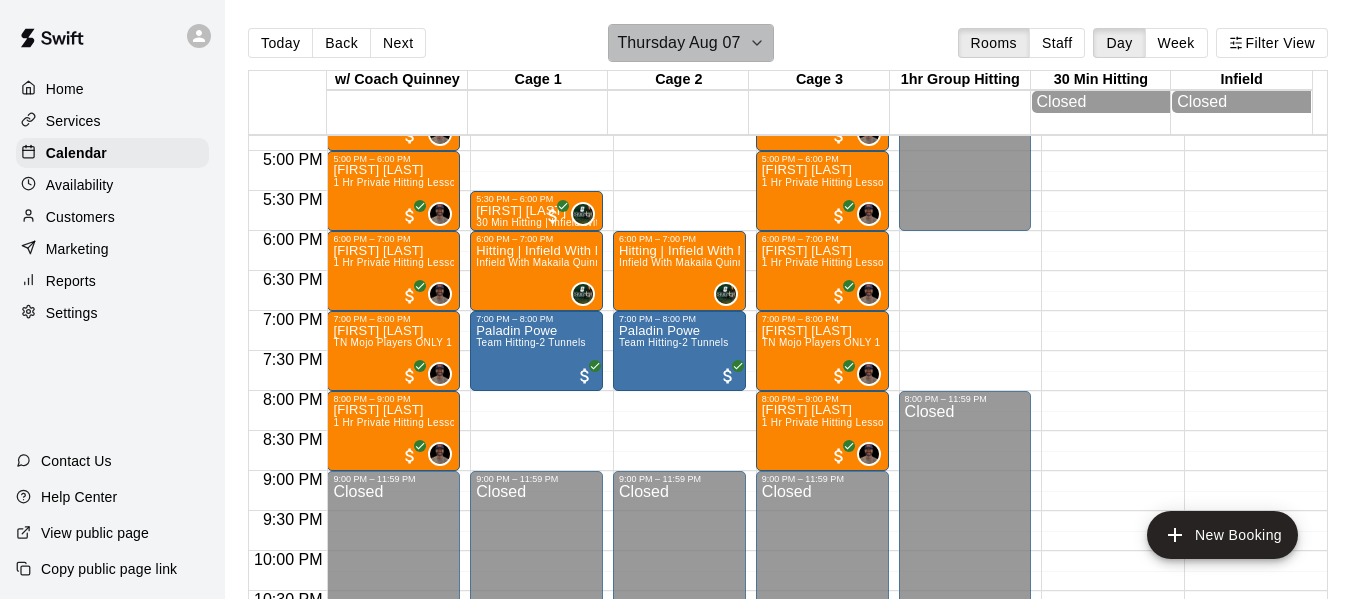 click 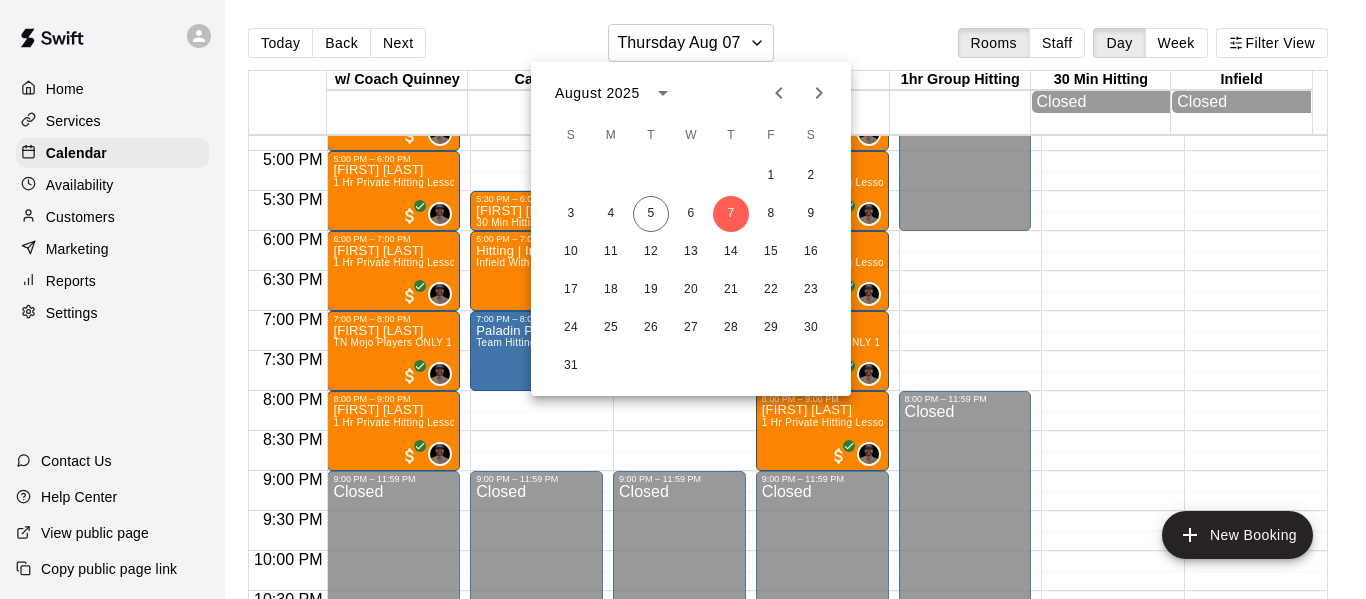 click 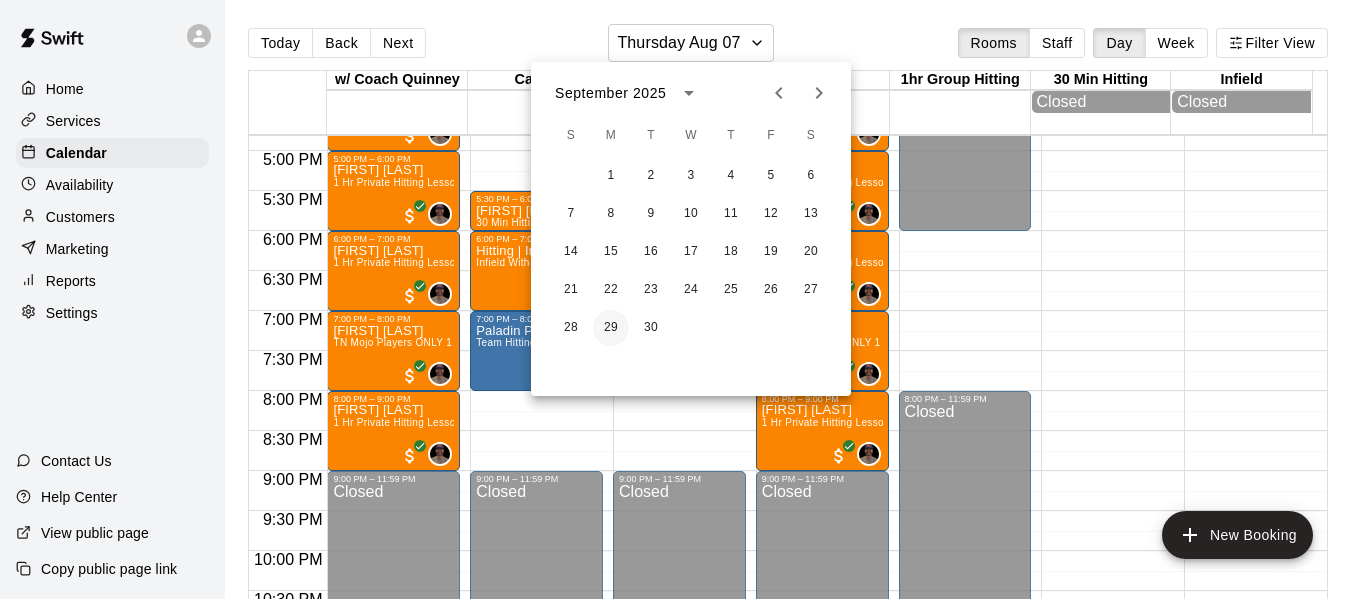 click on "29" at bounding box center [611, 328] 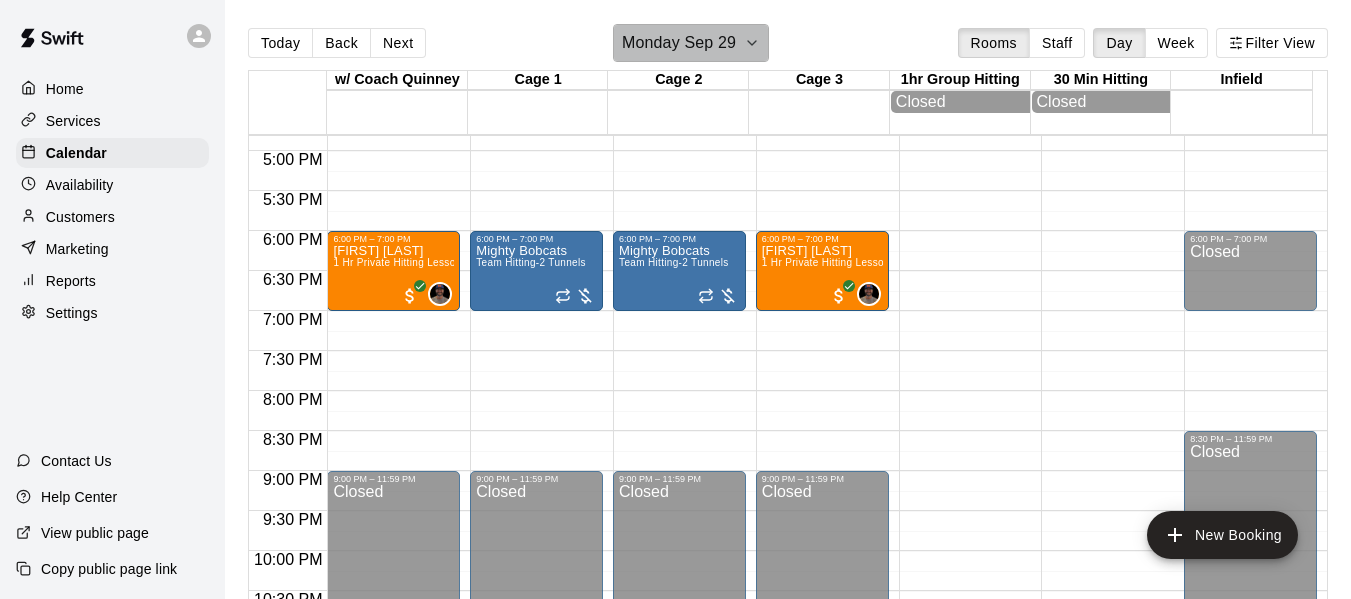 click 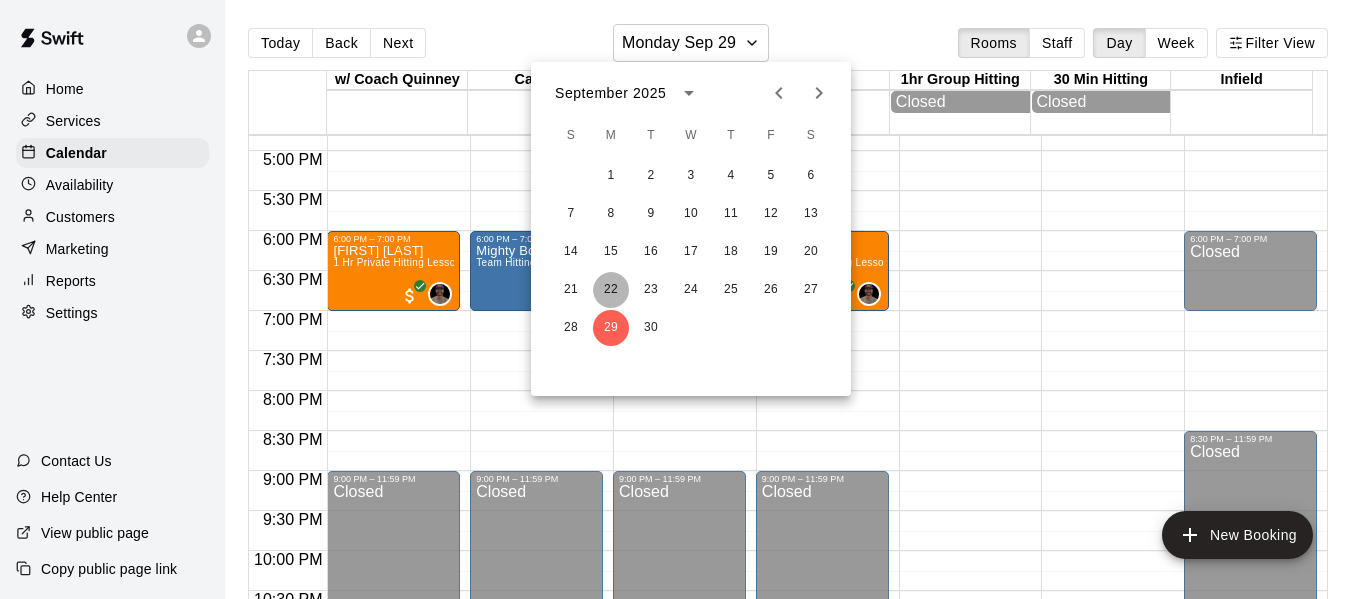 click on "22" at bounding box center (611, 290) 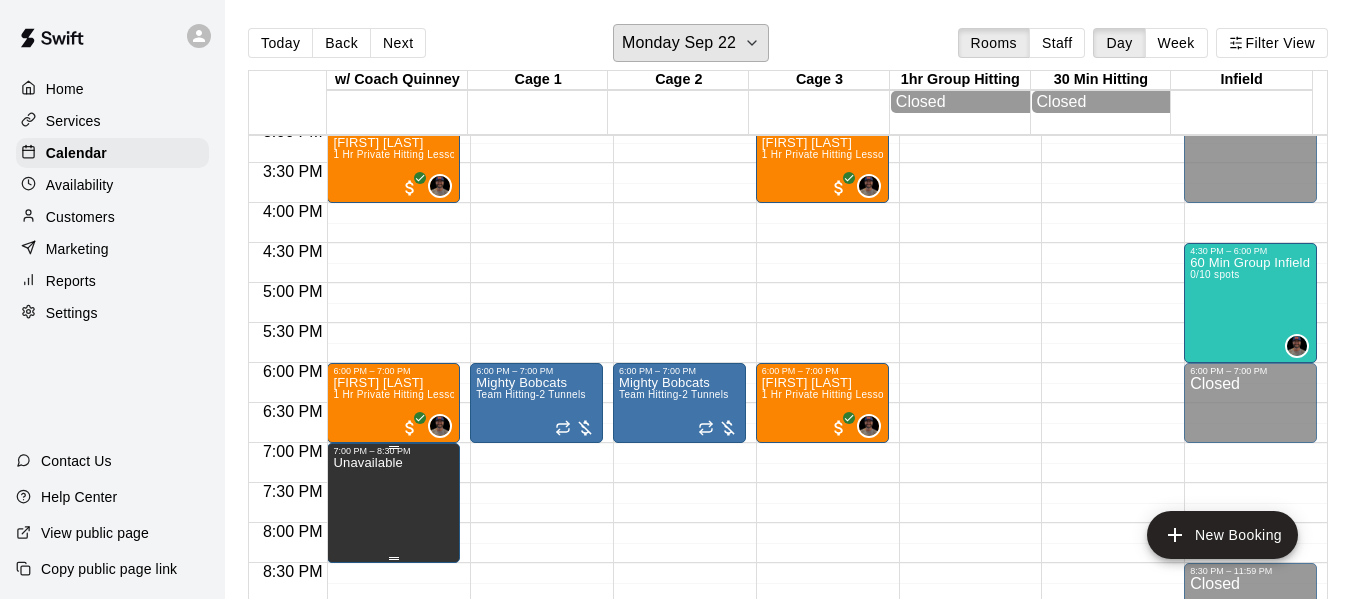 scroll, scrollTop: 1078, scrollLeft: 0, axis: vertical 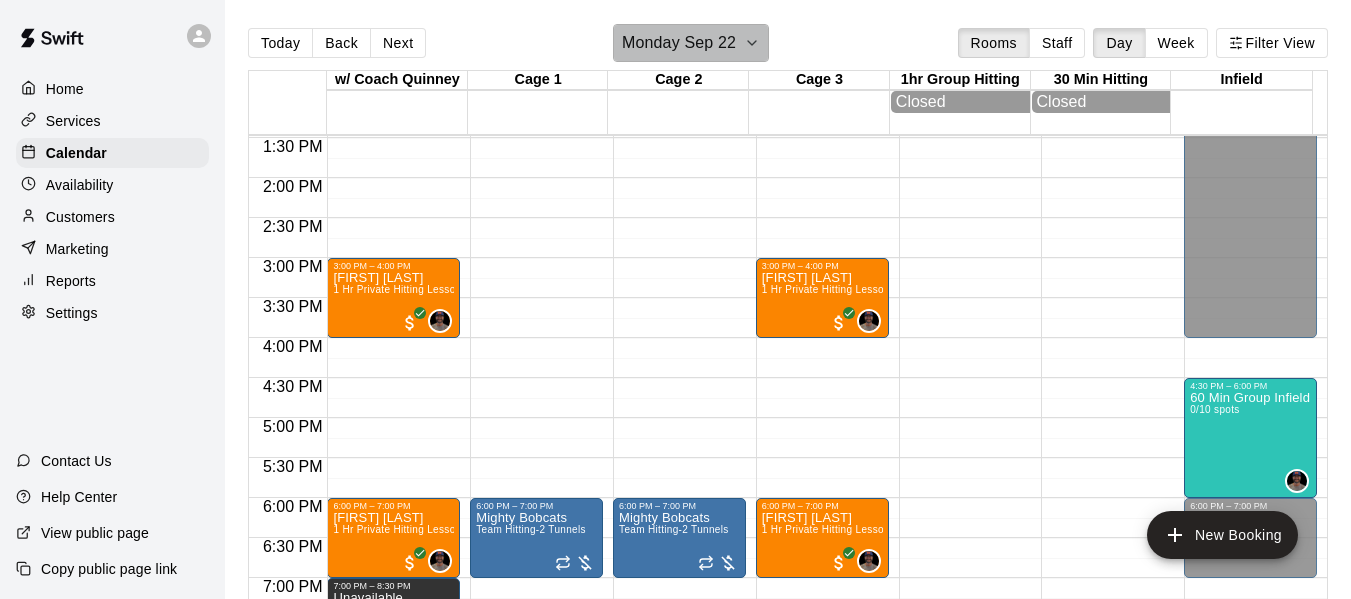 click 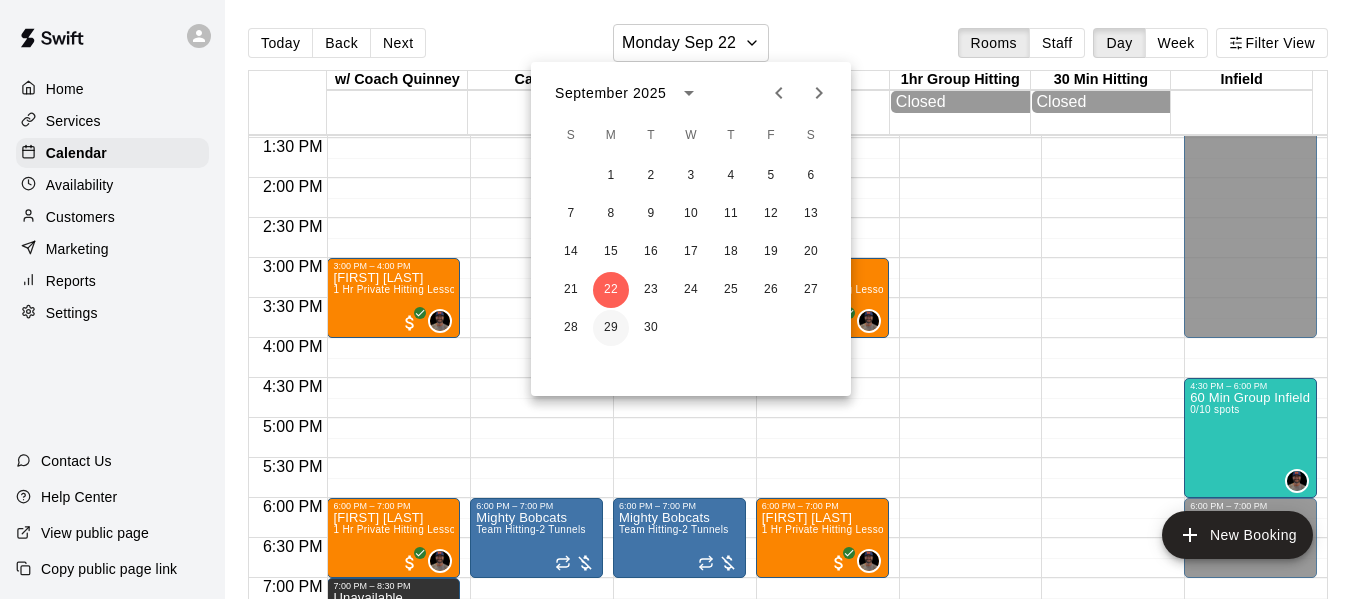 click on "29" at bounding box center [611, 328] 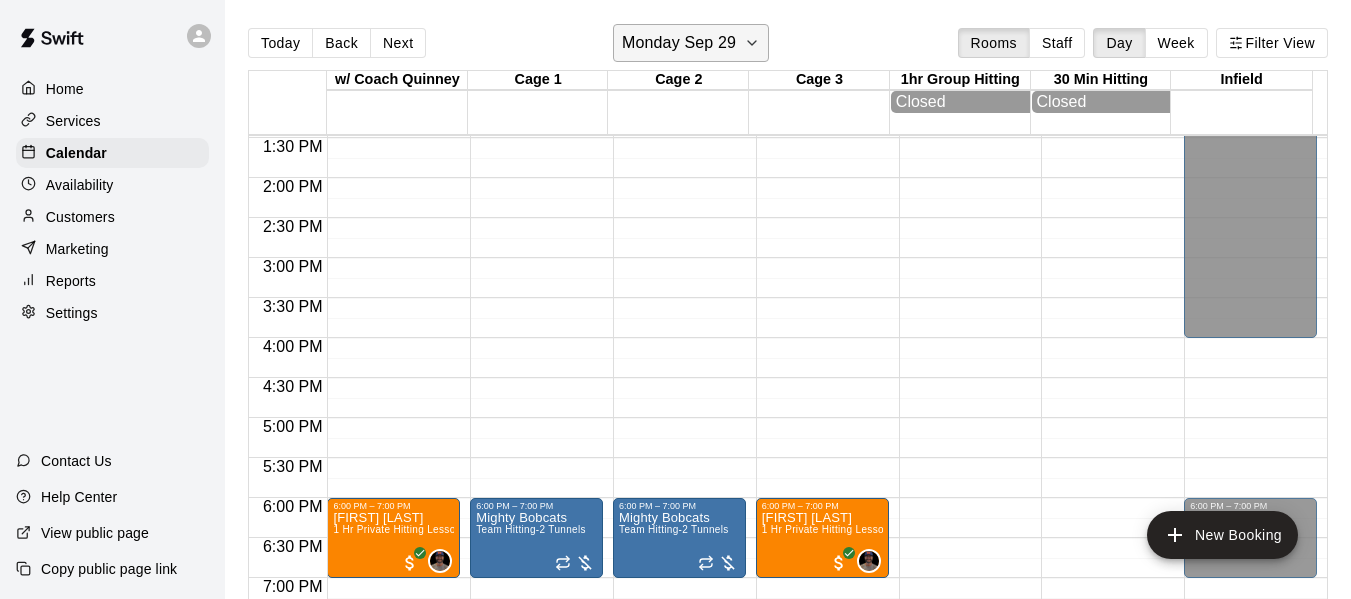 click 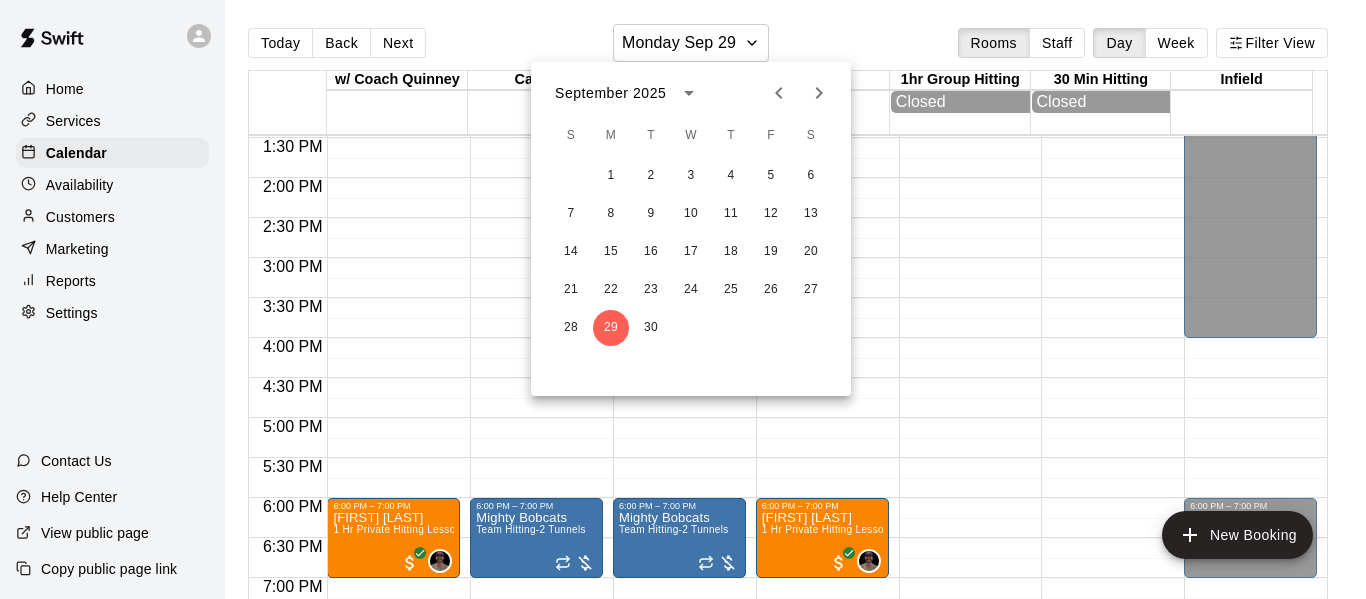 click 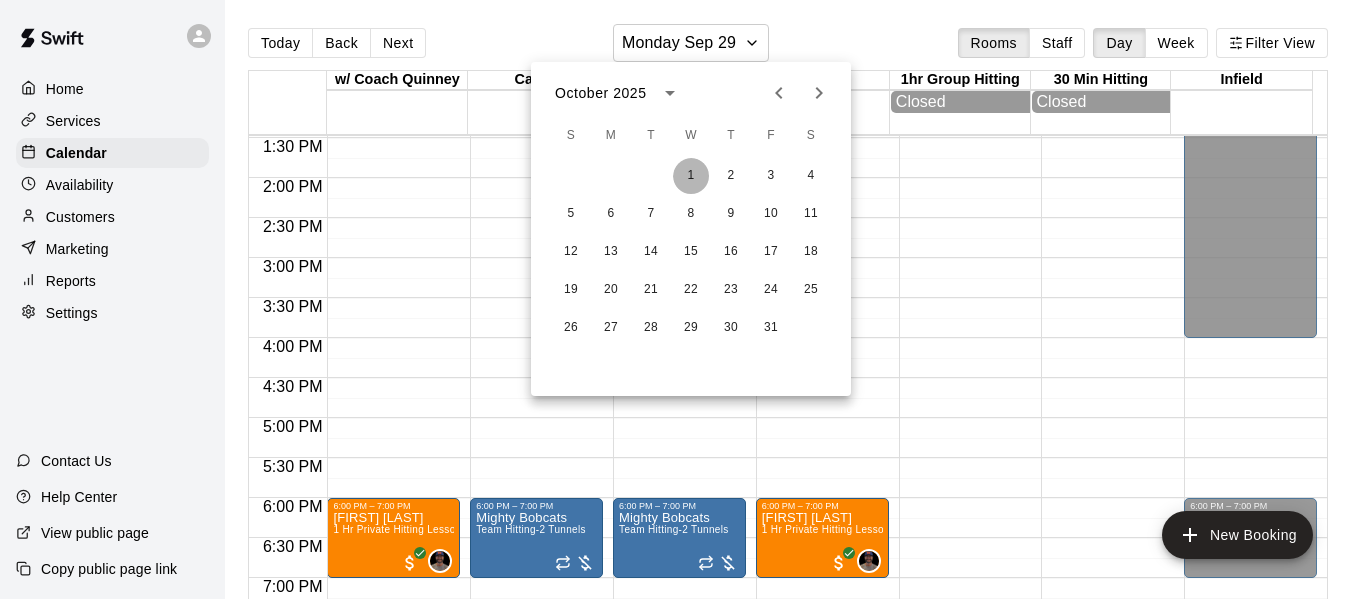 click on "1" at bounding box center [691, 176] 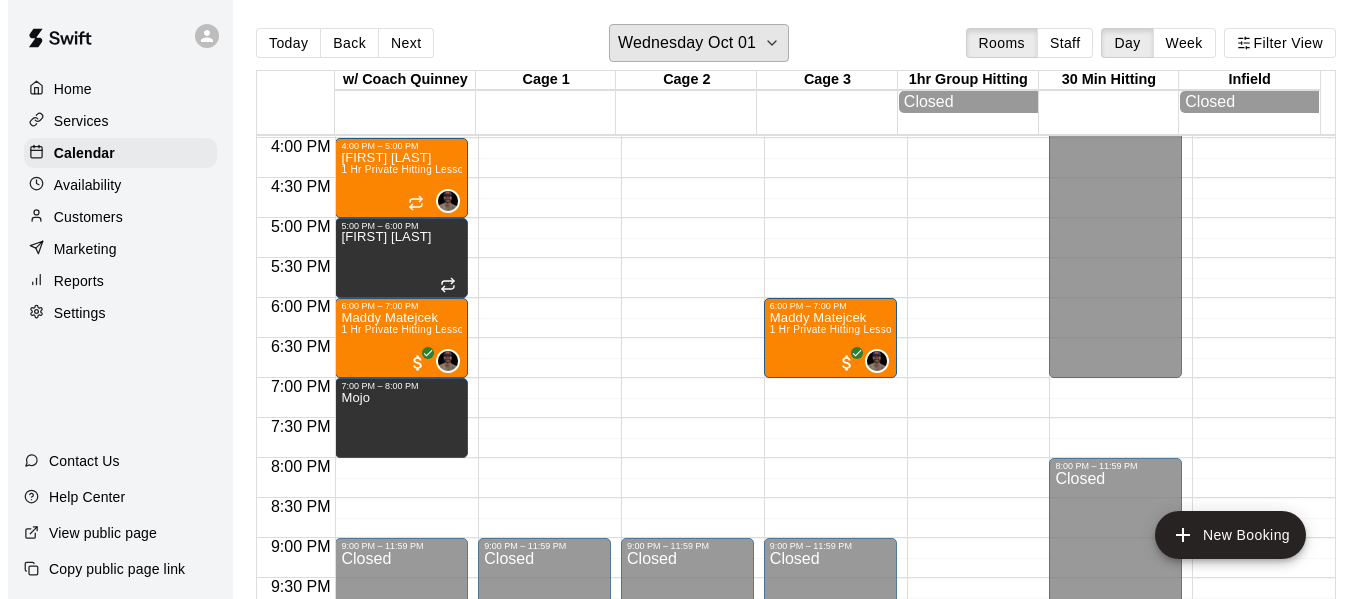 scroll, scrollTop: 1311, scrollLeft: 0, axis: vertical 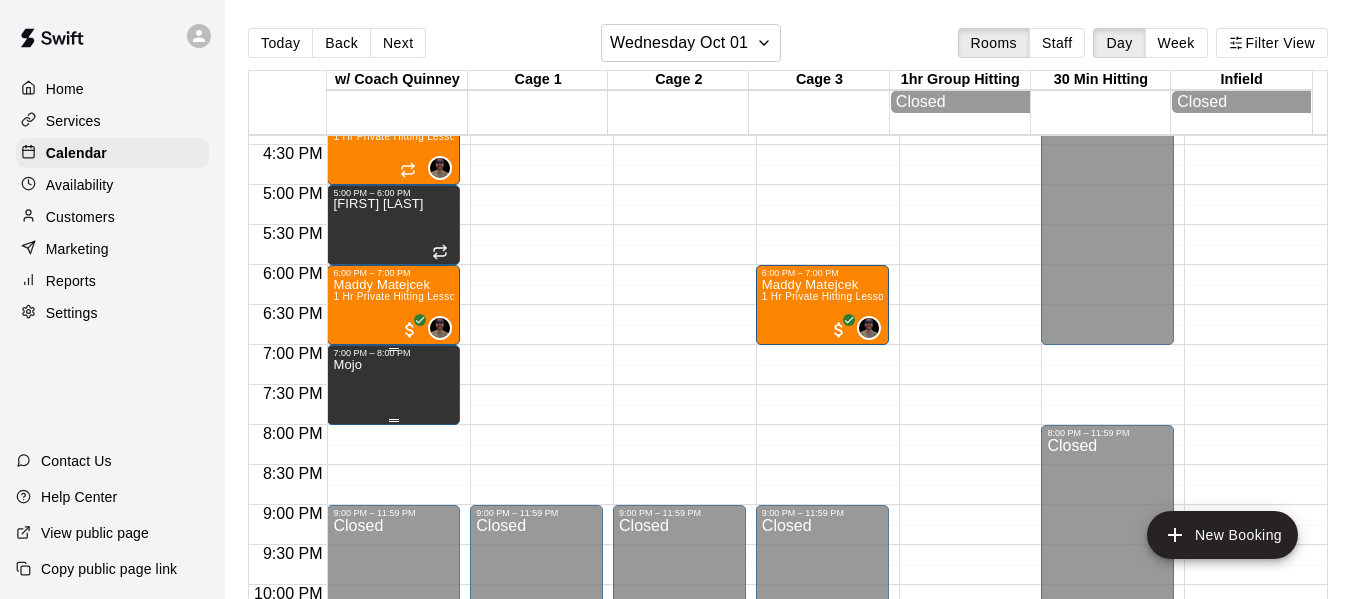 click on "Mojo" at bounding box center [393, 657] 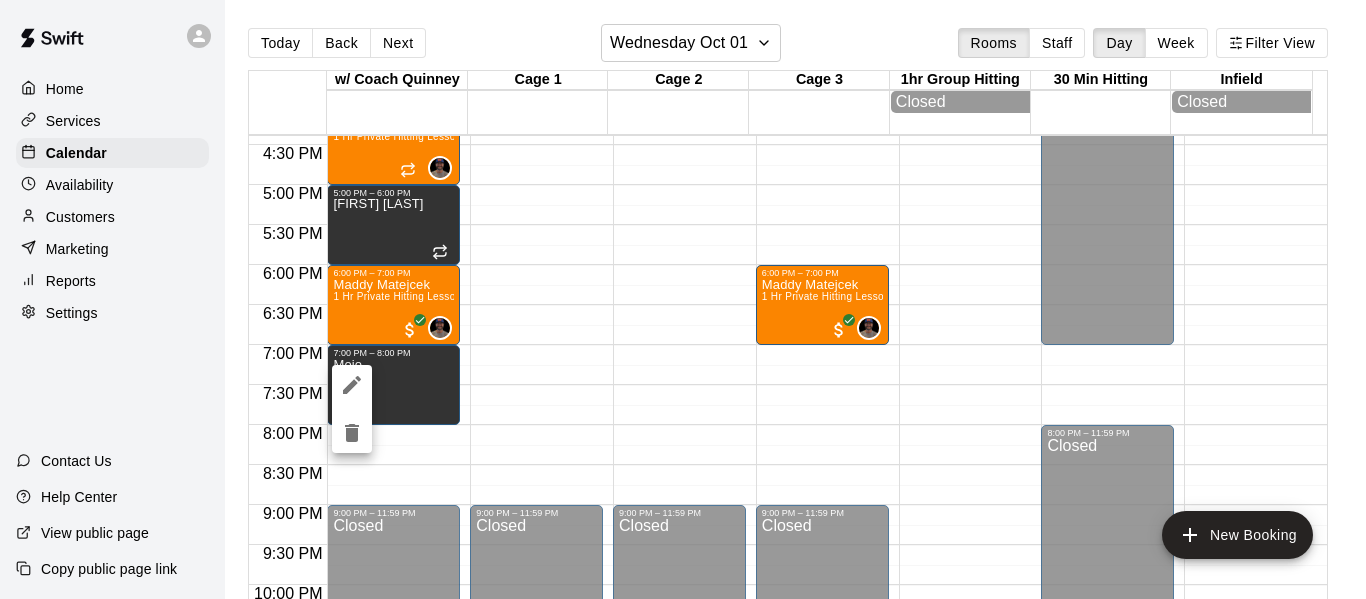 click at bounding box center [683, 299] 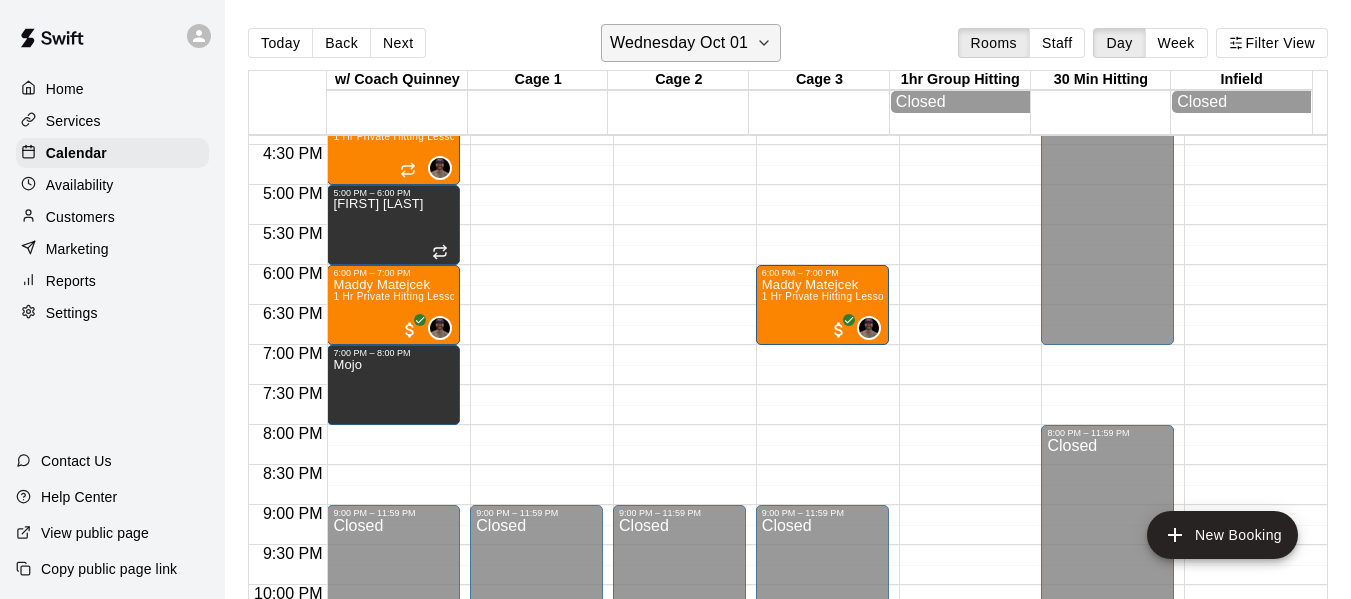 click 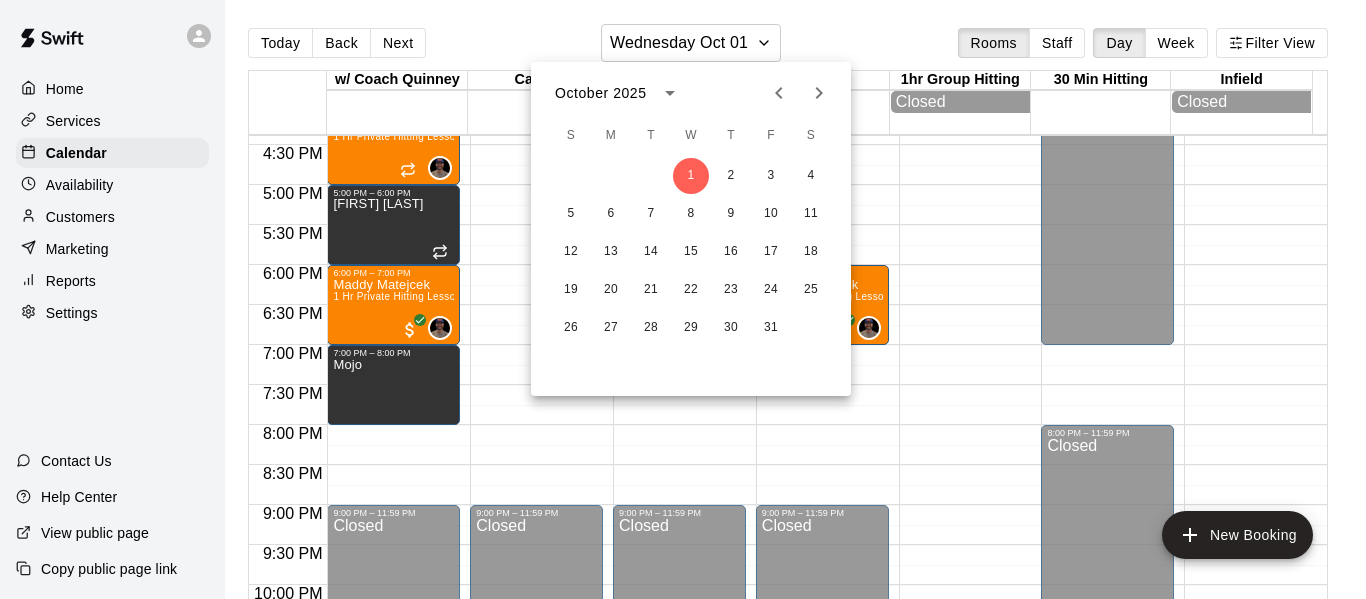 click 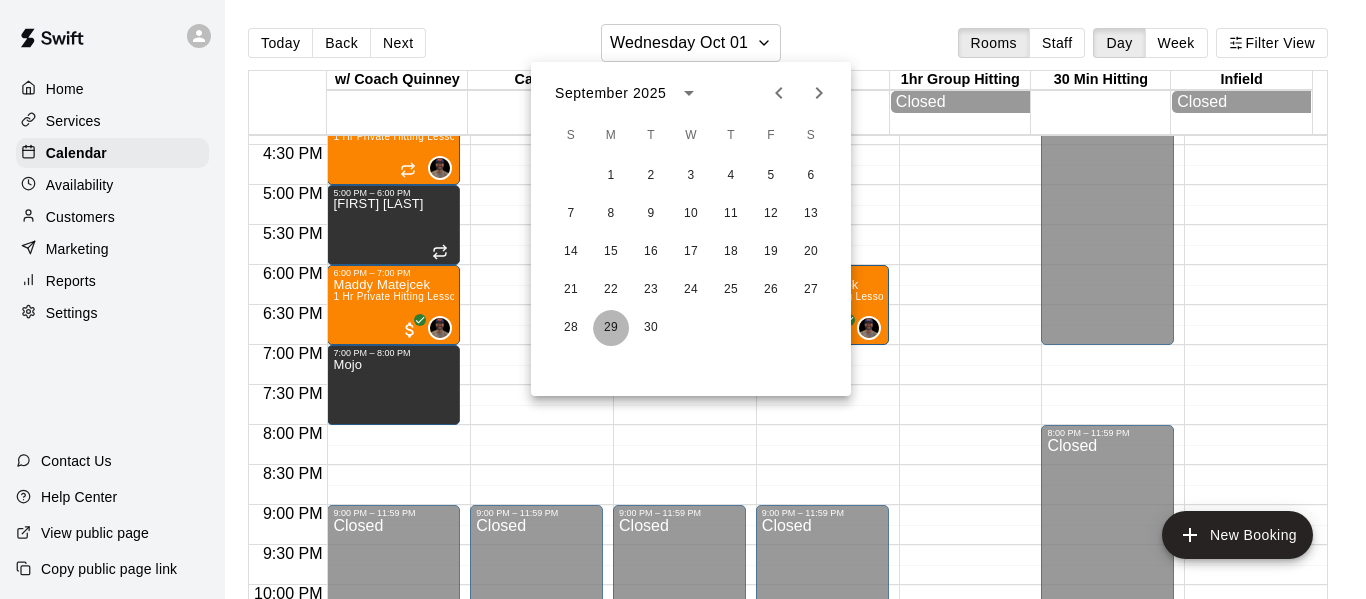 click on "29" at bounding box center [611, 328] 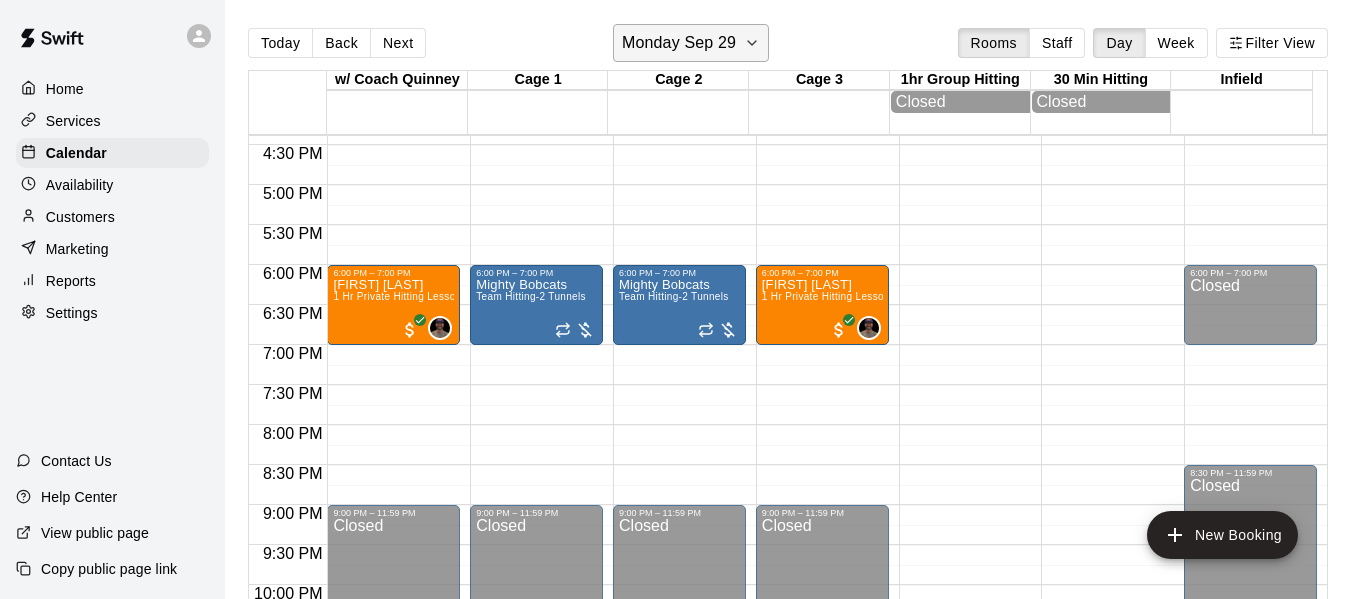 click 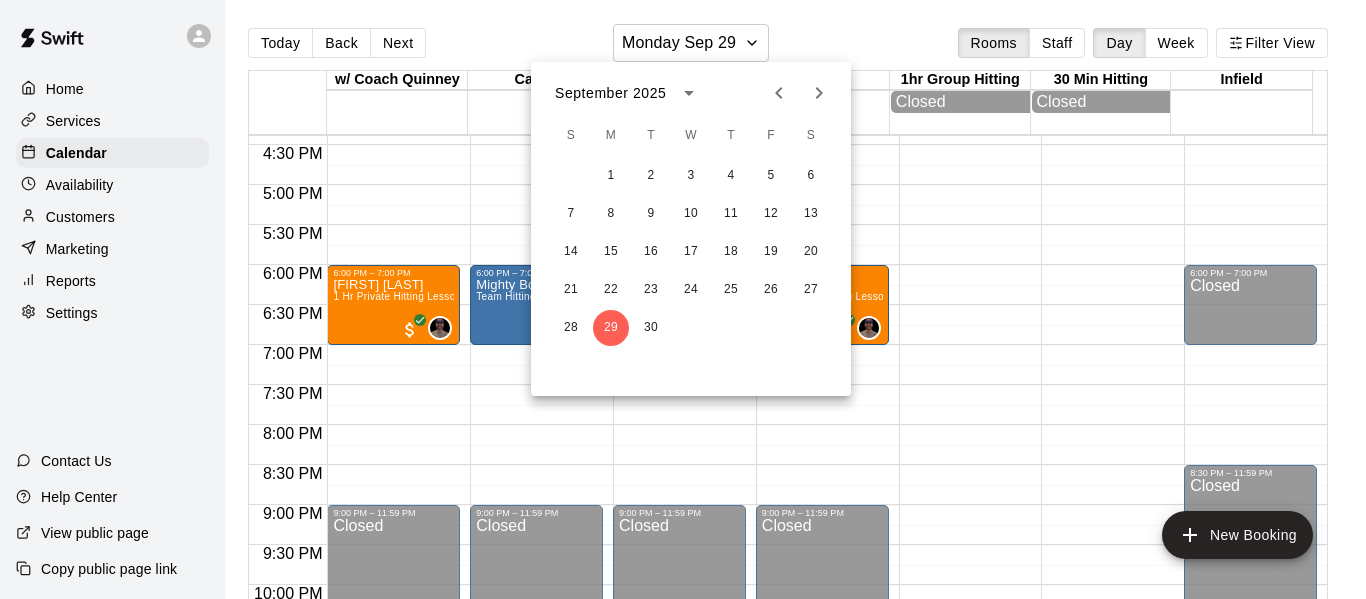 click 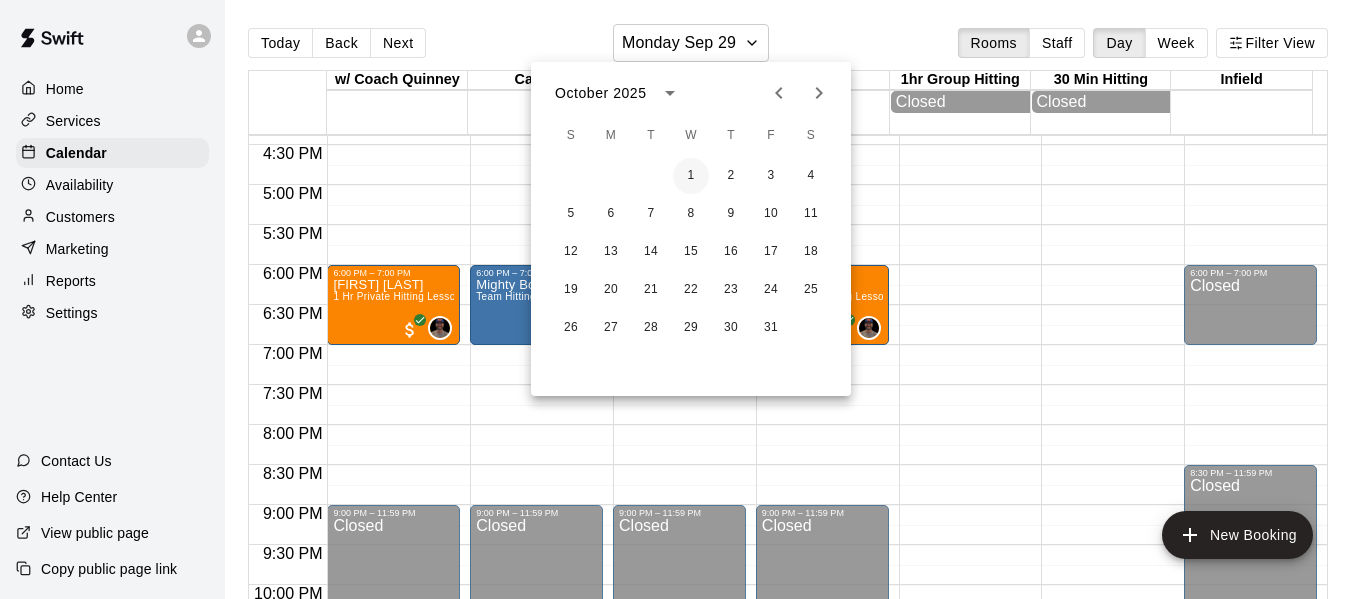 click on "1" at bounding box center (691, 176) 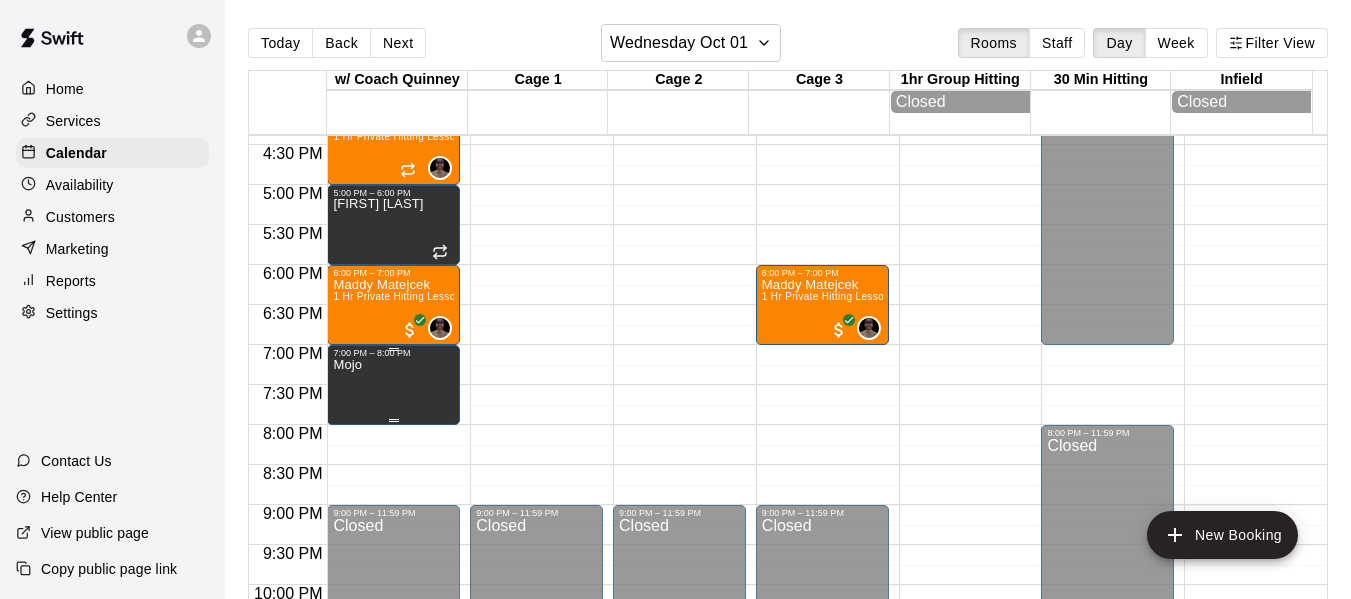 click on "Mojo" at bounding box center (393, 657) 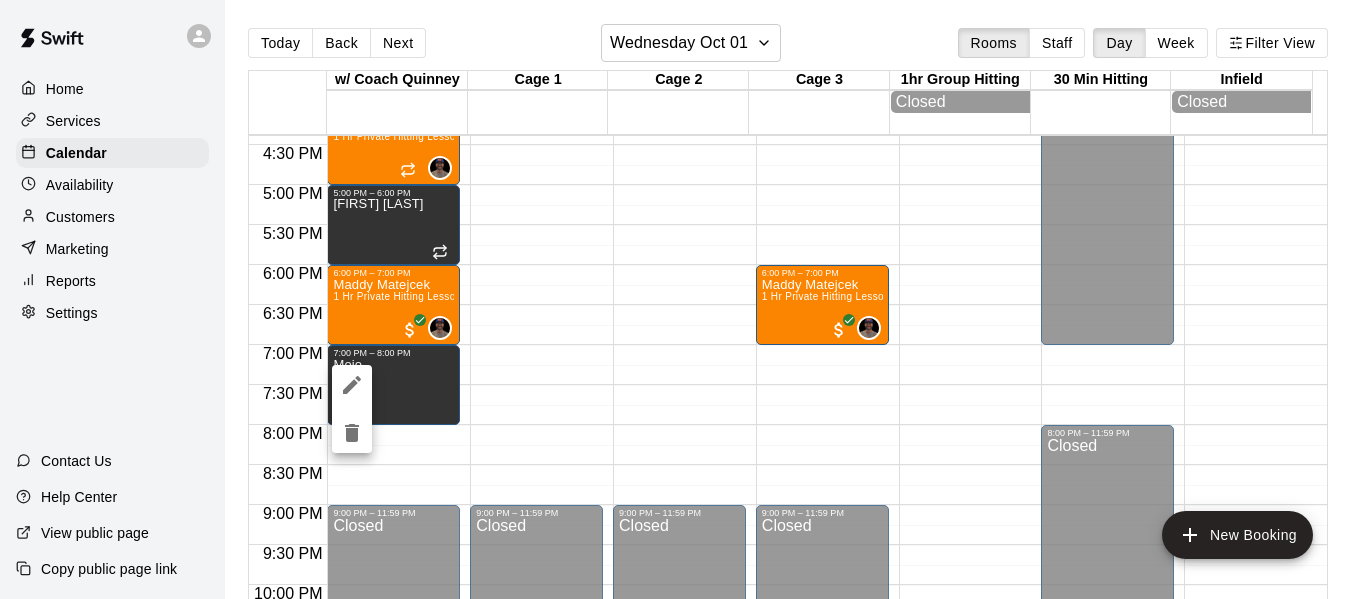 click 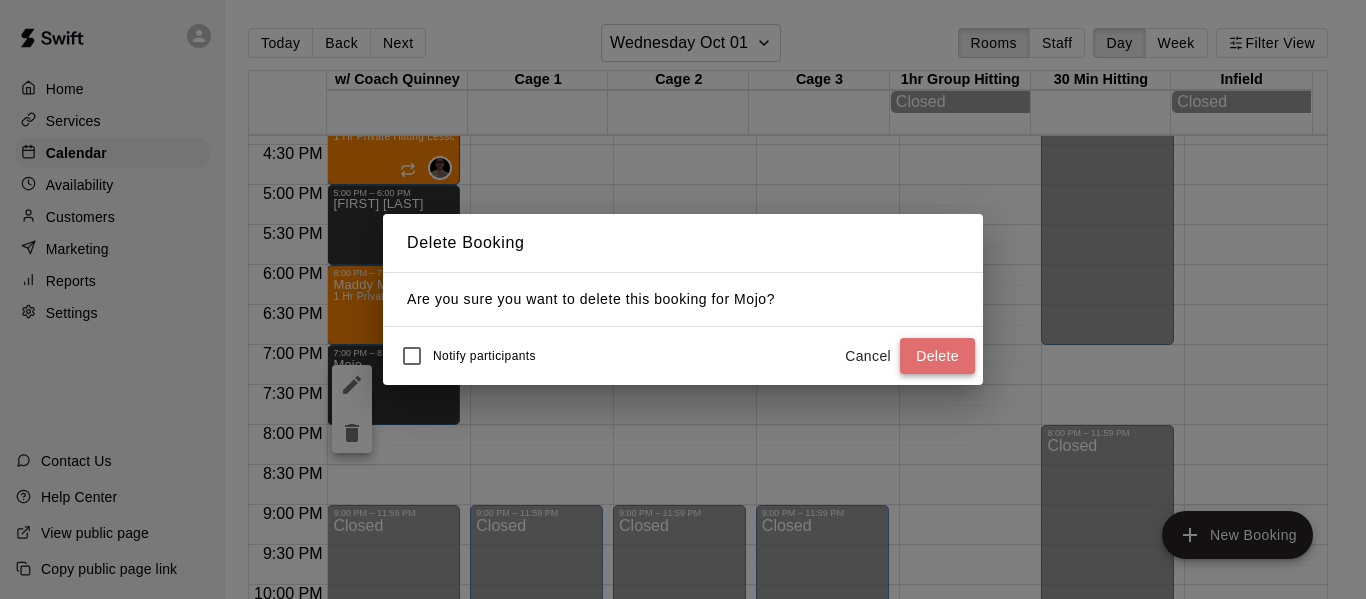 click on "Delete" at bounding box center [937, 356] 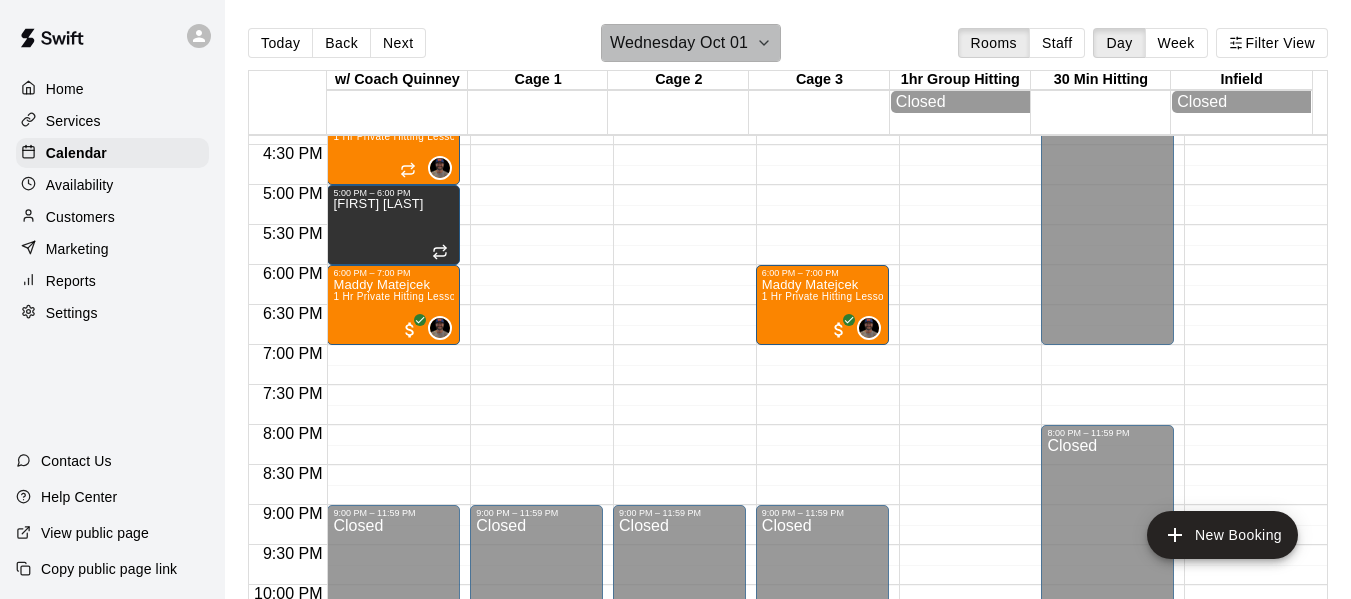 click on "Wednesday Oct 01" at bounding box center [691, 43] 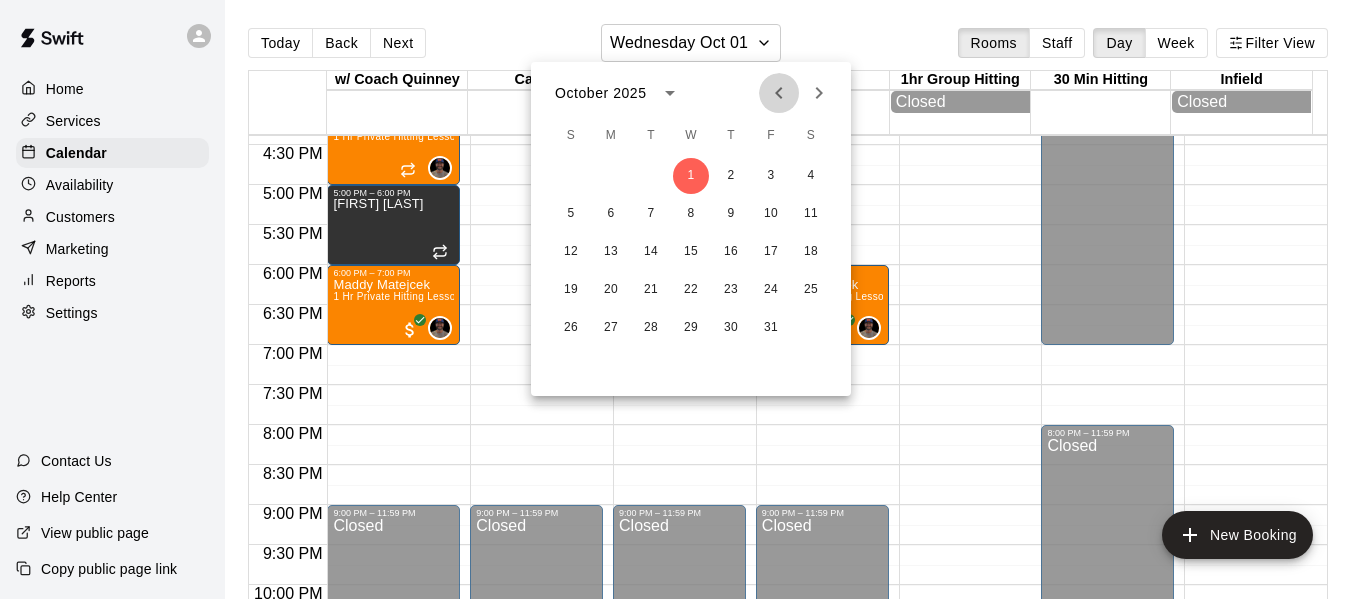click 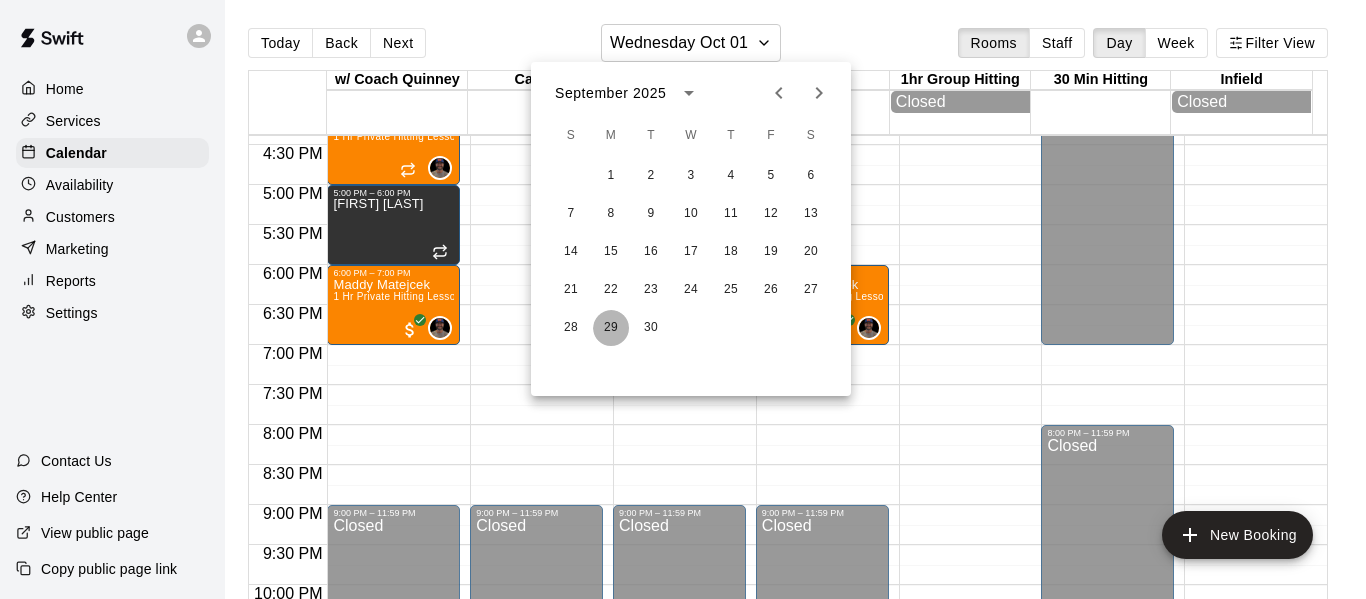 click on "29" at bounding box center (611, 328) 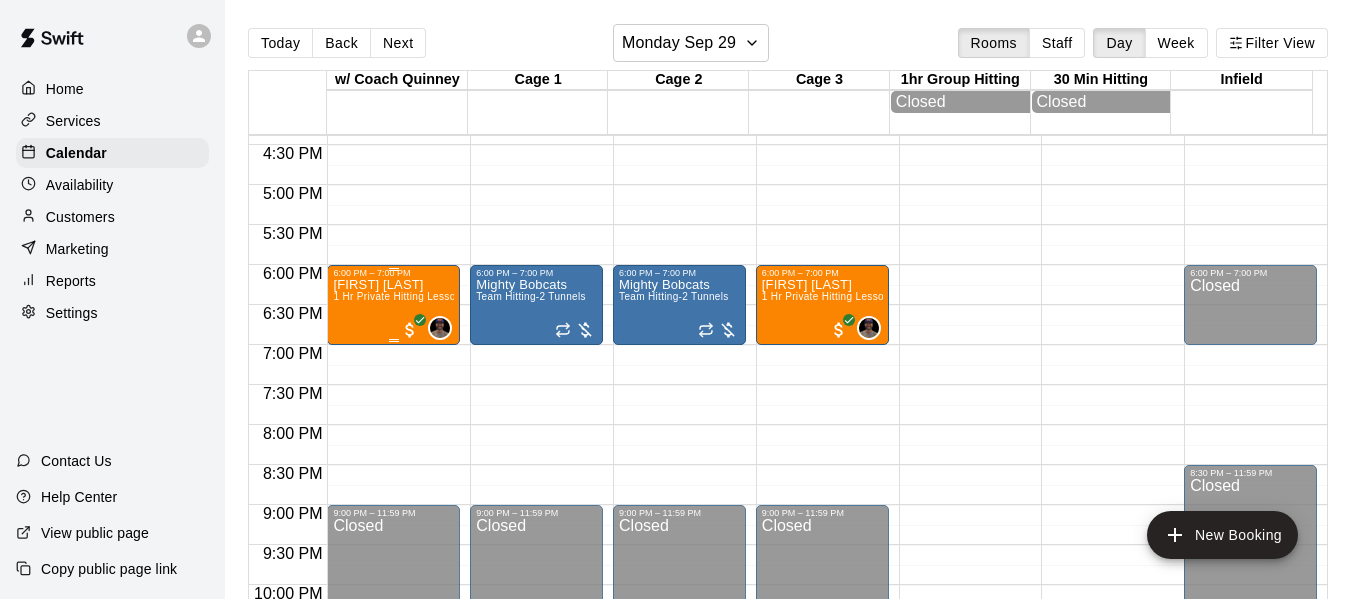 click on "Carmen Perry 1 Hr Private Hitting Lesson Ages 8 And Older" at bounding box center [393, 577] 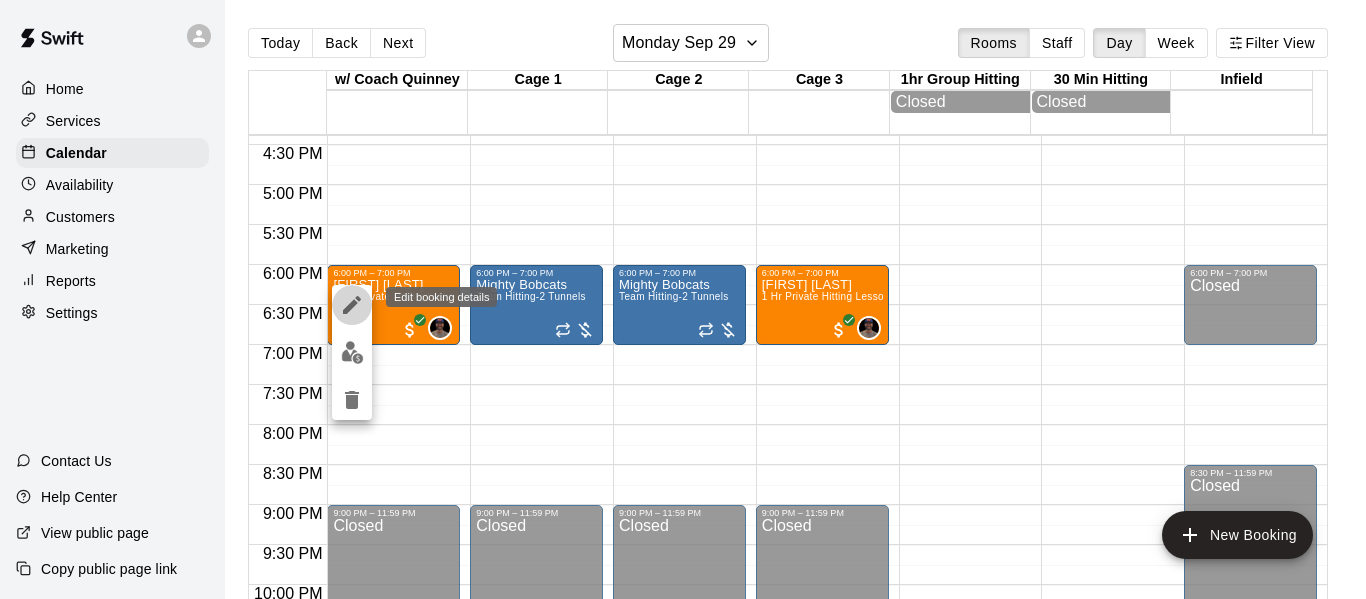 click at bounding box center (352, 305) 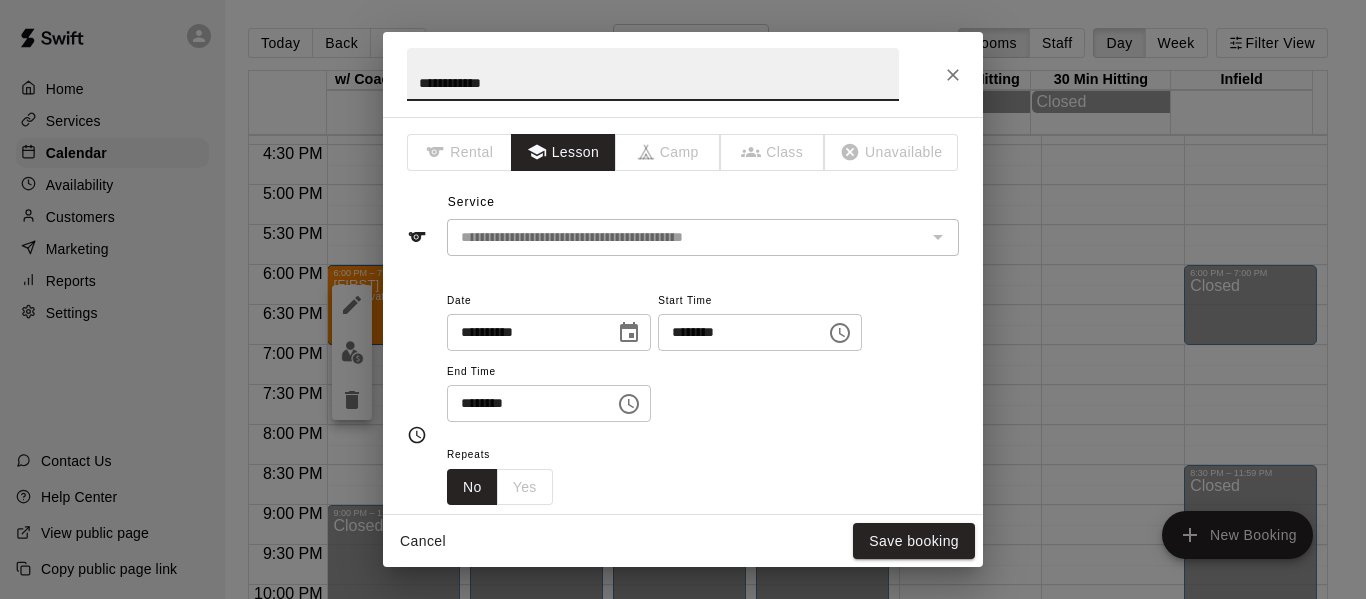 click 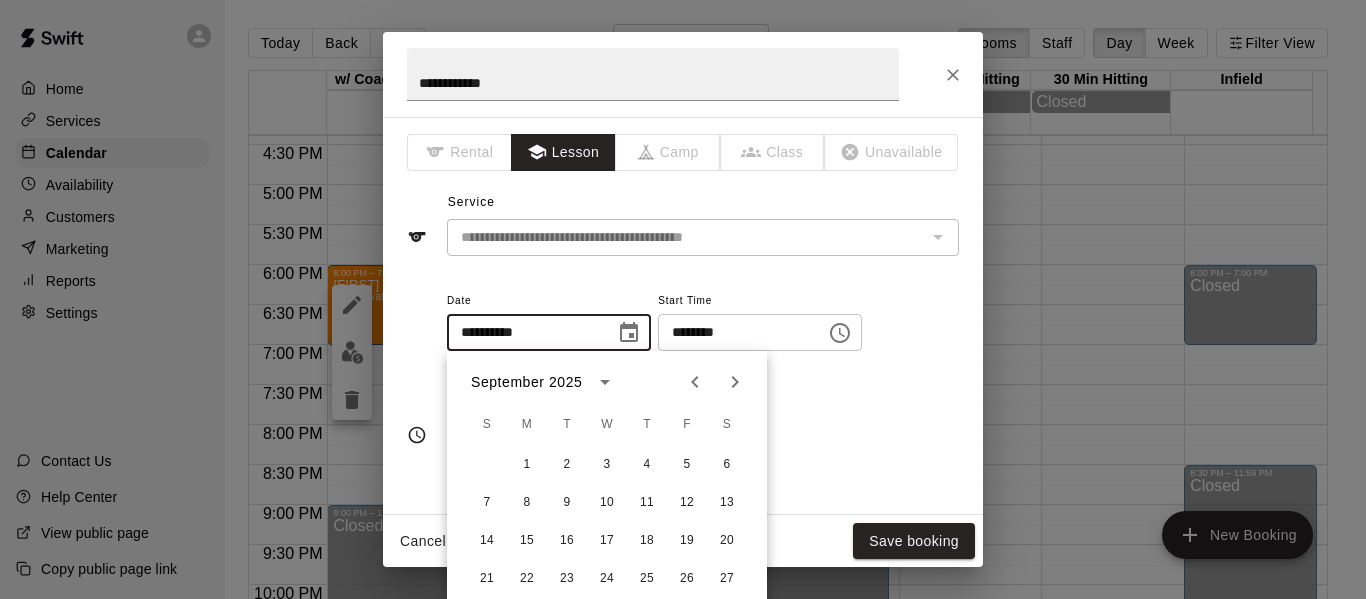 click 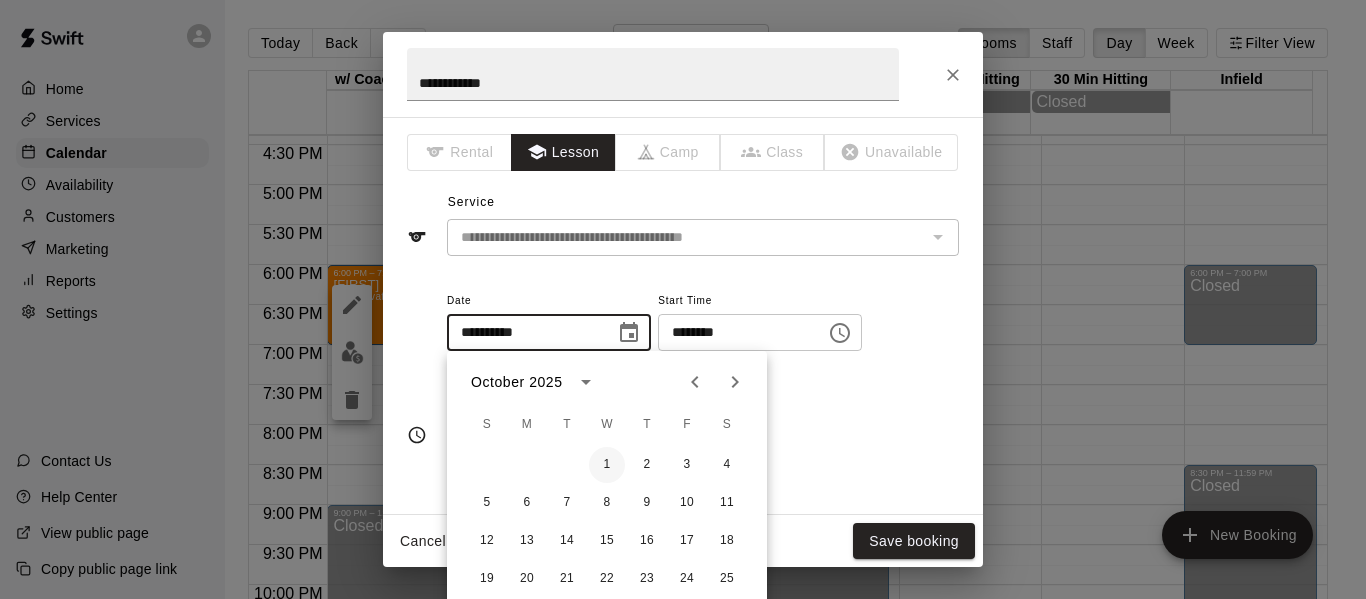 click on "1" at bounding box center (607, 465) 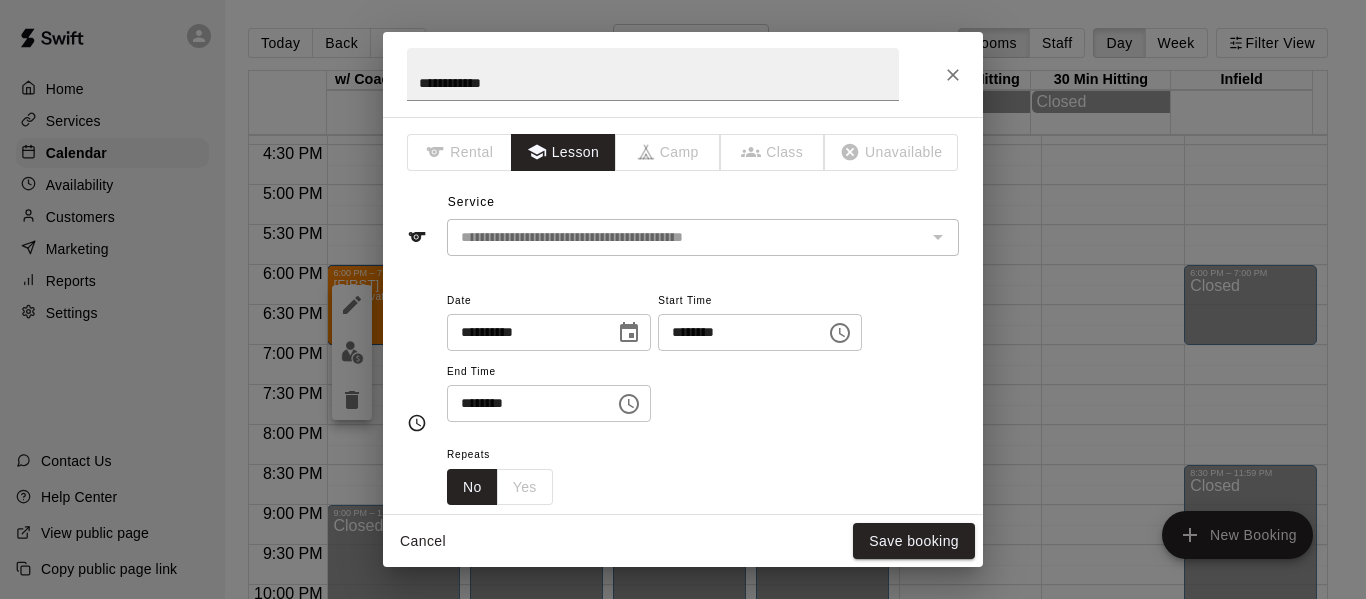 type on "**********" 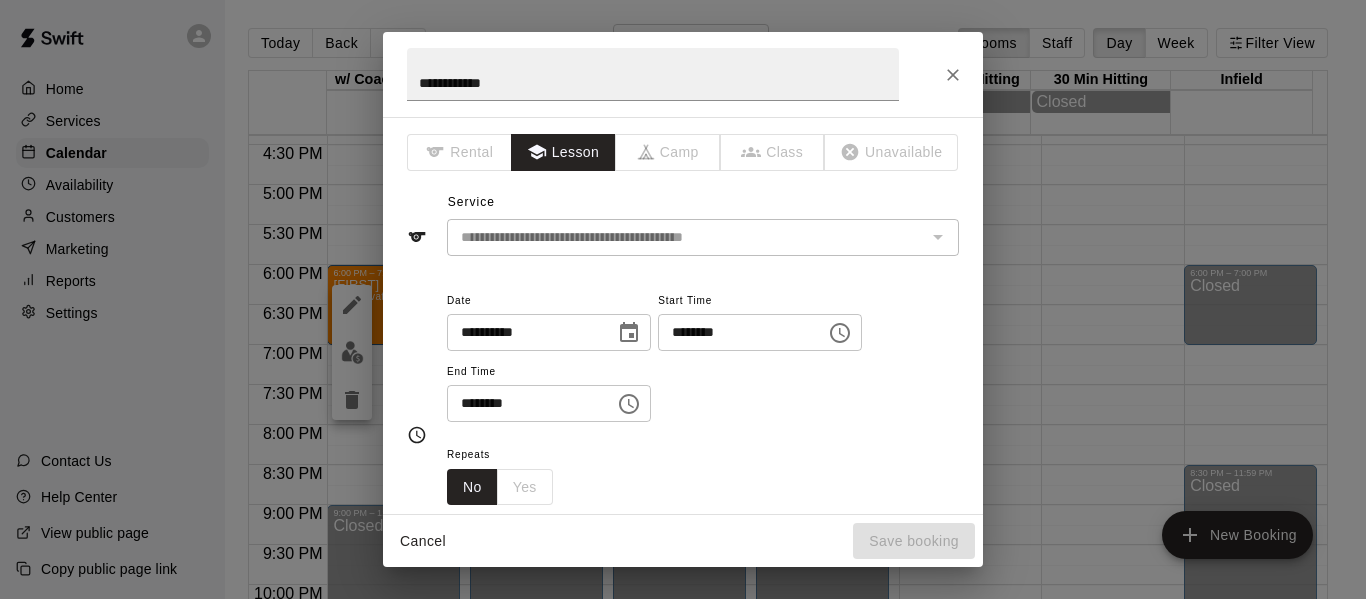 click 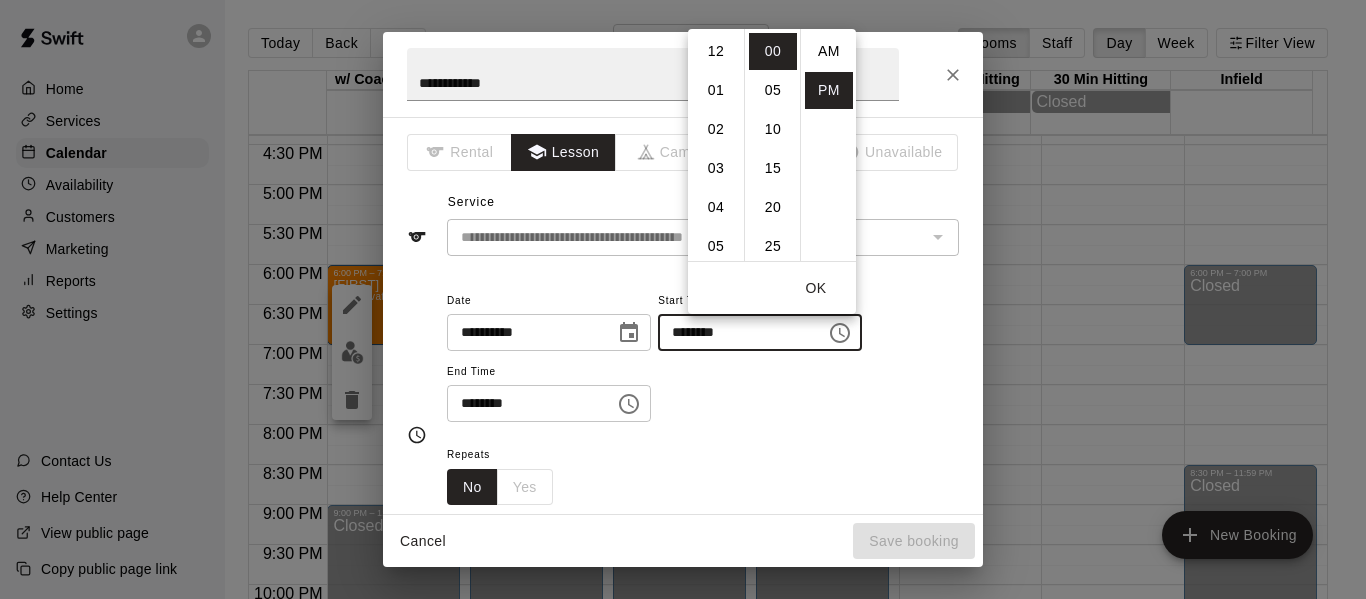 scroll, scrollTop: 234, scrollLeft: 0, axis: vertical 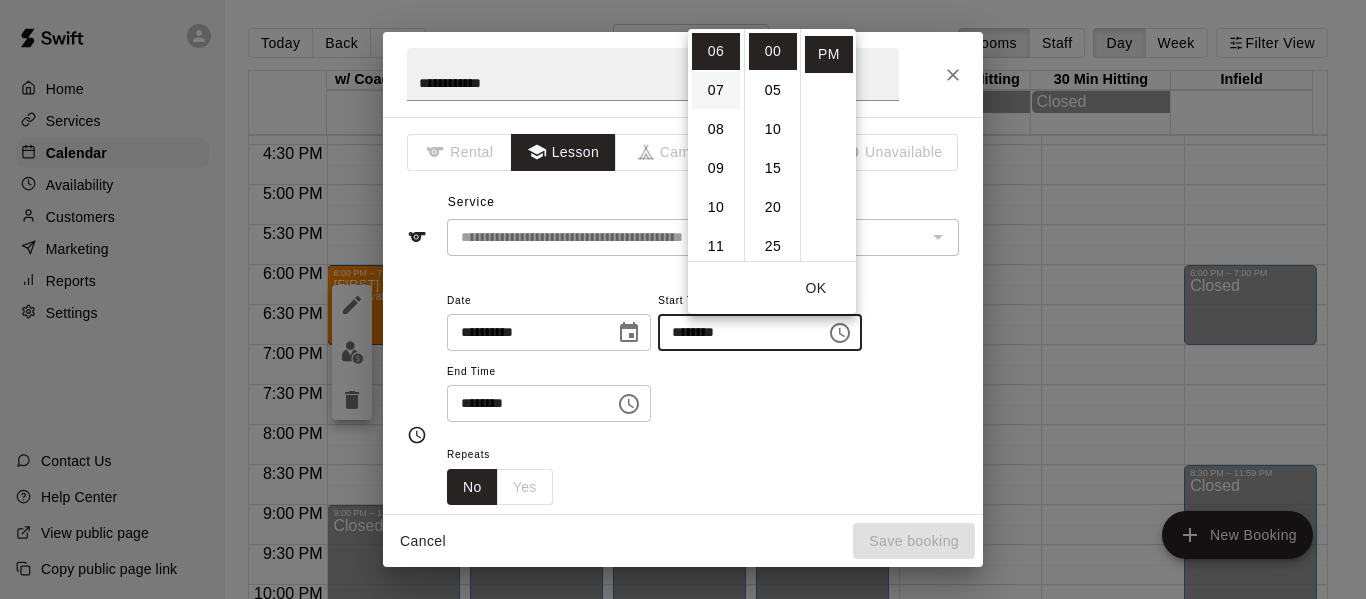 click on "07" at bounding box center [716, 90] 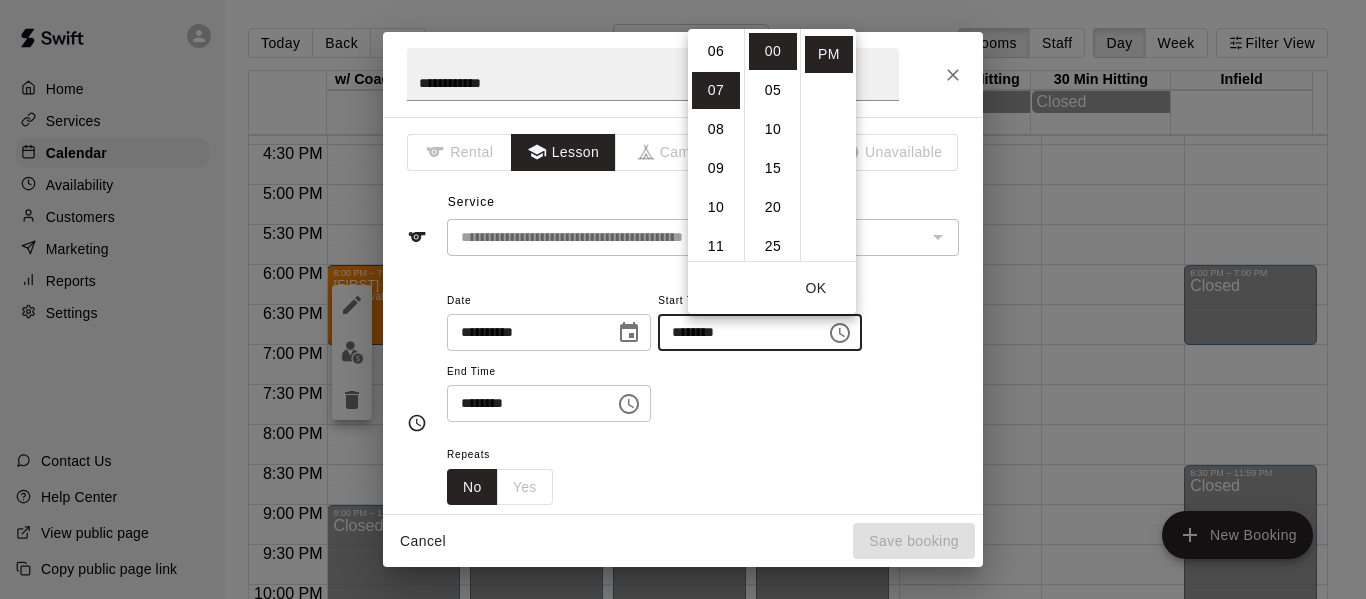 scroll, scrollTop: 273, scrollLeft: 0, axis: vertical 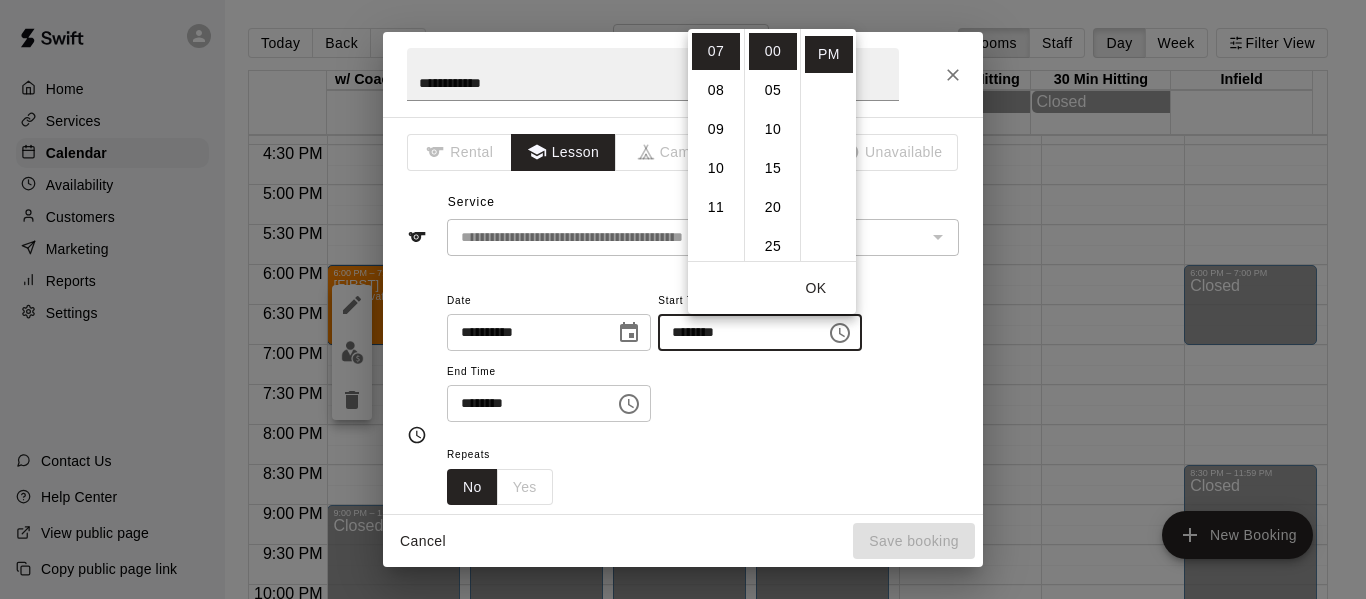 click 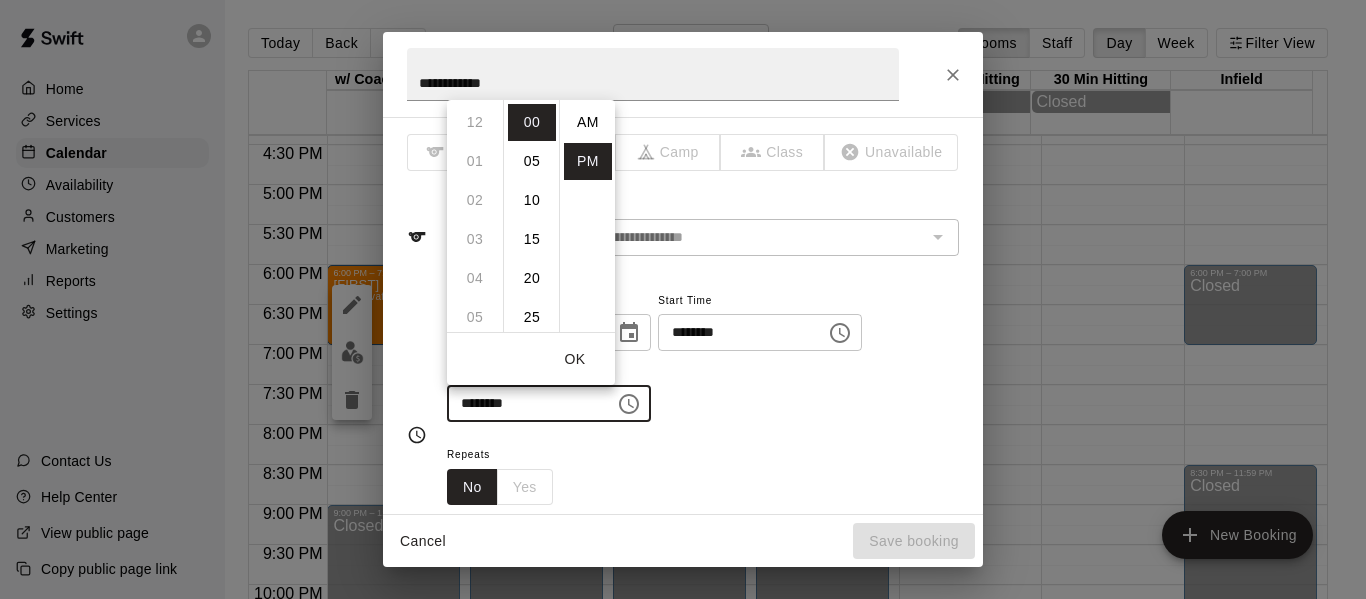 scroll, scrollTop: 273, scrollLeft: 0, axis: vertical 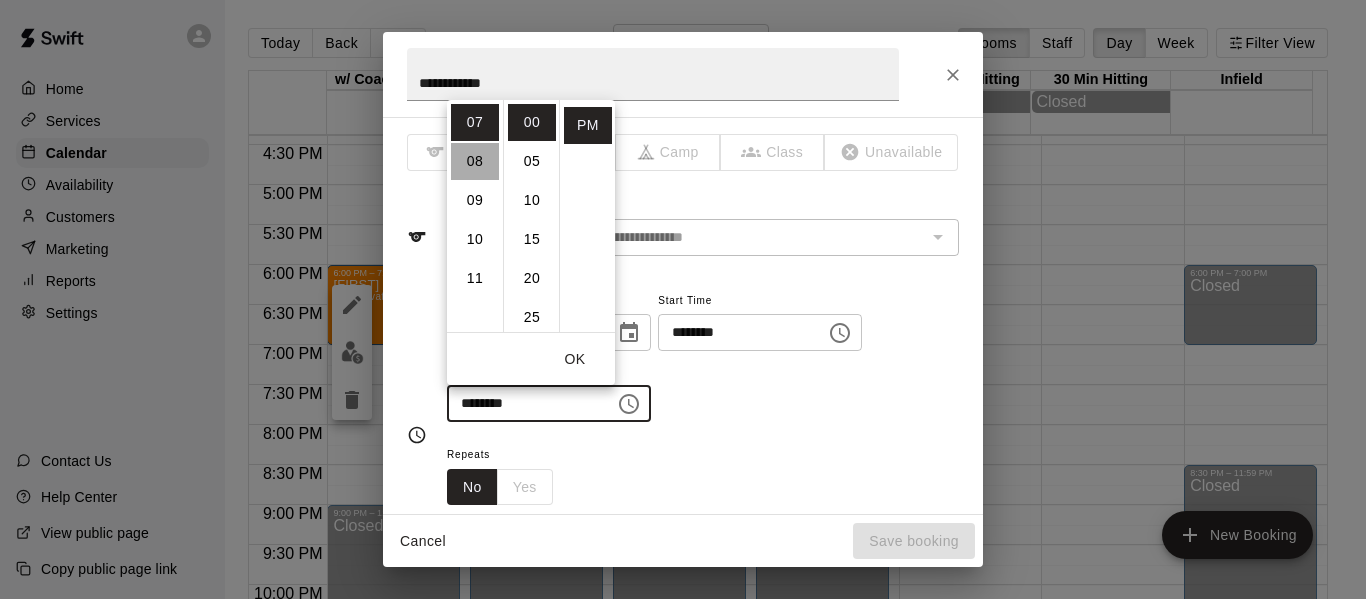 click on "08" at bounding box center [475, 161] 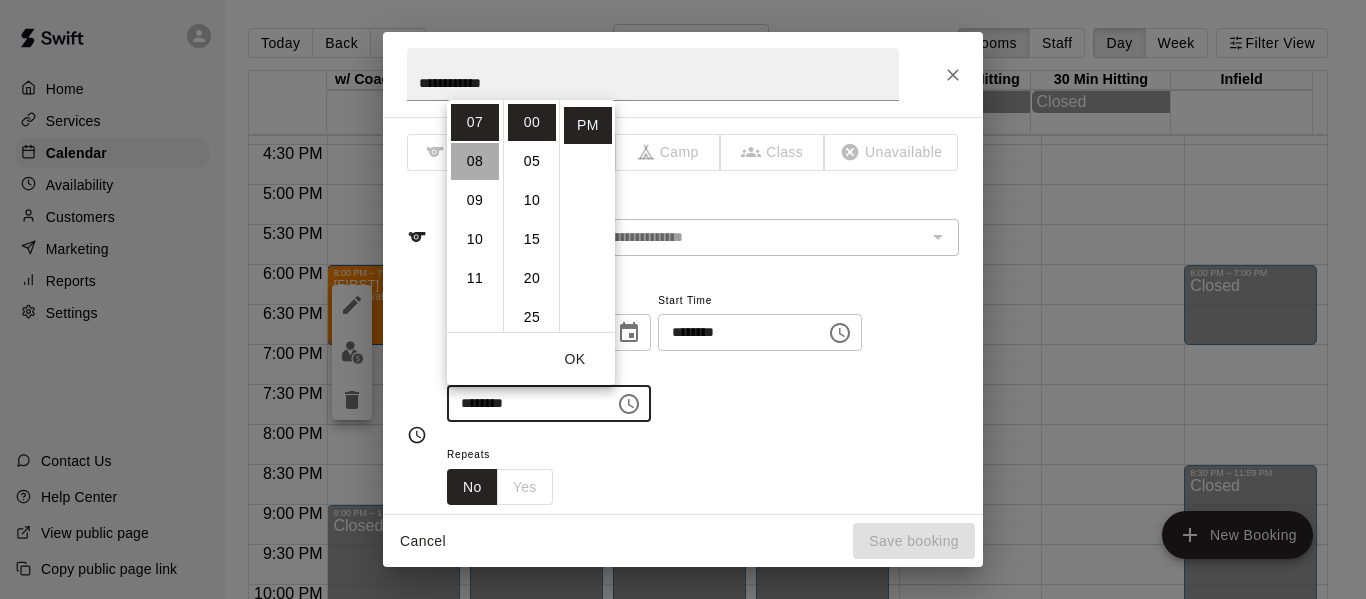 type on "********" 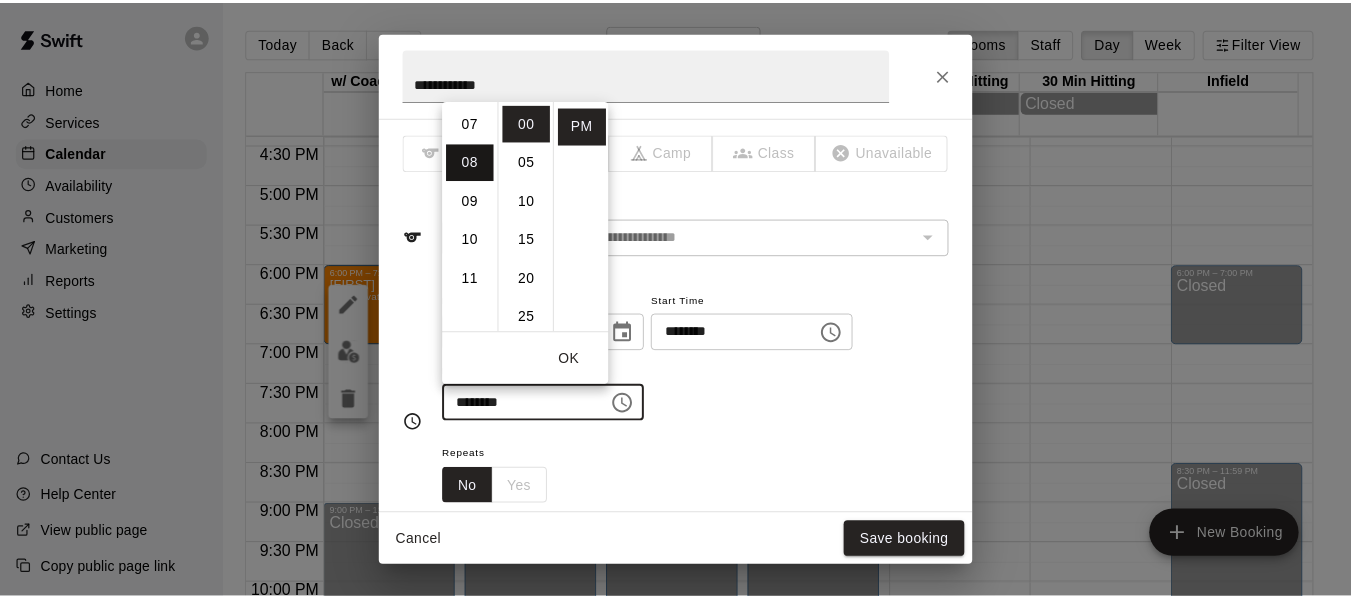 scroll, scrollTop: 312, scrollLeft: 0, axis: vertical 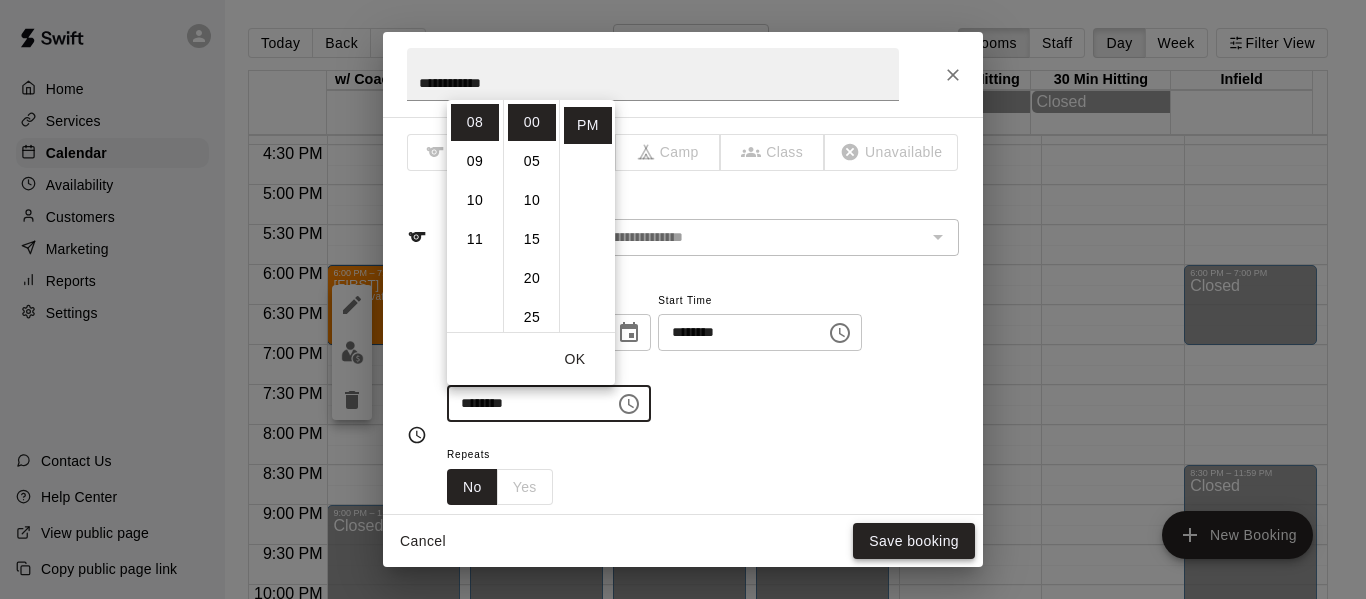 click on "Save booking" at bounding box center [914, 541] 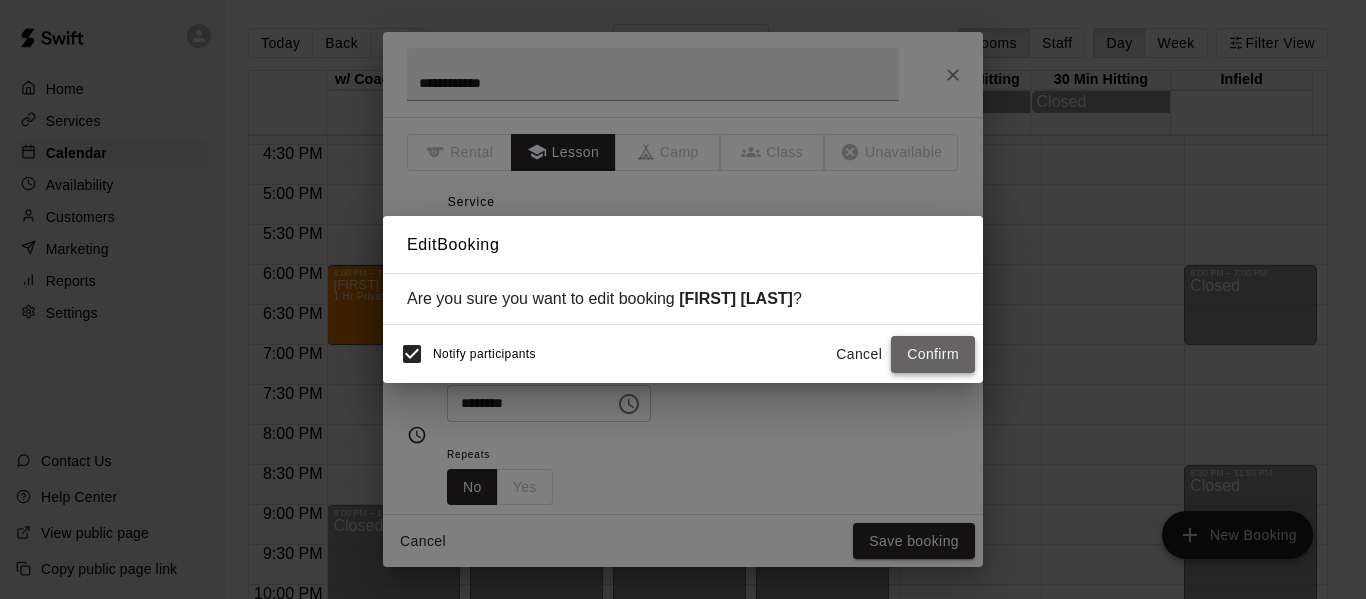 click on "Confirm" at bounding box center (933, 354) 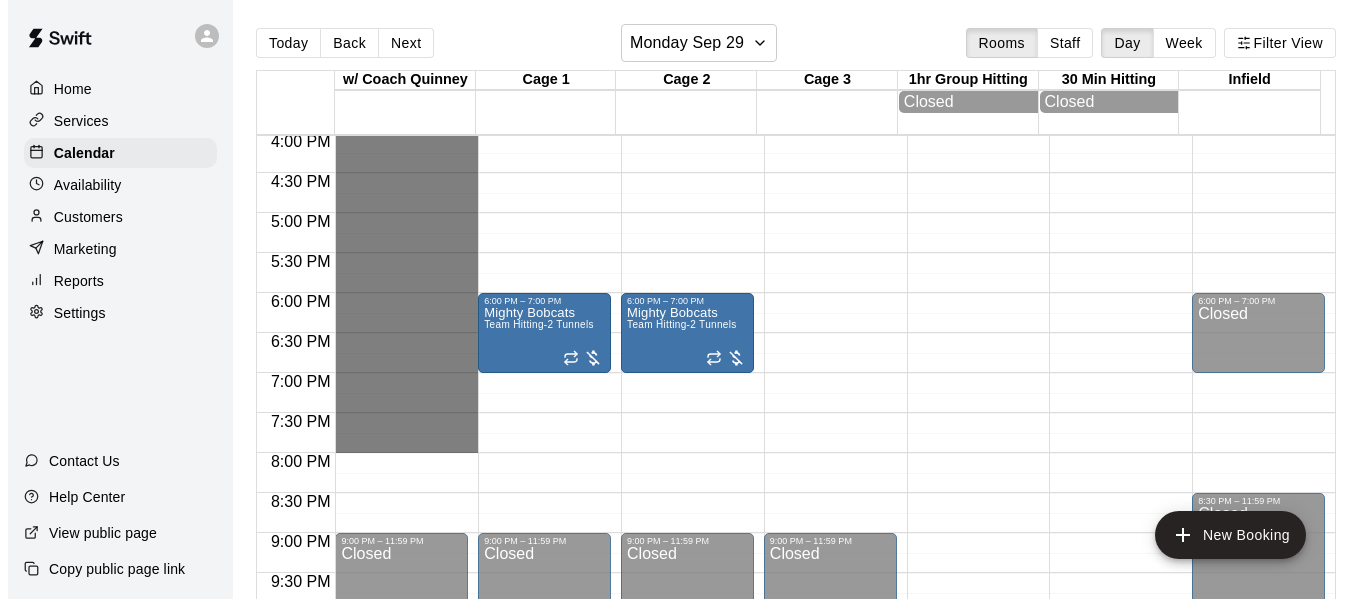 scroll, scrollTop: 1311, scrollLeft: 0, axis: vertical 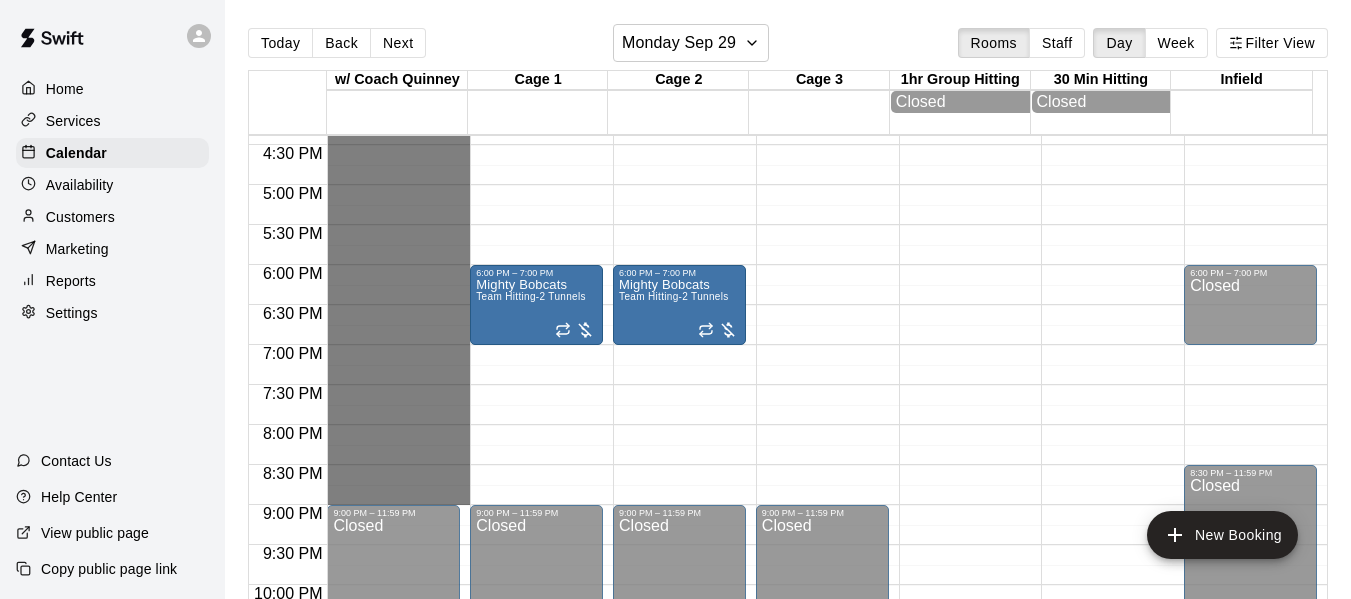 drag, startPoint x: 399, startPoint y: 166, endPoint x: 408, endPoint y: 500, distance: 334.12125 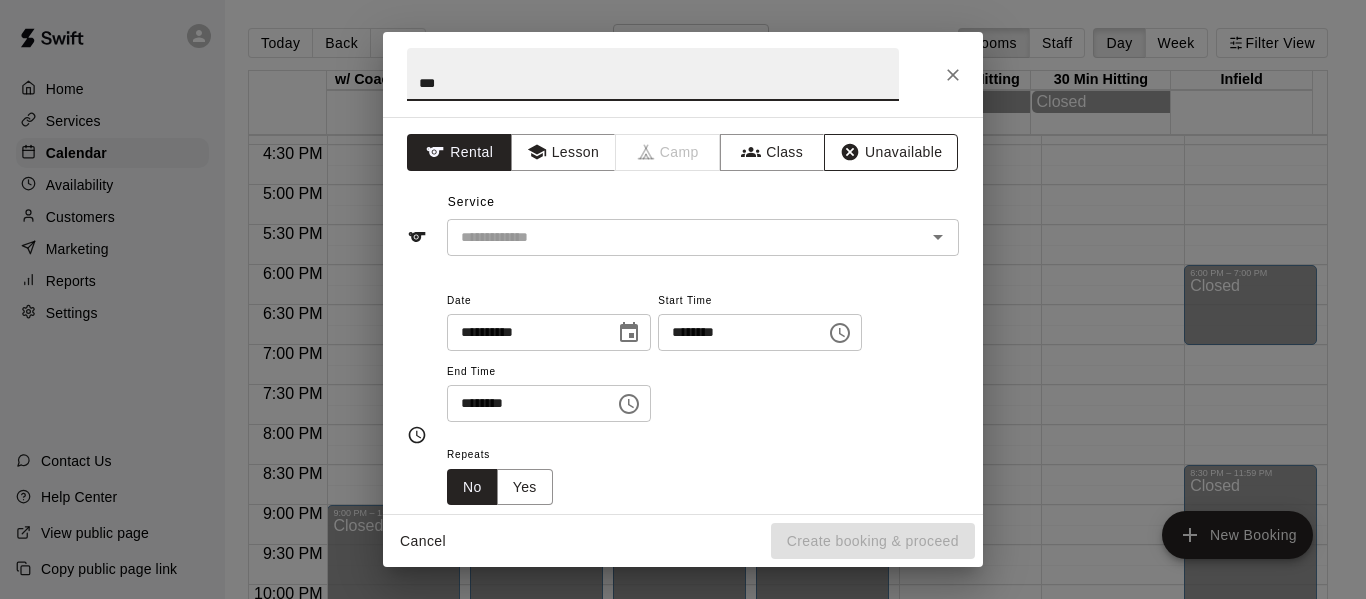 type on "***" 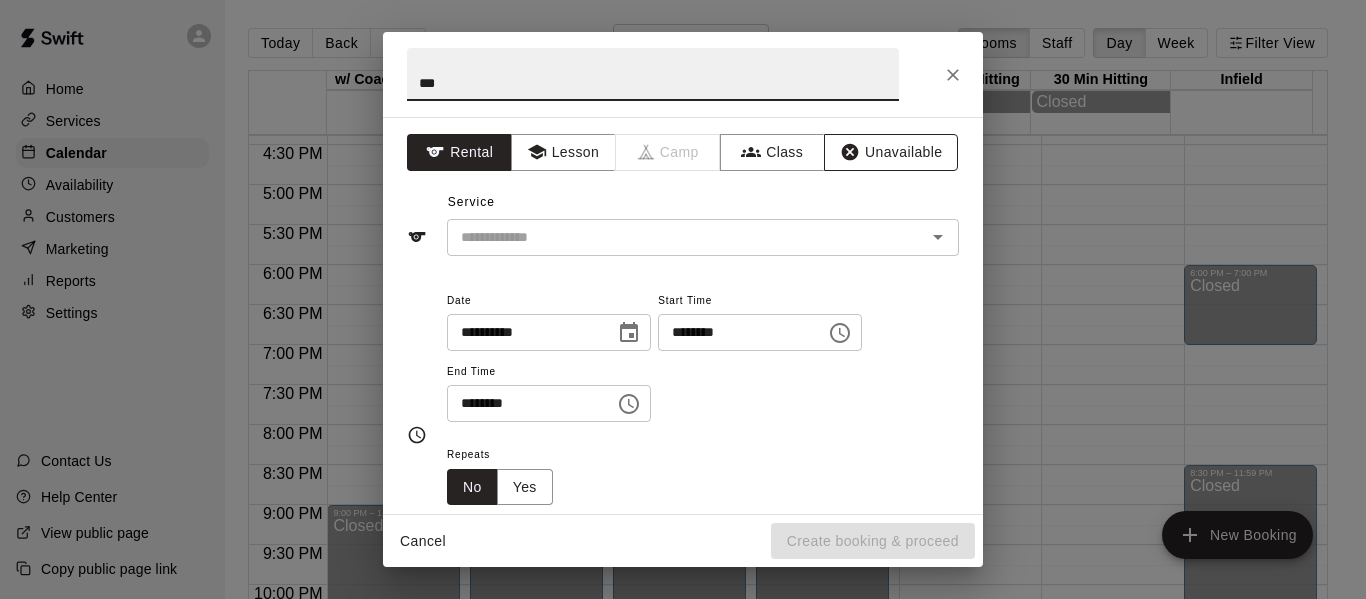 click on "Unavailable" at bounding box center (891, 152) 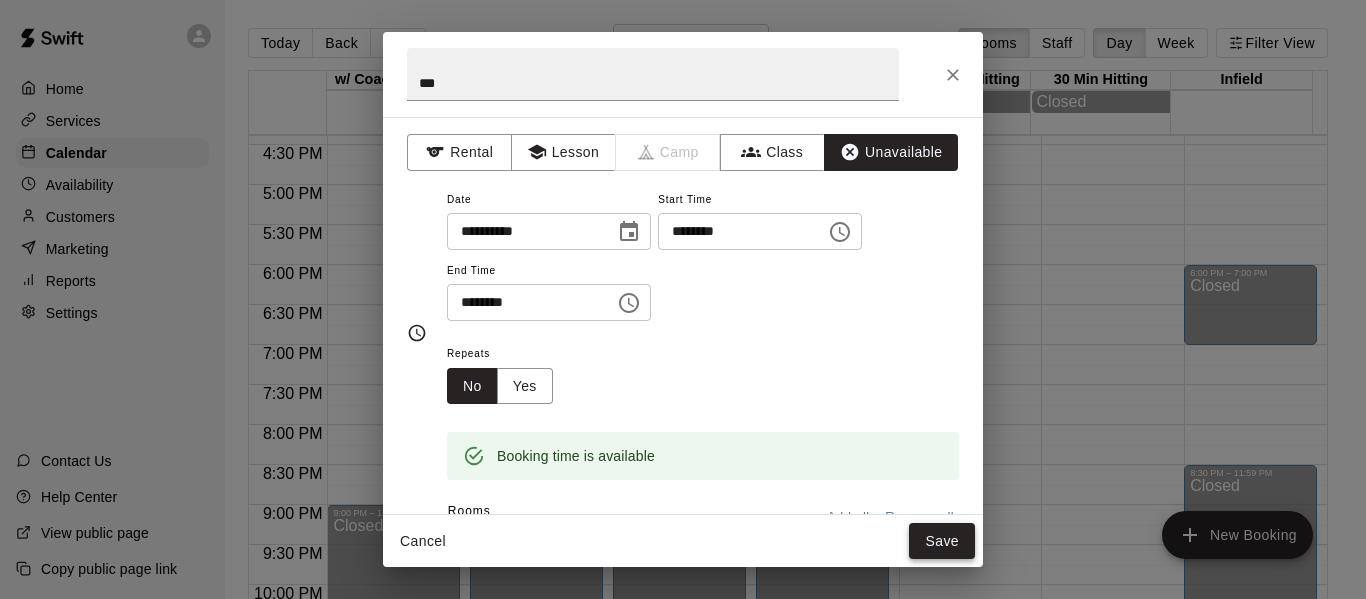 click on "Save" at bounding box center [942, 541] 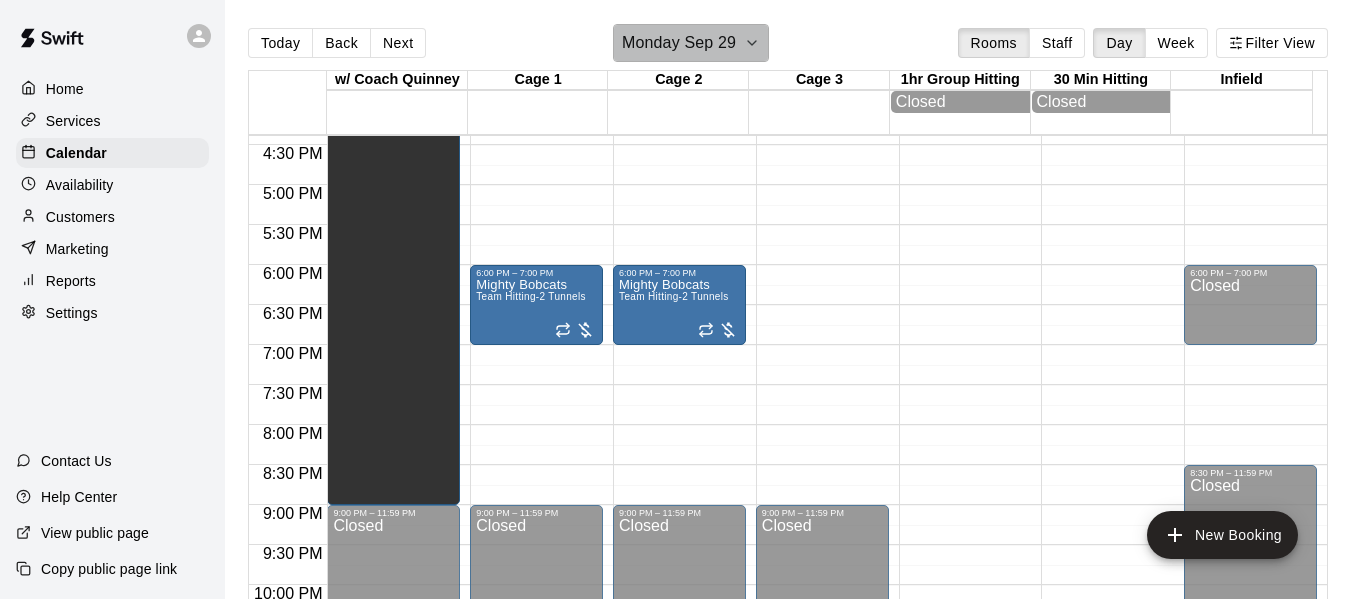 click 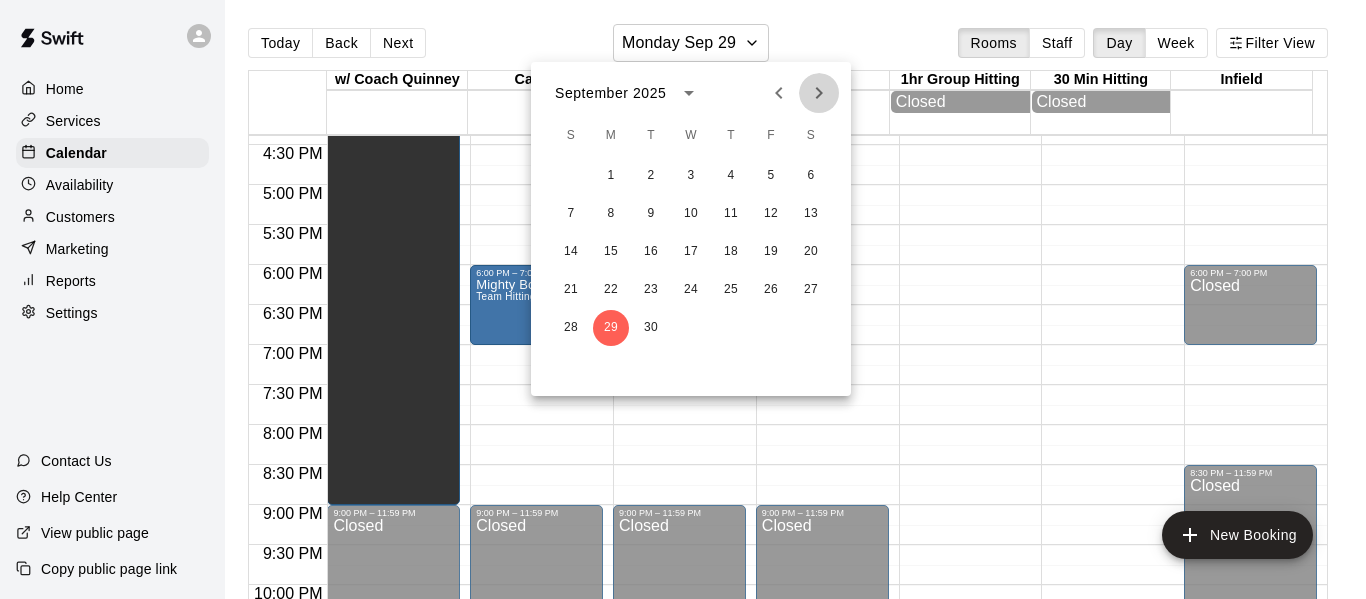 click 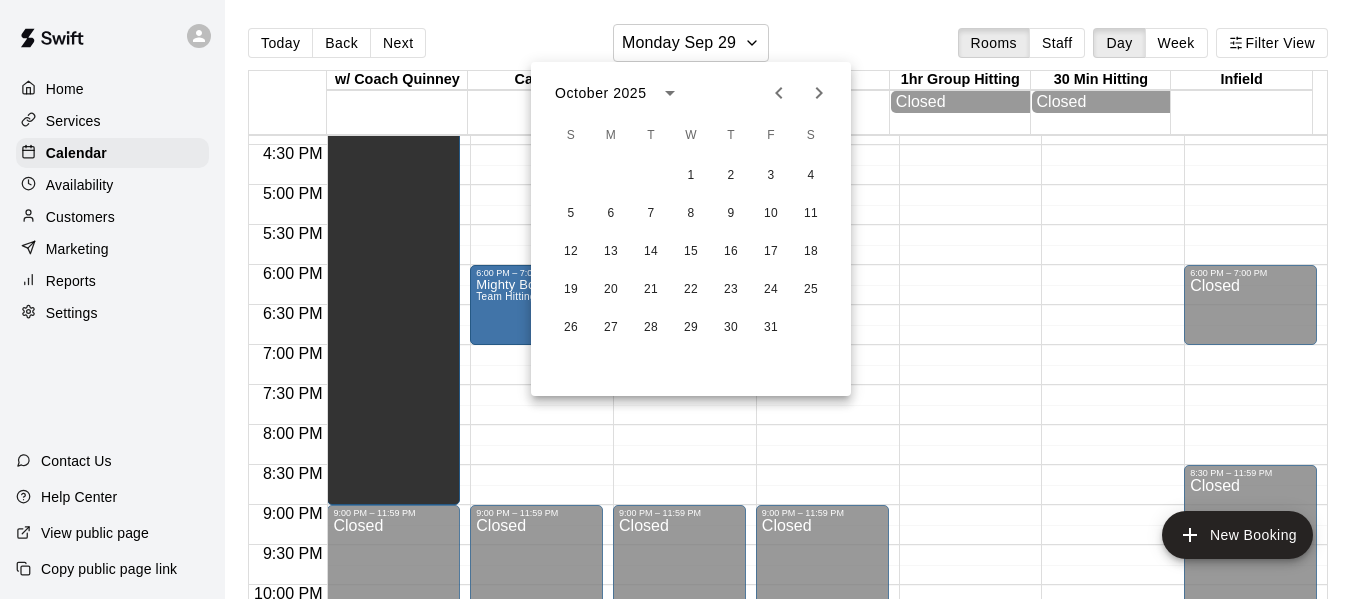 click 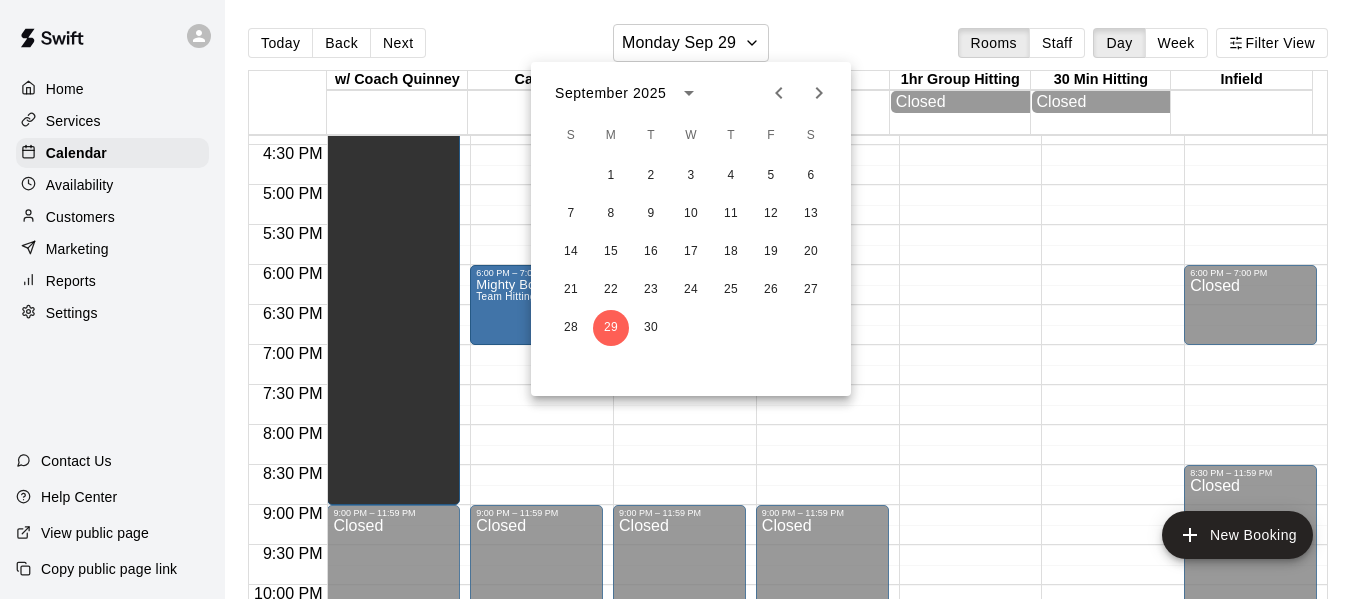 click at bounding box center [683, 299] 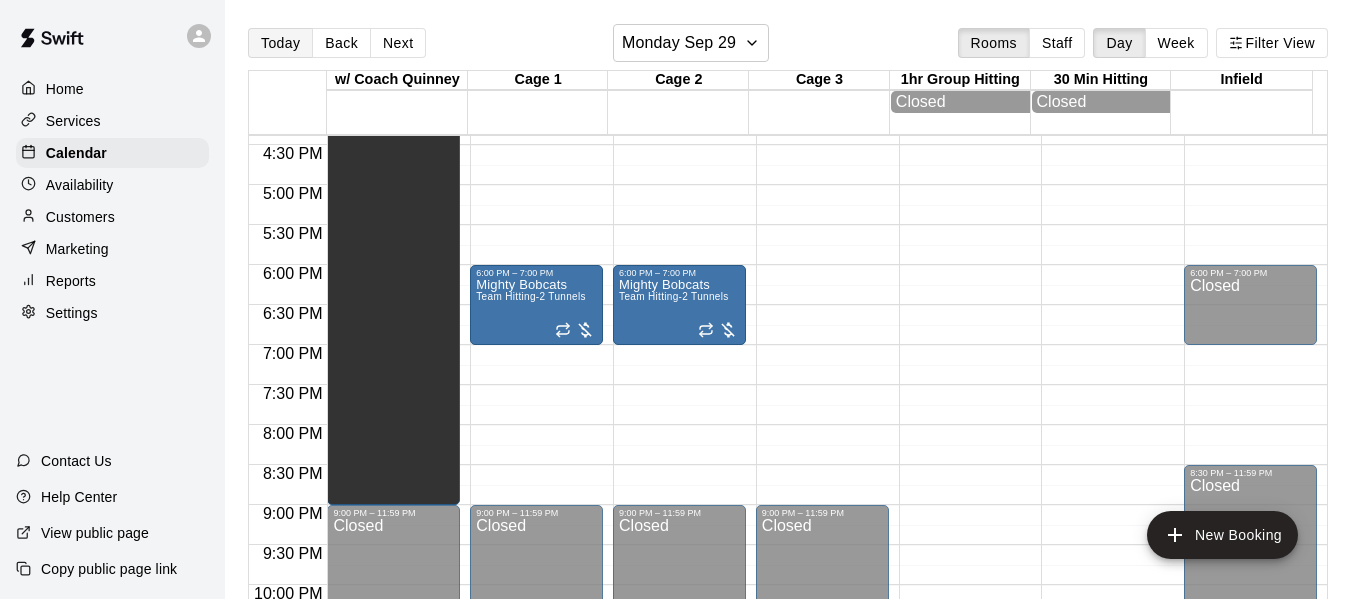 click on "Today" at bounding box center (280, 43) 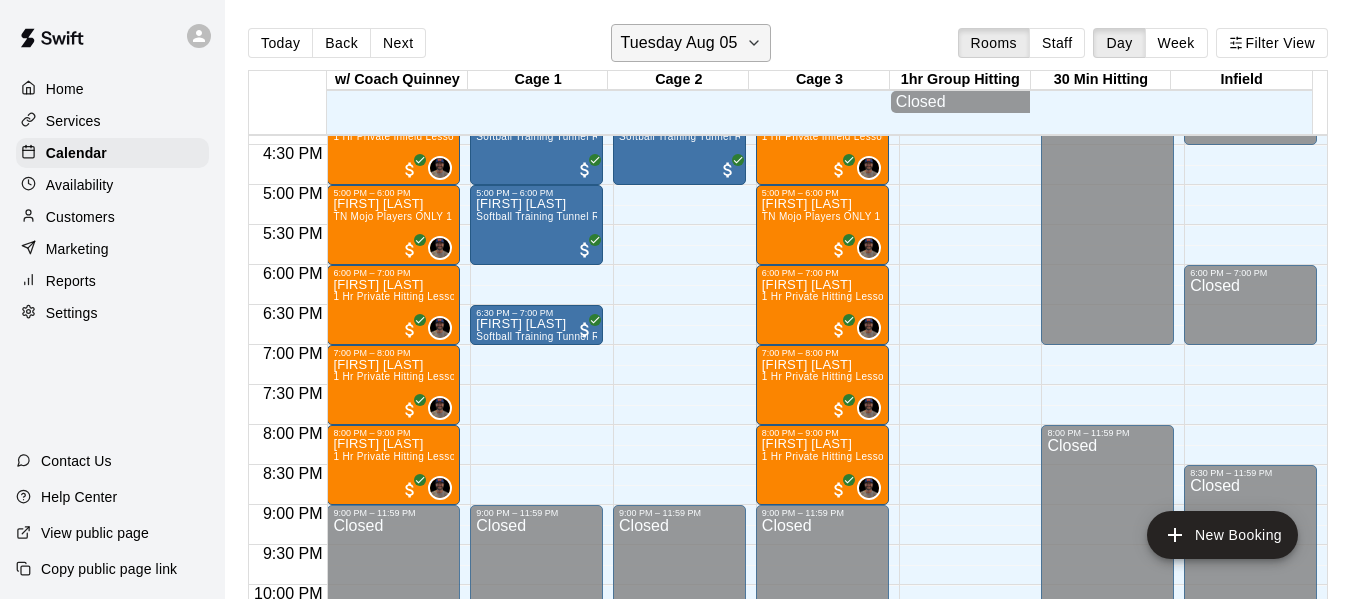 click 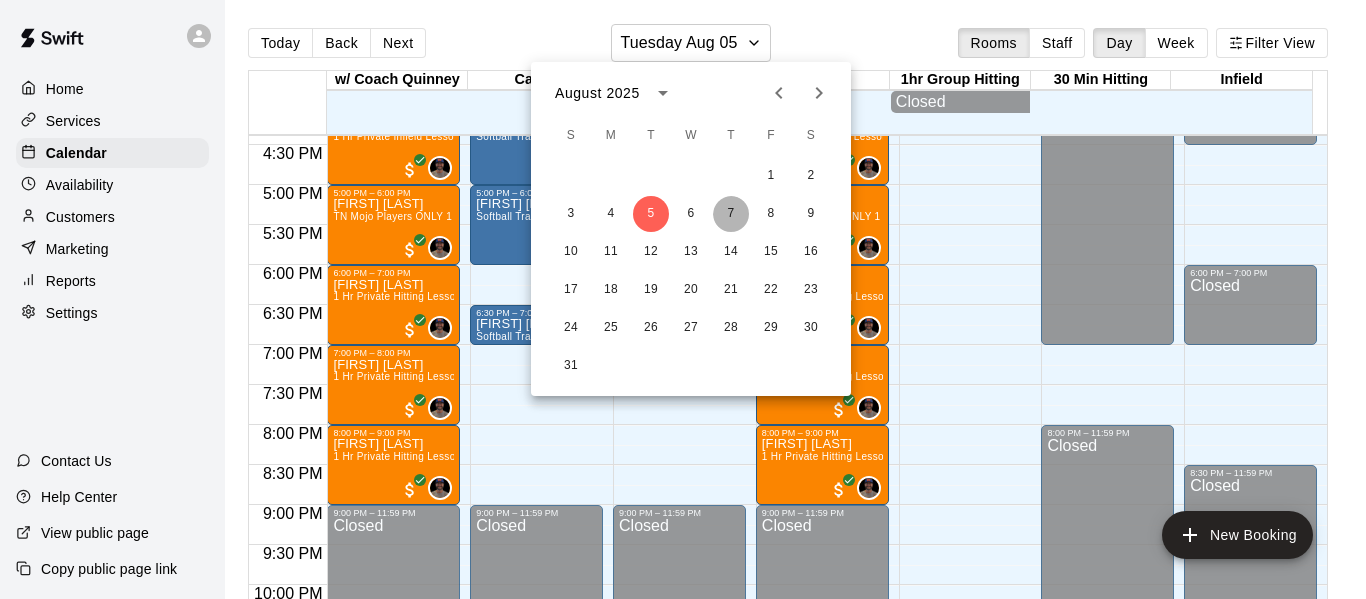 click on "7" at bounding box center (731, 214) 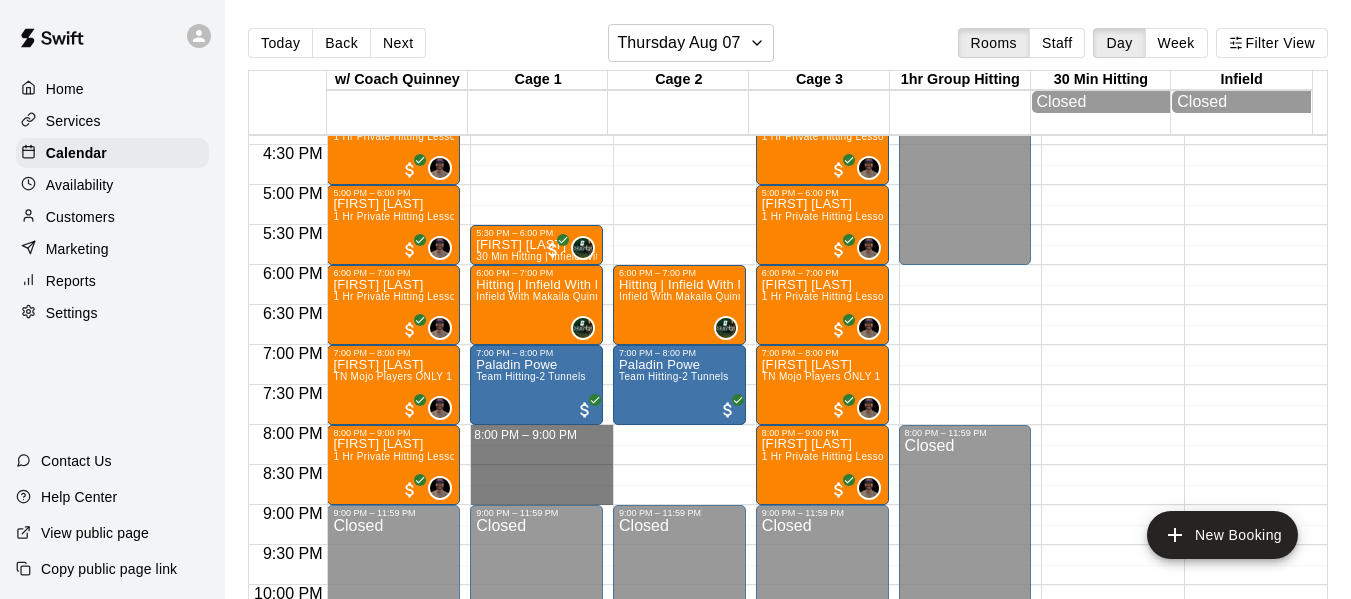 drag, startPoint x: 522, startPoint y: 432, endPoint x: 522, endPoint y: 500, distance: 68 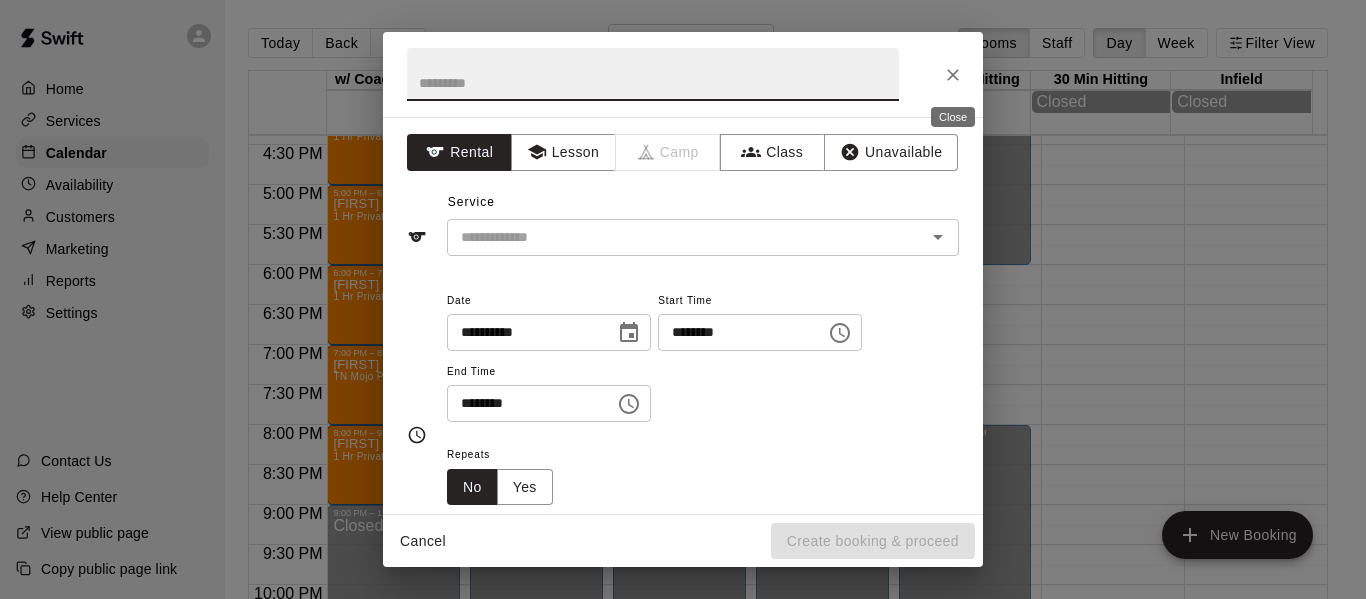 click 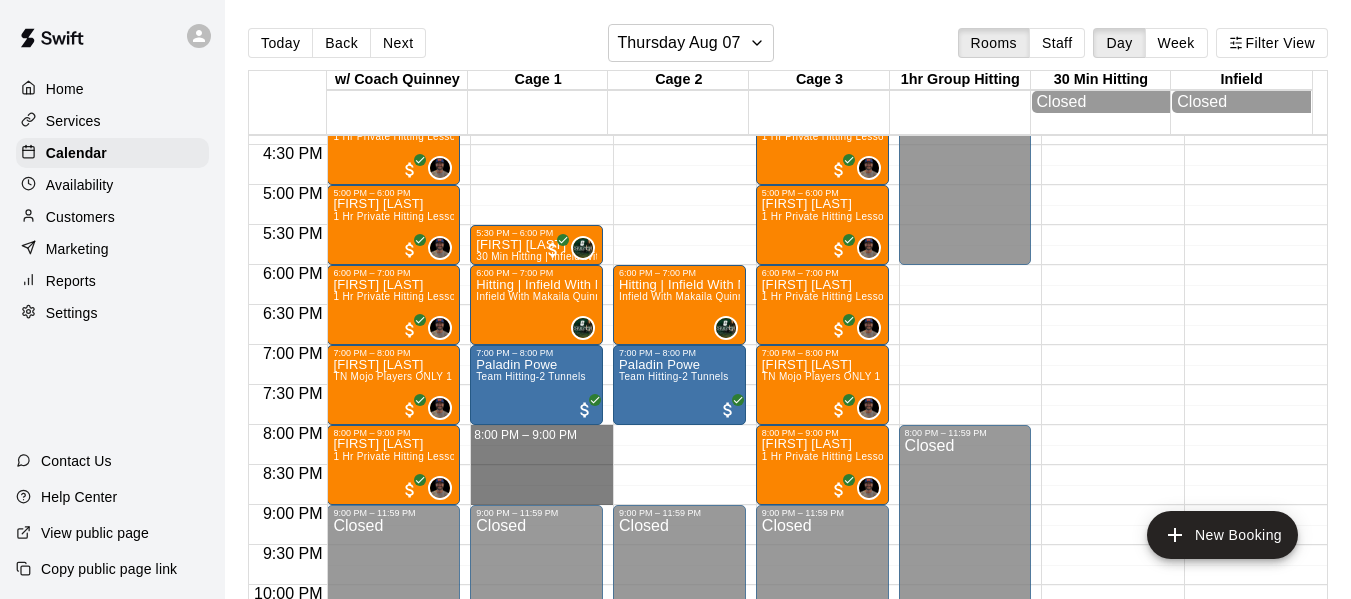 drag, startPoint x: 511, startPoint y: 433, endPoint x: 505, endPoint y: 497, distance: 64.28063 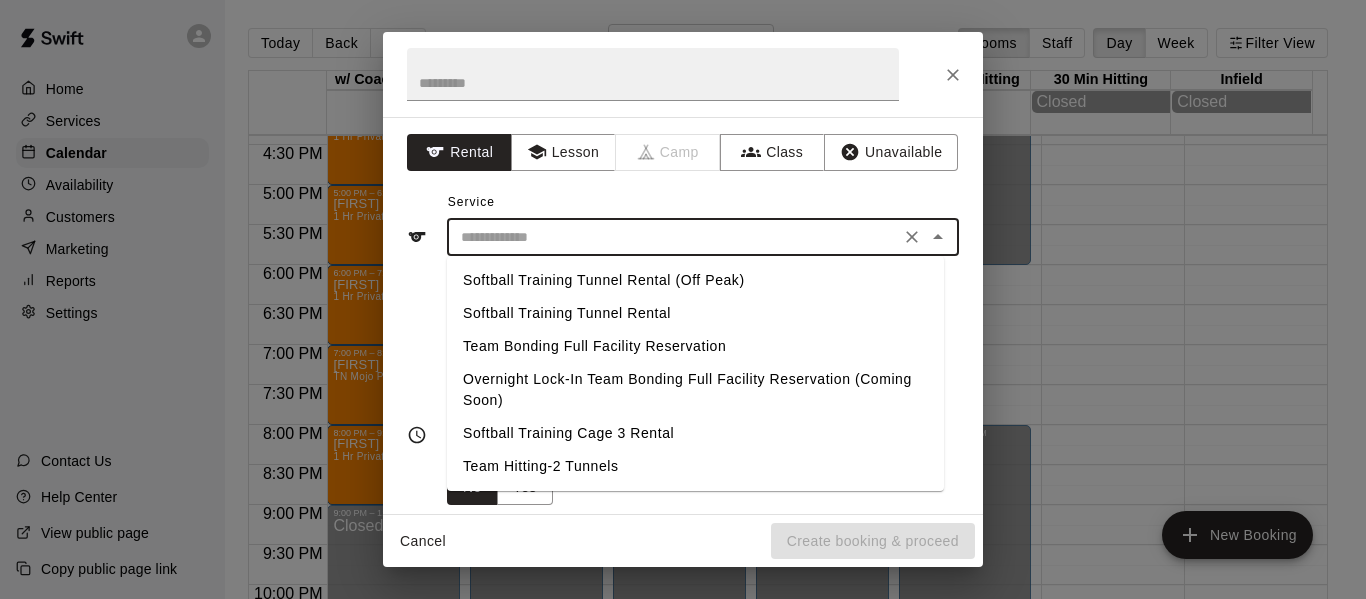 click at bounding box center [673, 237] 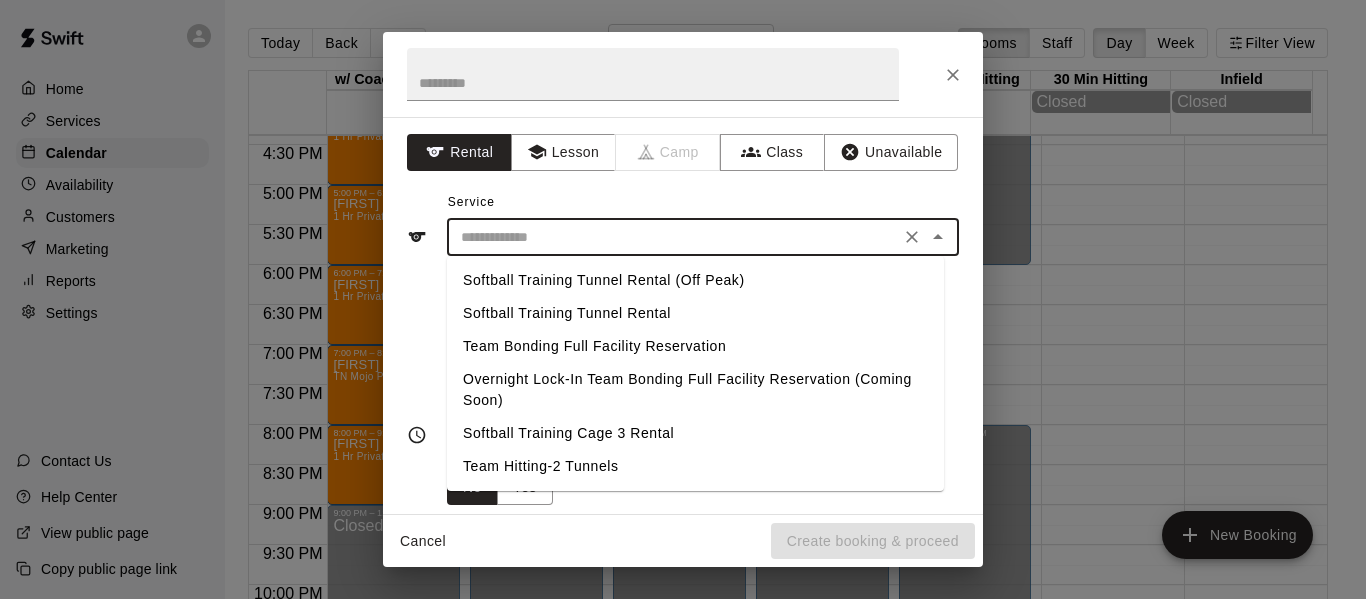 click on "Team Hitting-2 Tunnels" at bounding box center [695, 466] 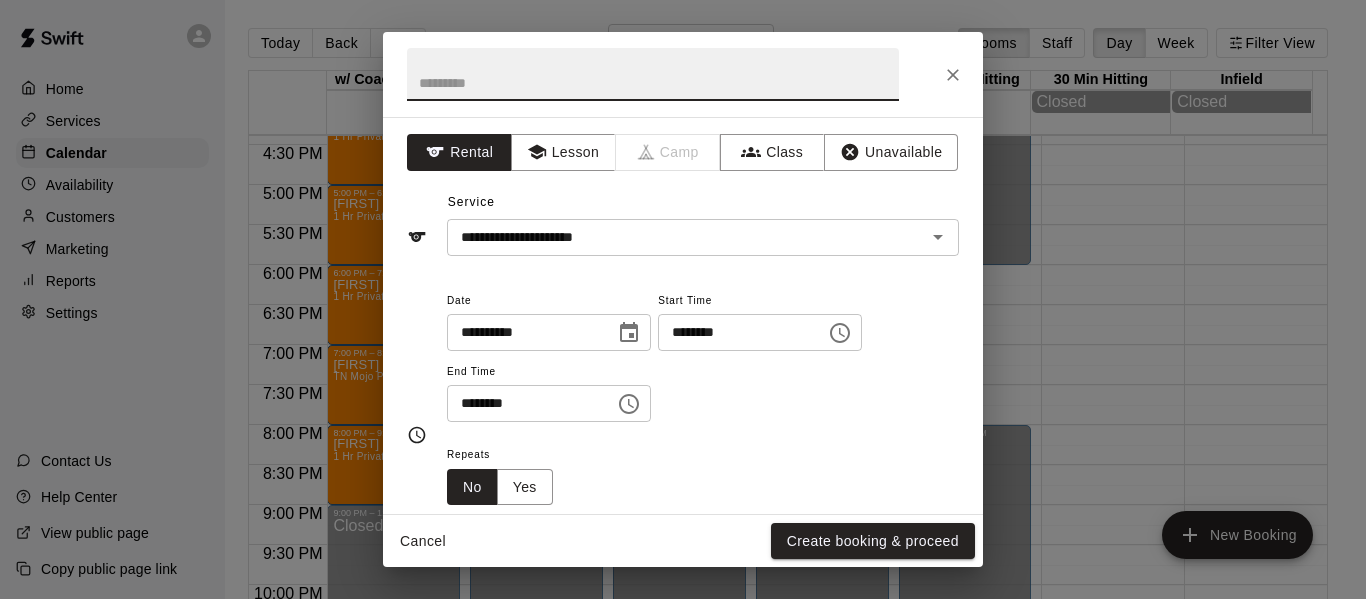 click at bounding box center [653, 74] 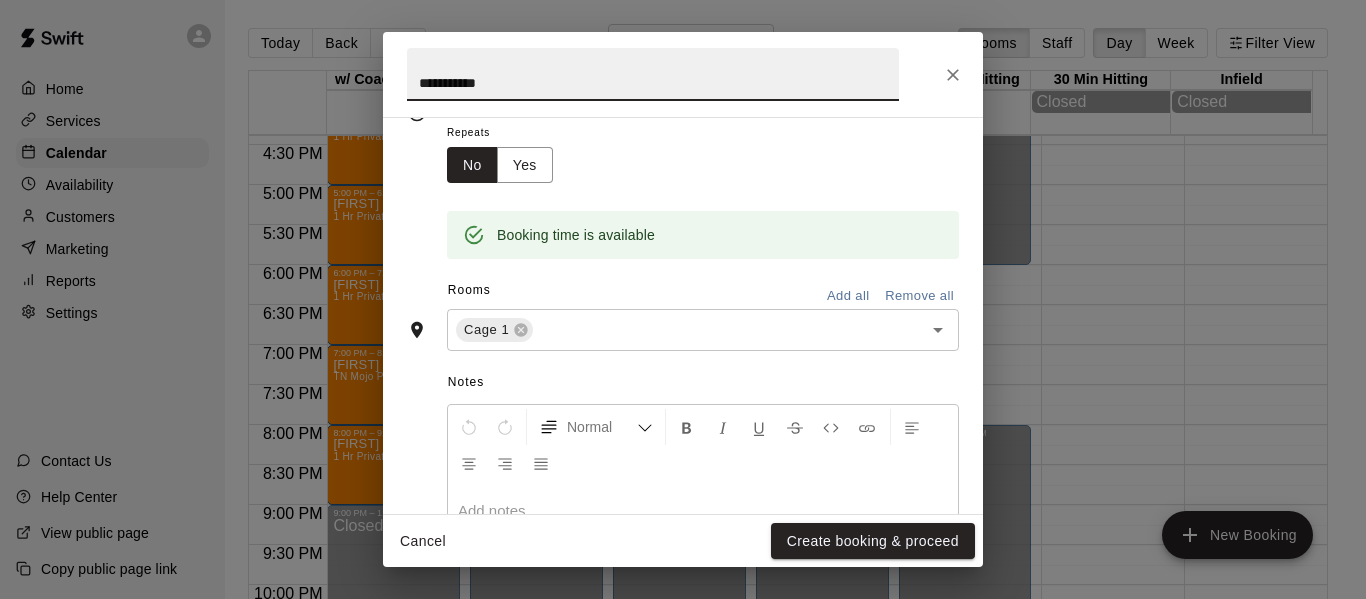 scroll, scrollTop: 333, scrollLeft: 0, axis: vertical 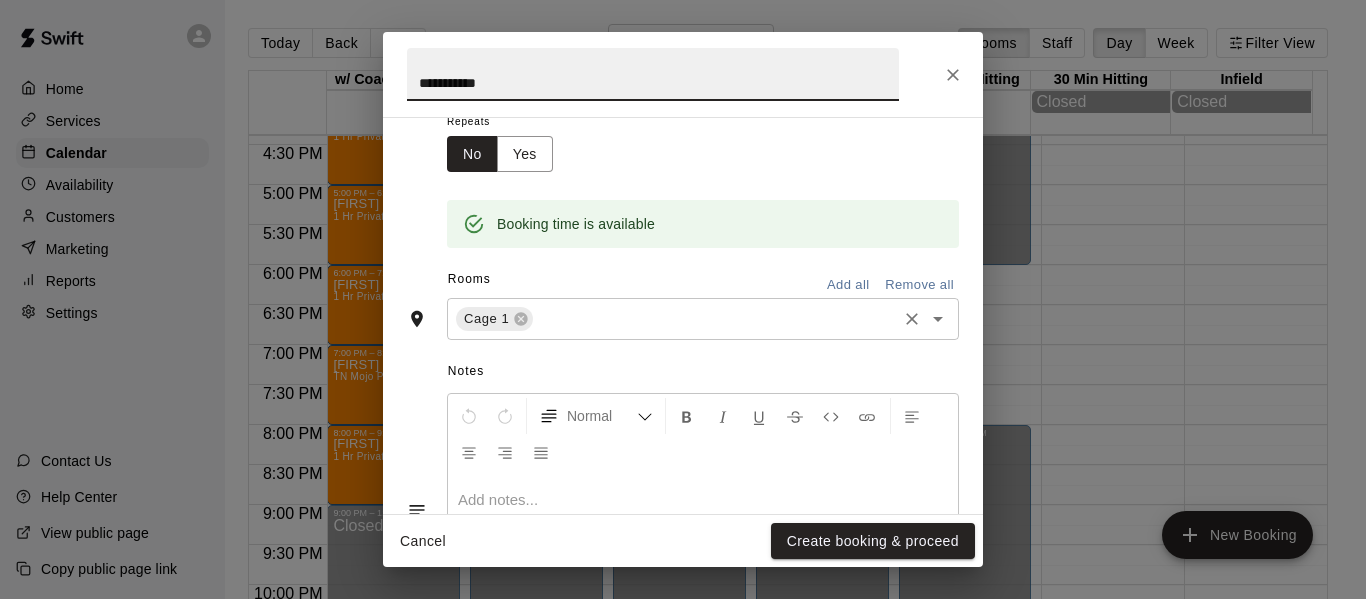 type on "**********" 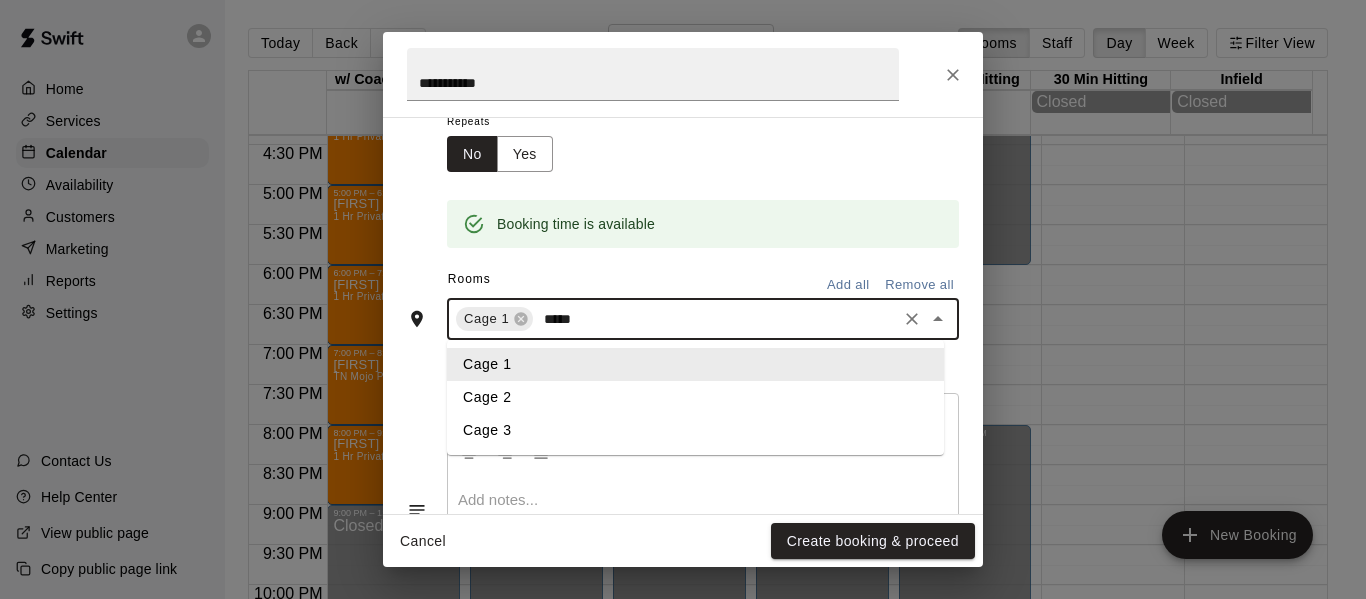 type on "******" 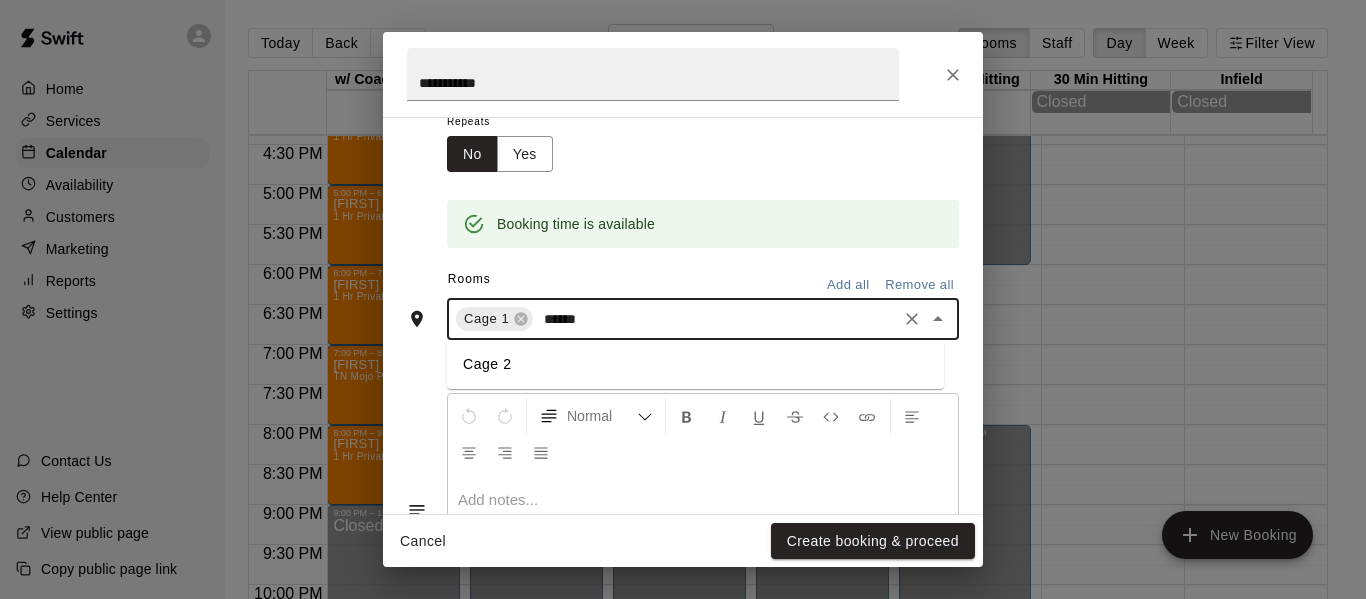 click on "Cage 2" at bounding box center (695, 364) 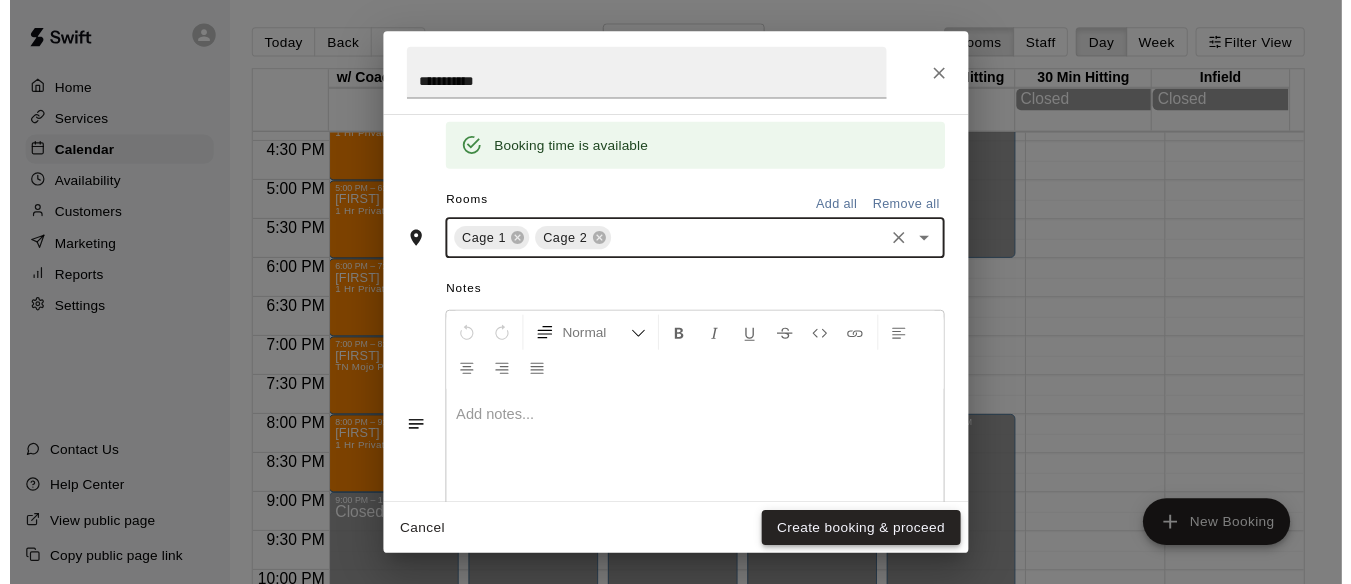 scroll, scrollTop: 433, scrollLeft: 0, axis: vertical 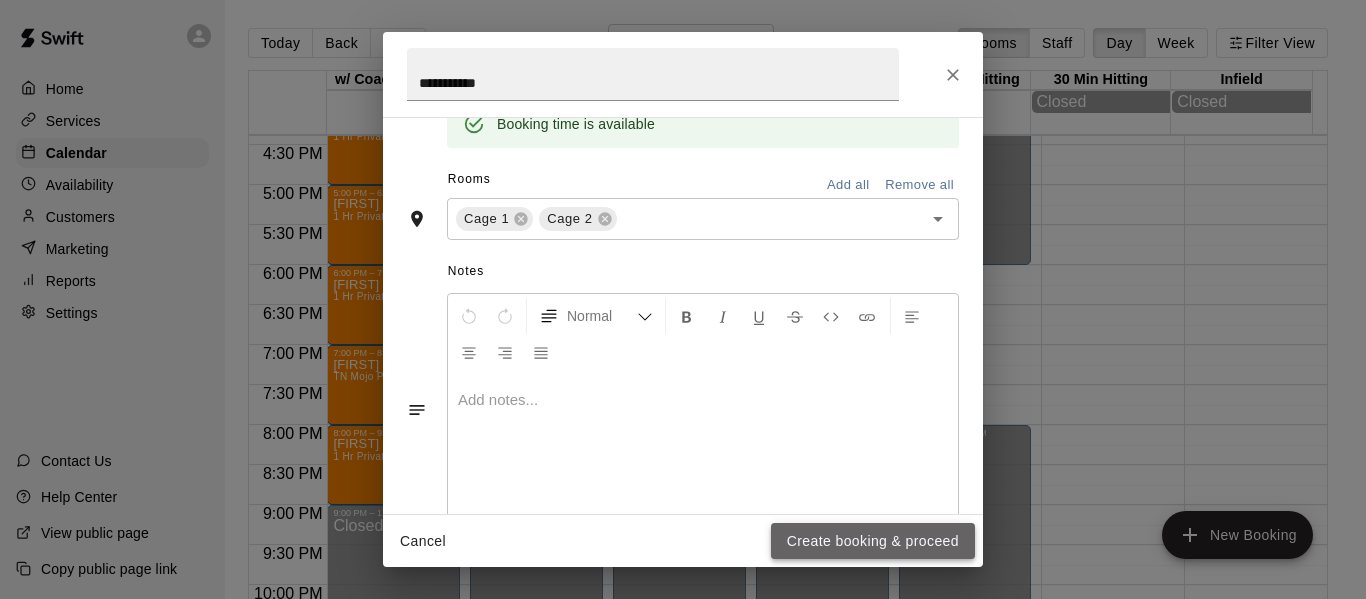 click on "Create booking & proceed" at bounding box center [873, 541] 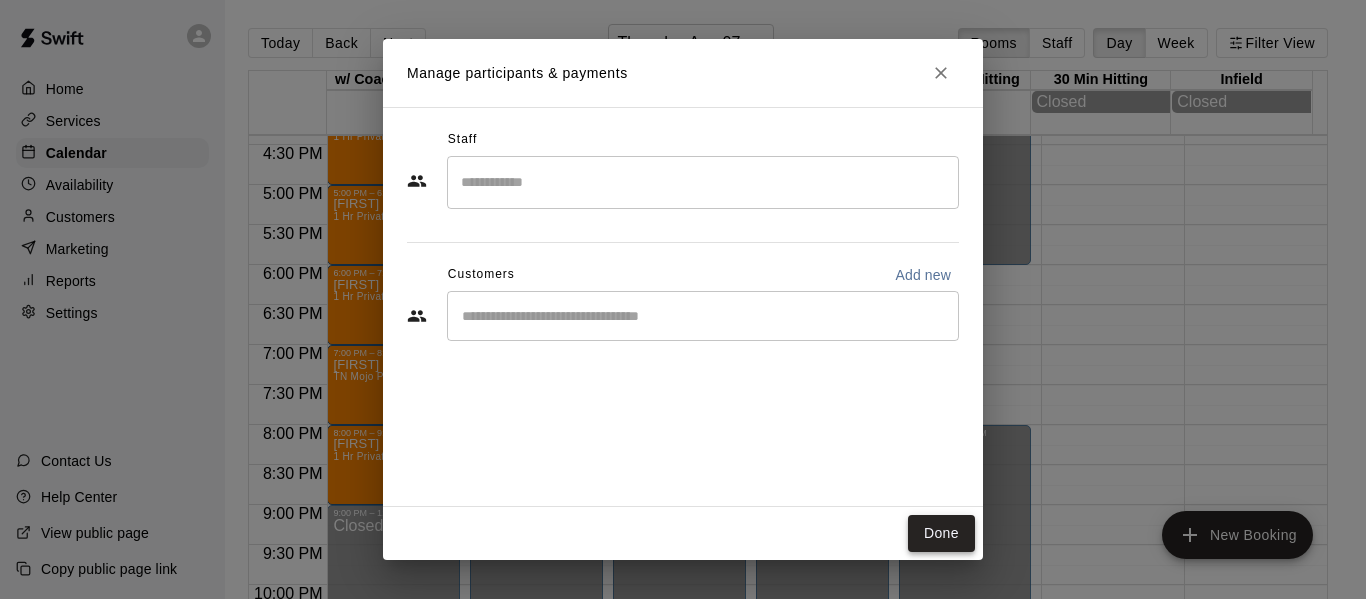 click on "Done" at bounding box center (941, 533) 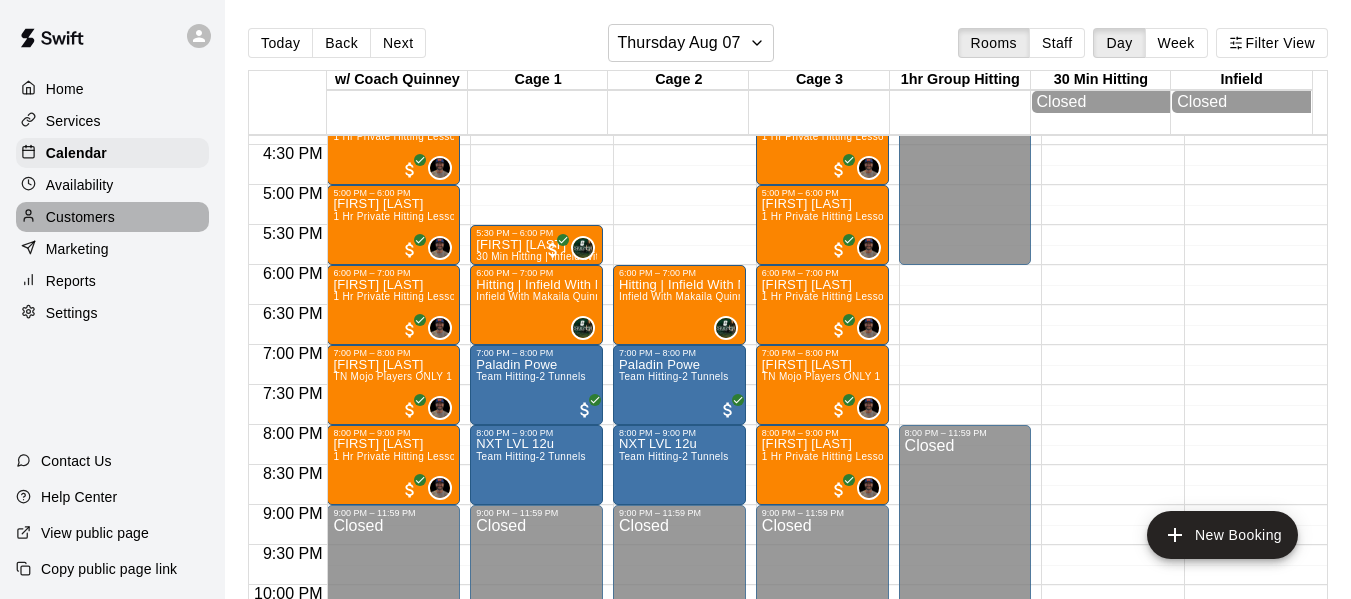 click on "Customers" at bounding box center [80, 217] 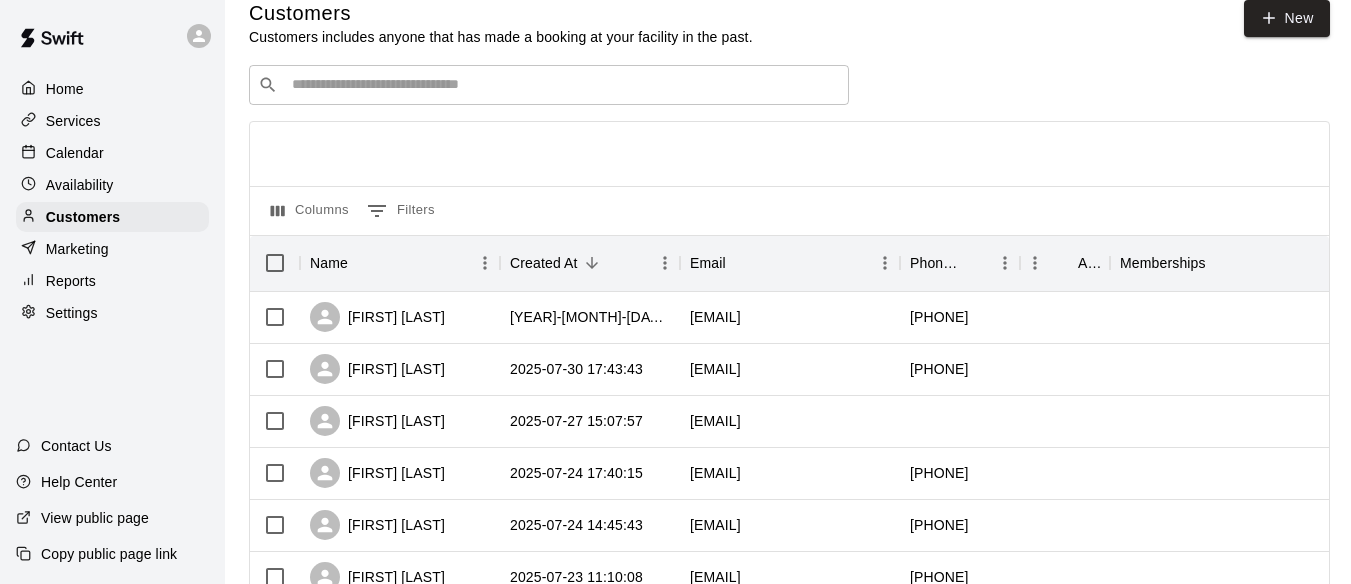 scroll, scrollTop: 0, scrollLeft: 0, axis: both 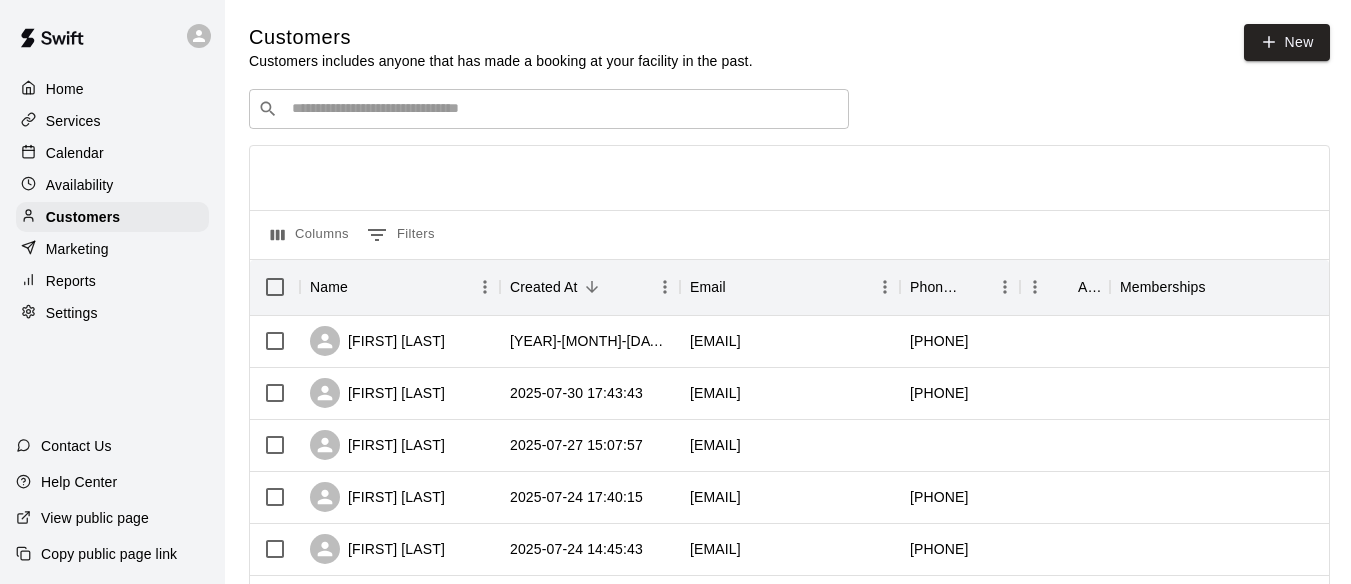 click at bounding box center (563, 109) 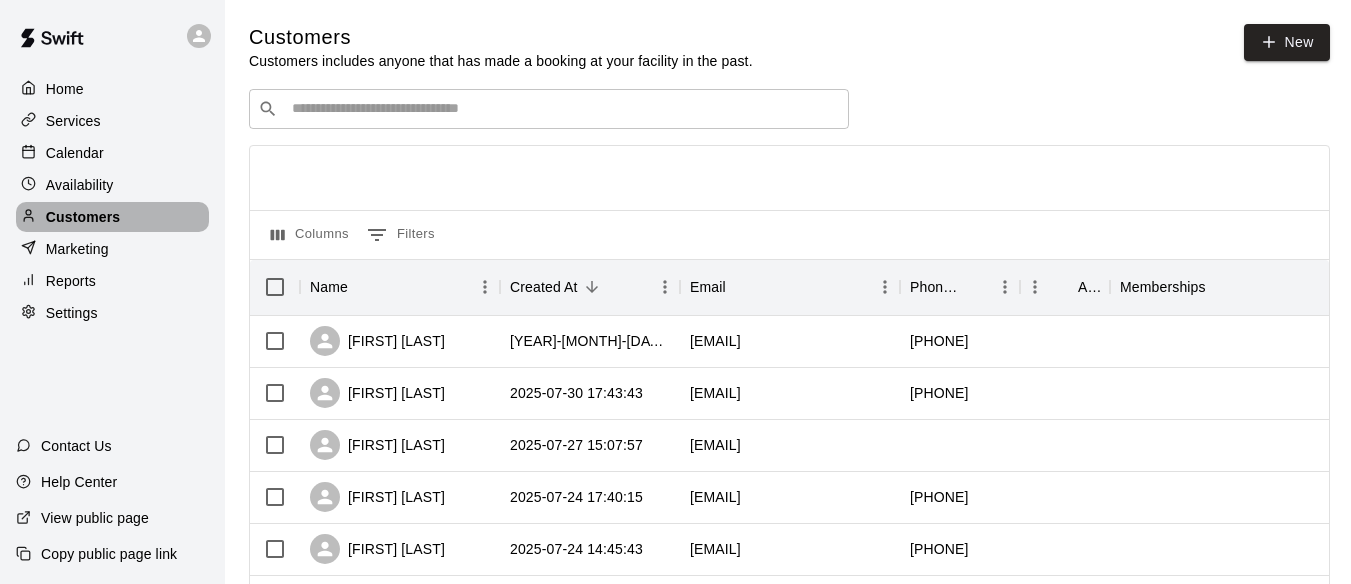 click on "Customers" at bounding box center [112, 217] 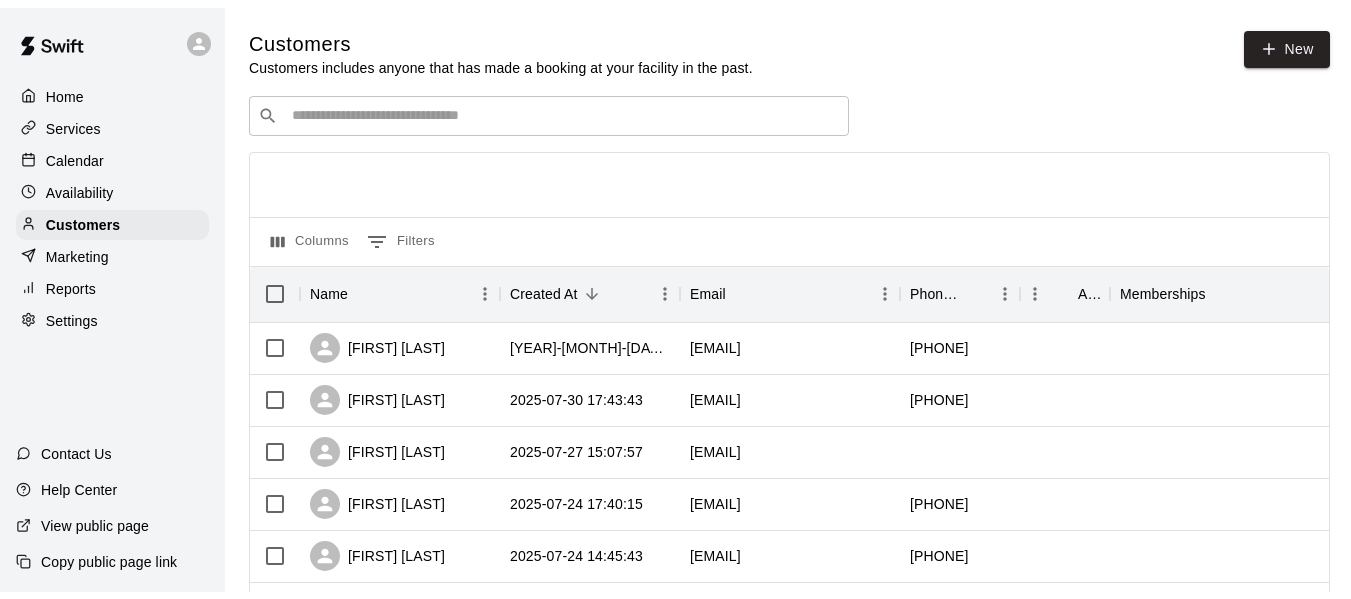 scroll, scrollTop: 0, scrollLeft: 0, axis: both 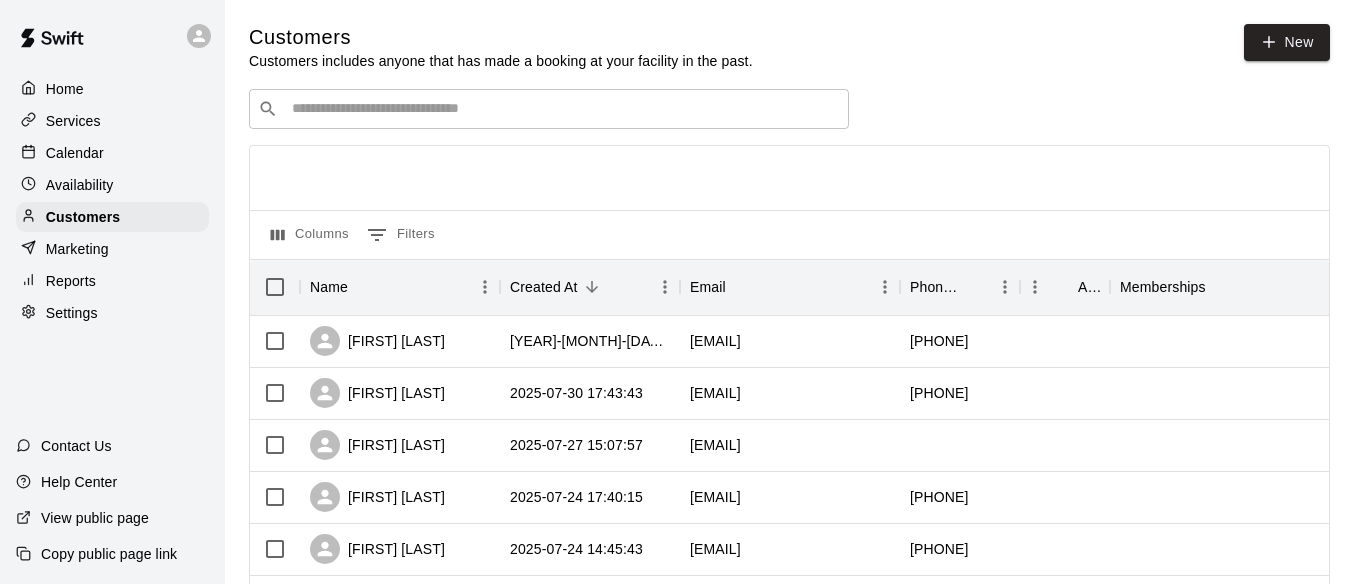 click at bounding box center [563, 109] 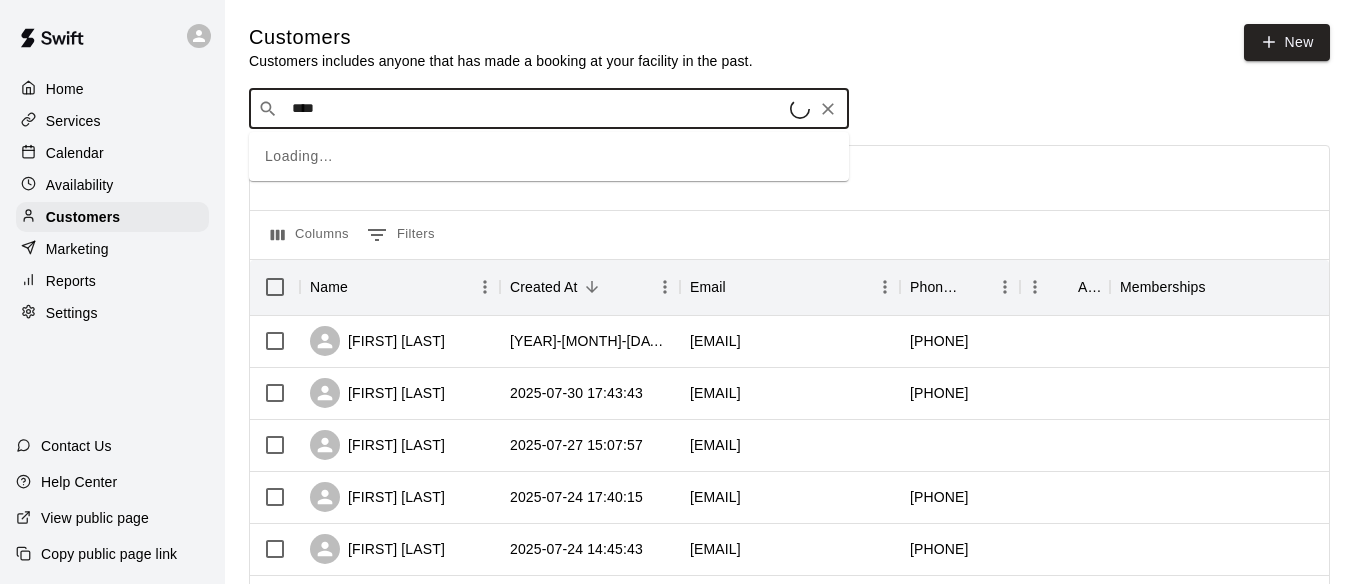type on "*****" 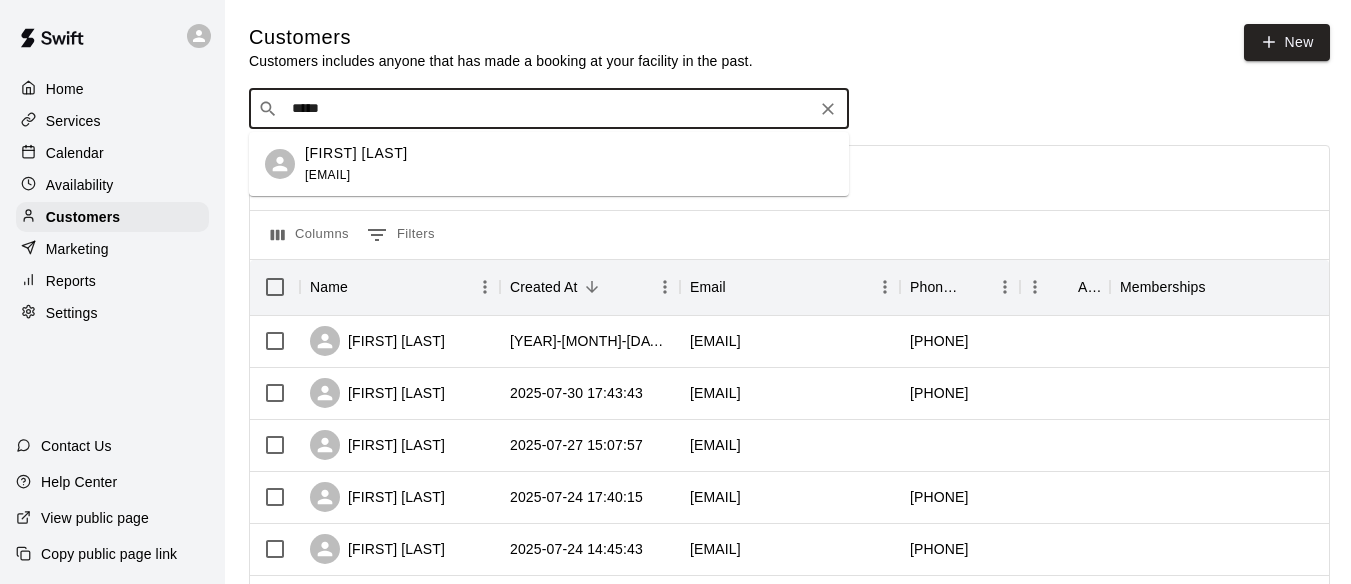 click on "Macho Cartagena jcarta055@gmail.com" at bounding box center [356, 164] 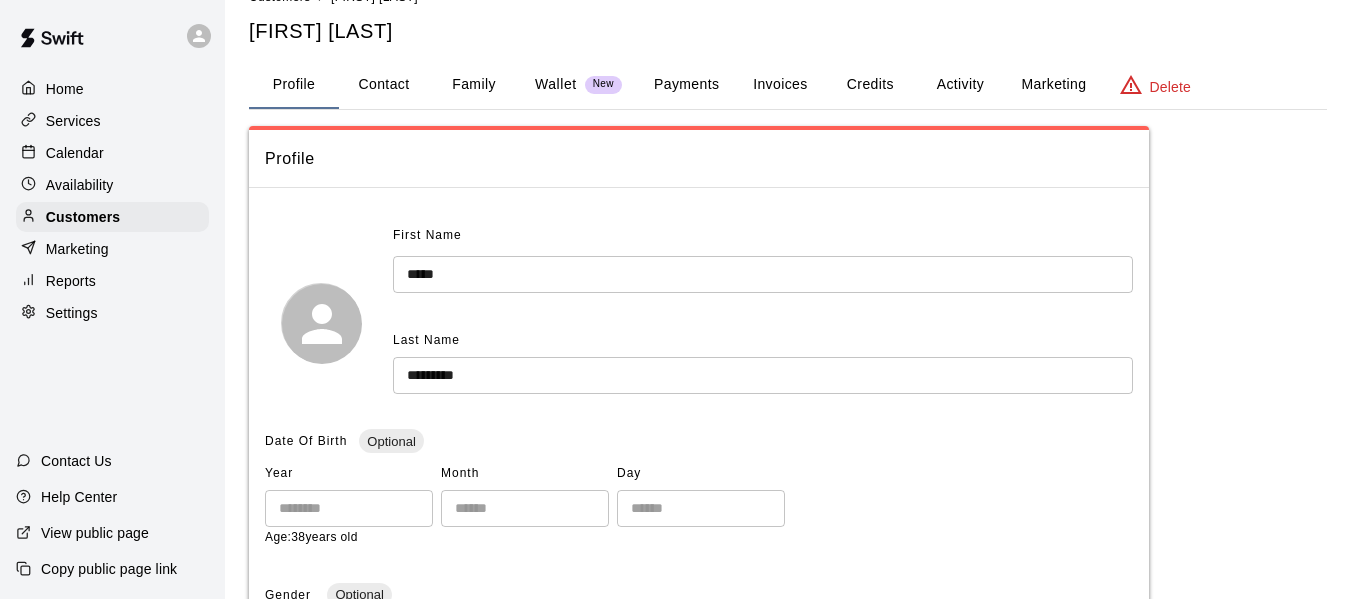 scroll, scrollTop: 33, scrollLeft: 0, axis: vertical 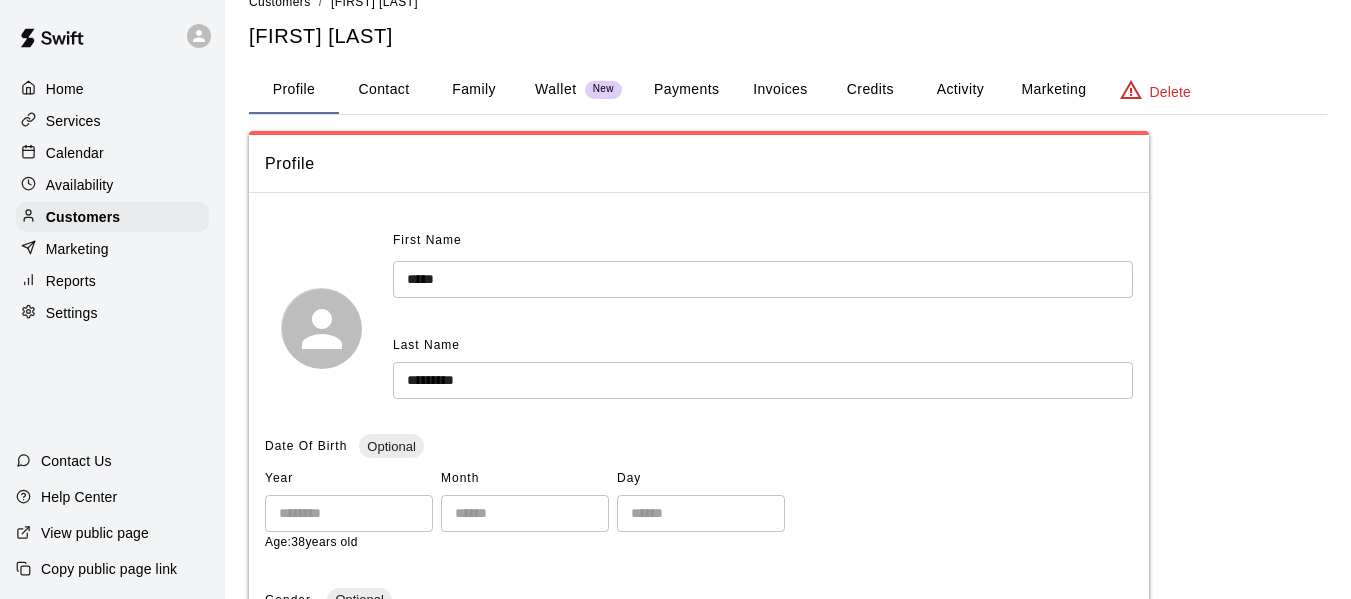 click on "Payments" at bounding box center (686, 90) 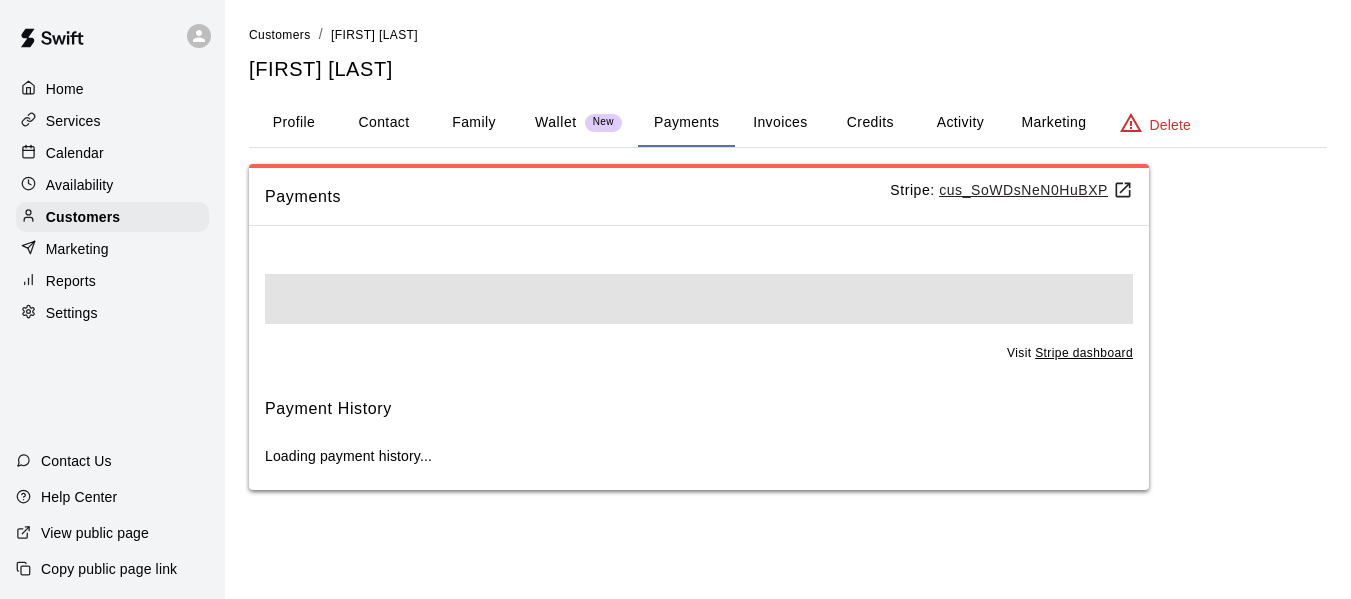 scroll, scrollTop: 0, scrollLeft: 0, axis: both 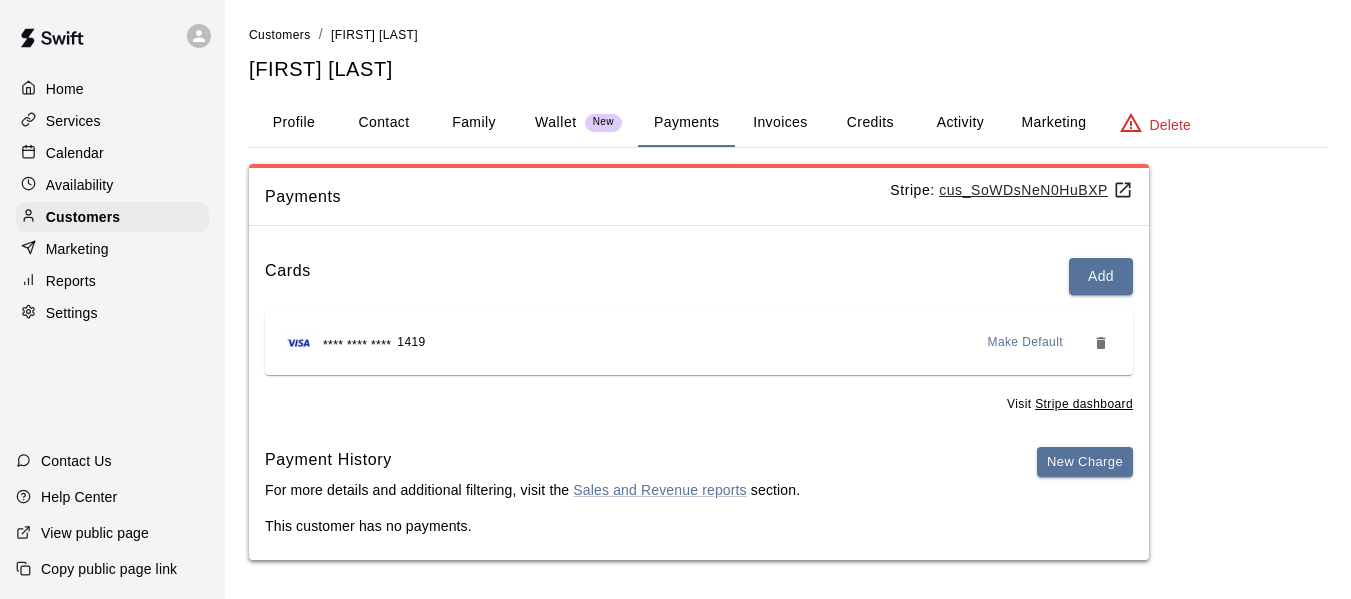 click on "Calendar" at bounding box center [75, 153] 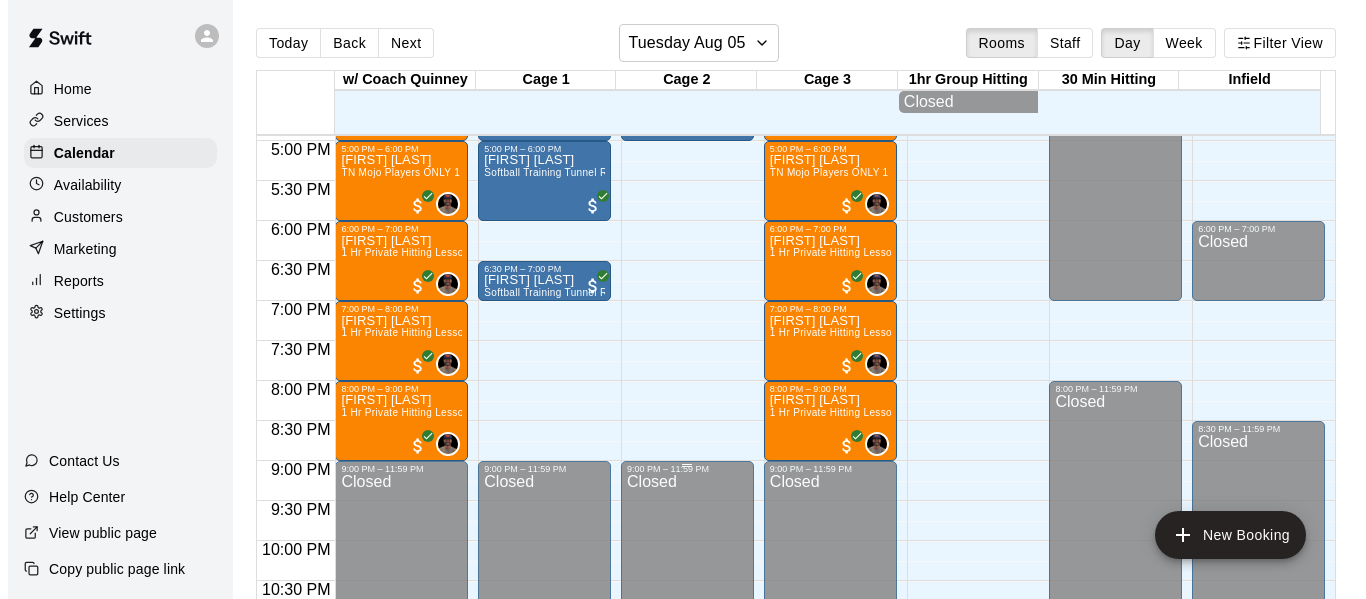 scroll, scrollTop: 1425, scrollLeft: 0, axis: vertical 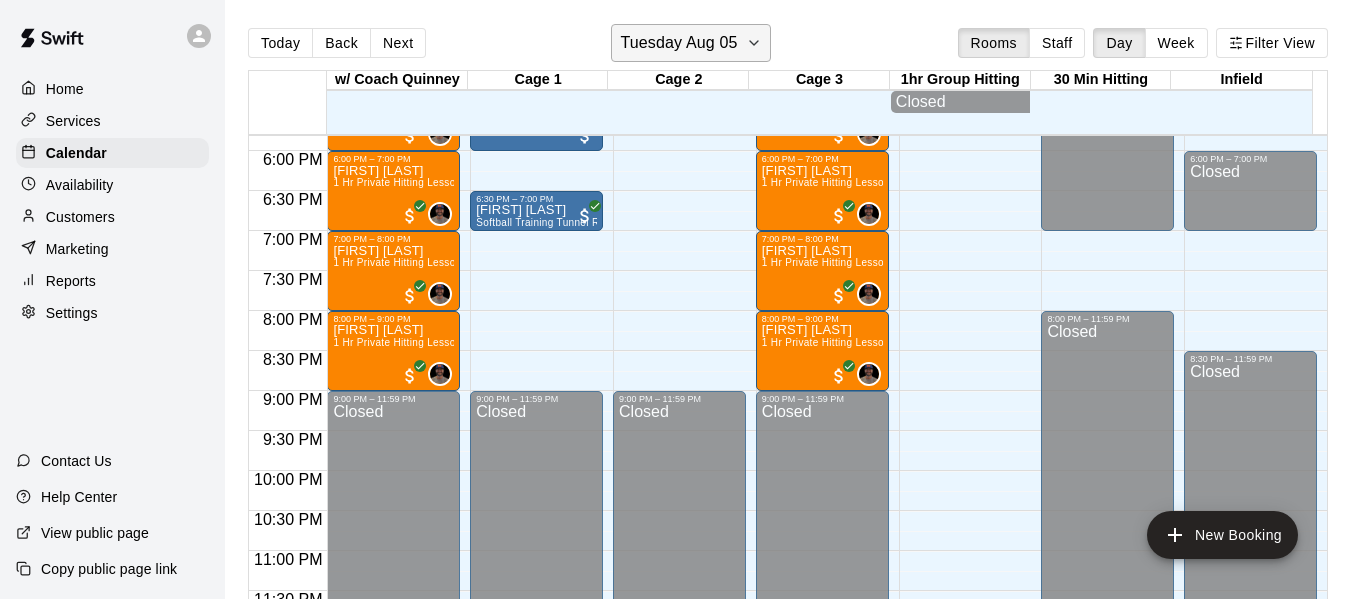 click 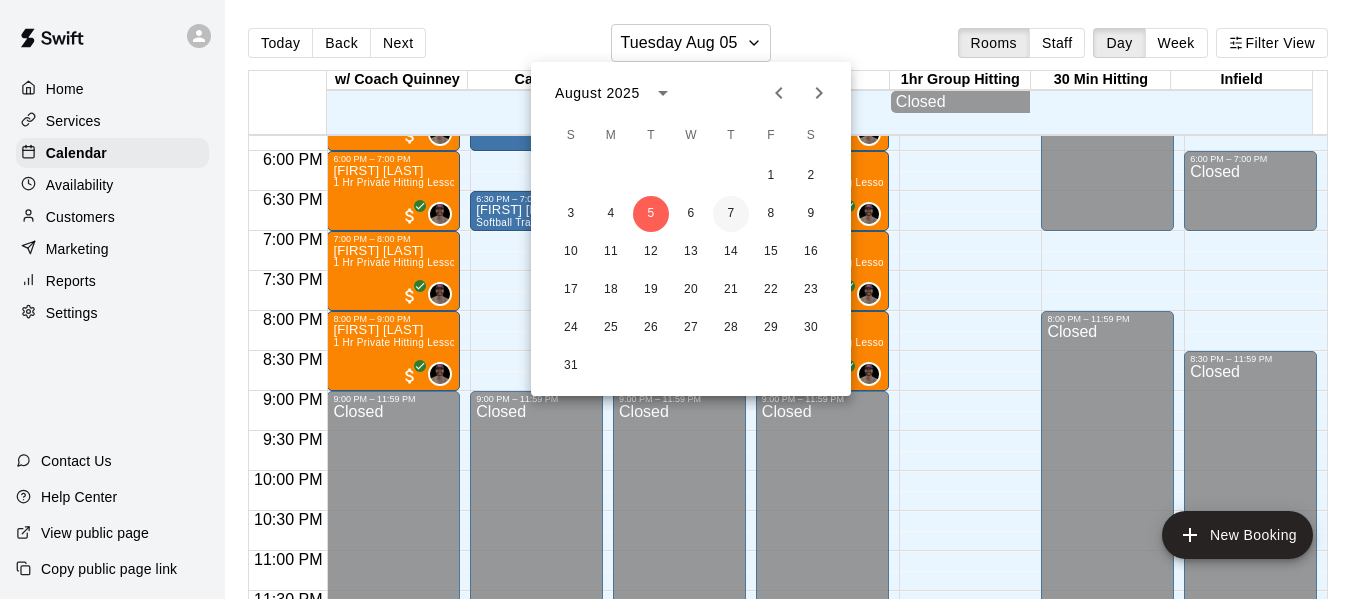 click on "7" at bounding box center [731, 214] 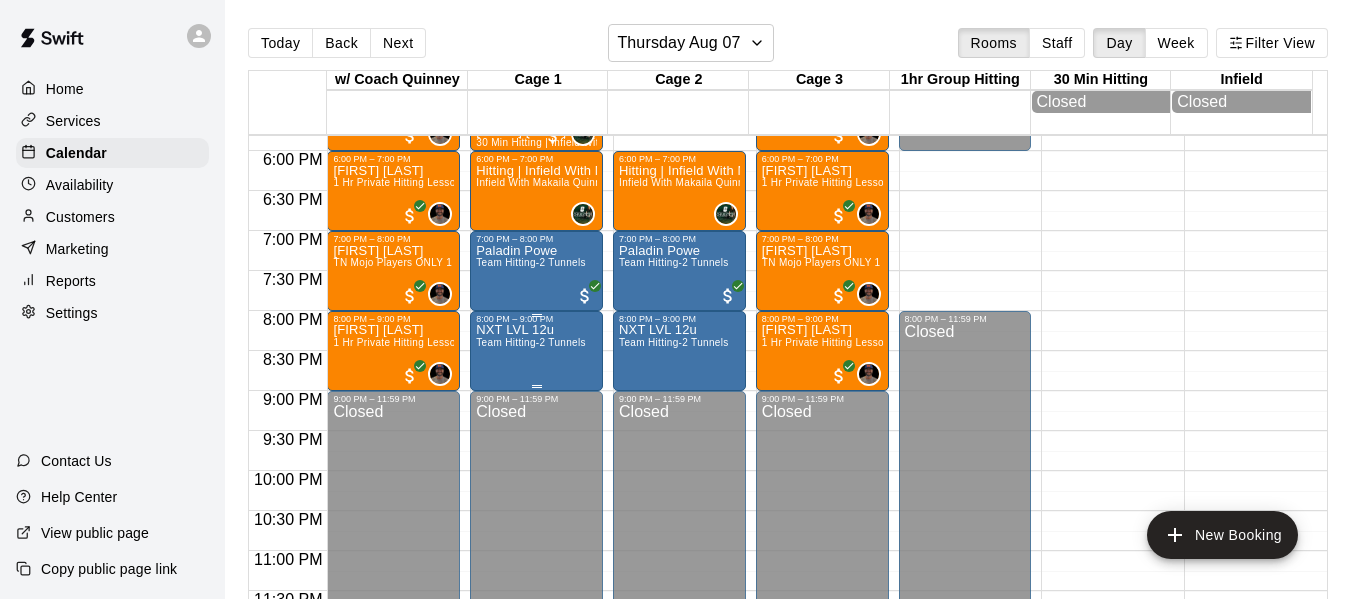 click on "Team Hitting-2 Tunnels" at bounding box center (531, 342) 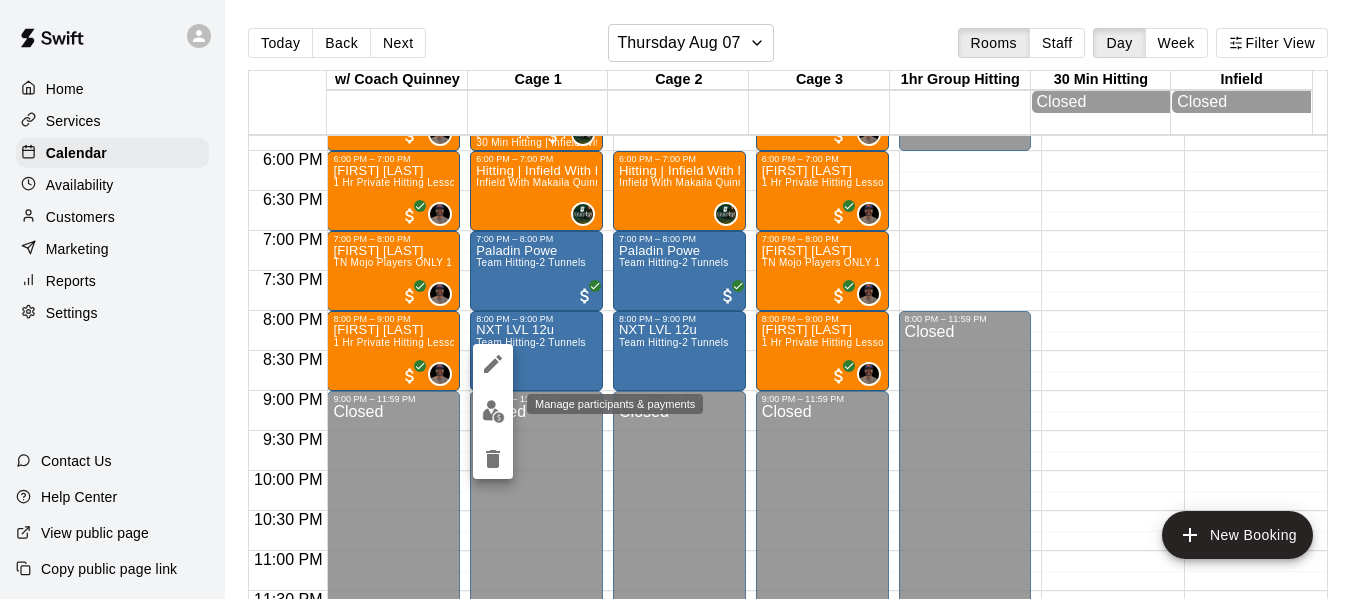 click at bounding box center [493, 411] 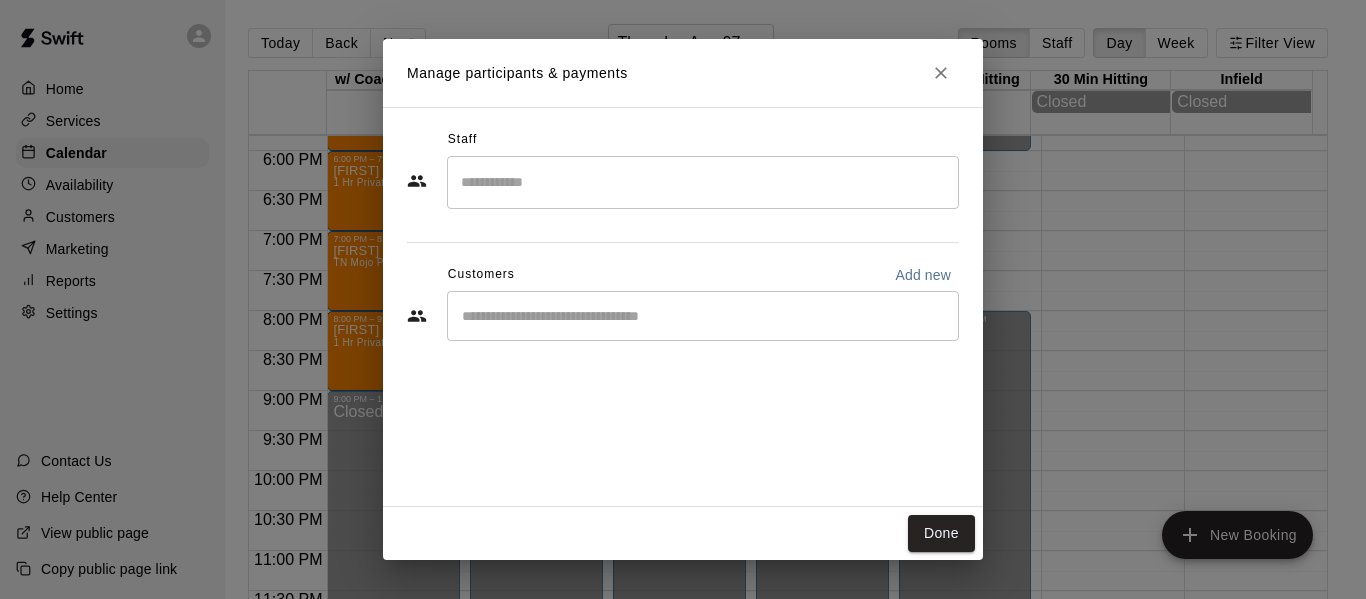 click at bounding box center [703, 316] 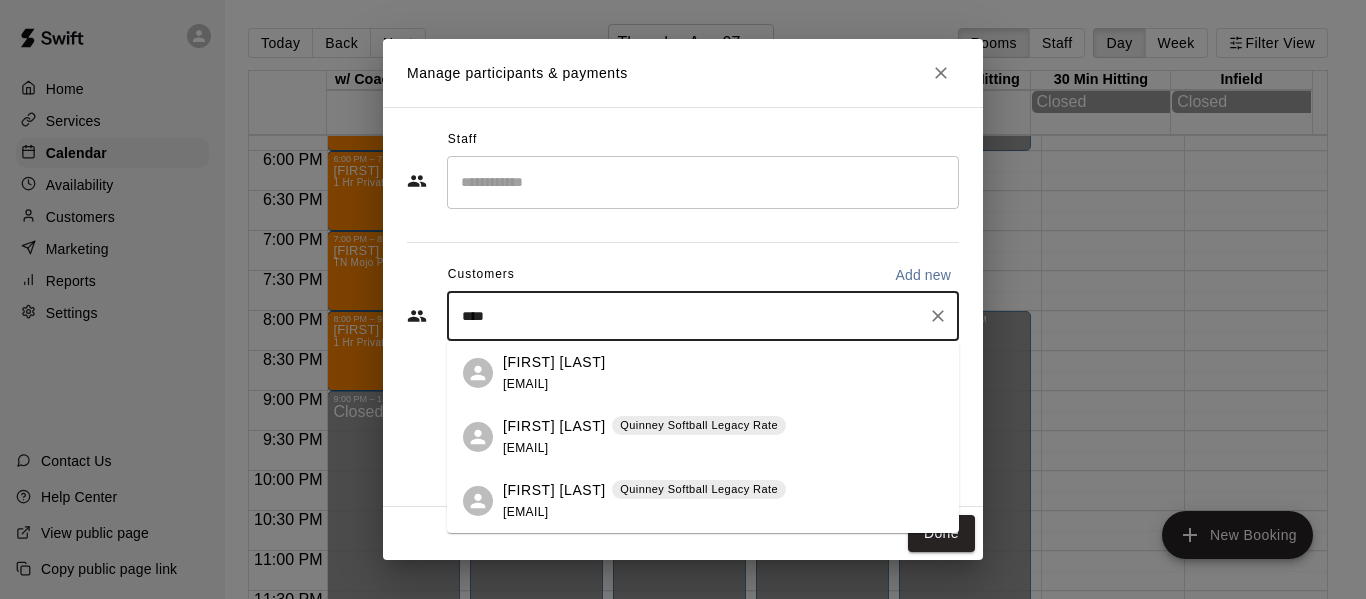 type on "*****" 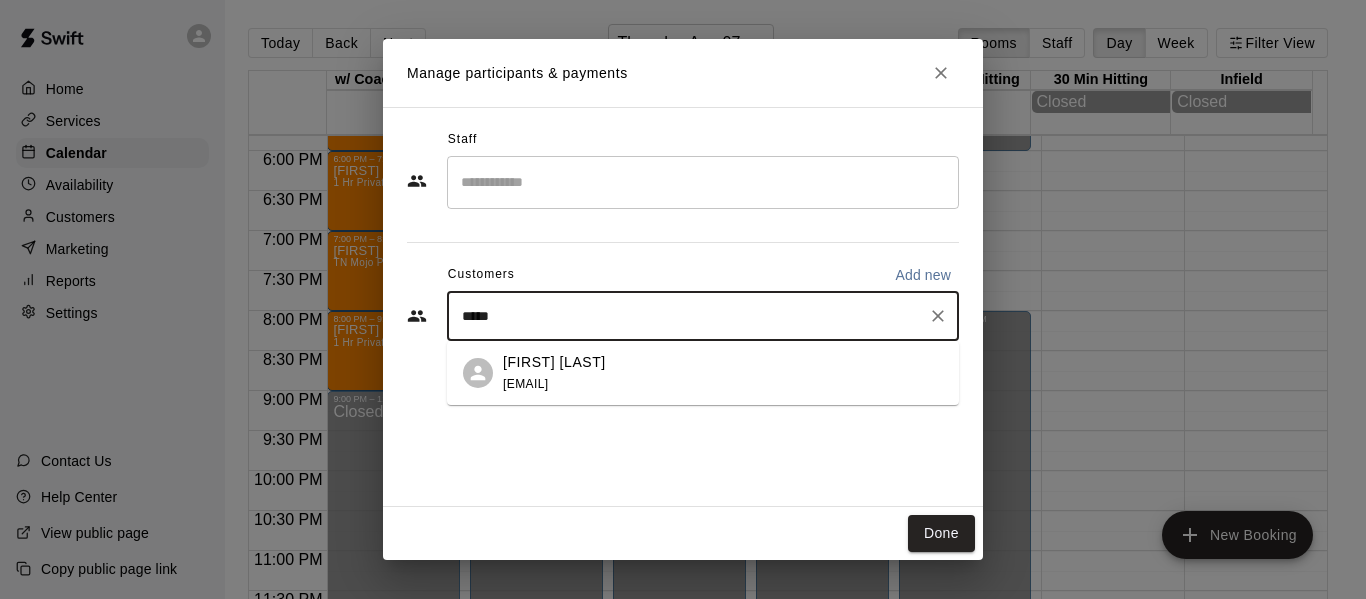 click on "[FIRST] [LAST]" at bounding box center [554, 362] 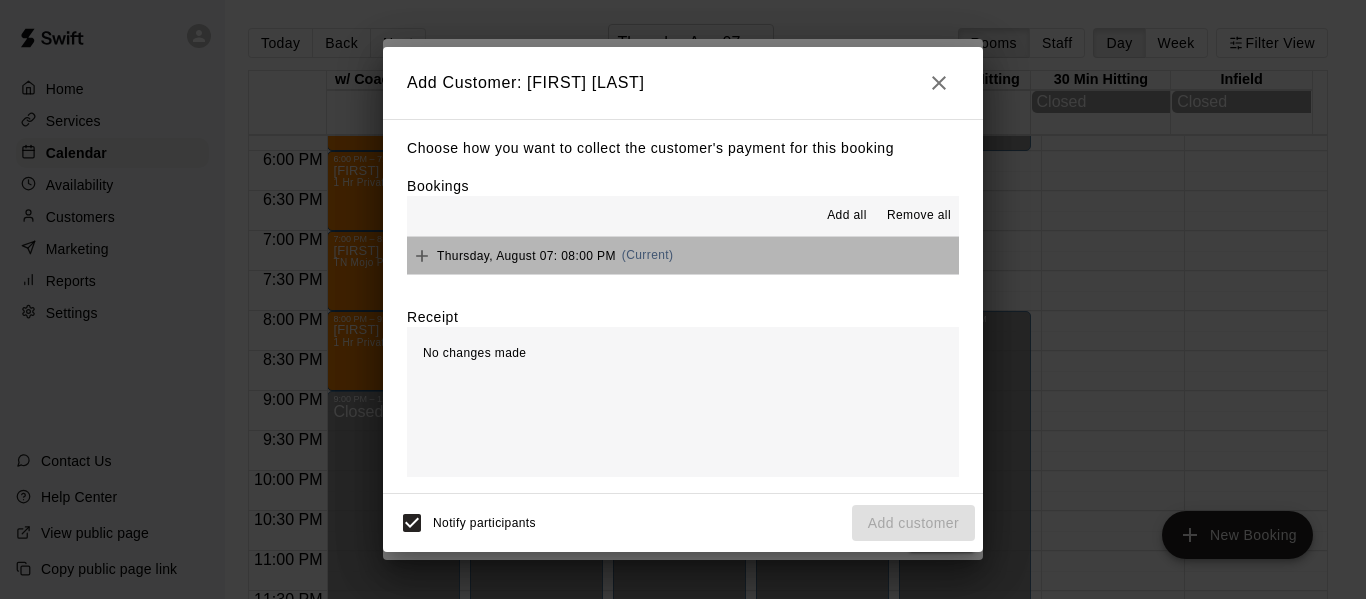 click on "Thursday, August 07: 08:00 PM (Current)" at bounding box center [683, 255] 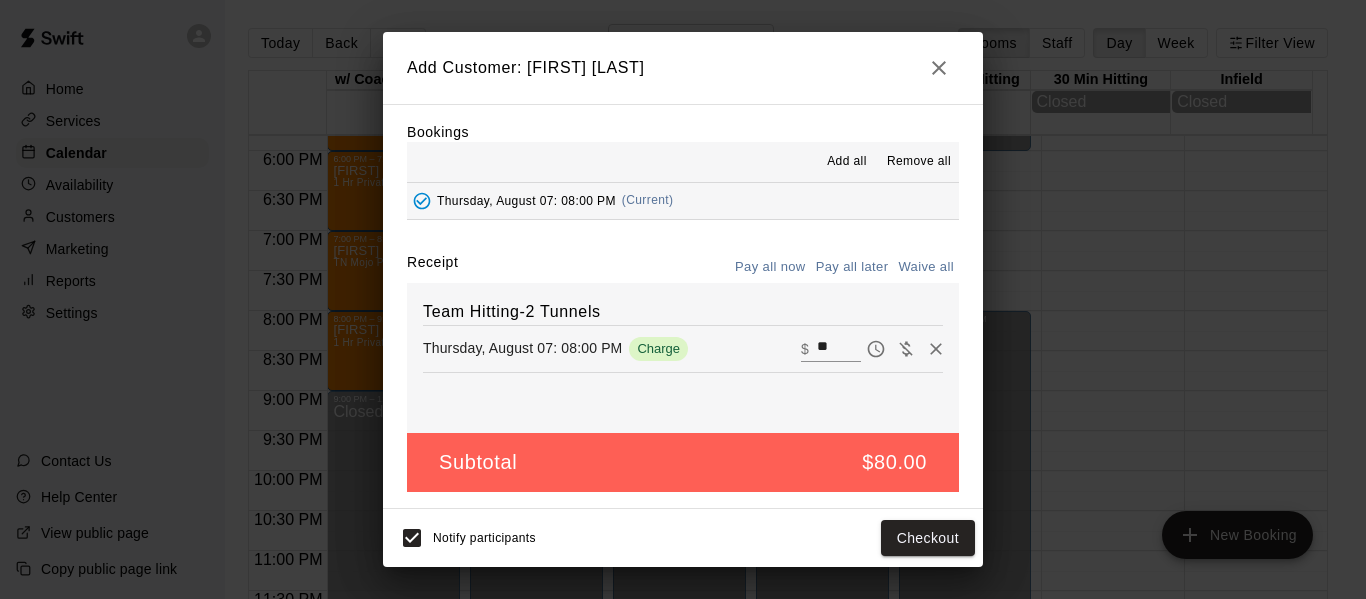 scroll, scrollTop: 42, scrollLeft: 0, axis: vertical 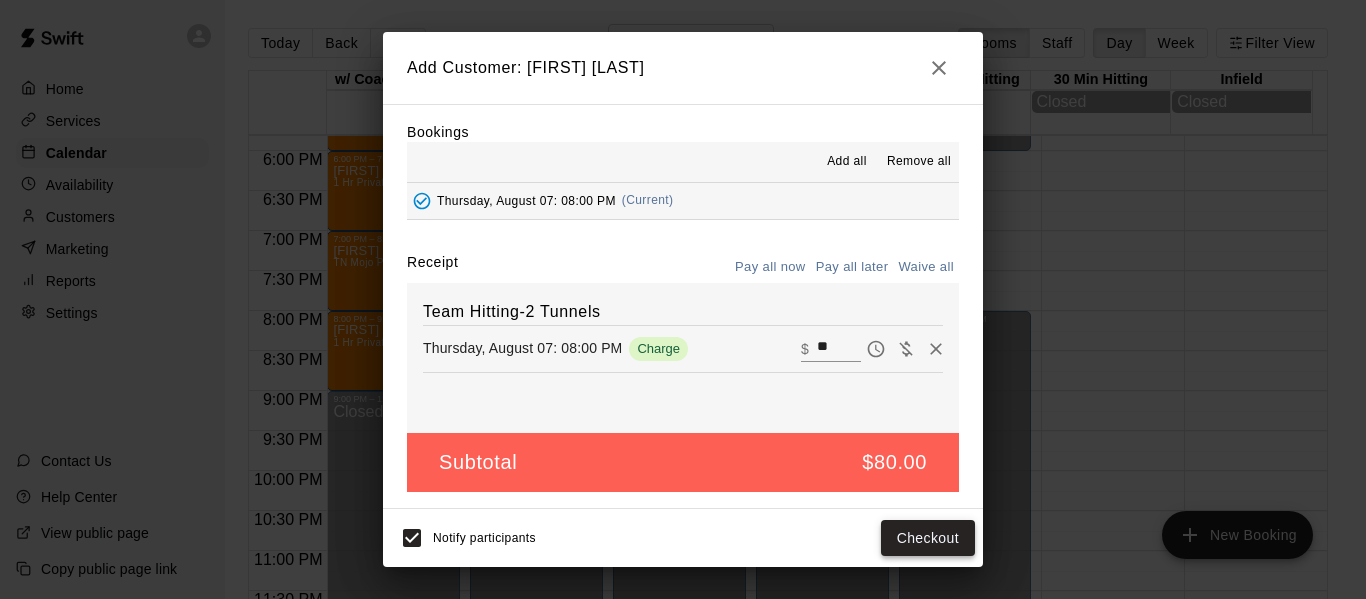 click on "Checkout" at bounding box center [928, 538] 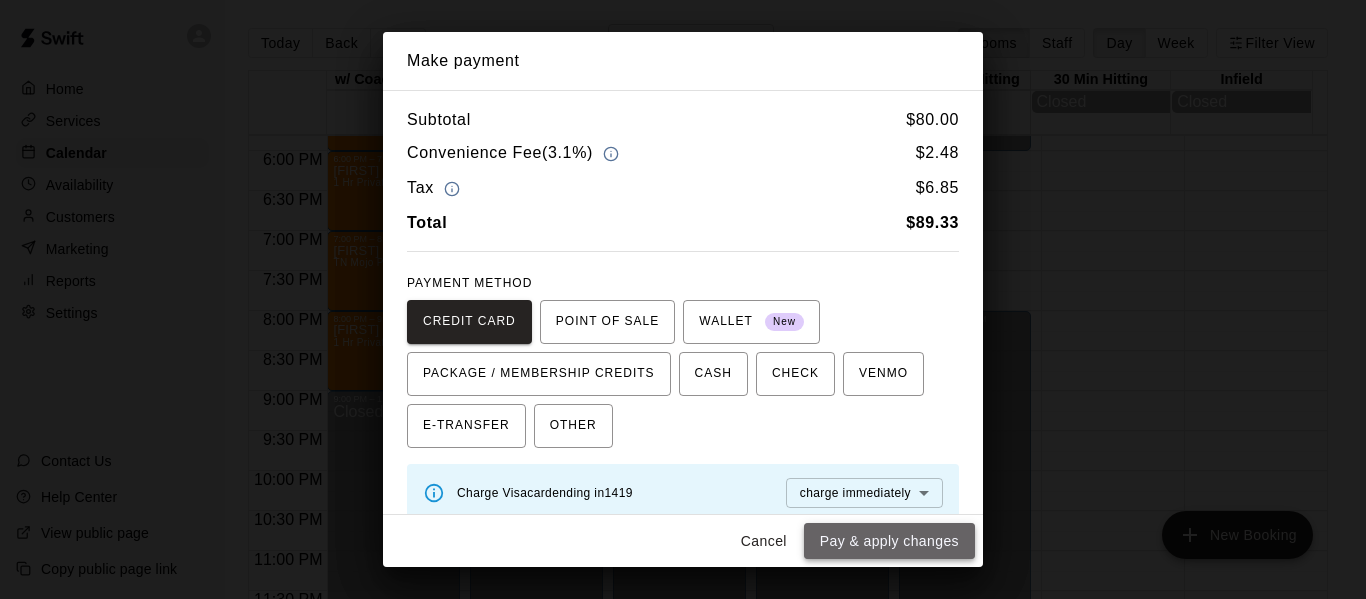 click on "Pay & apply changes" at bounding box center [889, 541] 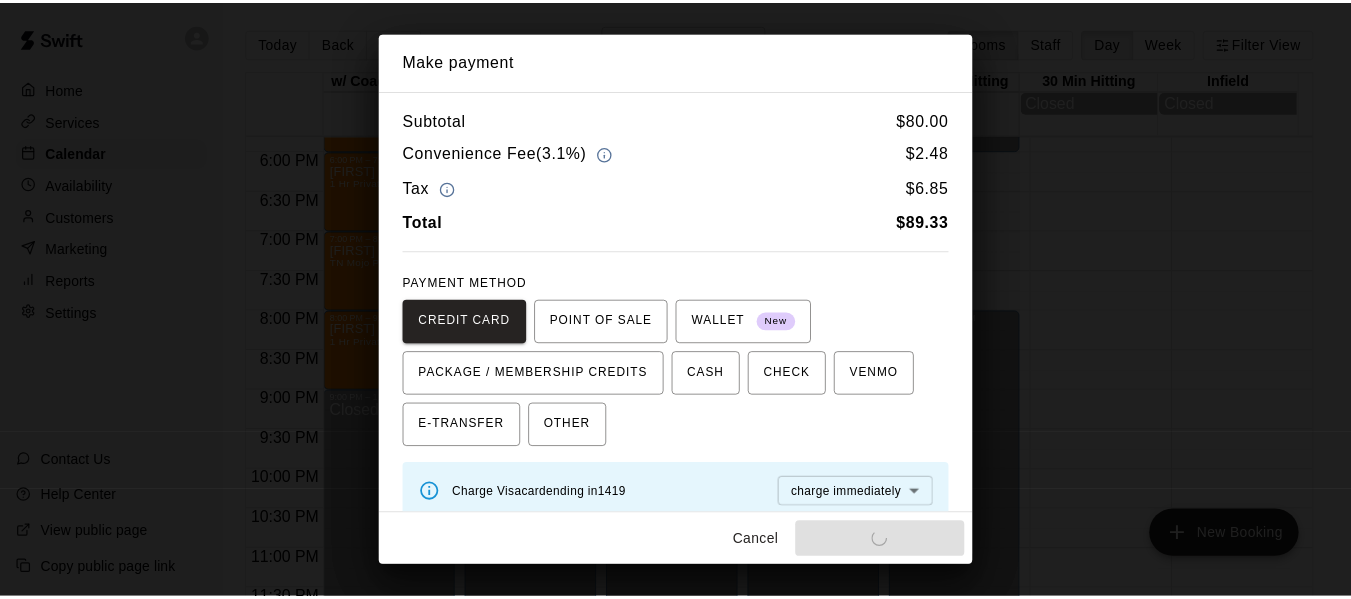 scroll, scrollTop: 0, scrollLeft: 0, axis: both 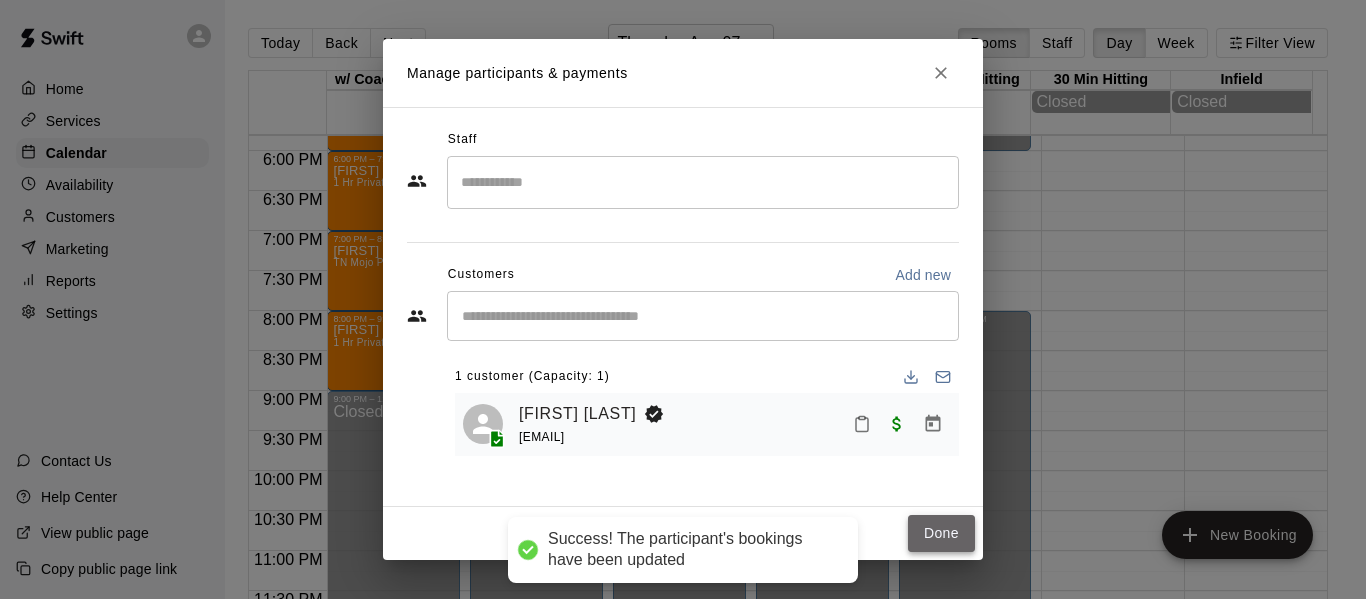click on "Done" at bounding box center [941, 533] 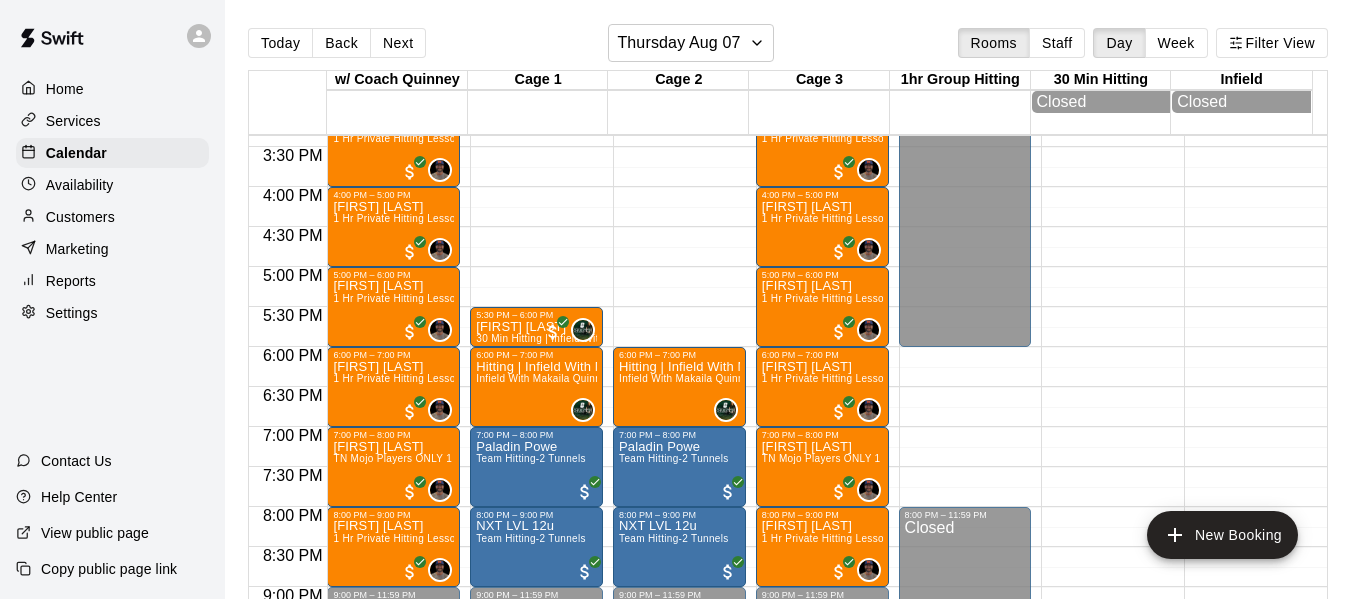 scroll, scrollTop: 1225, scrollLeft: 0, axis: vertical 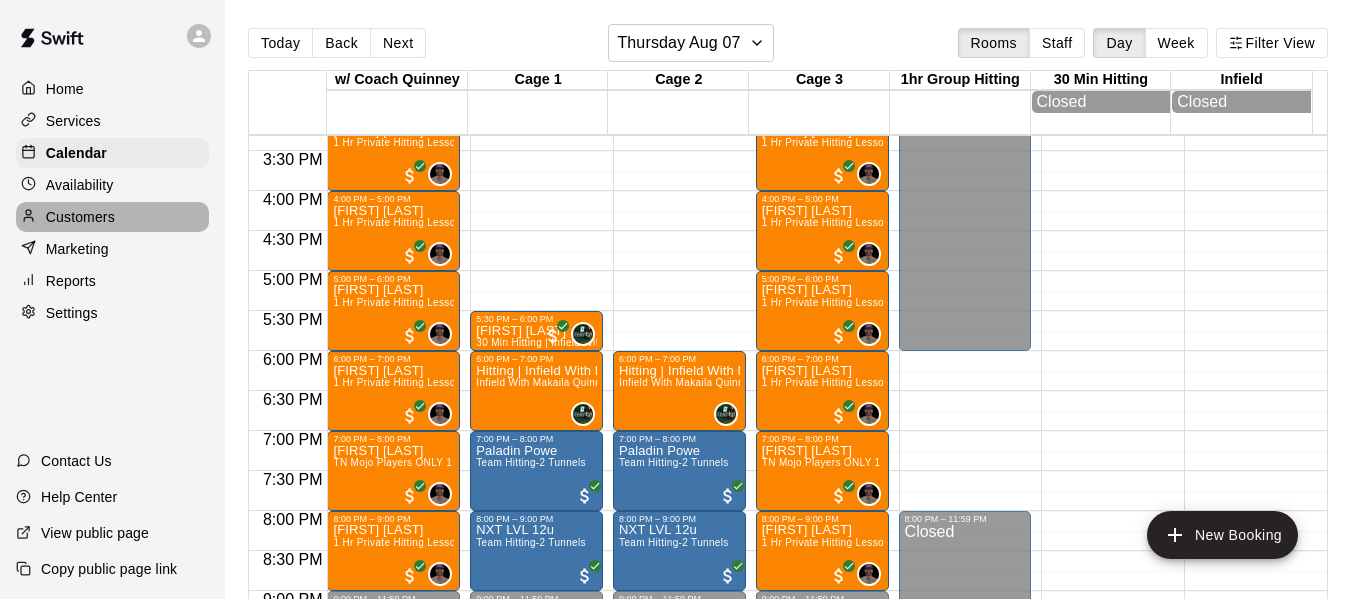 click on "Customers" at bounding box center [80, 217] 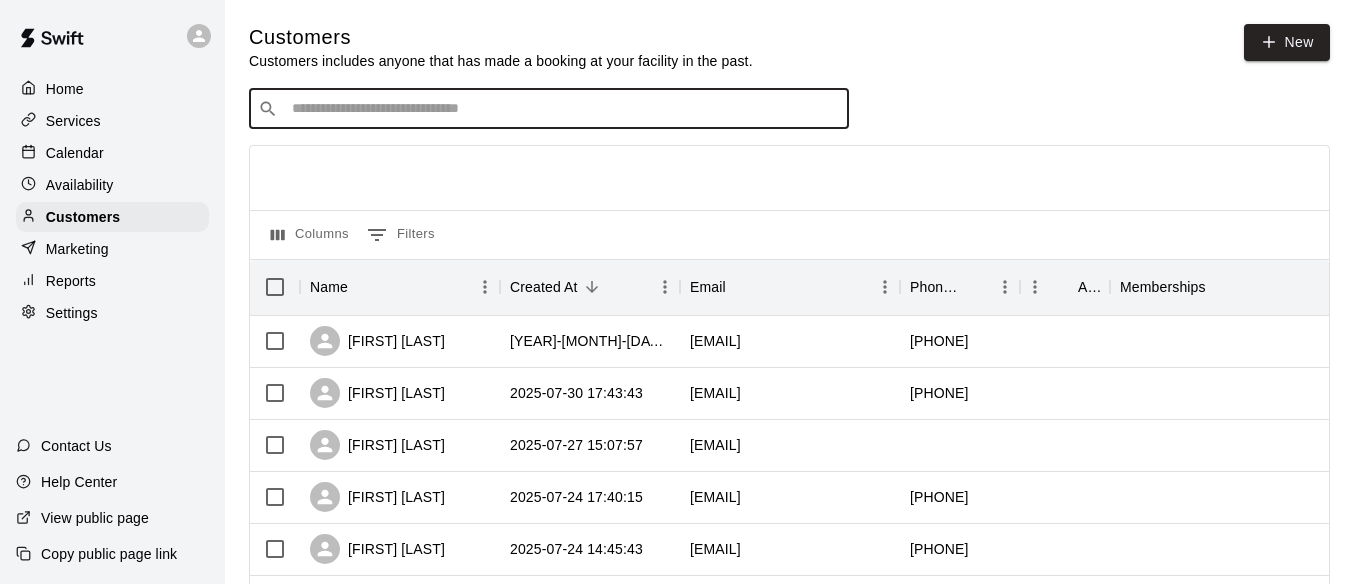 click at bounding box center [563, 109] 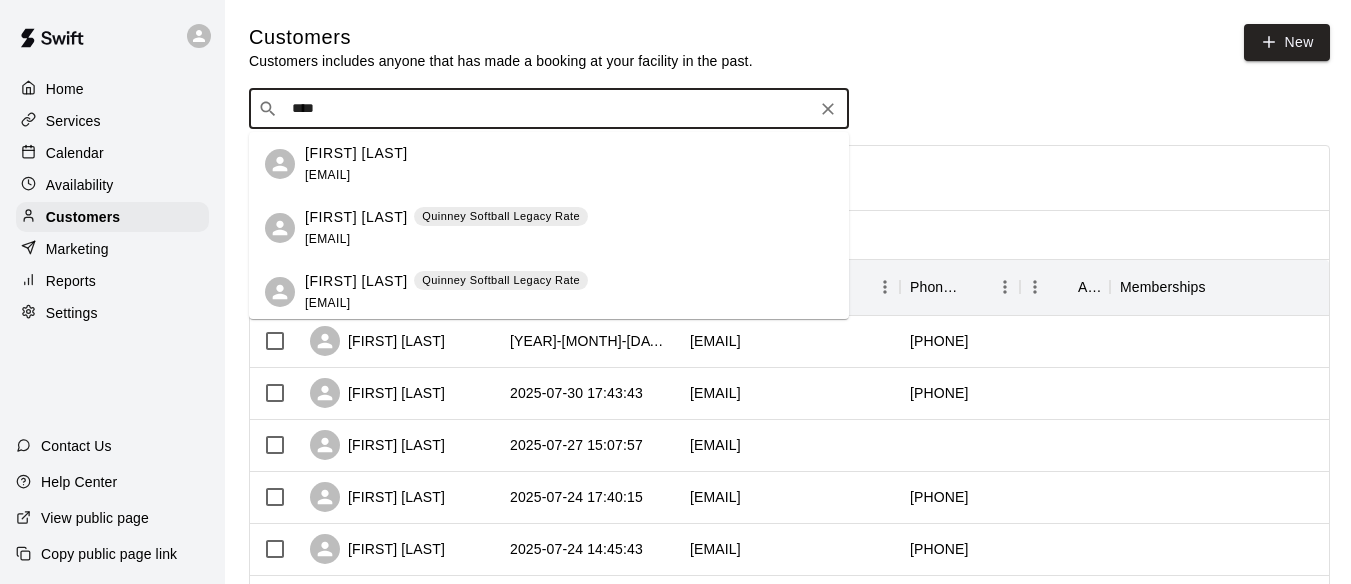 type on "*****" 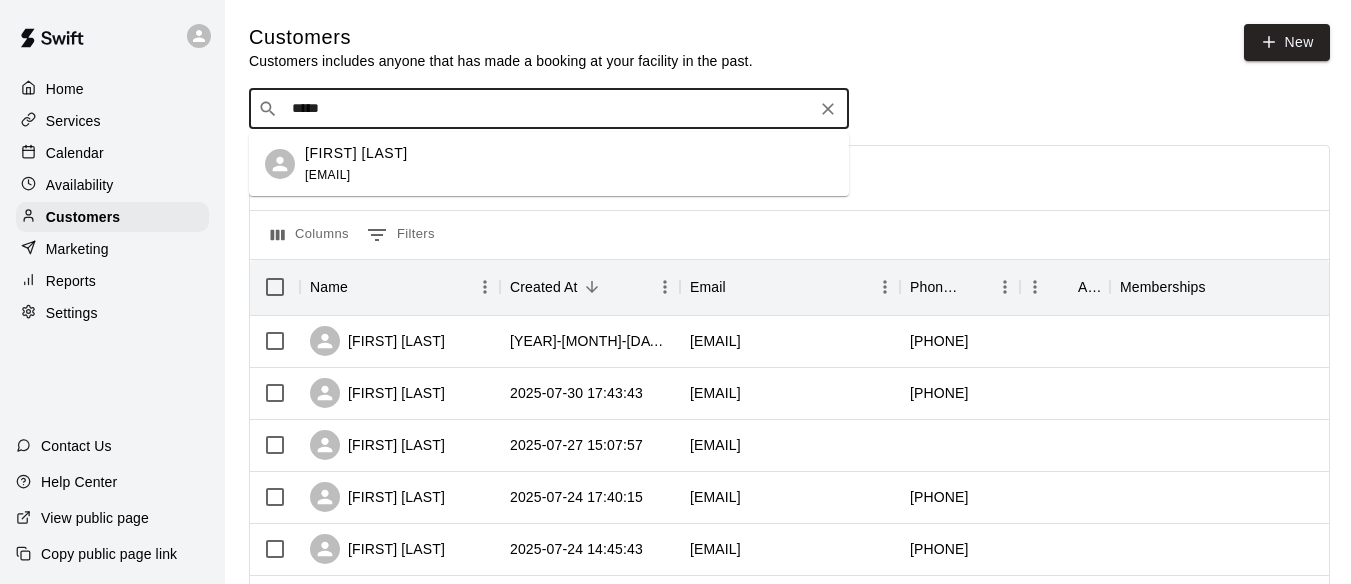 click on "[FIRST] [LAST]" at bounding box center (356, 153) 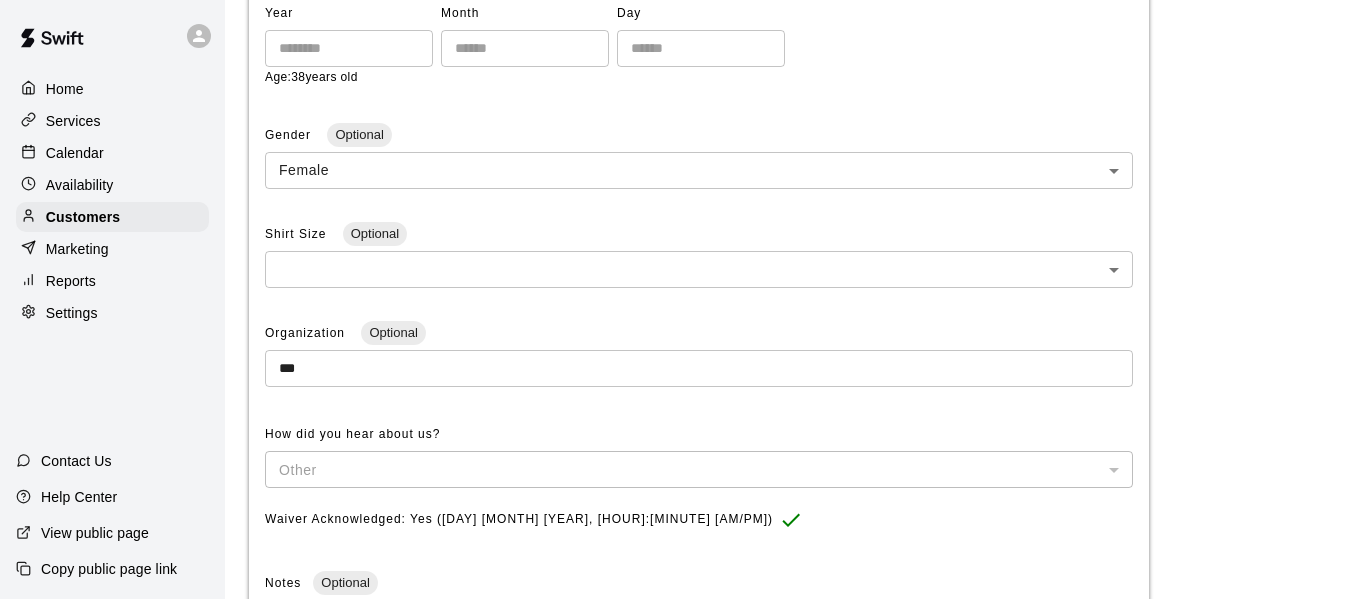 scroll, scrollTop: 500, scrollLeft: 0, axis: vertical 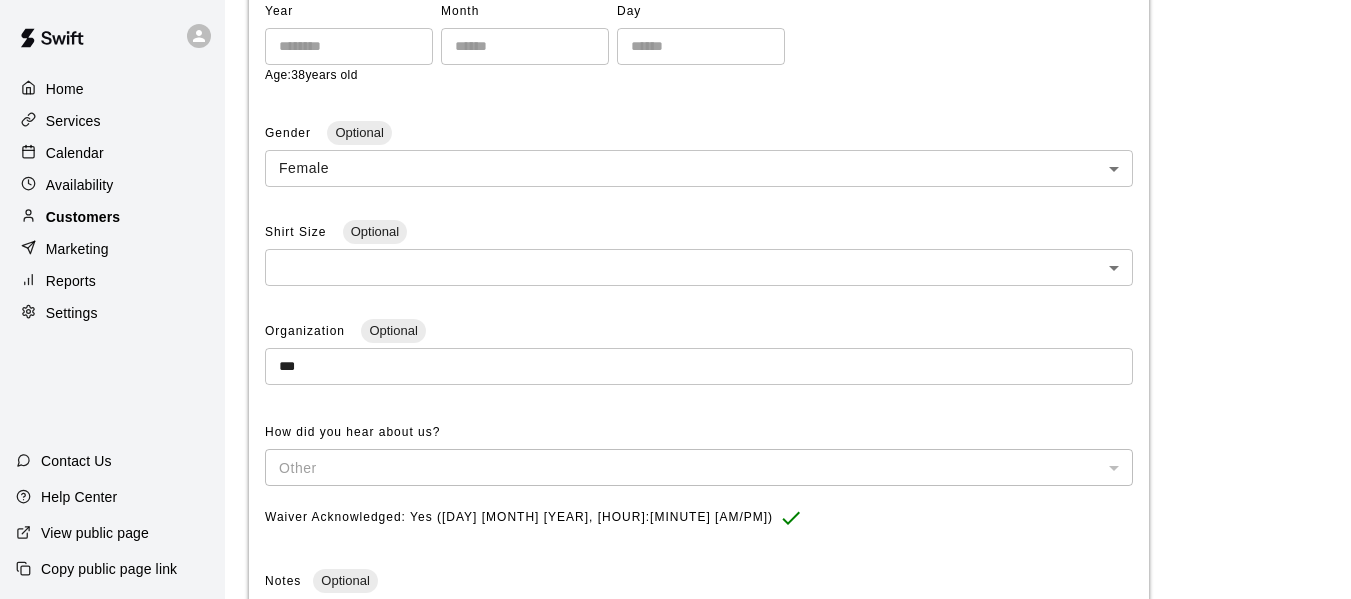 click on "Customers" at bounding box center (83, 217) 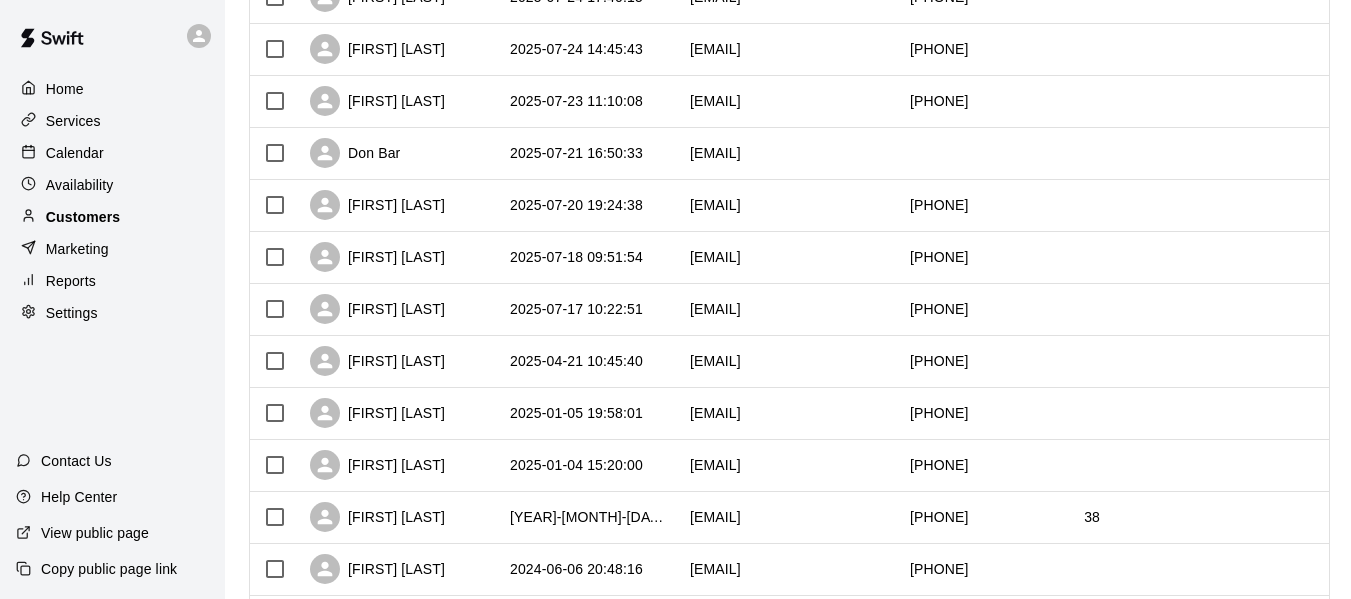 scroll, scrollTop: 0, scrollLeft: 0, axis: both 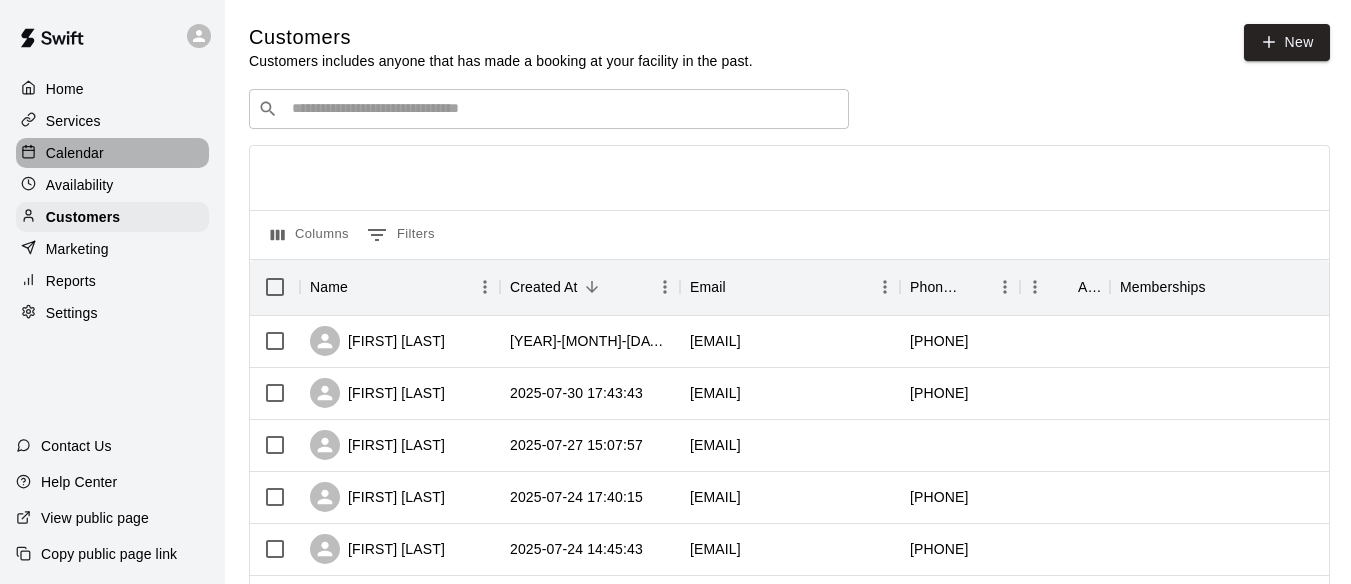 click on "Calendar" at bounding box center [112, 153] 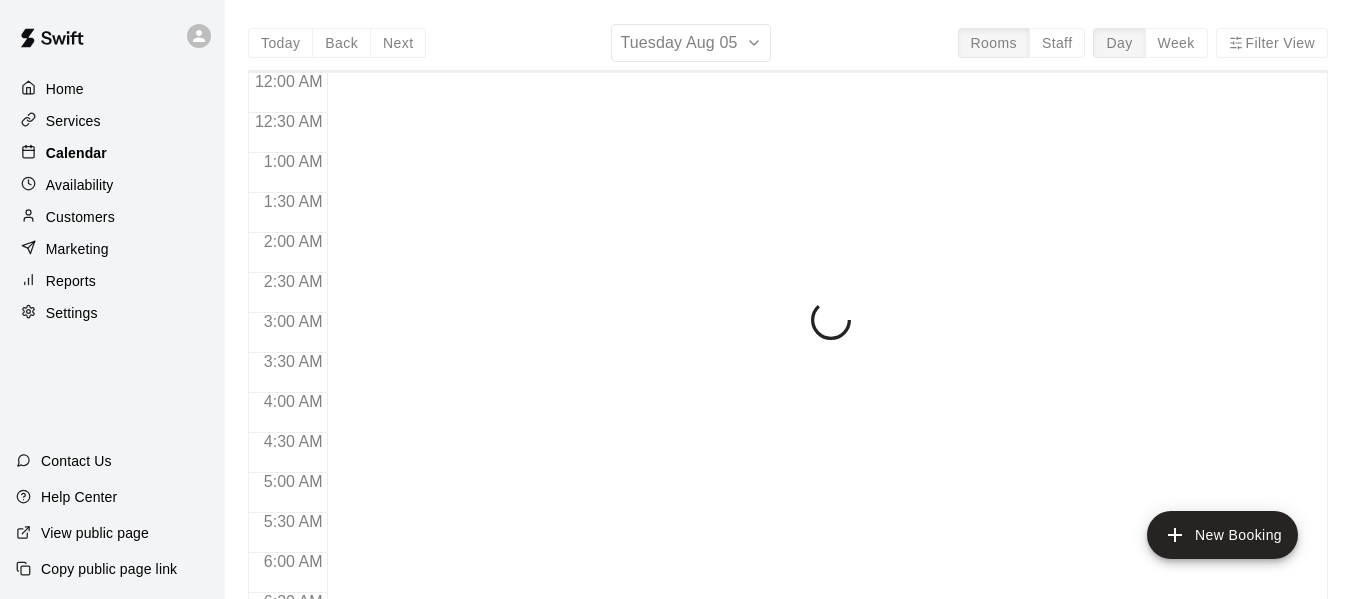 scroll, scrollTop: 1241, scrollLeft: 0, axis: vertical 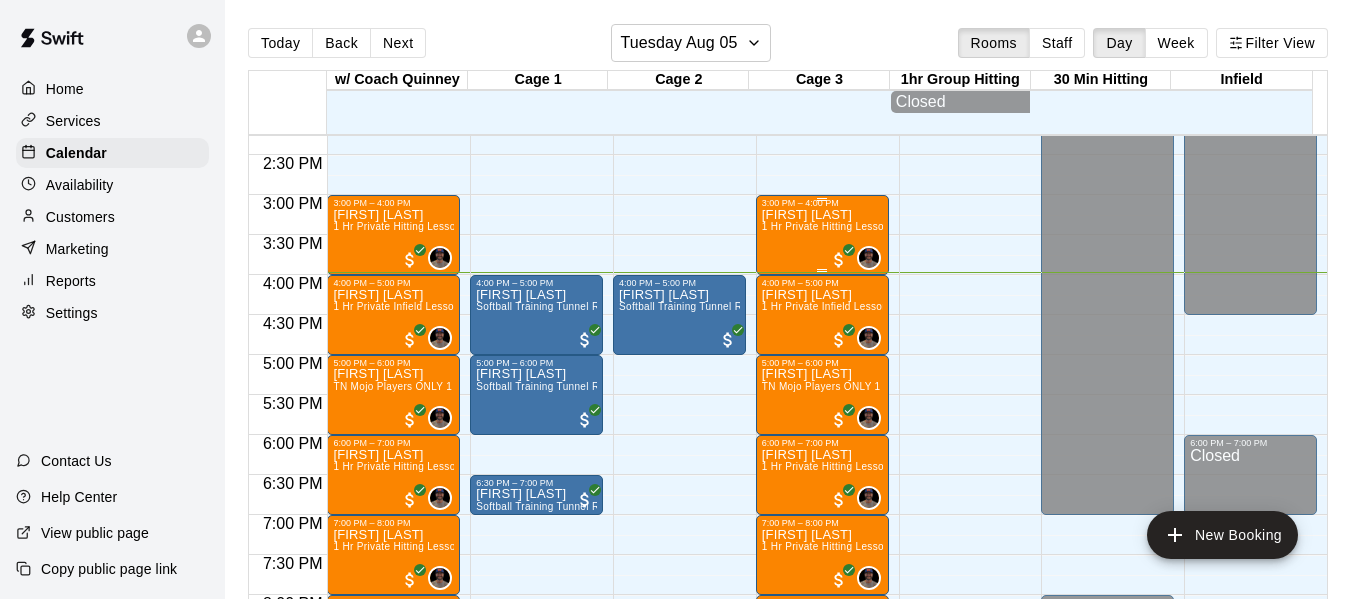 drag, startPoint x: 674, startPoint y: 230, endPoint x: 857, endPoint y: 265, distance: 186.31694 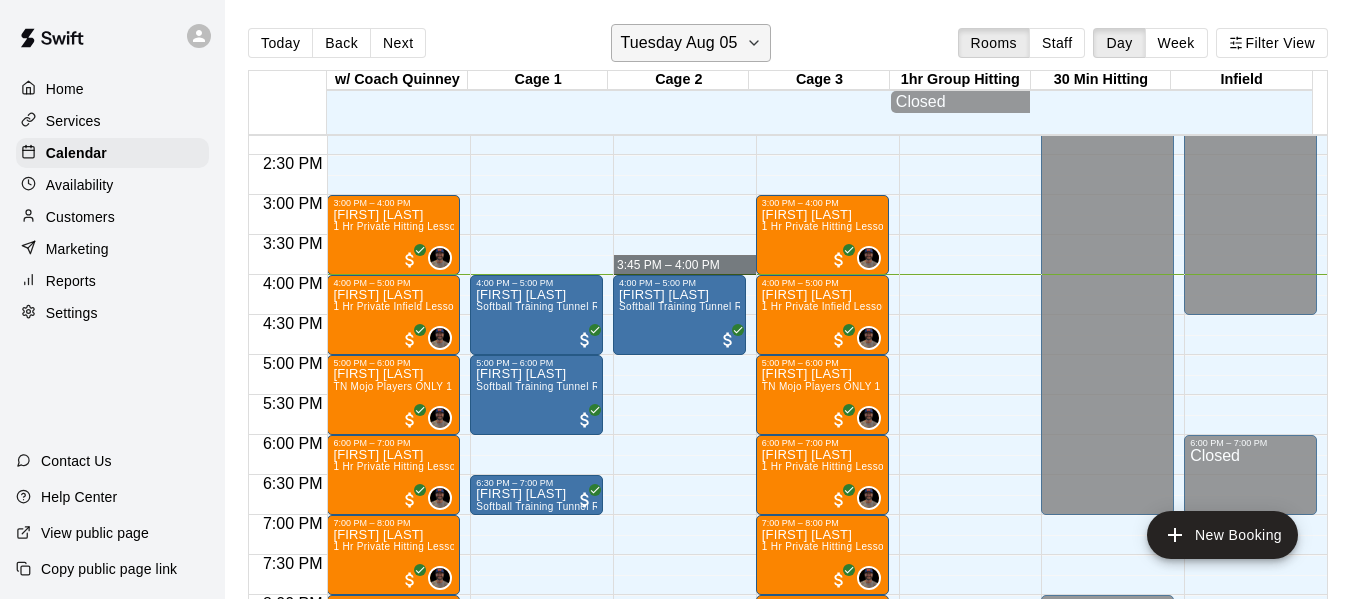 click 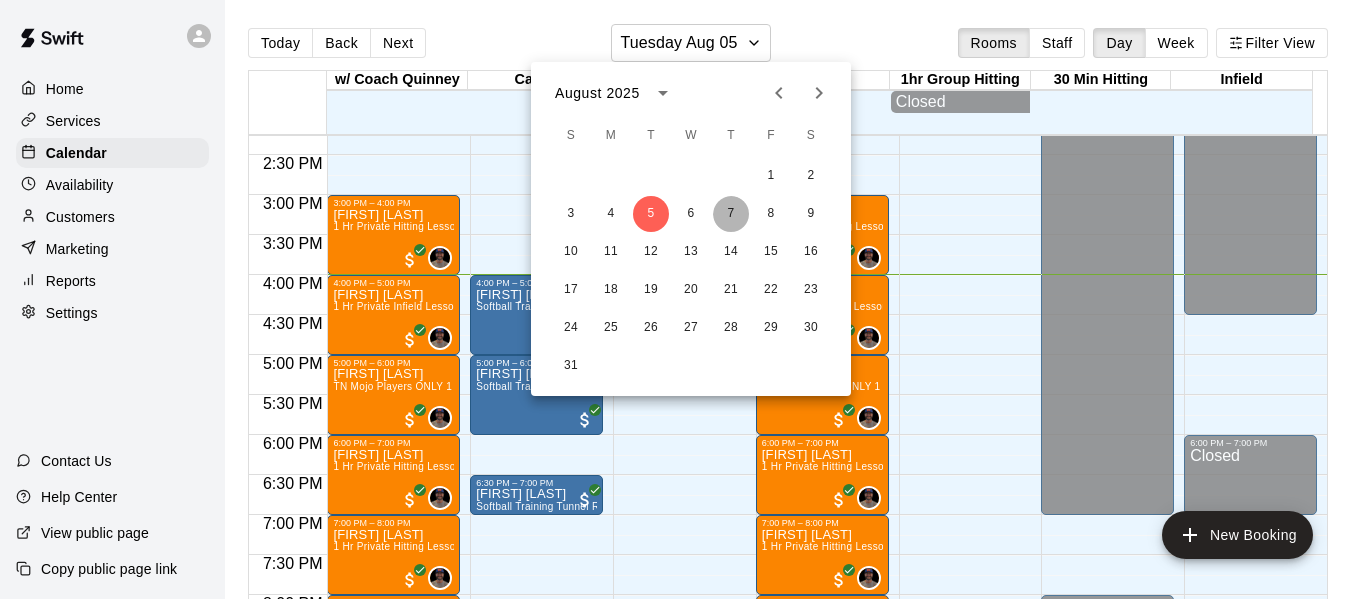 click on "7" at bounding box center [731, 214] 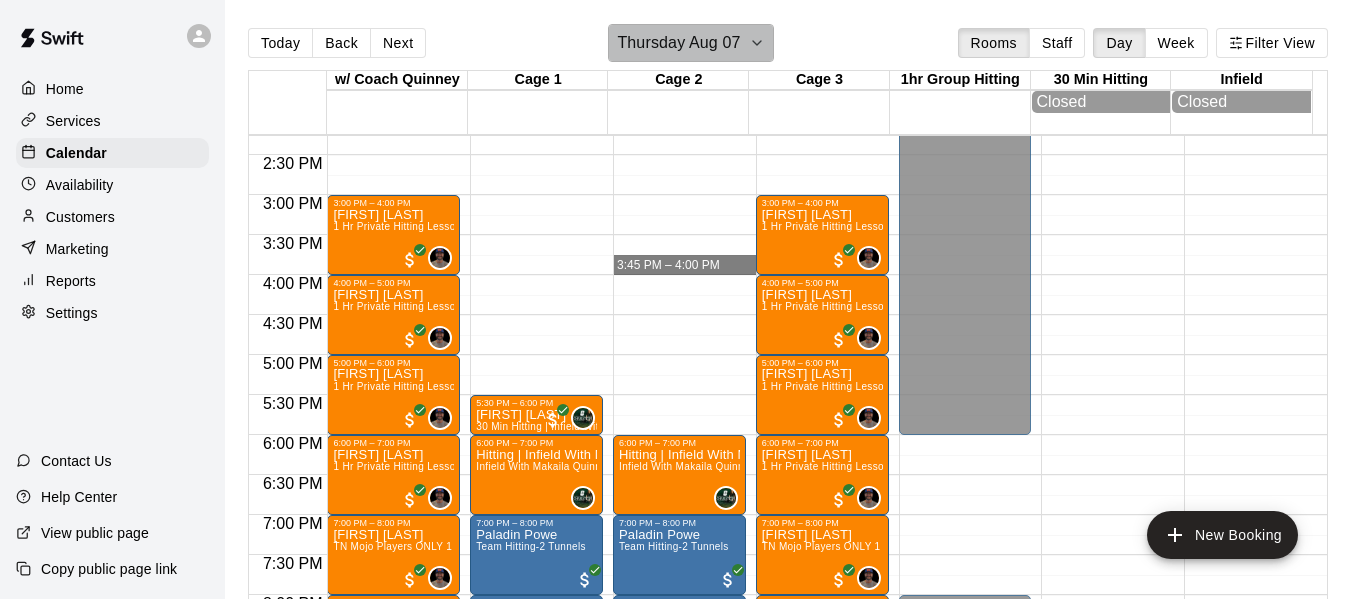 click 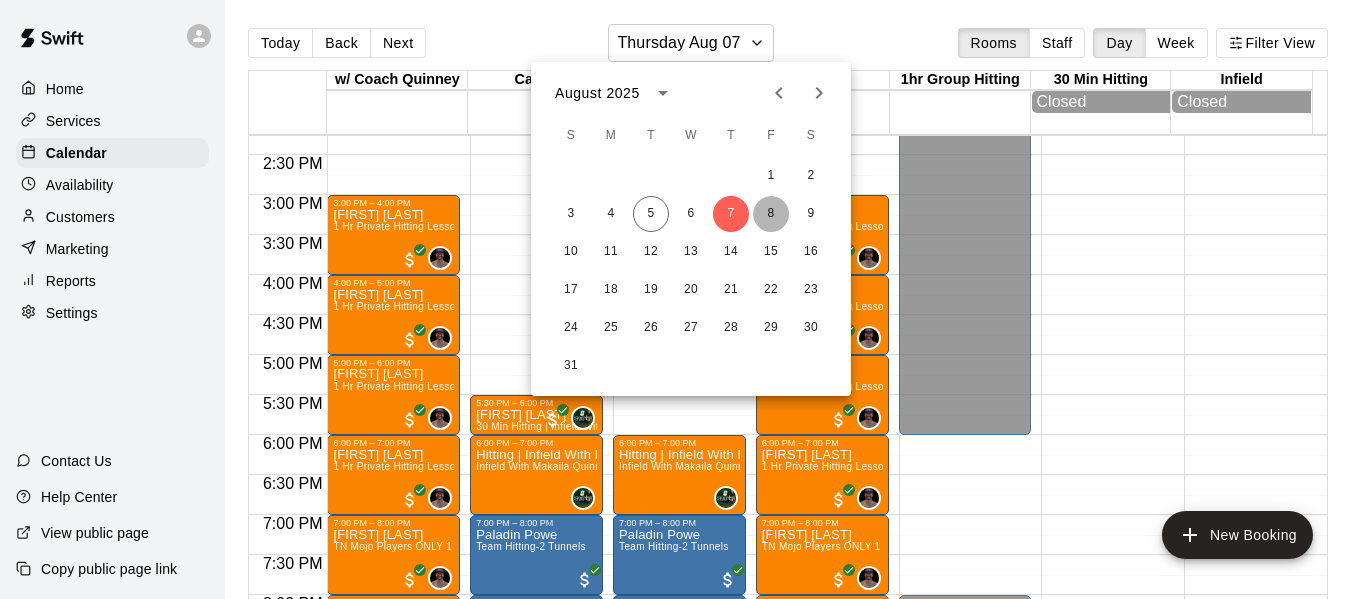 click on "8" at bounding box center (771, 214) 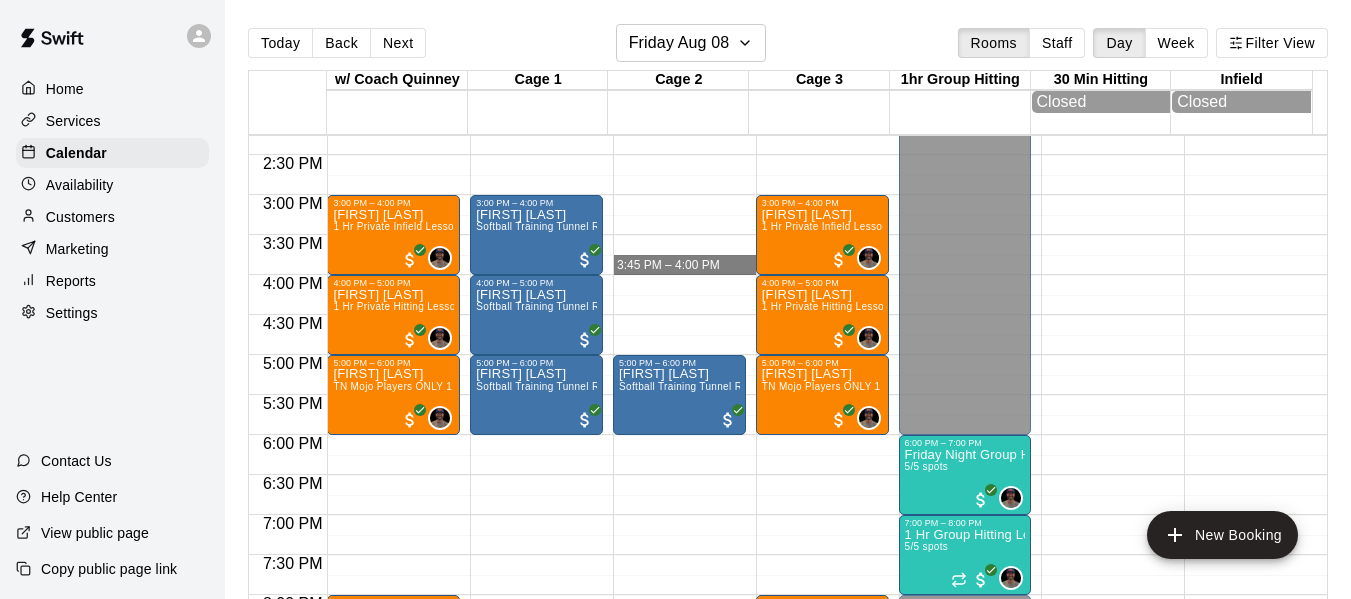 click on "12:00 AM – 10:00 AM Closed 5:00 PM – 6:00 PM Brandon Crowe Softball Training Tunnel Rental 9:00 PM – 11:59 PM Closed" at bounding box center (679, -45) 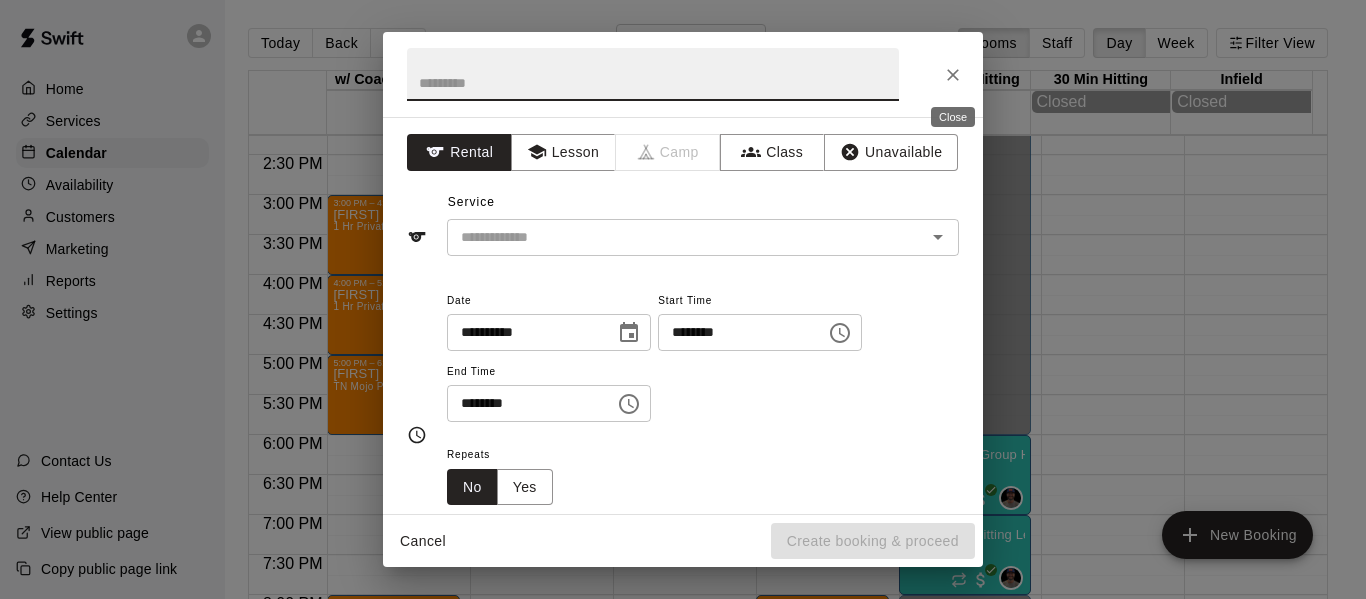 click 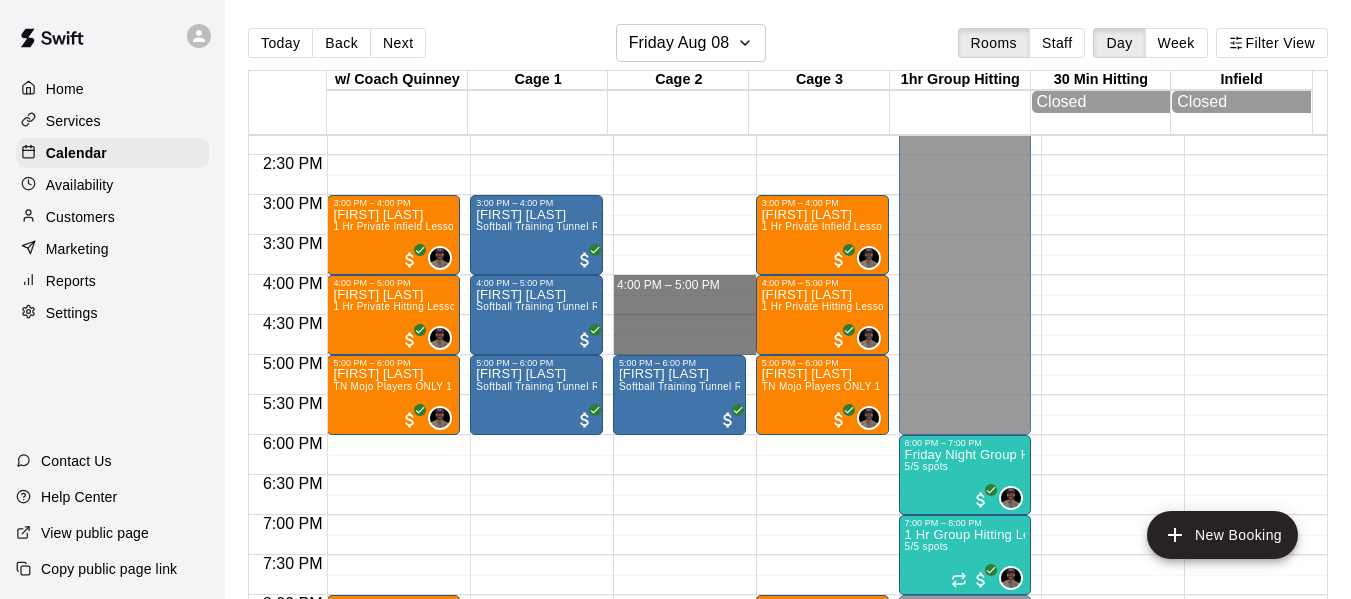 drag, startPoint x: 662, startPoint y: 281, endPoint x: 662, endPoint y: 352, distance: 71 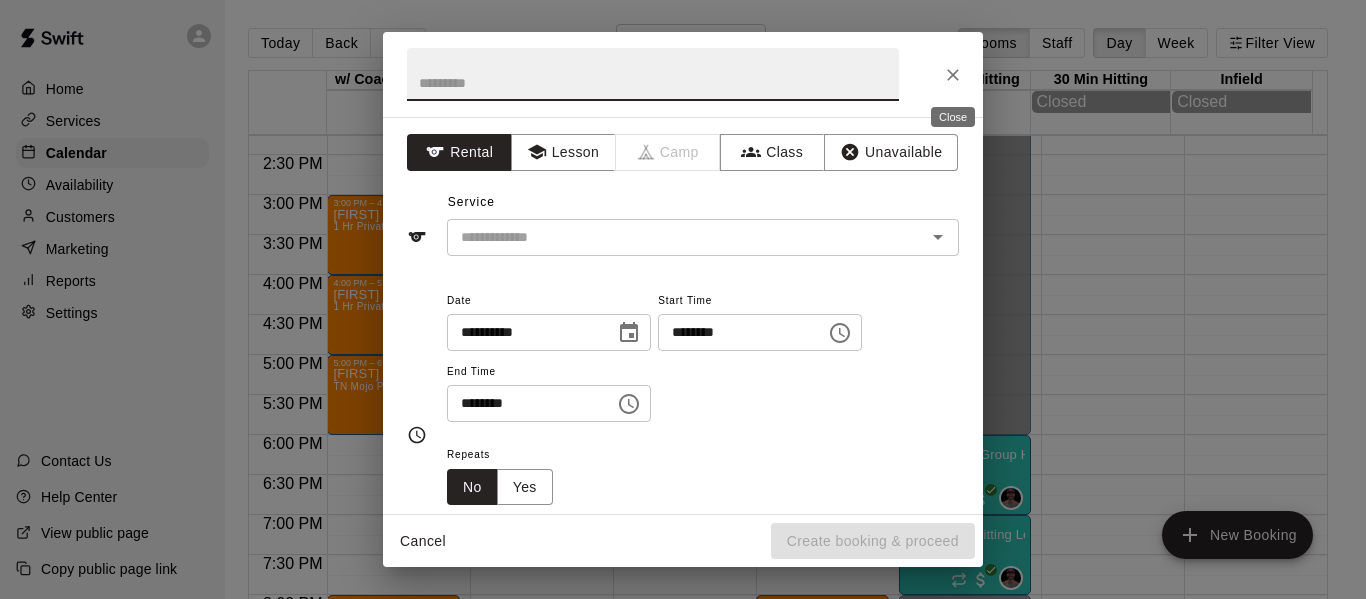 click 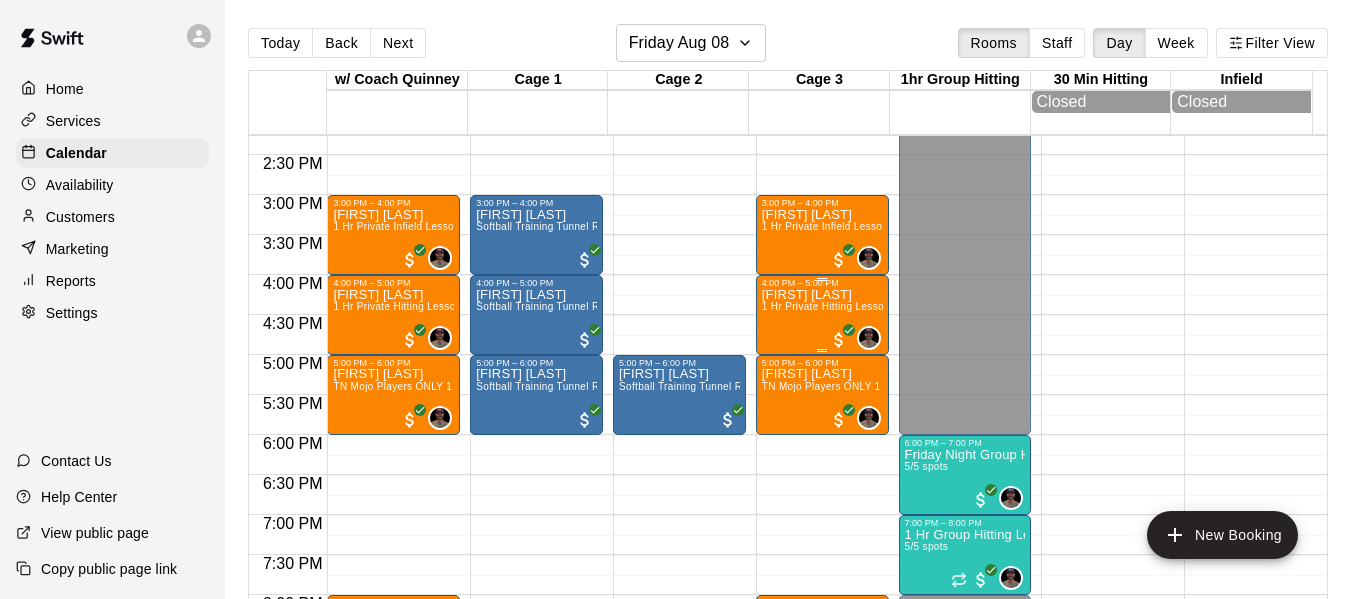 click on "1 Hr Private Hitting Lesson Ages 8 And Older" at bounding box center (869, 306) 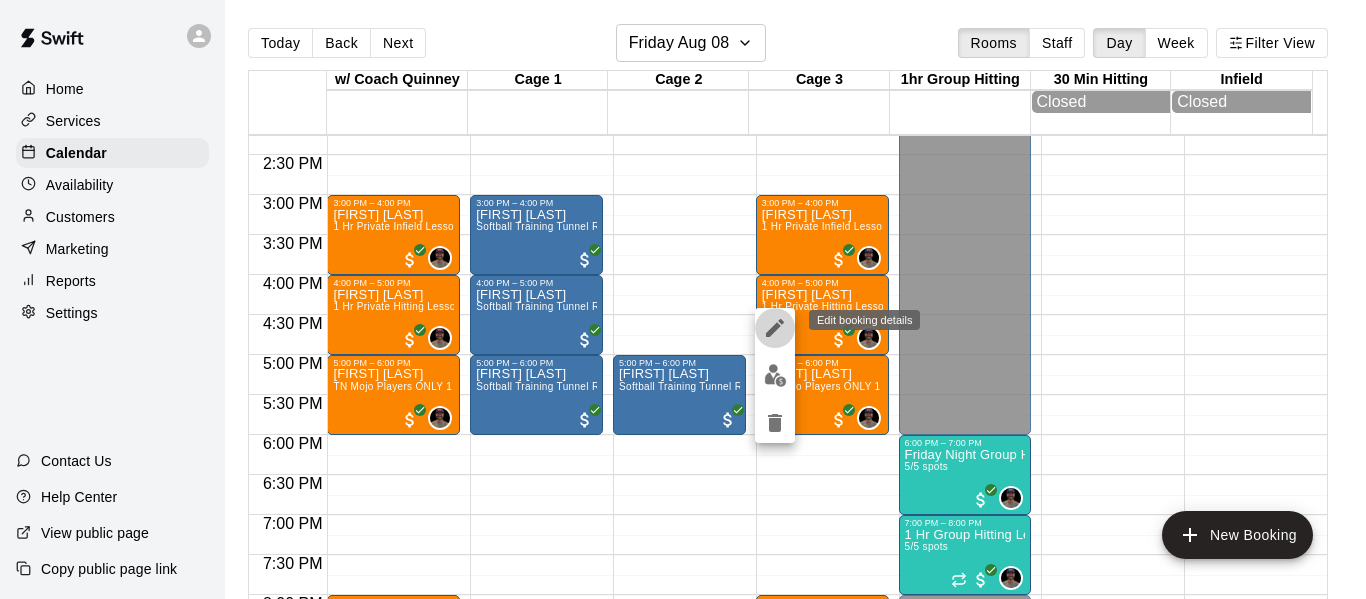click 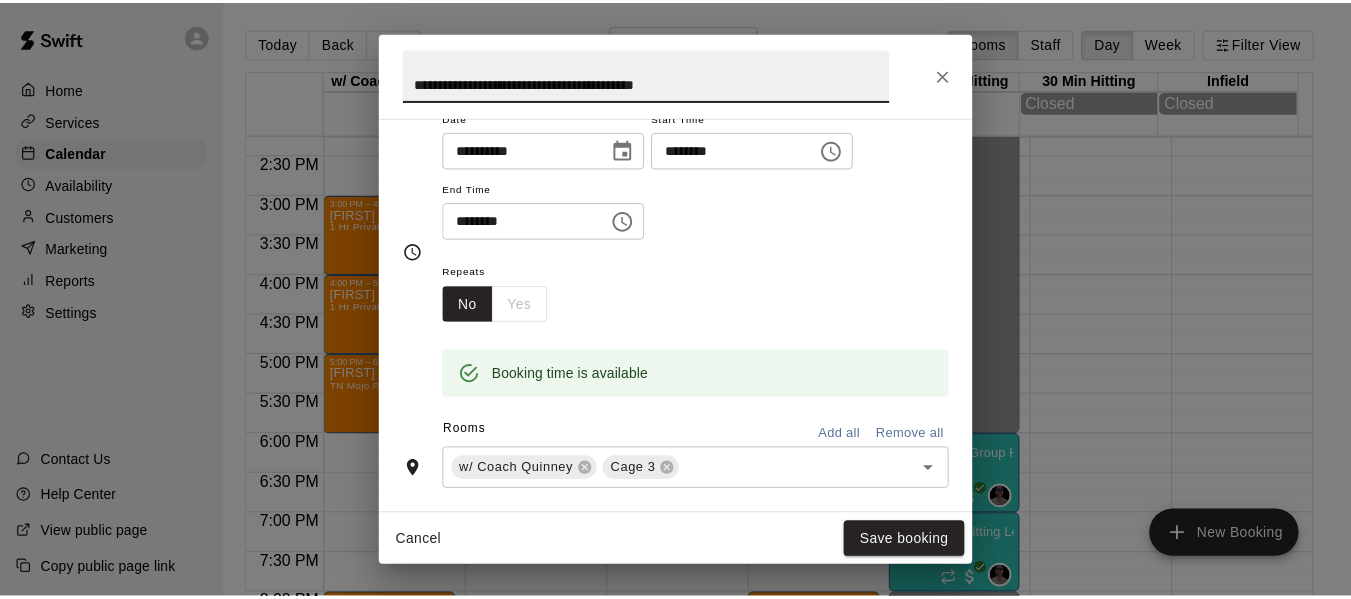scroll, scrollTop: 200, scrollLeft: 0, axis: vertical 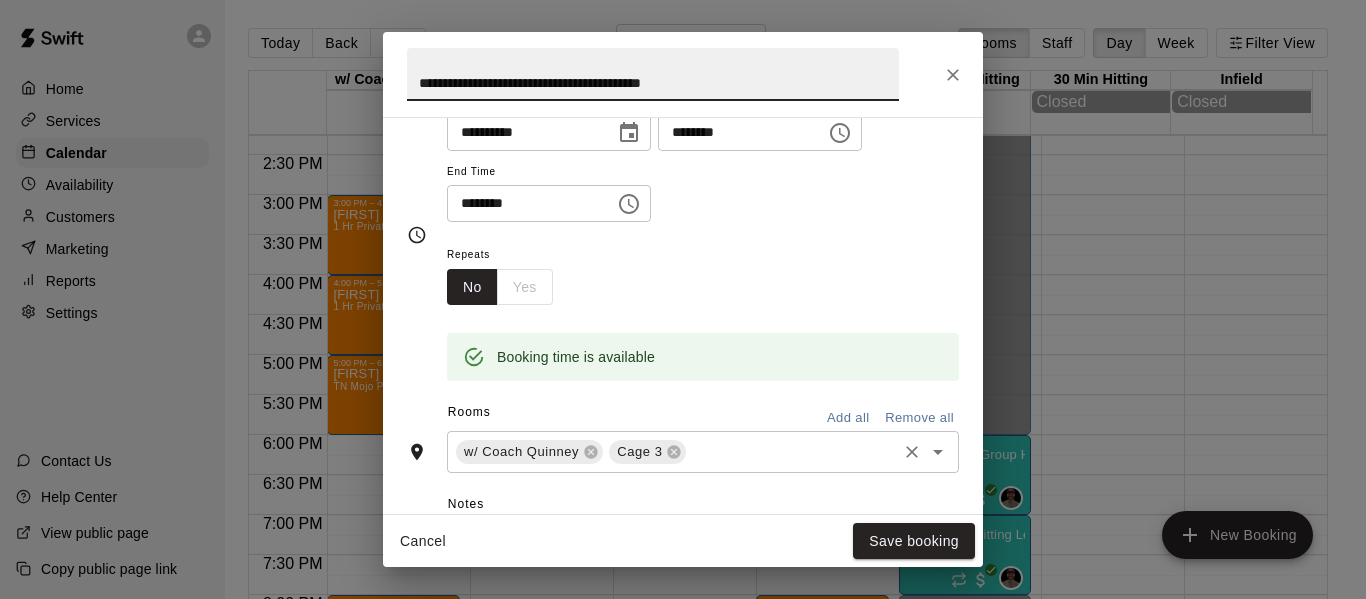 click at bounding box center [791, 452] 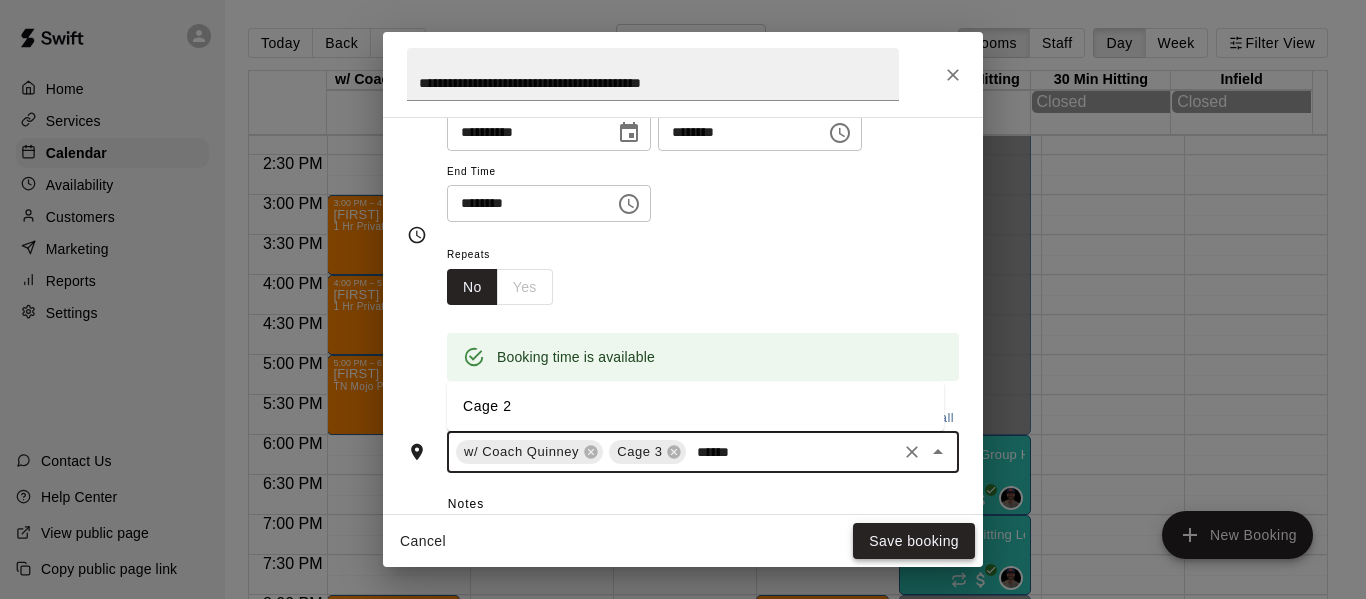 type on "******" 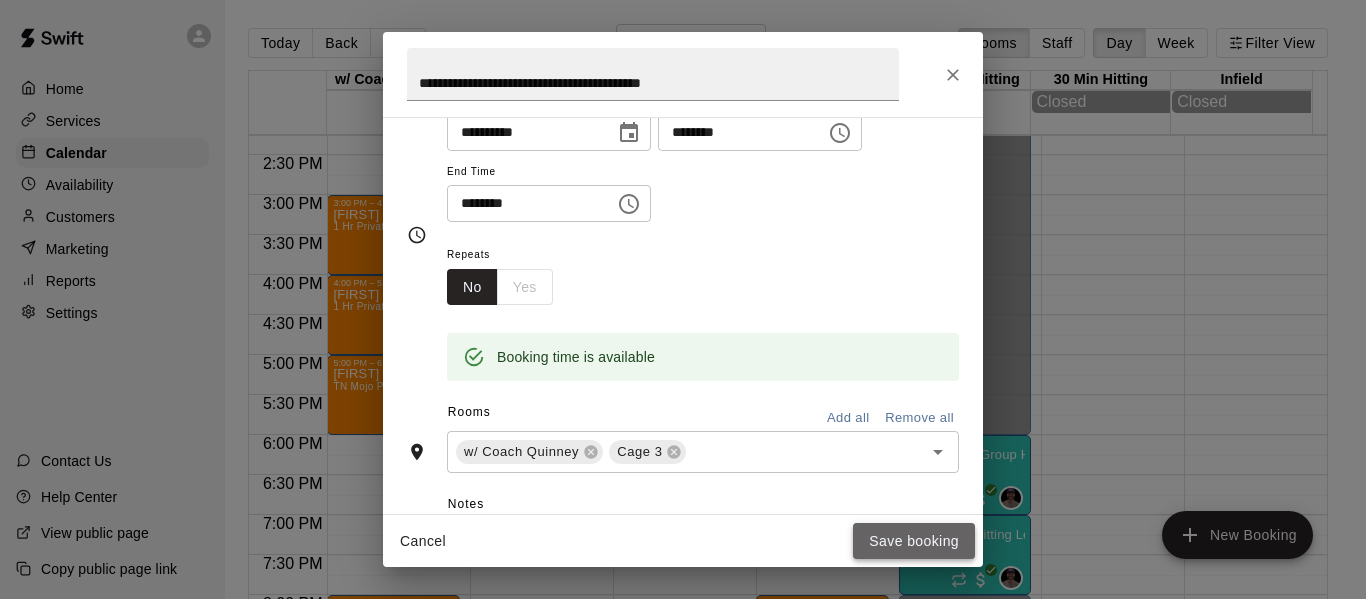 click on "Save booking" at bounding box center (914, 541) 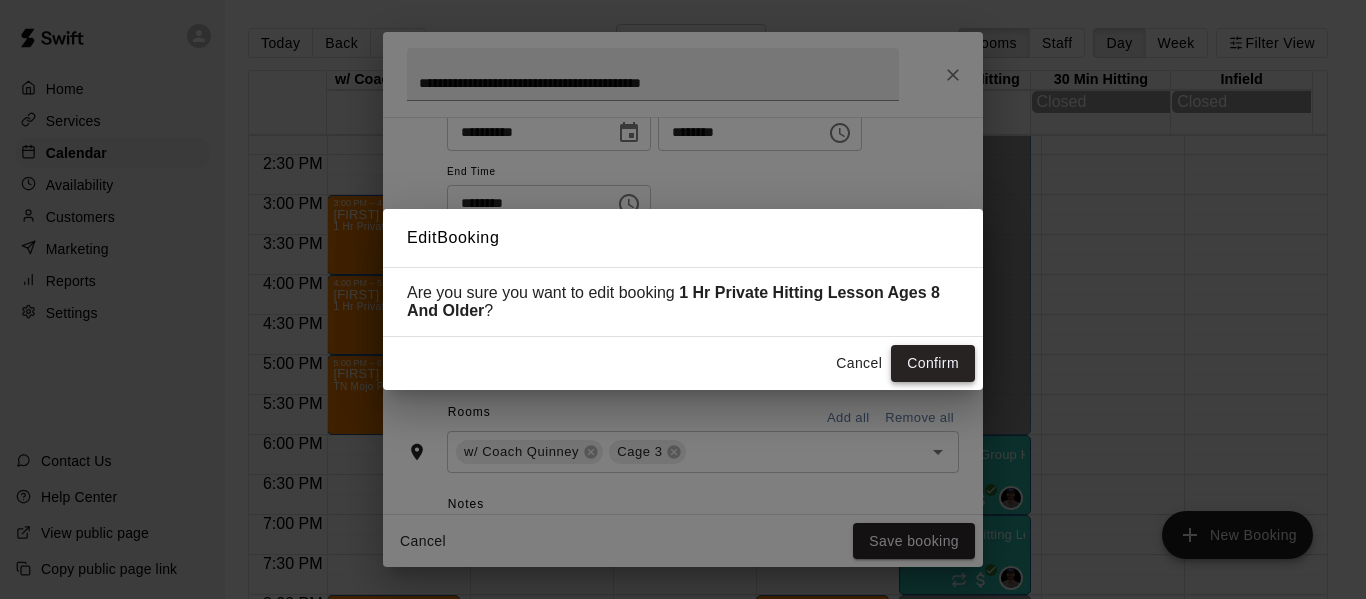 click on "Confirm" at bounding box center (933, 363) 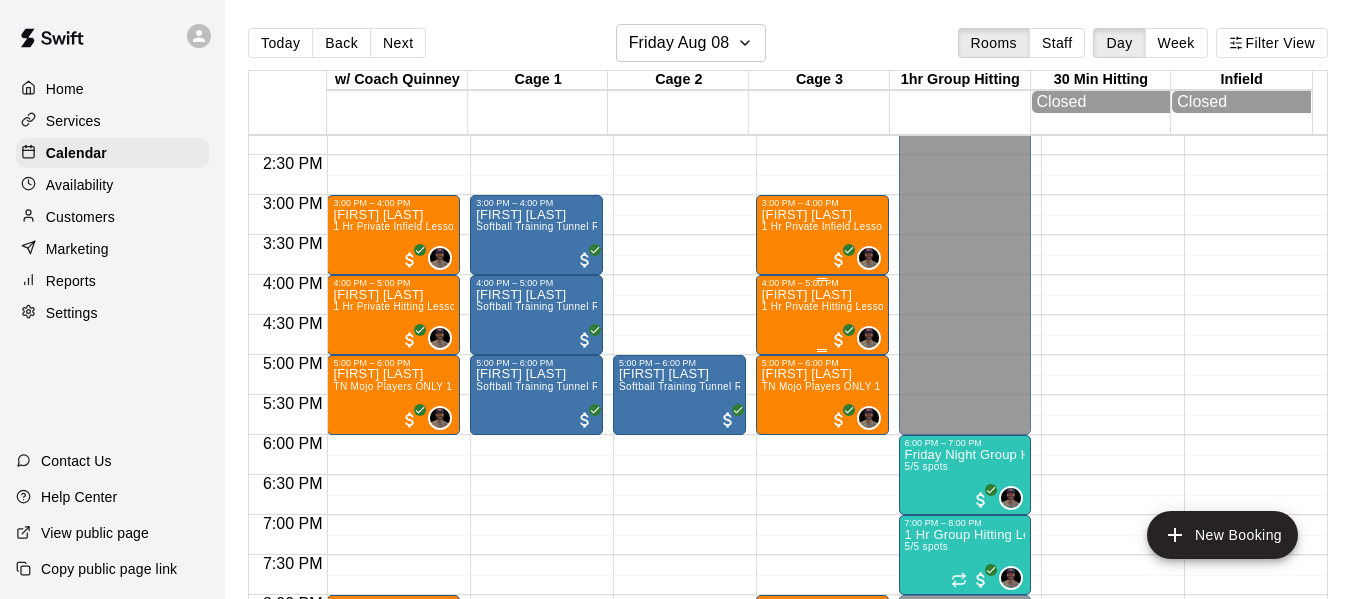 click on "1 Hr Private Hitting Lesson Ages 8 And Older" at bounding box center (869, 306) 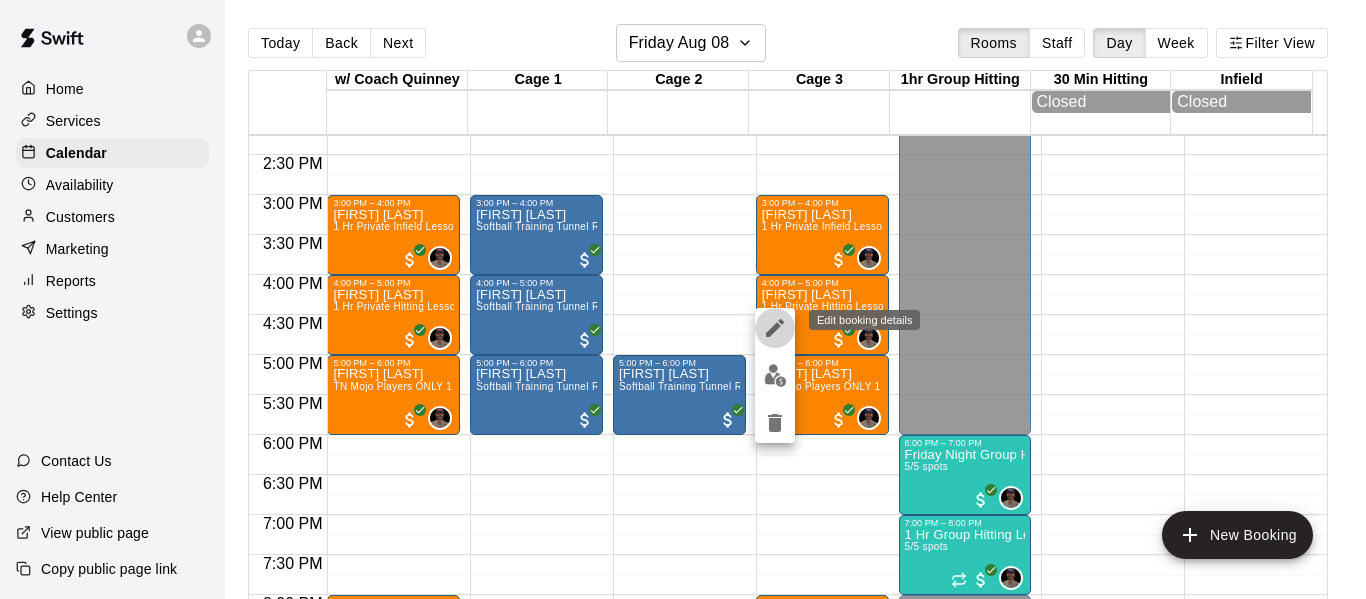 click 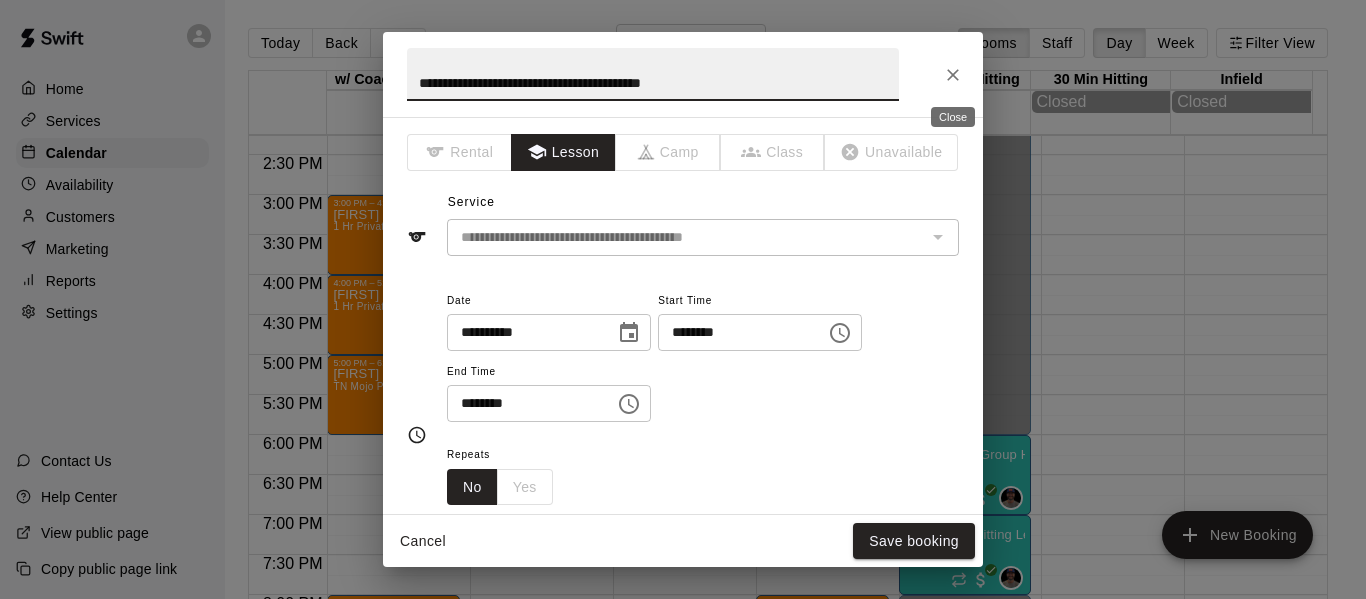 click 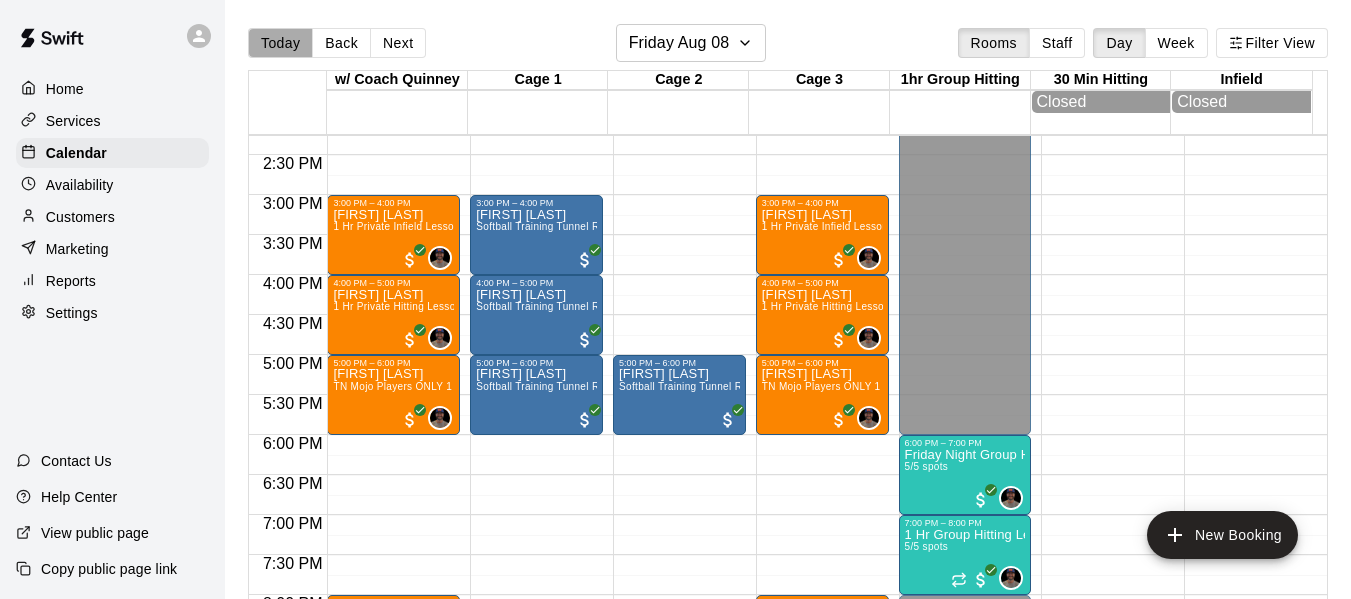 click on "Today" at bounding box center (280, 43) 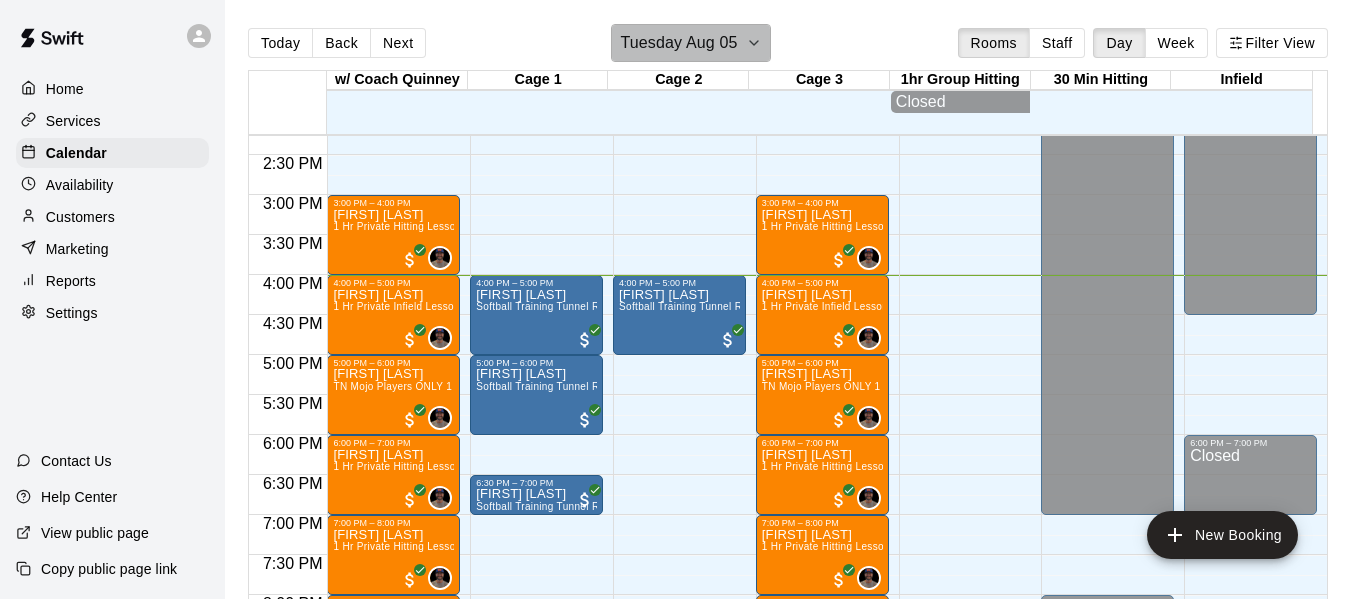 click 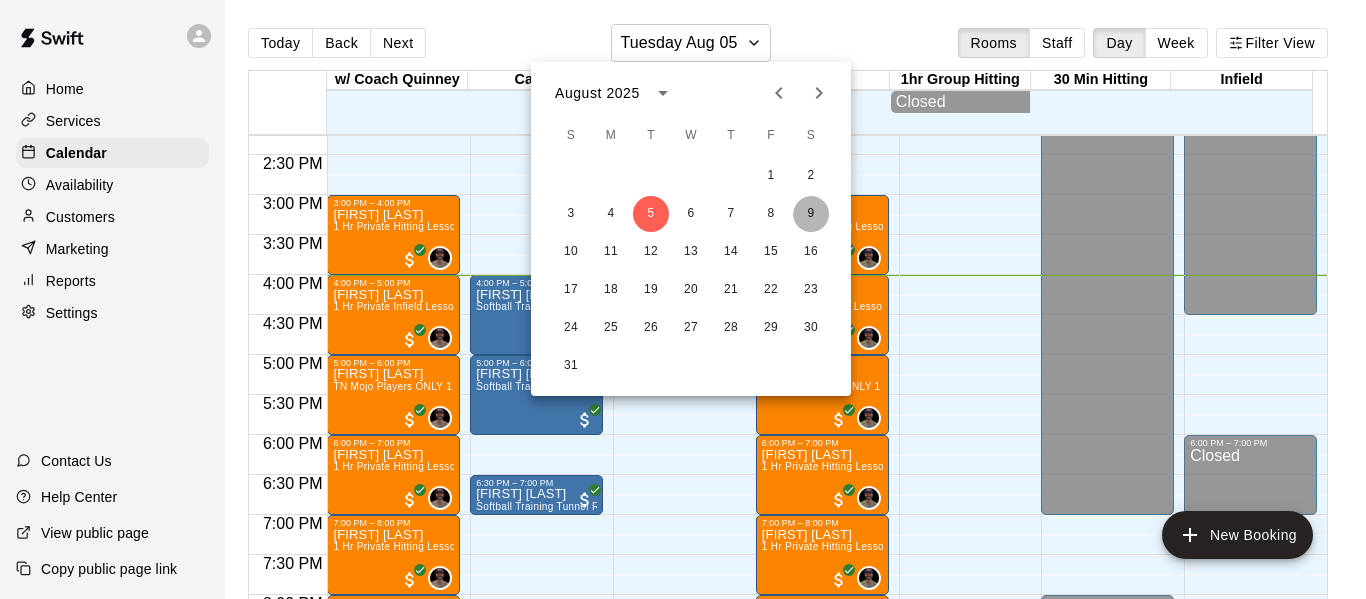 click on "9" at bounding box center [811, 214] 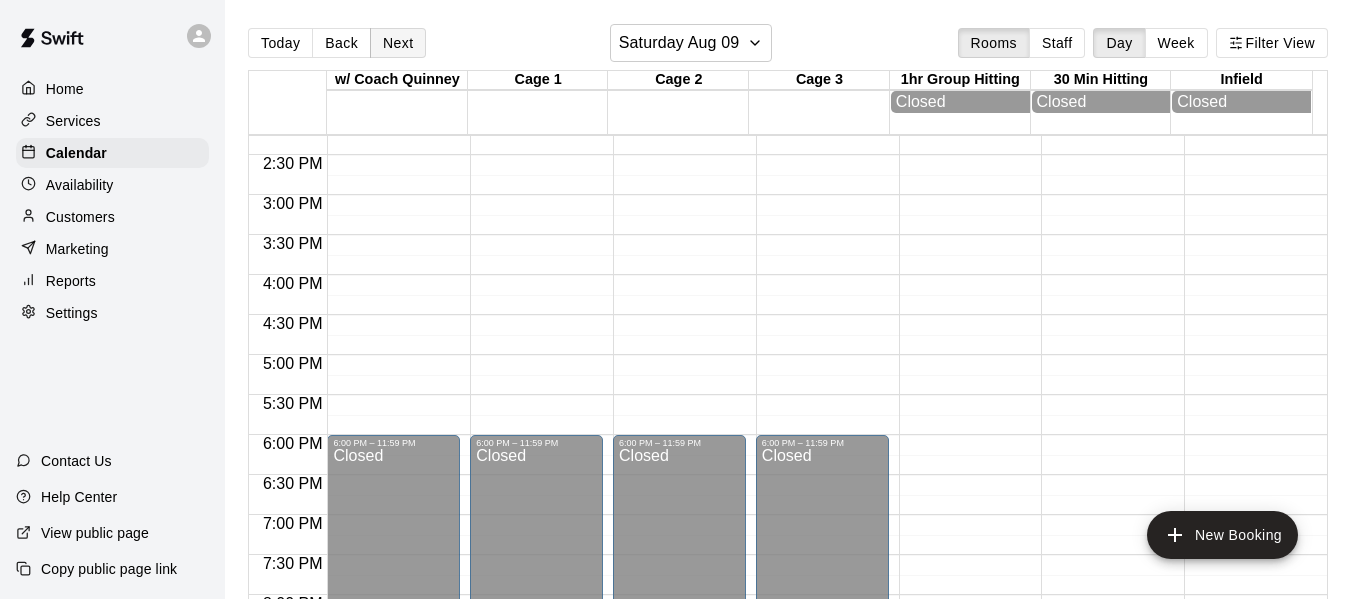 click on "Next" at bounding box center [398, 43] 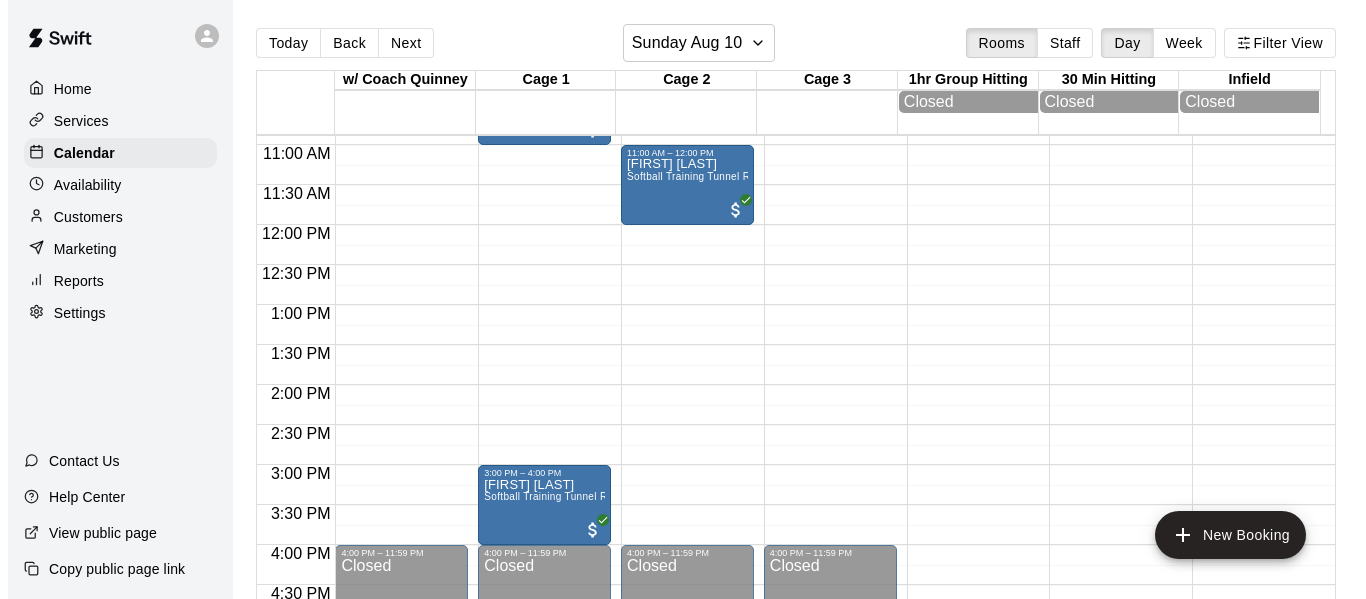 scroll, scrollTop: 874, scrollLeft: 0, axis: vertical 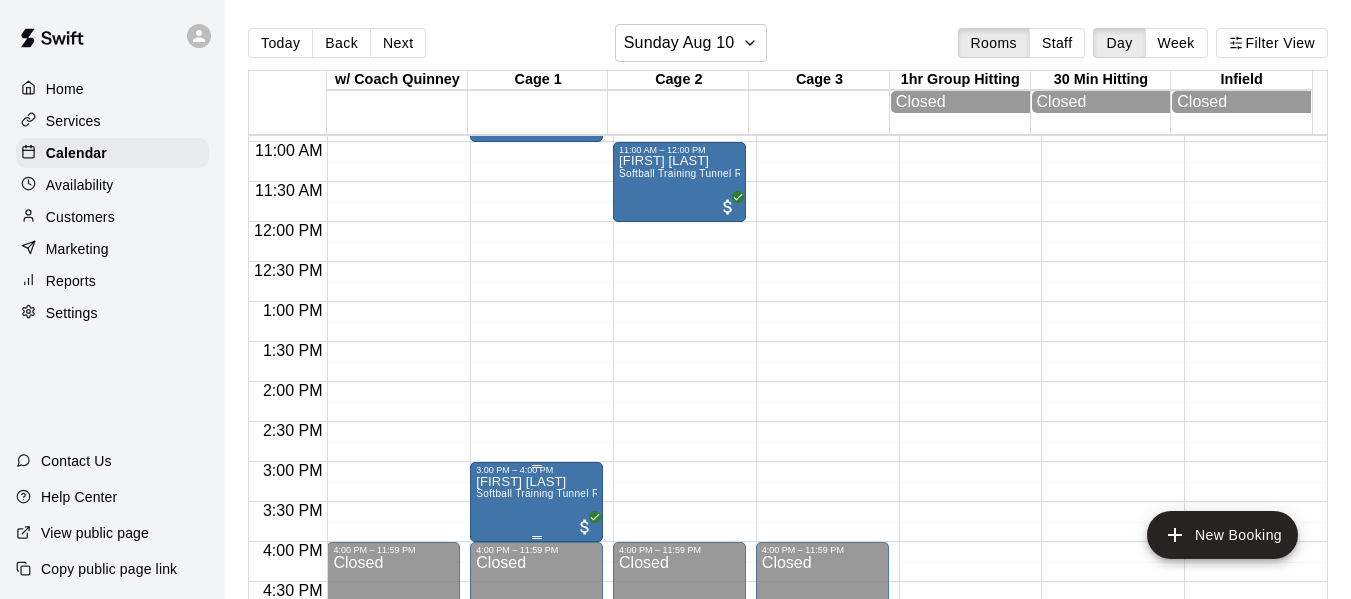 click on "Danny Perry Softball Training Tunnel Rental (Off Peak)" at bounding box center [536, 774] 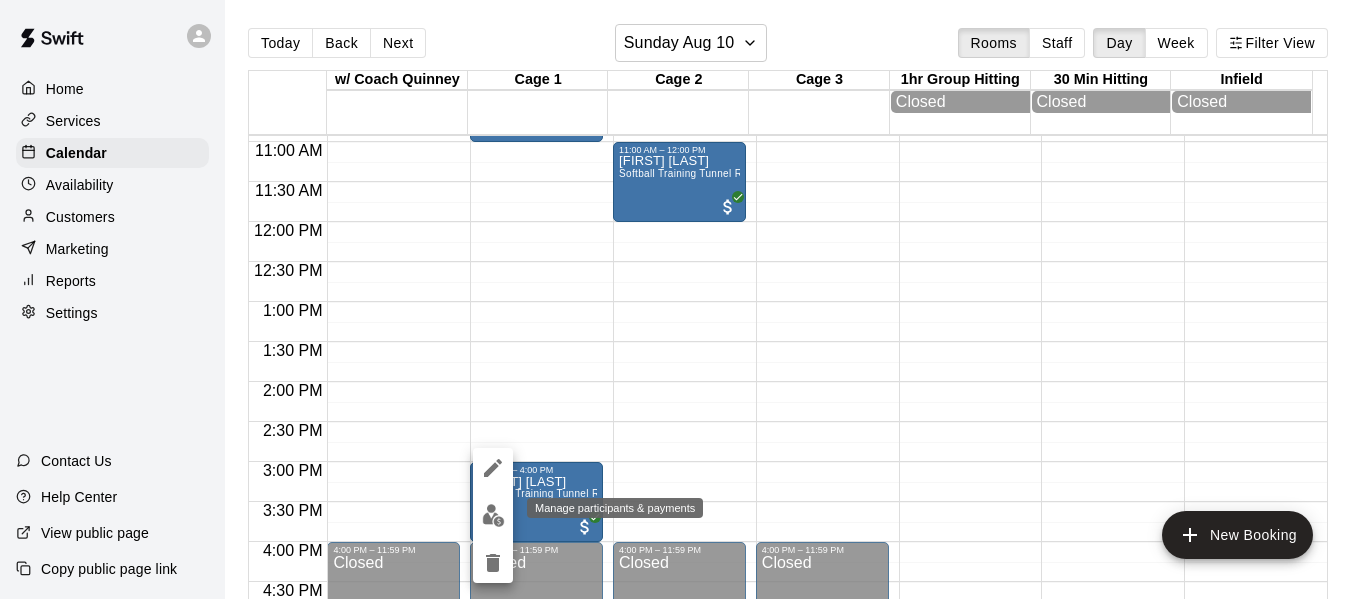 click at bounding box center (493, 515) 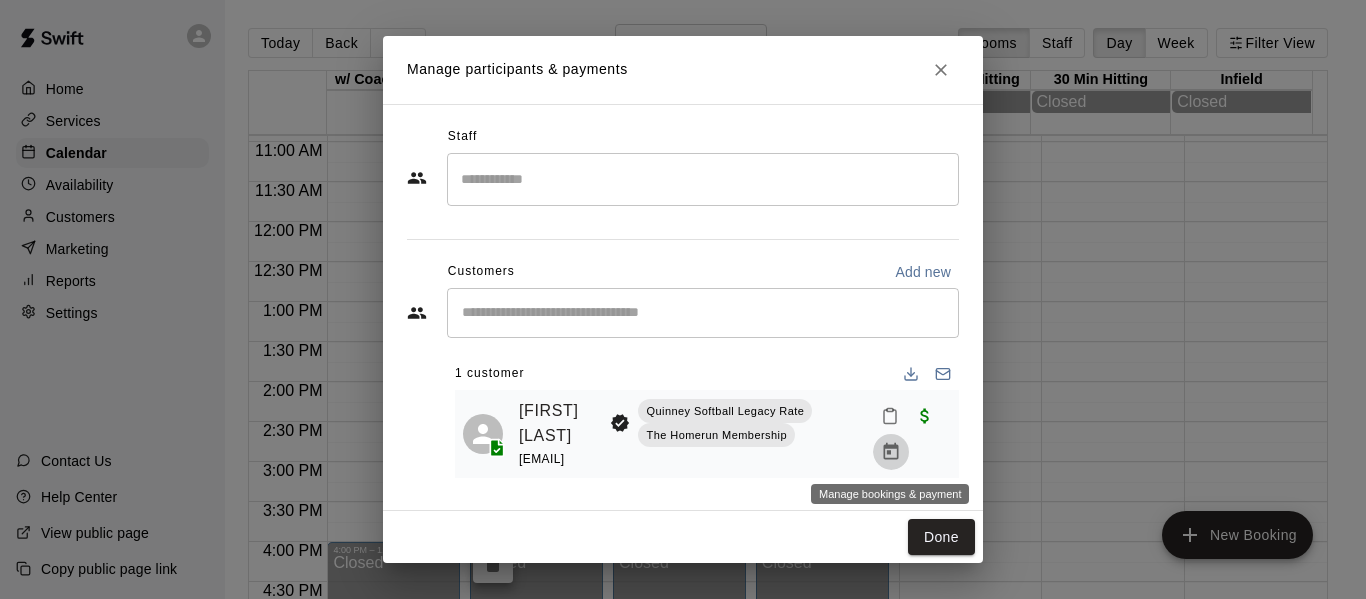 click 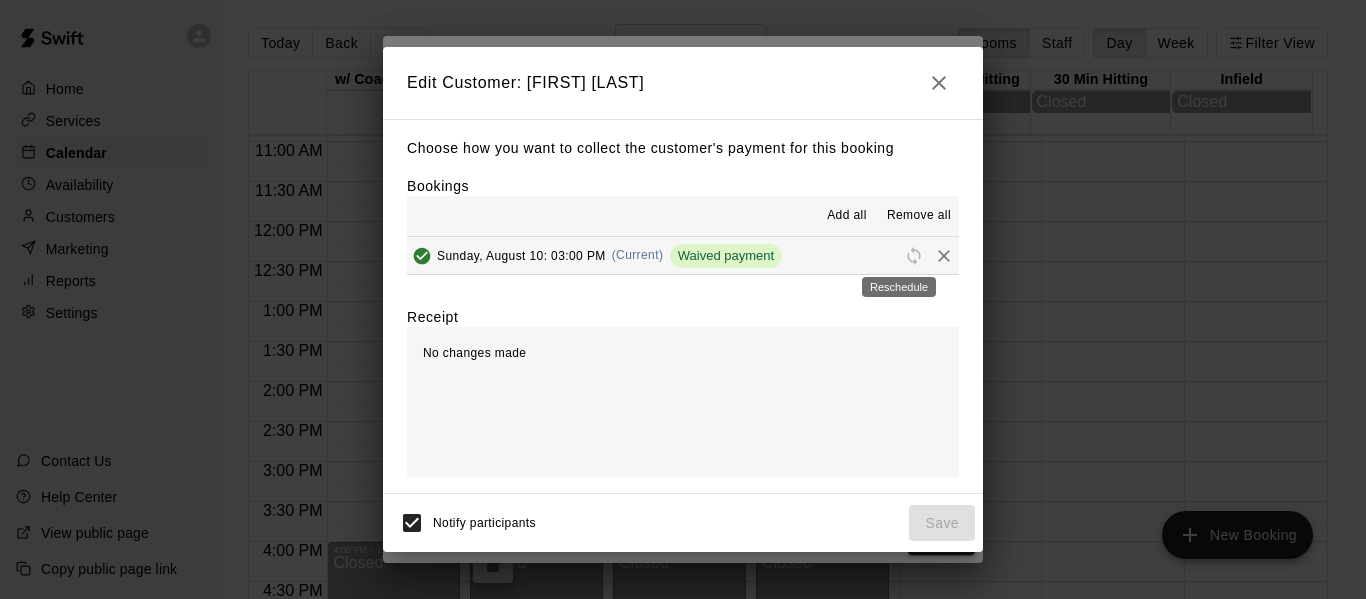 click at bounding box center [914, 254] 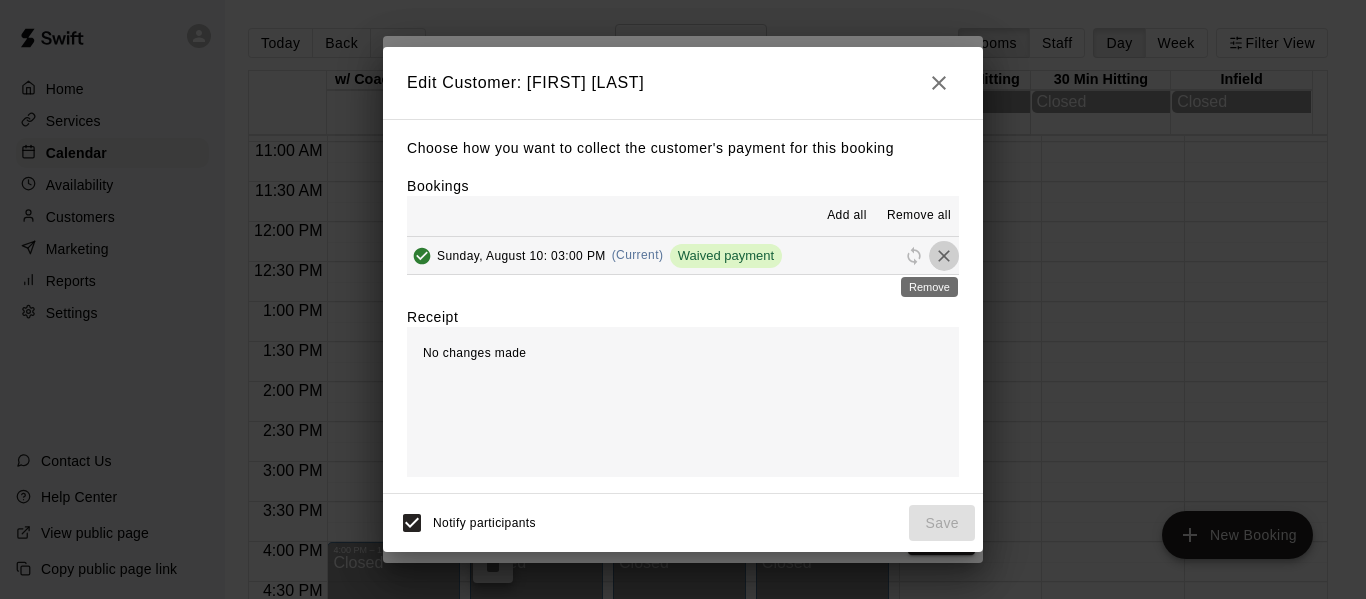 click 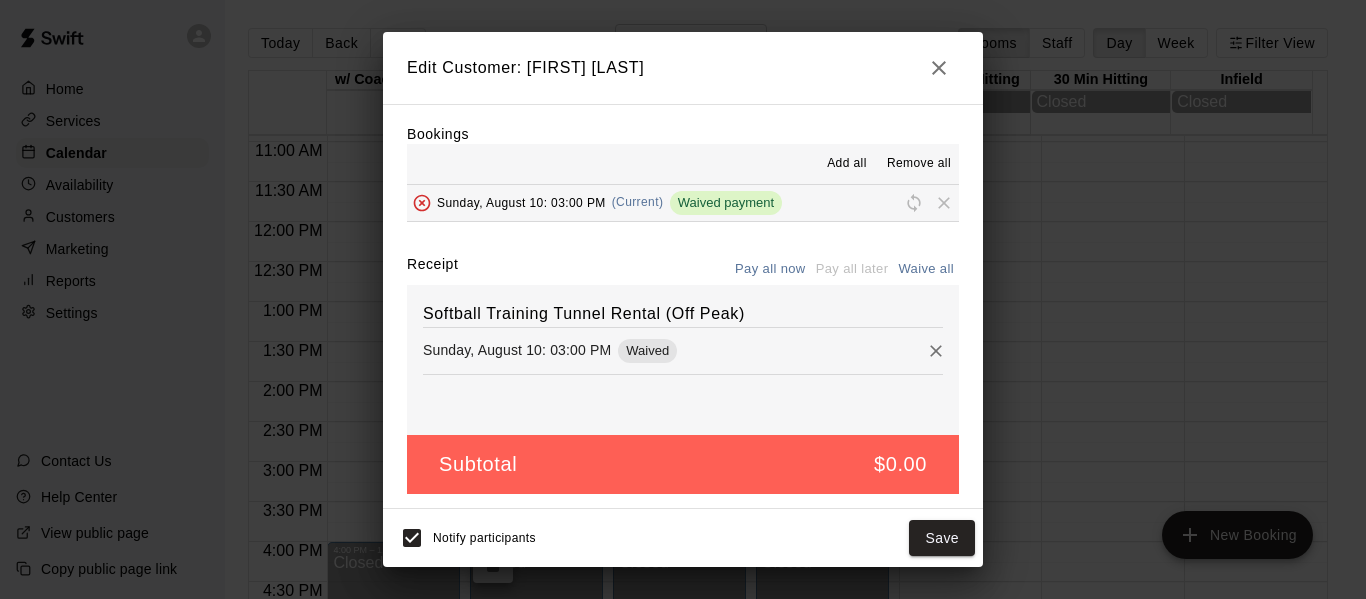 scroll, scrollTop: 42, scrollLeft: 0, axis: vertical 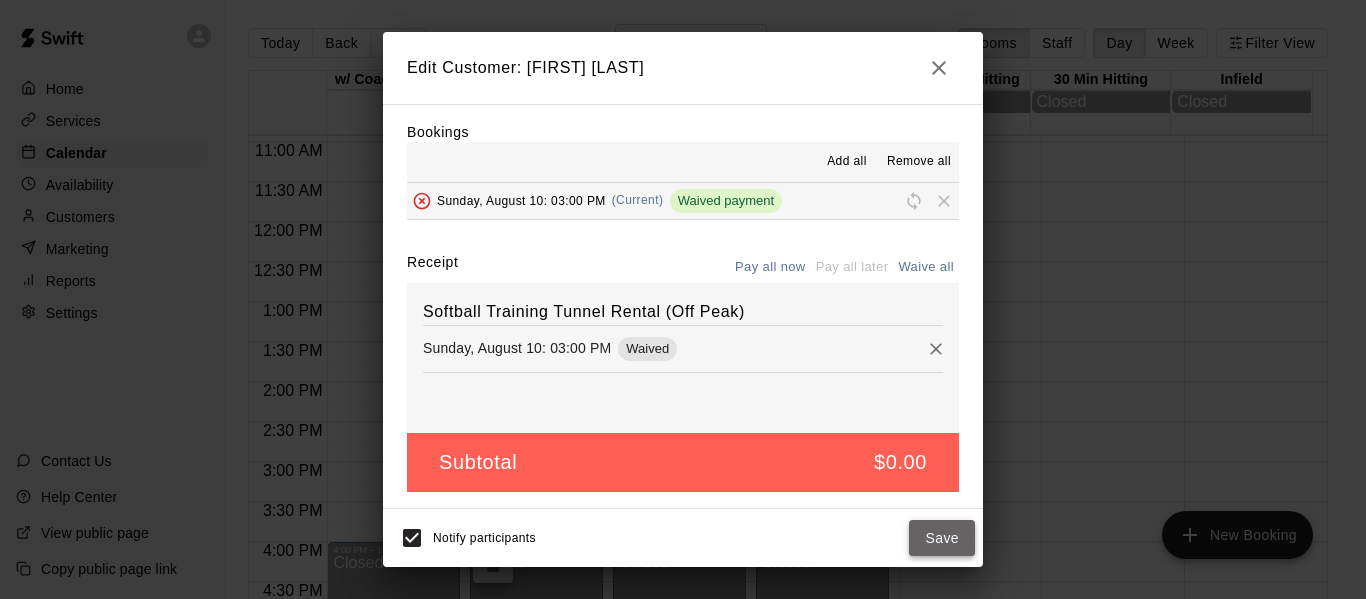 click on "Save" at bounding box center [942, 538] 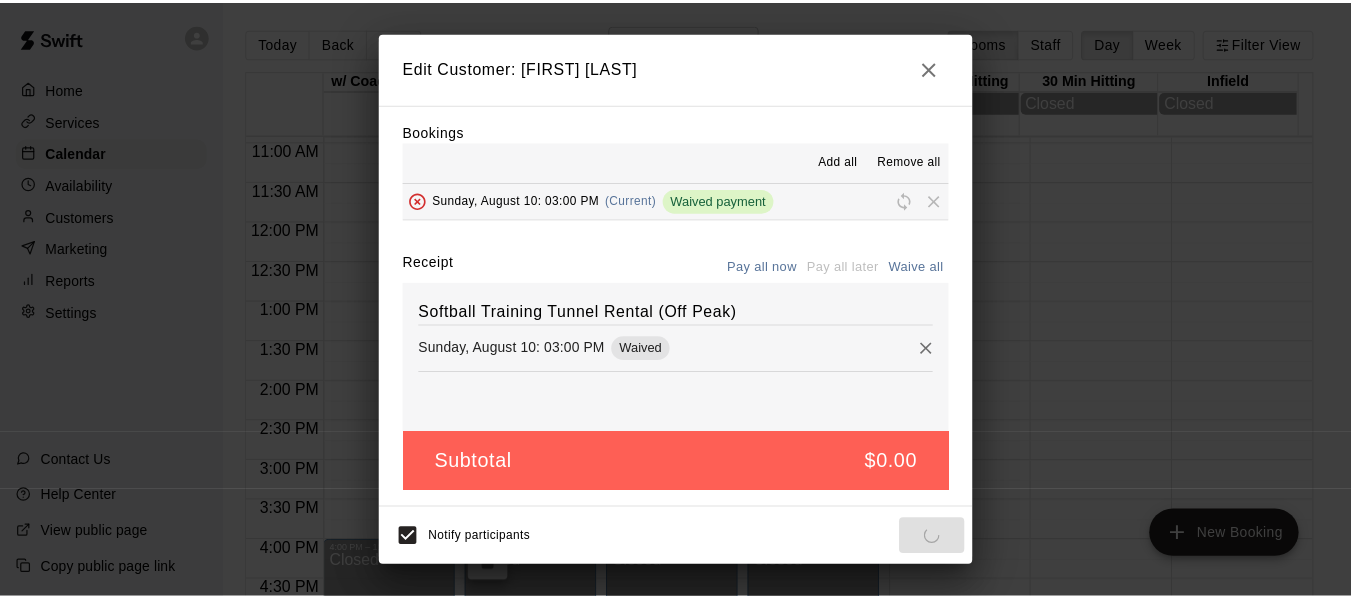 scroll, scrollTop: 0, scrollLeft: 0, axis: both 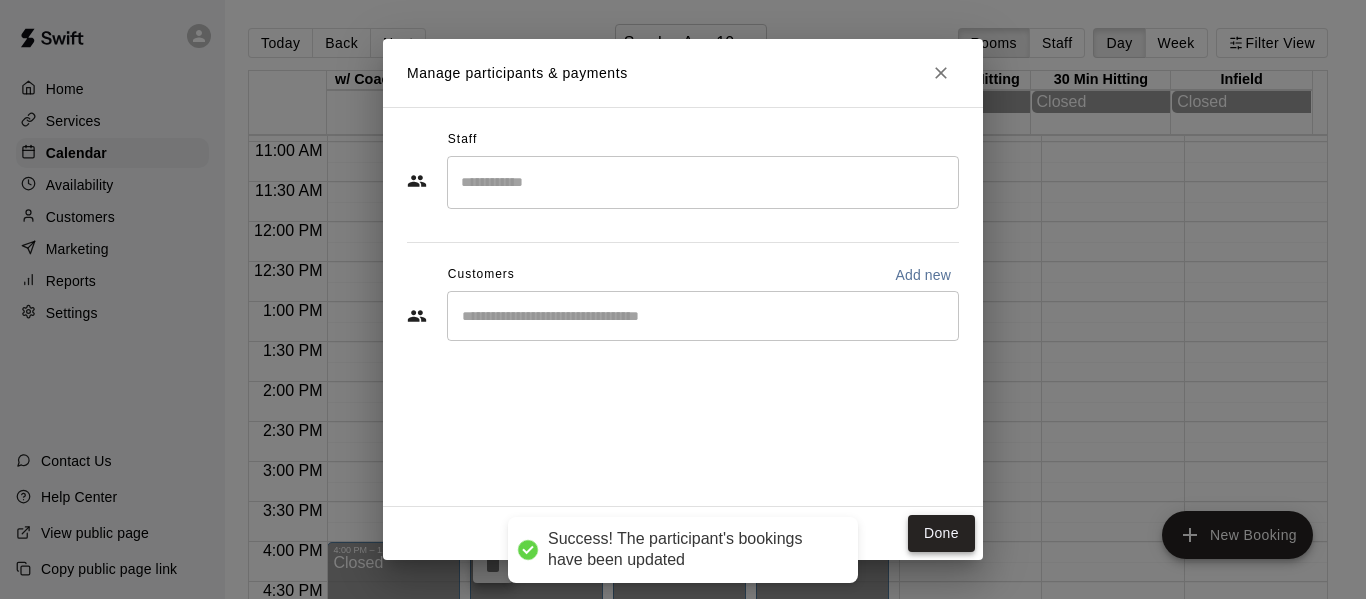 click on "Done" at bounding box center [941, 533] 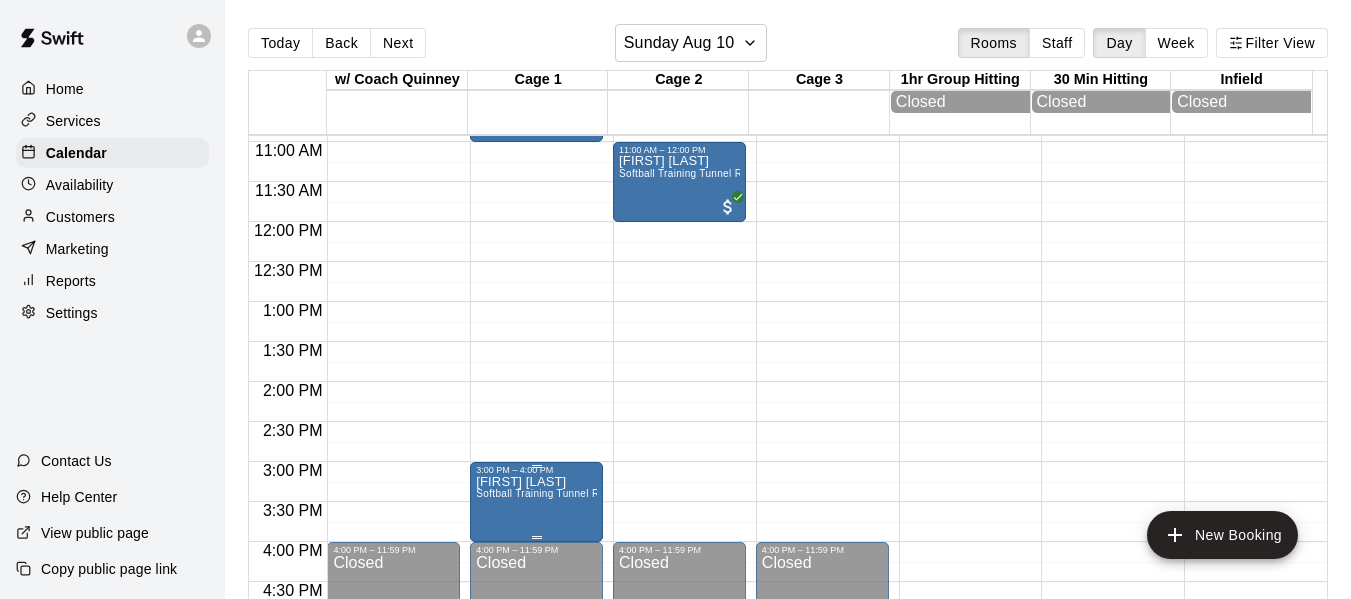 click on "Danny Perry Softball Training Tunnel Rental (Off Peak)" at bounding box center [536, 774] 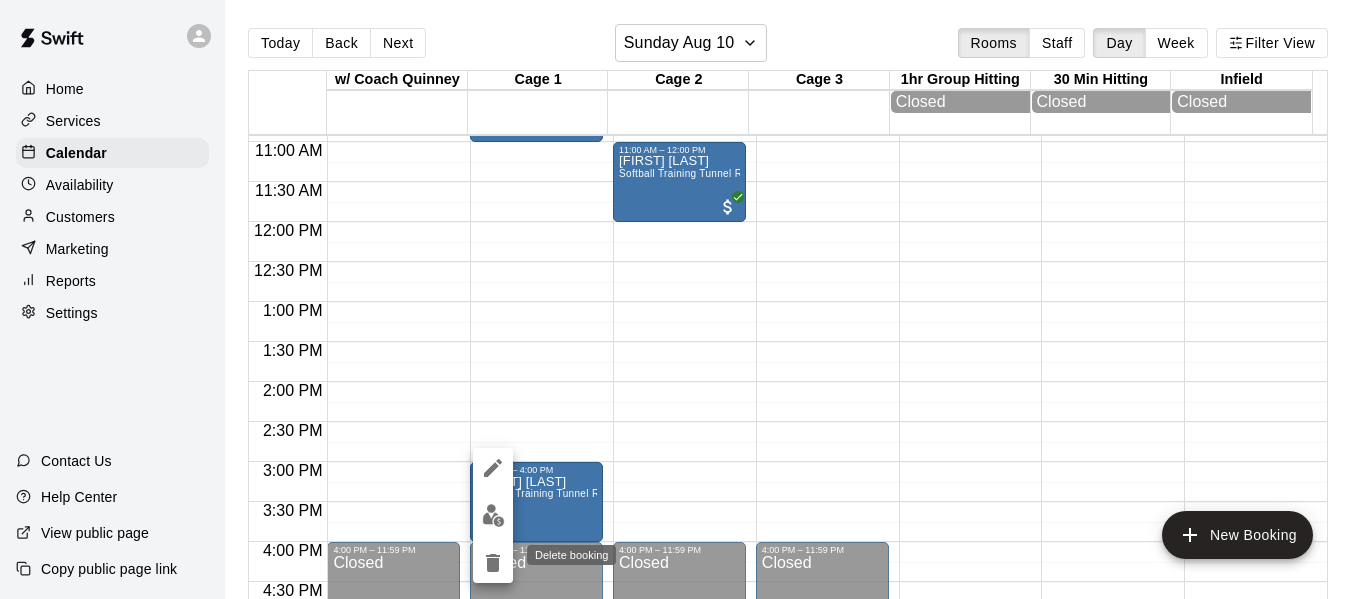 click 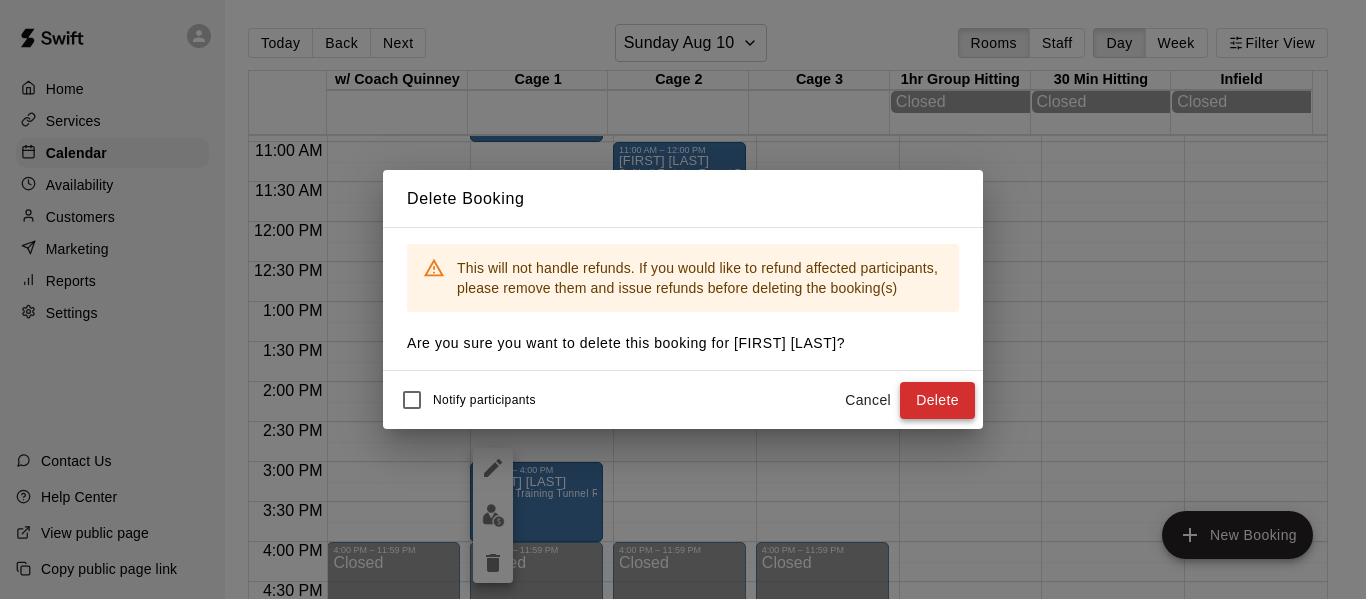 click on "Delete" at bounding box center (937, 400) 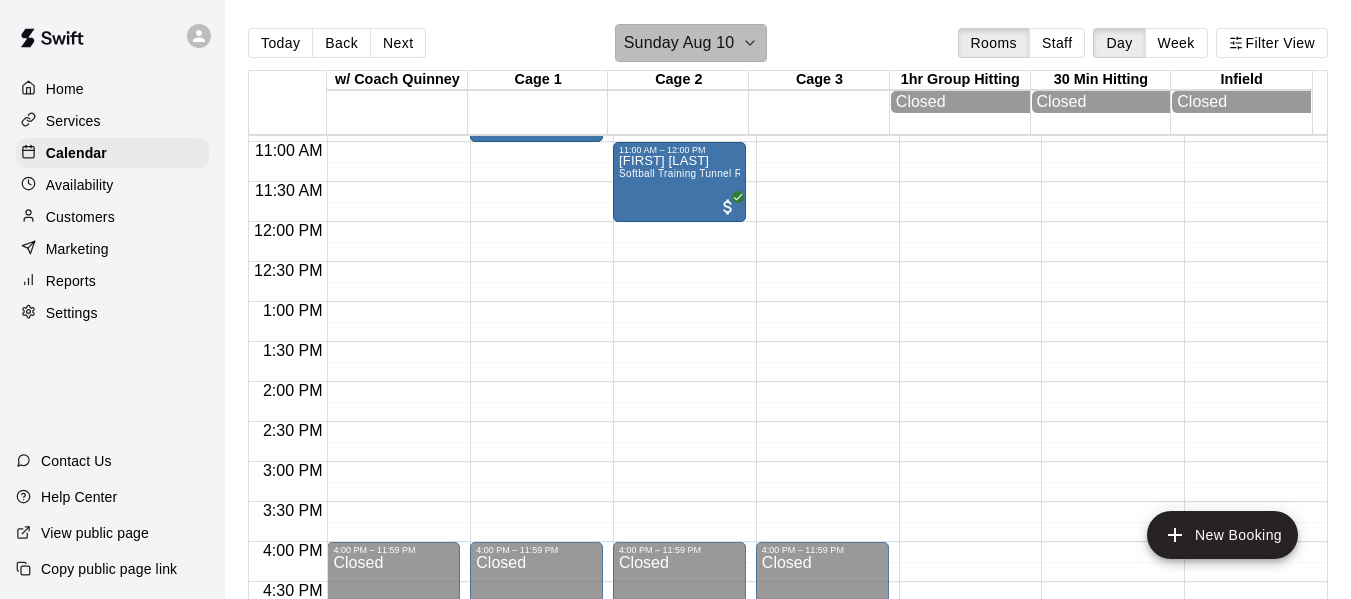 click 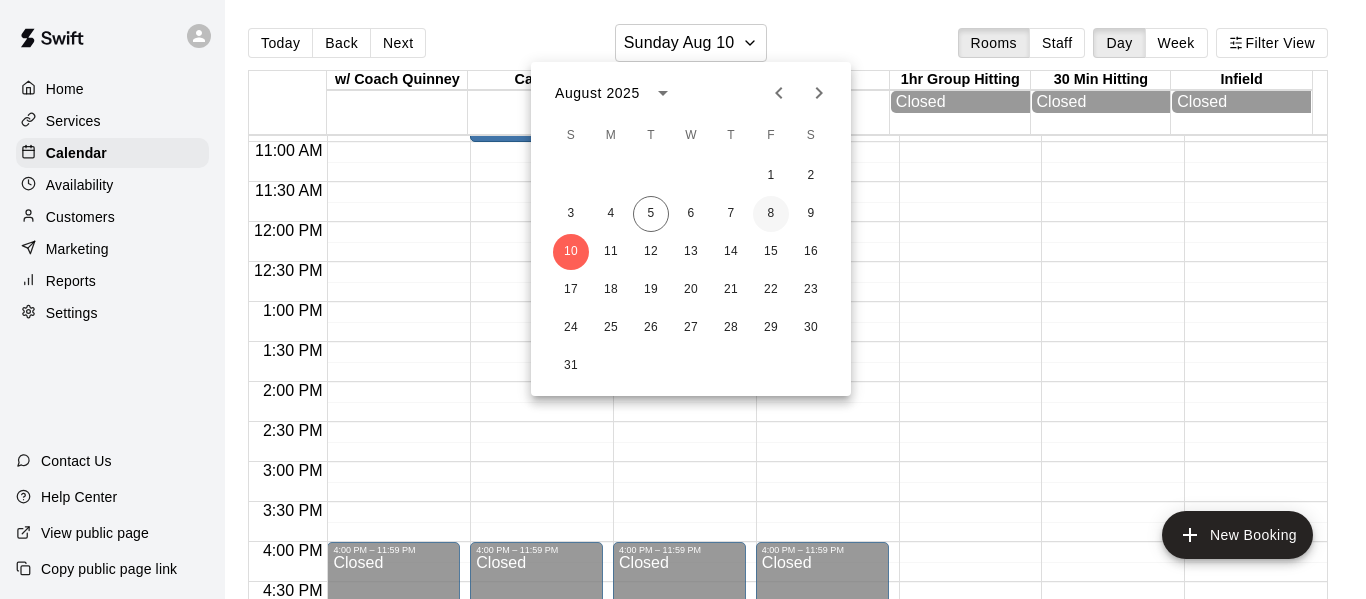 click on "8" at bounding box center [771, 214] 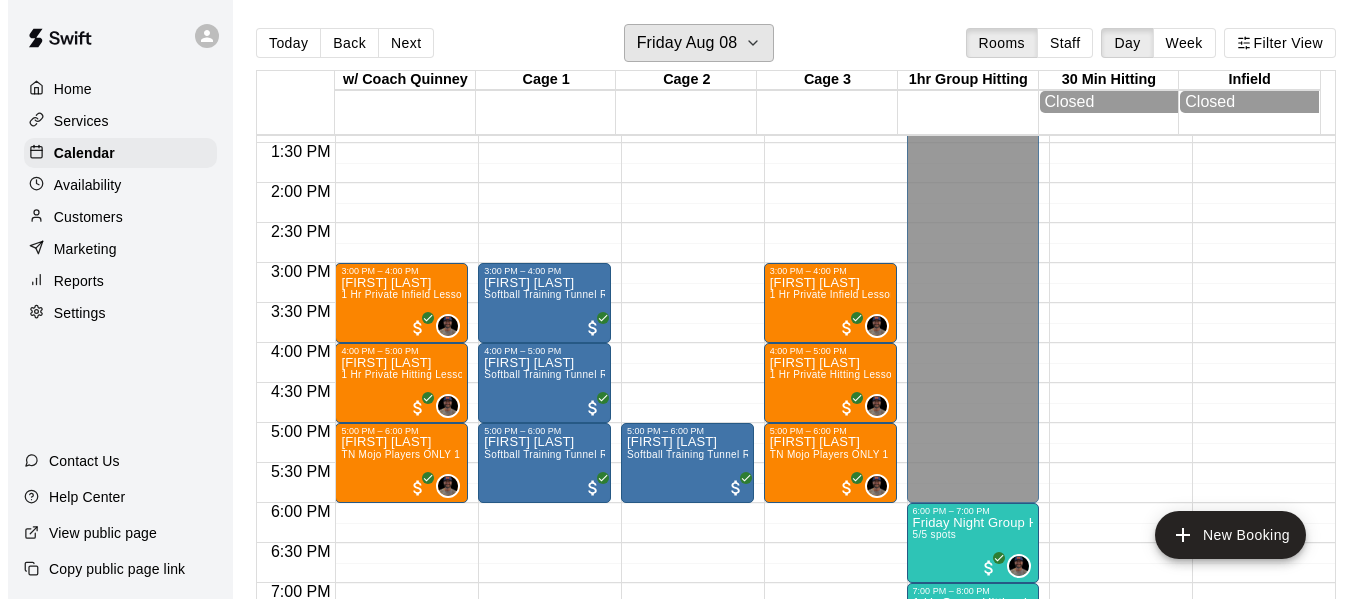 scroll, scrollTop: 1074, scrollLeft: 0, axis: vertical 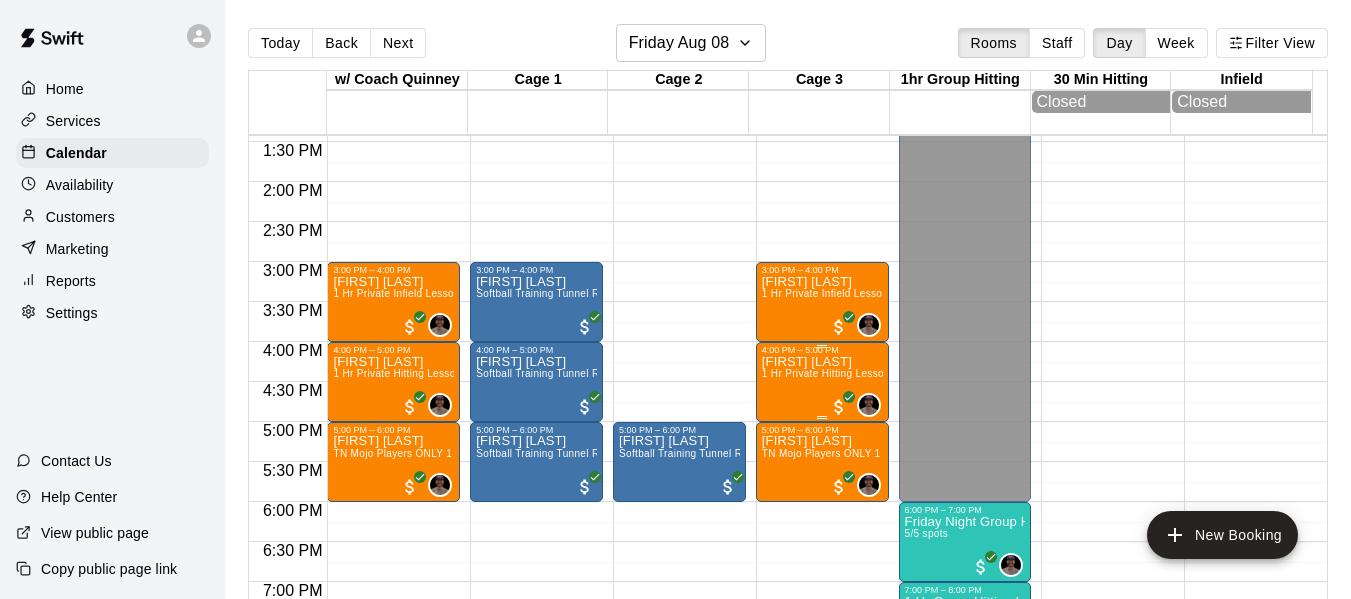 click on "[FIRST] [LAST]" at bounding box center [822, 362] 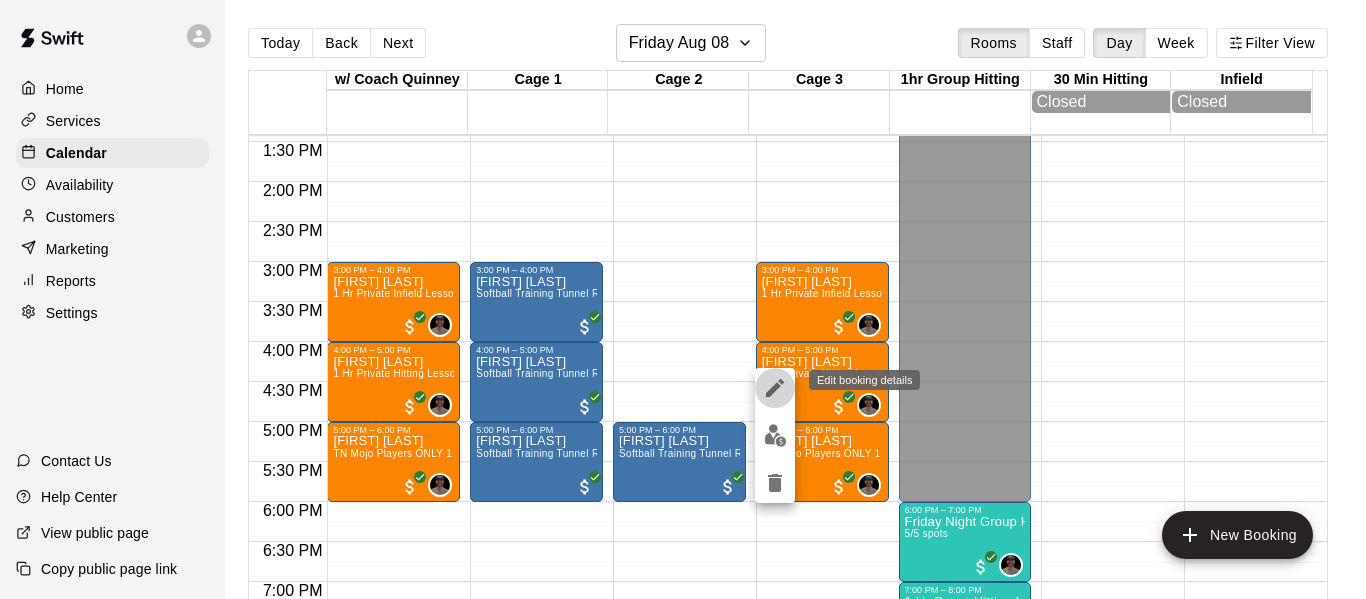 click 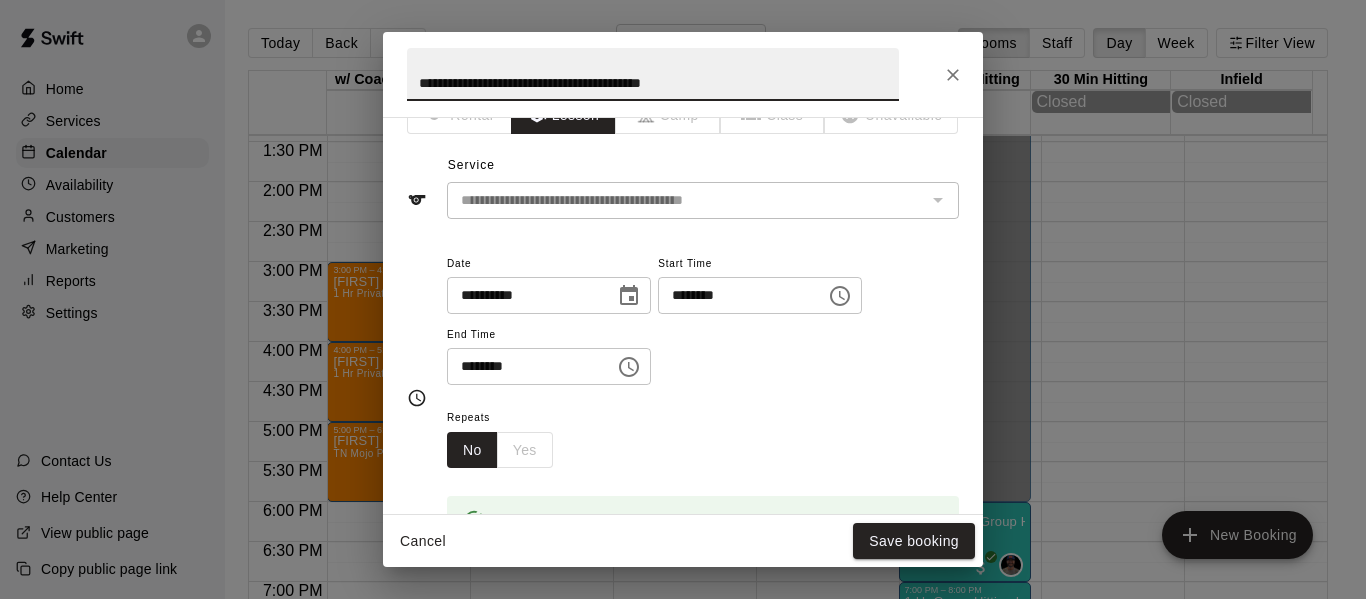 scroll, scrollTop: 200, scrollLeft: 0, axis: vertical 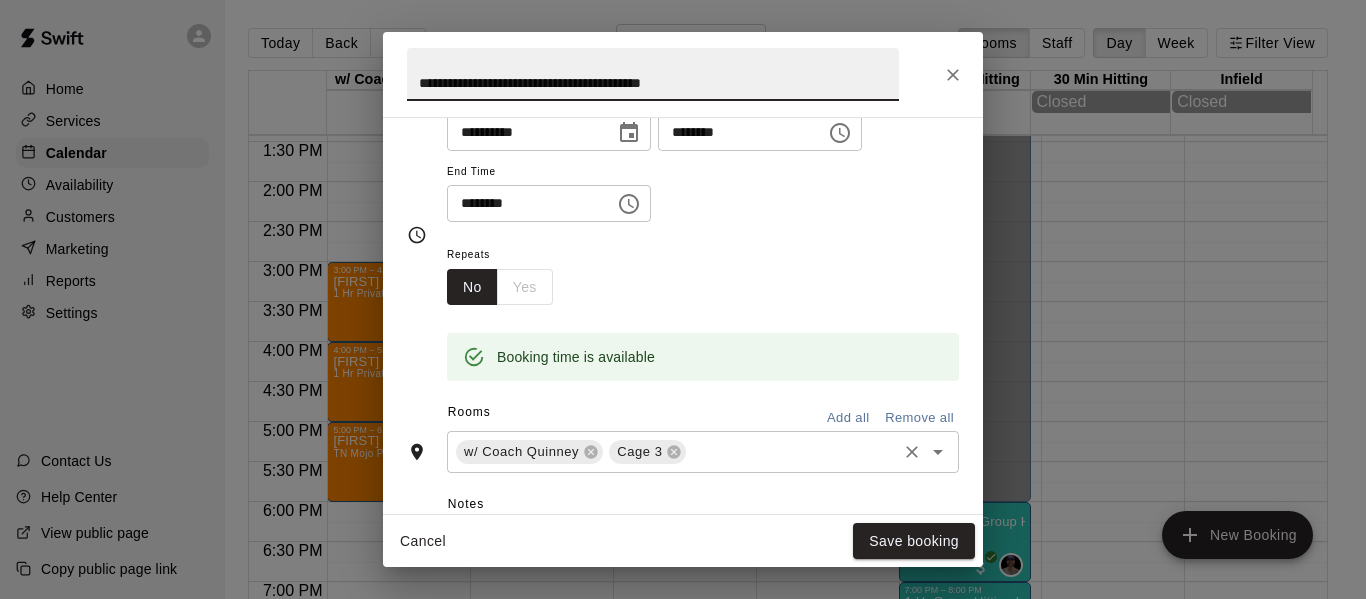 click at bounding box center [791, 452] 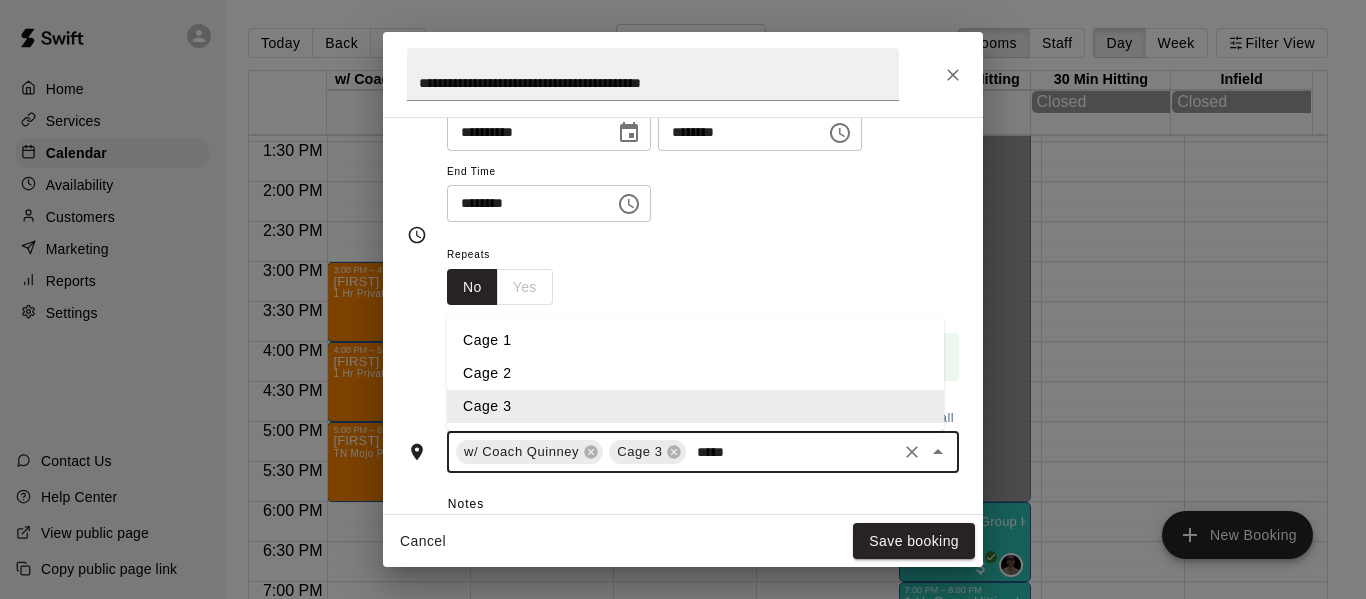 type on "******" 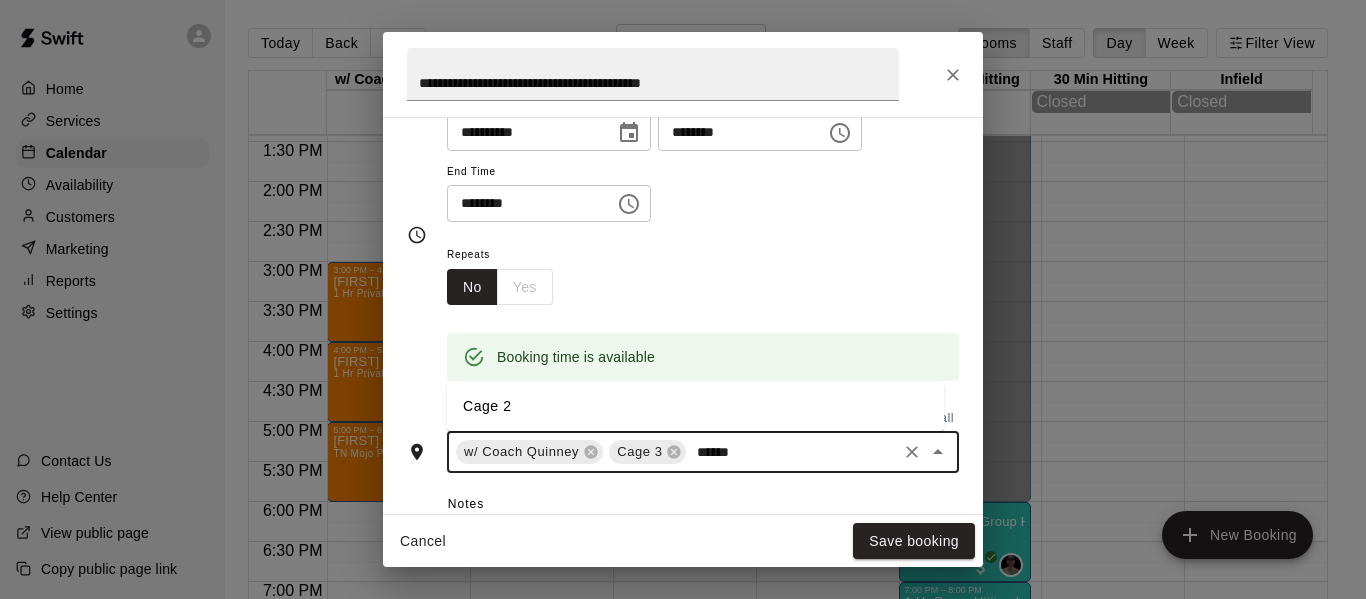 click on "Cage 2" at bounding box center [695, 406] 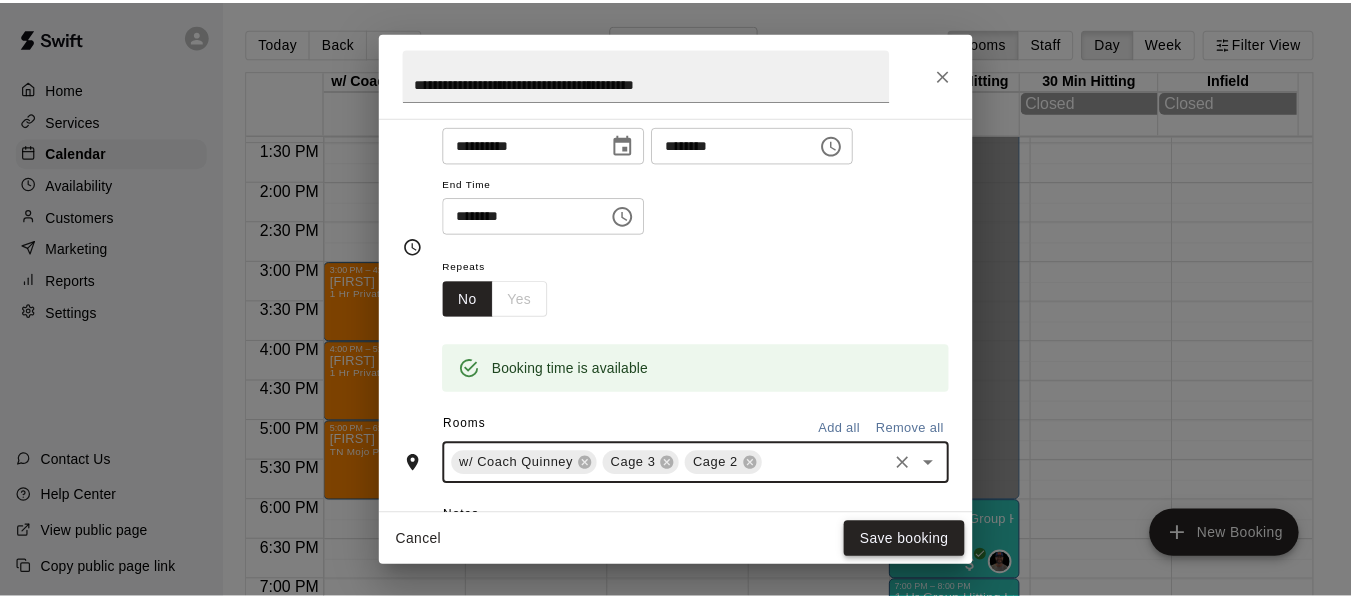 scroll, scrollTop: 200, scrollLeft: 0, axis: vertical 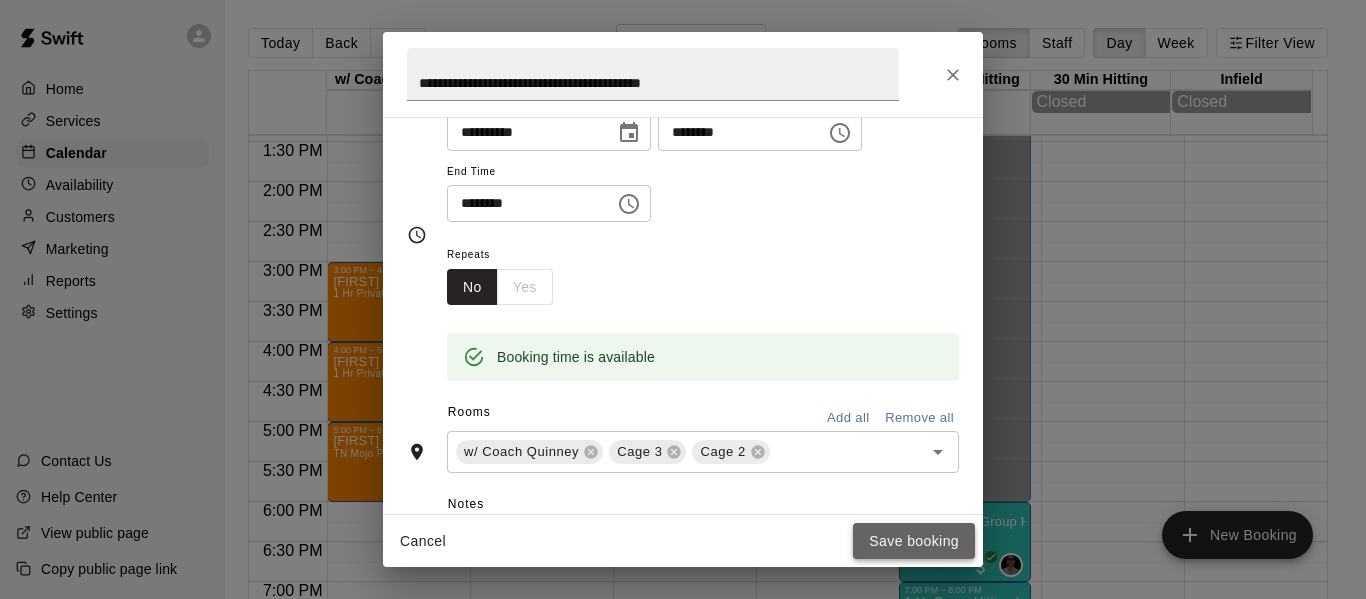click on "Save booking" at bounding box center [914, 541] 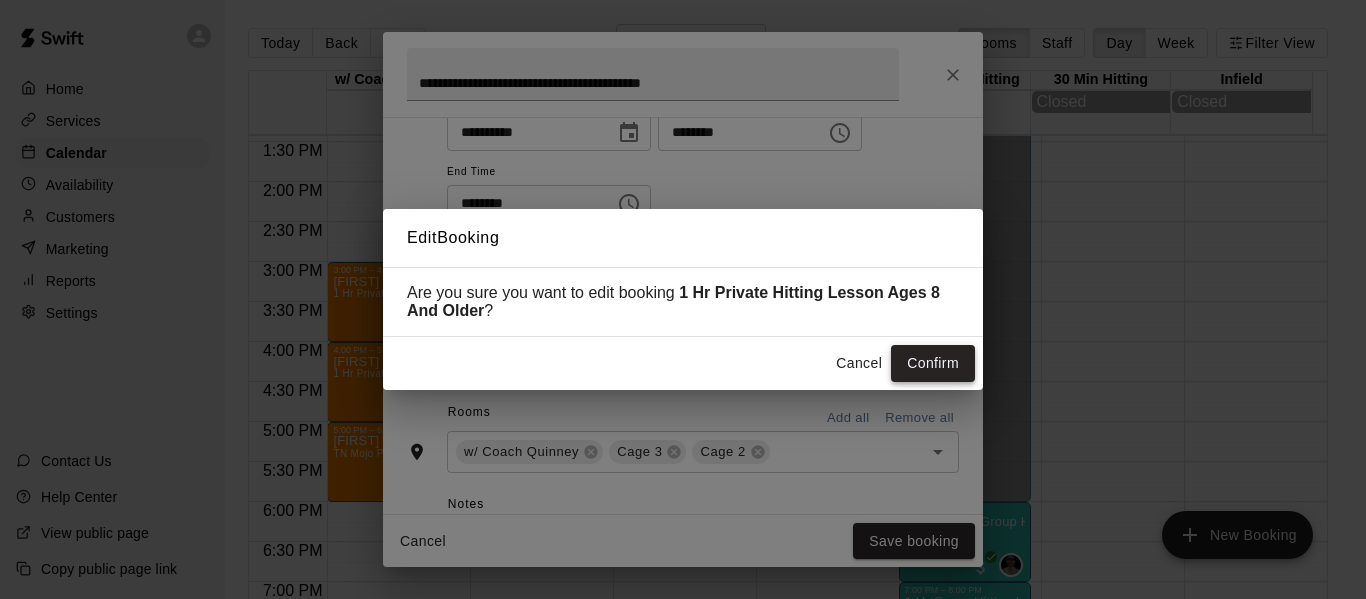 click on "Confirm" at bounding box center [933, 363] 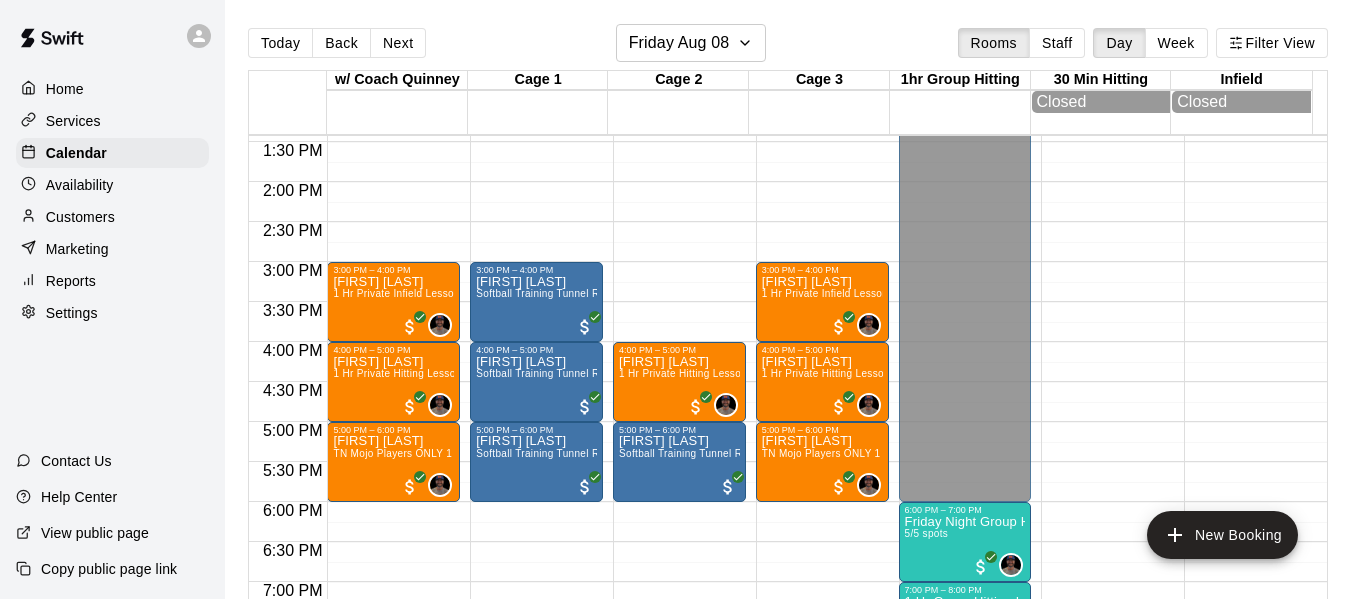 click on "Today Back Next Friday Aug 08 Rooms Staff Day Week Filter View w/ Coach Quinney 08 Fri Cage 1 08 Fri Cage 2 08 Fri Cage 3 08 Fri 1hr Group Hitting 08 Fri 30 Min Hitting 08 Fri Closed Infield 08 Fri Closed 12:00 AM 12:30 AM 1:00 AM 1:30 AM 2:00 AM 2:30 AM 3:00 AM 3:30 AM 4:00 AM 4:30 AM 5:00 AM 5:30 AM 6:00 AM 6:30 AM 7:00 AM 7:30 AM 8:00 AM 8:30 AM 9:00 AM 9:30 AM 10:00 AM 10:30 AM 11:00 AM 11:30 AM 12:00 PM 12:30 PM 1:00 PM 1:30 PM 2:00 PM 2:30 PM 3:00 PM 3:30 PM 4:00 PM 4:30 PM 5:00 PM 5:30 PM 6:00 PM 6:30 PM 7:00 PM 7:30 PM 8:00 PM 8:30 PM 9:00 PM 9:30 PM 10:00 PM 10:30 PM 11:00 PM 11:30 PM 12:00 AM – 10:00 AM Closed 3:00 PM – 4:00 PM Liliana  Dettman  1 Hr Private Infield Lesson All Ages 0 4:00 PM – 5:00 PM Riley Dempsey 1 Hr Private Hitting Lesson Ages 8 And Older 0 5:00 PM – 6:00 PM Brie Fynan TN Mojo Players ONLY 1 Hr Private Hitting, Infield or Catching Training Lesson 0 8:00 PM – 9:00 PM Alaina Flores 1 Hr Private Hitting Lesson Ages 8 And Older 0 9:00 PM – 11:59 PM Closed Closed Closed 0" at bounding box center [788, 315] 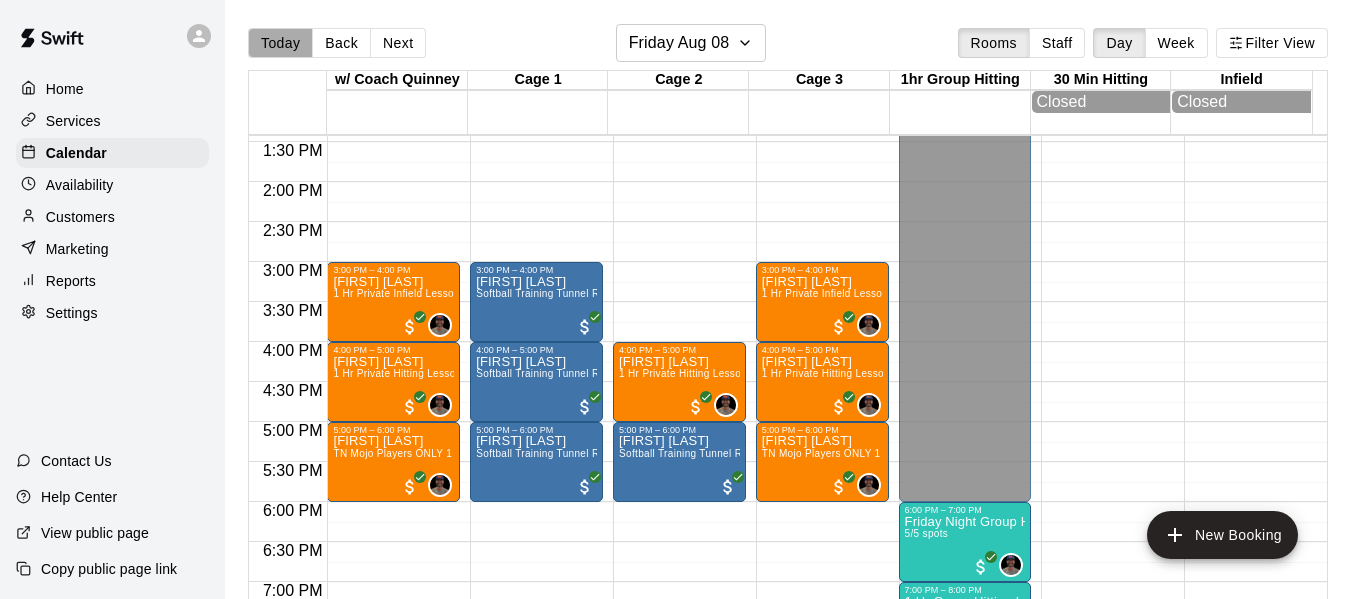 click on "Today" at bounding box center [280, 43] 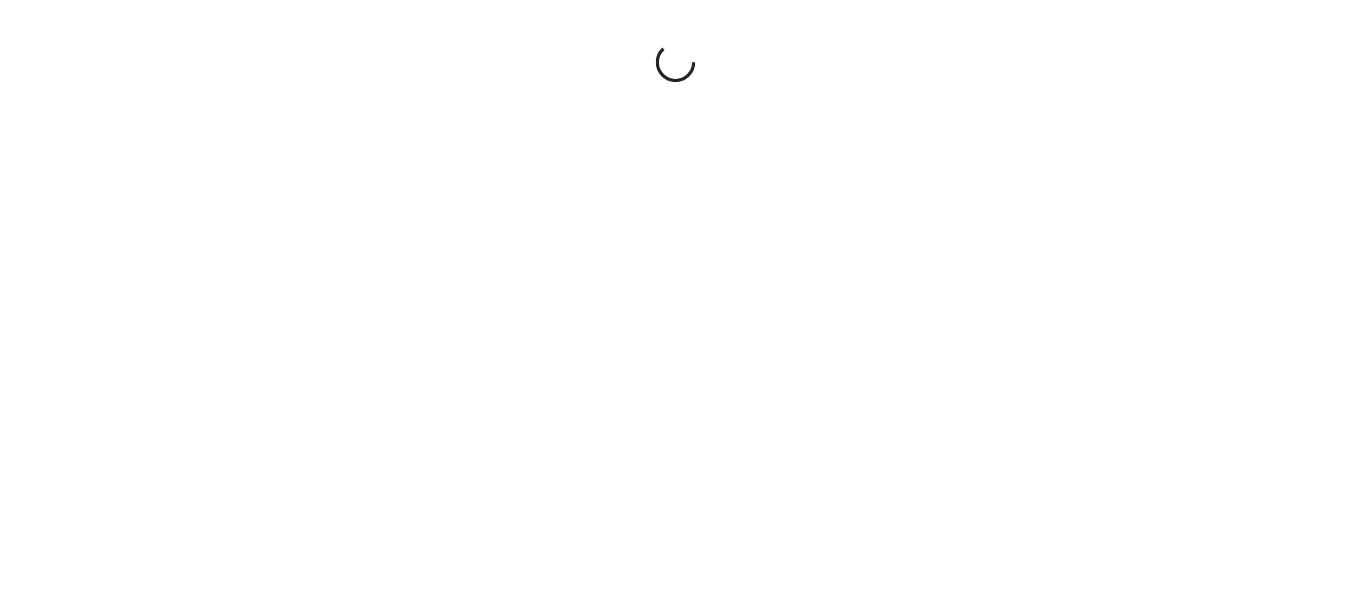 scroll, scrollTop: 0, scrollLeft: 0, axis: both 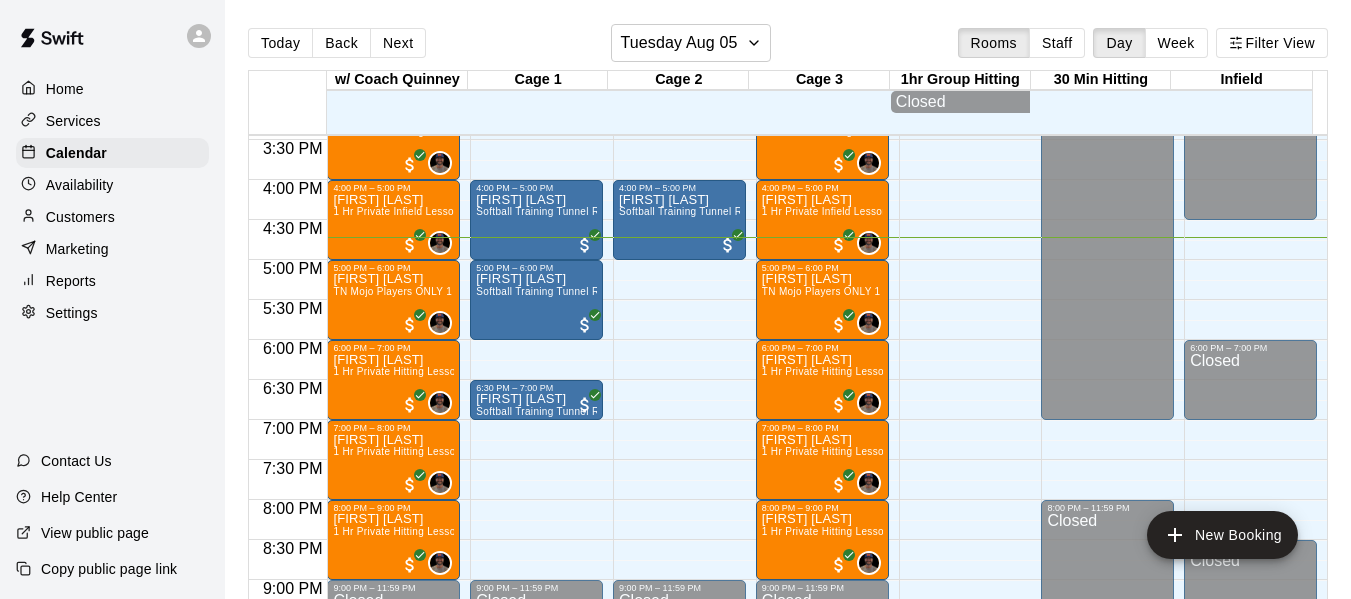 click on "Customers" at bounding box center (112, 217) 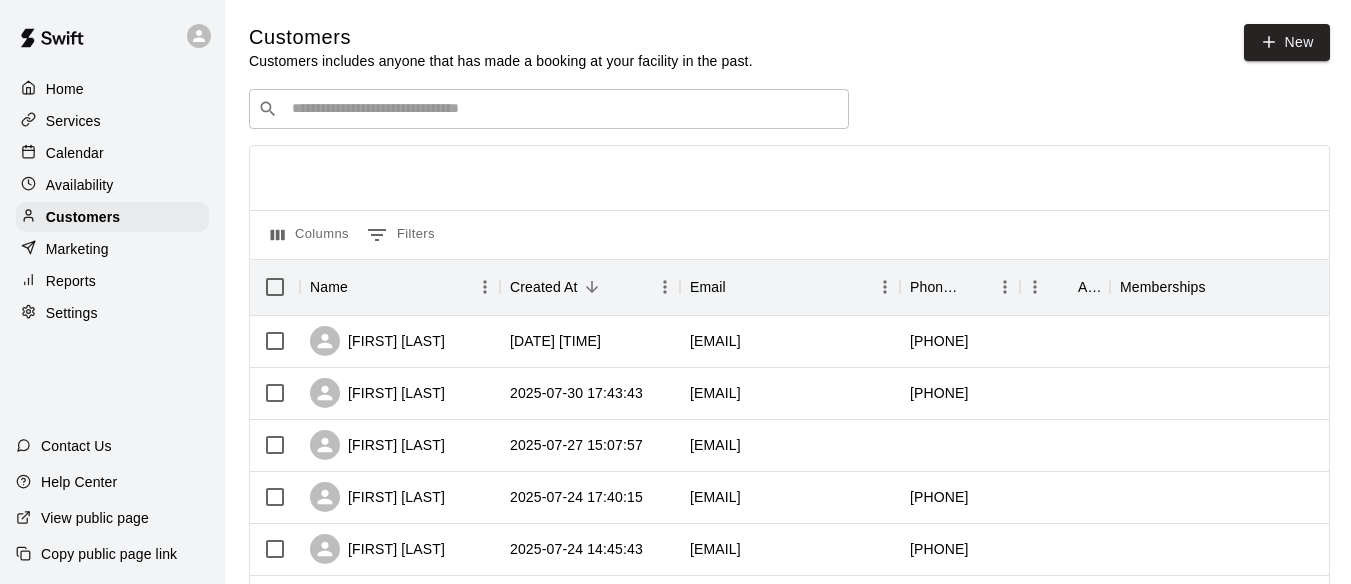 click at bounding box center [563, 109] 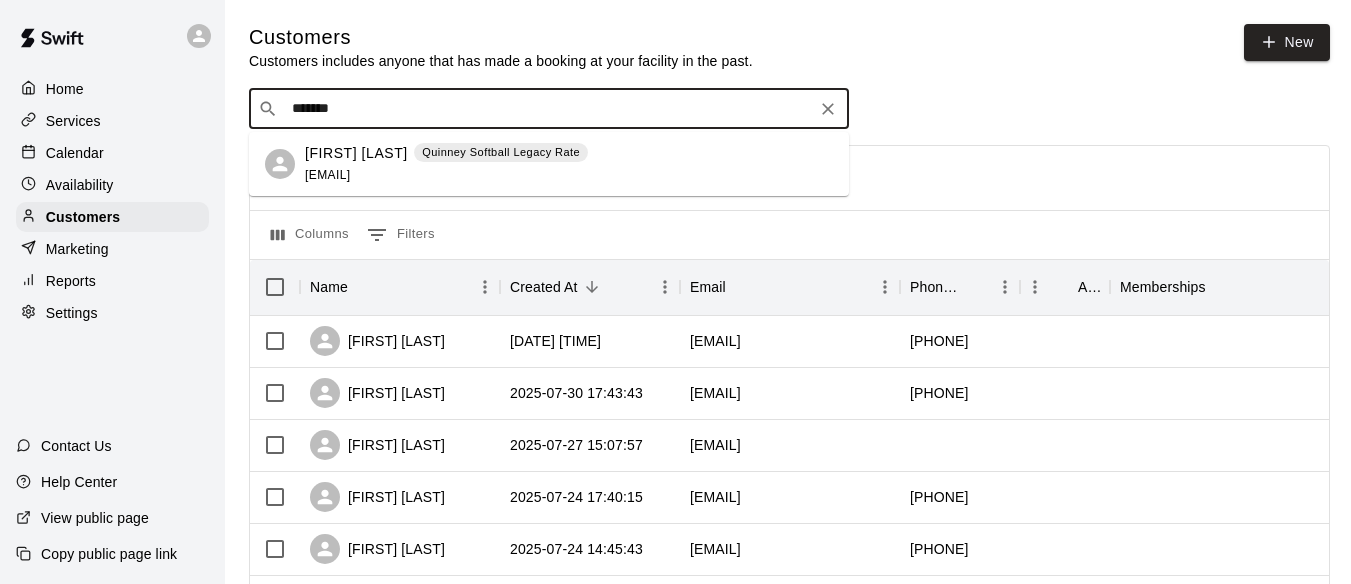 type on "********" 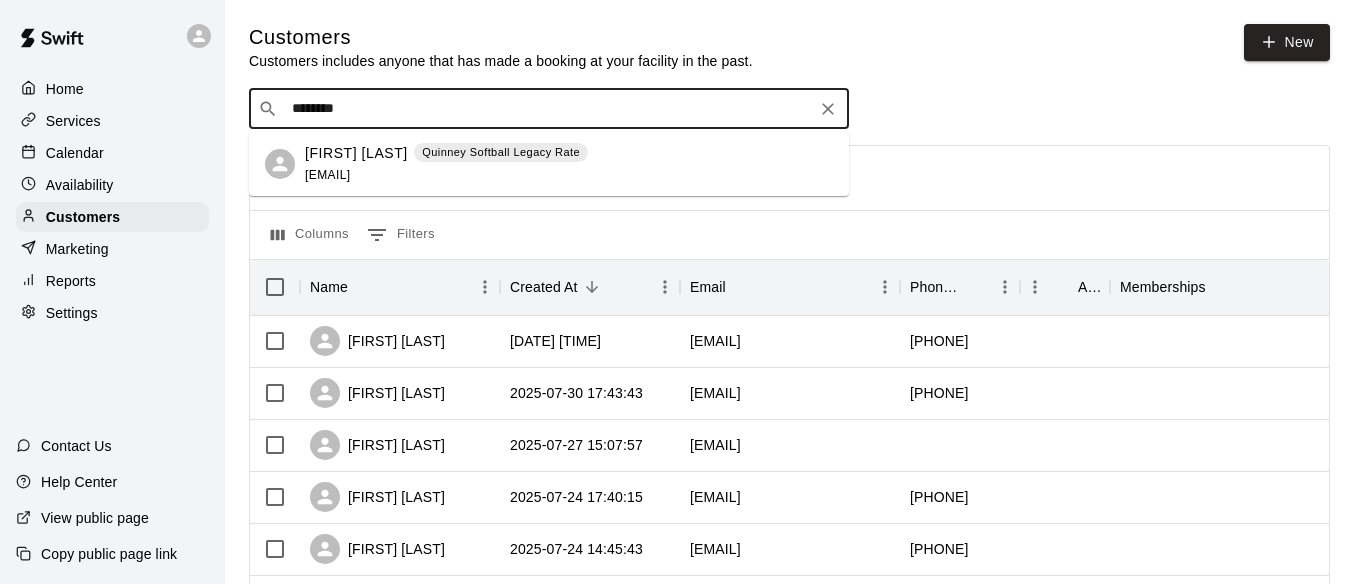 click on "[FIRST] [LAST]" at bounding box center [356, 153] 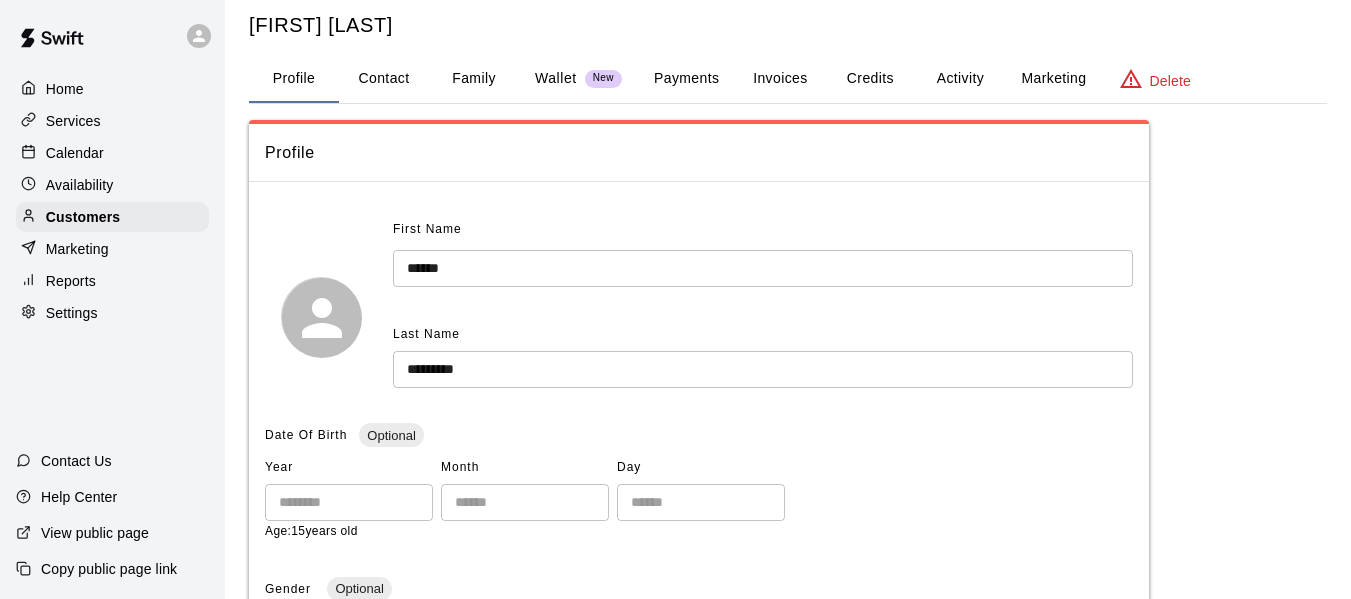 scroll, scrollTop: 0, scrollLeft: 0, axis: both 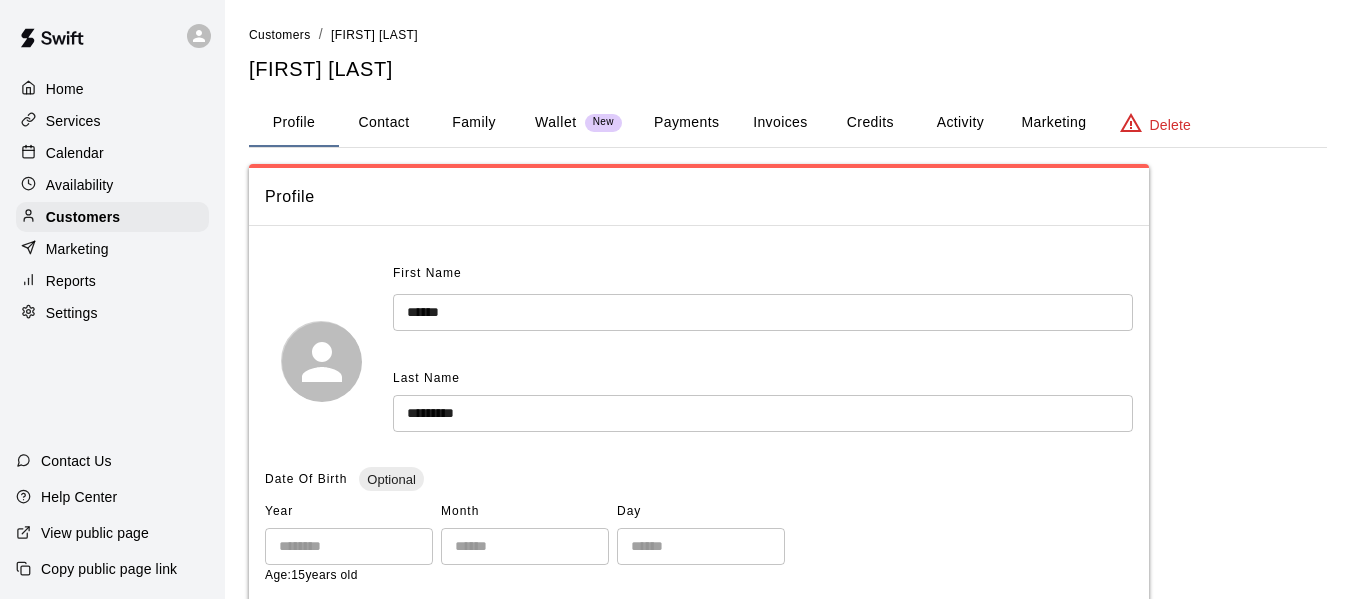click on "Activity" at bounding box center (960, 123) 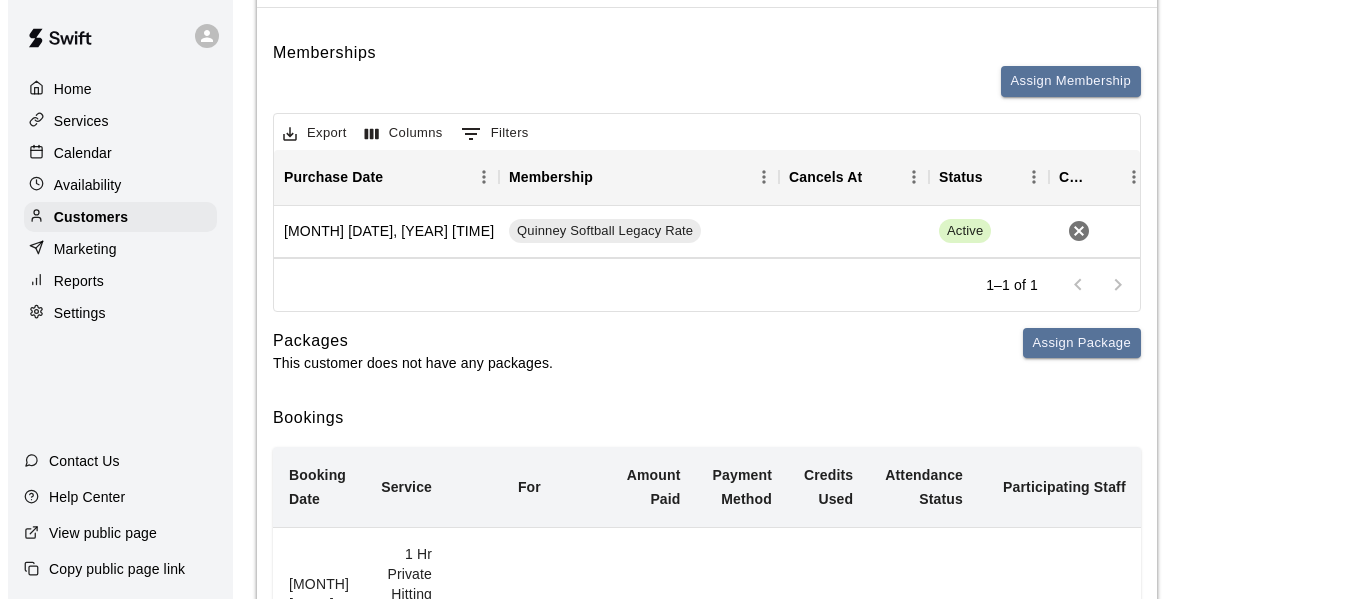 scroll, scrollTop: 232, scrollLeft: 0, axis: vertical 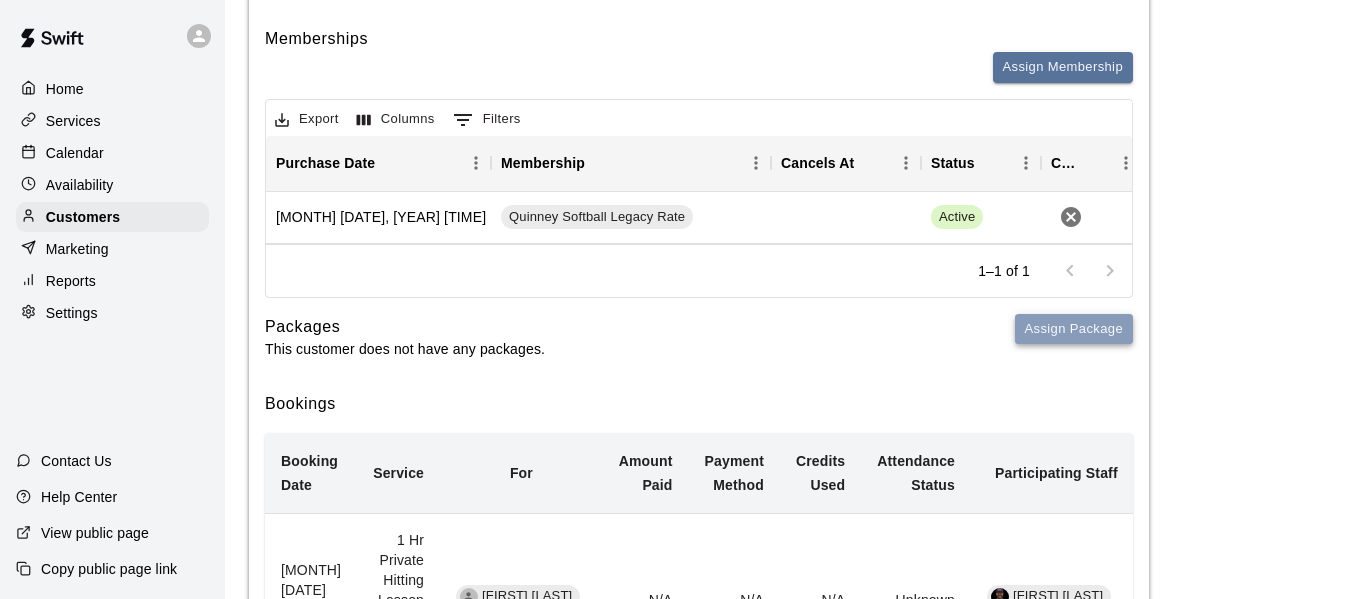 click on "Assign Package" at bounding box center (1074, 329) 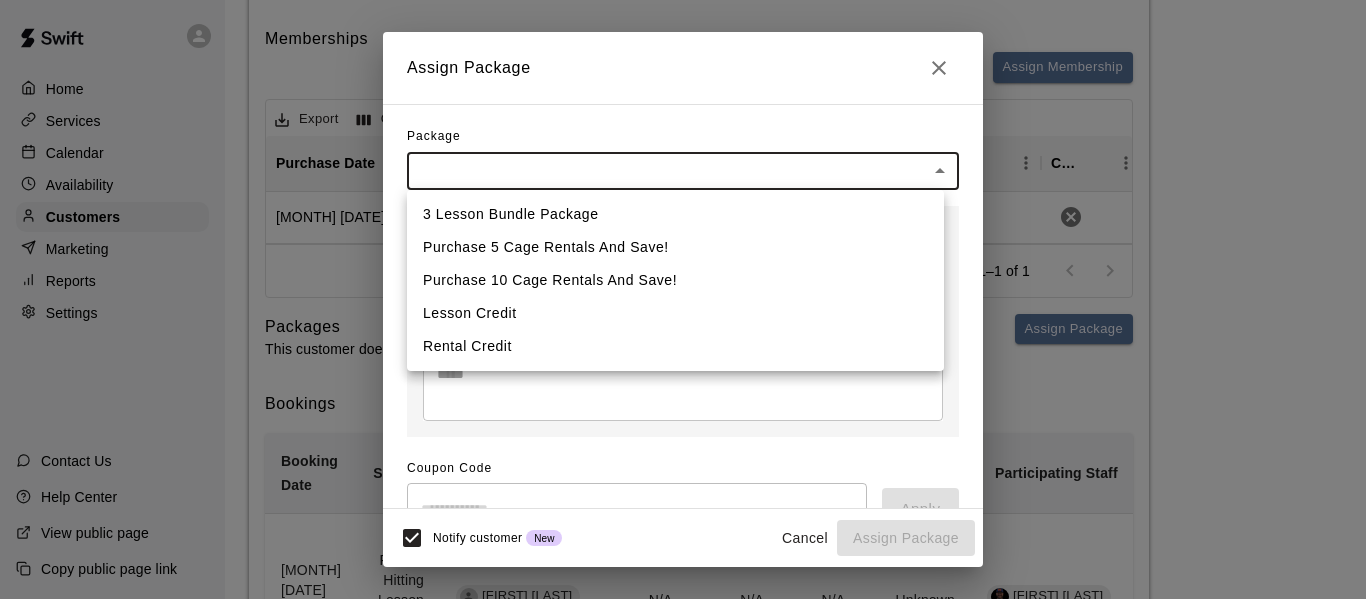 click on "Customers / [FIRST] [LAST] [FIRST] [LAST] Profile Contact Family Wallet New Payments Invoices Credits Activity Marketing Delete Activity Memberships Assign Membership Export Columns 0 Filters Purchase Date Membership Cancels At Status Cancel [MONTH] [DATE] [YEAR] [TIME] Quinney Softball Legacy Rate Active 1–1 of 1 Packages This customer does not have any packages. Assign Package Bookings Booking Date Service For Amount Paid Payment Method Credits Used Attendance Status Participating Staff [MONTH] [DATE] [YEAR] [TIME] 1 Hr Private Hitting Lesson Ages 8 And Older [FIRST] [LAST] N/A N/A N/A Unknown [FIRST] [LAST] [MONTH] [DATE] [YEAR] [TIME] 1 Hr Private Hitting Lesson Ages 8 And Older [FIRST] [LAST] N/A N/A N/A Unknown [FIRST] [LAST] [MONTH] [DATE] [YEAR] [TIME] 1 Hr Private Hitting Lesson Ages 8 And Older [FIRST] [LAST] N/A N/A N/A Unknown [FIRST] [LAST] [MONTH] [DATE] [YEAR] [TIME] 75" at bounding box center [683, 544] 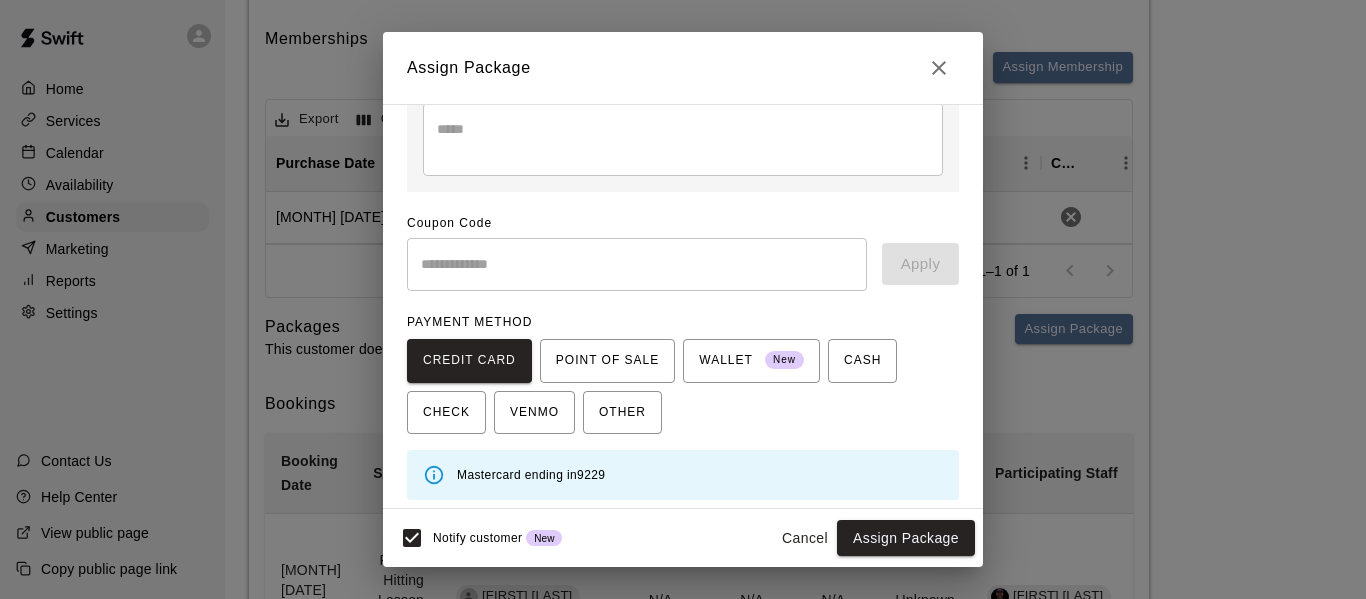 scroll, scrollTop: 291, scrollLeft: 0, axis: vertical 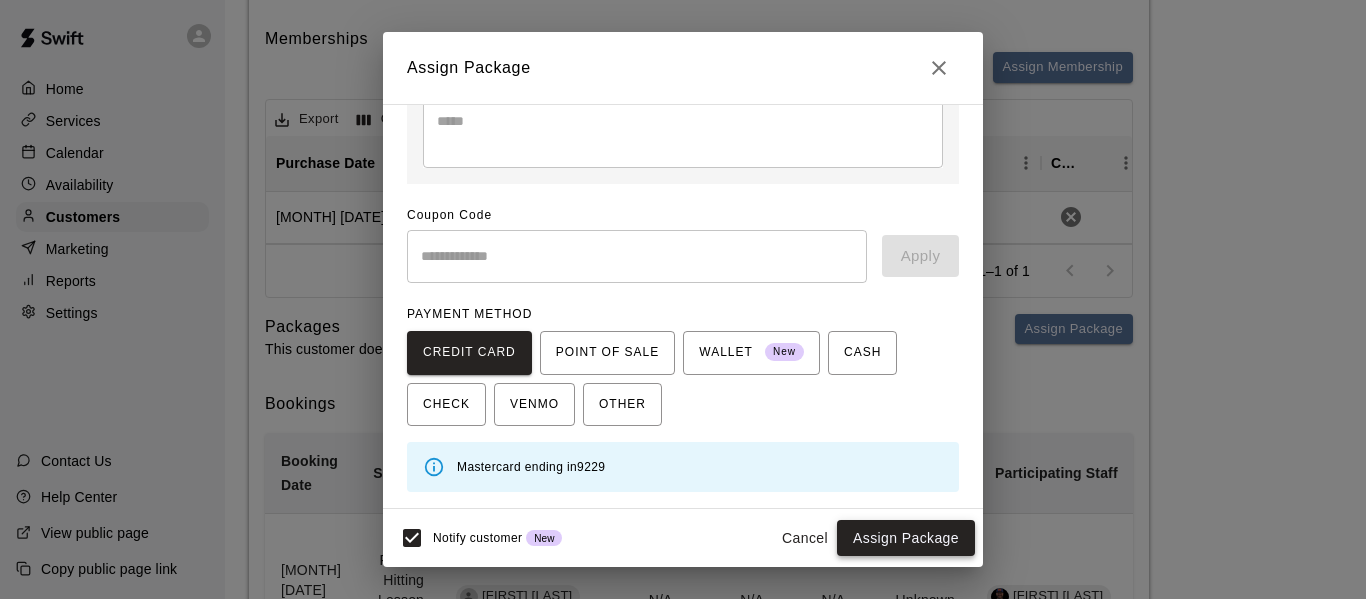 click on "Assign Package" at bounding box center (906, 538) 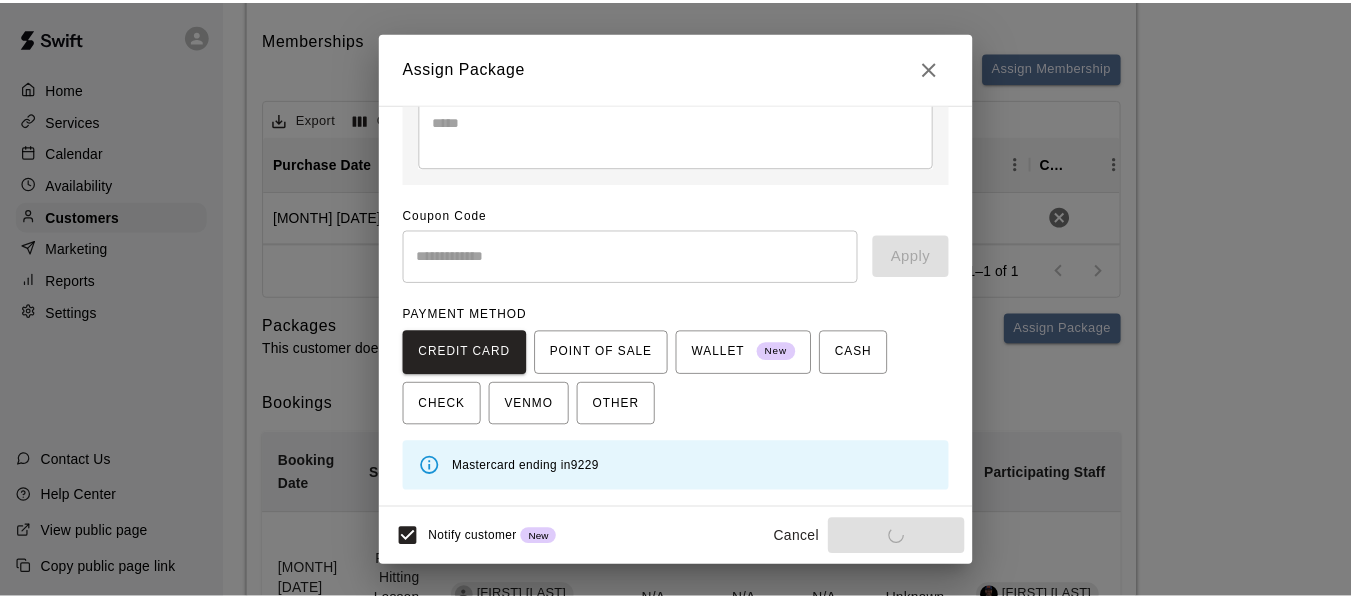scroll, scrollTop: 253, scrollLeft: 0, axis: vertical 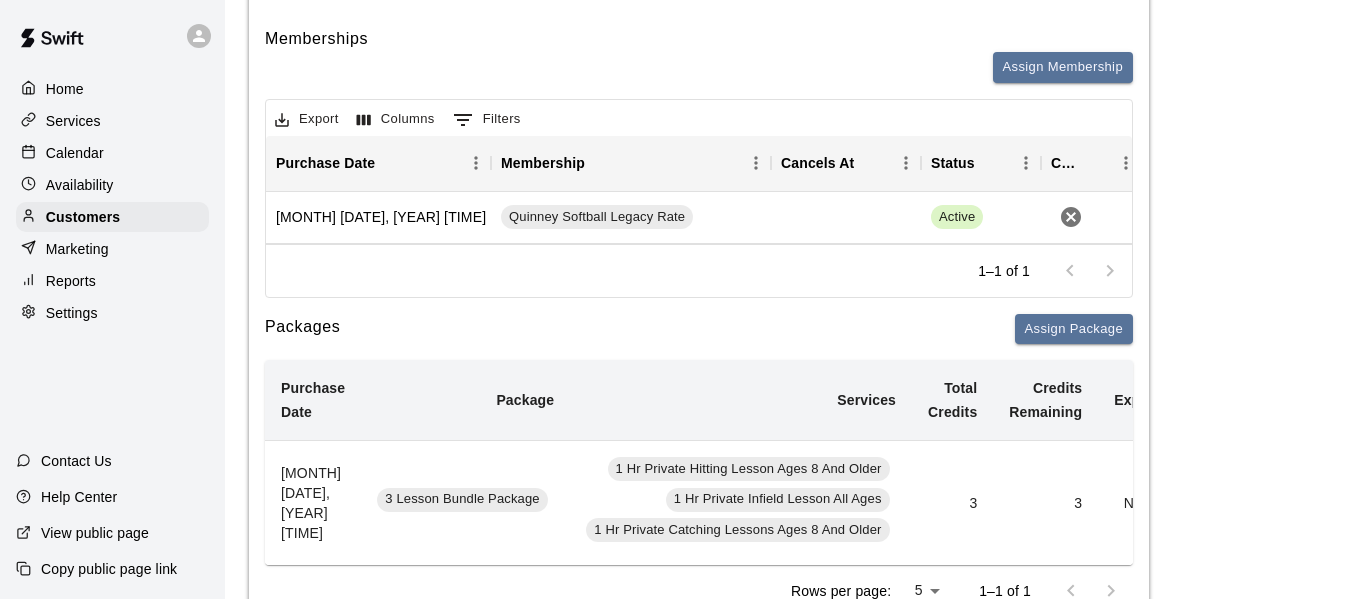 click on "Calendar" at bounding box center [75, 153] 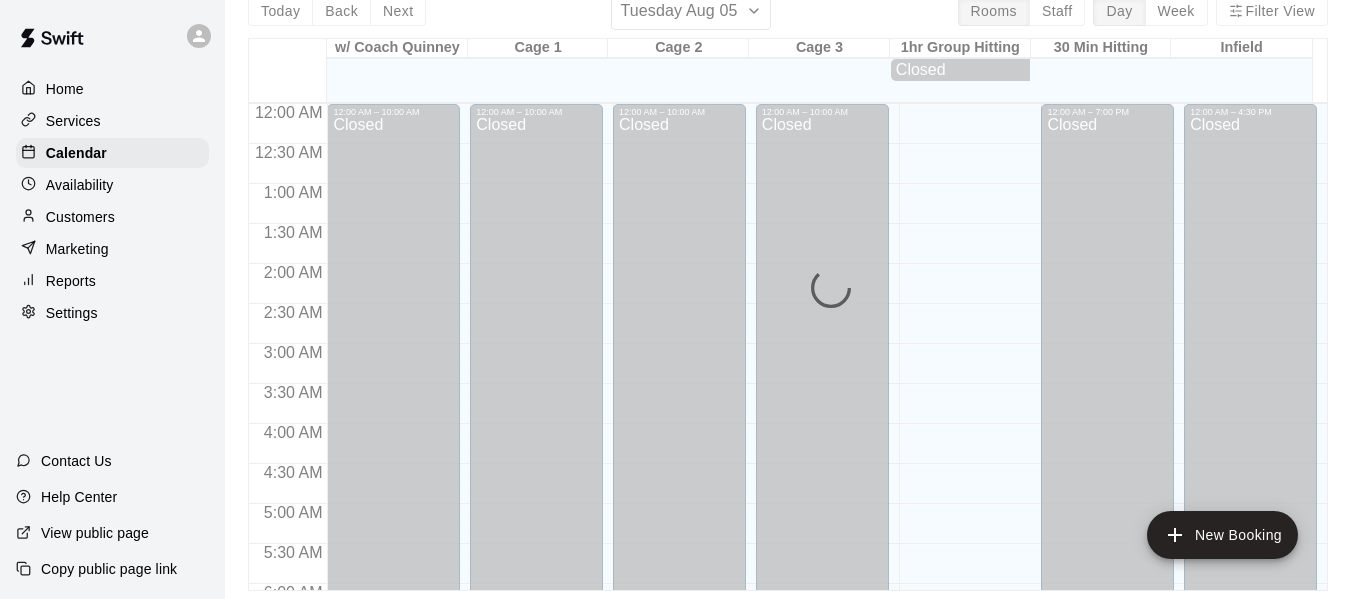 scroll, scrollTop: 0, scrollLeft: 0, axis: both 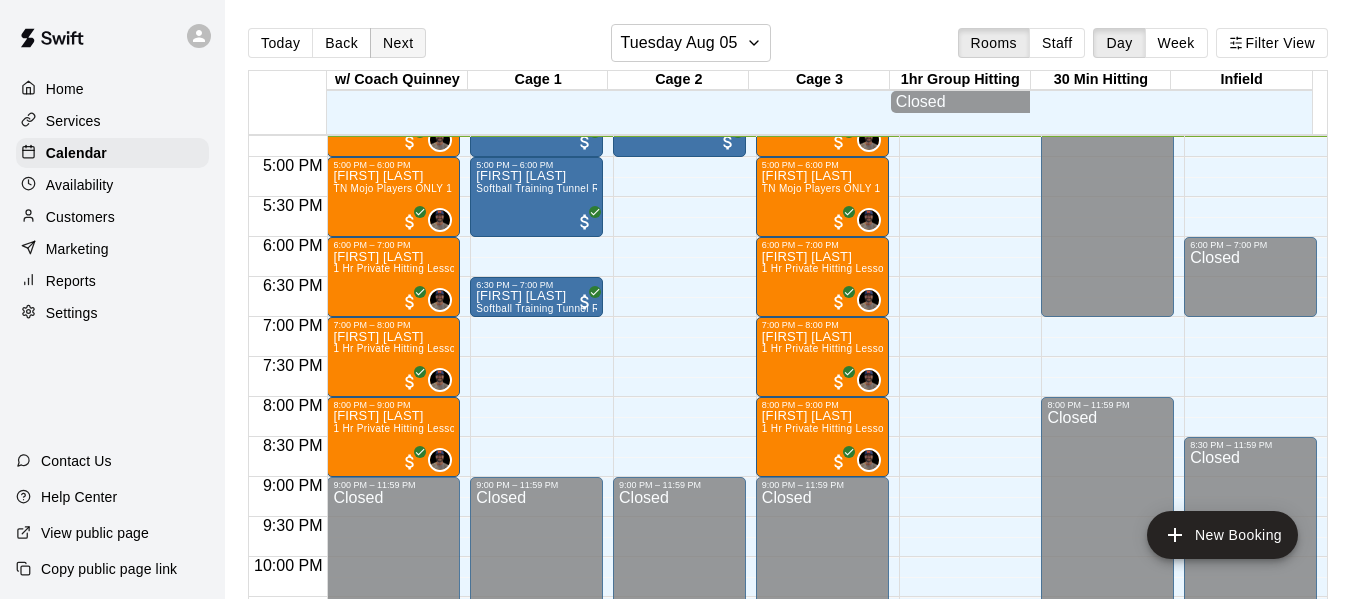 click on "Next" at bounding box center (398, 43) 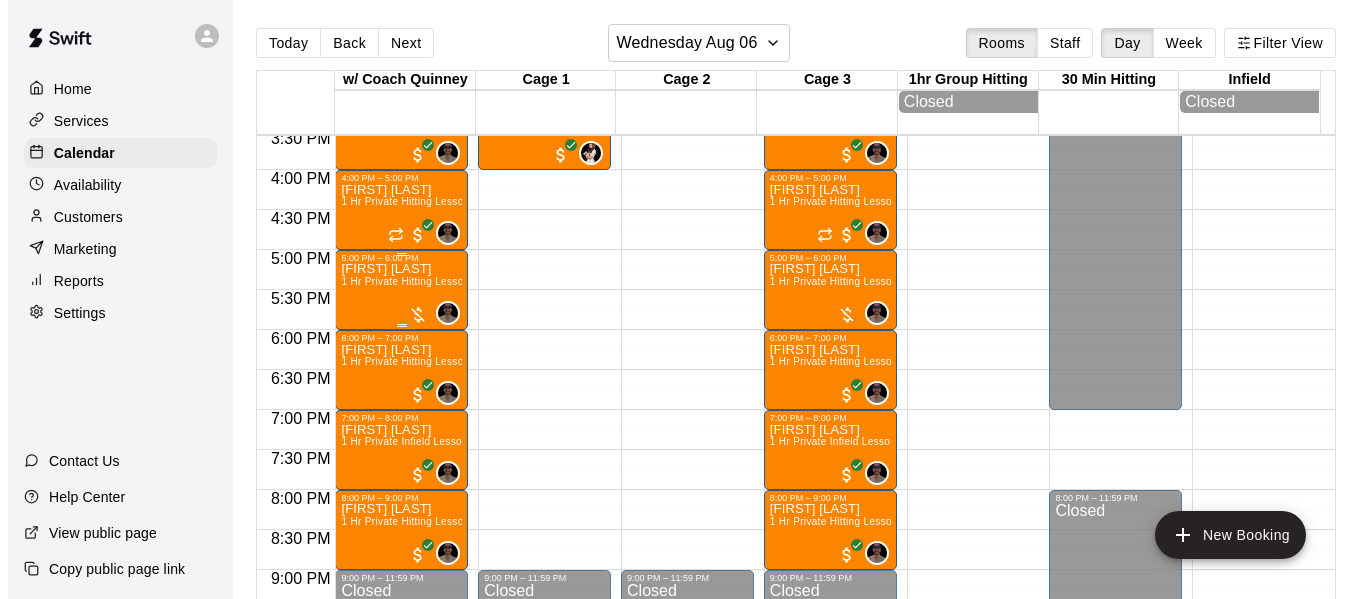 scroll, scrollTop: 1239, scrollLeft: 0, axis: vertical 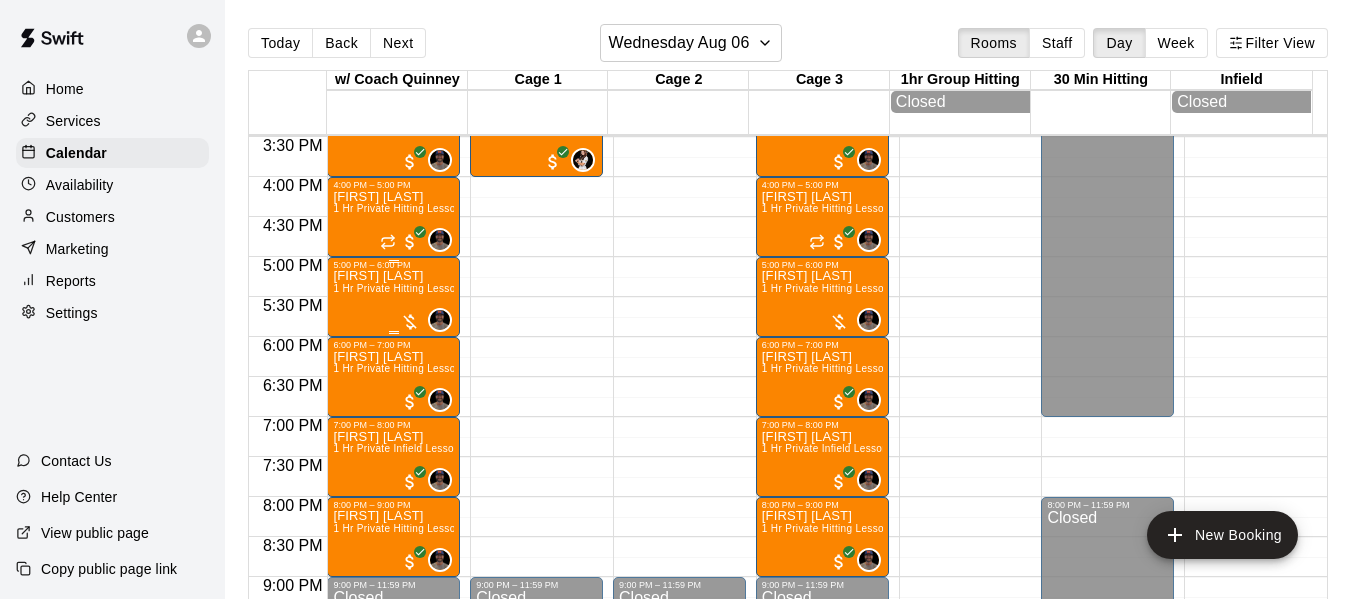 click on "[FIRST] [LAST] 1 Hr Private Hitting Lesson Ages 8 And Older" at bounding box center [393, 569] 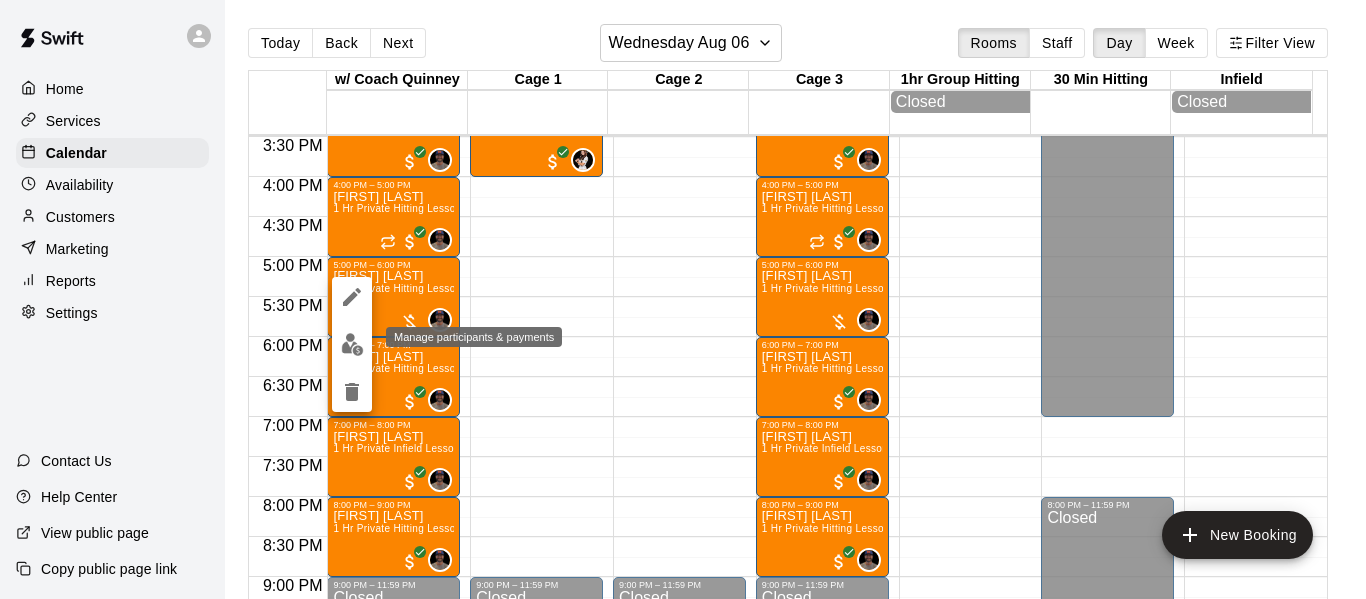 click at bounding box center (352, 344) 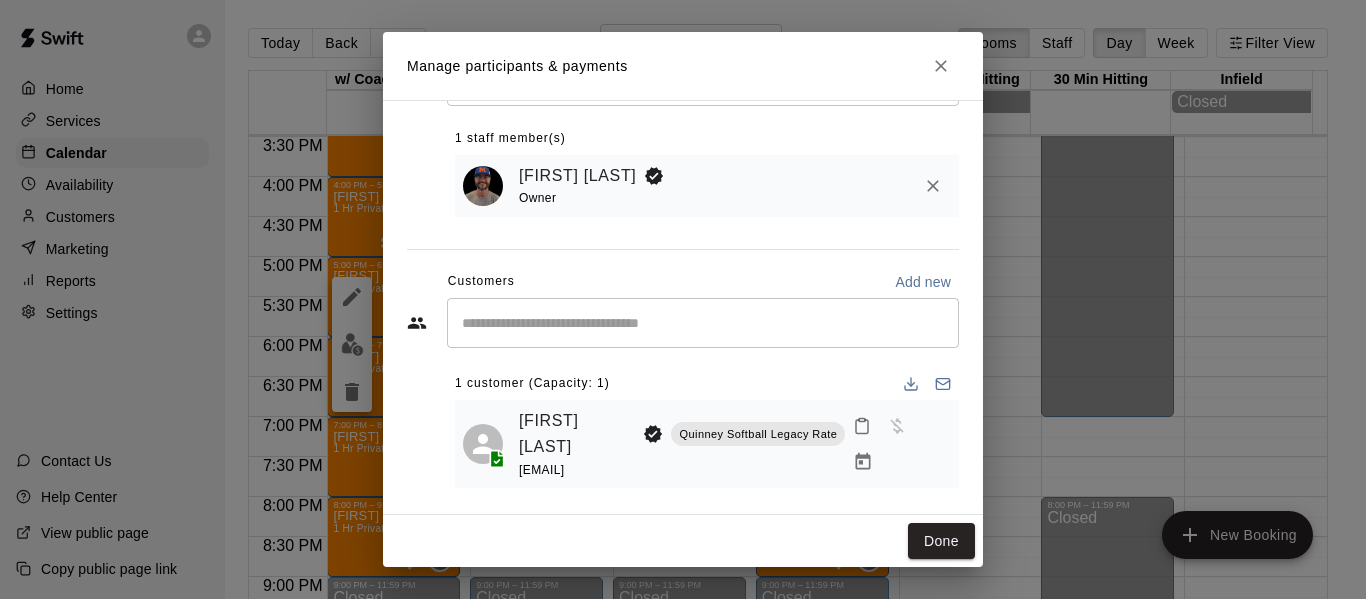 scroll, scrollTop: 108, scrollLeft: 0, axis: vertical 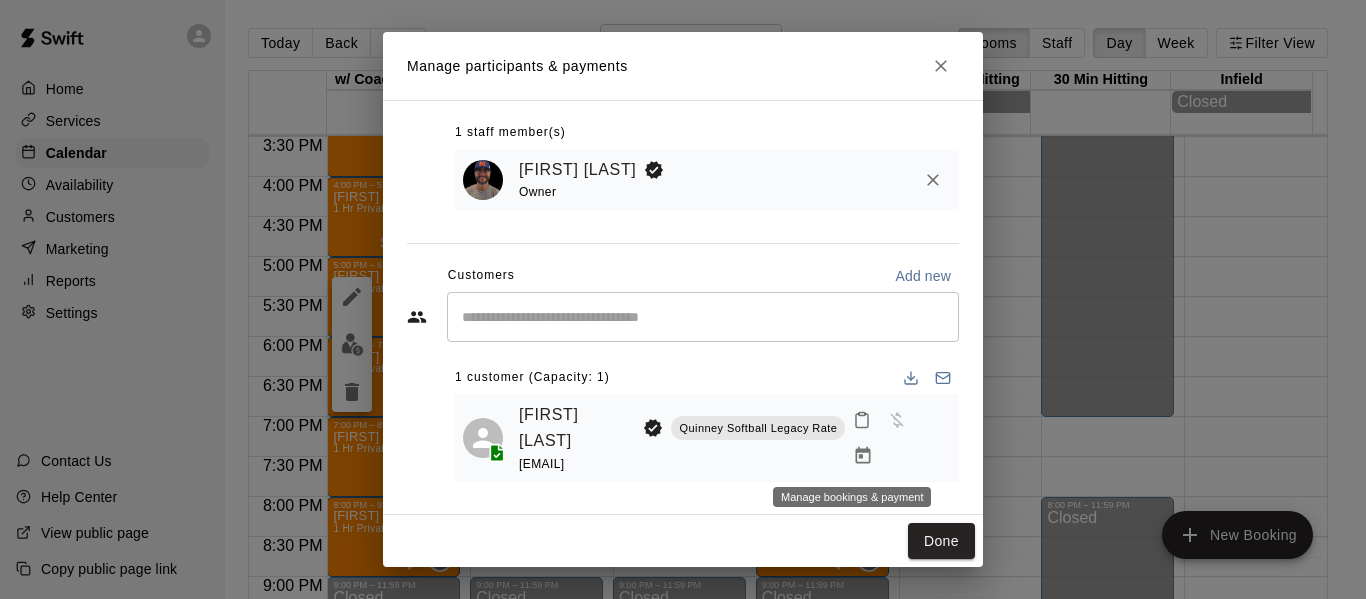 click 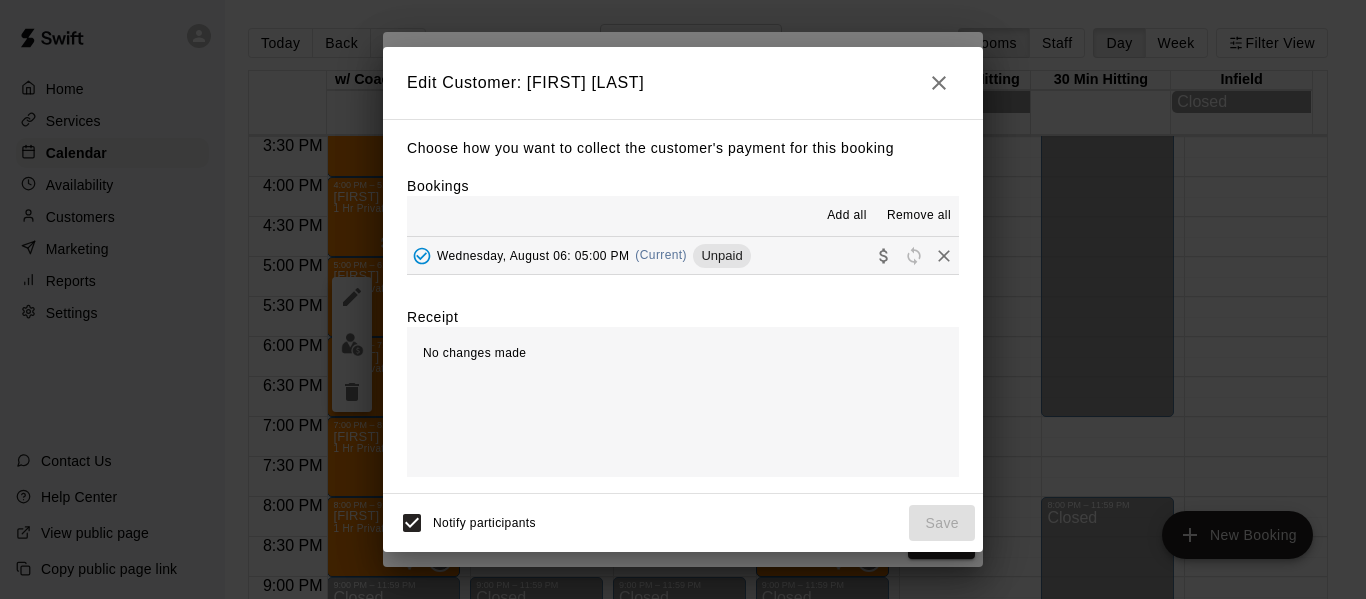 scroll, scrollTop: 0, scrollLeft: 0, axis: both 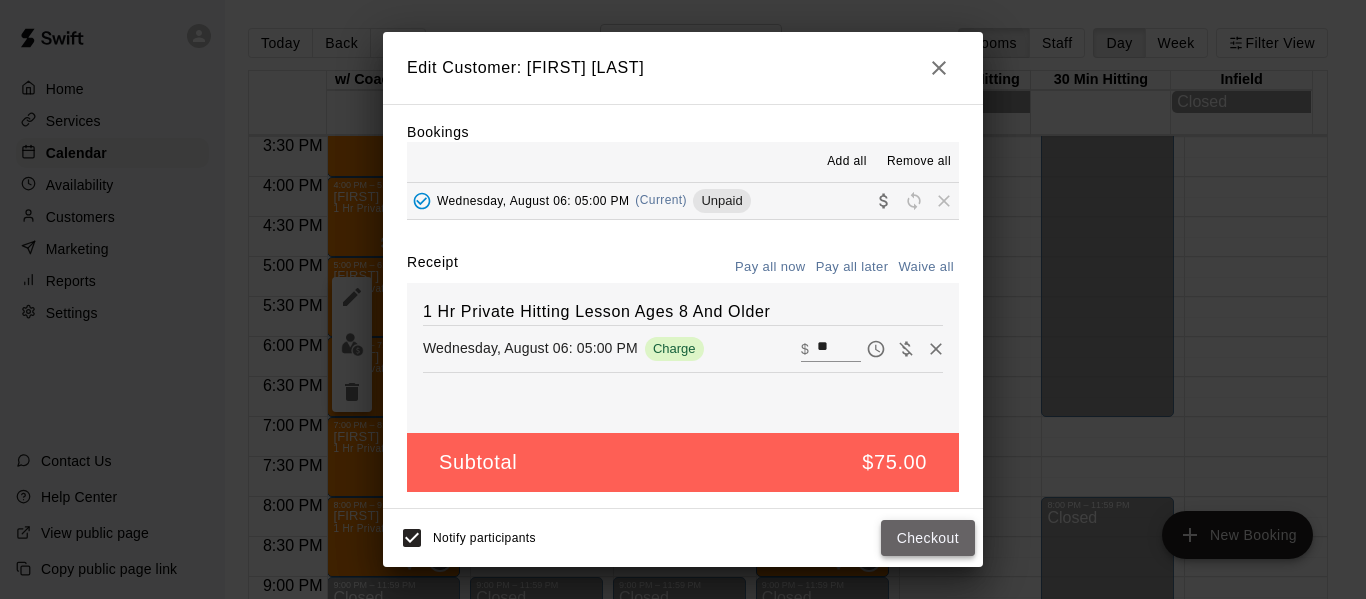 click on "Checkout" at bounding box center [928, 538] 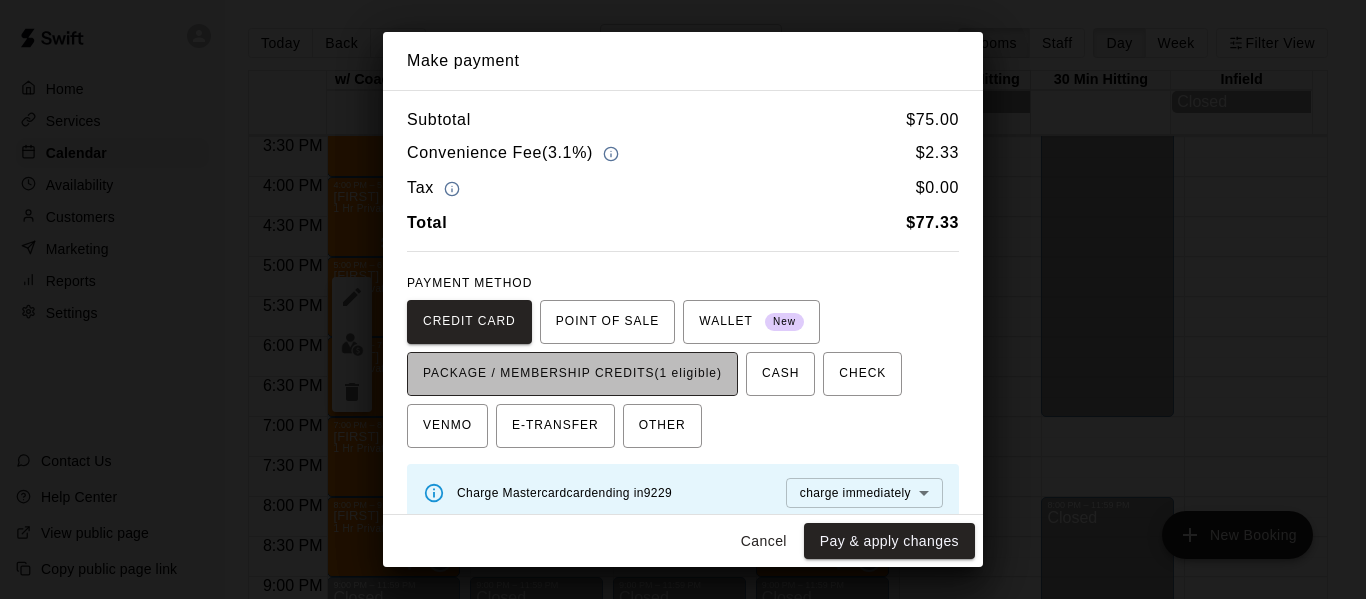 click on "PACKAGE / MEMBERSHIP CREDITS  (1 eligible)" at bounding box center (572, 374) 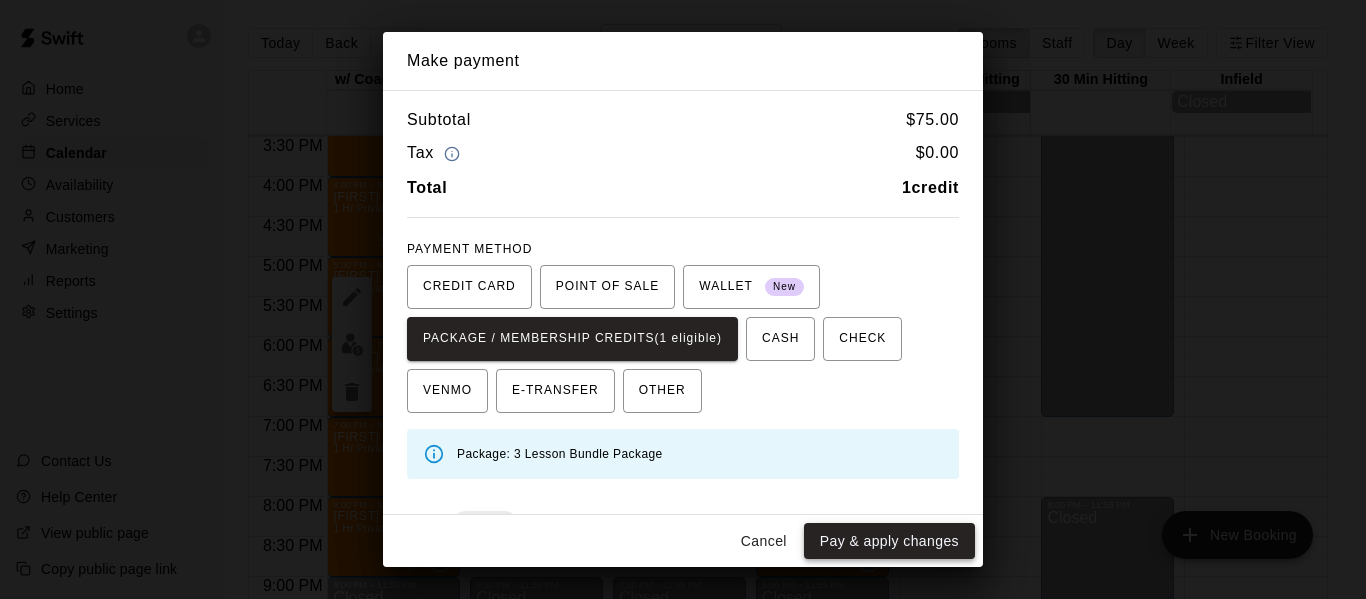click on "Pay & apply changes" at bounding box center [889, 541] 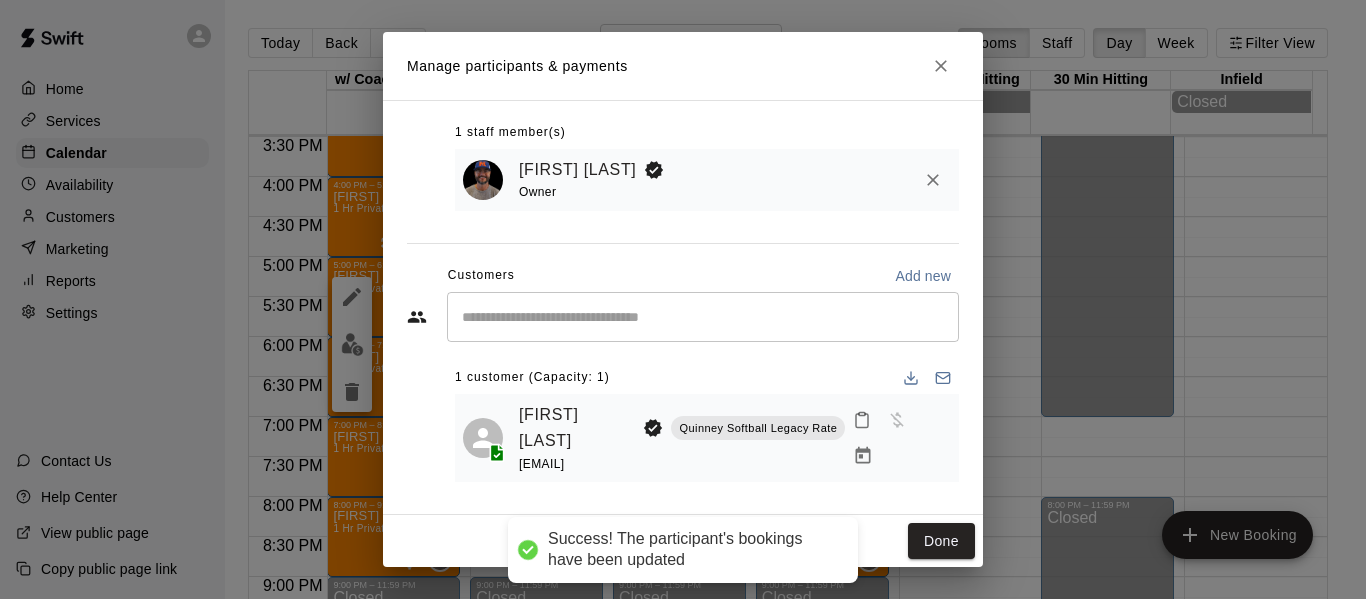 scroll, scrollTop: 0, scrollLeft: 0, axis: both 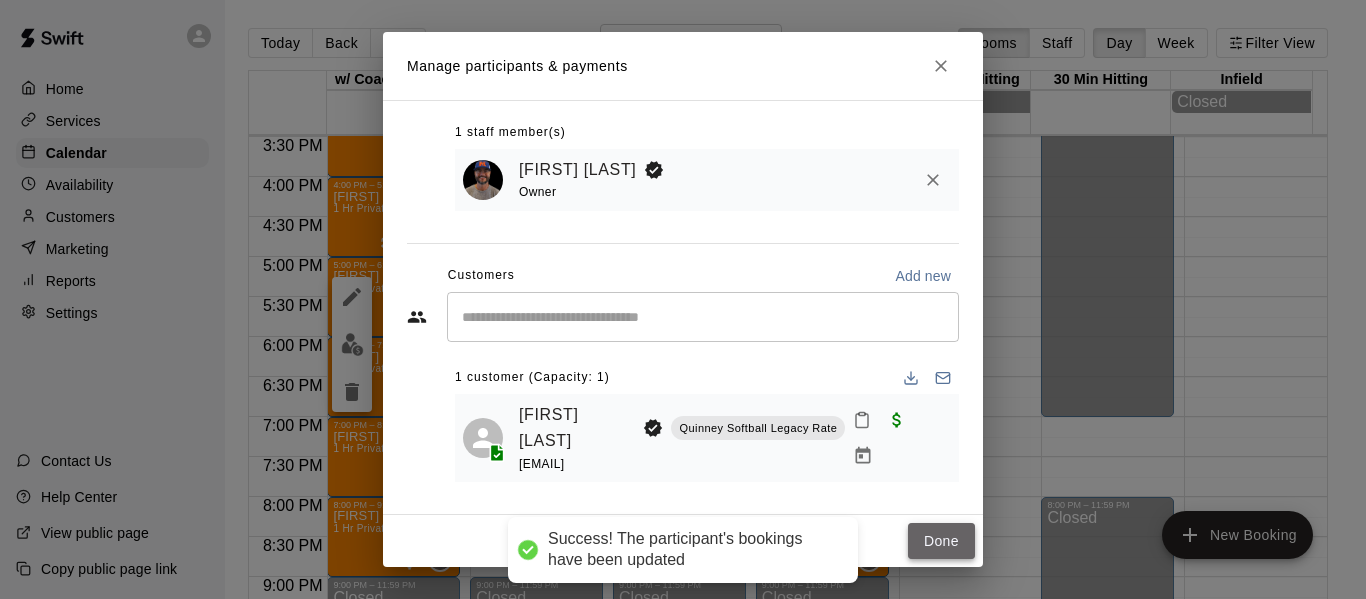 click on "Done" at bounding box center (941, 541) 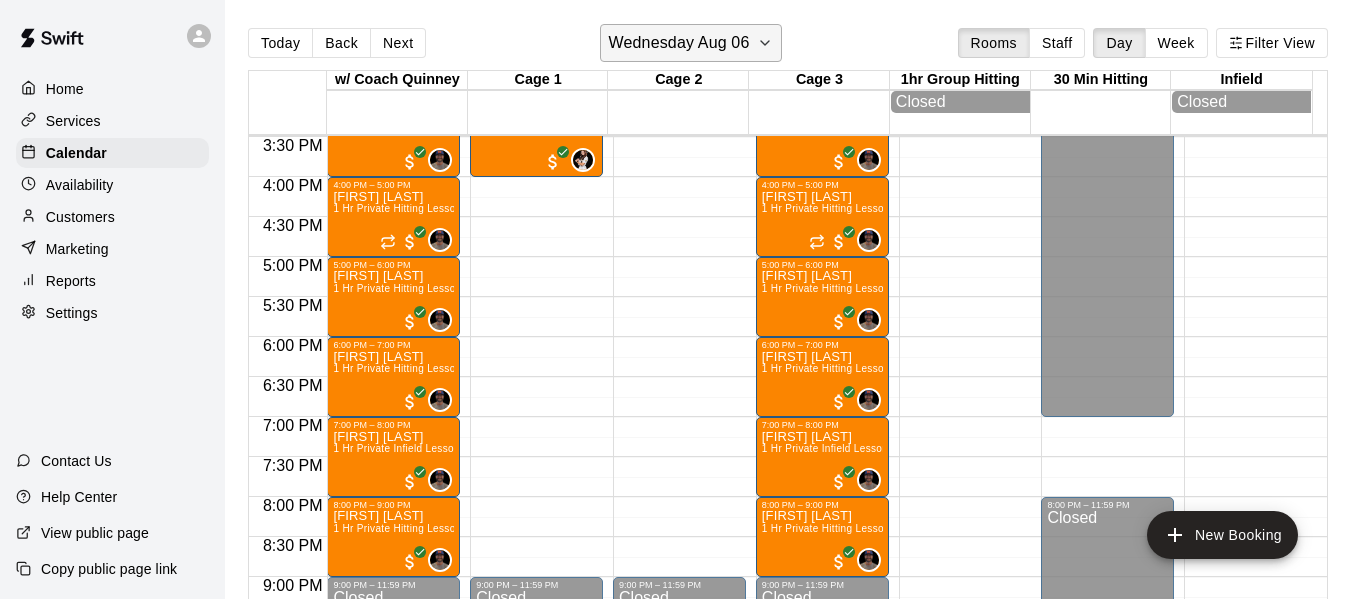 click 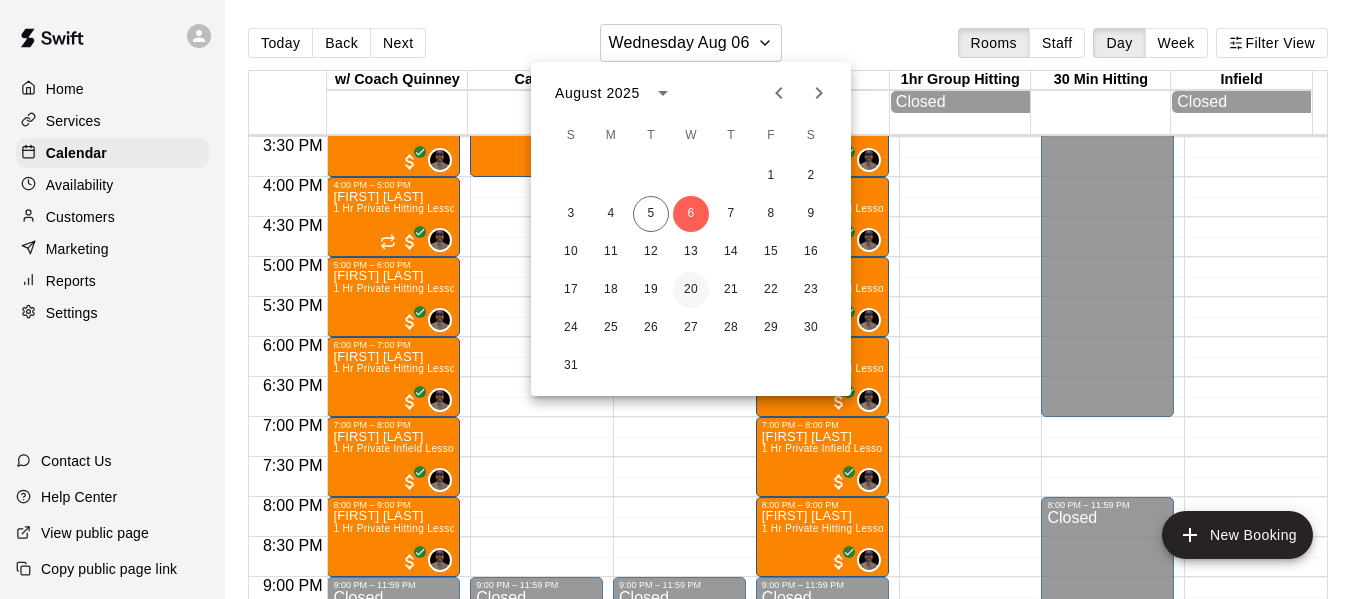 click on "20" at bounding box center (691, 290) 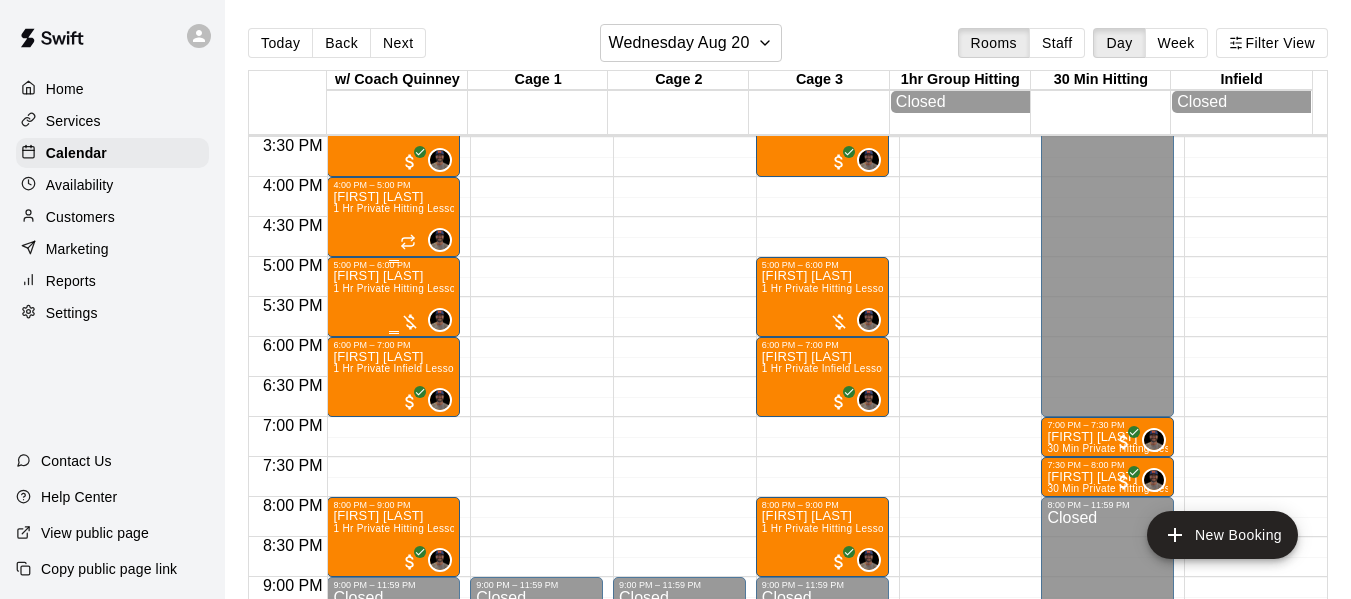 click on "1 Hr Private Hitting Lesson Ages 8 And Older" at bounding box center [440, 288] 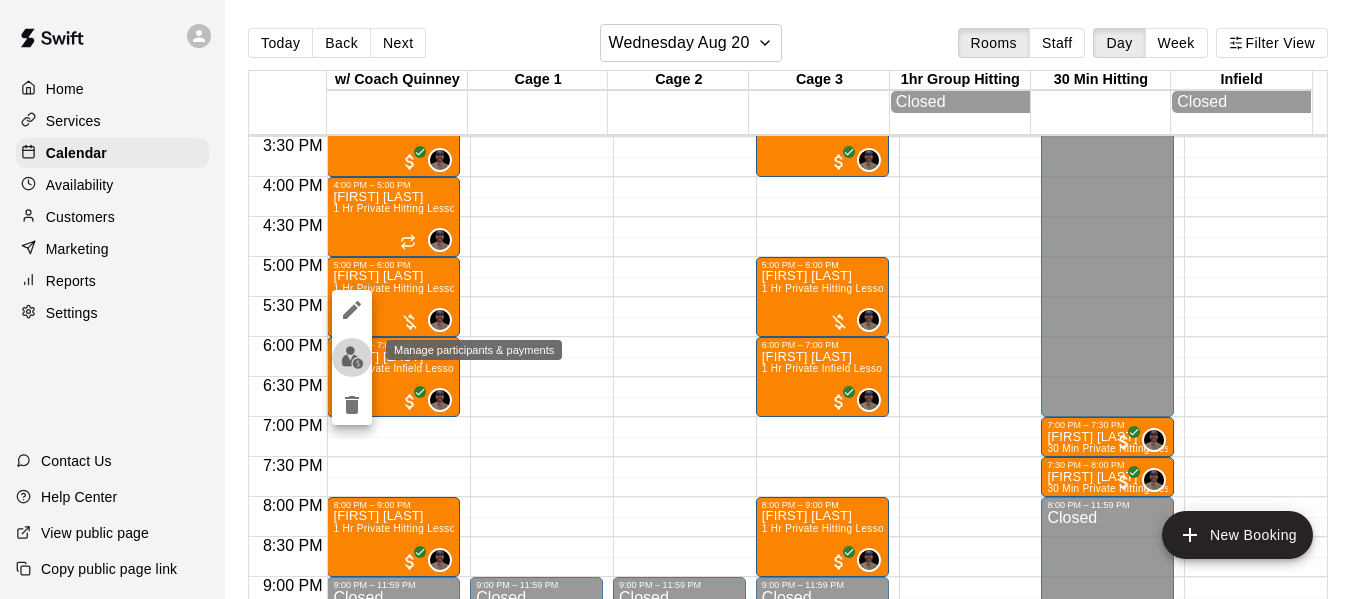 click at bounding box center (352, 357) 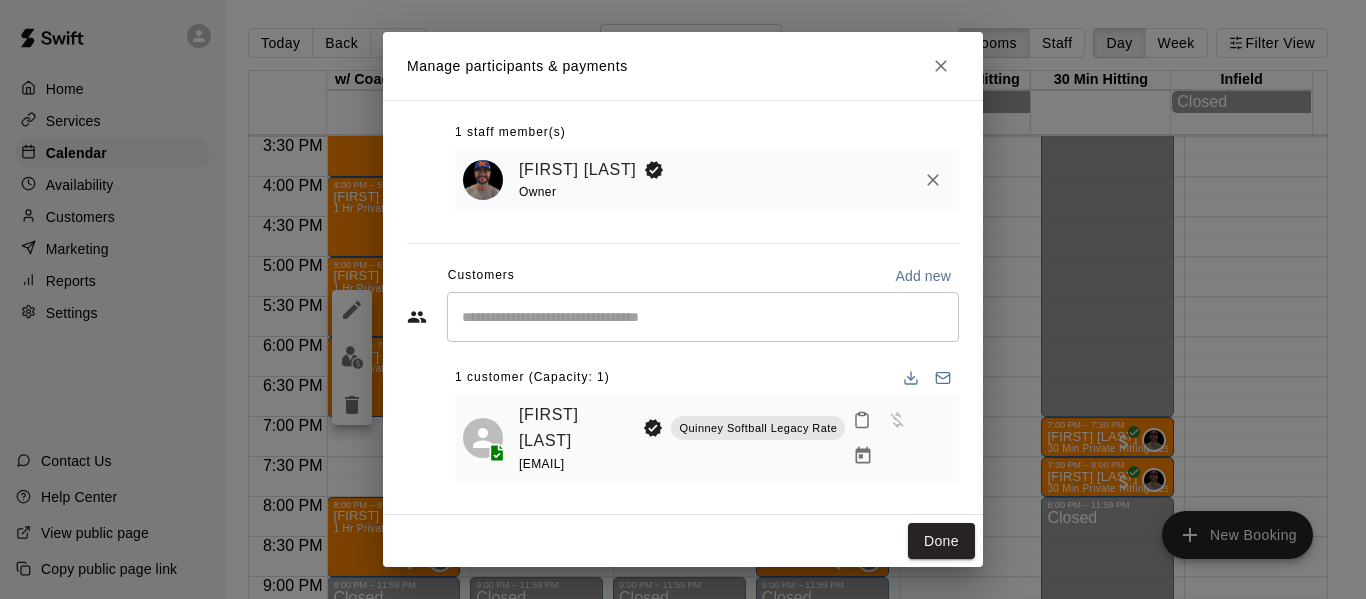 scroll, scrollTop: 108, scrollLeft: 0, axis: vertical 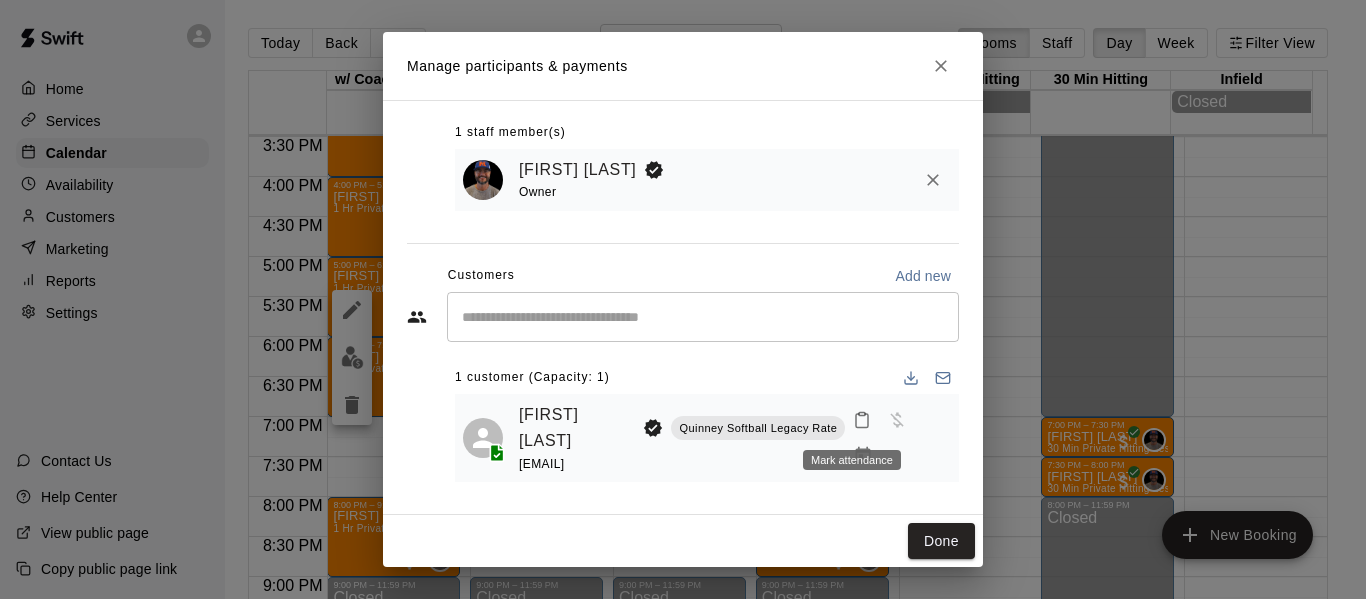 click on "Mark attendance" at bounding box center [852, 460] 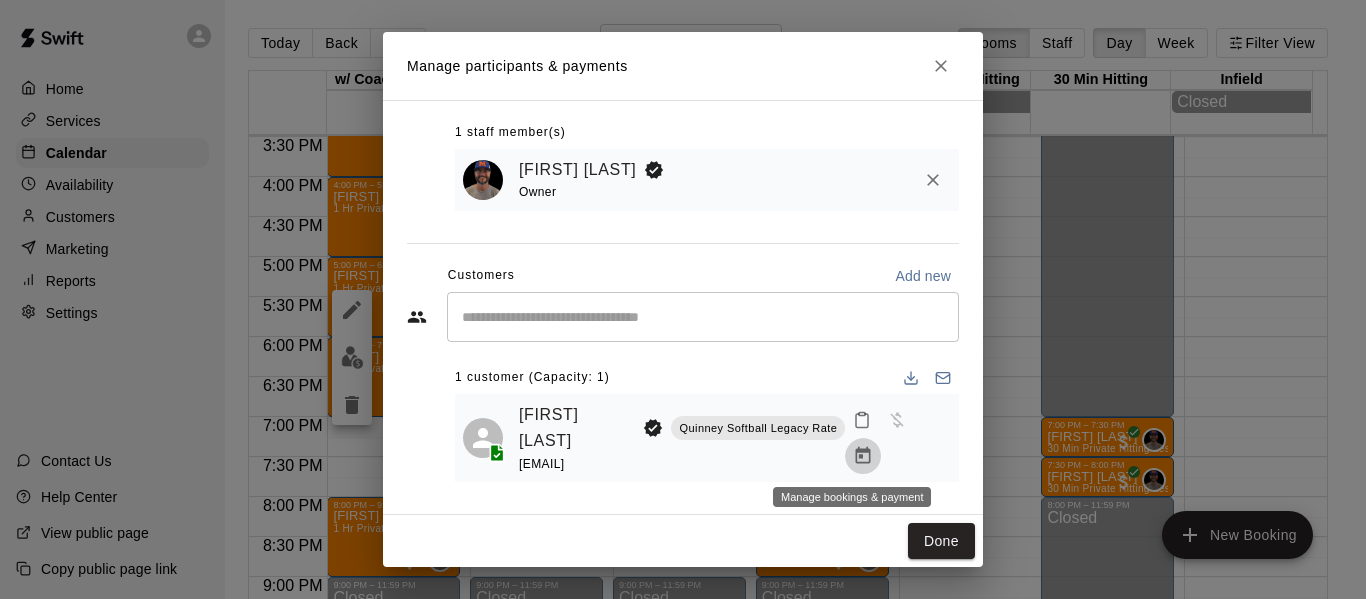 click 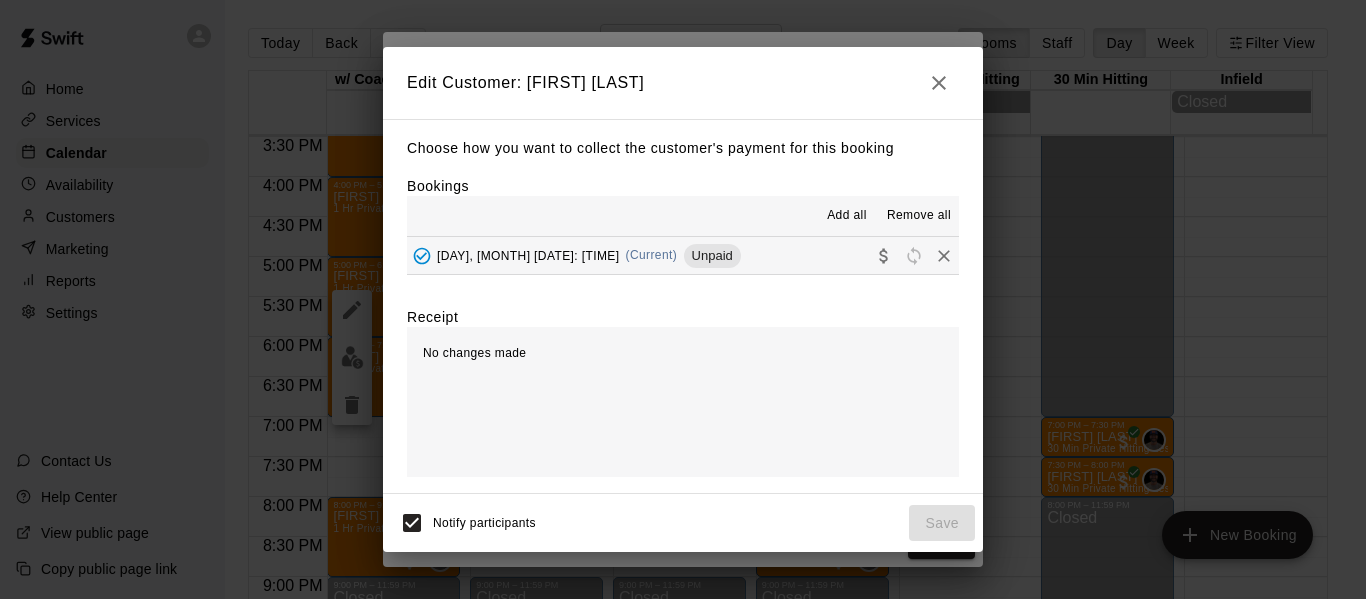 click on "Wednesday, August 20: 05:00 PM (Current) Unpaid" at bounding box center (683, 255) 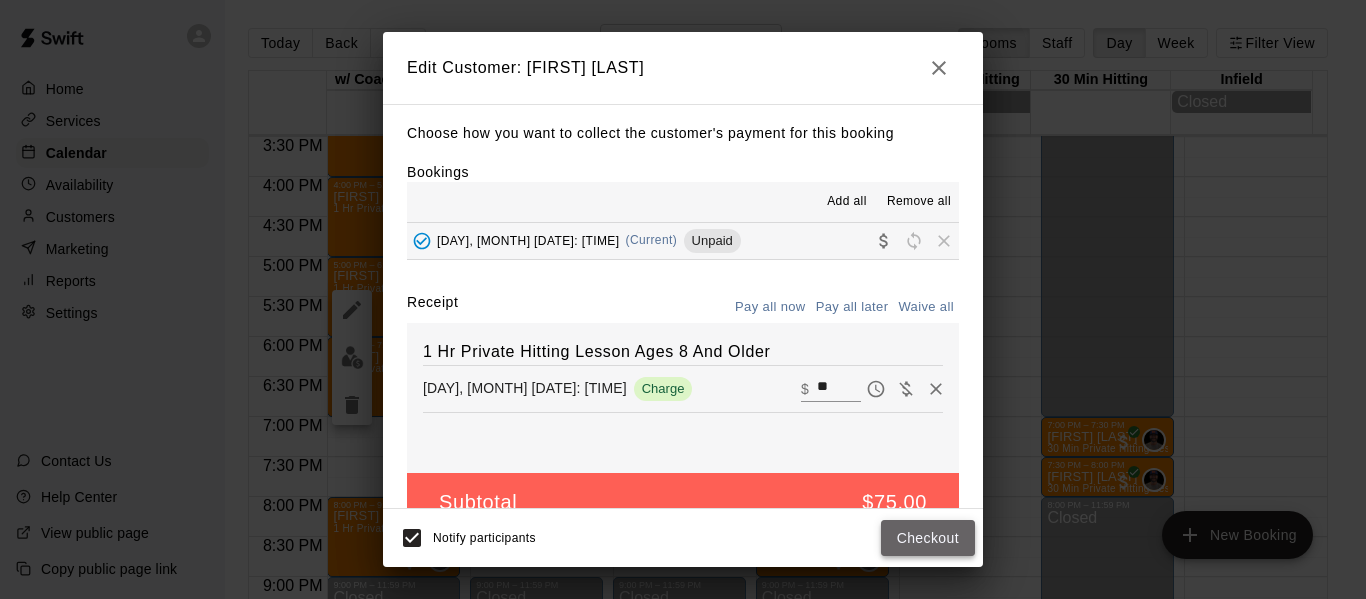 click on "Checkout" at bounding box center [928, 538] 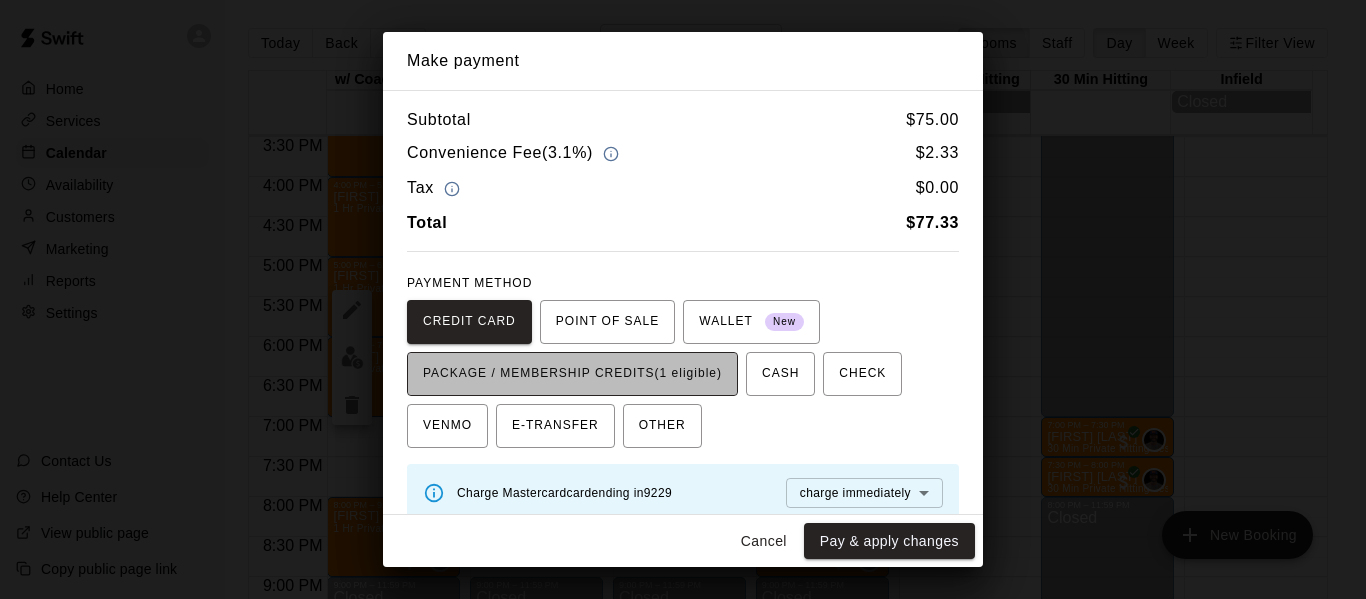 click on "PACKAGE / MEMBERSHIP CREDITS  (1 eligible)" at bounding box center [572, 374] 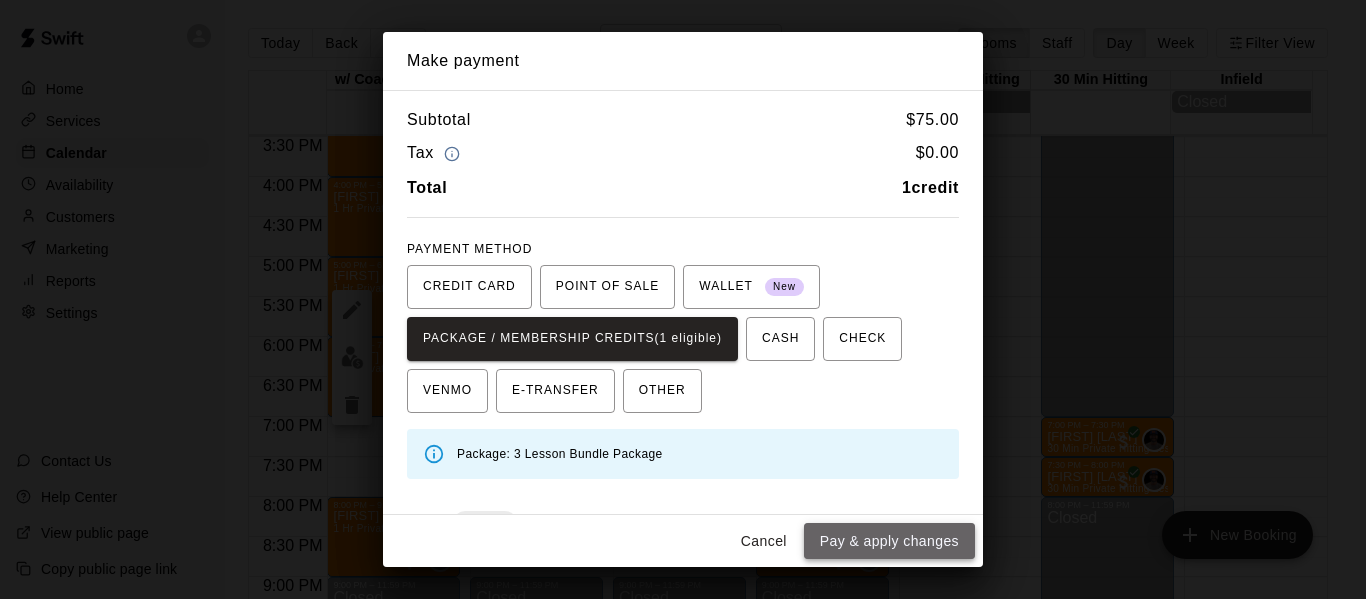 click on "Pay & apply changes" at bounding box center [889, 541] 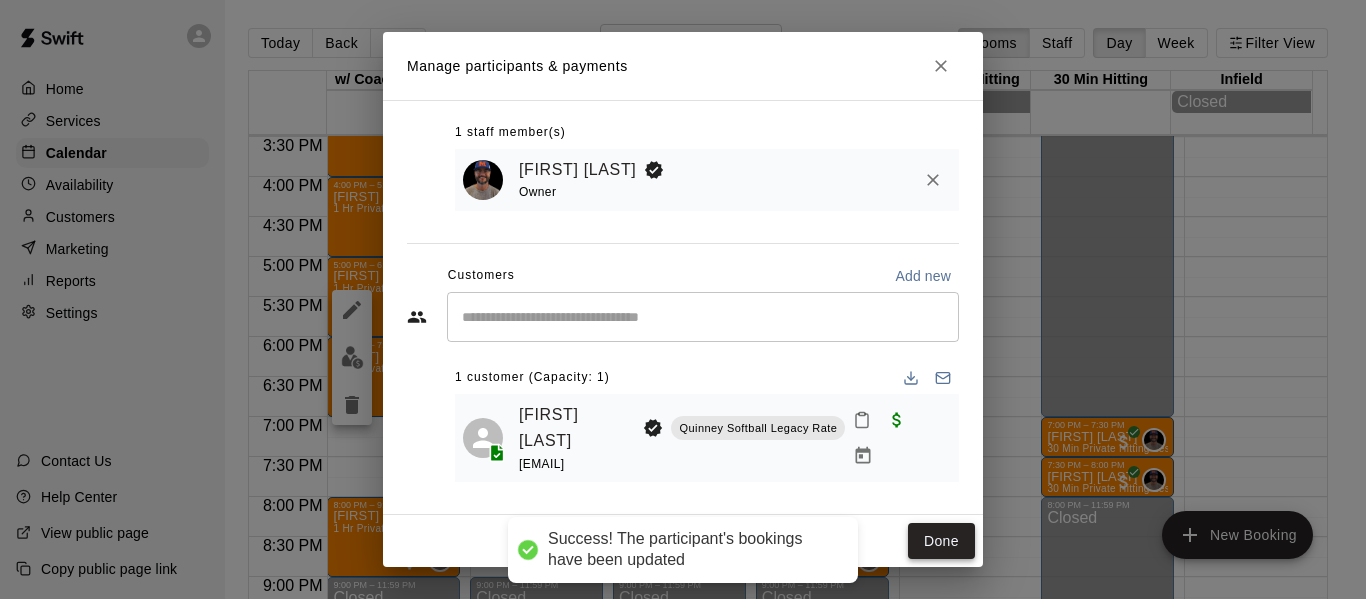 click on "Done" at bounding box center (941, 541) 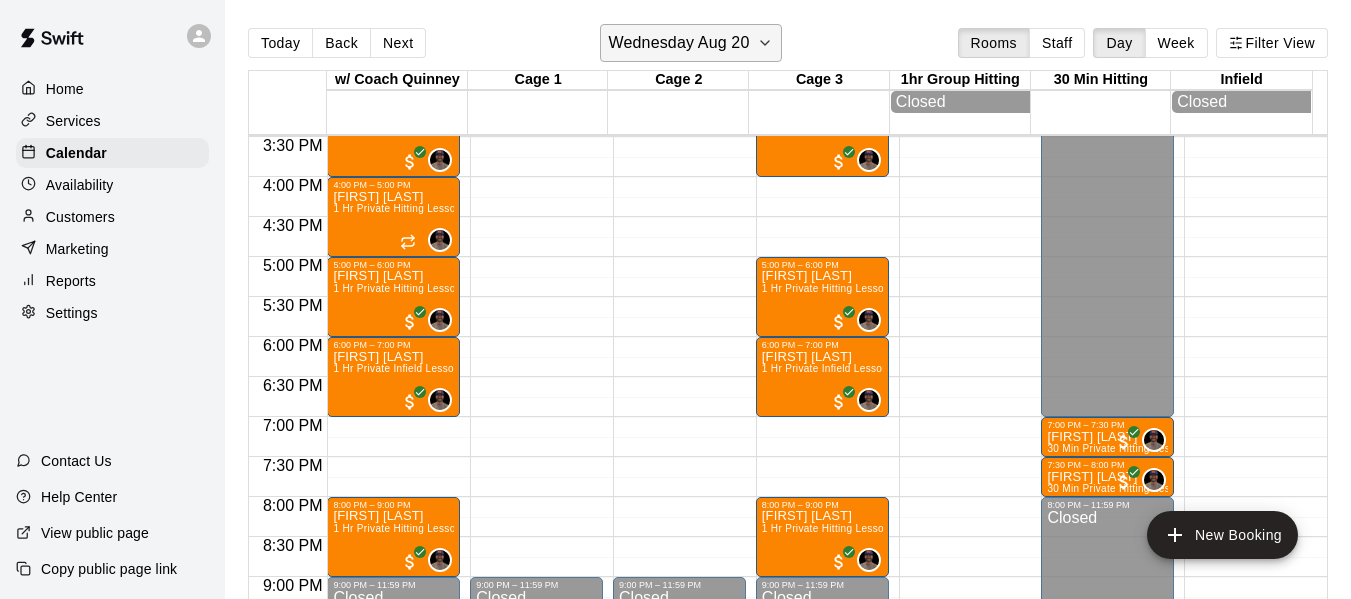 click 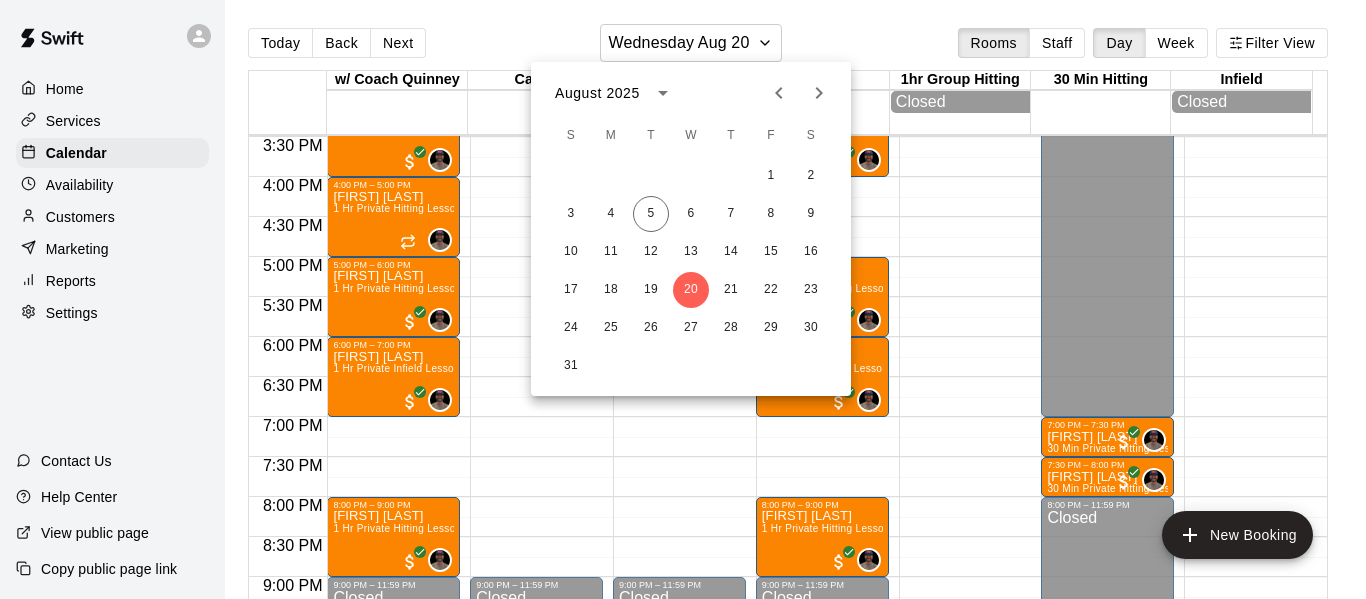 click 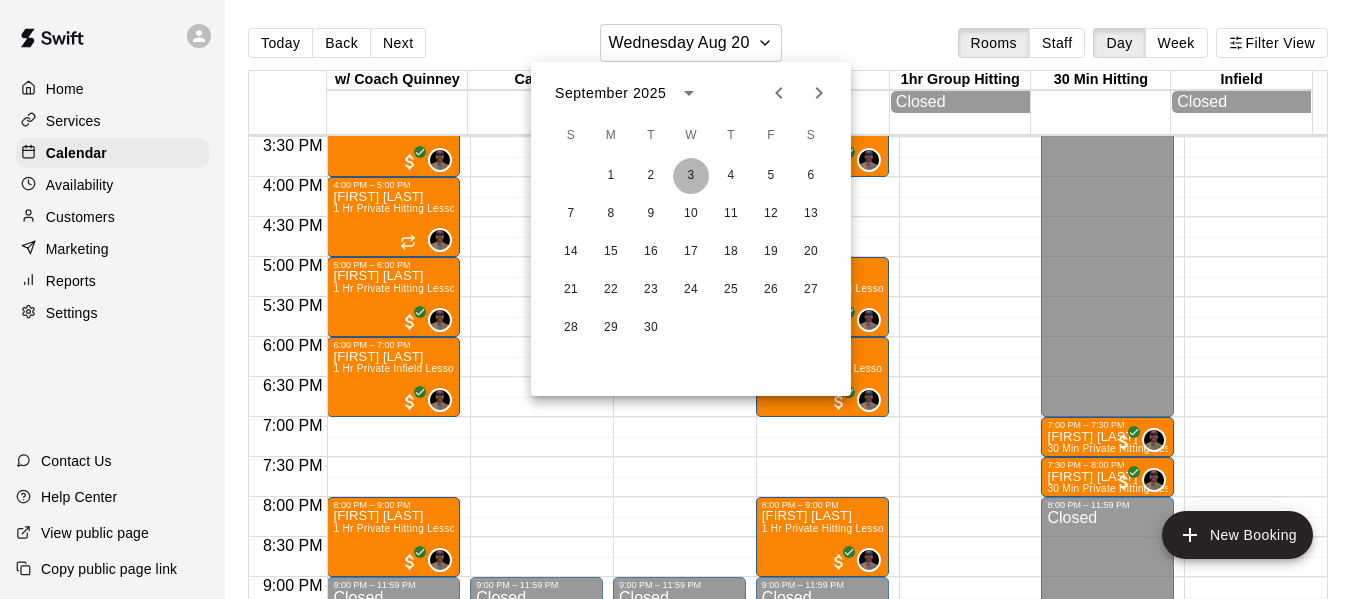 click on "3" at bounding box center (691, 176) 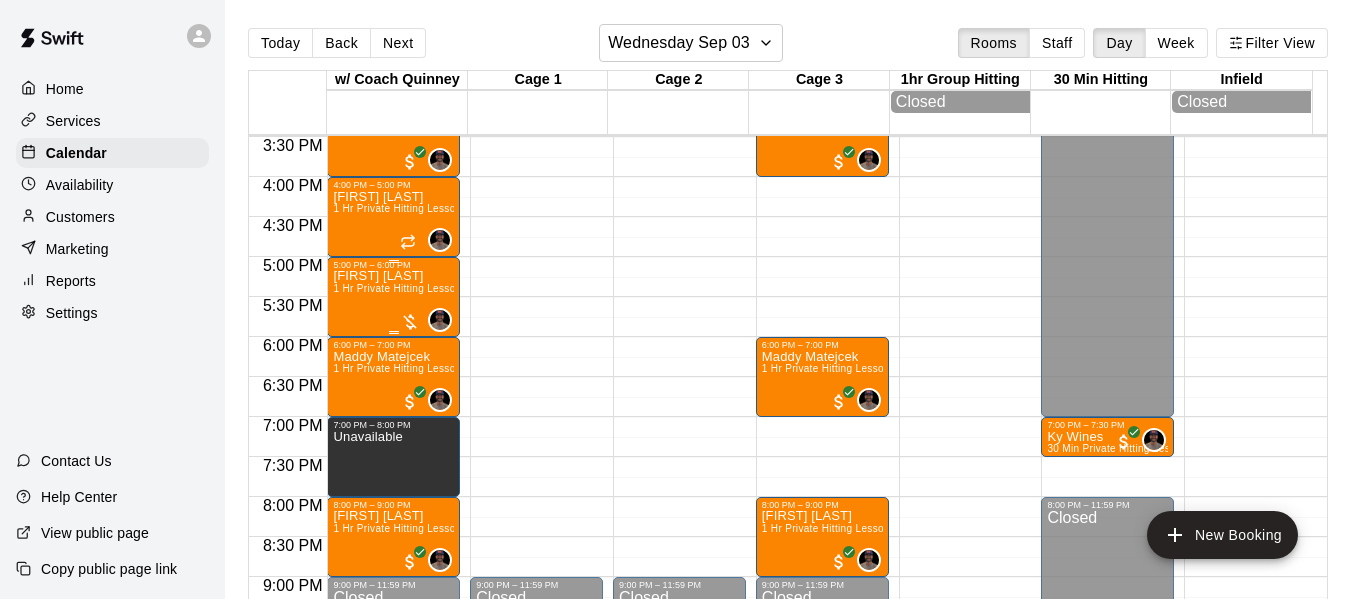 click on "5:00 PM – 6:00 PM" at bounding box center [393, 265] 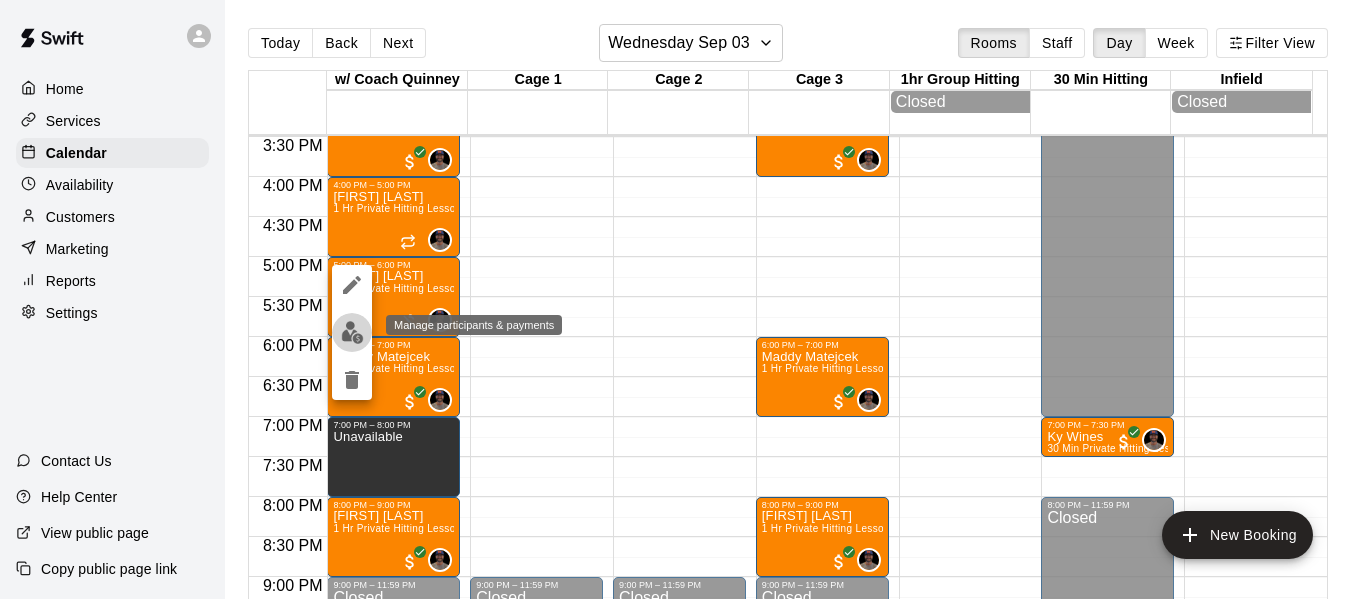 click at bounding box center (352, 332) 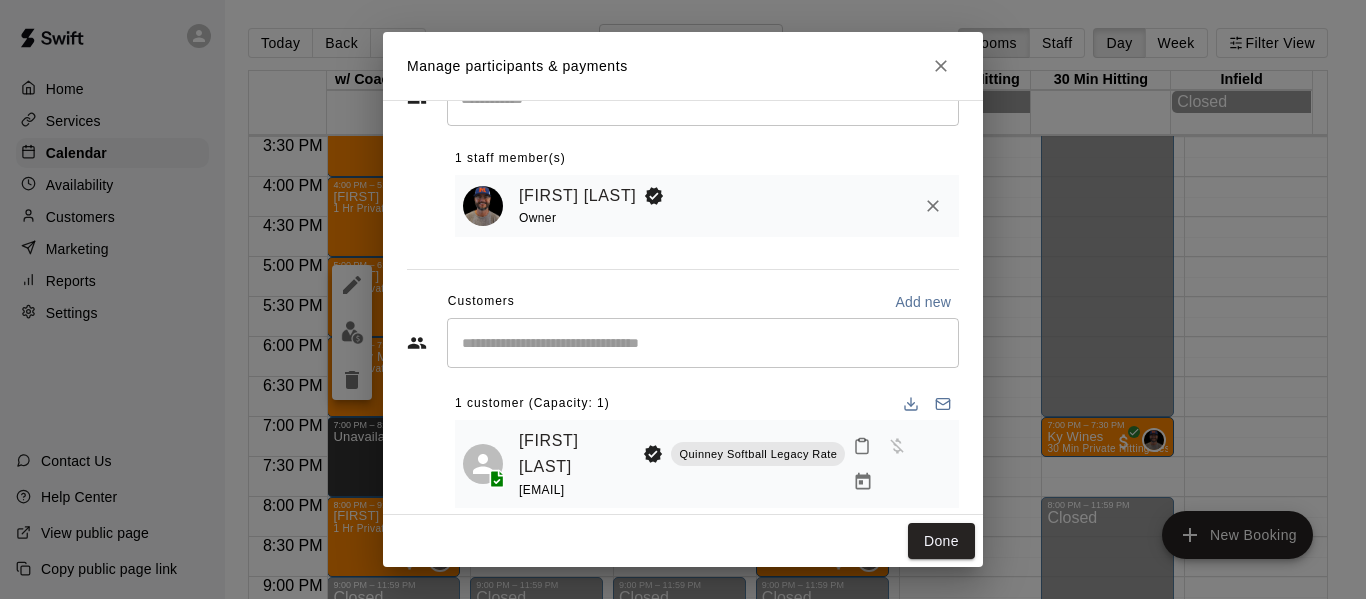 scroll, scrollTop: 108, scrollLeft: 0, axis: vertical 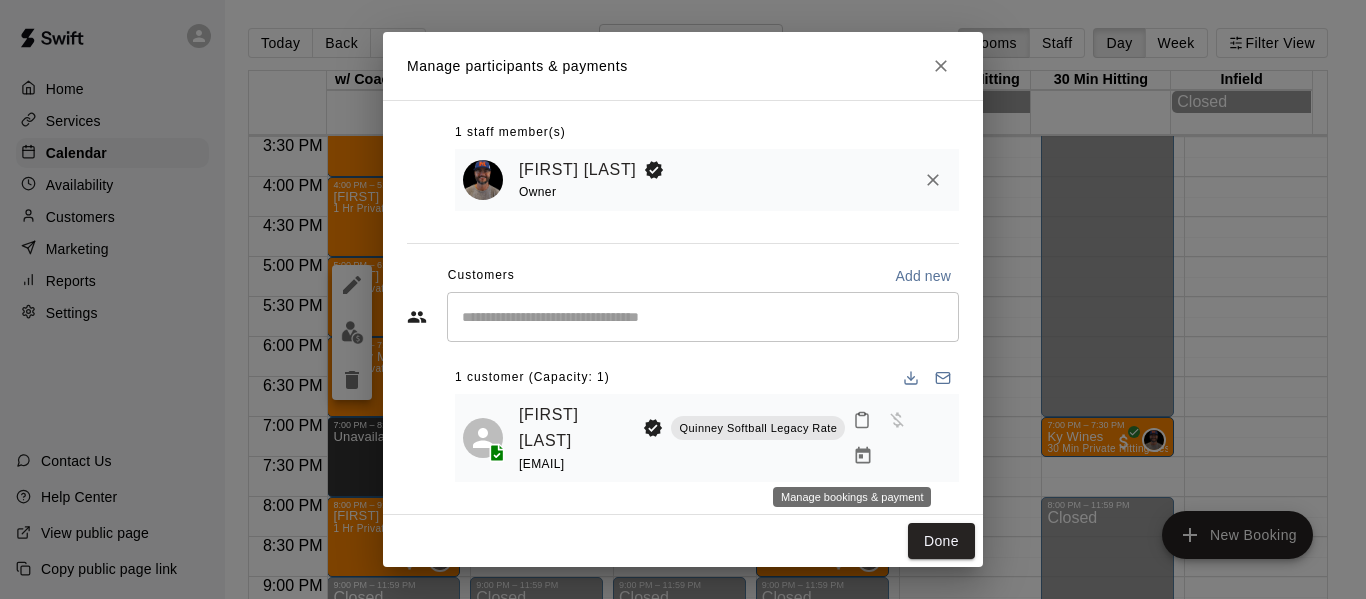 click 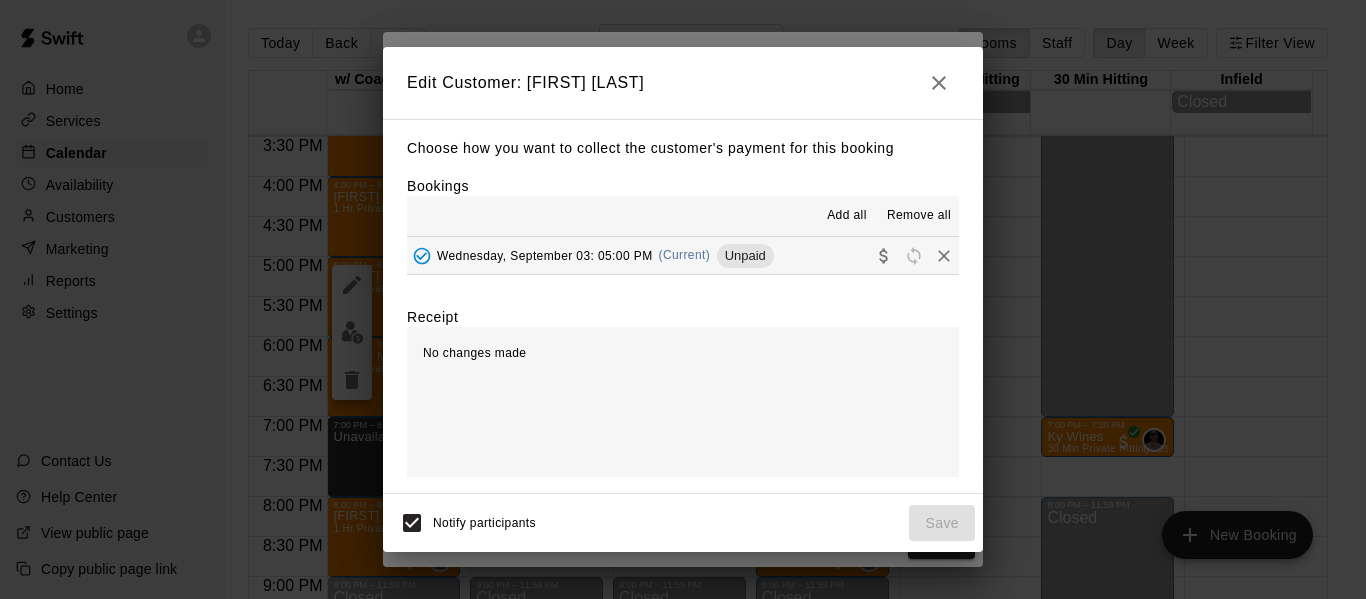 click on "Wednesday, September 03: 05:00 PM" at bounding box center (545, 255) 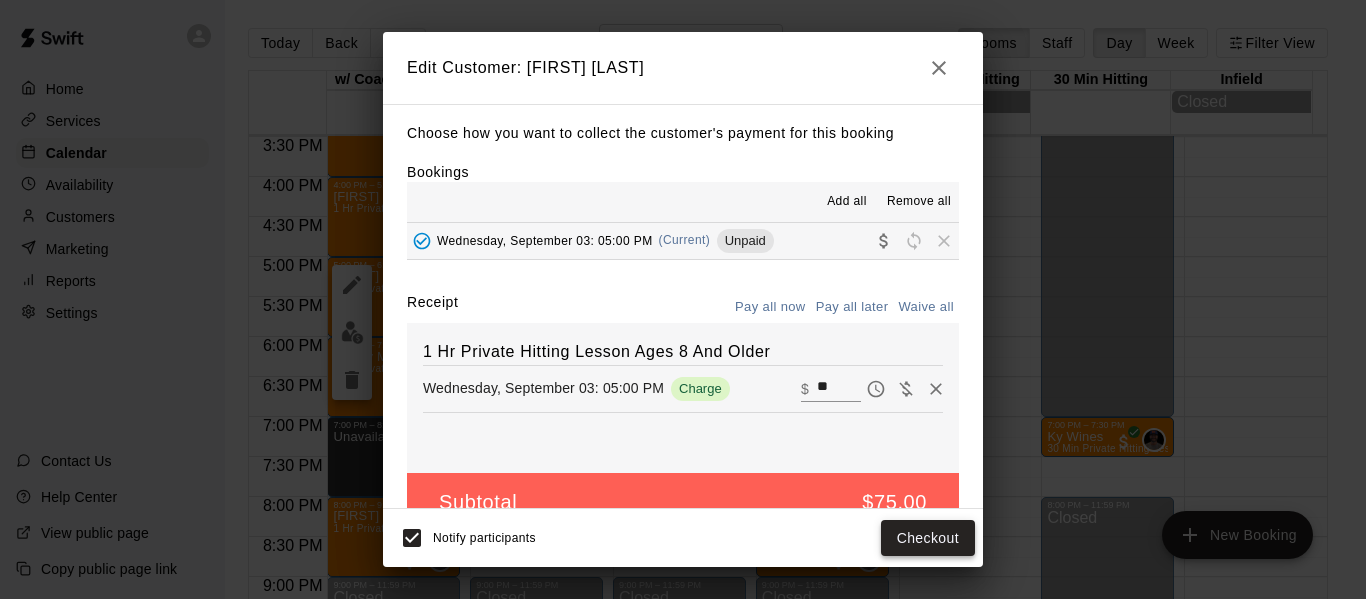 click on "Checkout" at bounding box center (928, 538) 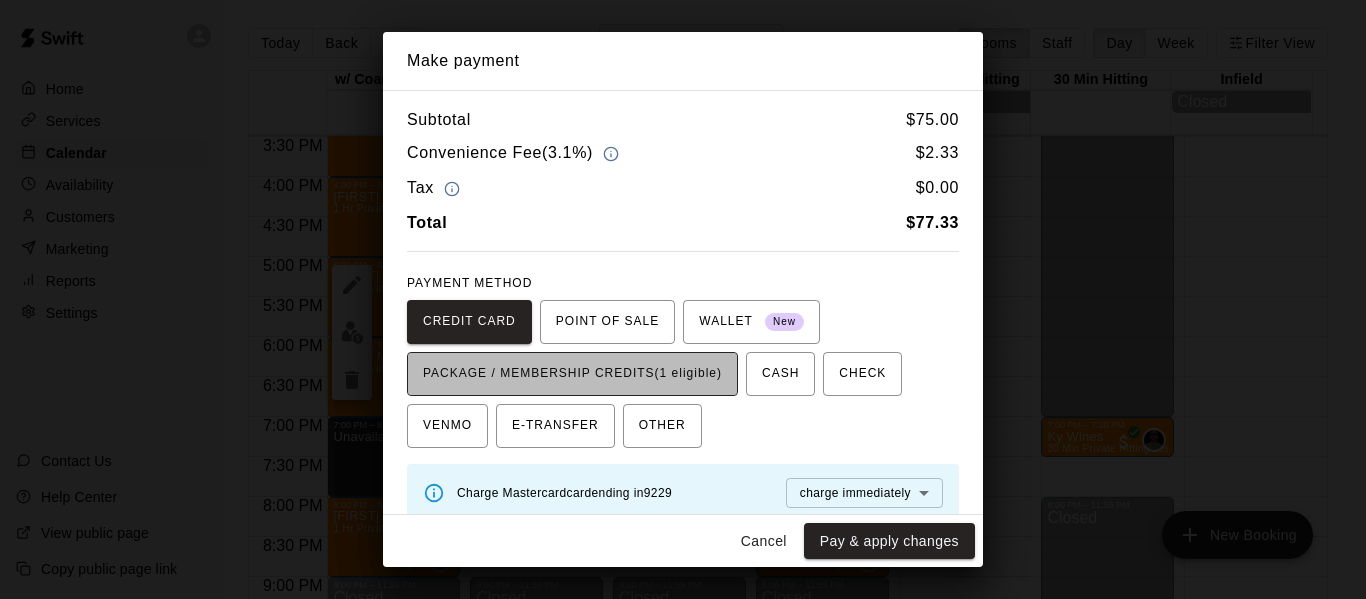 click on "PACKAGE / MEMBERSHIP CREDITS  (1 eligible)" at bounding box center (572, 374) 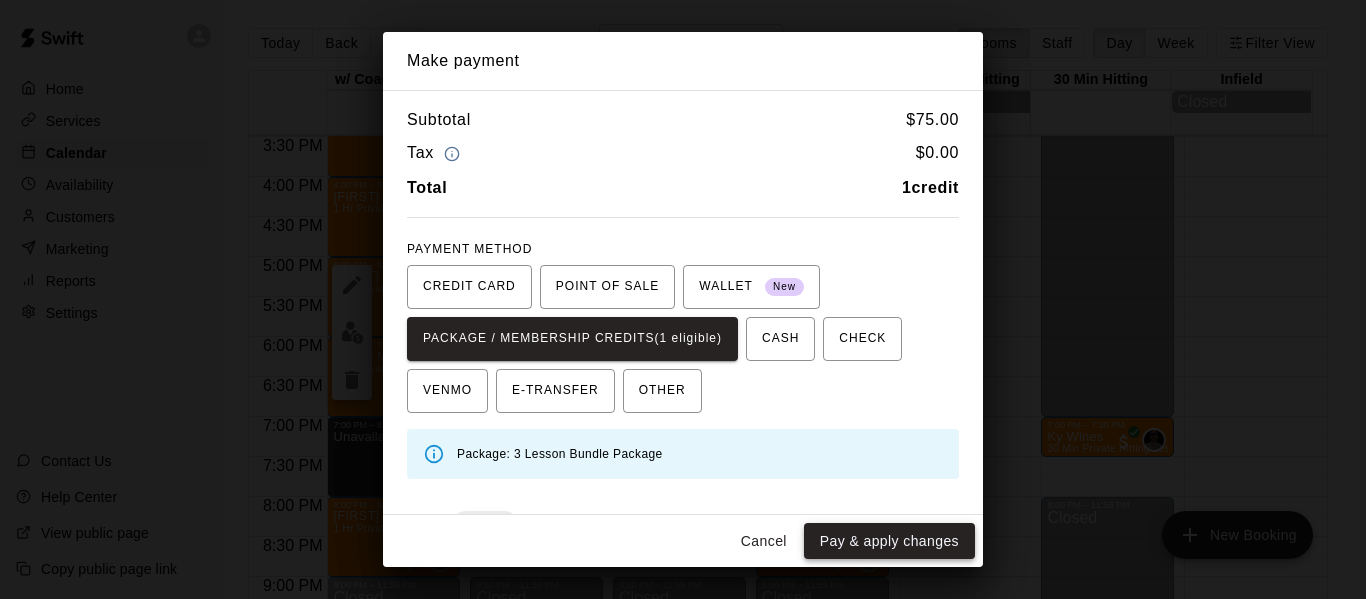 click on "Pay & apply changes" at bounding box center (889, 541) 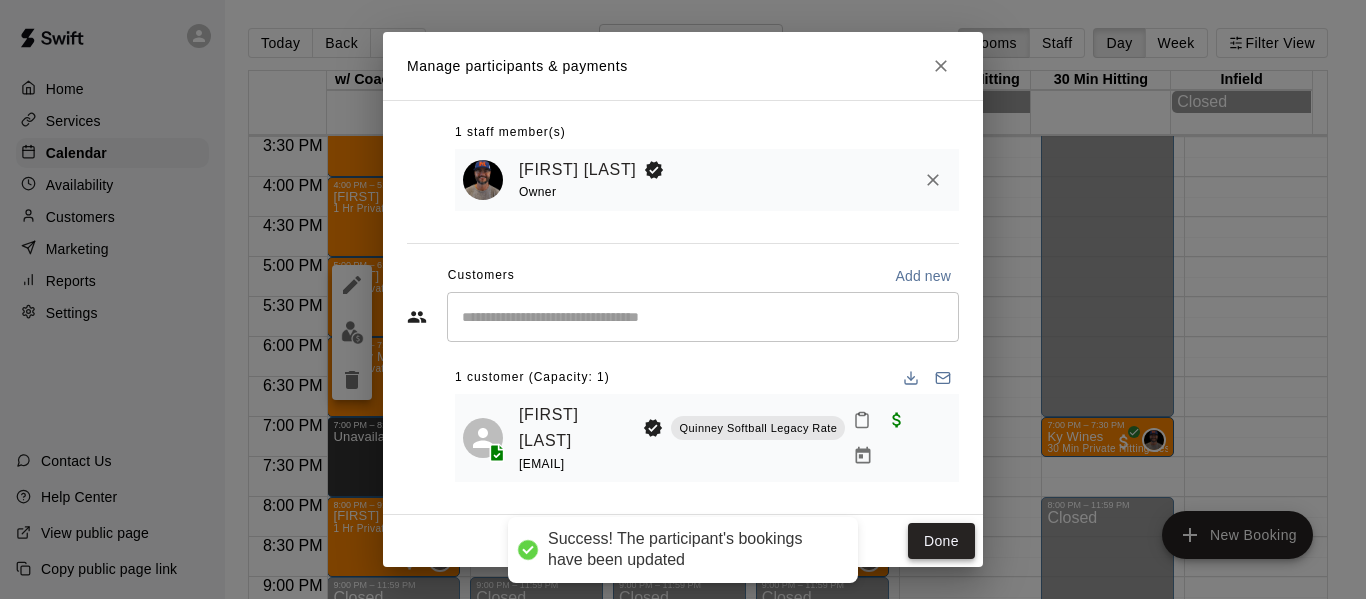 click on "Done" at bounding box center [941, 541] 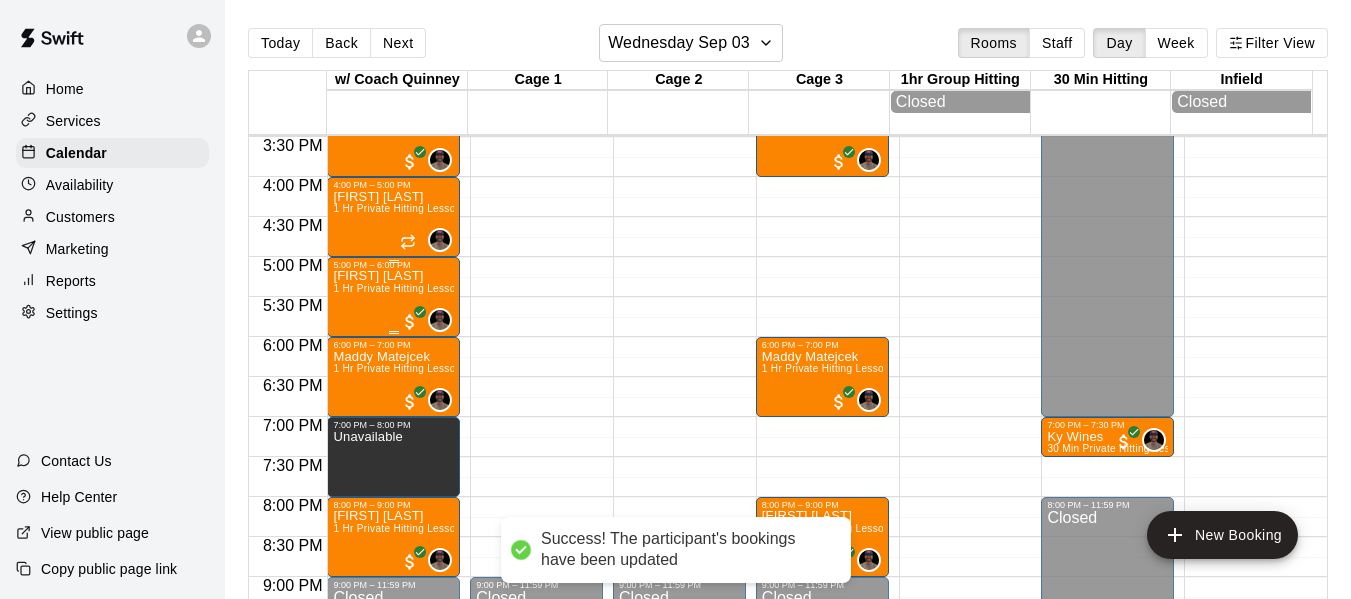click on "1 Hr Private Hitting Lesson Ages 8 And Older" at bounding box center (440, 288) 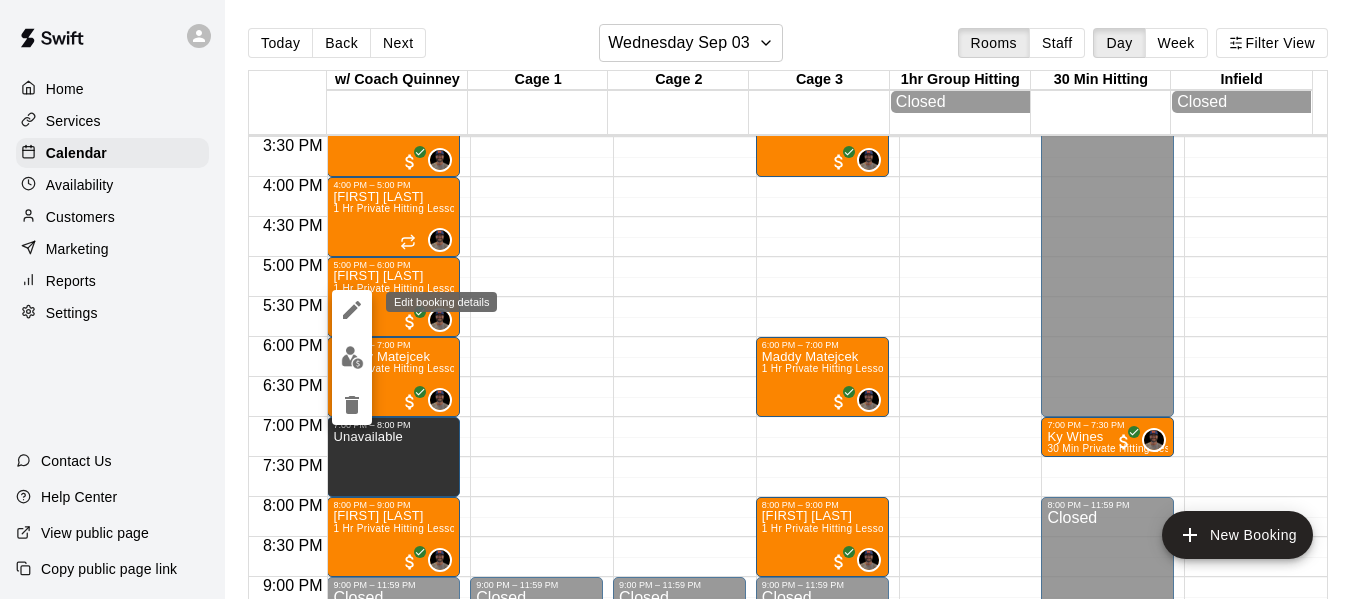click 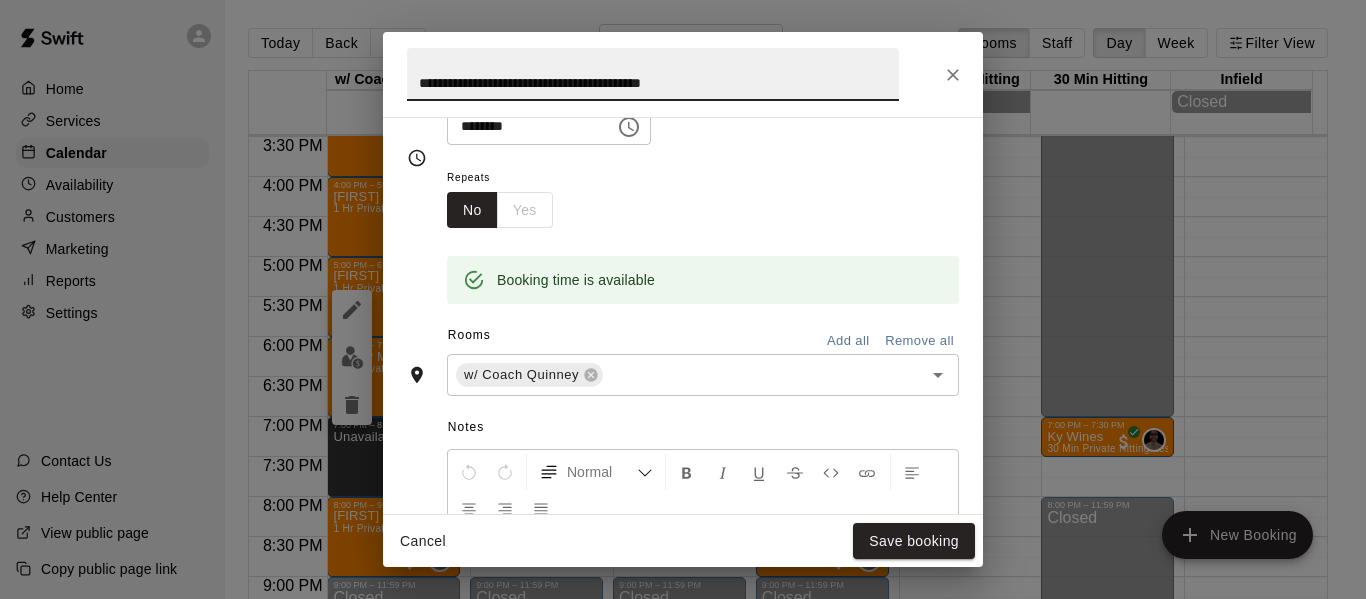 scroll, scrollTop: 300, scrollLeft: 0, axis: vertical 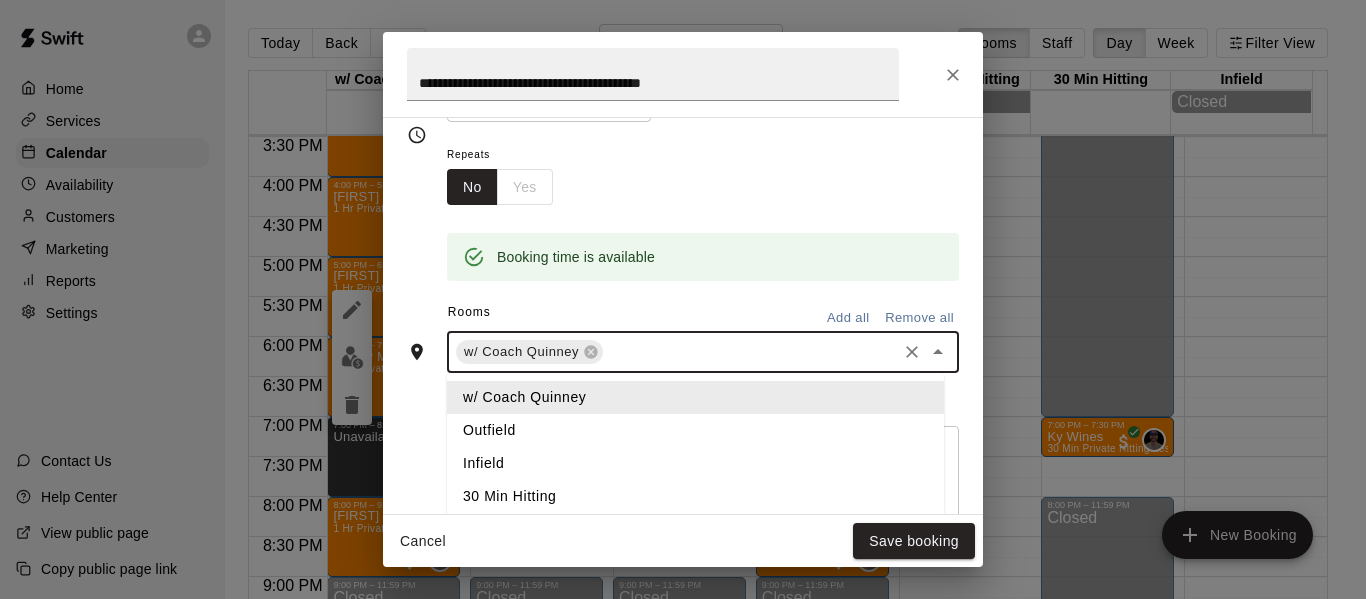 click at bounding box center (750, 352) 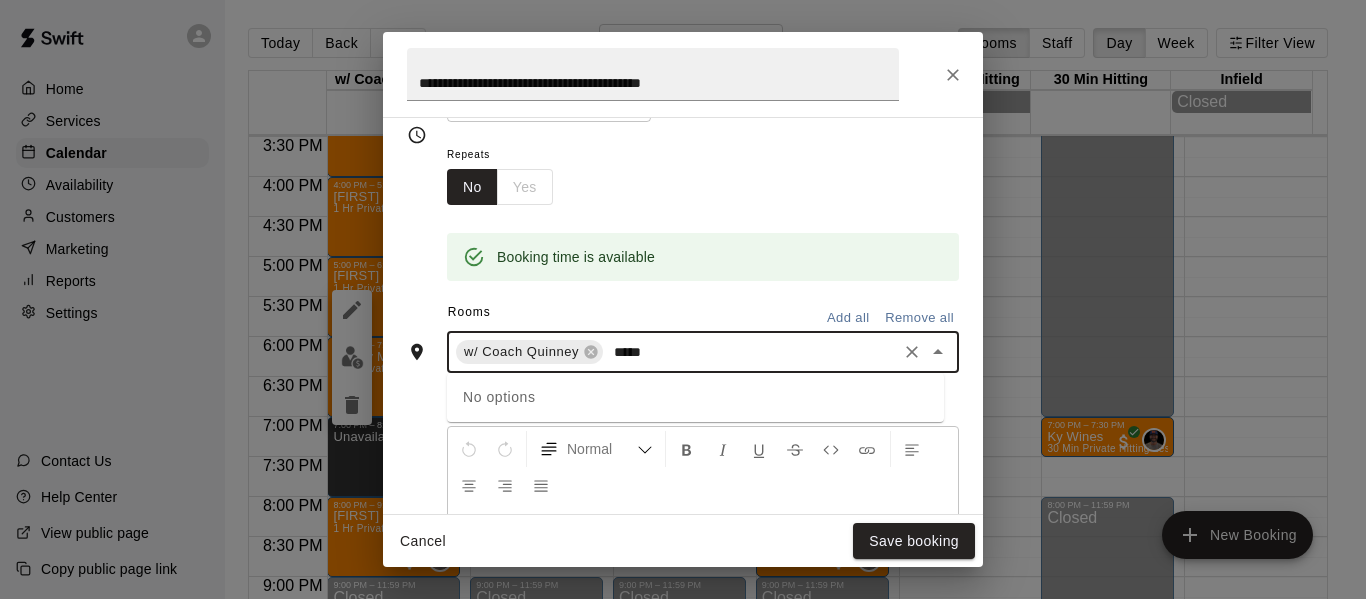 type on "****" 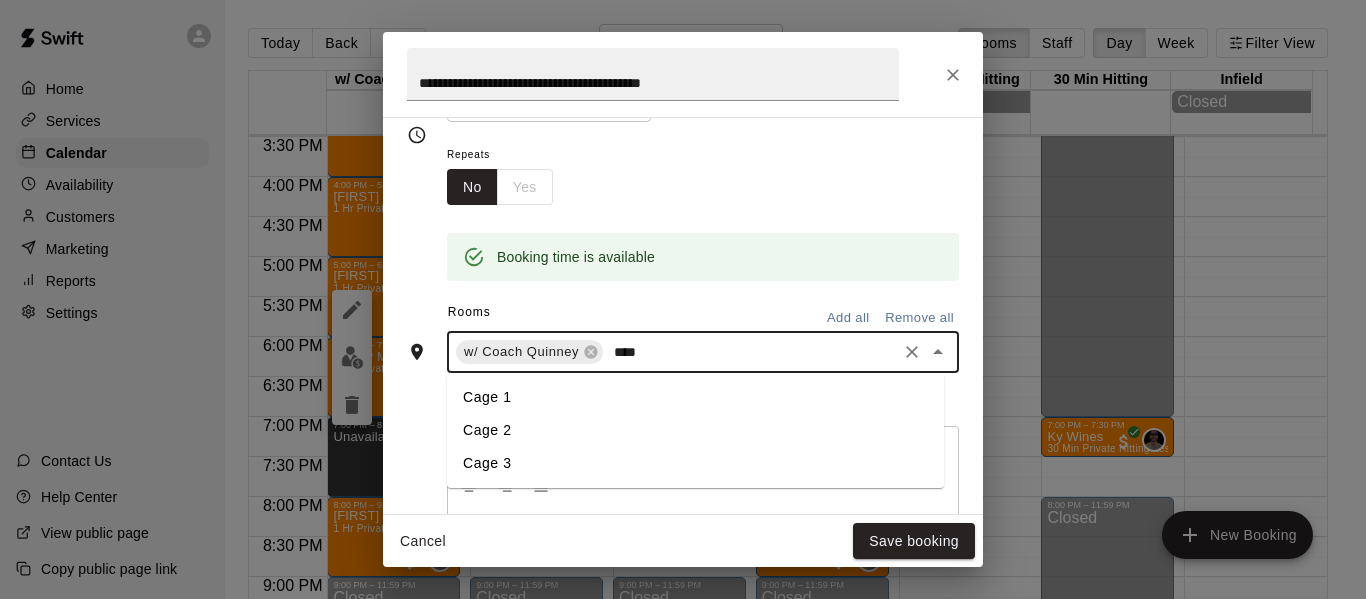 click on "Cage 3" at bounding box center [695, 463] 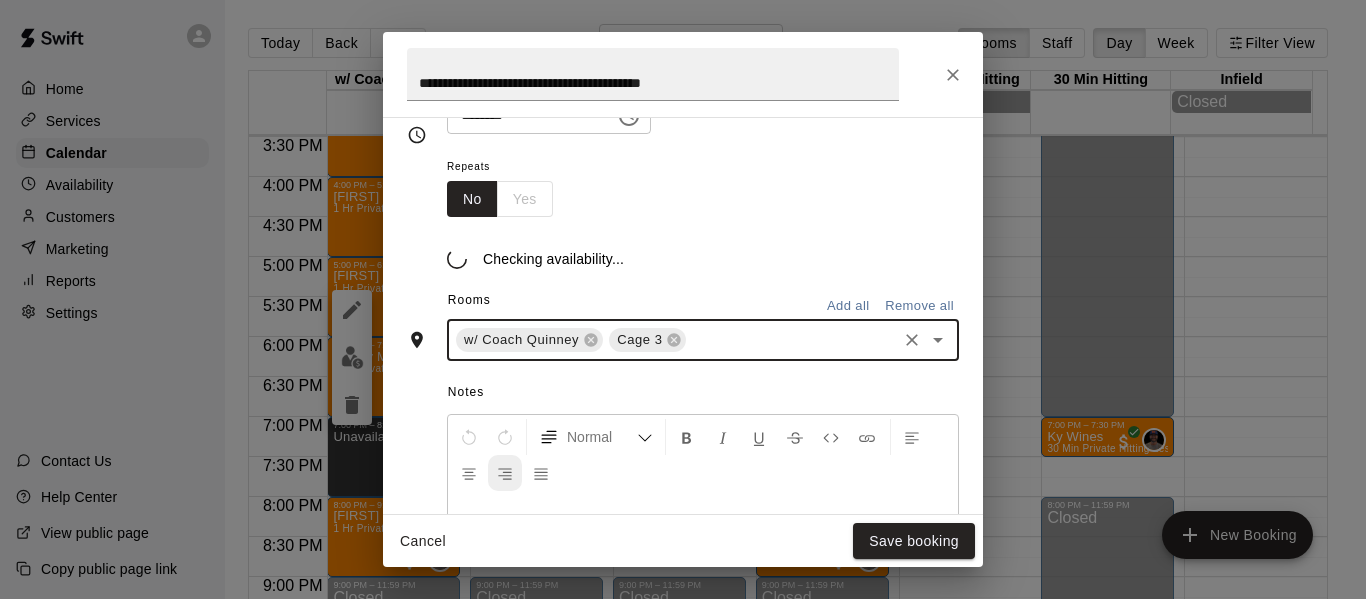 scroll, scrollTop: 300, scrollLeft: 0, axis: vertical 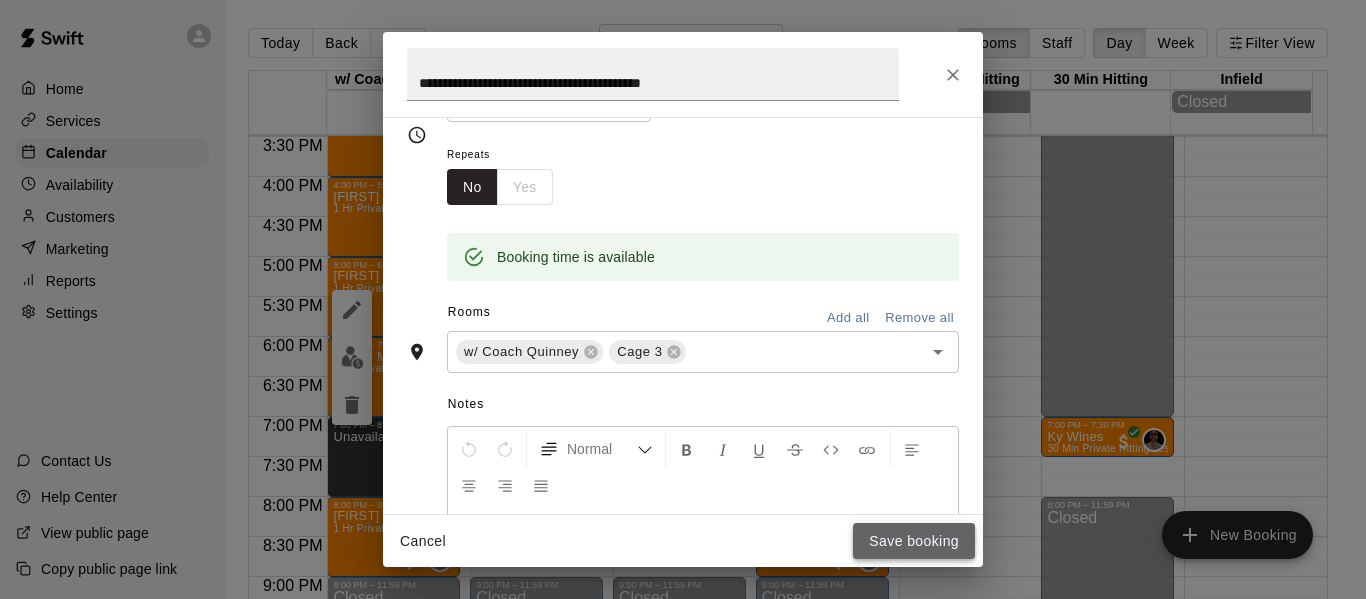 click on "Save booking" at bounding box center (914, 541) 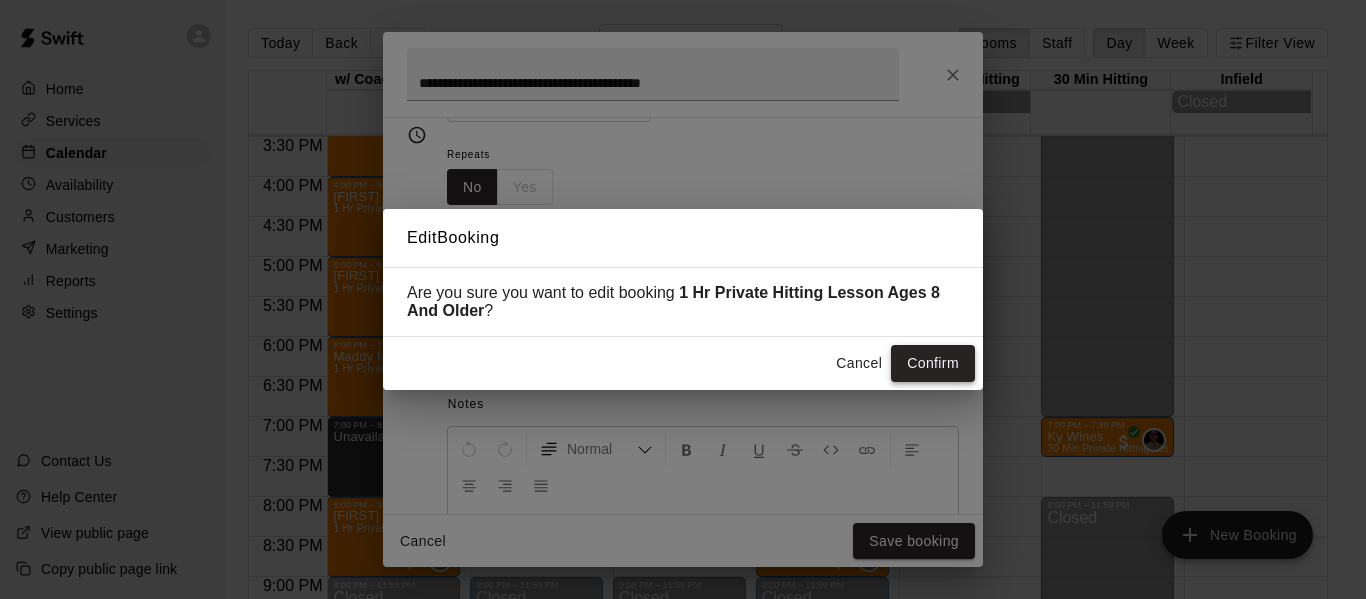 click on "Confirm" at bounding box center (933, 363) 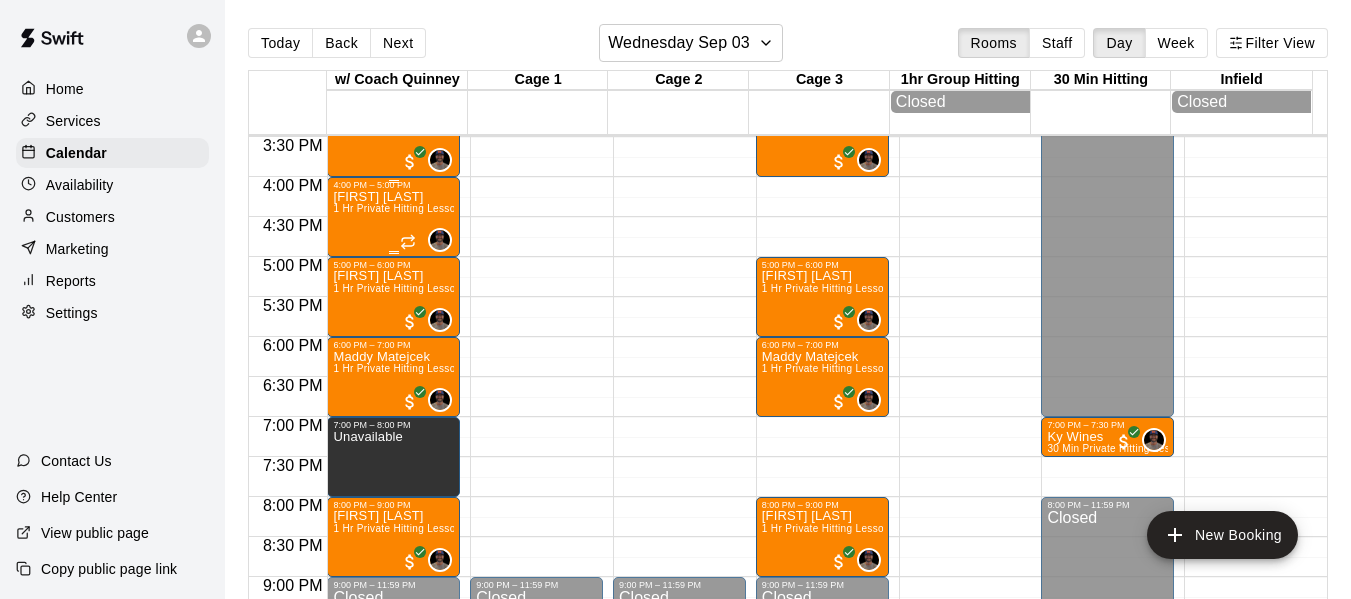click on "1 Hr Private Hitting Lesson Ages 8 And Older" at bounding box center [440, 208] 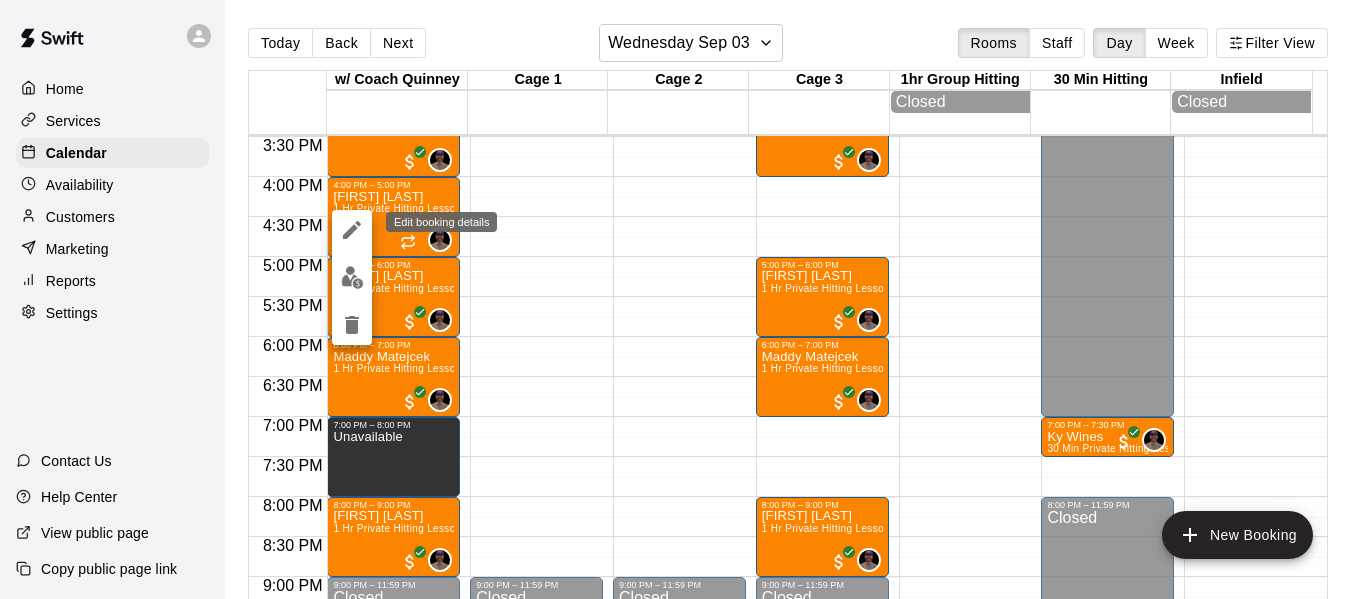 click 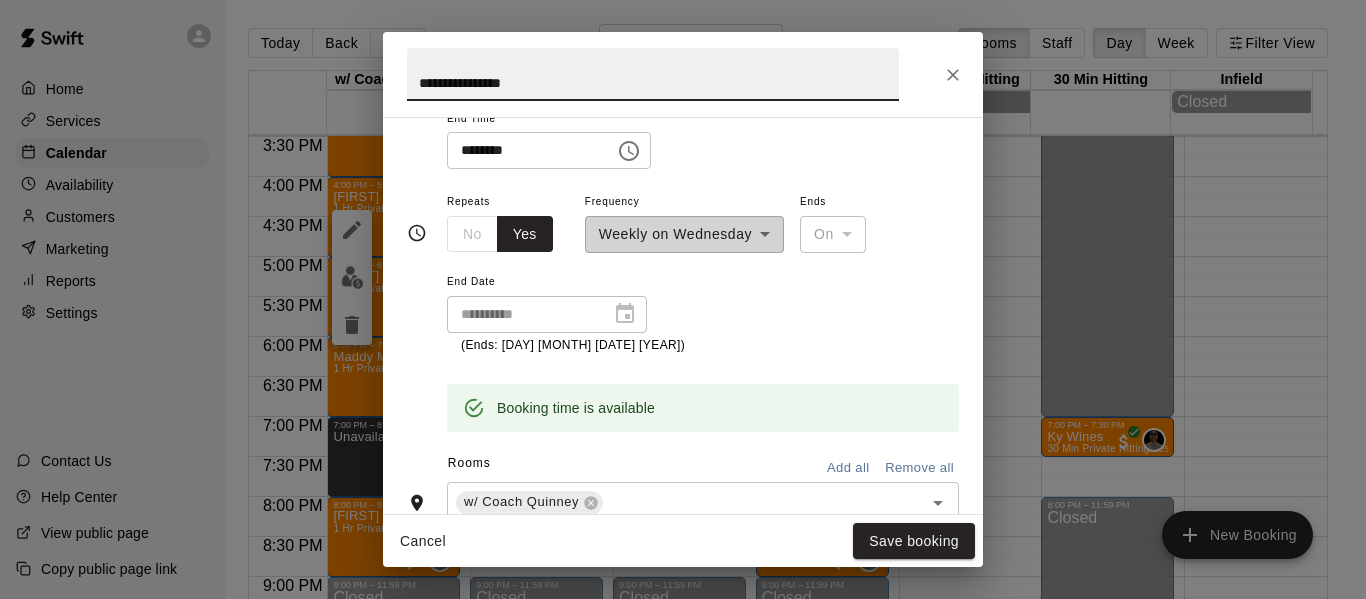 scroll, scrollTop: 267, scrollLeft: 0, axis: vertical 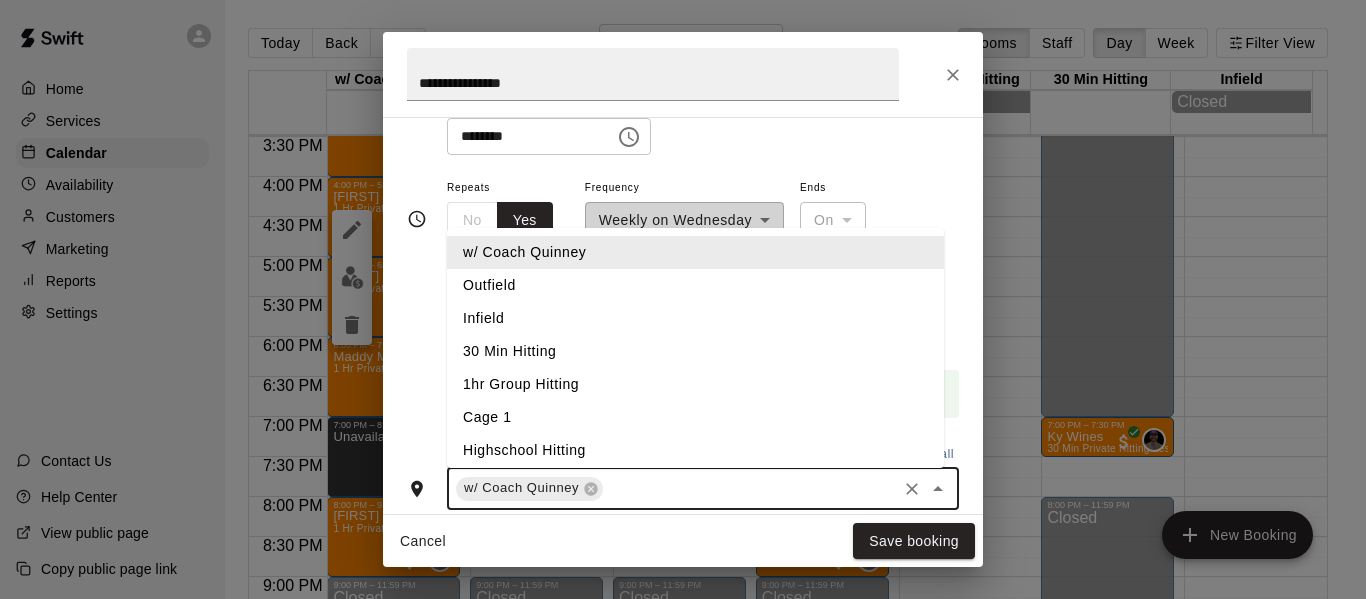 click at bounding box center (750, 488) 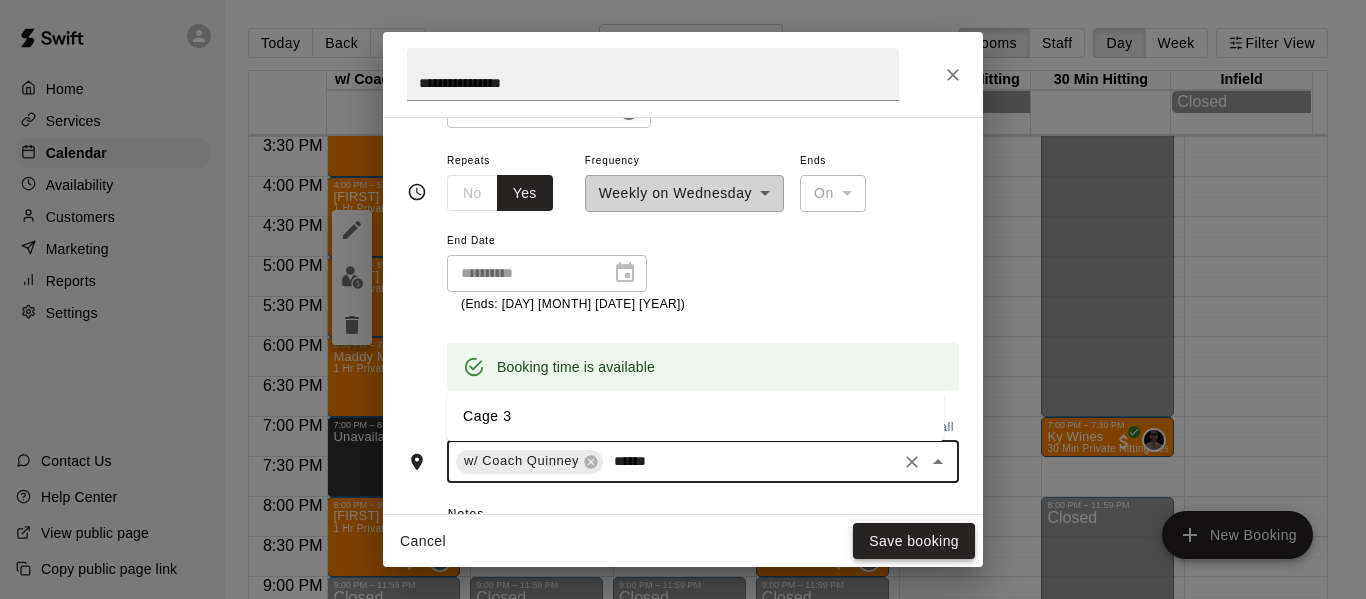 scroll, scrollTop: 300, scrollLeft: 0, axis: vertical 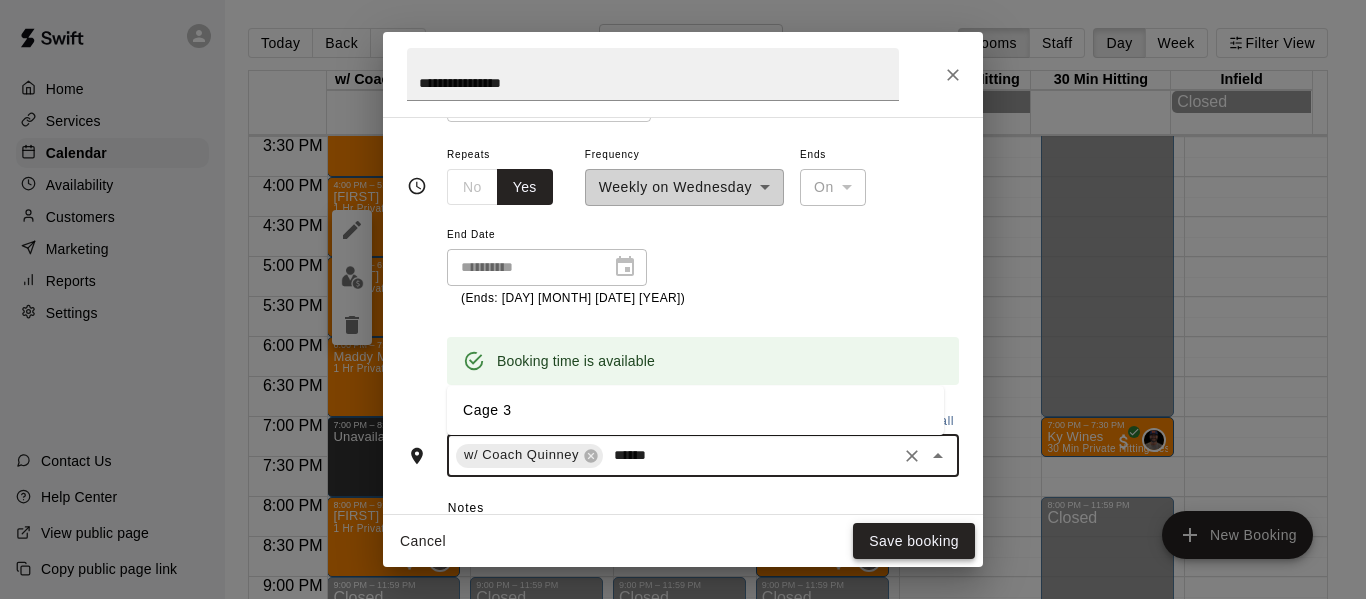 type on "******" 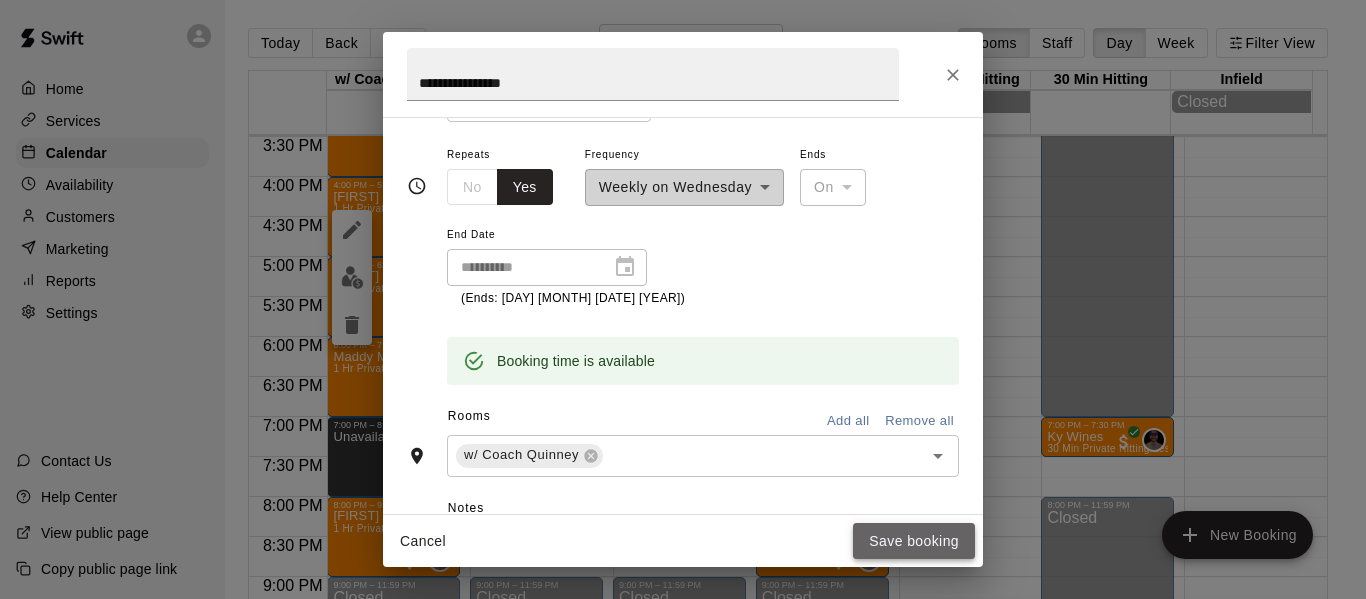 click on "Save booking" at bounding box center [914, 541] 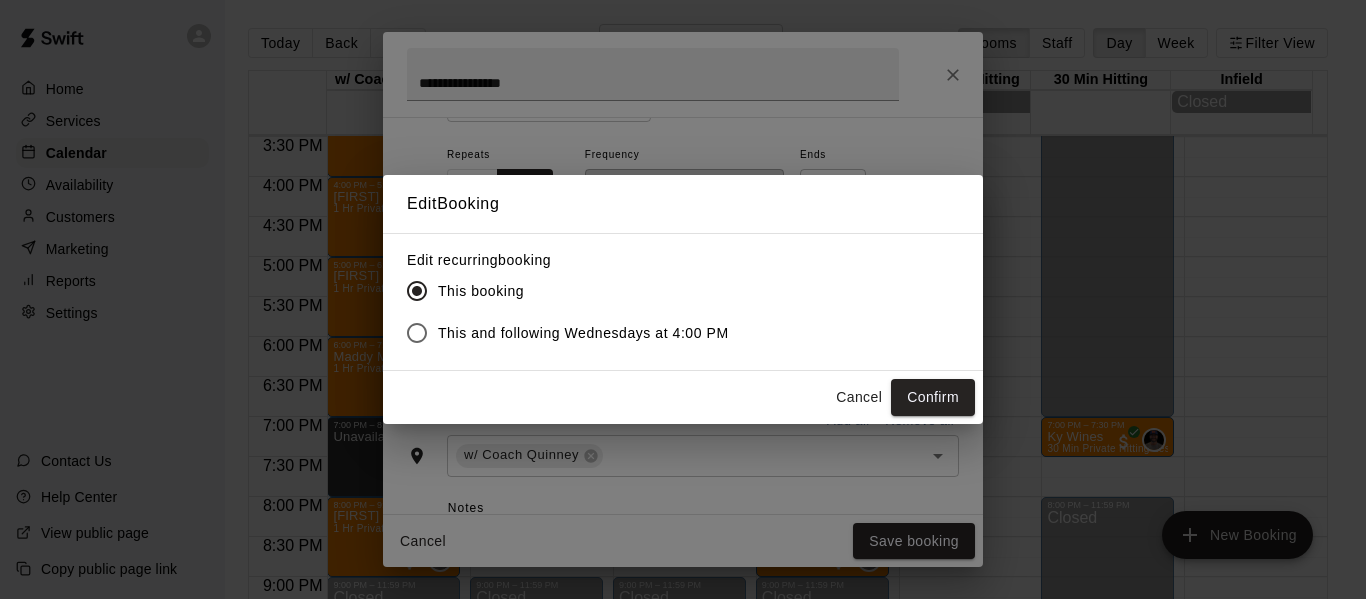 click on "Cancel" at bounding box center (859, 397) 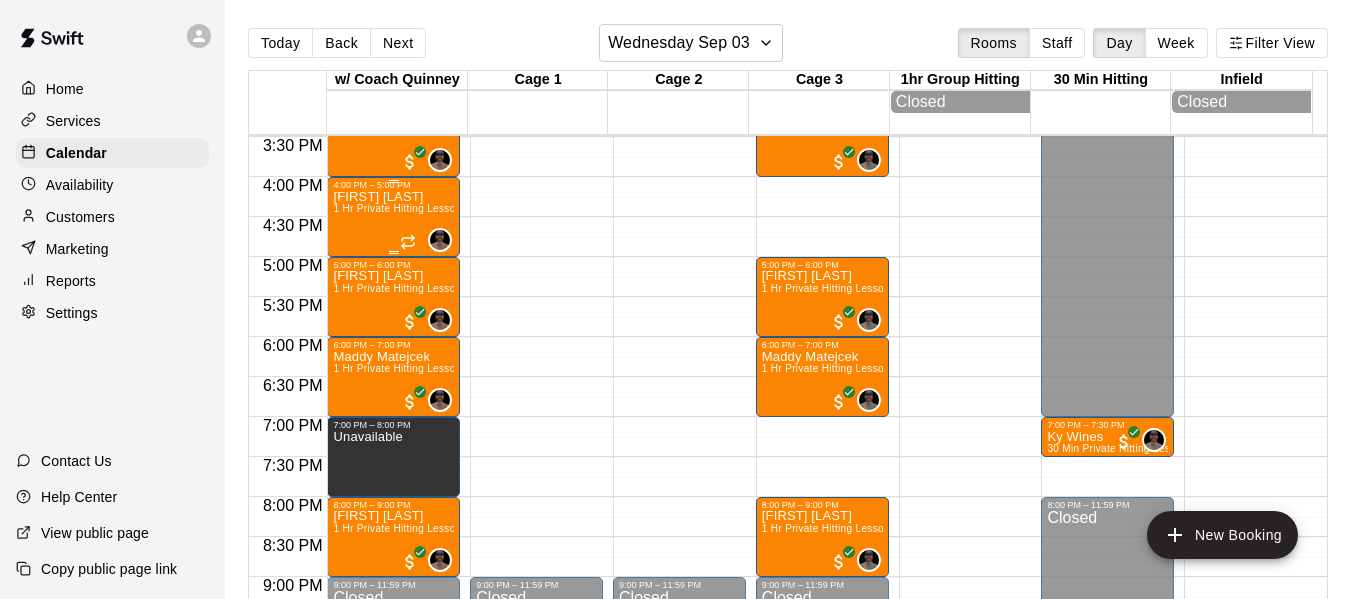 click on "Maggie Mullarkey 1 Hr Private Hitting Lesson Ages 8 And Older" at bounding box center (393, 489) 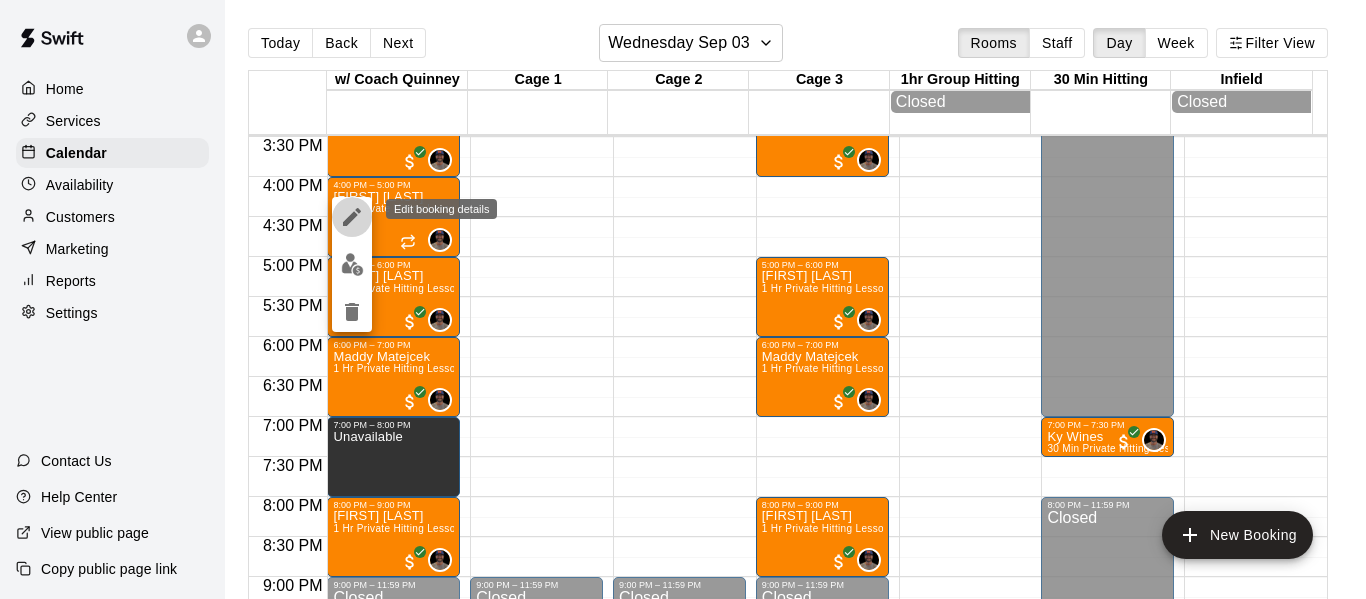 click 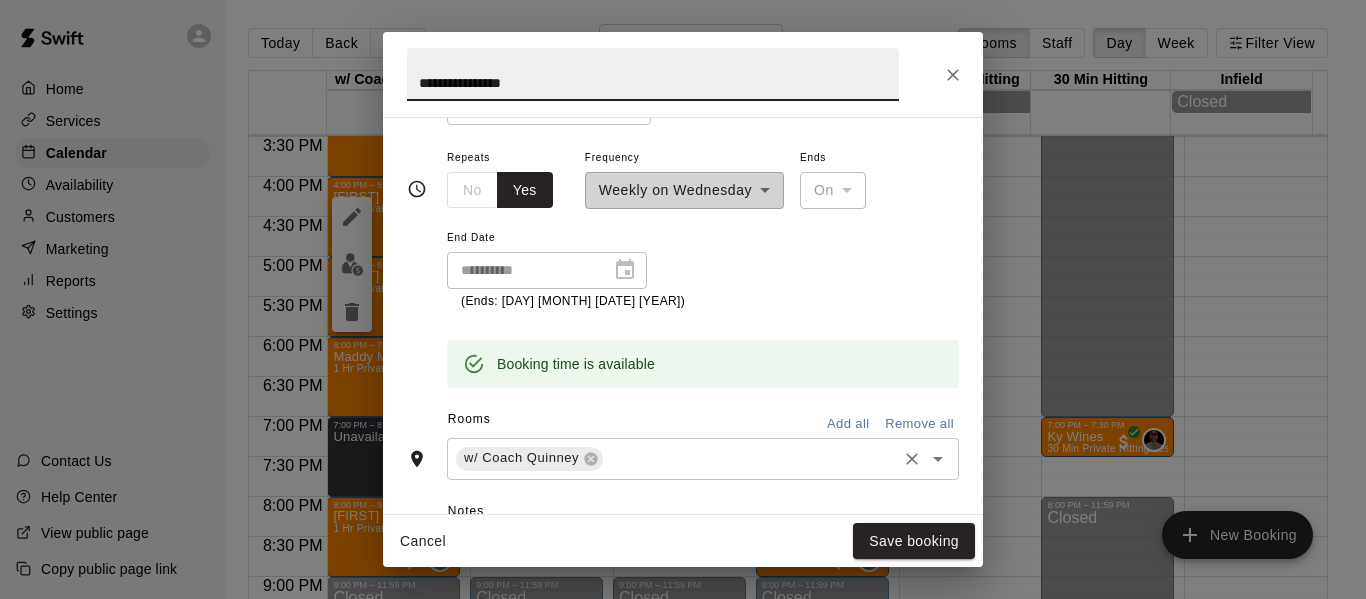 scroll, scrollTop: 300, scrollLeft: 0, axis: vertical 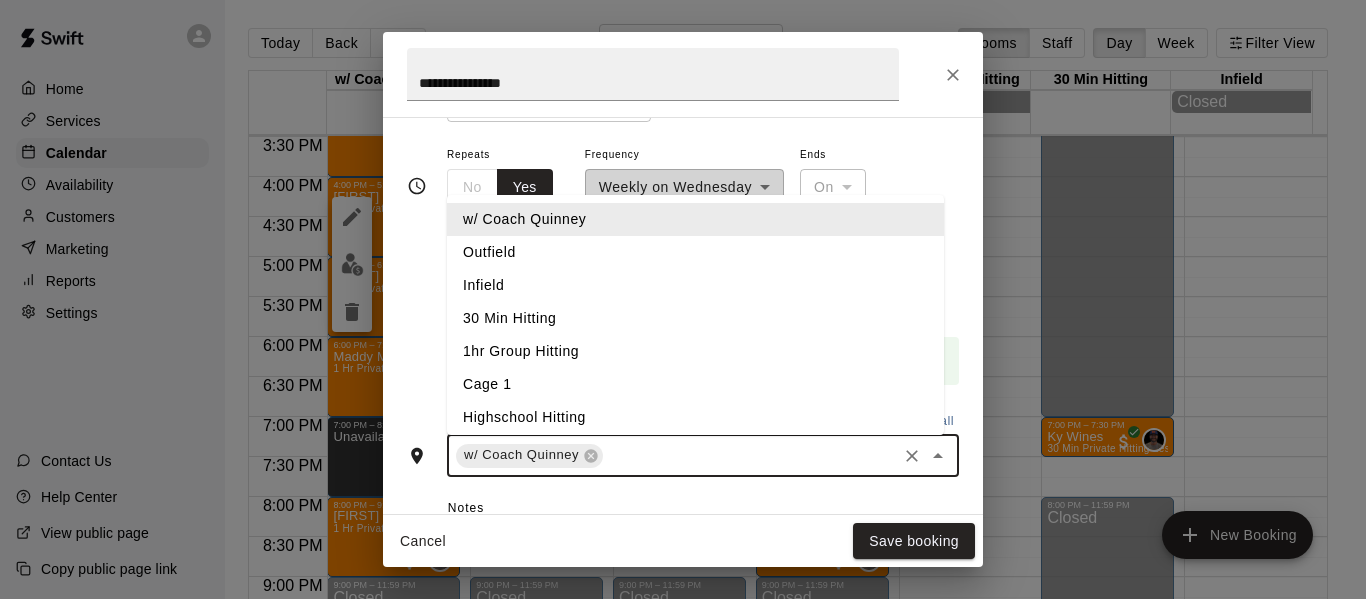 click at bounding box center [750, 455] 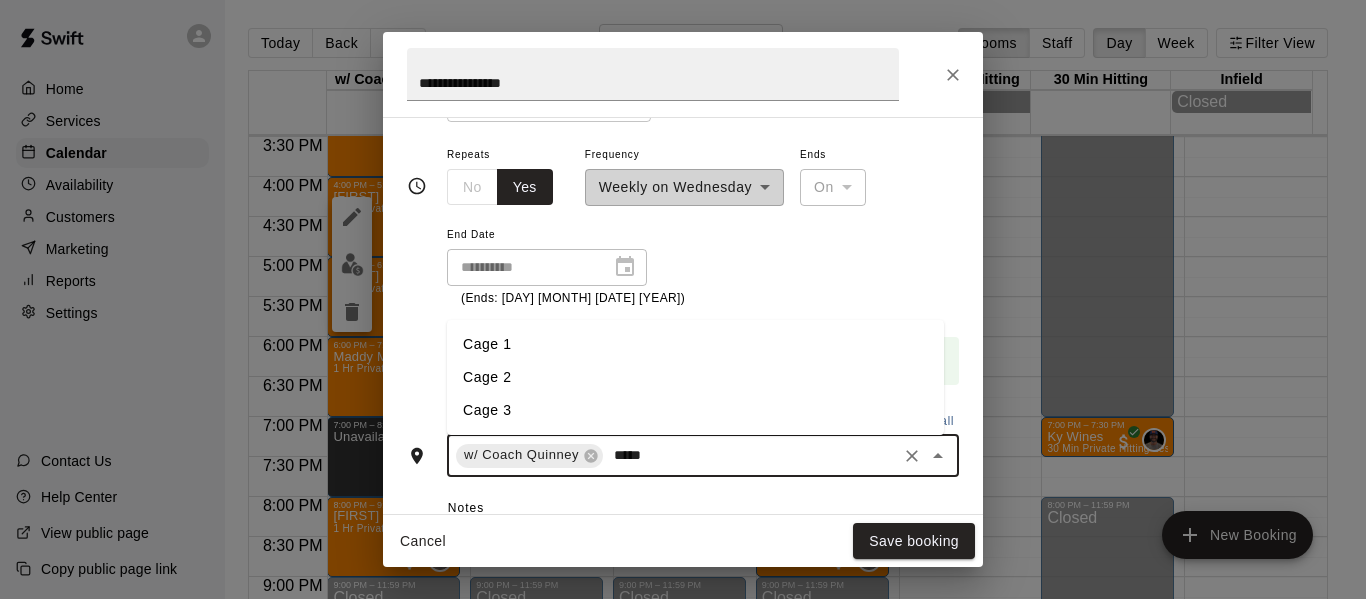 type on "******" 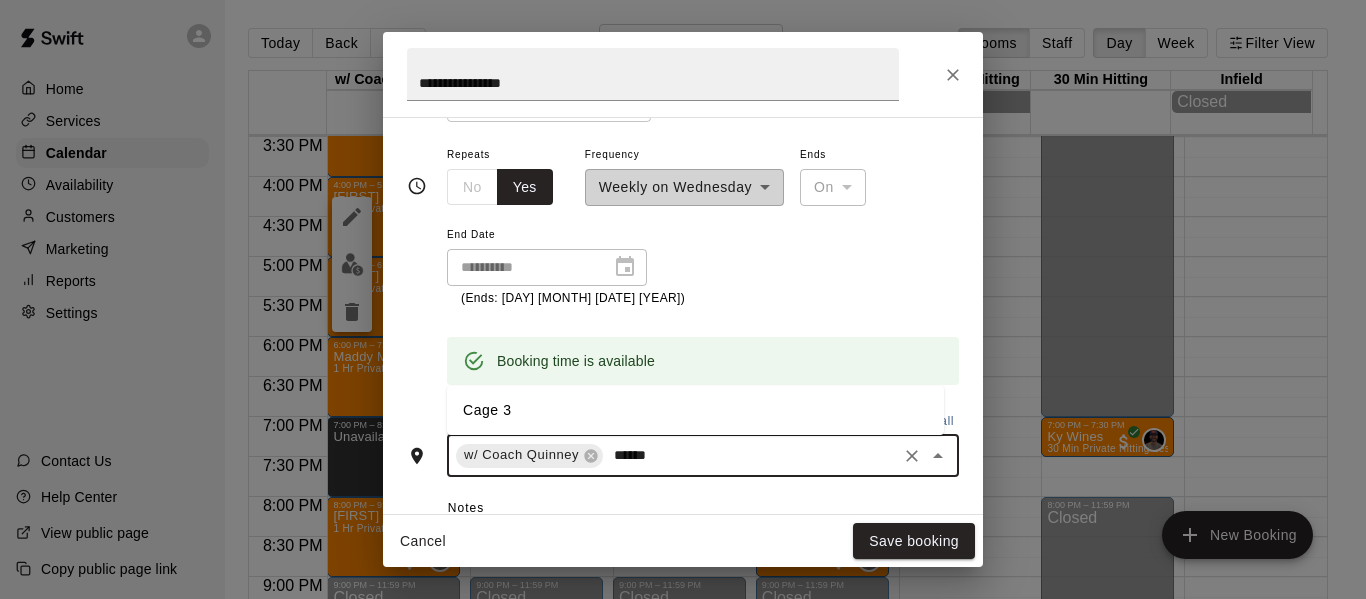 click on "Cage 3" at bounding box center [695, 410] 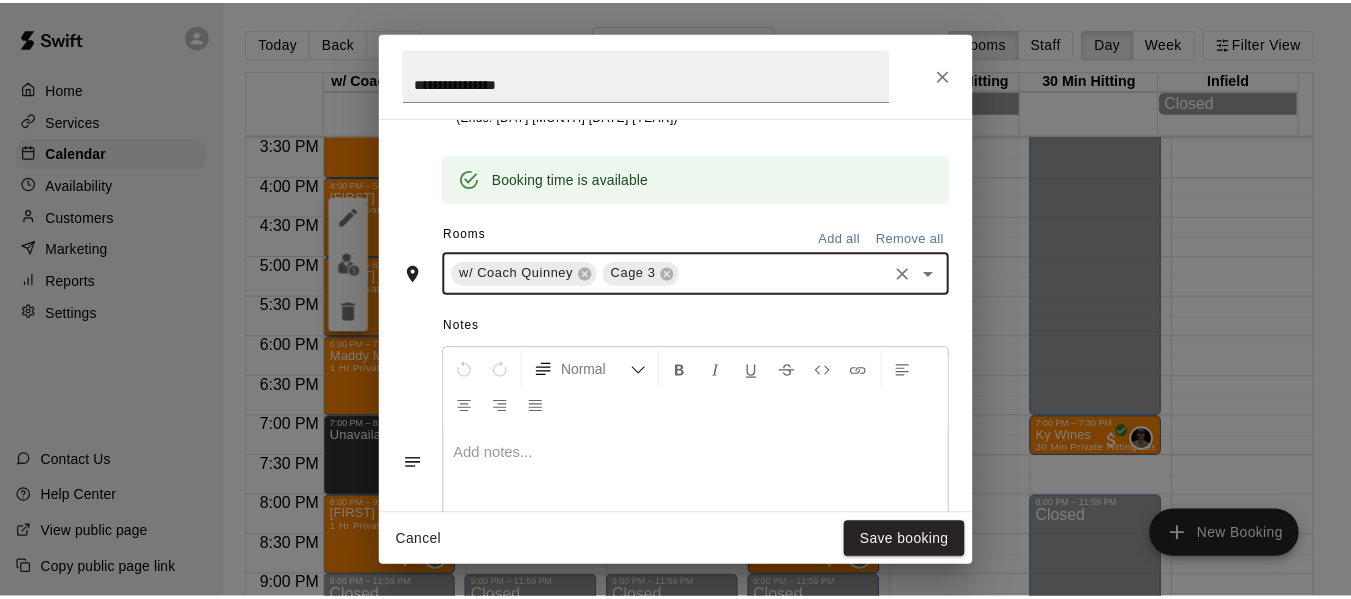 scroll, scrollTop: 500, scrollLeft: 0, axis: vertical 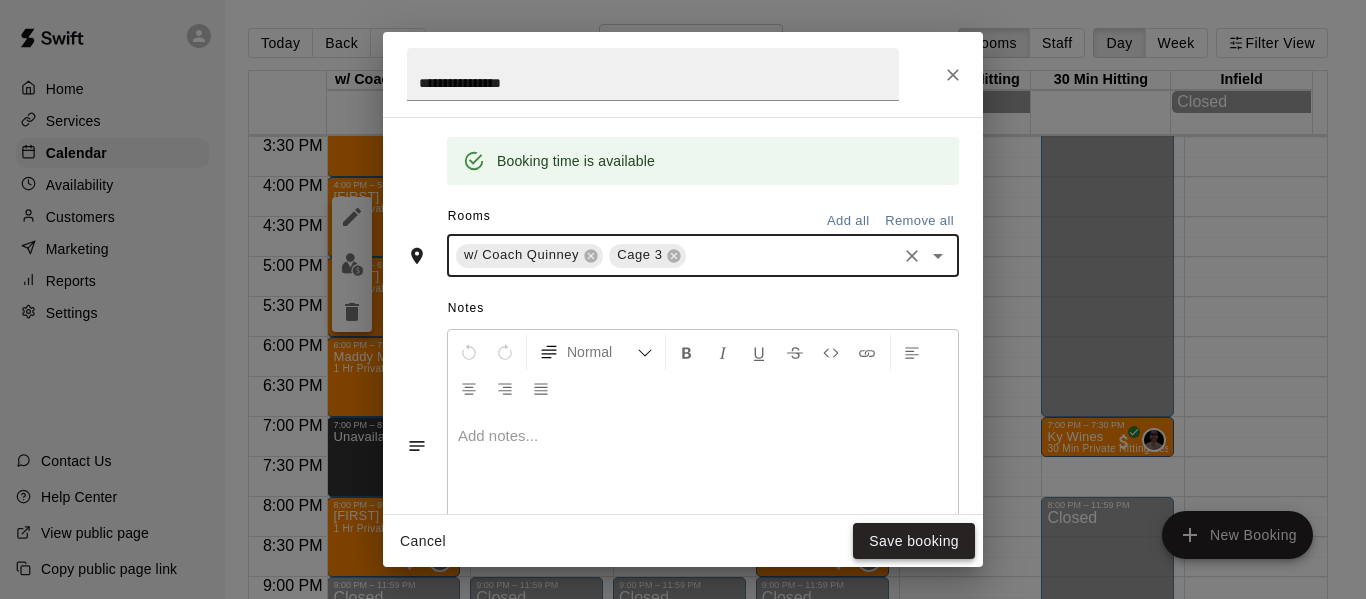 click on "Save booking" at bounding box center [914, 541] 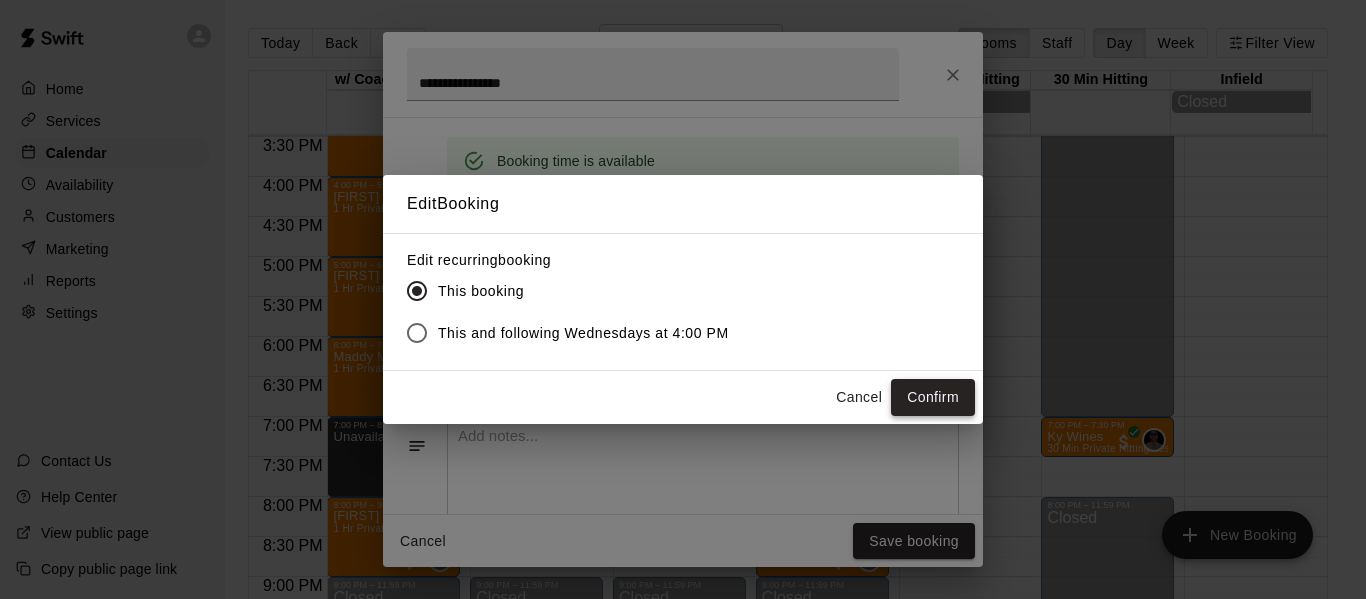 click on "Confirm" at bounding box center (933, 397) 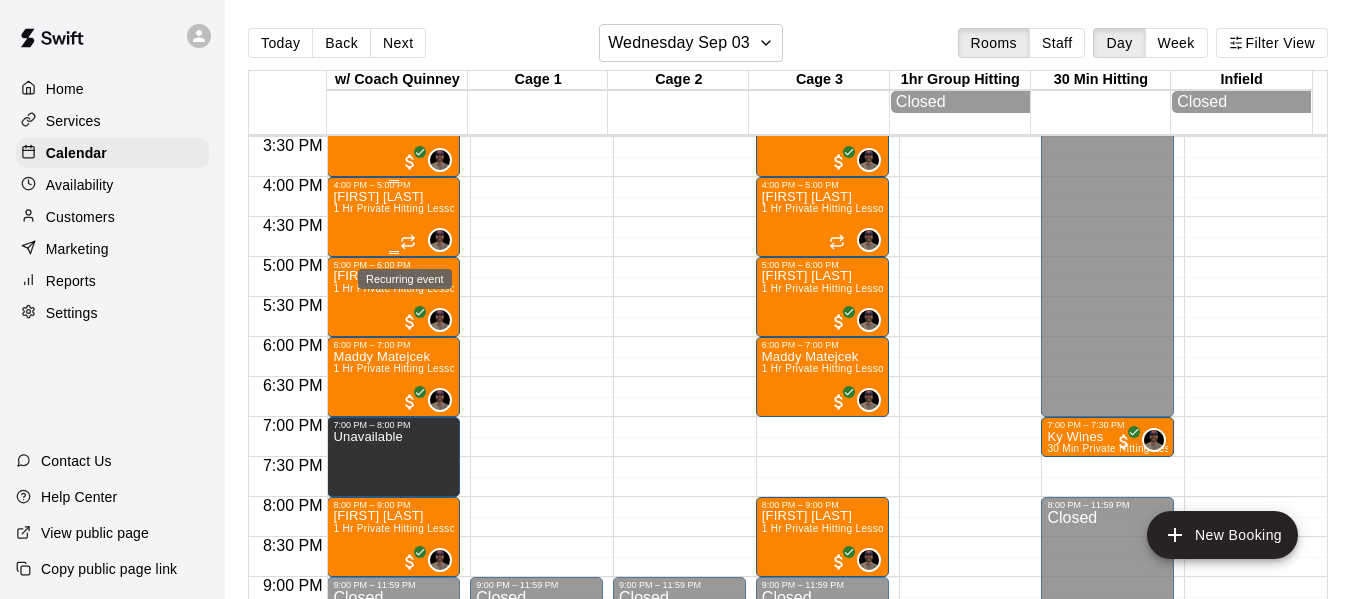 click 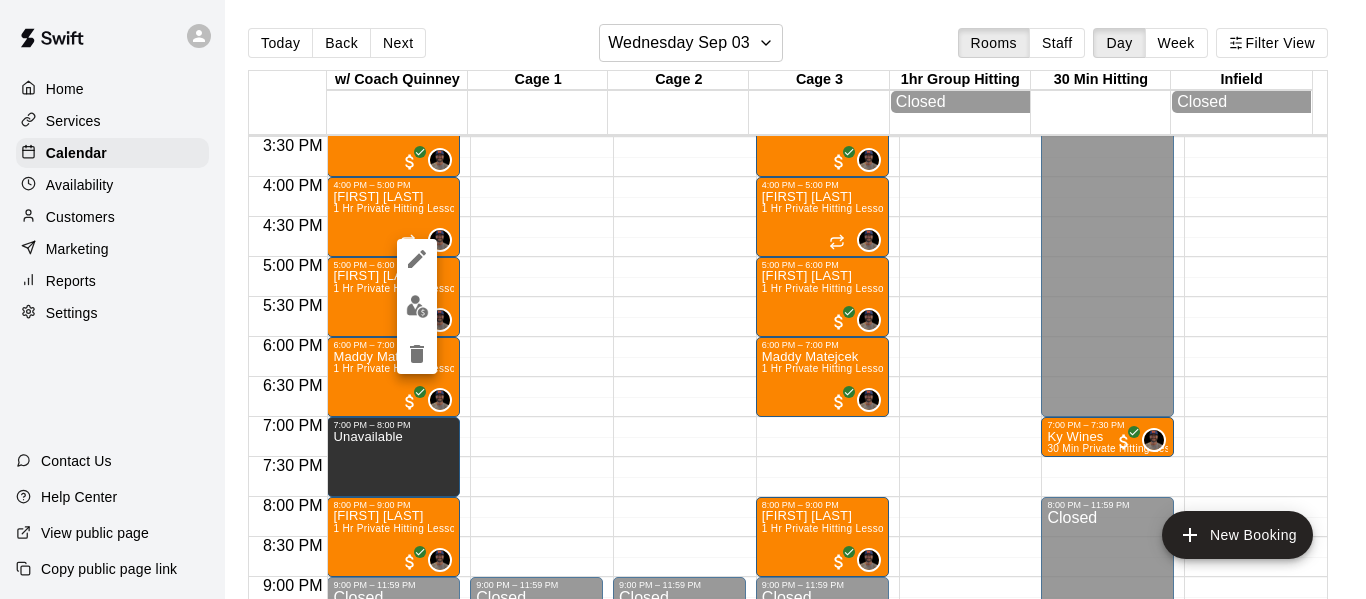 click at bounding box center [683, 299] 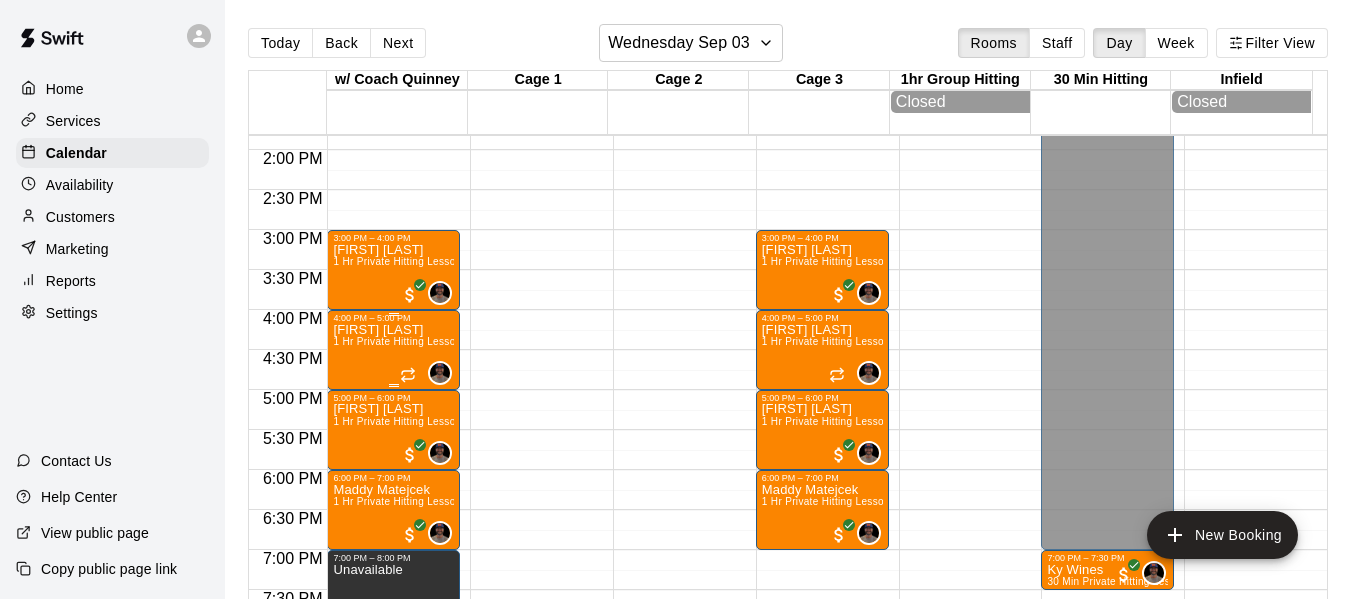 scroll, scrollTop: 1139, scrollLeft: 0, axis: vertical 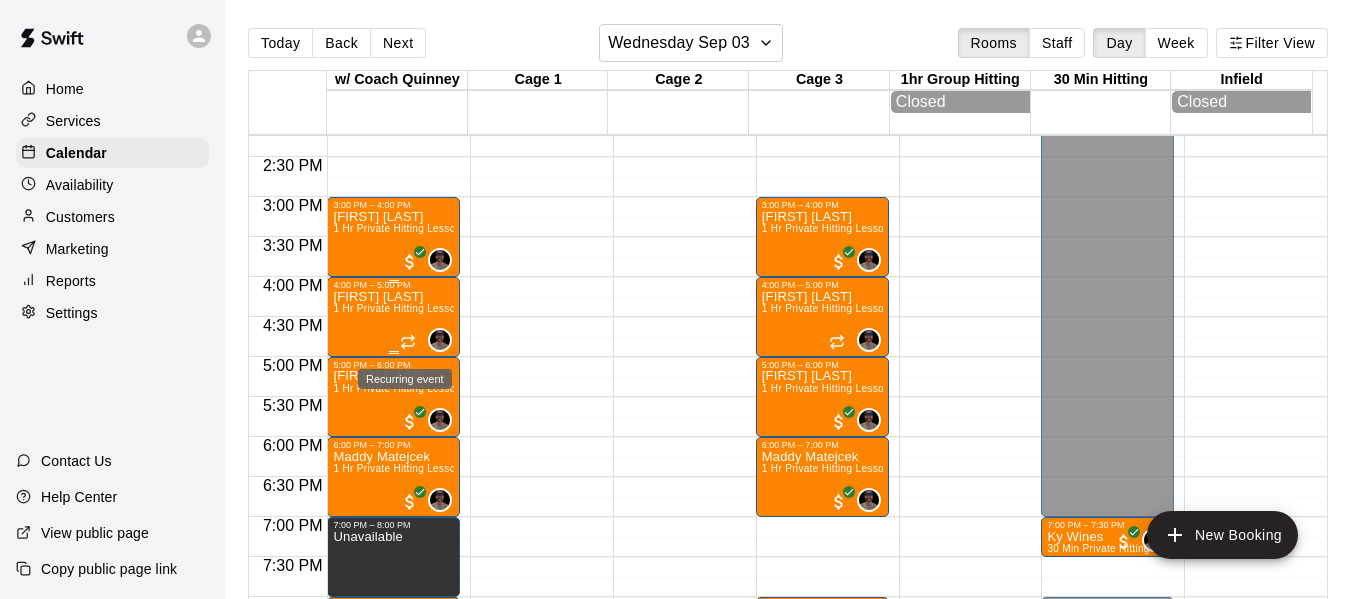click 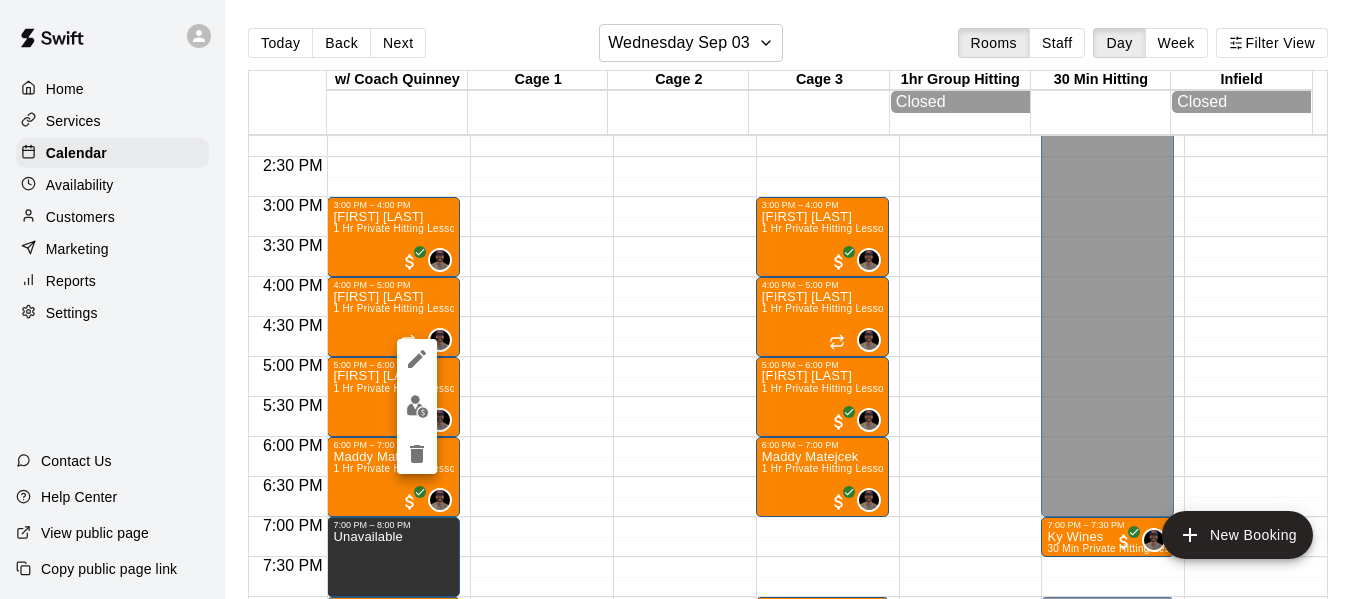 click at bounding box center [683, 299] 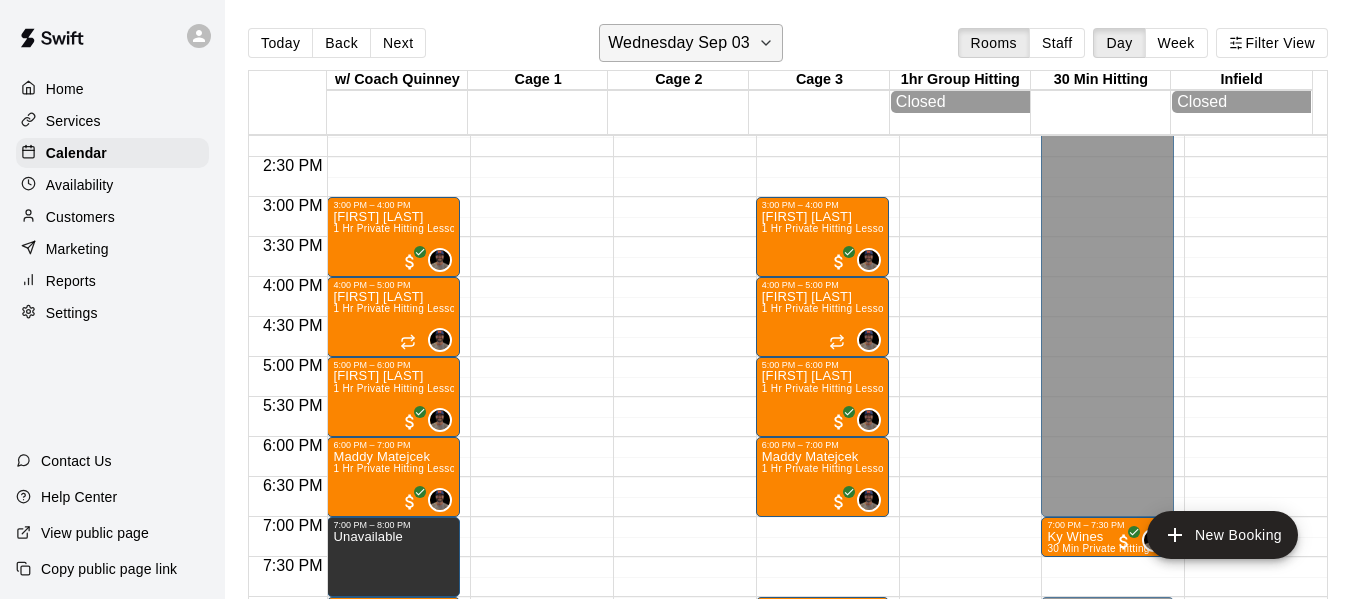 click 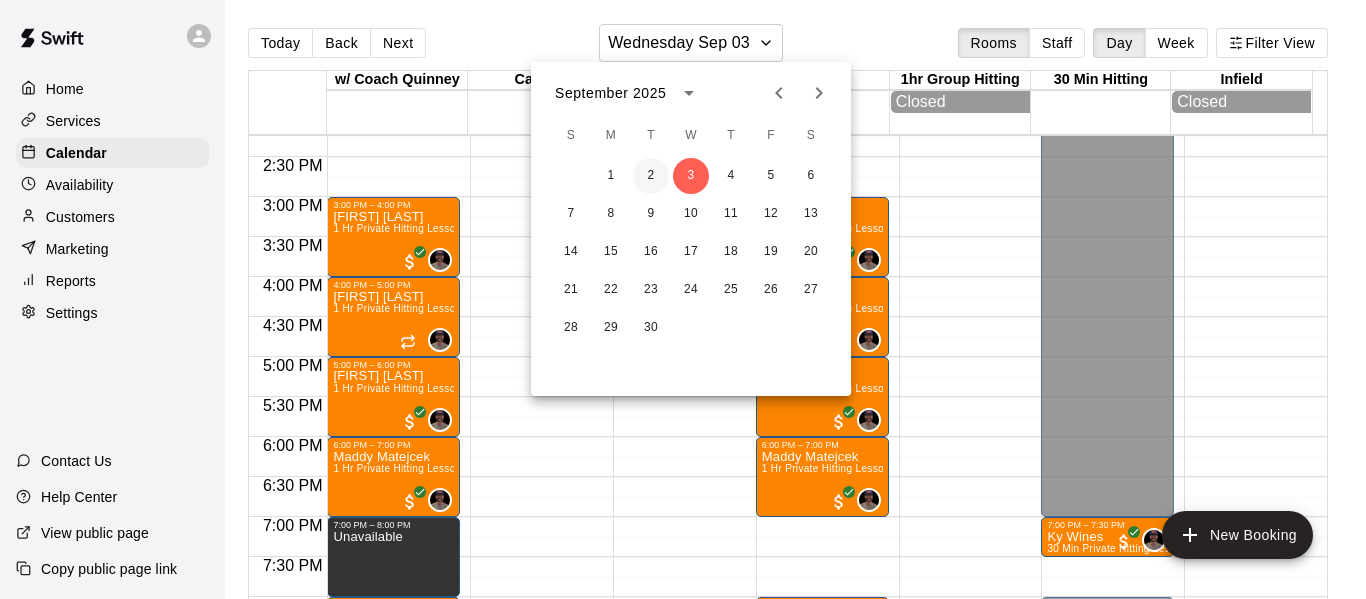 click on "2" at bounding box center [651, 176] 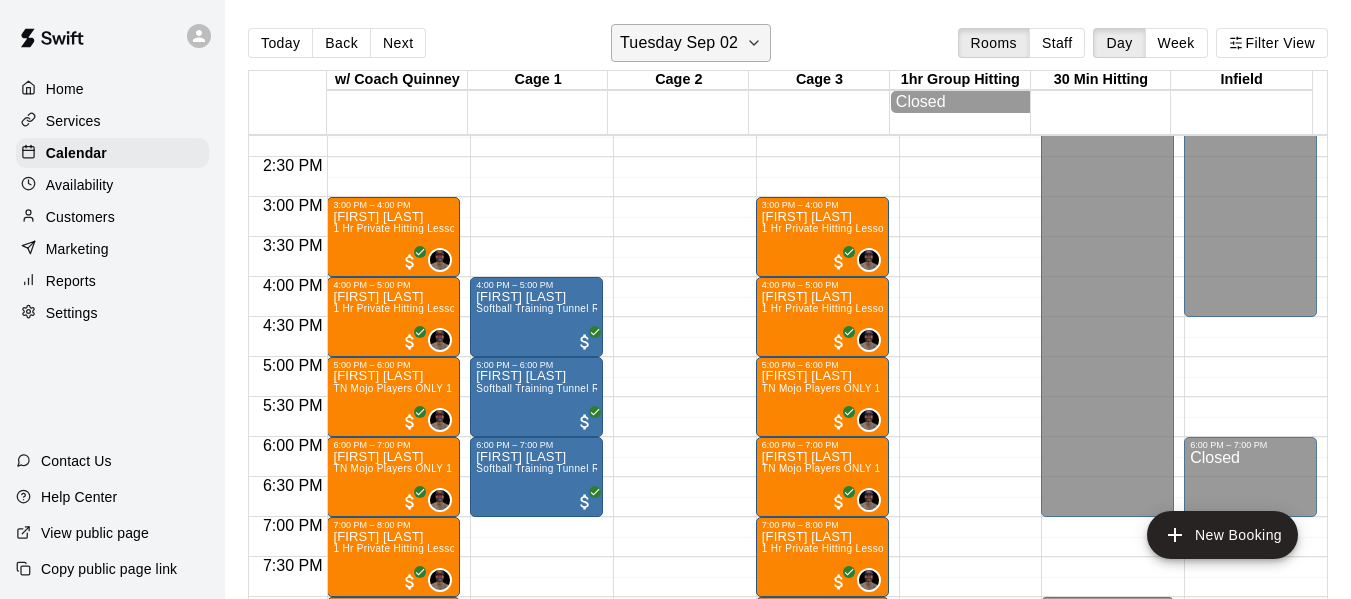 click on "Tuesday Sep 02" at bounding box center [691, 43] 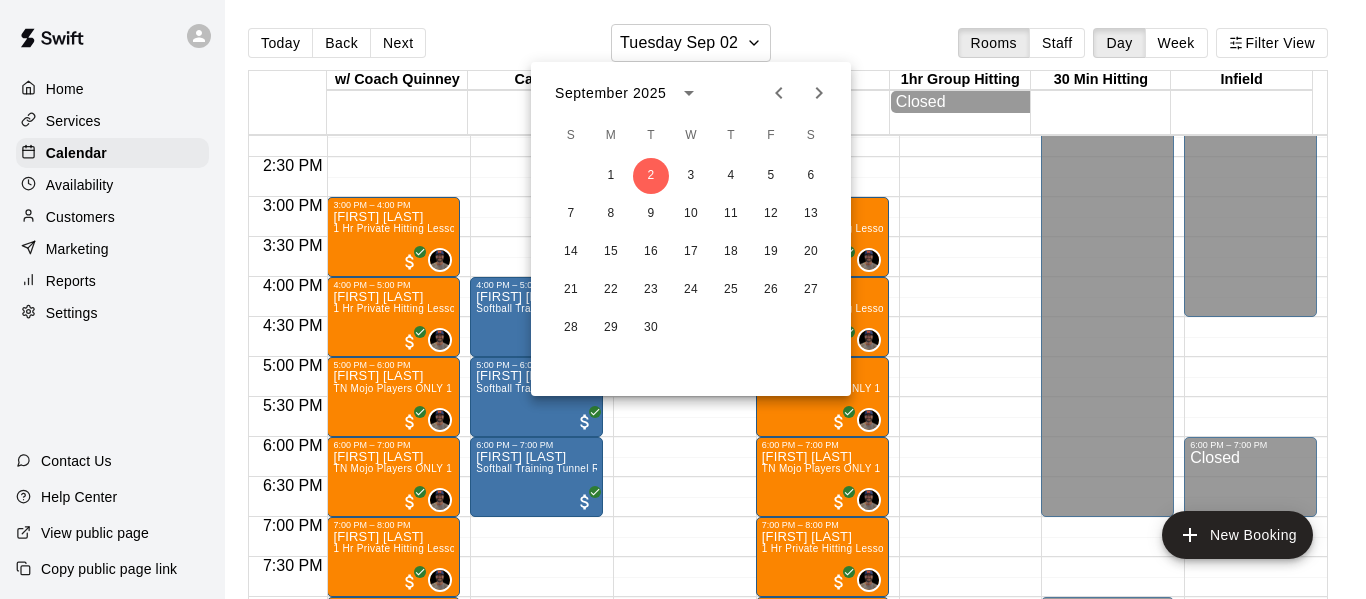 click at bounding box center [683, 299] 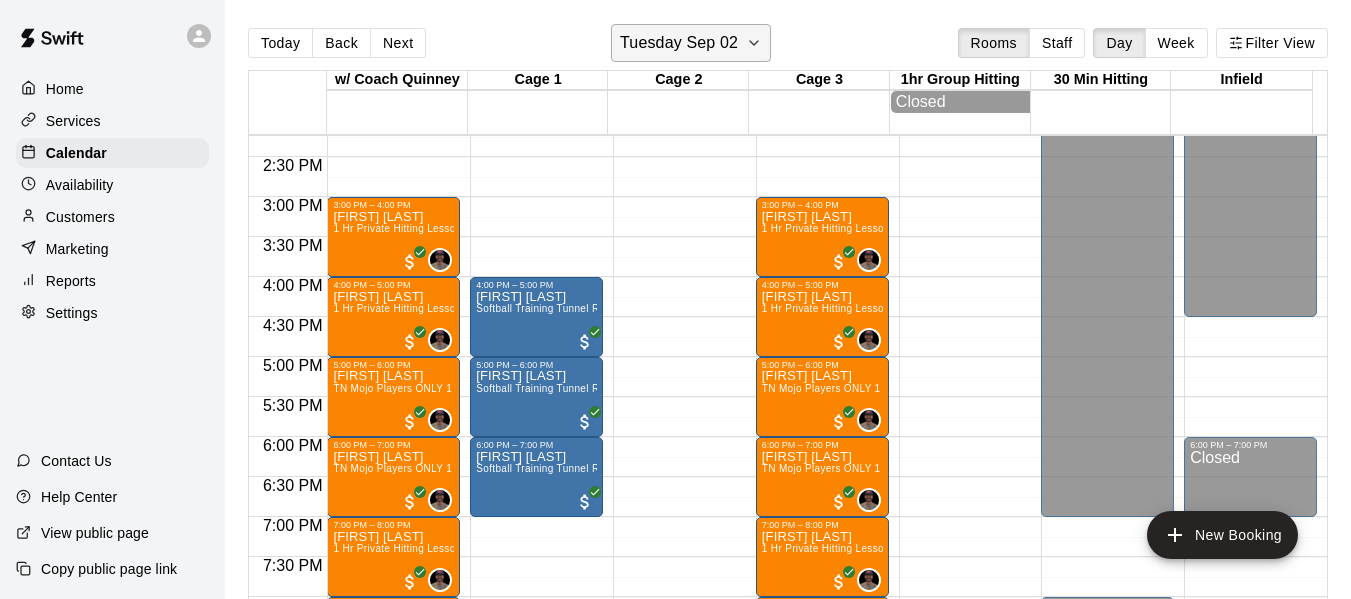 click on "Tuesday Sep 02" at bounding box center (691, 43) 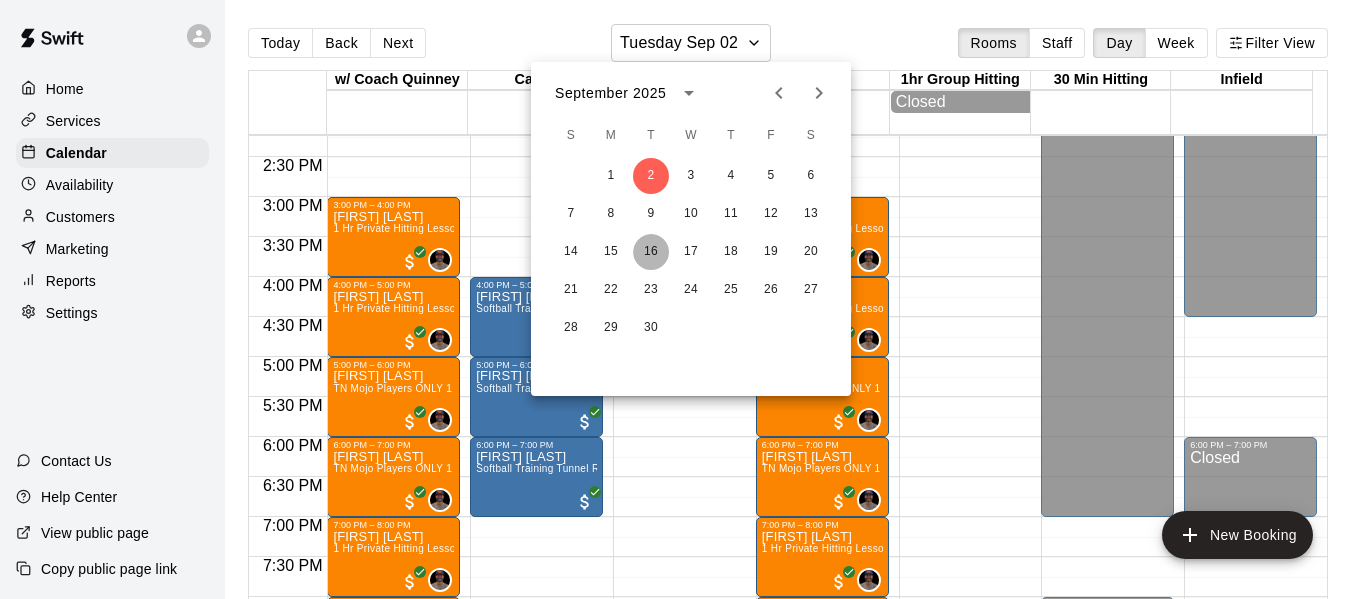 click on "16" at bounding box center (651, 252) 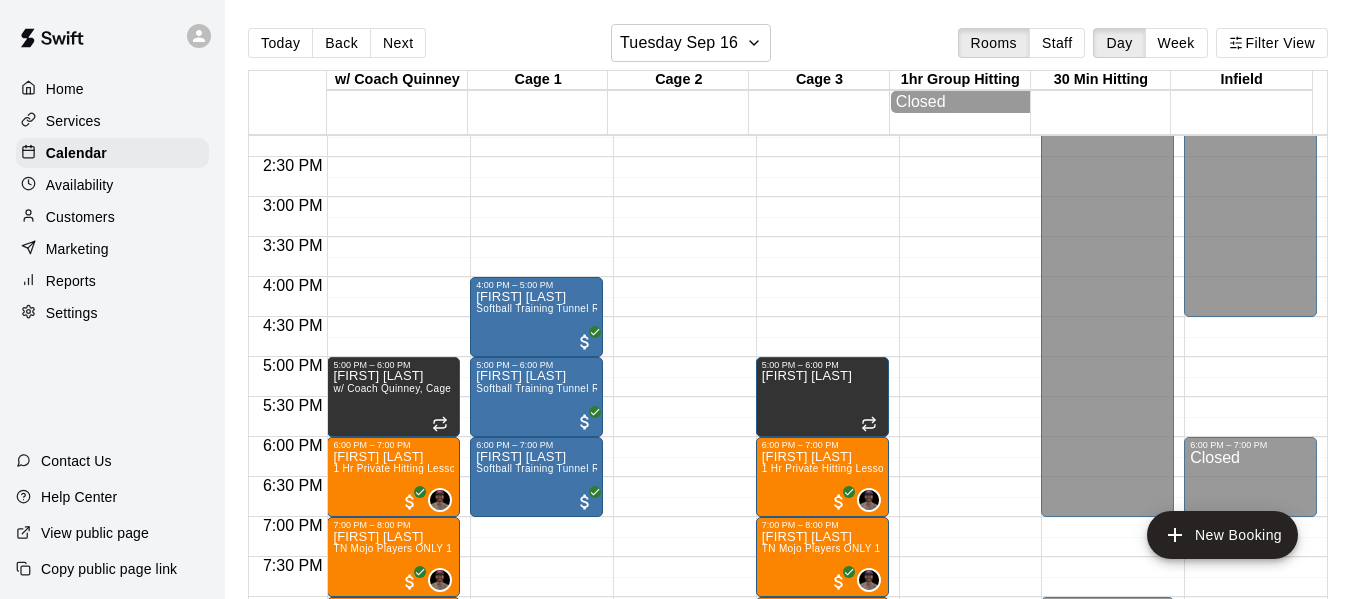 click on "Customers" at bounding box center [80, 217] 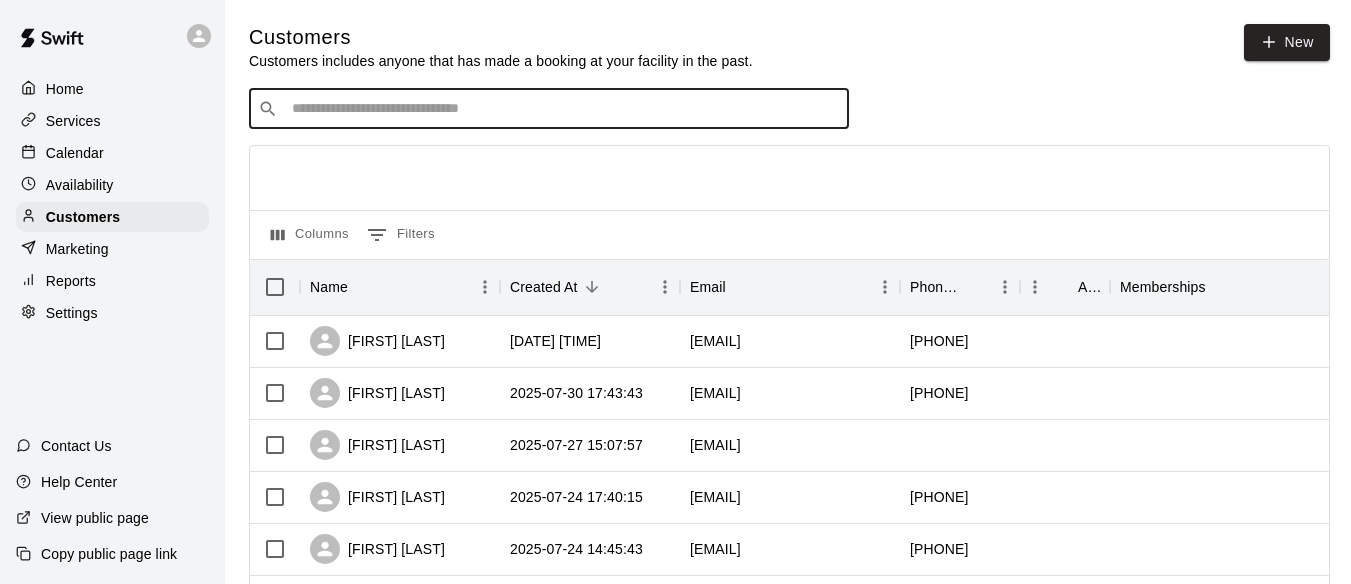 click at bounding box center (563, 109) 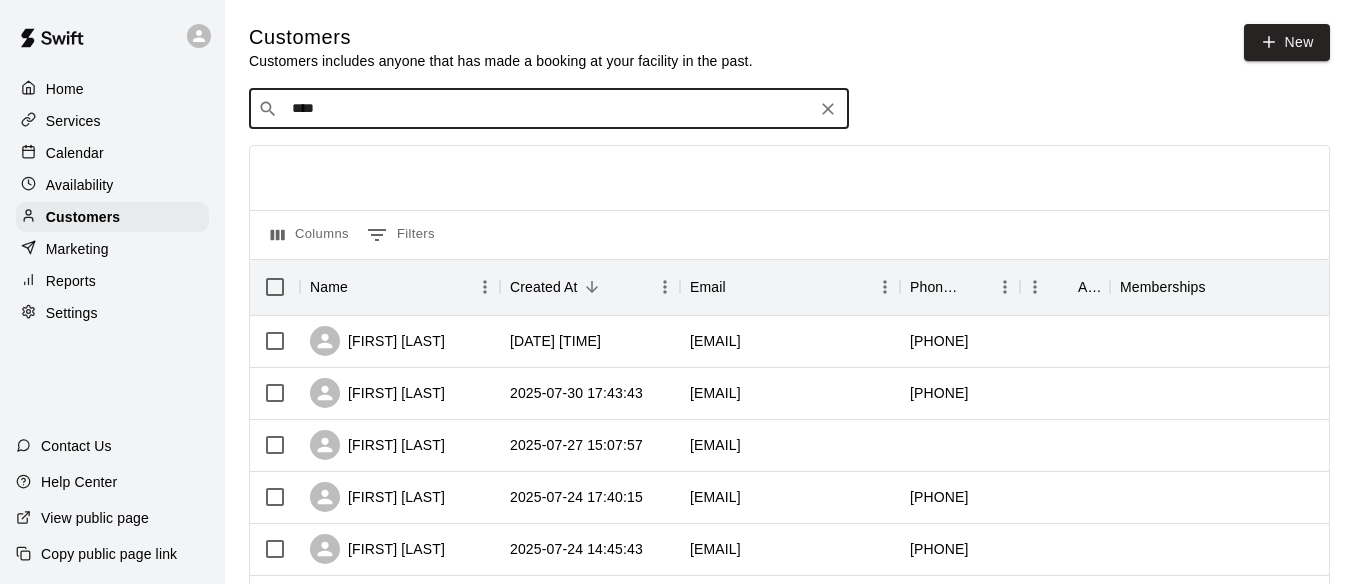 type on "*****" 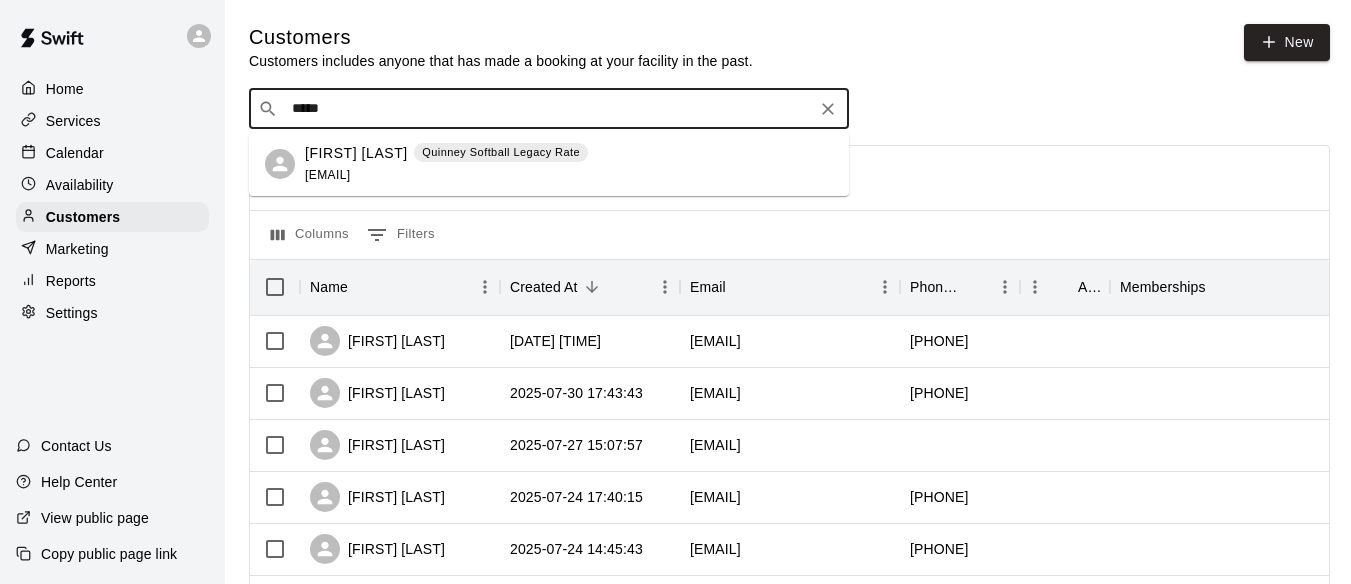 click on "[FIRST] [LAST]" at bounding box center (356, 153) 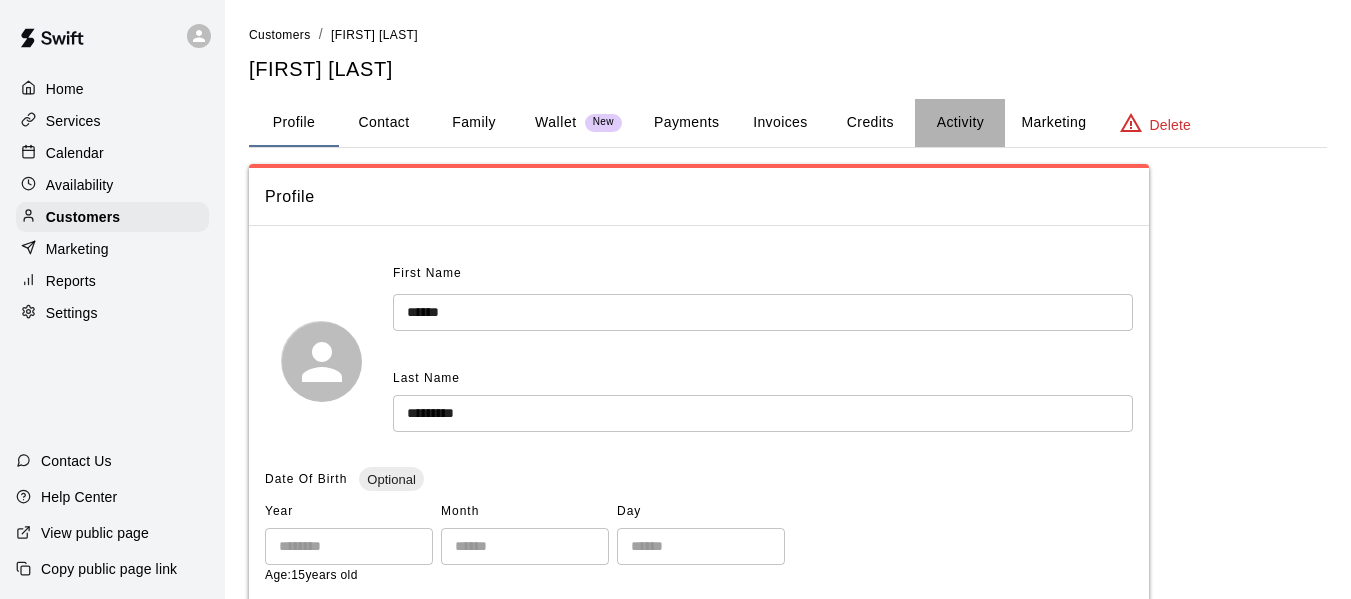click on "Activity" at bounding box center (960, 123) 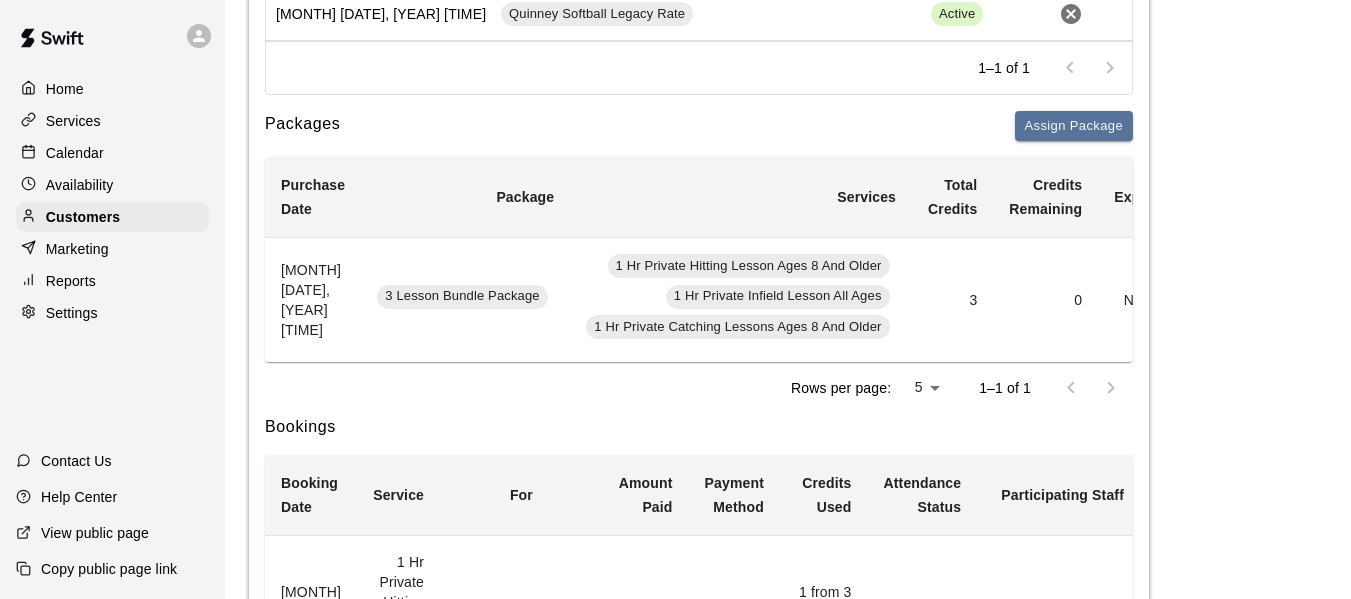 scroll, scrollTop: 333, scrollLeft: 0, axis: vertical 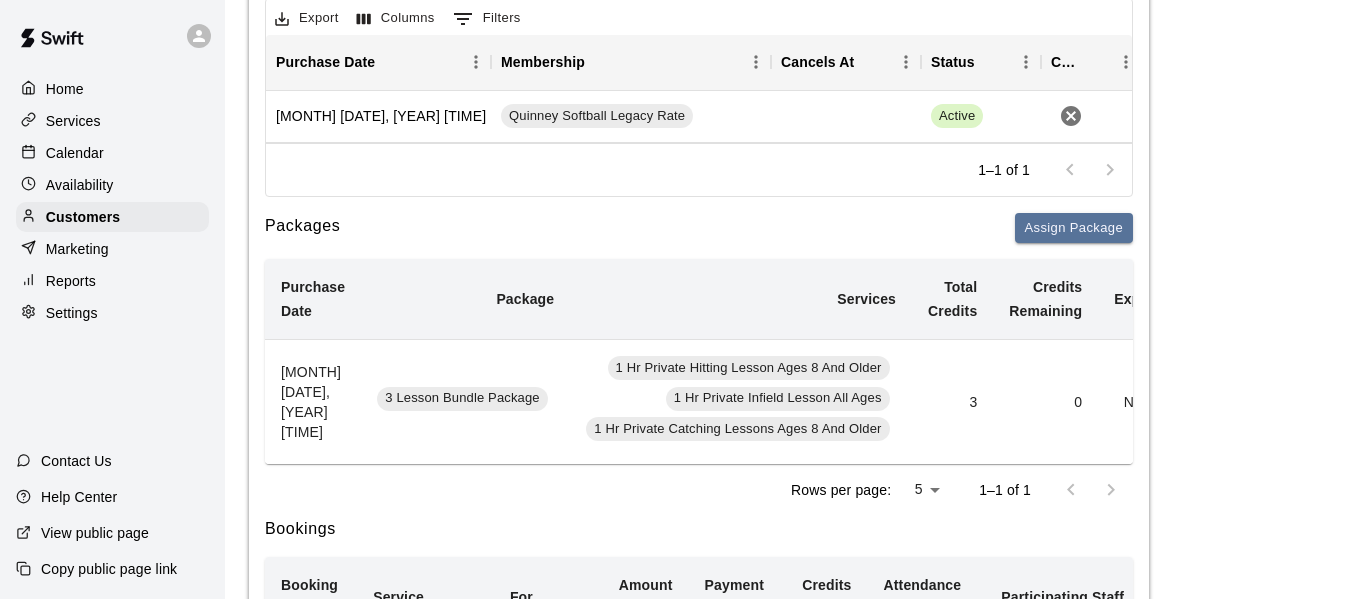 click on "Calendar" at bounding box center [75, 153] 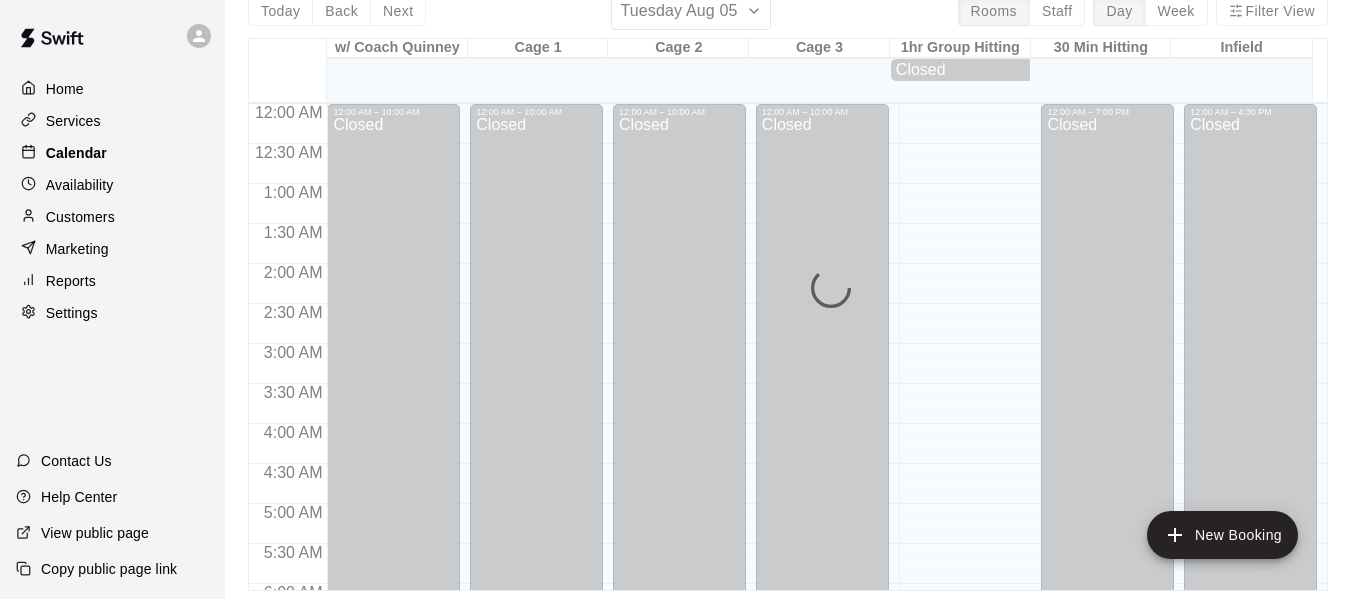 scroll, scrollTop: 0, scrollLeft: 0, axis: both 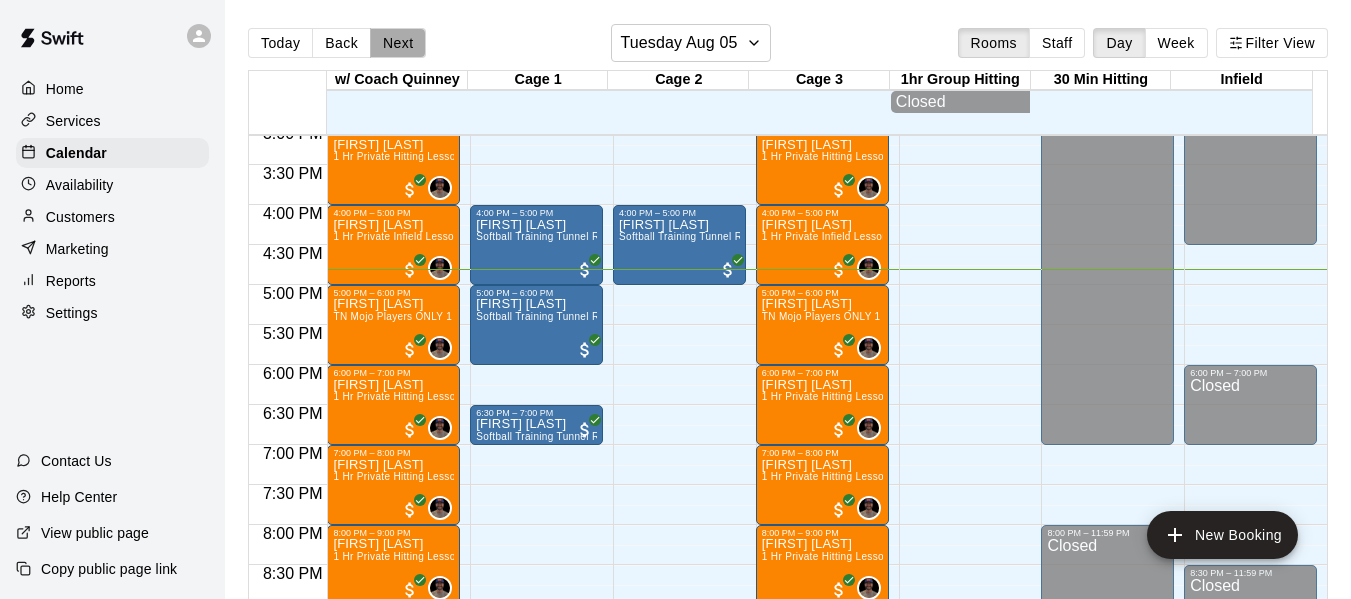 click on "Next" at bounding box center (398, 43) 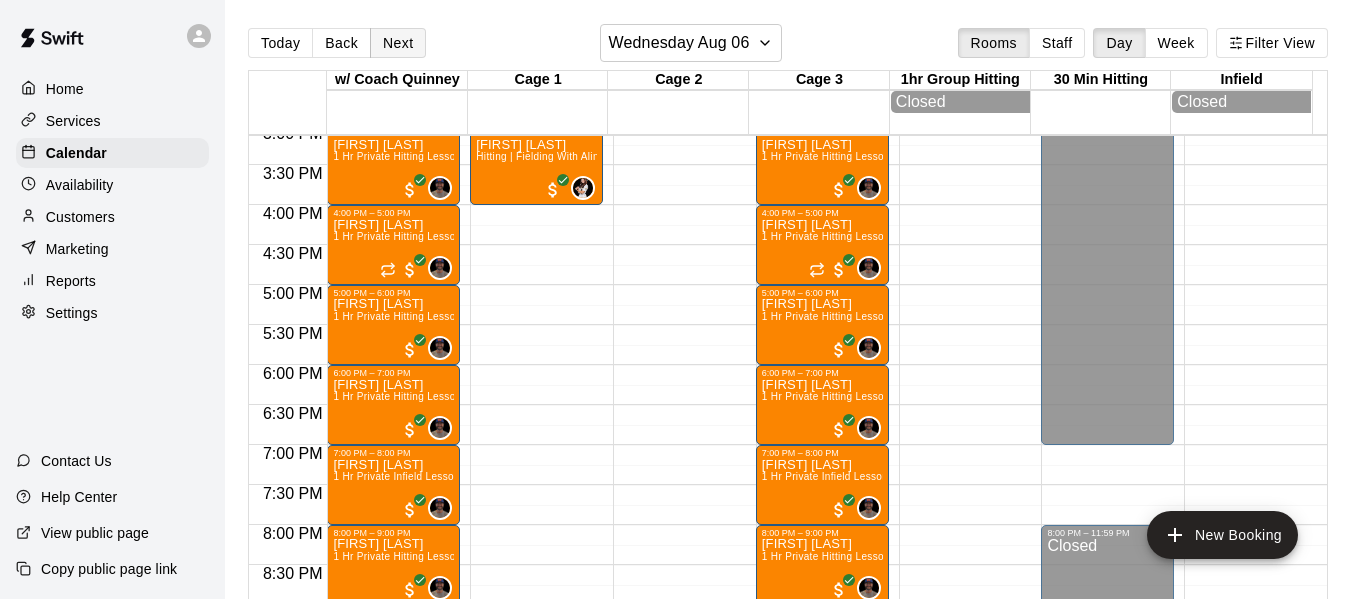 click on "Next" at bounding box center (398, 43) 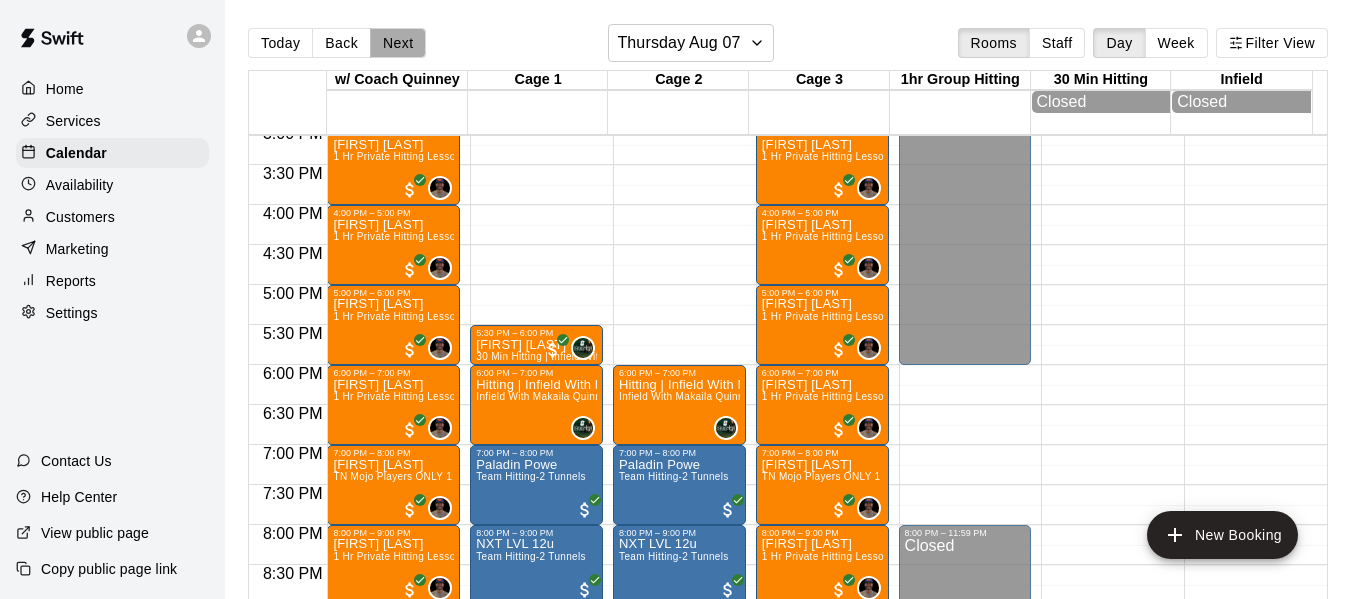 click on "Next" at bounding box center (398, 43) 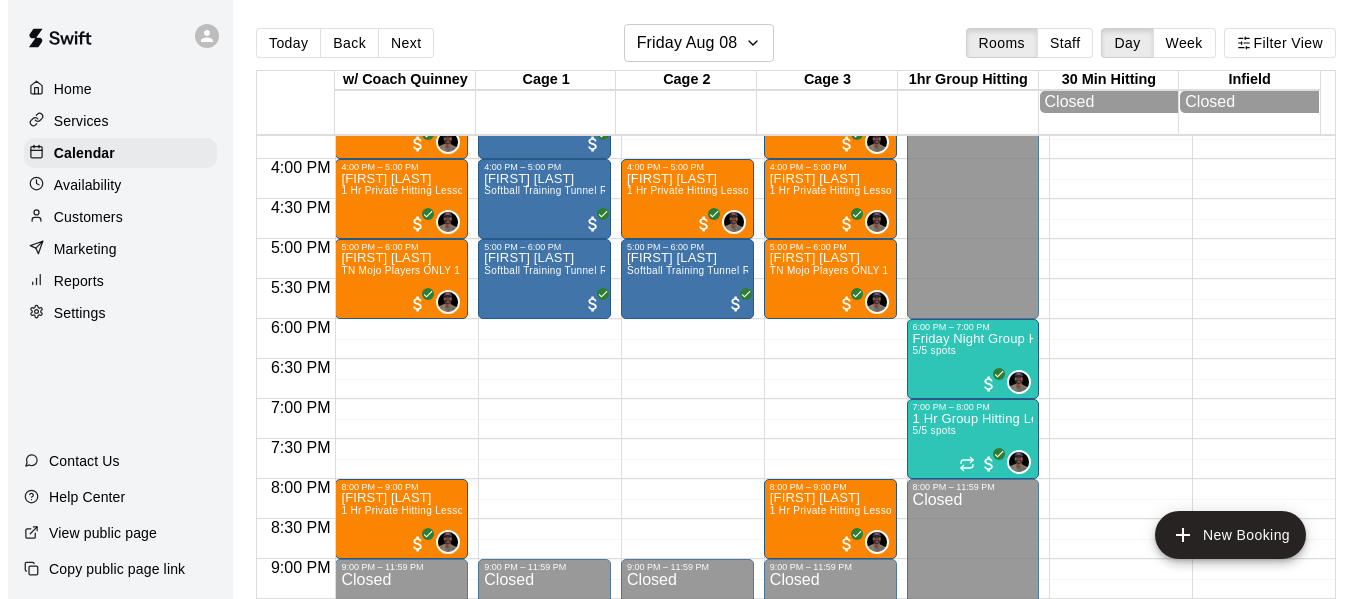 scroll, scrollTop: 1277, scrollLeft: 0, axis: vertical 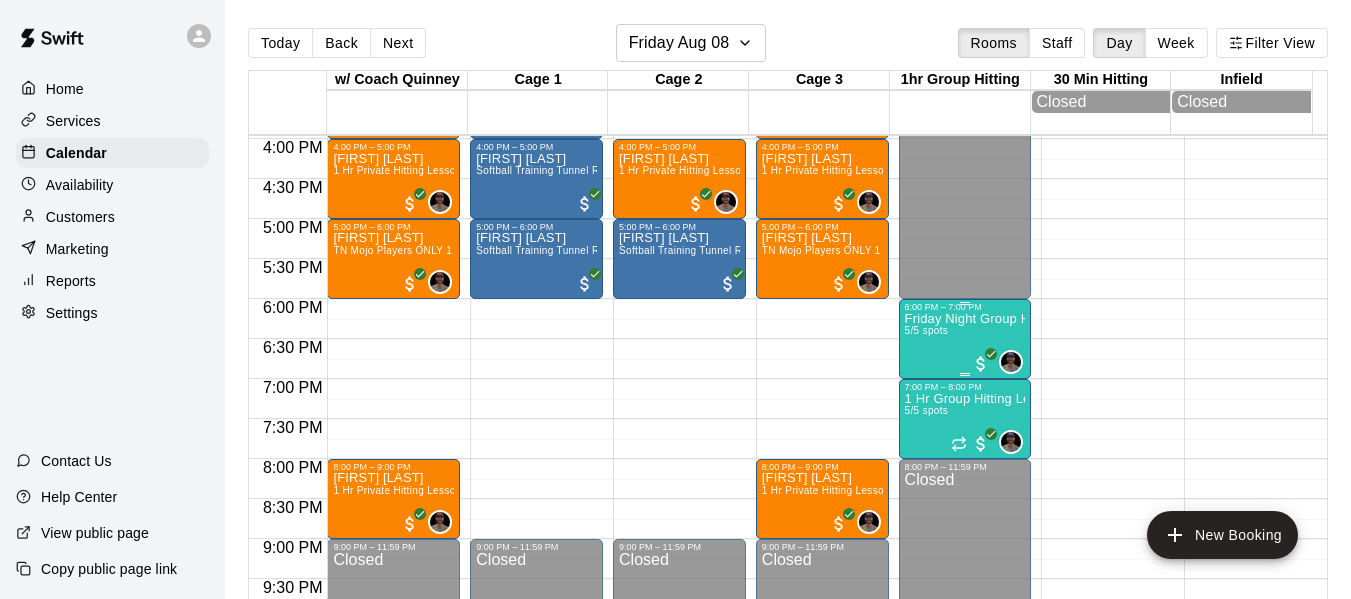 click on "Friday Night Group Hitting High School Ages" at bounding box center (965, 319) 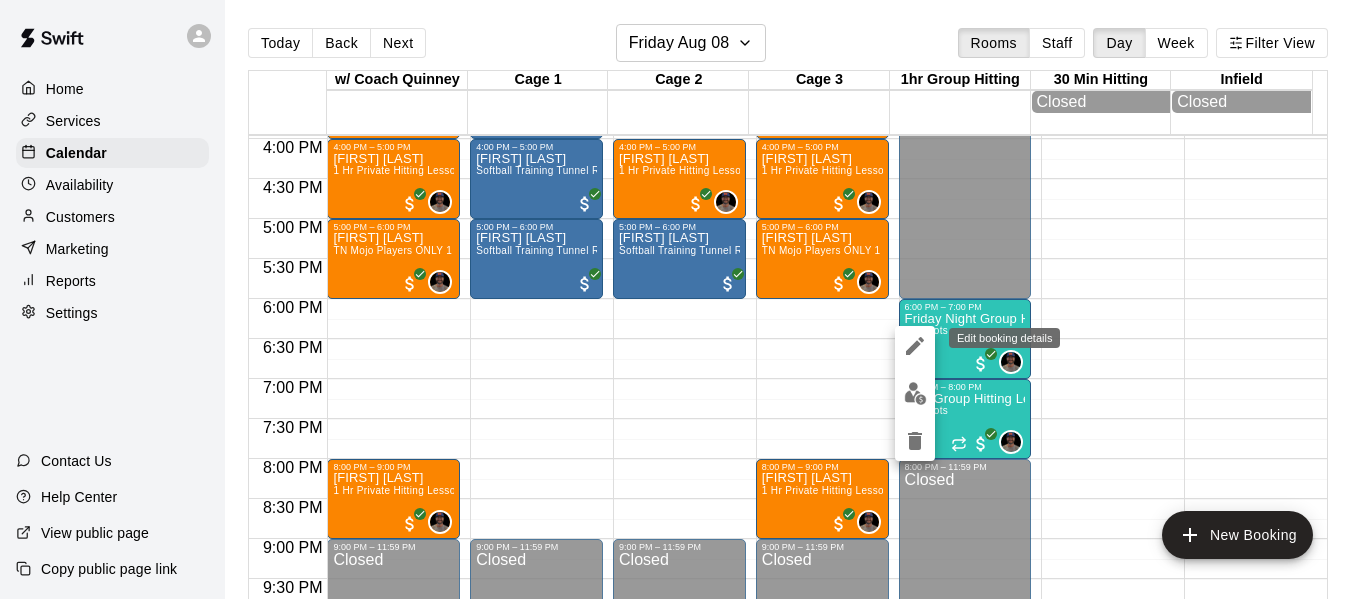 click 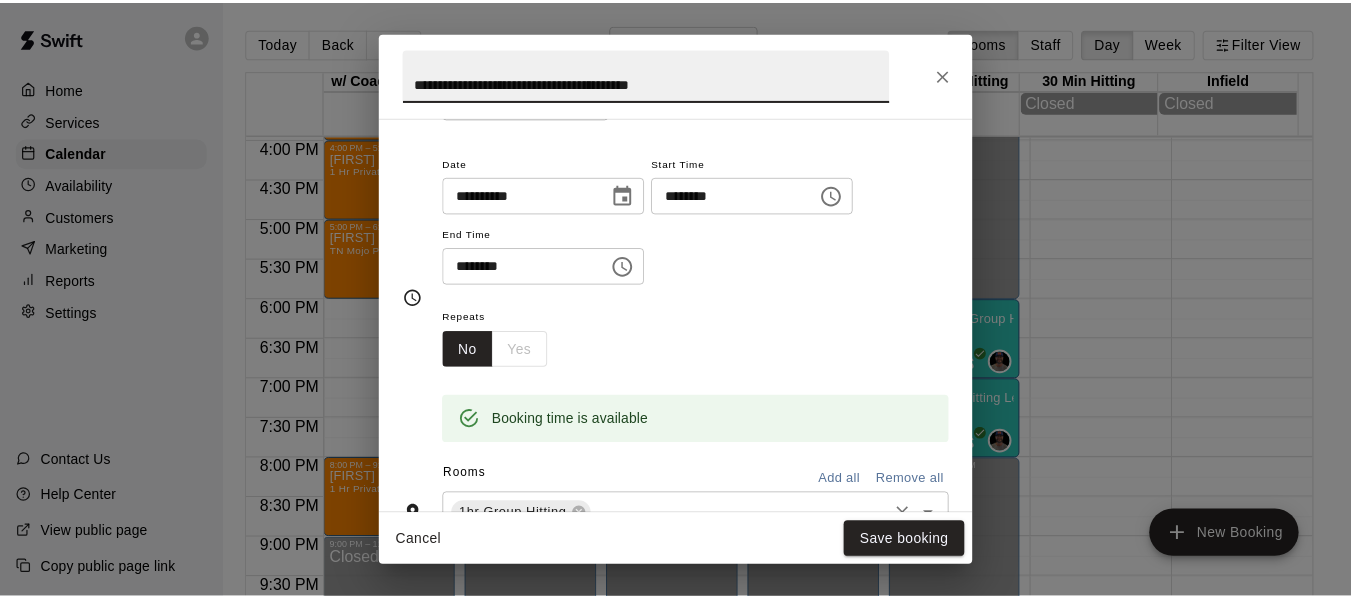scroll, scrollTop: 300, scrollLeft: 0, axis: vertical 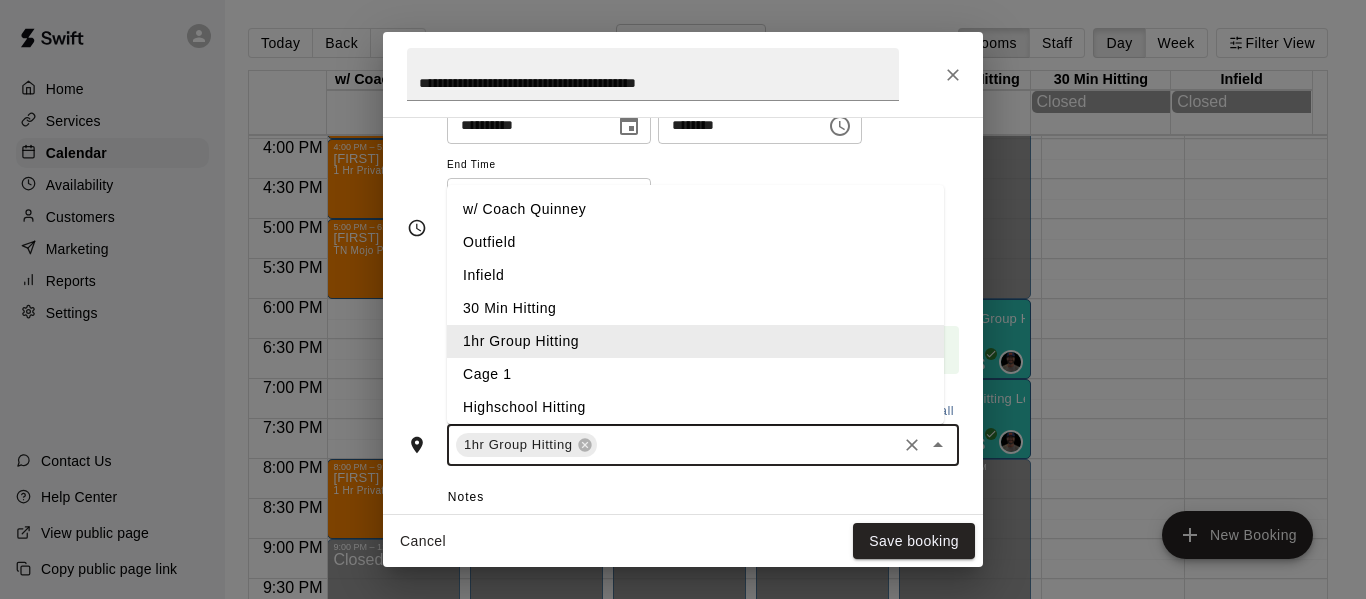 click at bounding box center [747, 445] 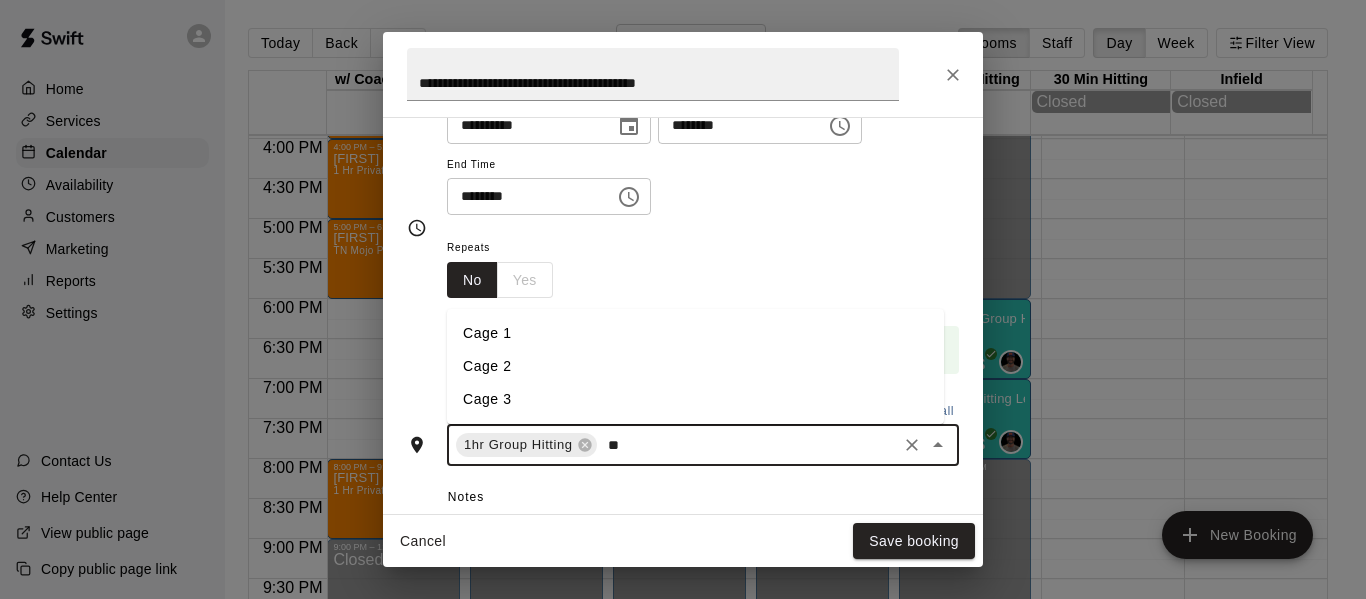 type on "*" 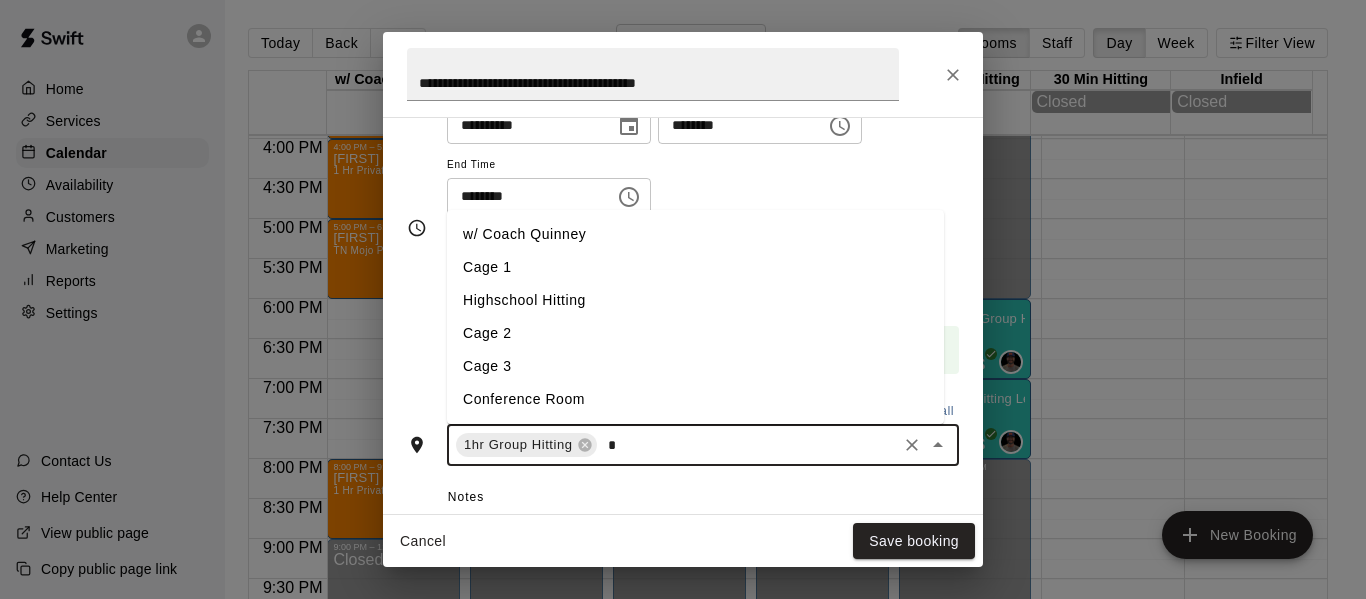 type 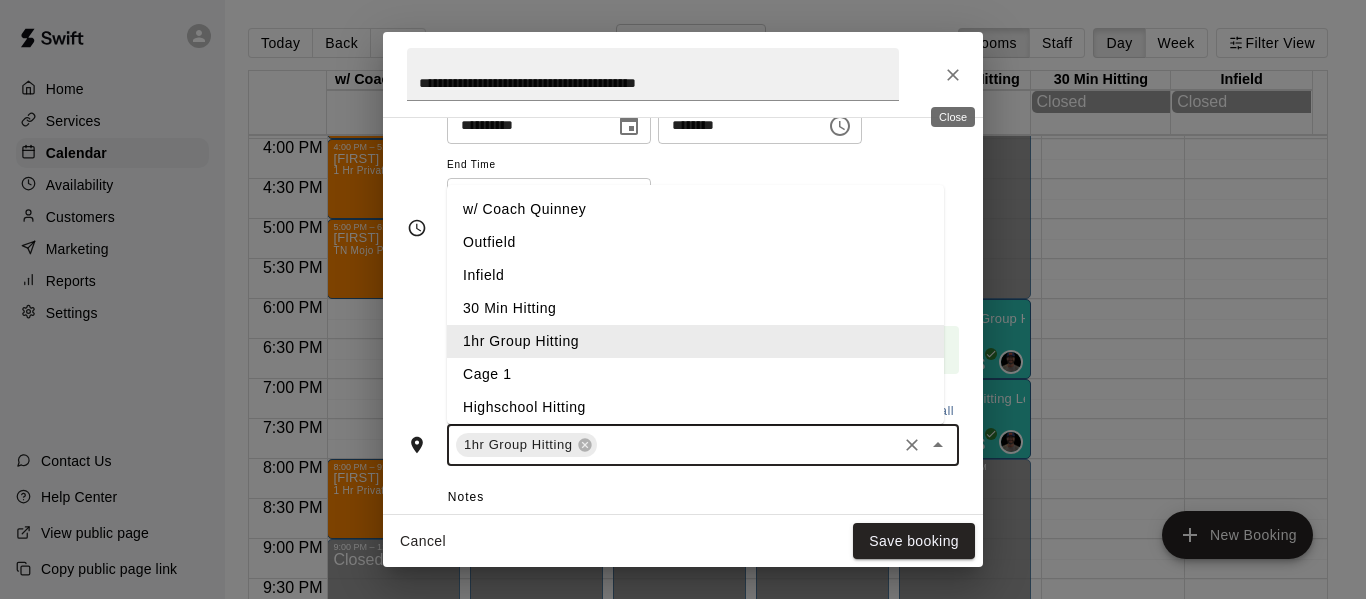click 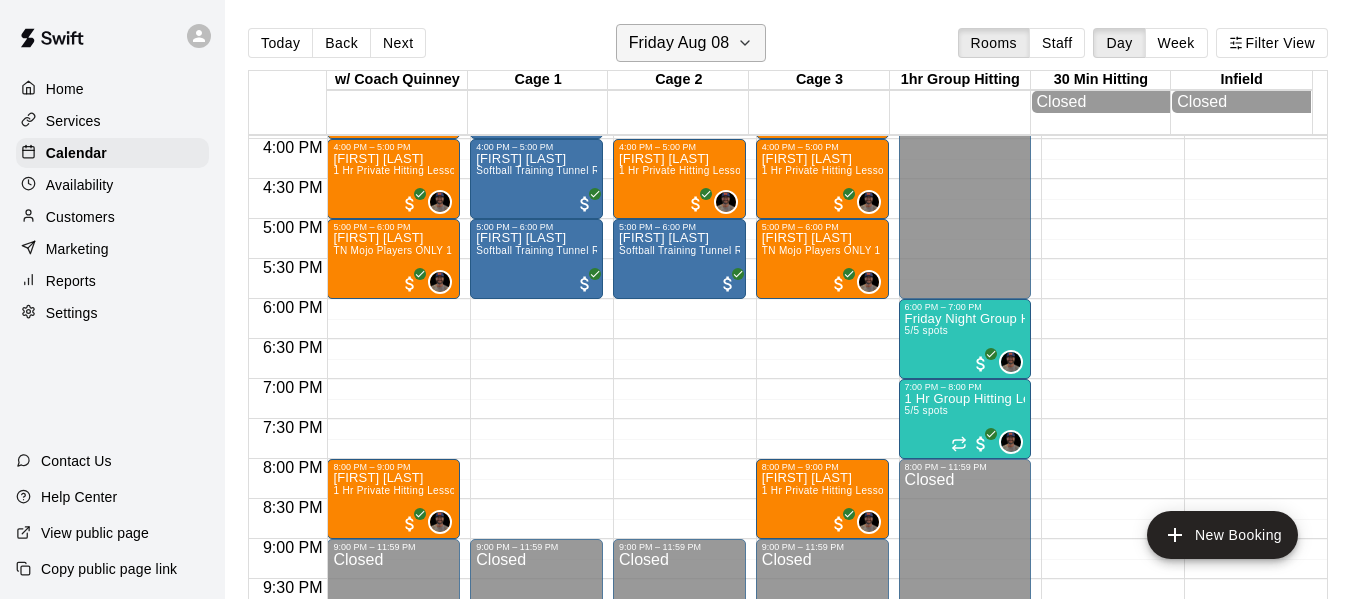 click on "Friday Aug 08" at bounding box center [691, 43] 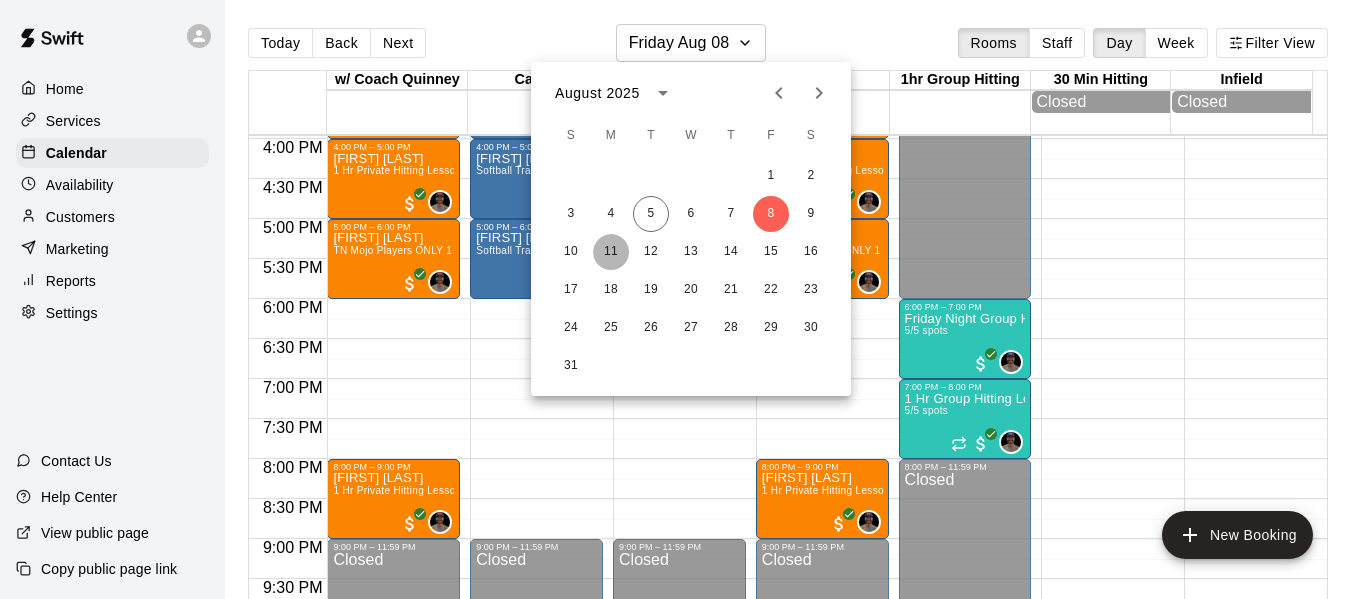 click on "11" at bounding box center [611, 252] 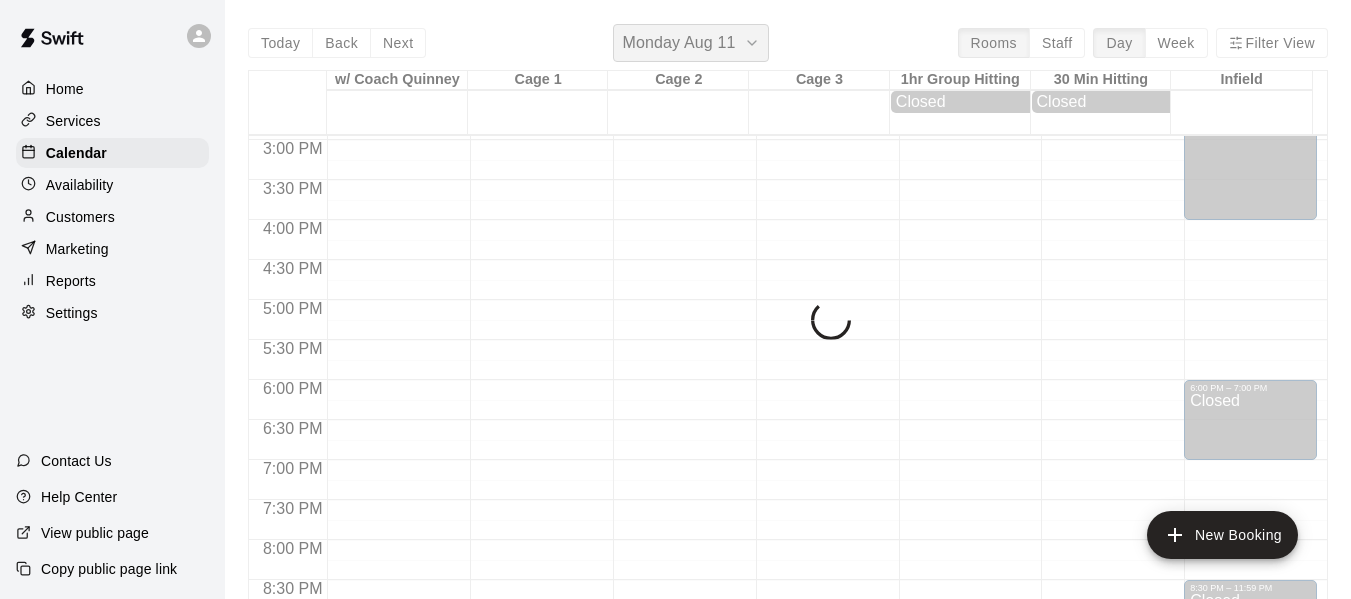 scroll, scrollTop: 1177, scrollLeft: 0, axis: vertical 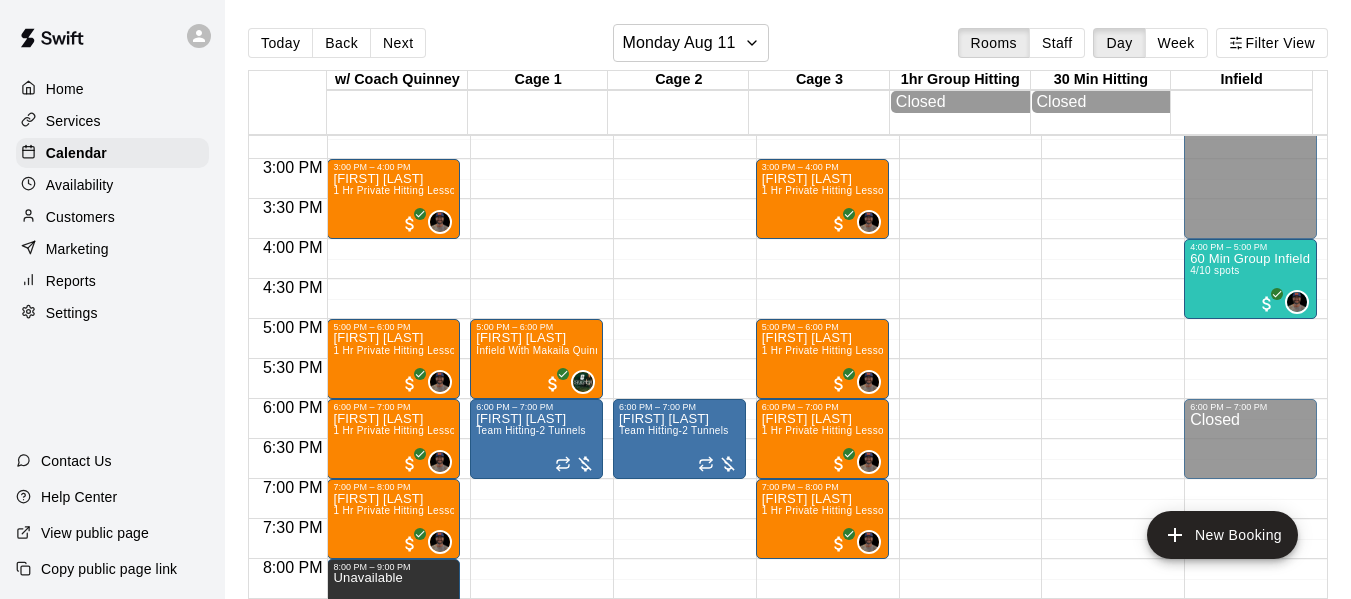 click on "Availability" at bounding box center (80, 185) 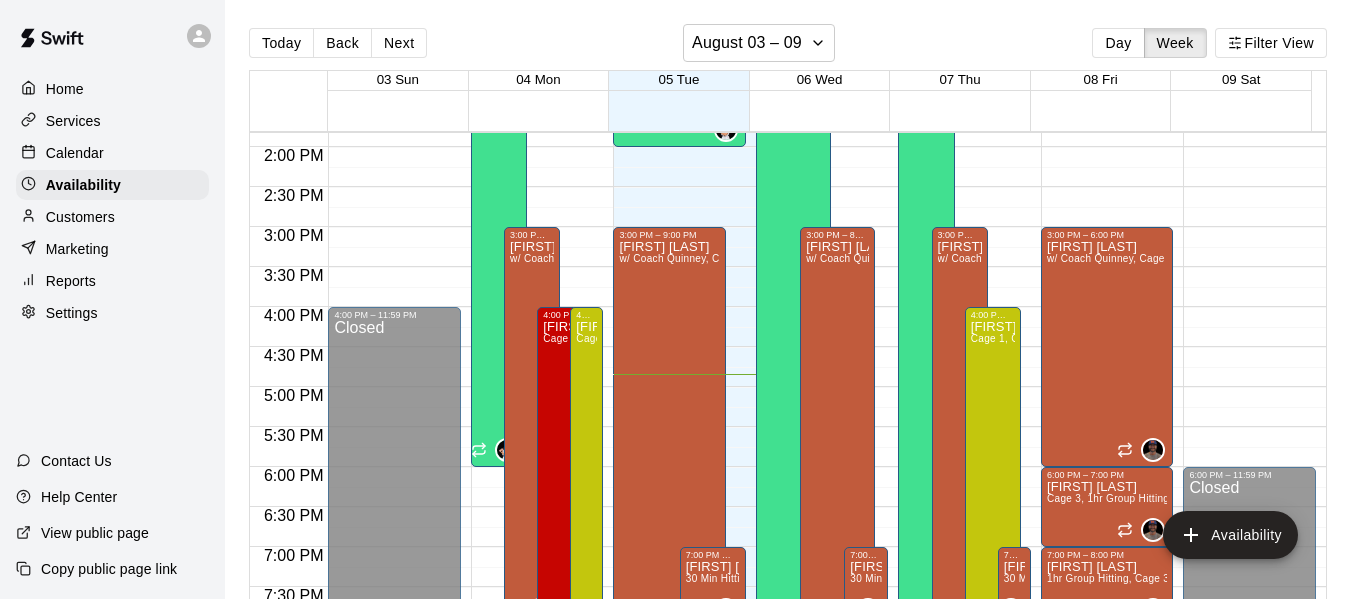 scroll, scrollTop: 1047, scrollLeft: 0, axis: vertical 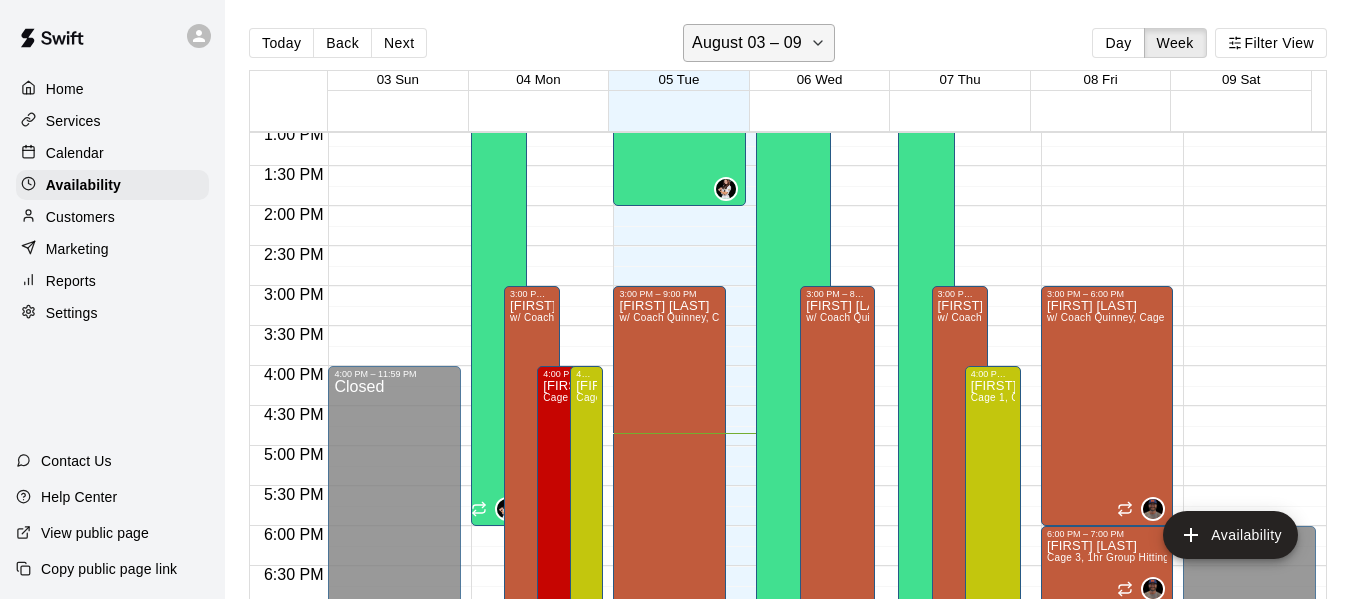 click 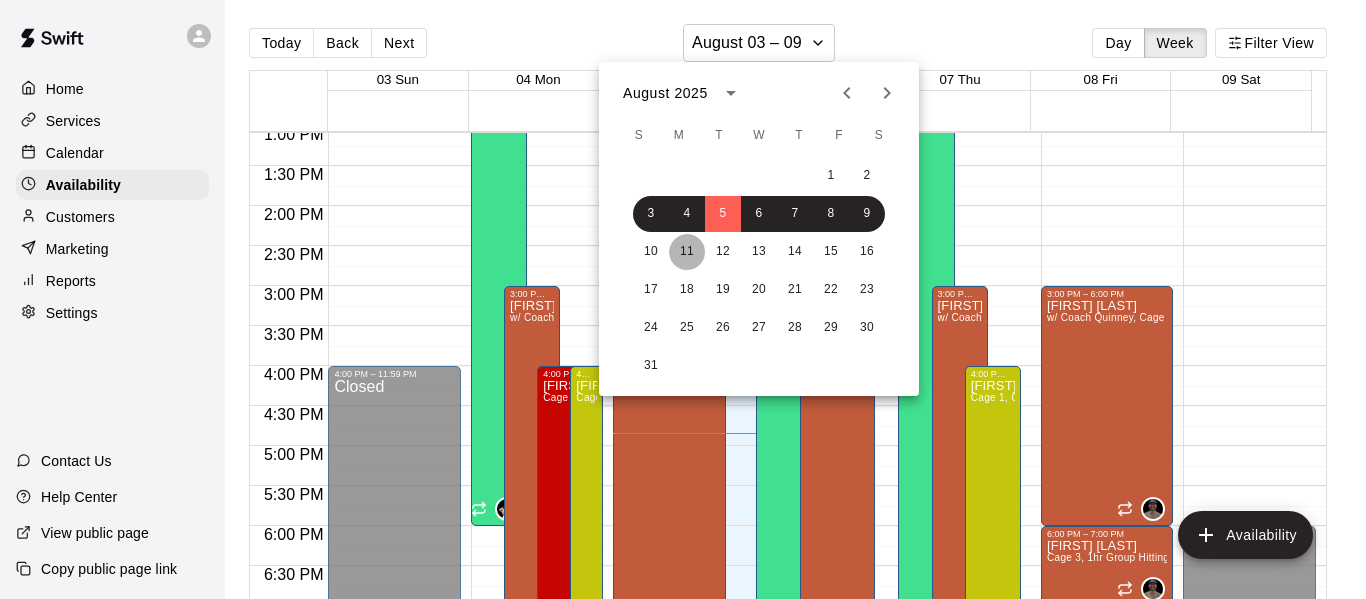 click on "11" at bounding box center (687, 252) 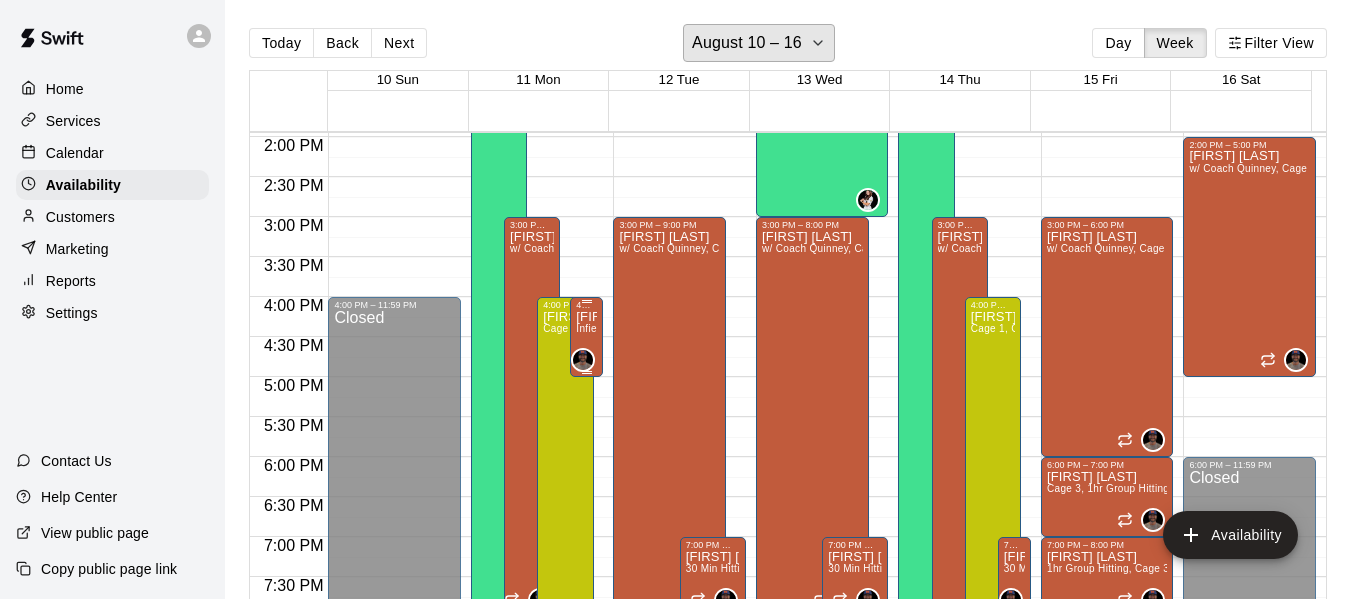 scroll, scrollTop: 1147, scrollLeft: 0, axis: vertical 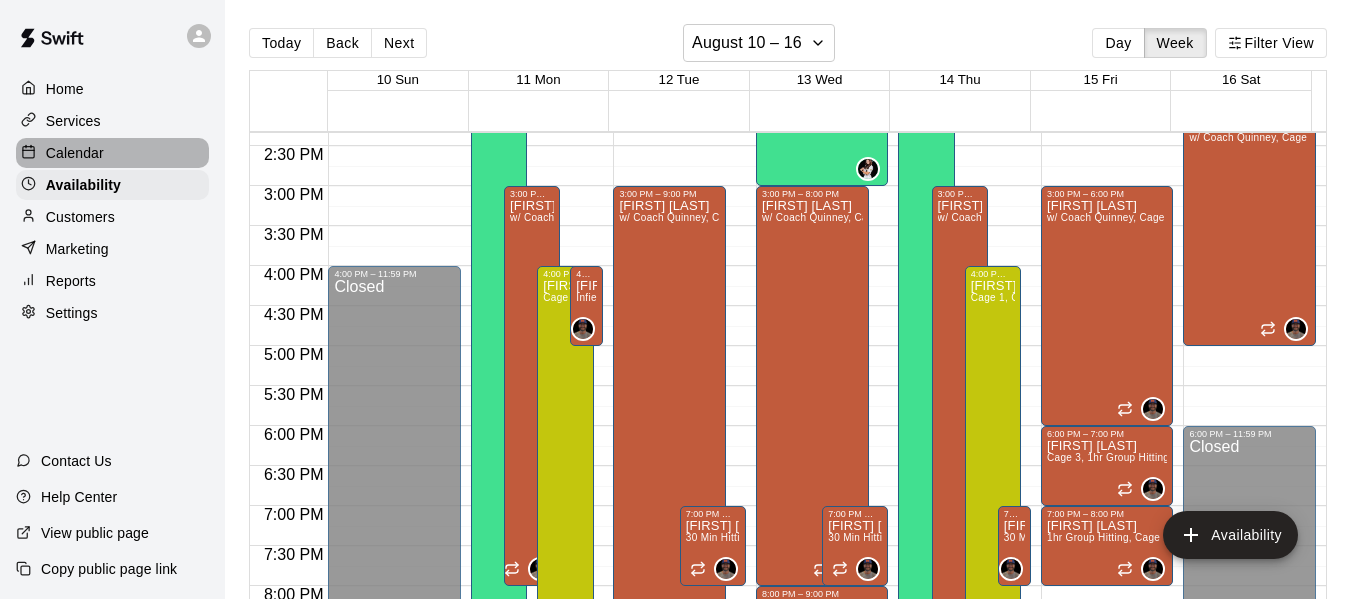 click on "Calendar" at bounding box center [75, 153] 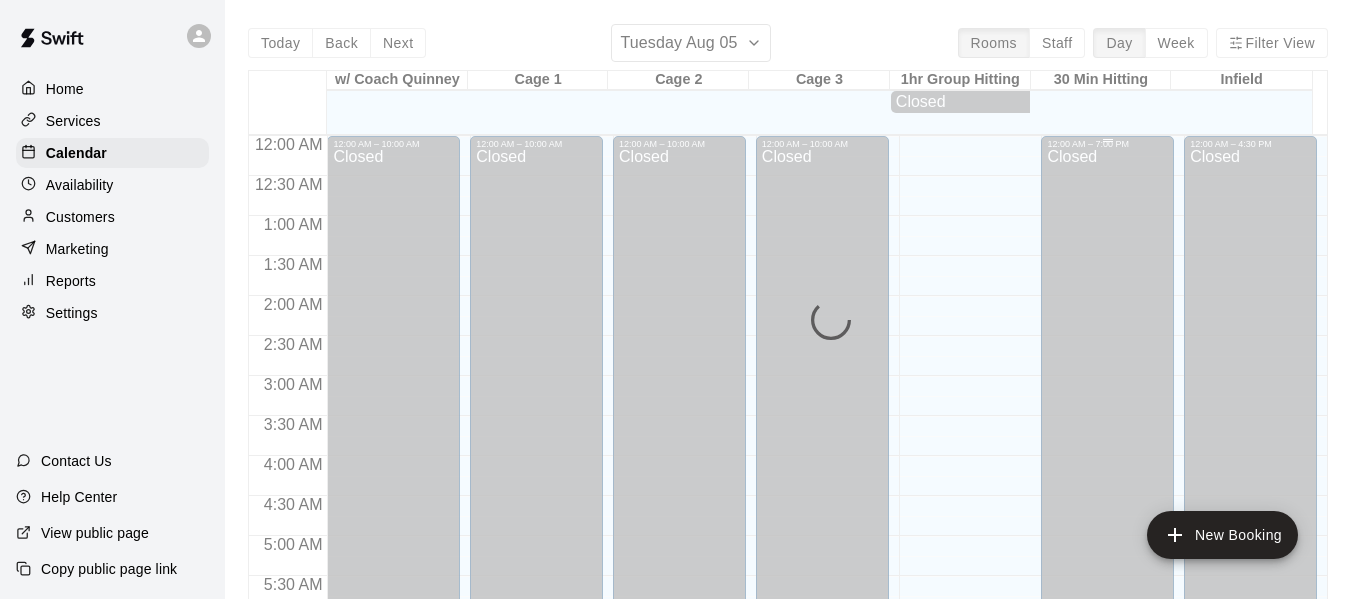 scroll, scrollTop: 1348, scrollLeft: 0, axis: vertical 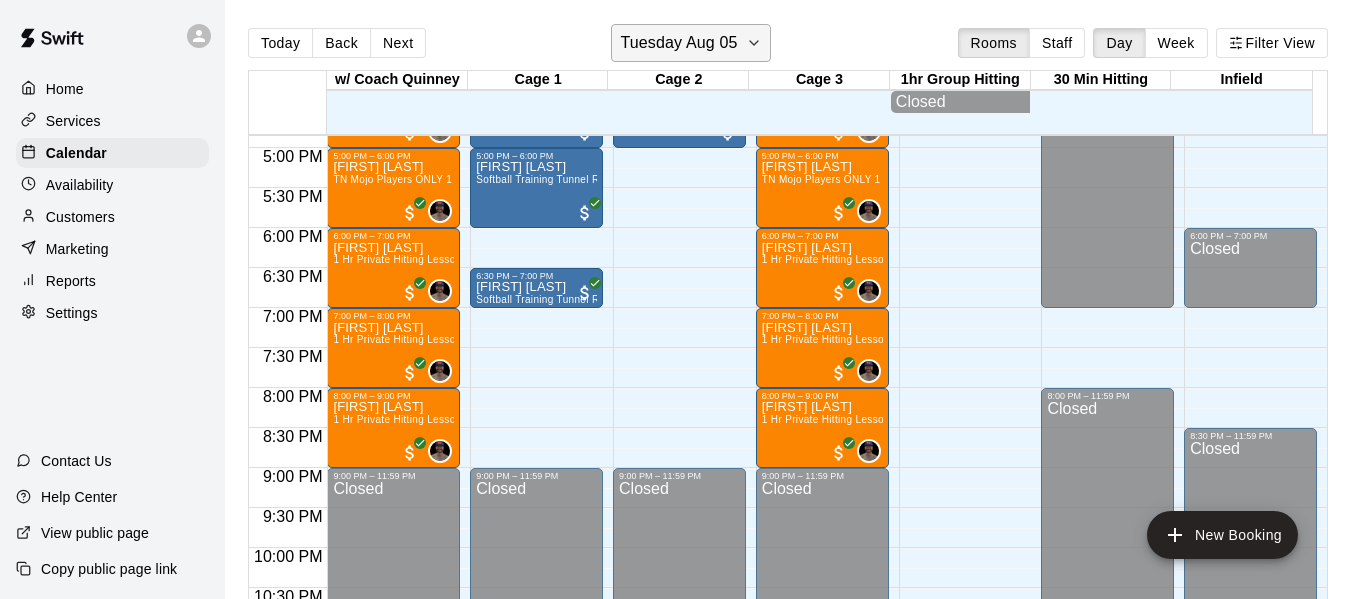 click 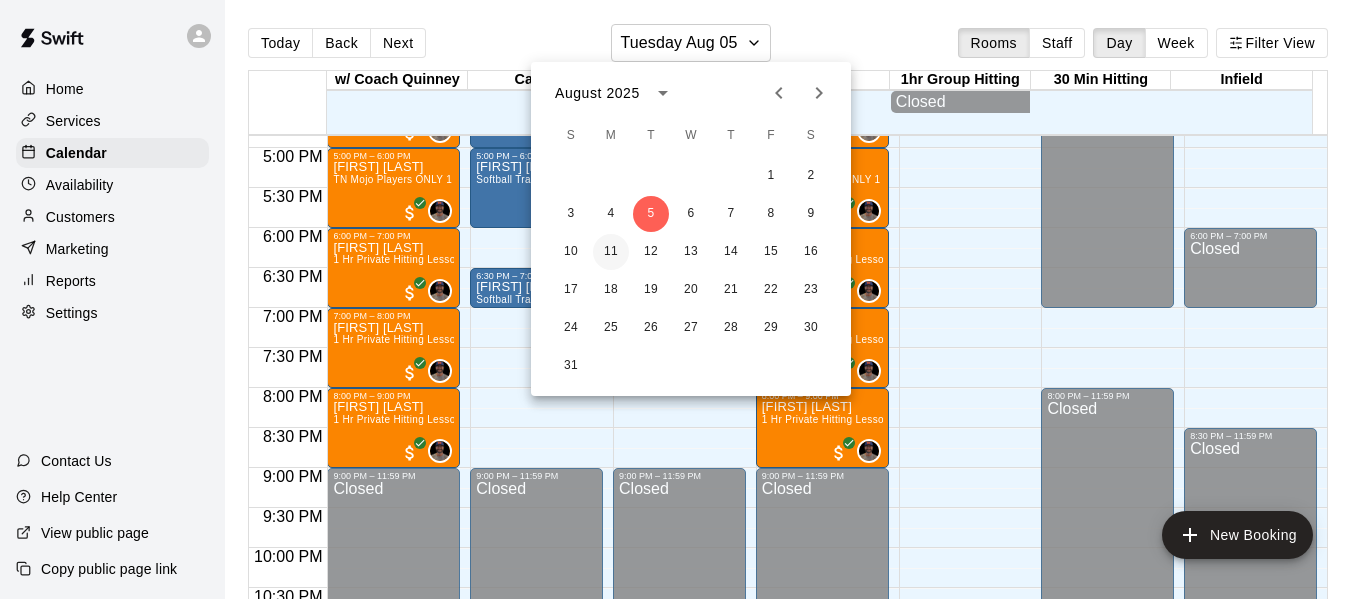 click on "11" at bounding box center [611, 252] 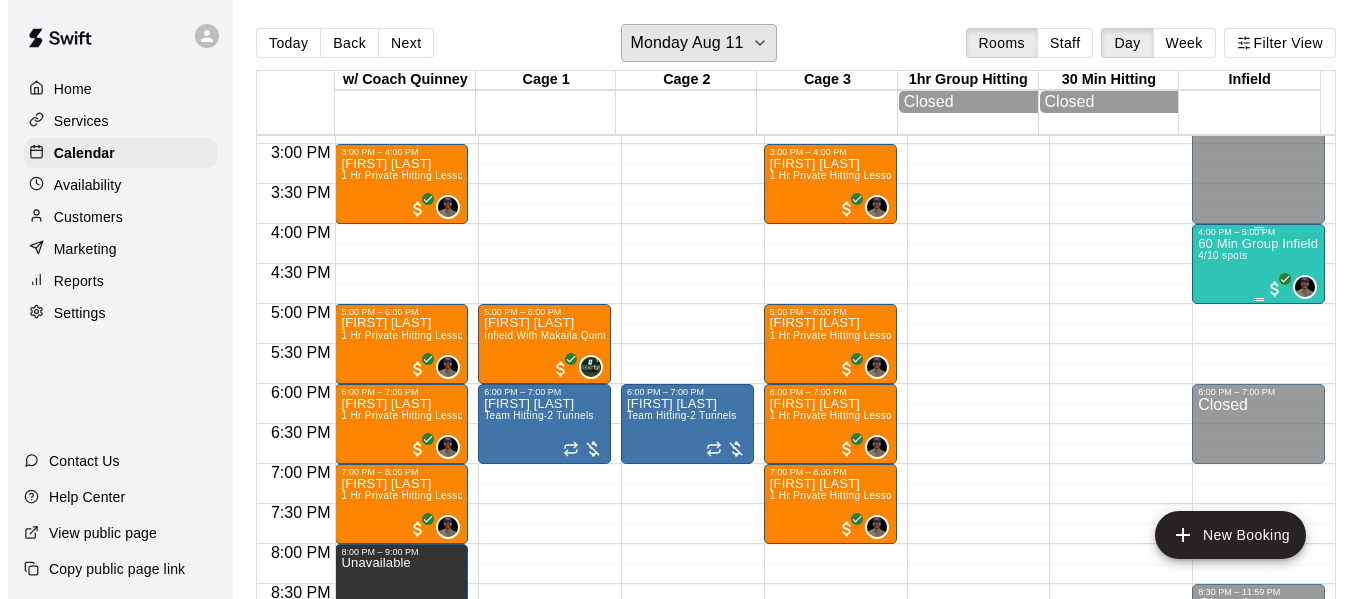 scroll, scrollTop: 1181, scrollLeft: 0, axis: vertical 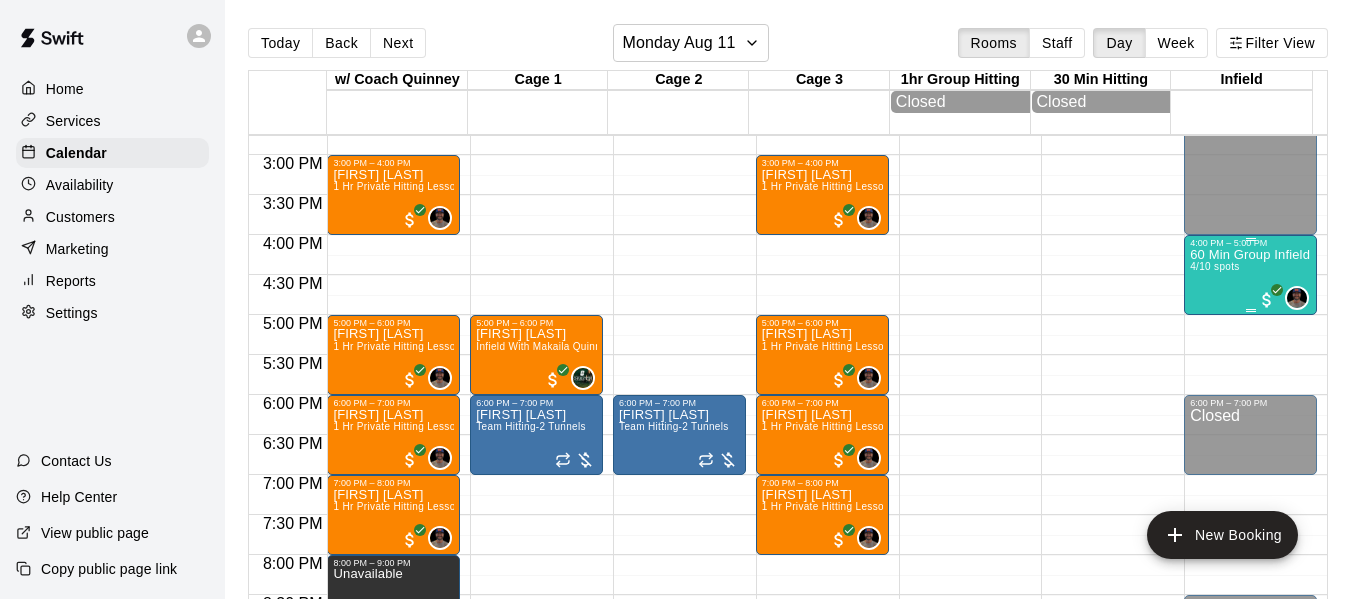 click on "60 Min Group Infield Training 12u And Older 4/10 spots" at bounding box center [1250, 547] 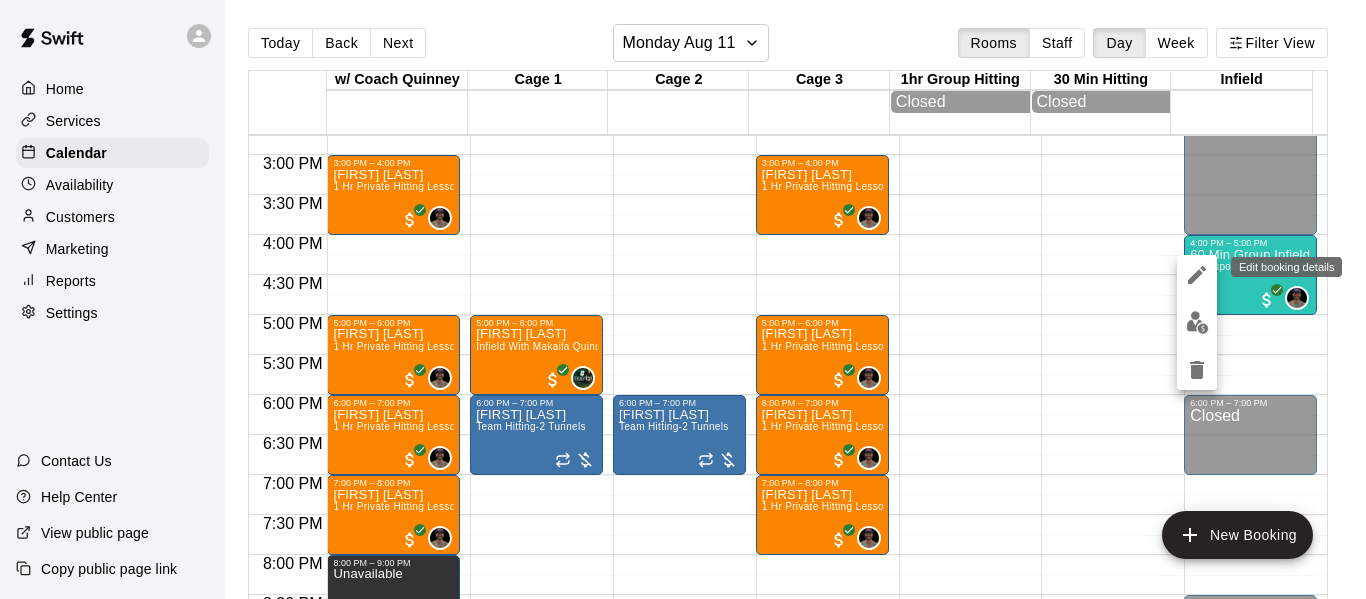 click 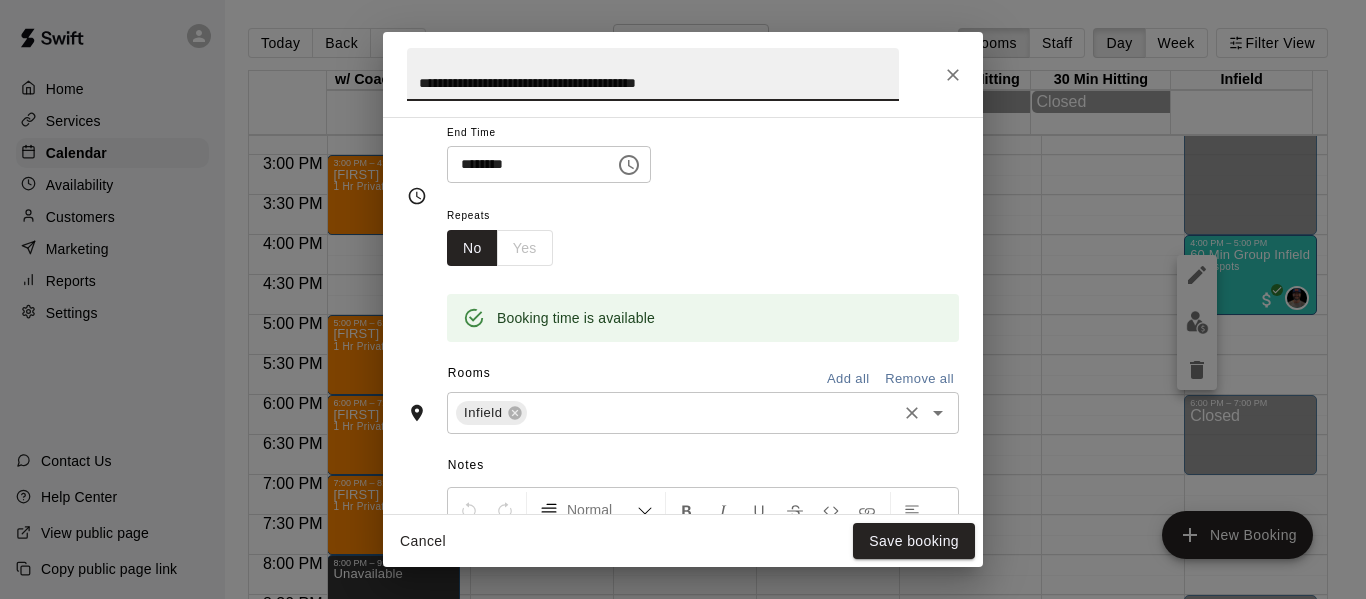 scroll, scrollTop: 400, scrollLeft: 0, axis: vertical 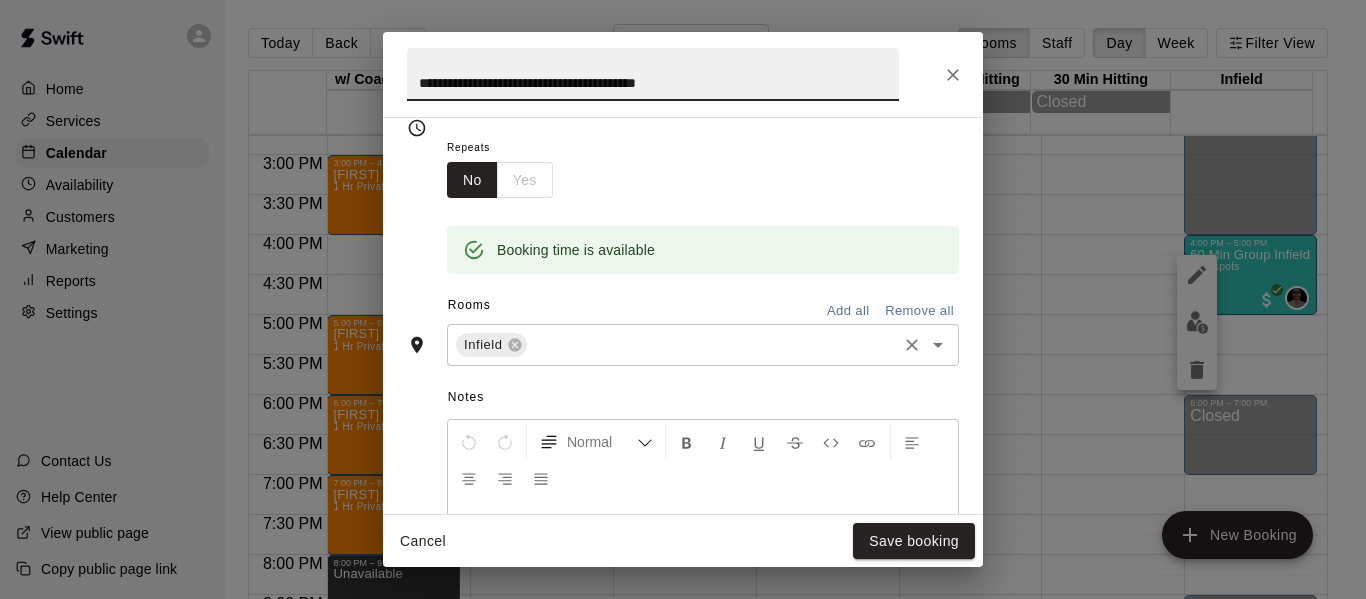 click at bounding box center (712, 345) 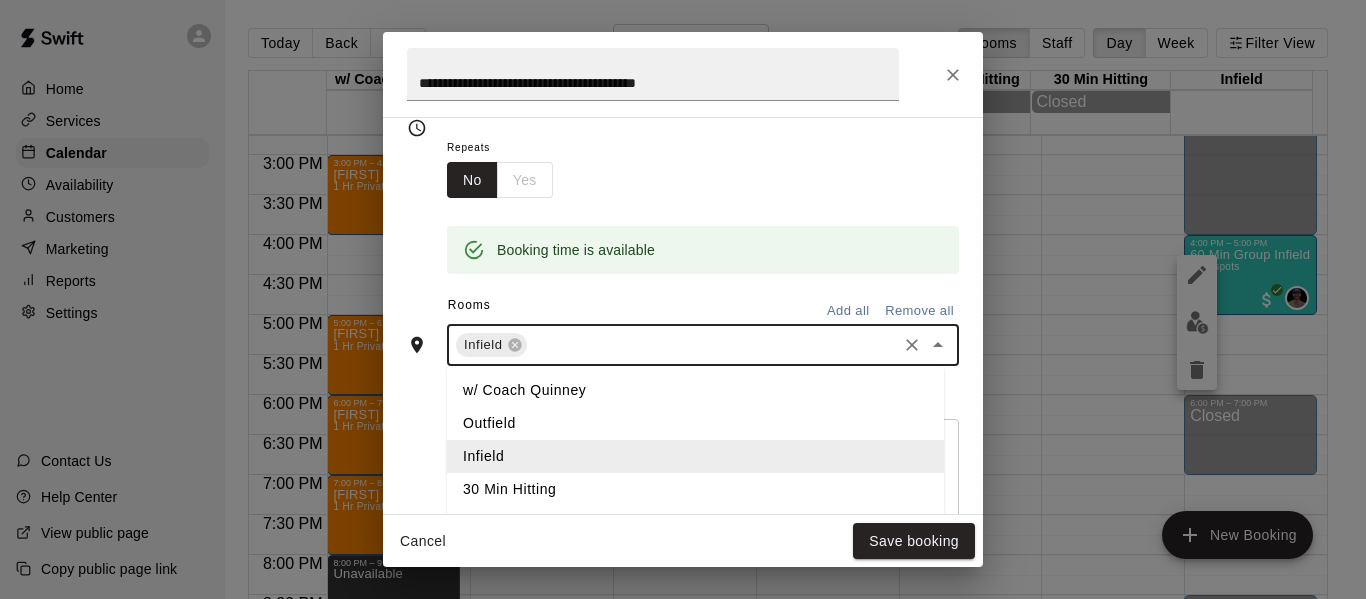 click on "w/ Coach Quinney" at bounding box center [695, 390] 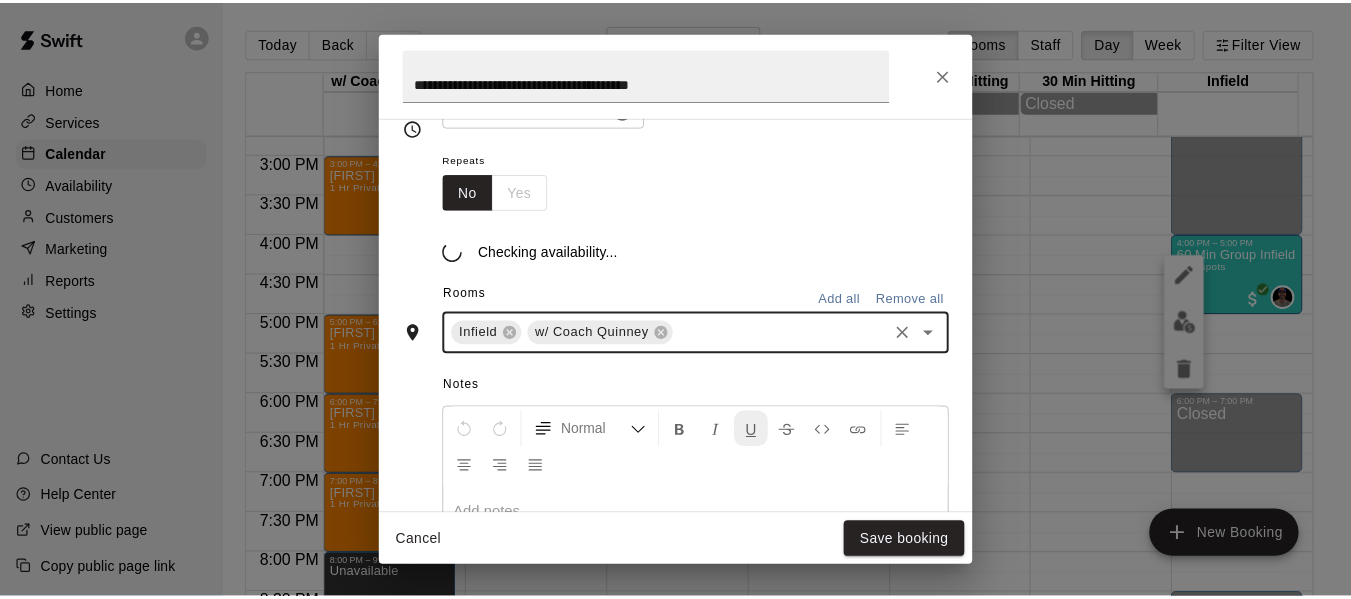 scroll, scrollTop: 400, scrollLeft: 0, axis: vertical 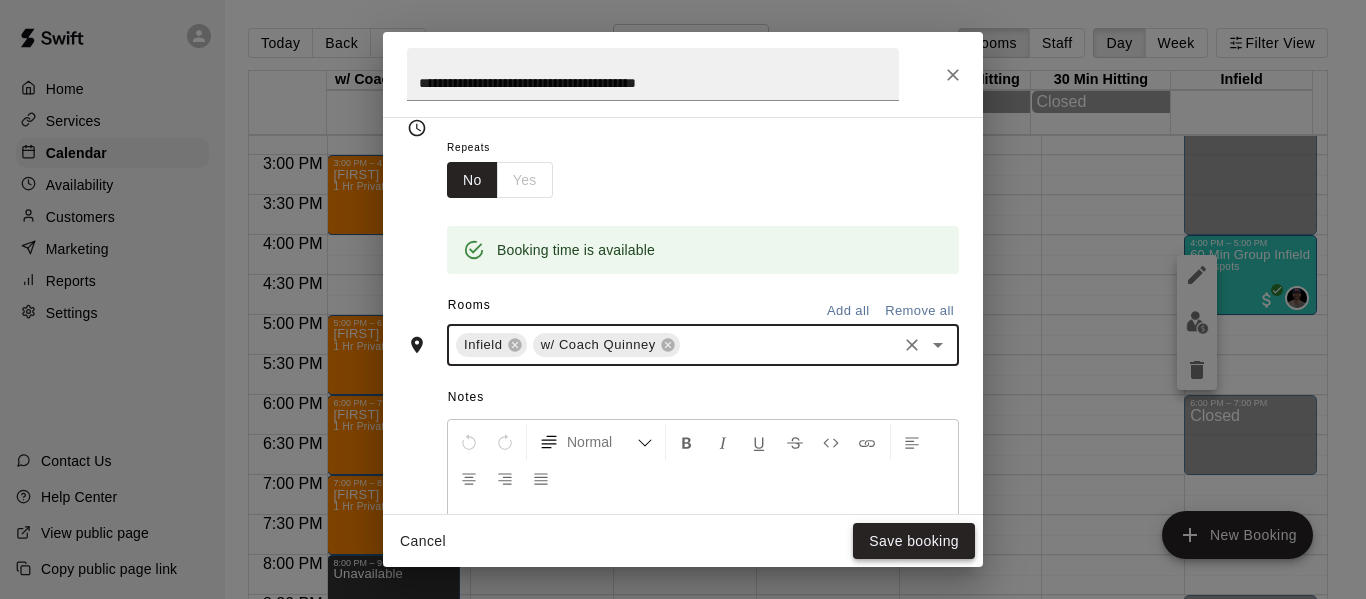 click on "Save booking" at bounding box center (914, 541) 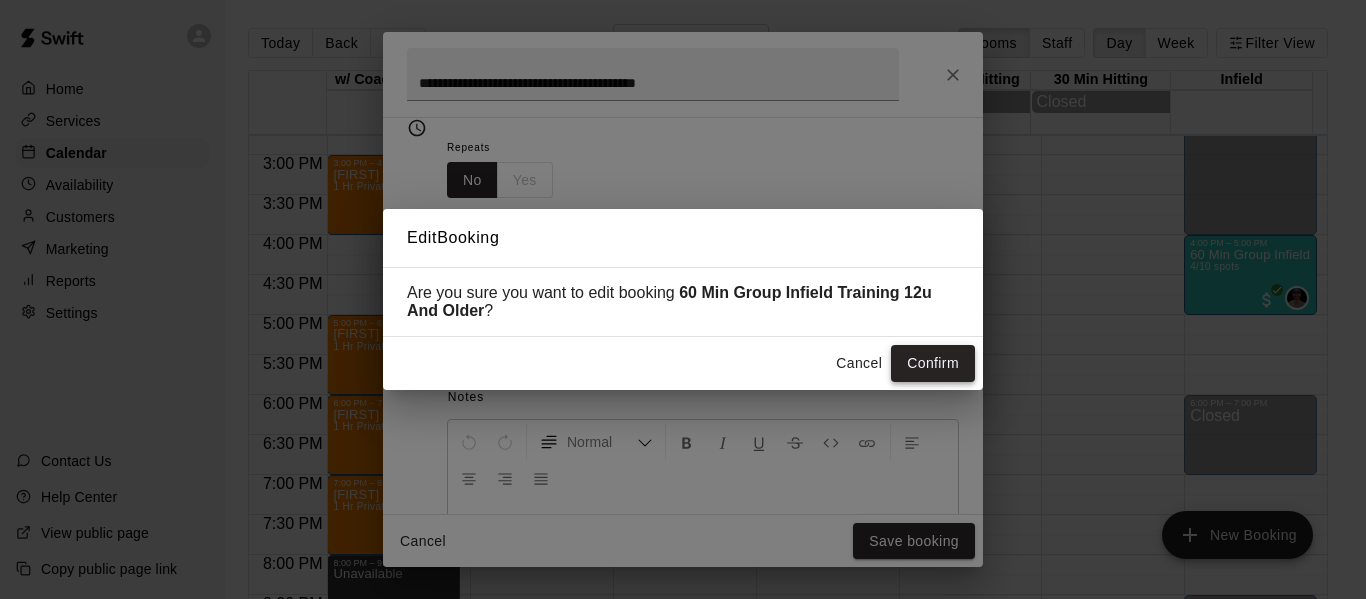 click on "Confirm" at bounding box center (933, 363) 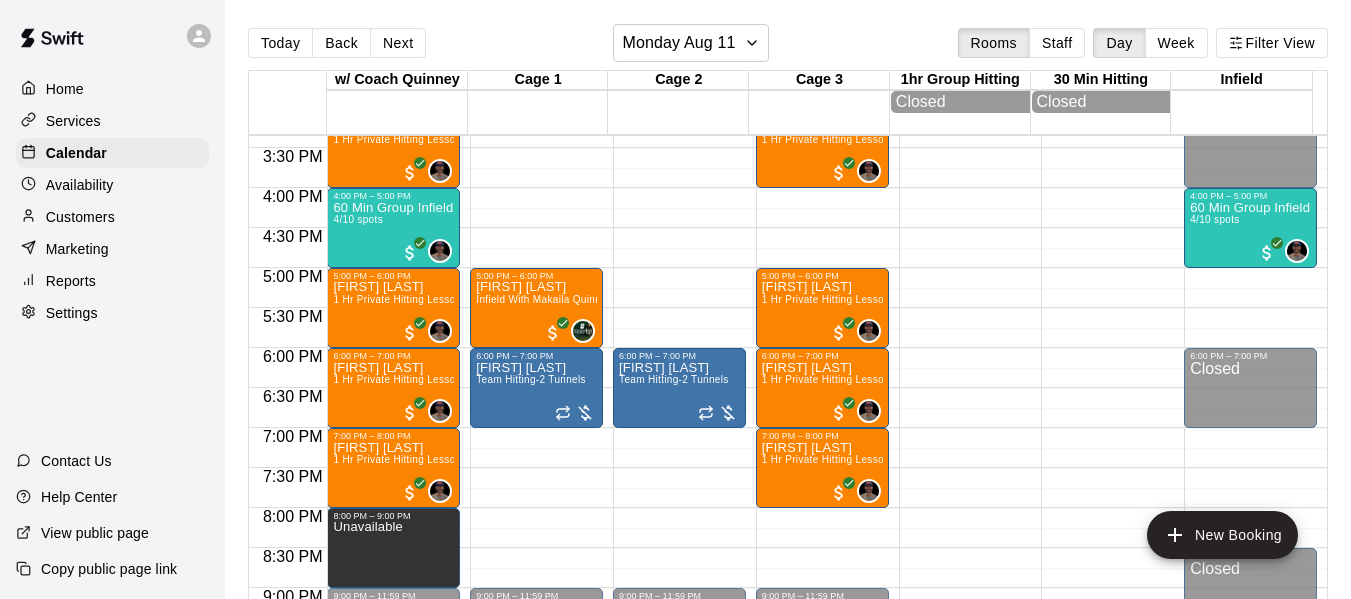 scroll, scrollTop: 1281, scrollLeft: 0, axis: vertical 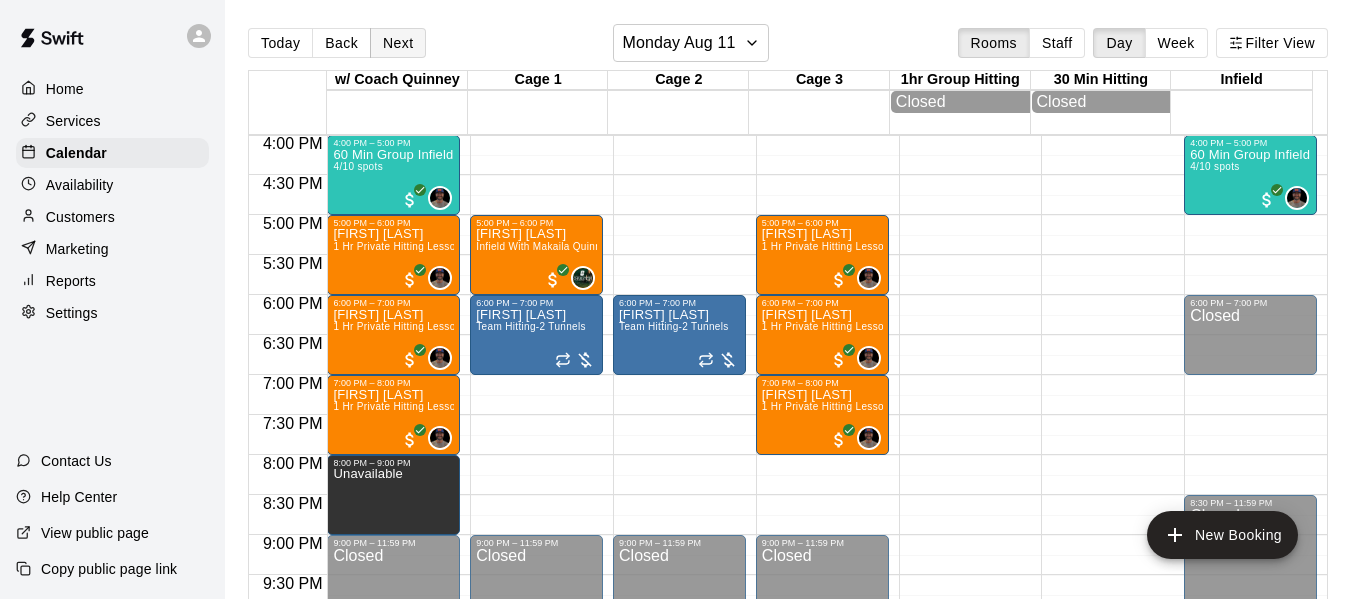 click on "Next" at bounding box center (398, 43) 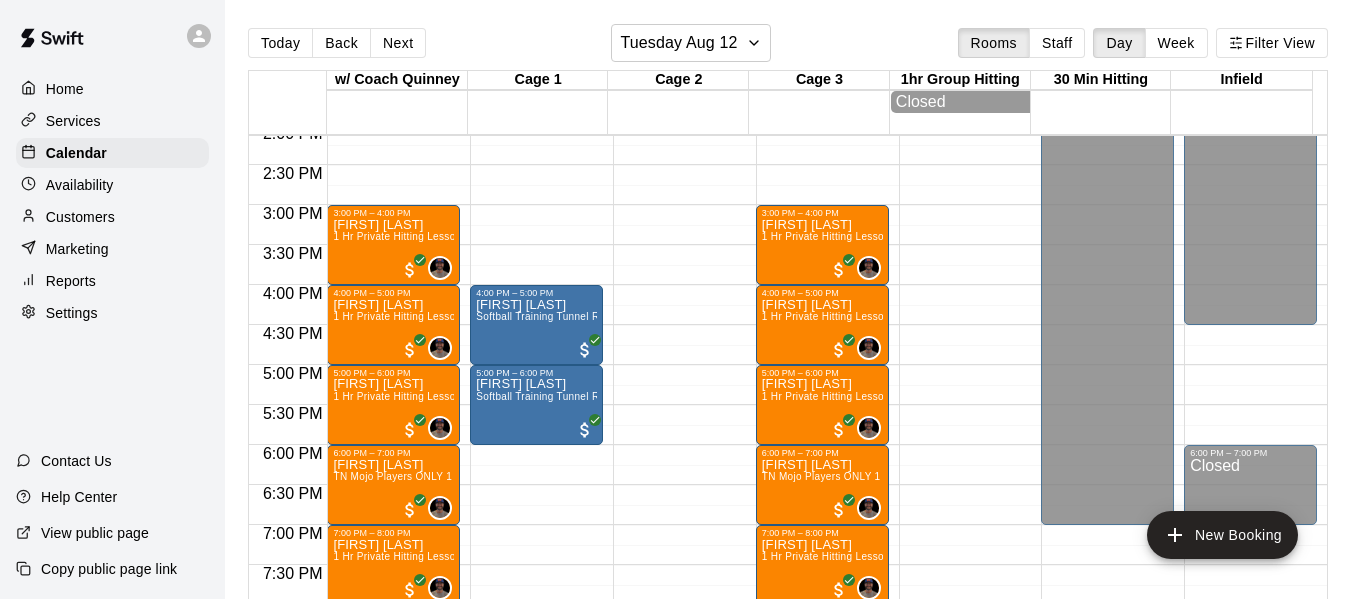 scroll, scrollTop: 1081, scrollLeft: 0, axis: vertical 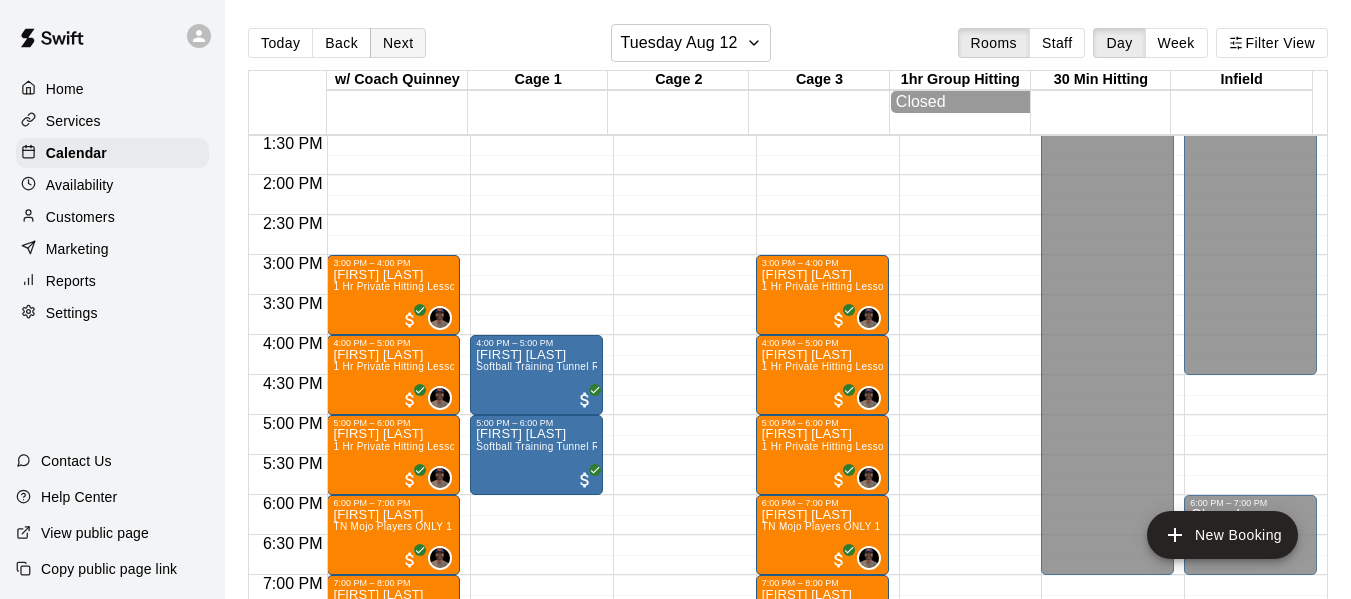 click on "Next" at bounding box center (398, 43) 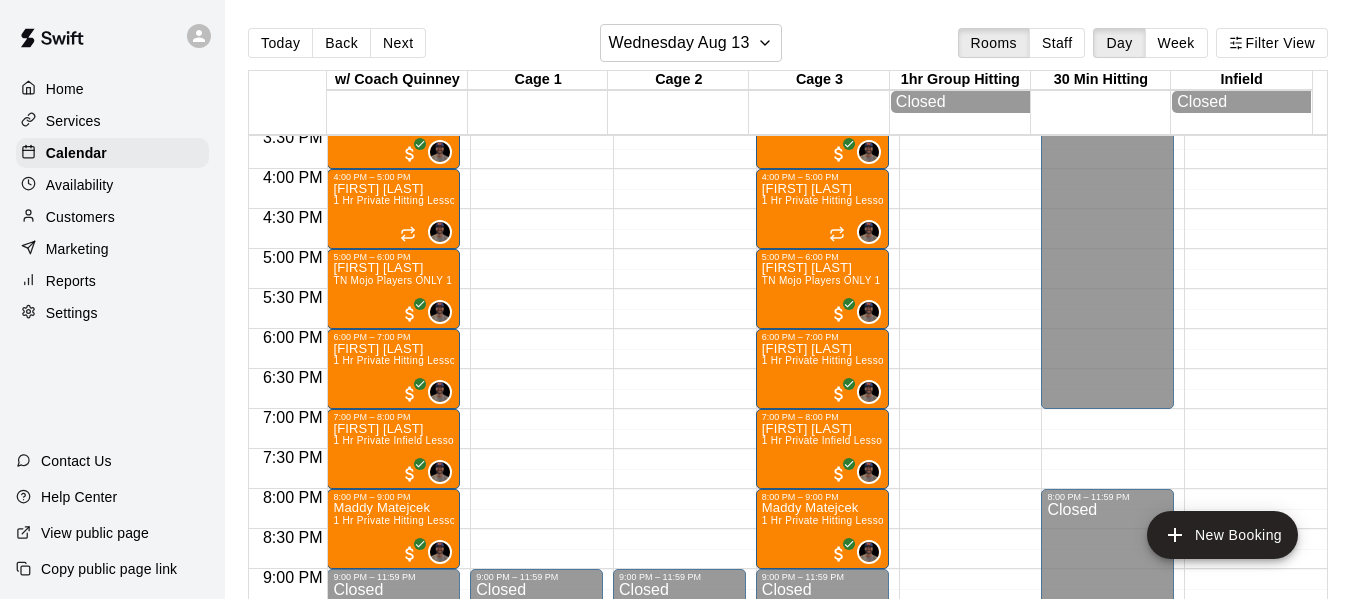 scroll, scrollTop: 1248, scrollLeft: 0, axis: vertical 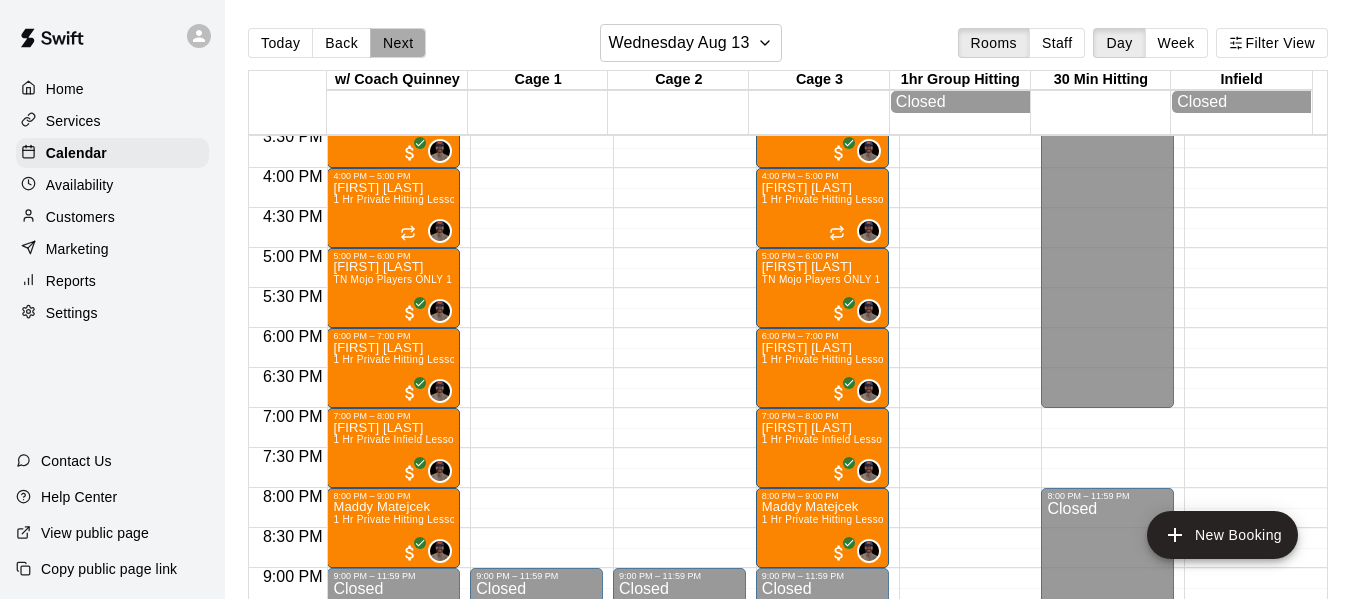 click on "Next" at bounding box center (398, 43) 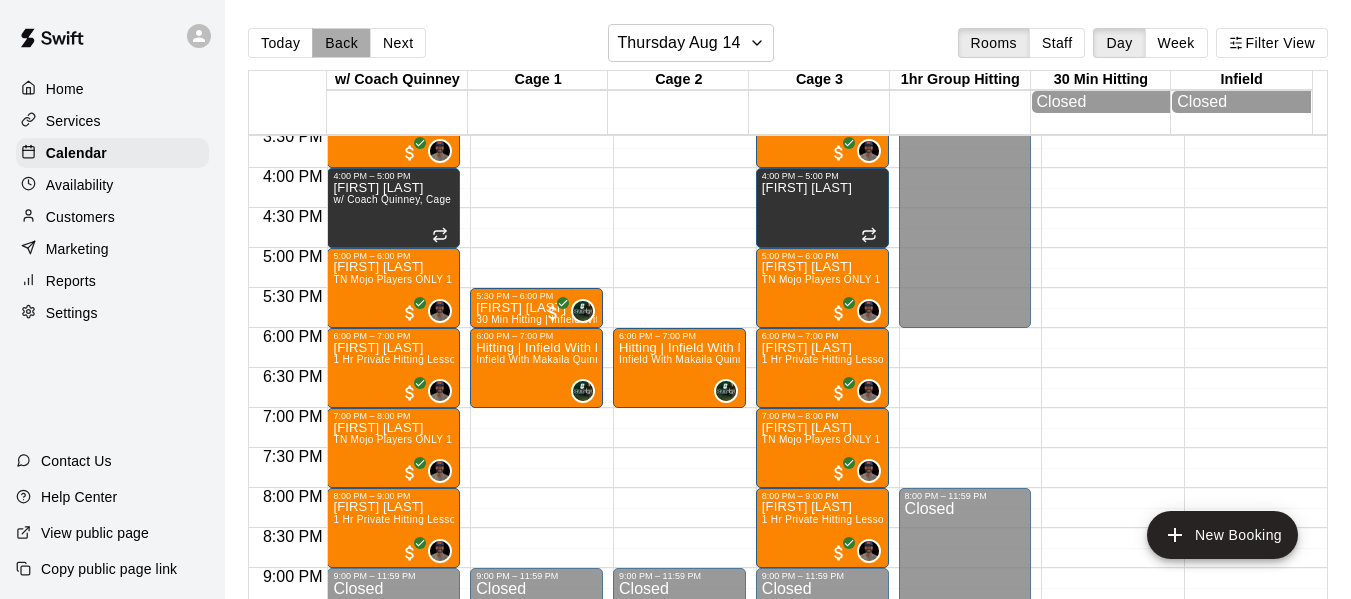click on "Back" at bounding box center (341, 43) 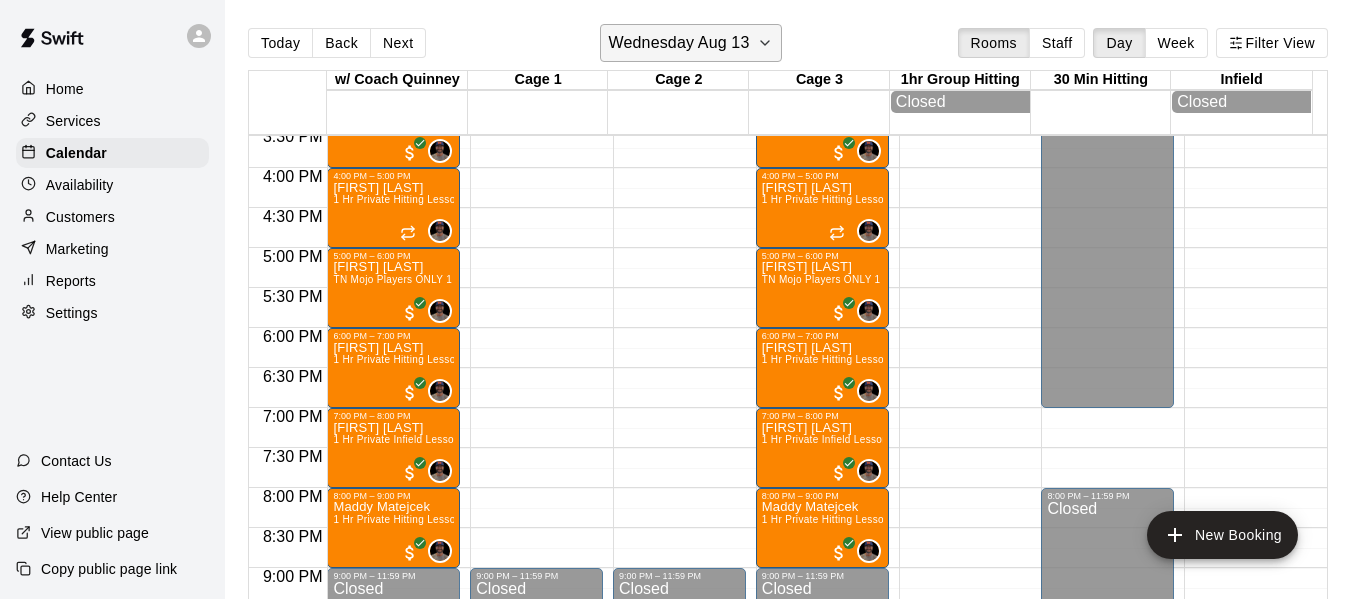 click 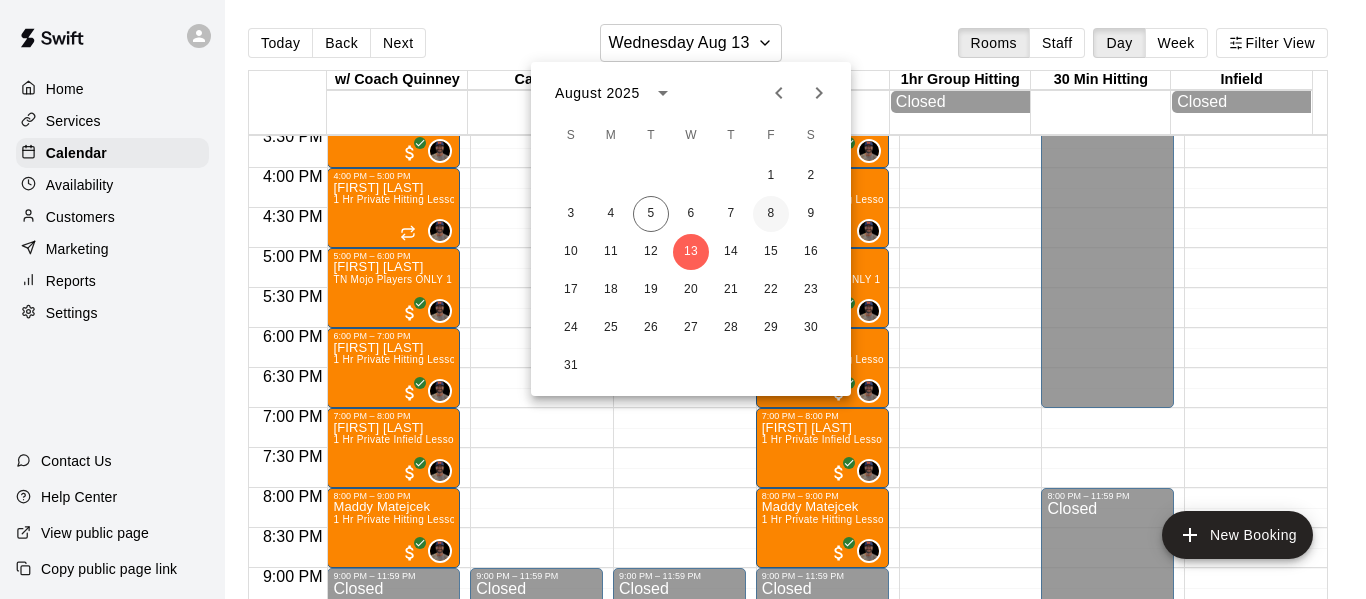 click on "8" at bounding box center [771, 214] 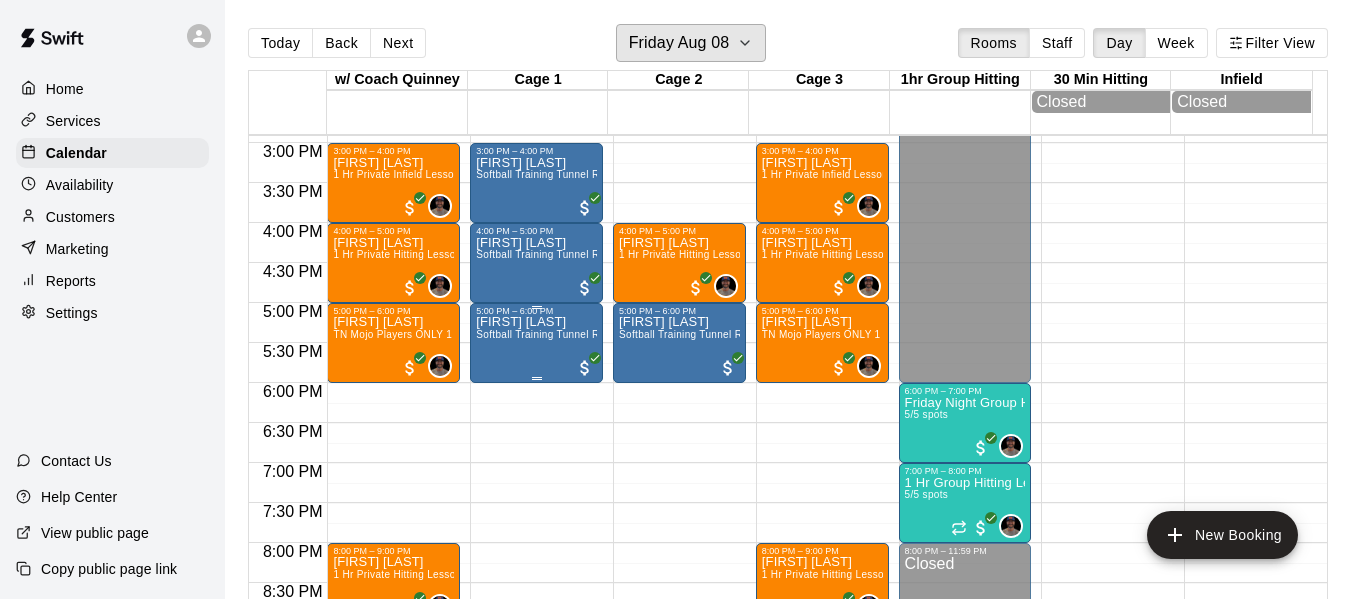 scroll, scrollTop: 1181, scrollLeft: 0, axis: vertical 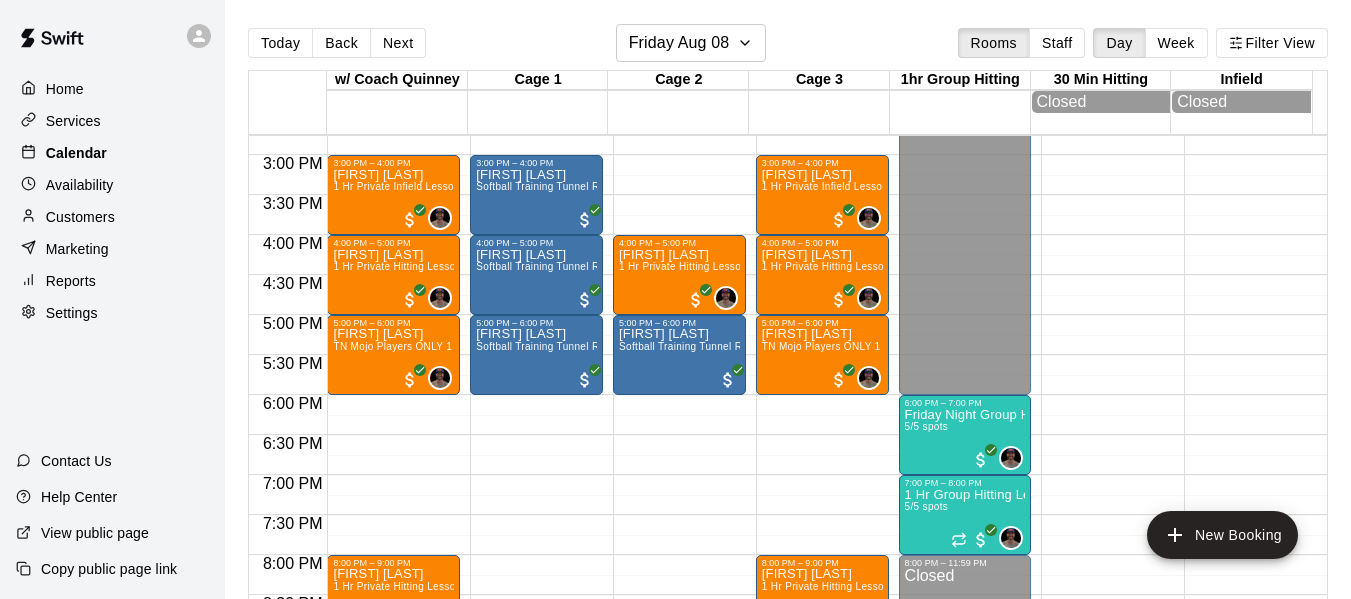 click on "Calendar" at bounding box center [112, 153] 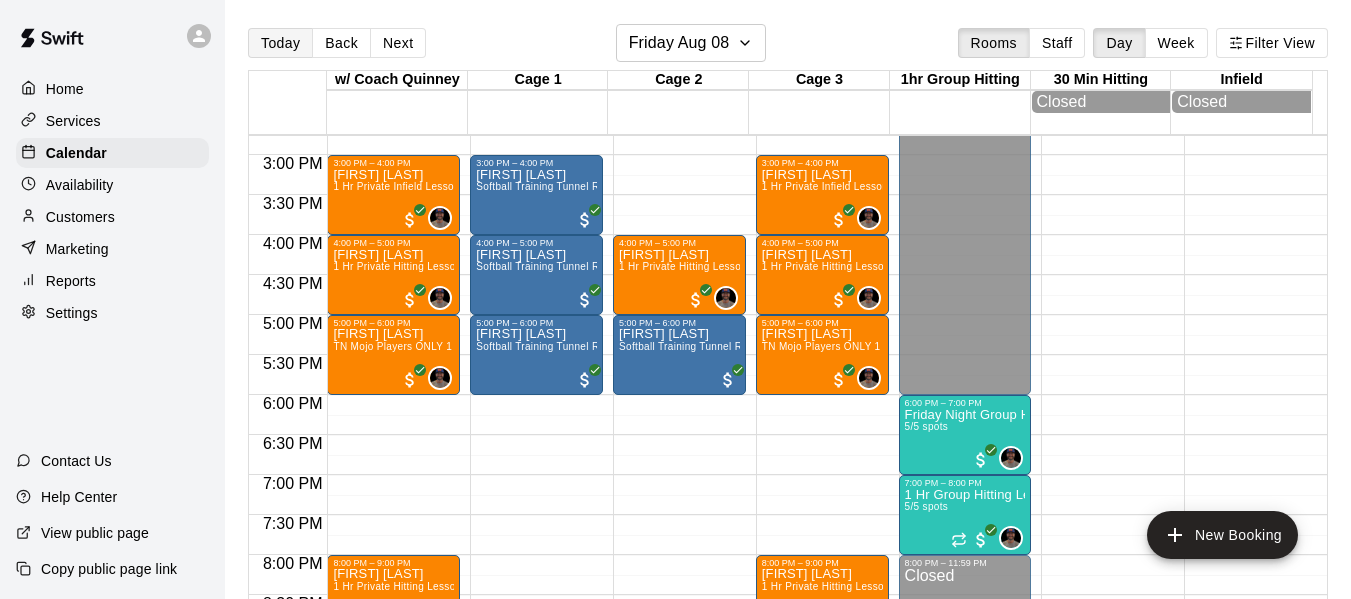 click on "Today" at bounding box center (280, 43) 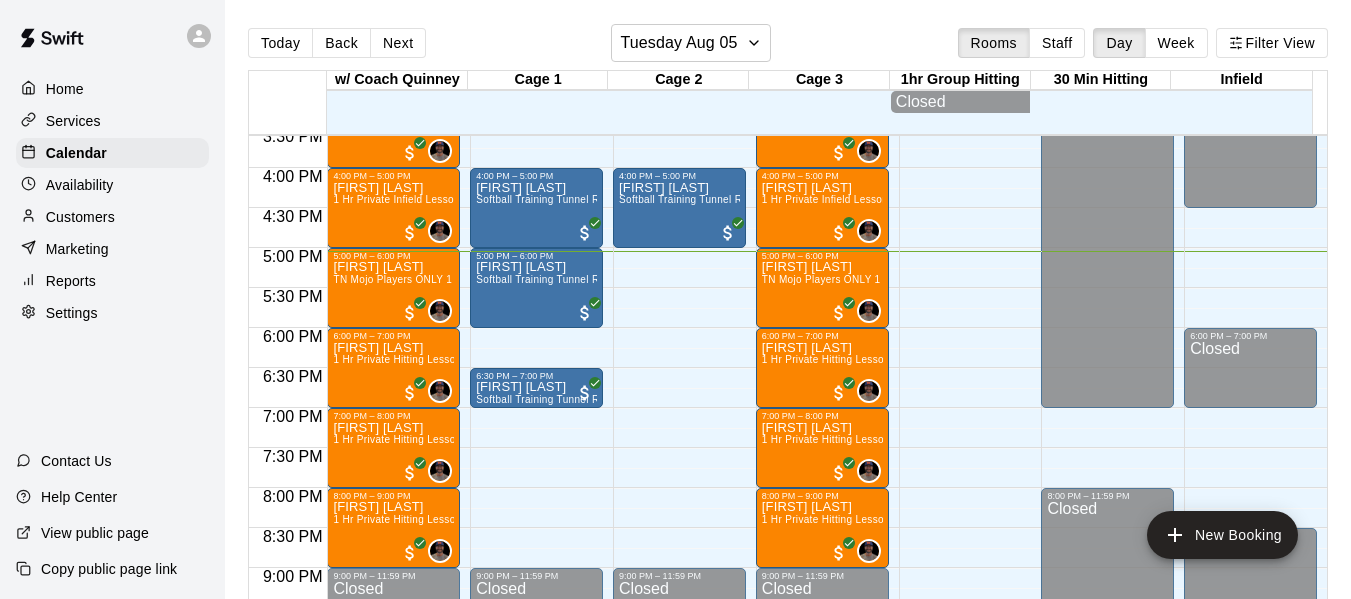 scroll, scrollTop: 1215, scrollLeft: 0, axis: vertical 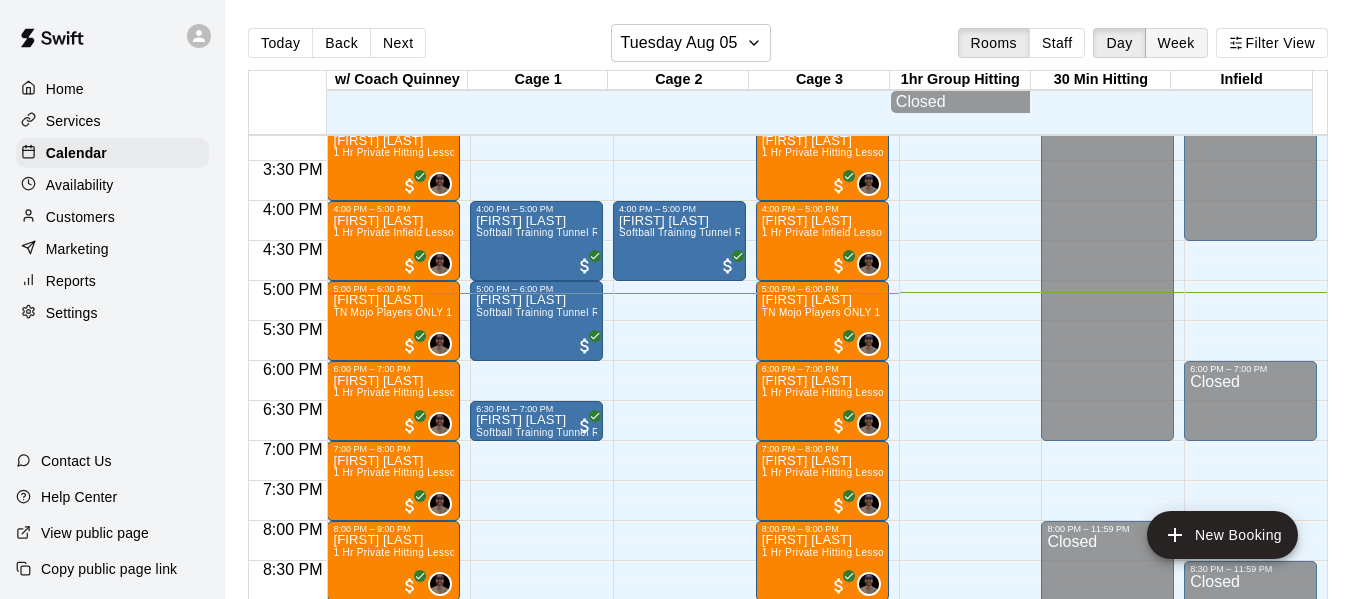 click on "Week" at bounding box center [1176, 43] 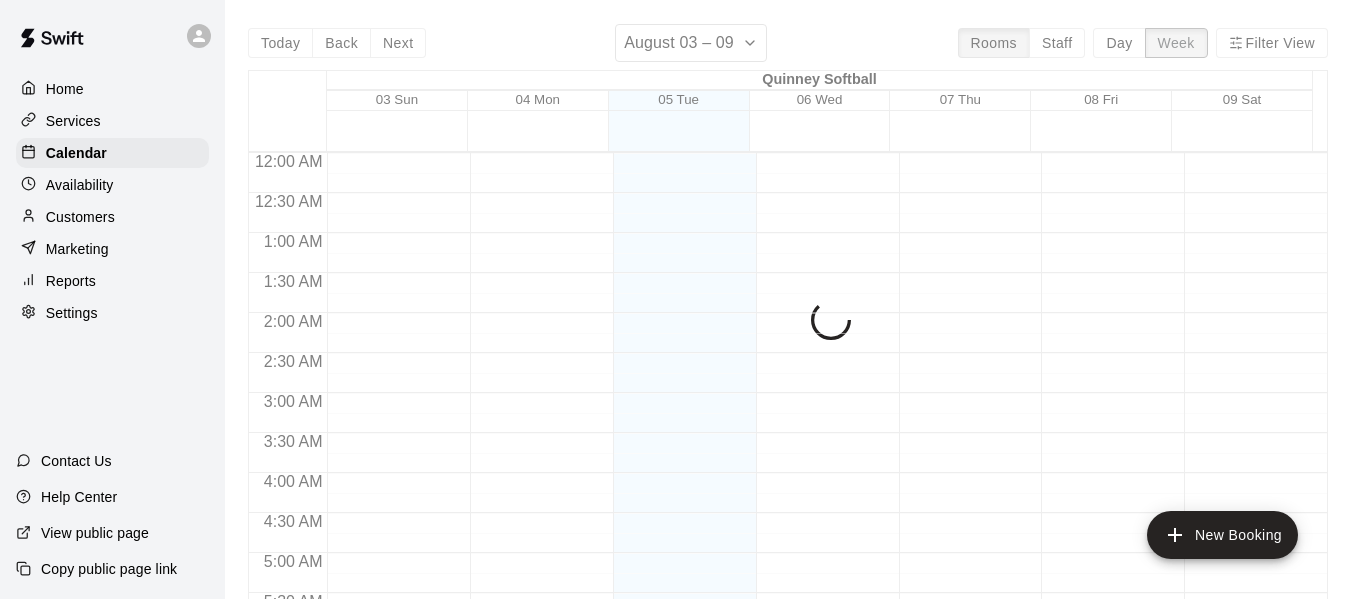 scroll, scrollTop: 1373, scrollLeft: 0, axis: vertical 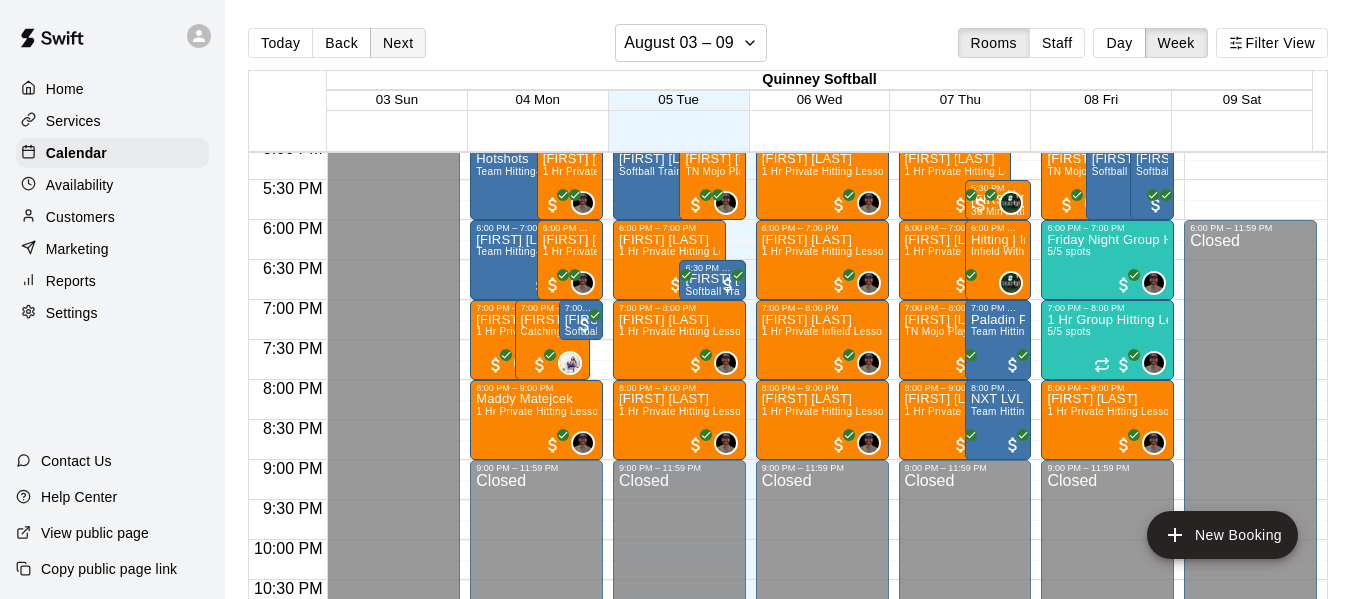 click on "Next" at bounding box center (398, 43) 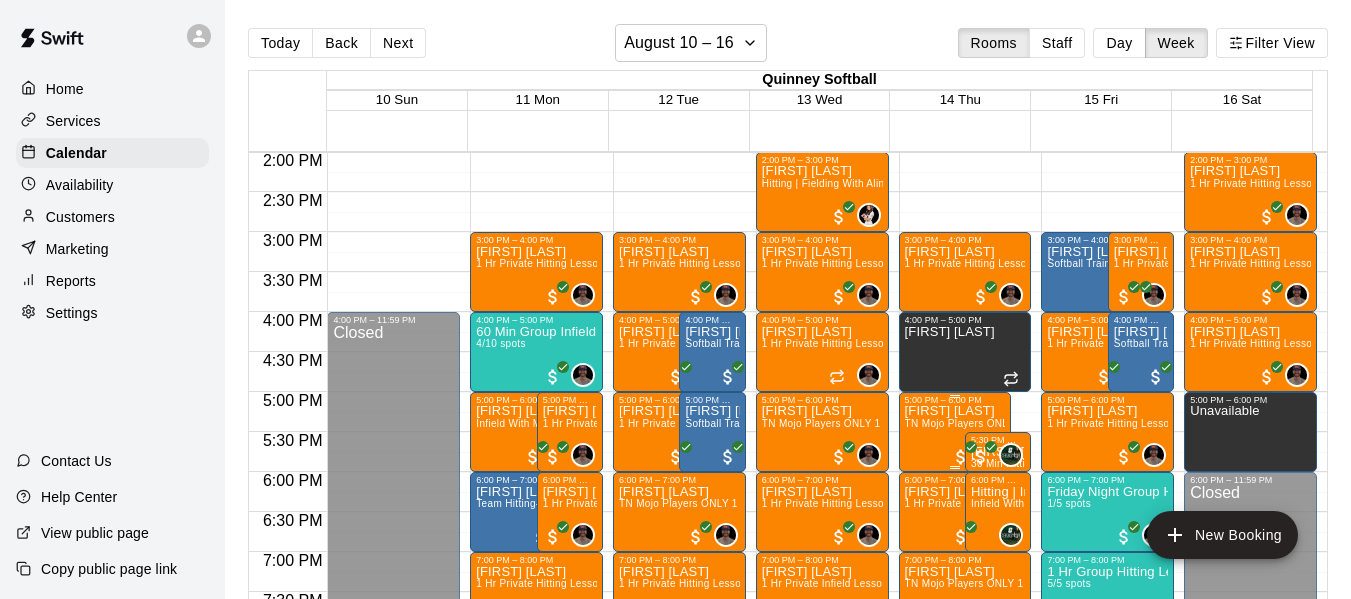 scroll, scrollTop: 1106, scrollLeft: 0, axis: vertical 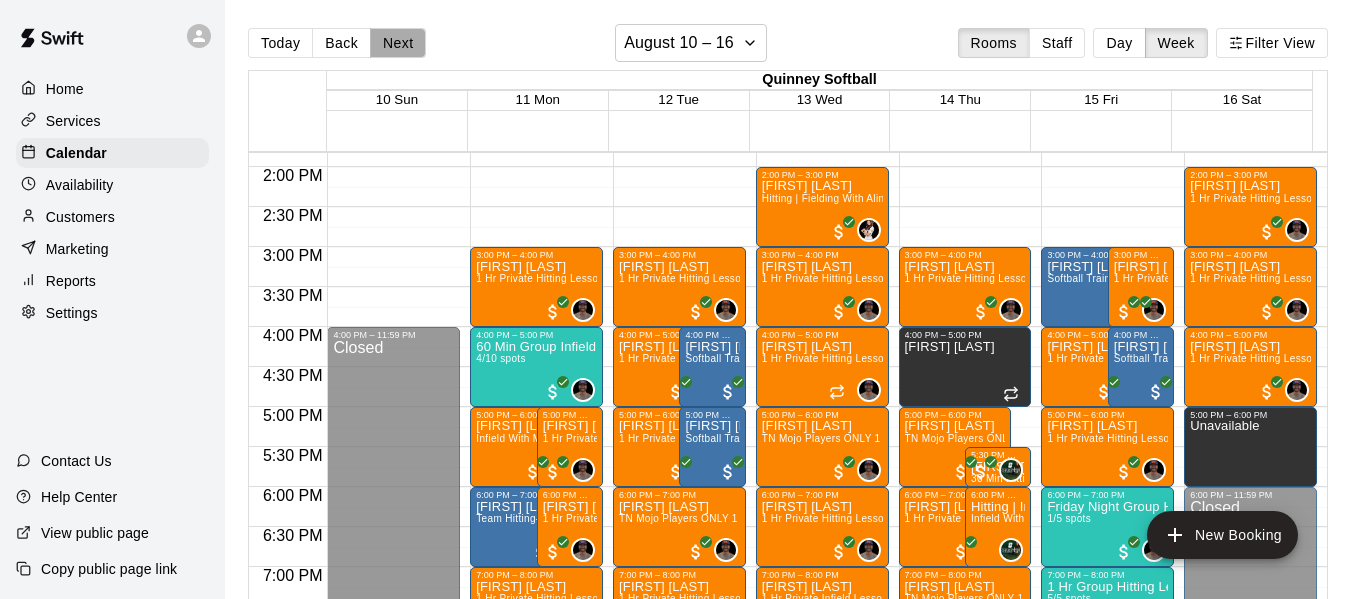 click on "Next" at bounding box center (398, 43) 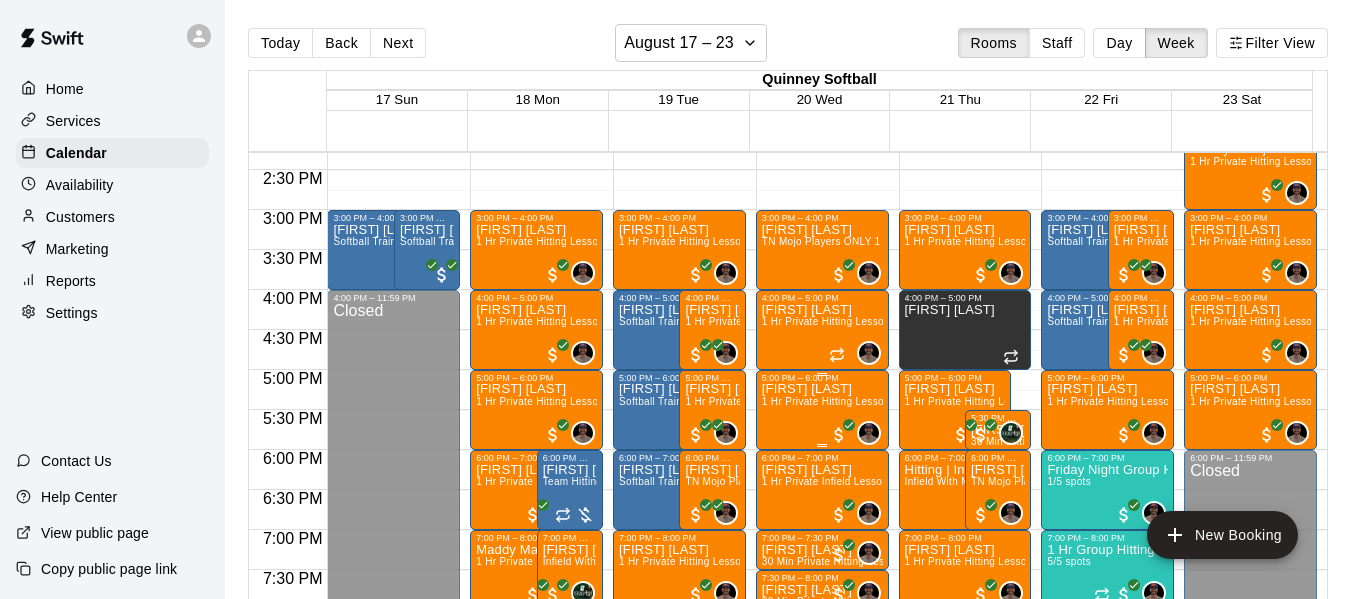scroll, scrollTop: 1140, scrollLeft: 0, axis: vertical 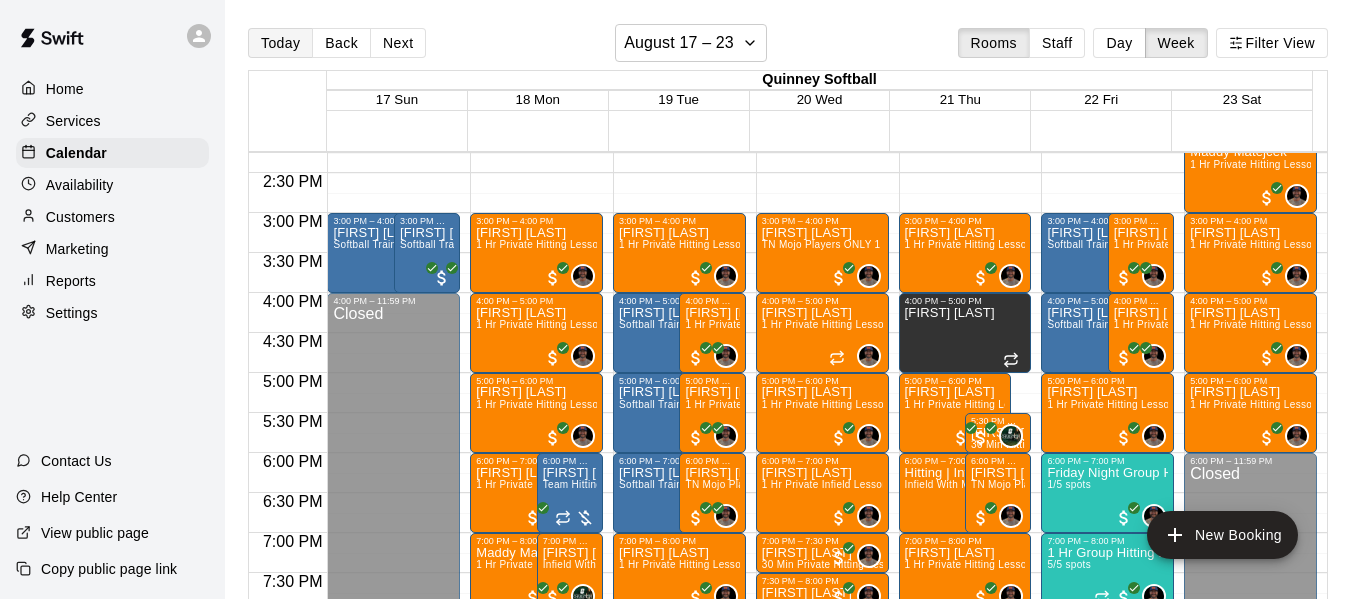 click on "Today" at bounding box center [280, 43] 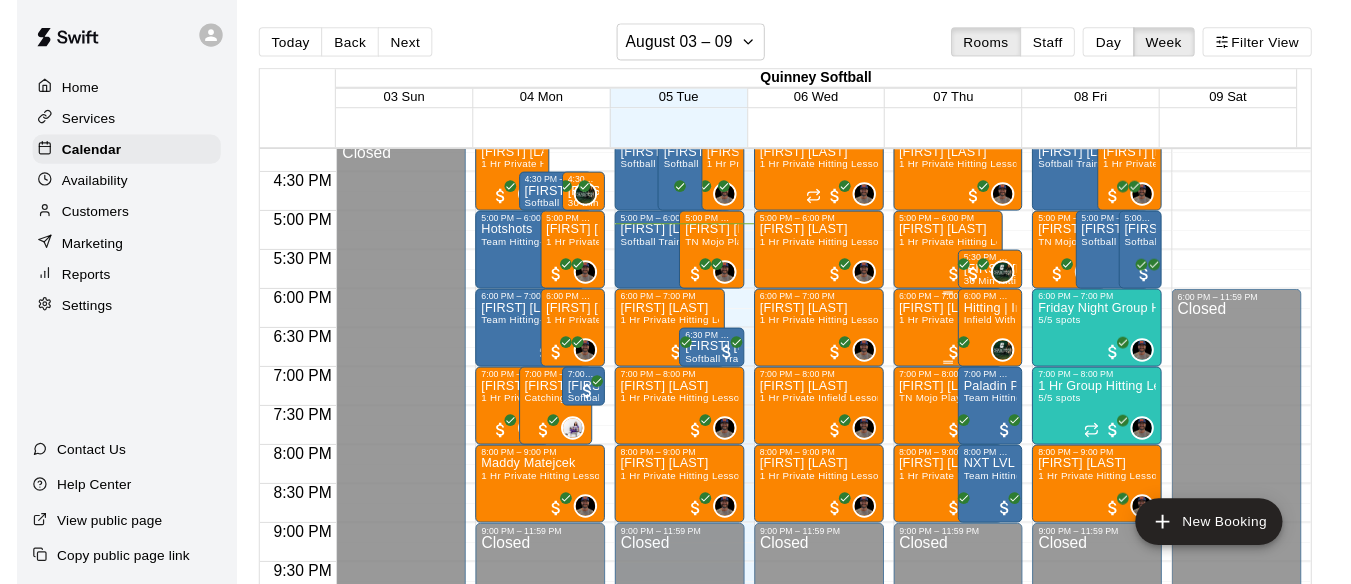scroll, scrollTop: 1306, scrollLeft: 0, axis: vertical 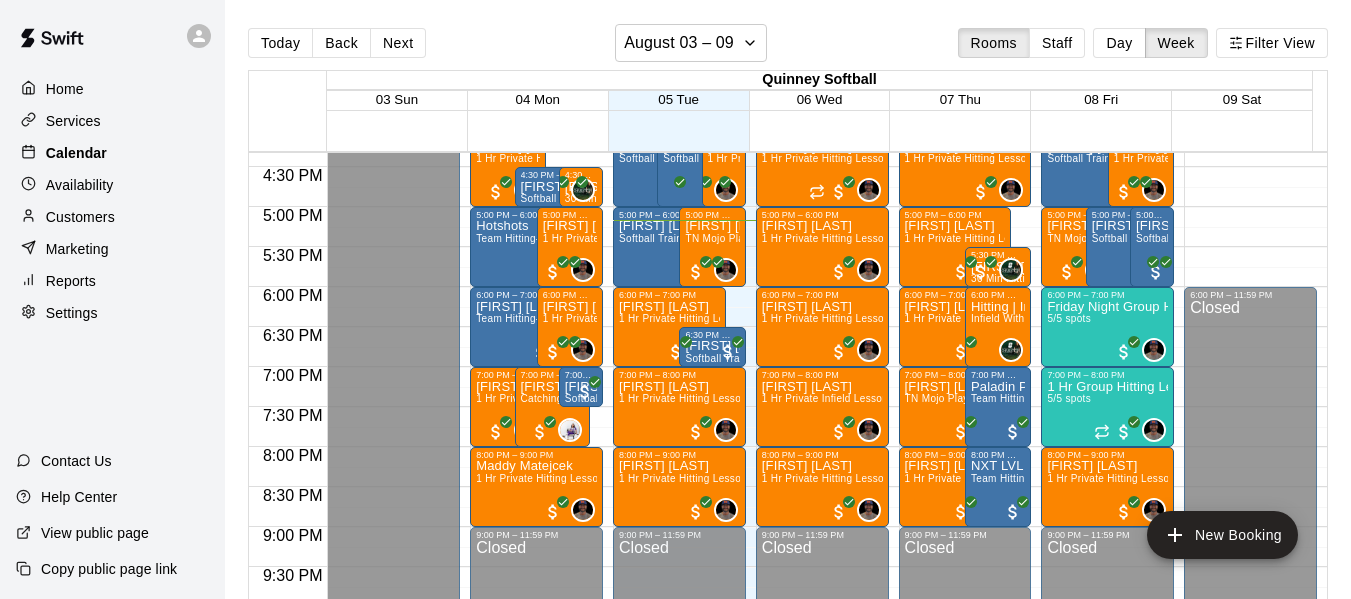 click on "Calendar" at bounding box center [76, 153] 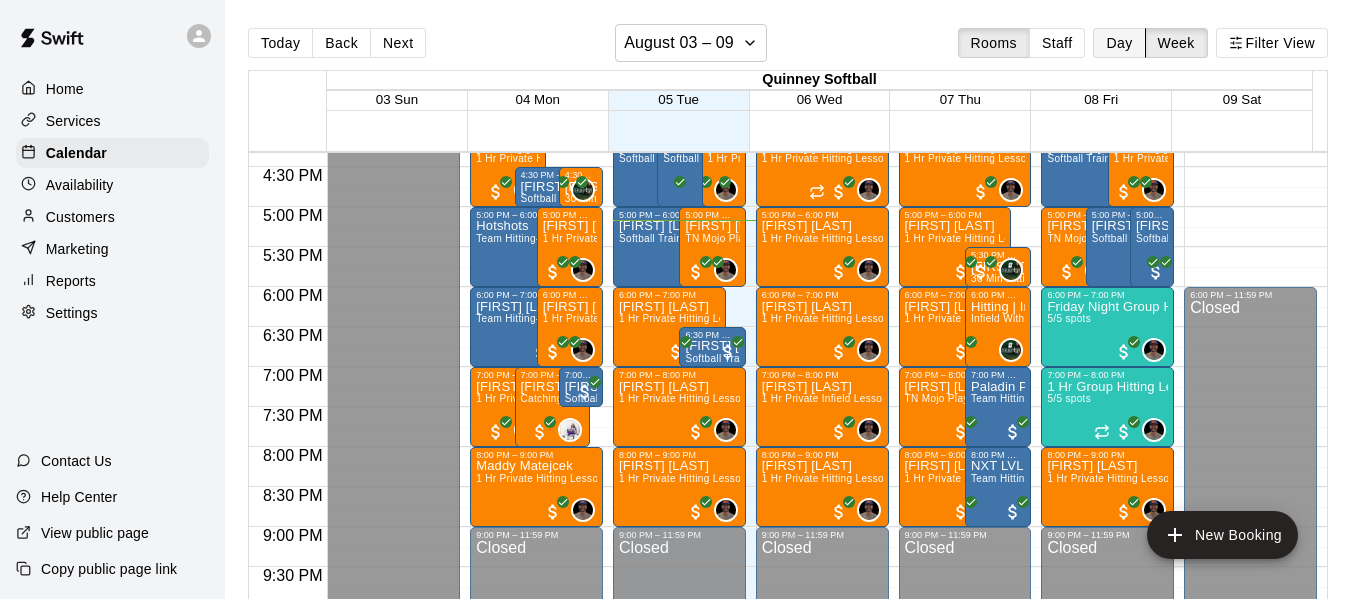 click on "Day" at bounding box center (1119, 43) 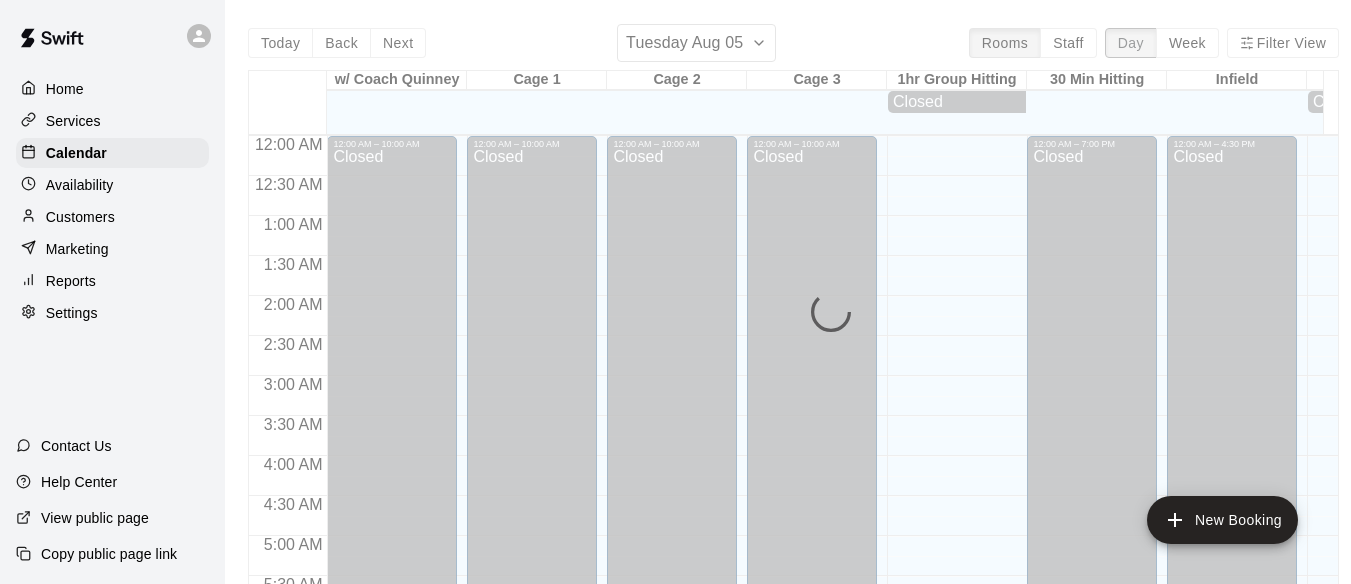 scroll, scrollTop: 1374, scrollLeft: 0, axis: vertical 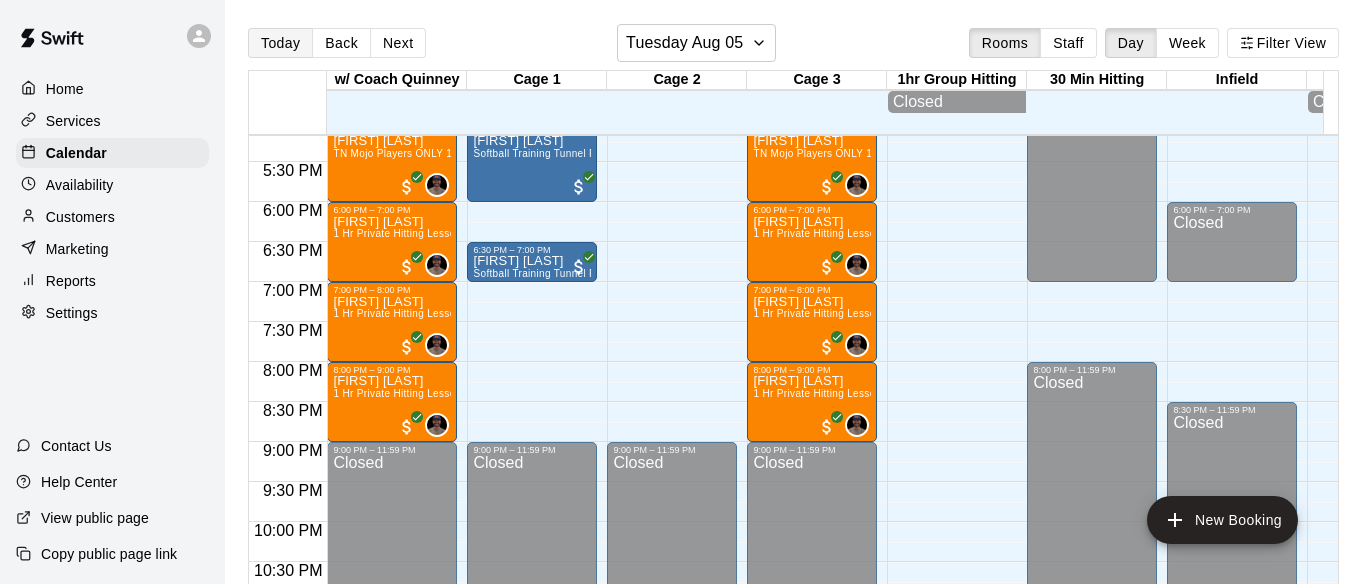 click on "Today" at bounding box center (280, 43) 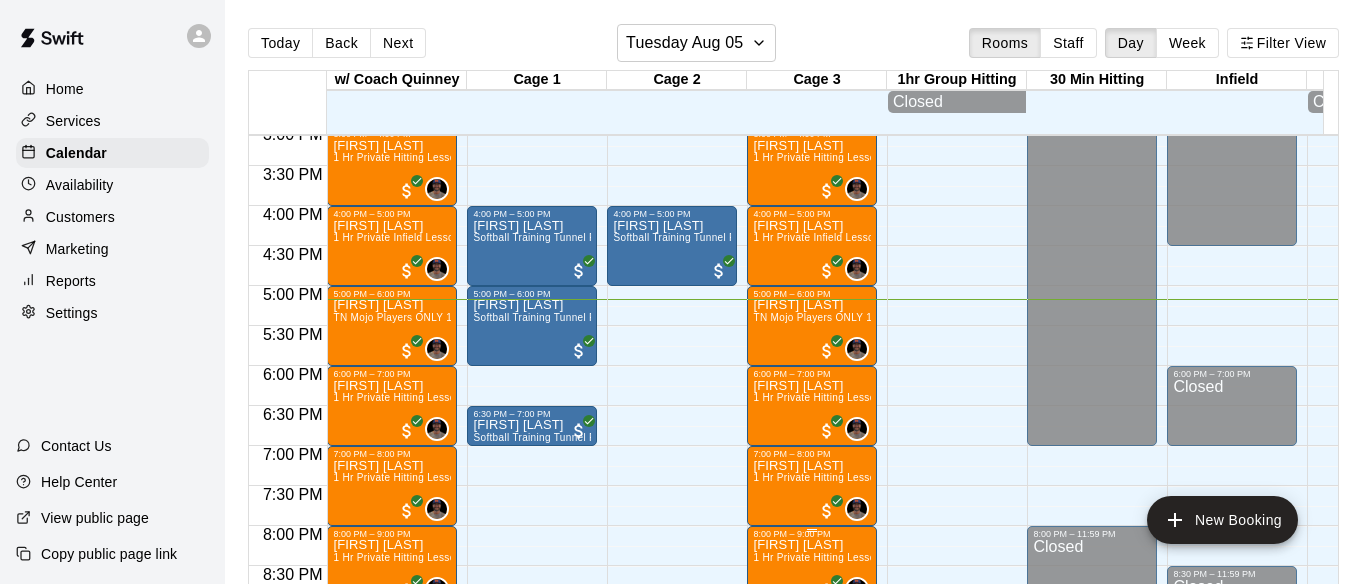 scroll, scrollTop: 1207, scrollLeft: 0, axis: vertical 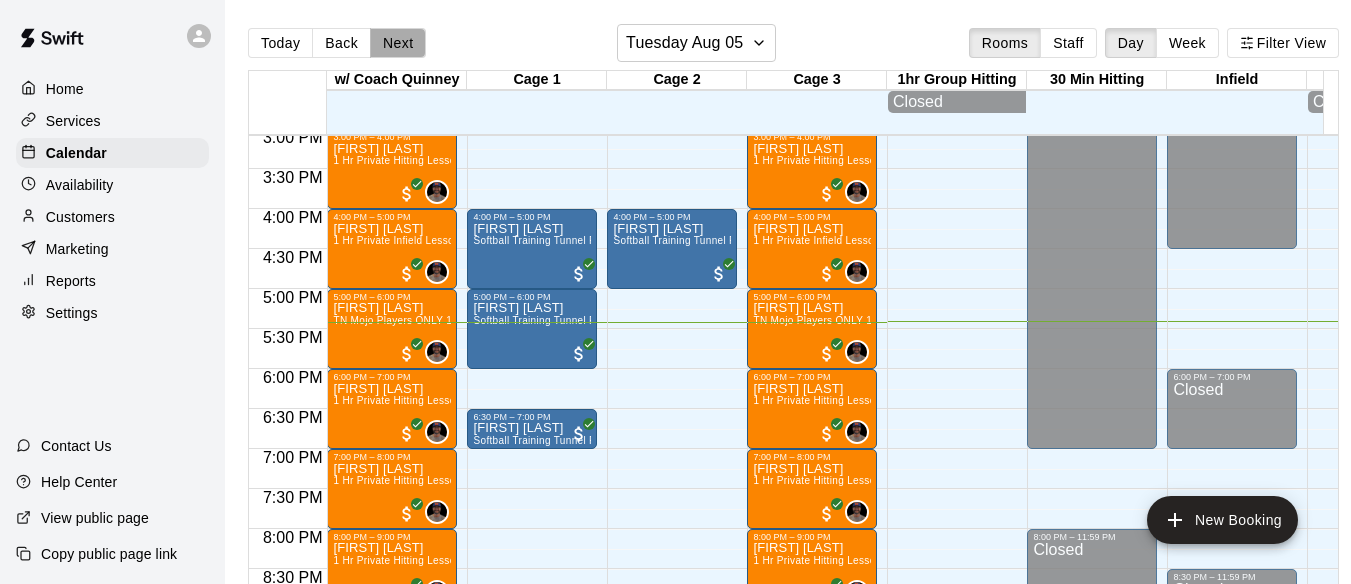 click on "Next" at bounding box center (398, 43) 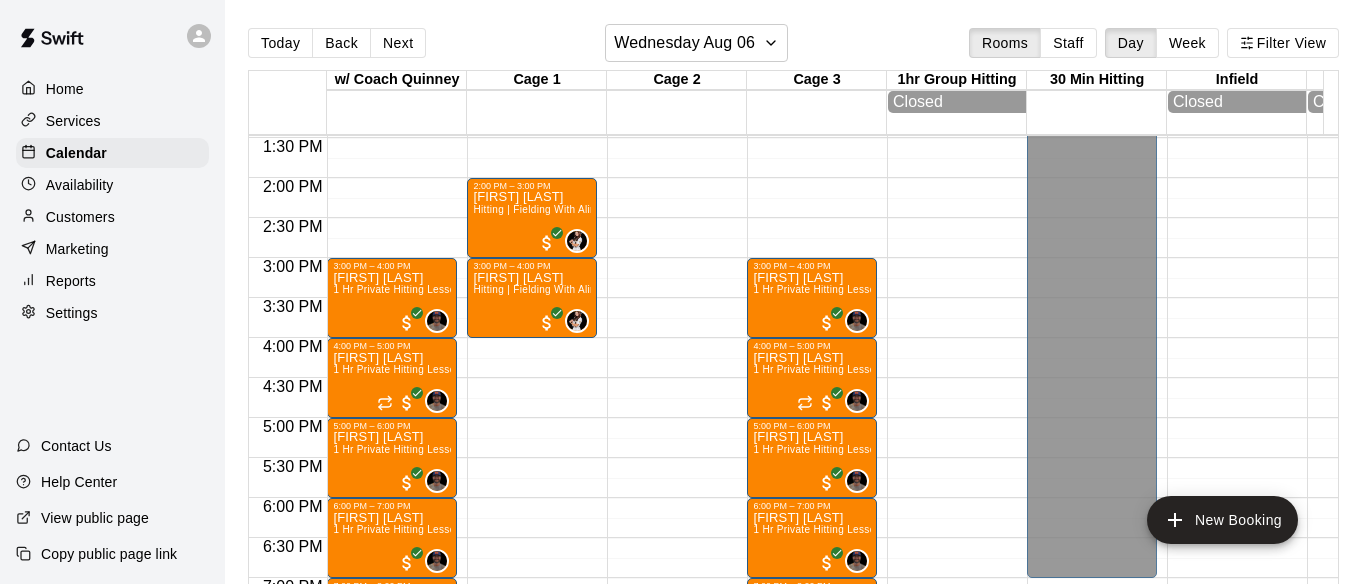 scroll, scrollTop: 1074, scrollLeft: 0, axis: vertical 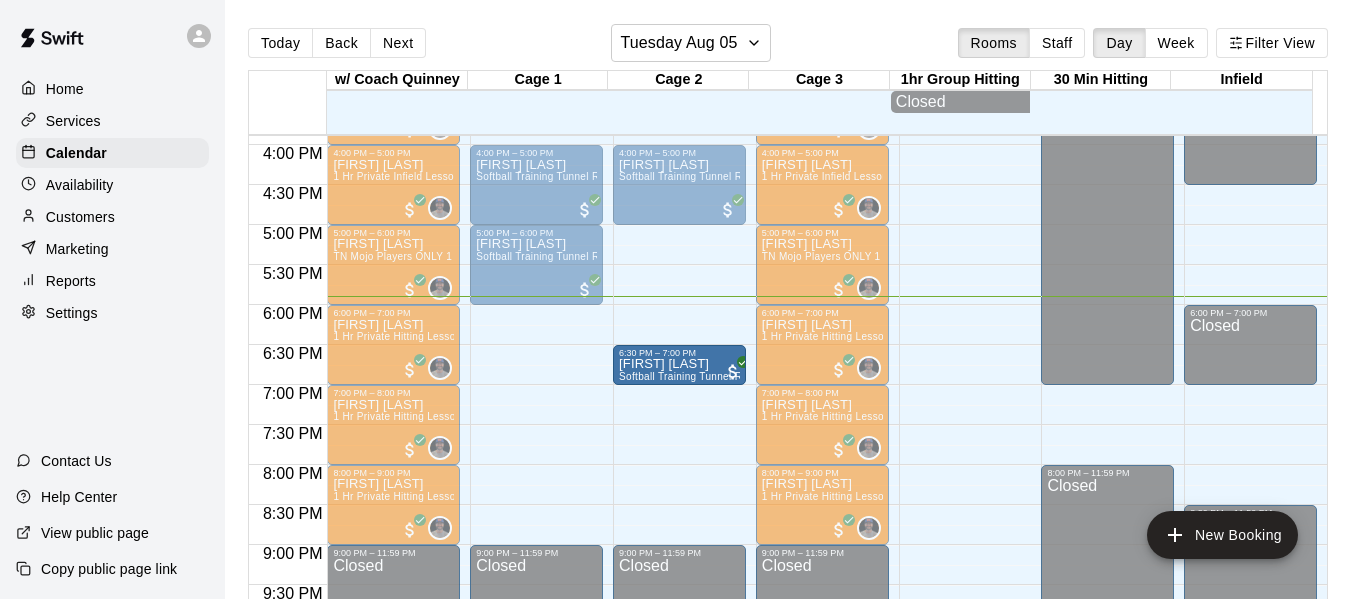 drag, startPoint x: 527, startPoint y: 367, endPoint x: 655, endPoint y: 375, distance: 128.24976 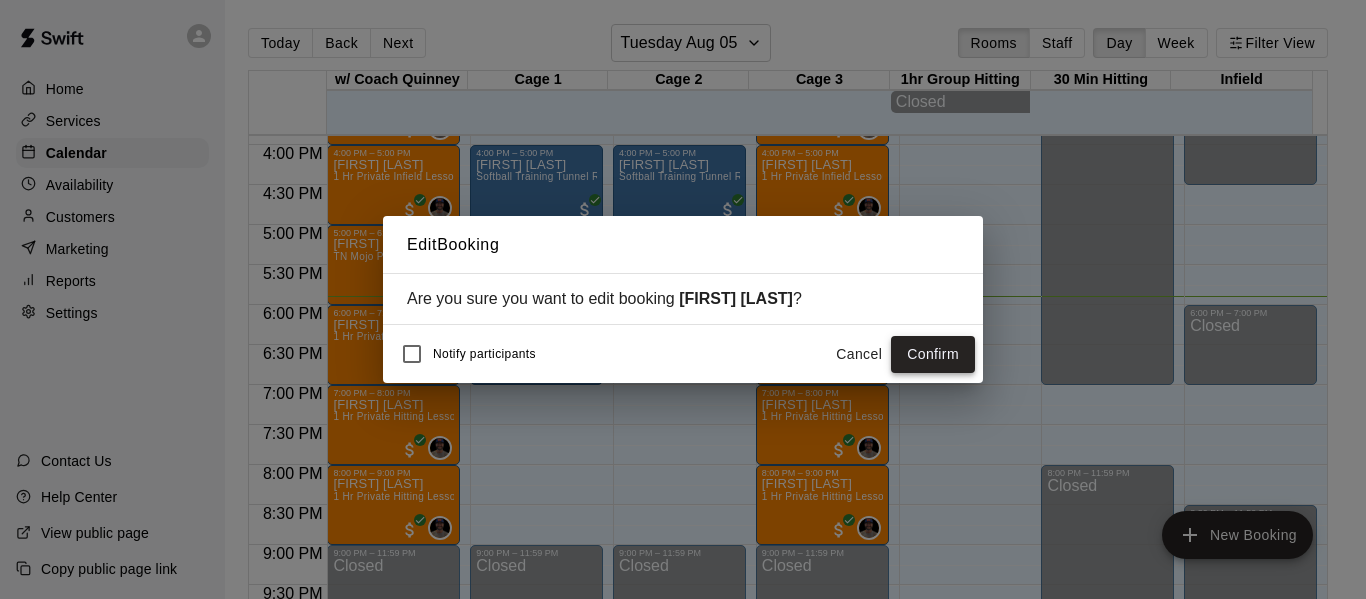 click on "Confirm" at bounding box center [933, 354] 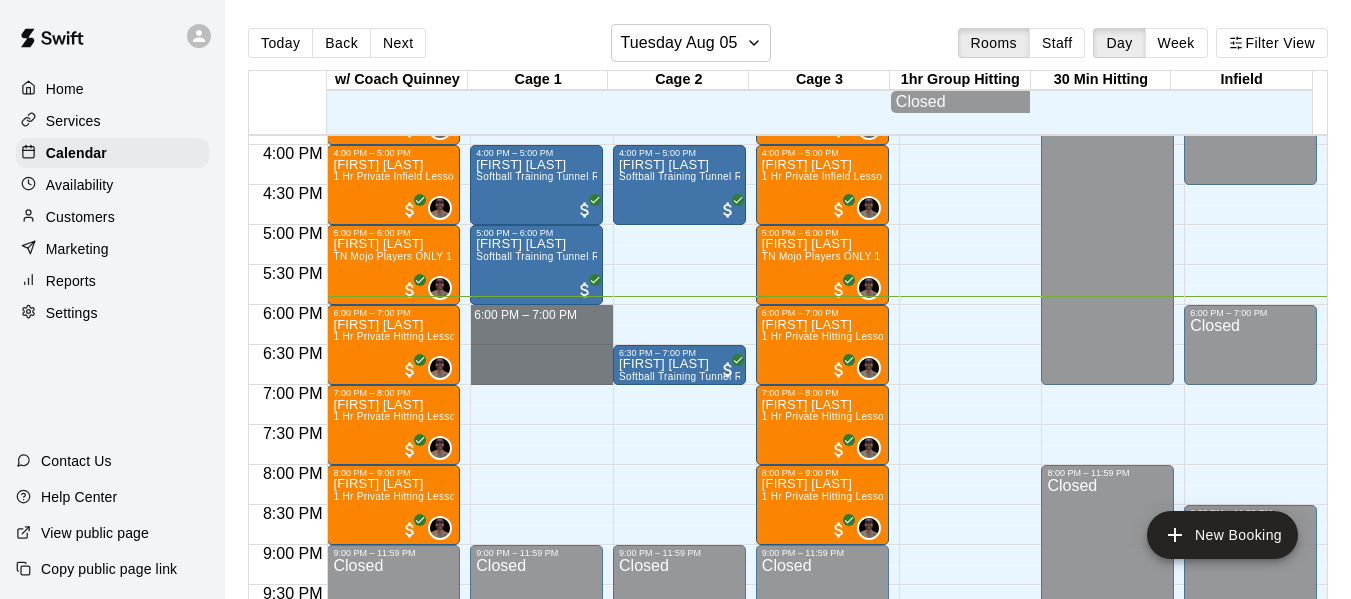 drag, startPoint x: 495, startPoint y: 318, endPoint x: 509, endPoint y: 382, distance: 65.51336 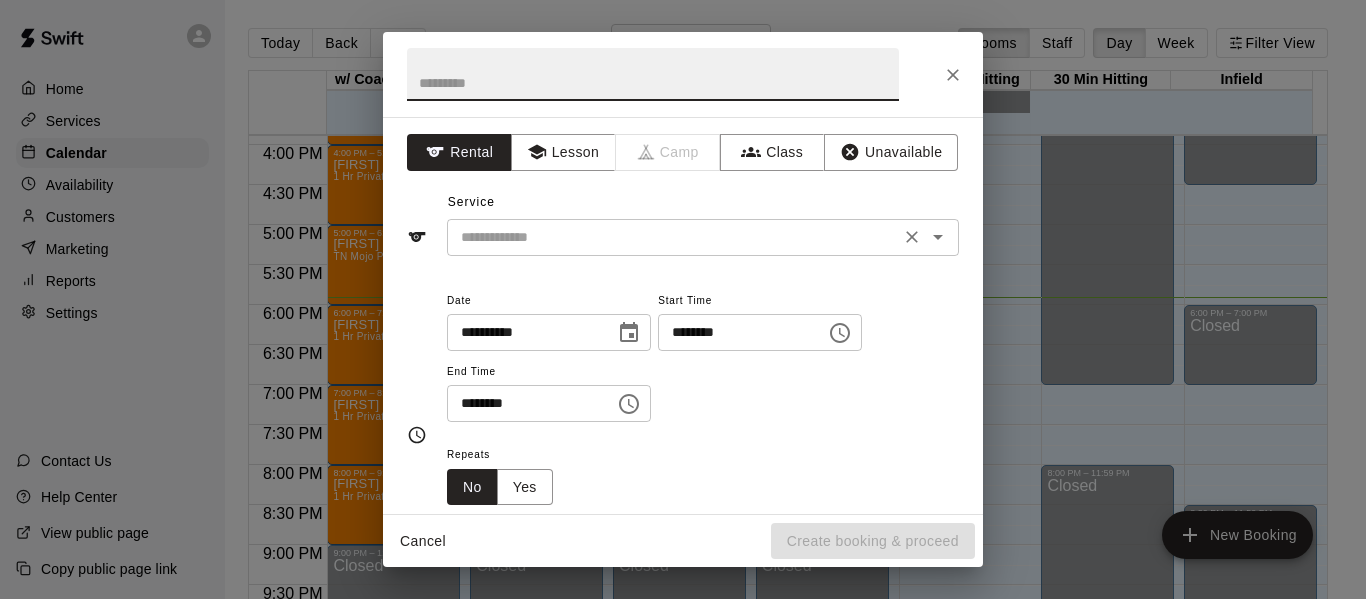 click at bounding box center (673, 237) 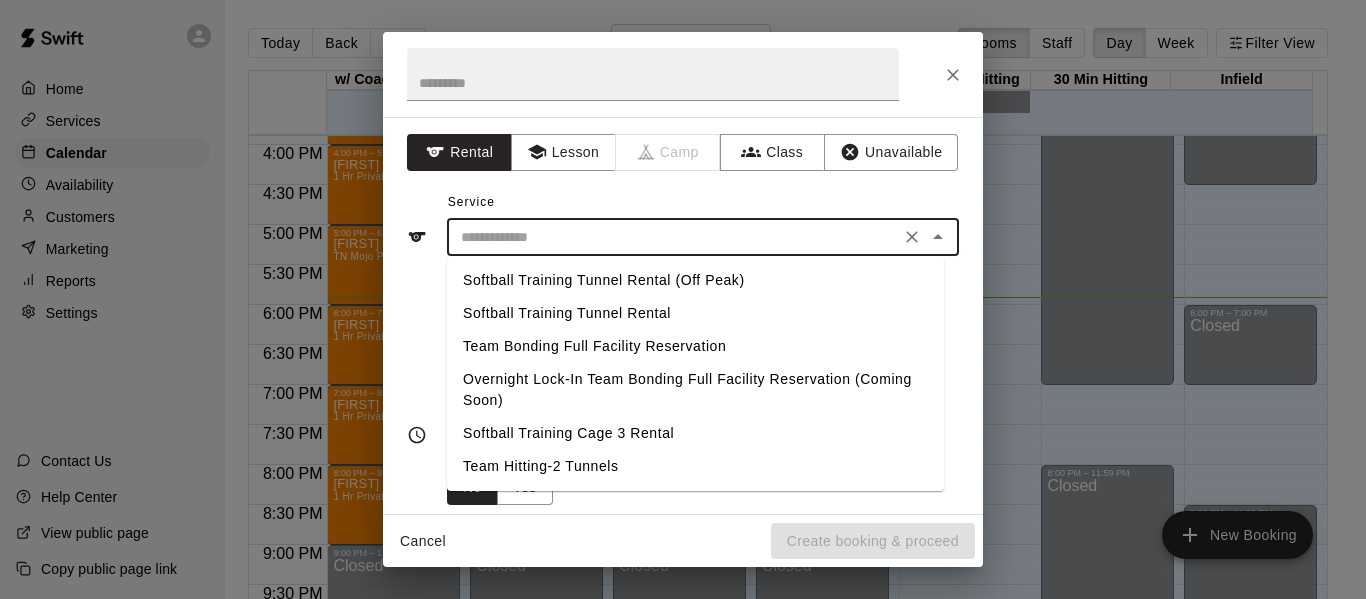 click on "Softball Training Tunnel Rental" at bounding box center (695, 313) 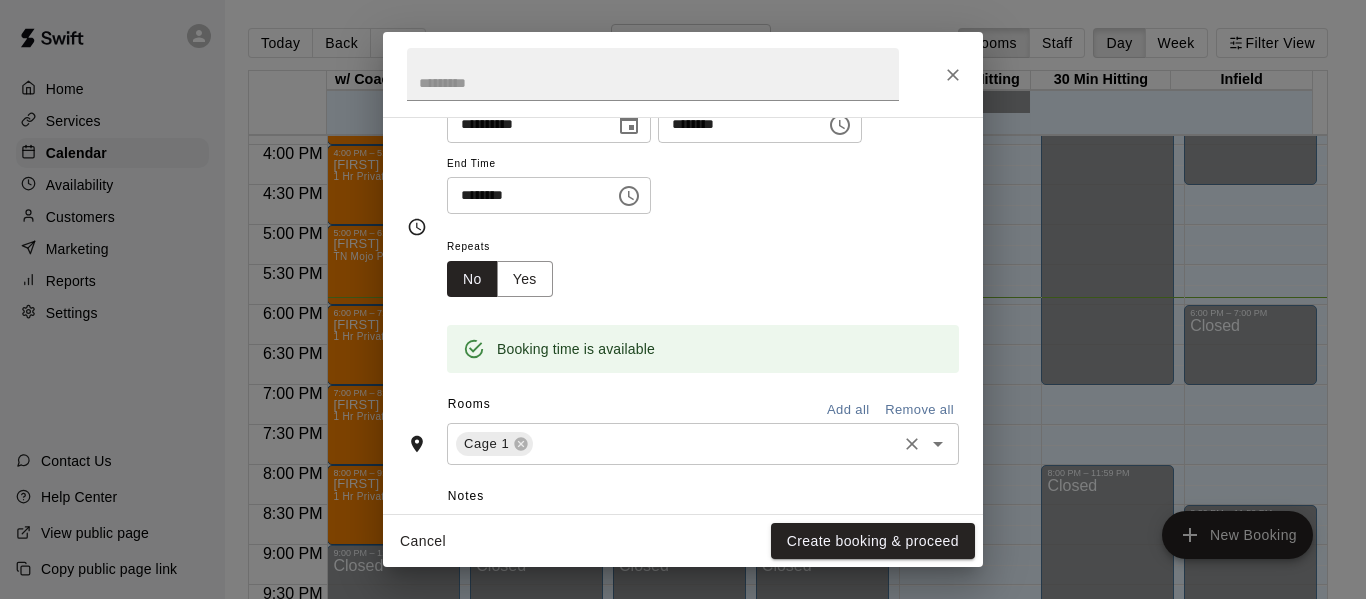 scroll, scrollTop: 300, scrollLeft: 0, axis: vertical 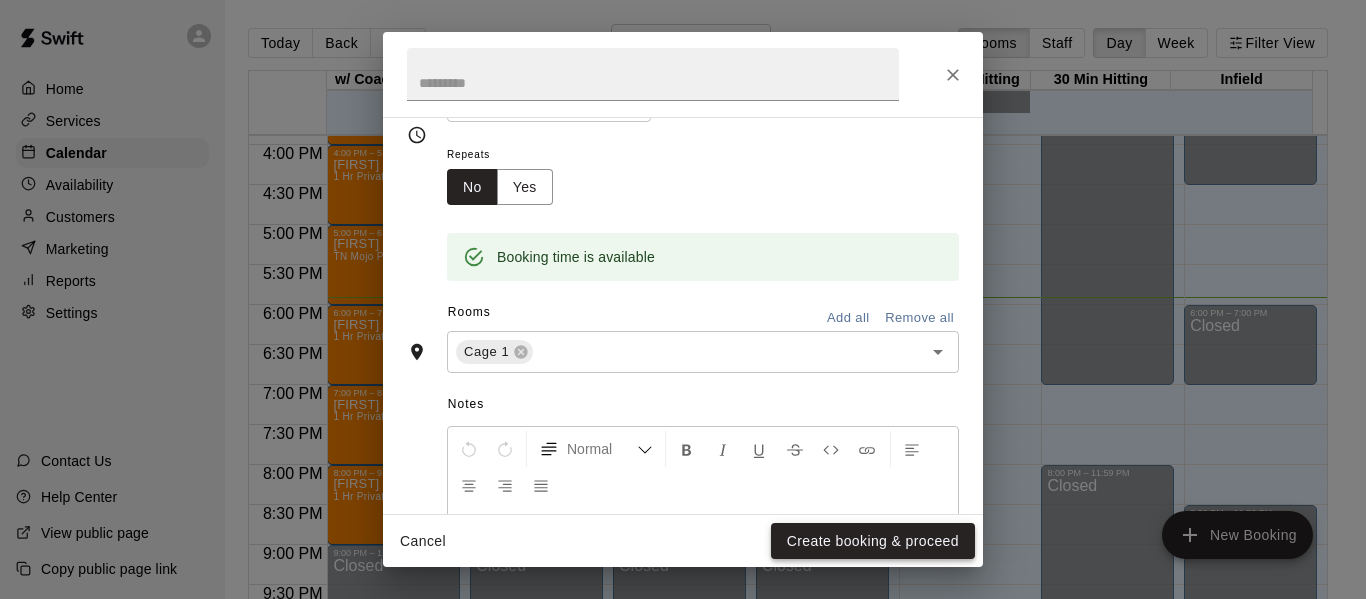 click on "Create booking & proceed" at bounding box center (873, 541) 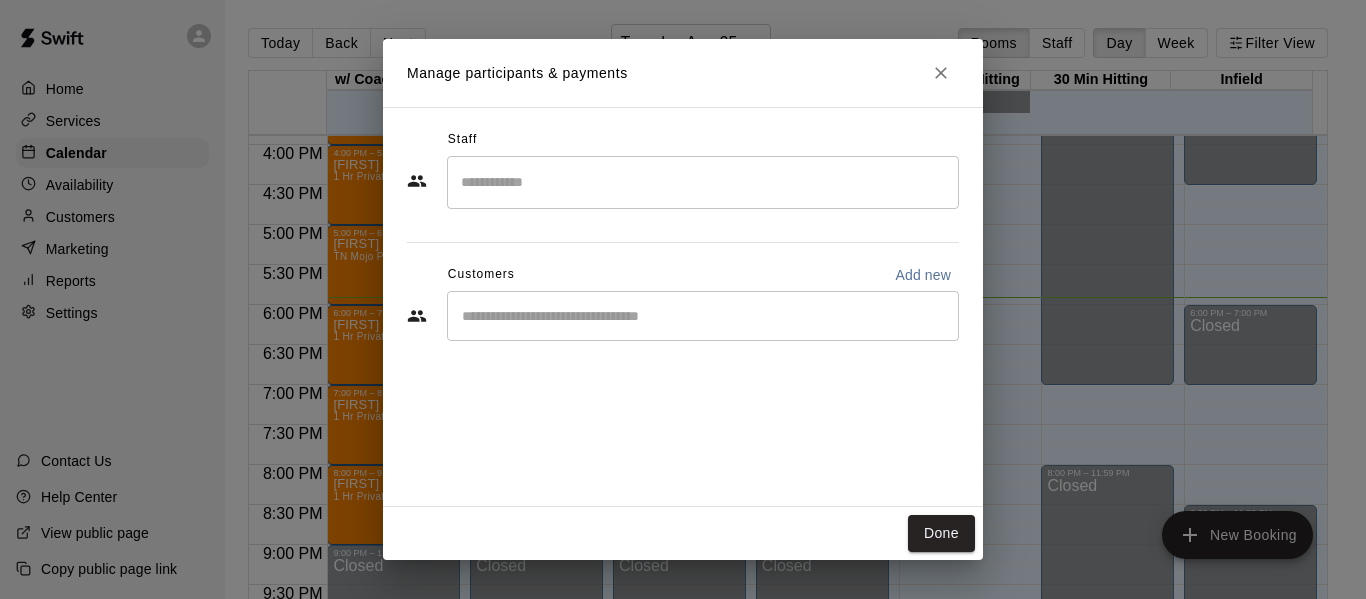 click at bounding box center (703, 316) 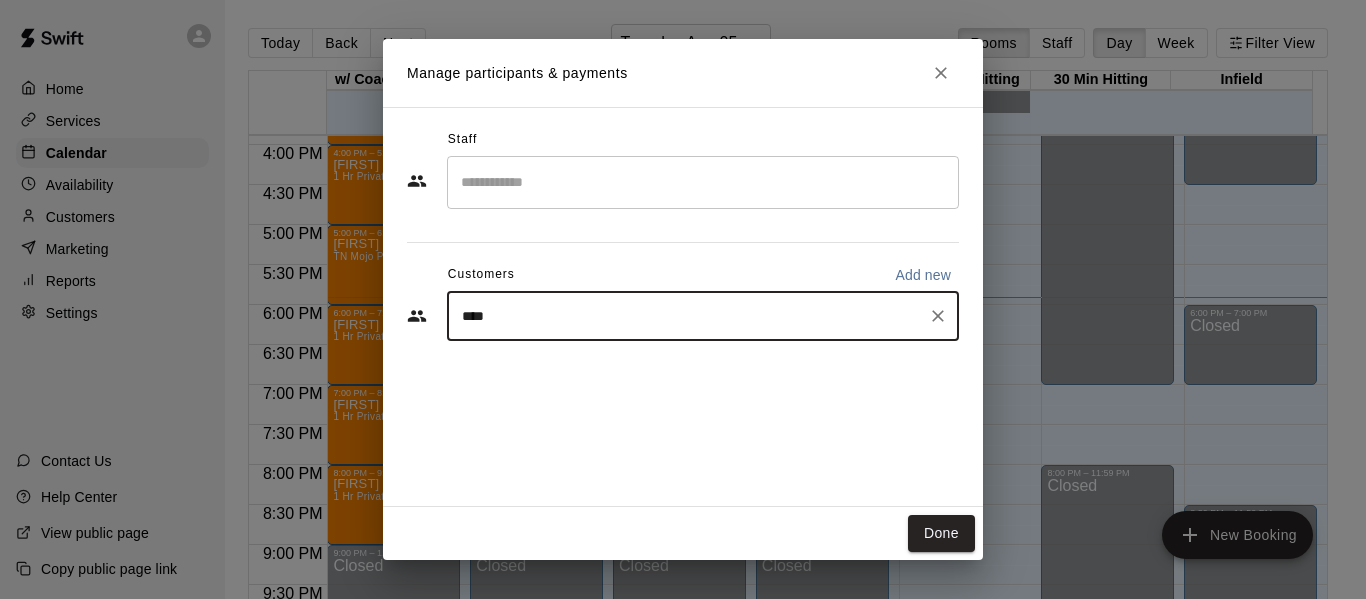 type on "*****" 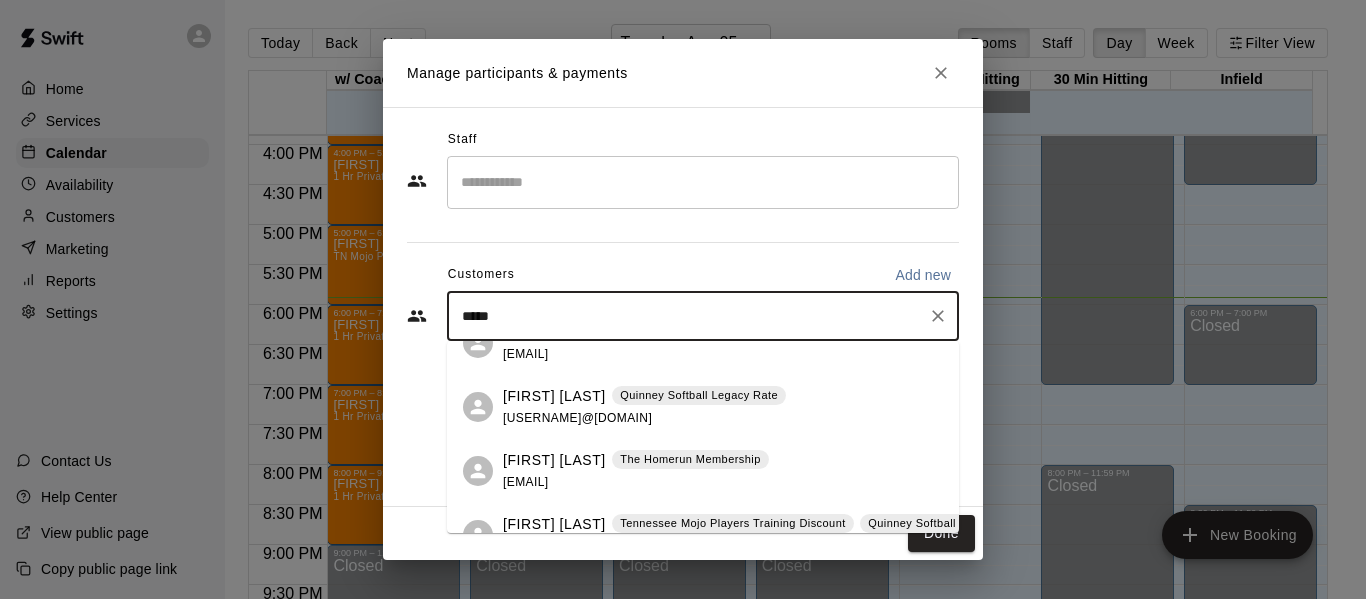 scroll, scrollTop: 64, scrollLeft: 0, axis: vertical 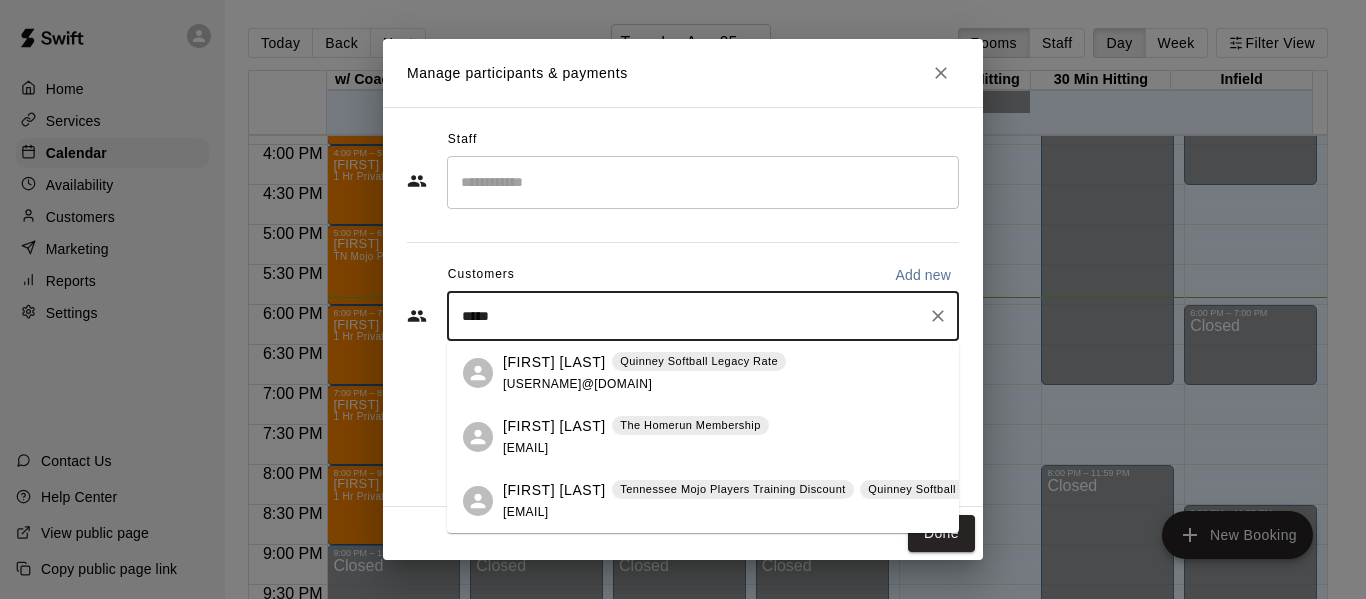 click on "barbee.softball@gmail.com" at bounding box center (525, 512) 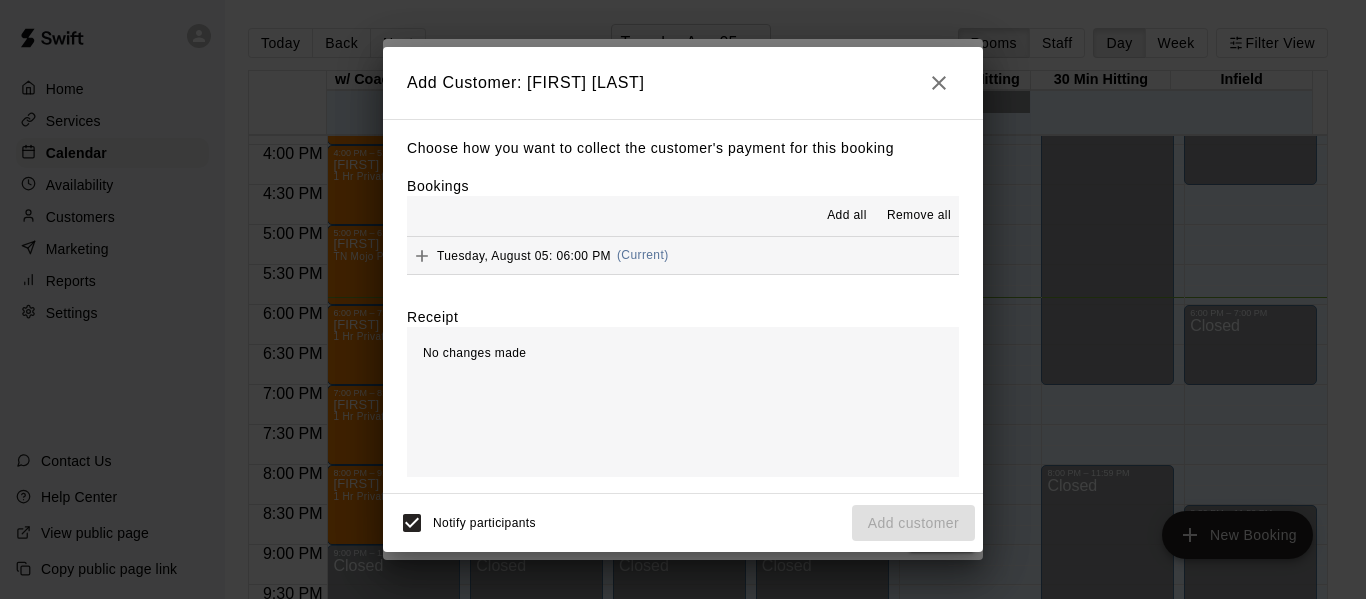 click on "Tuesday, August 05: 06:00 PM (Current)" at bounding box center (683, 255) 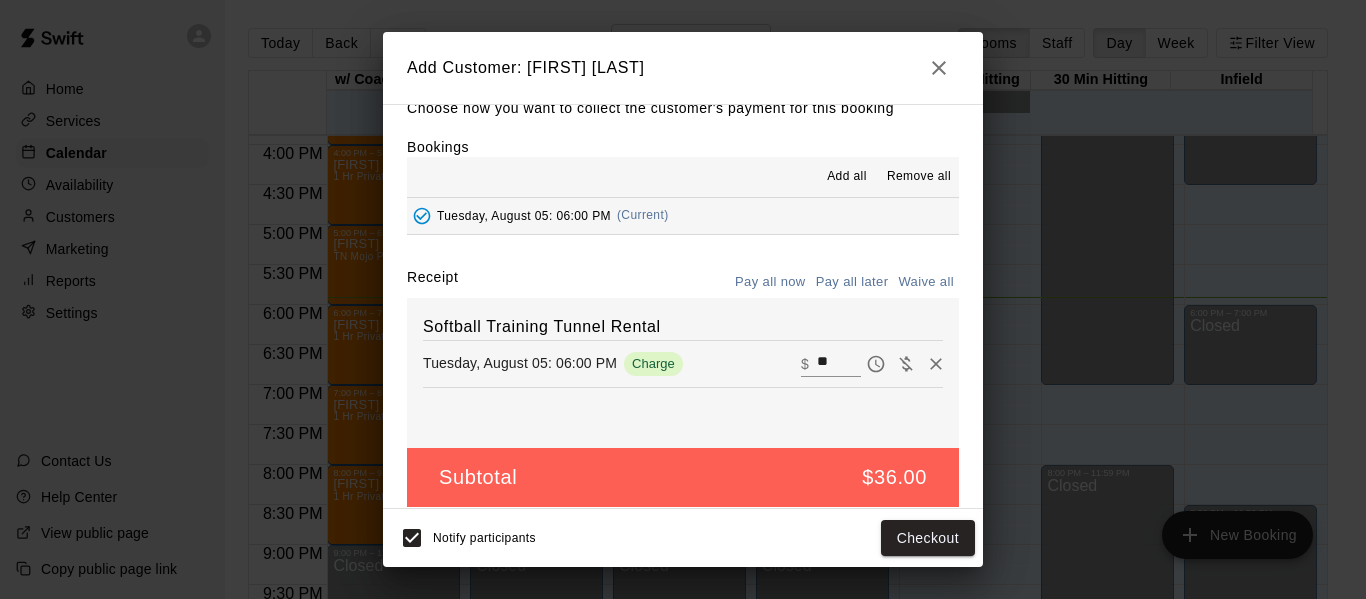 scroll, scrollTop: 42, scrollLeft: 0, axis: vertical 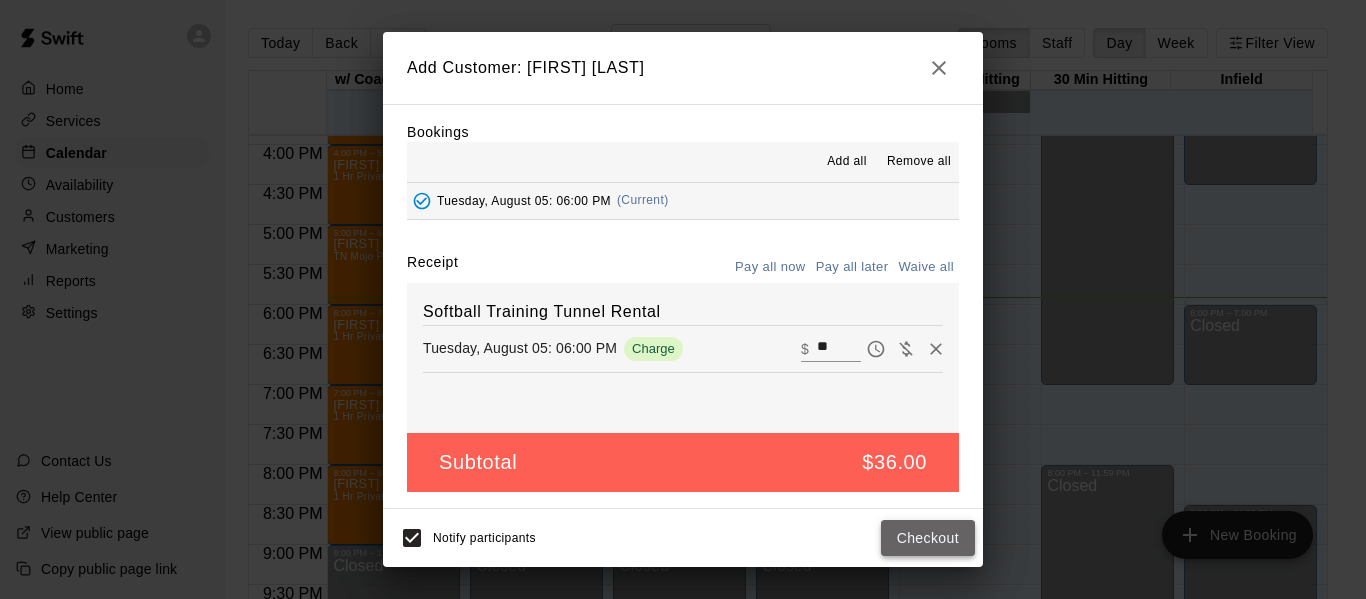 click on "Checkout" at bounding box center (928, 538) 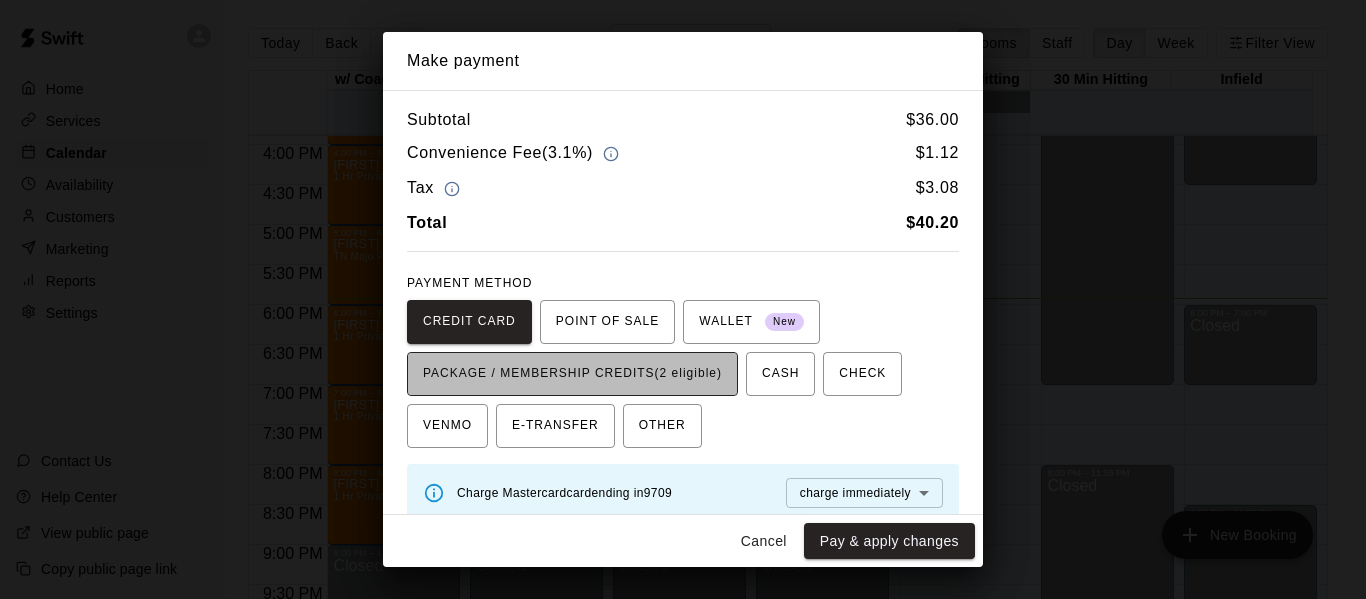 click on "PACKAGE / MEMBERSHIP CREDITS  (2 eligible)" at bounding box center (572, 374) 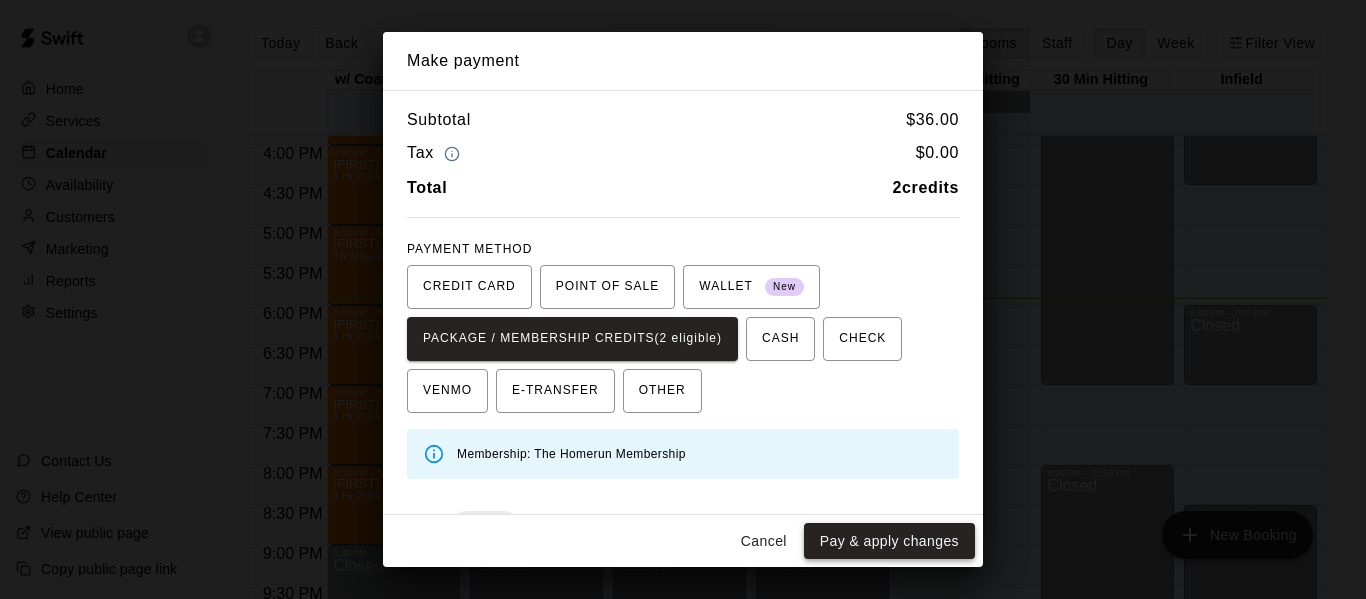 click on "Pay & apply changes" at bounding box center (889, 541) 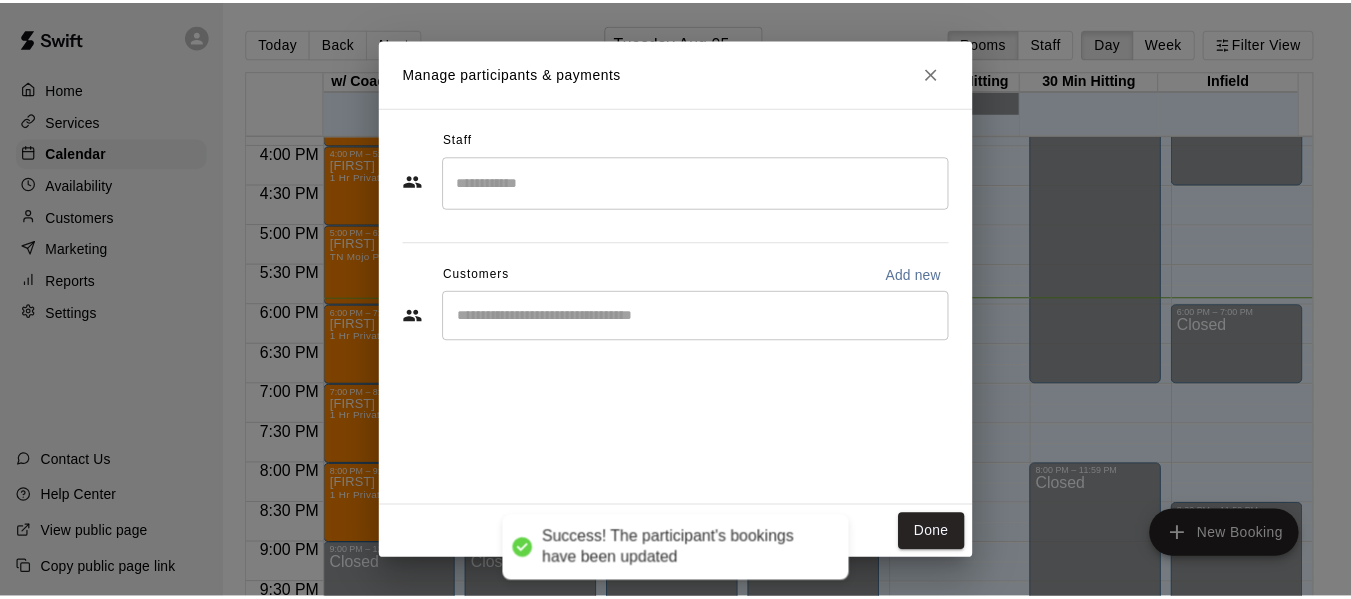 scroll, scrollTop: 0, scrollLeft: 0, axis: both 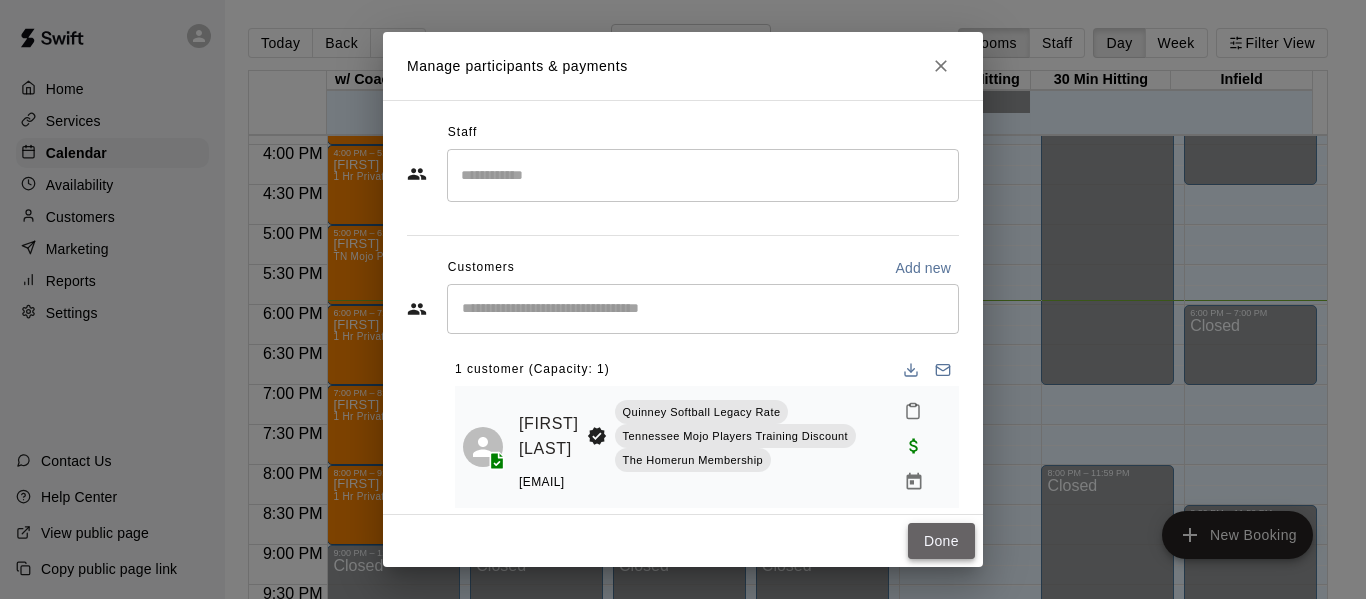 click on "Done" at bounding box center (941, 541) 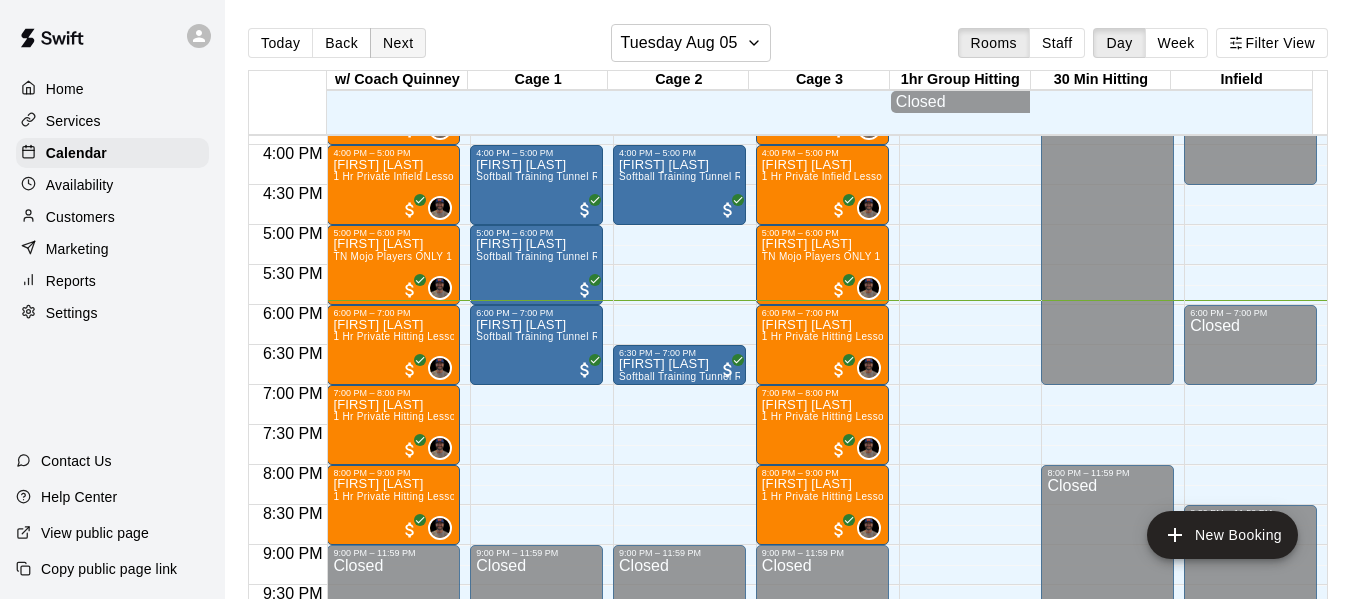 click on "Next" at bounding box center (398, 43) 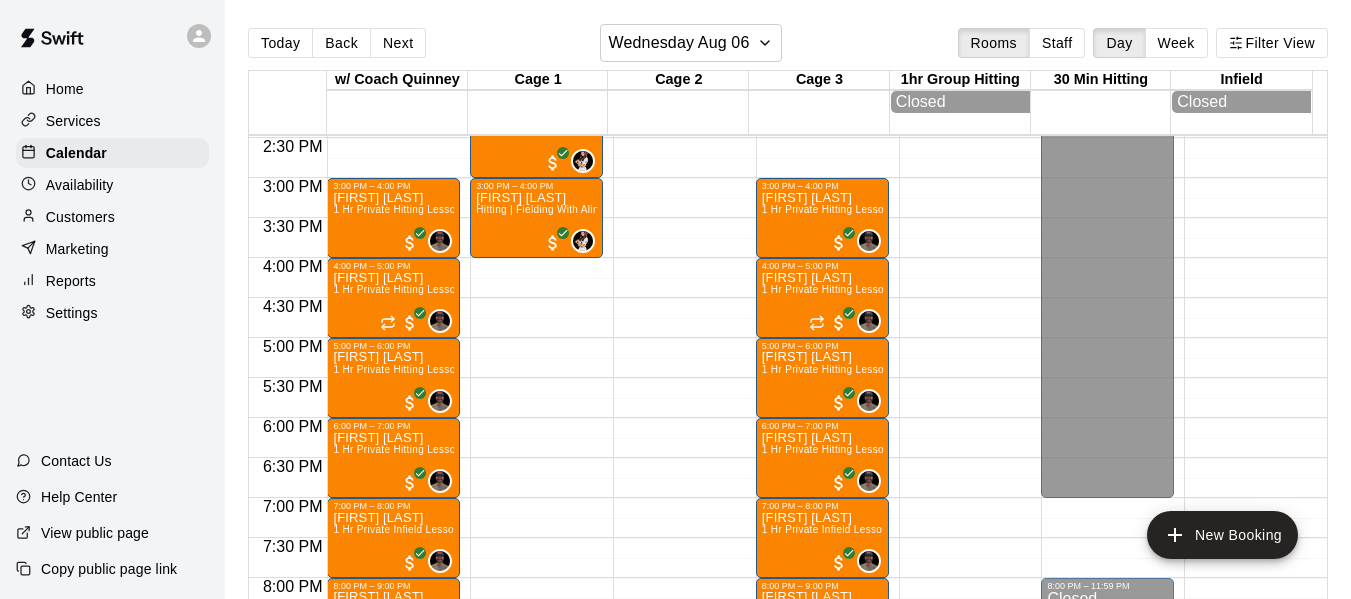 scroll, scrollTop: 1104, scrollLeft: 0, axis: vertical 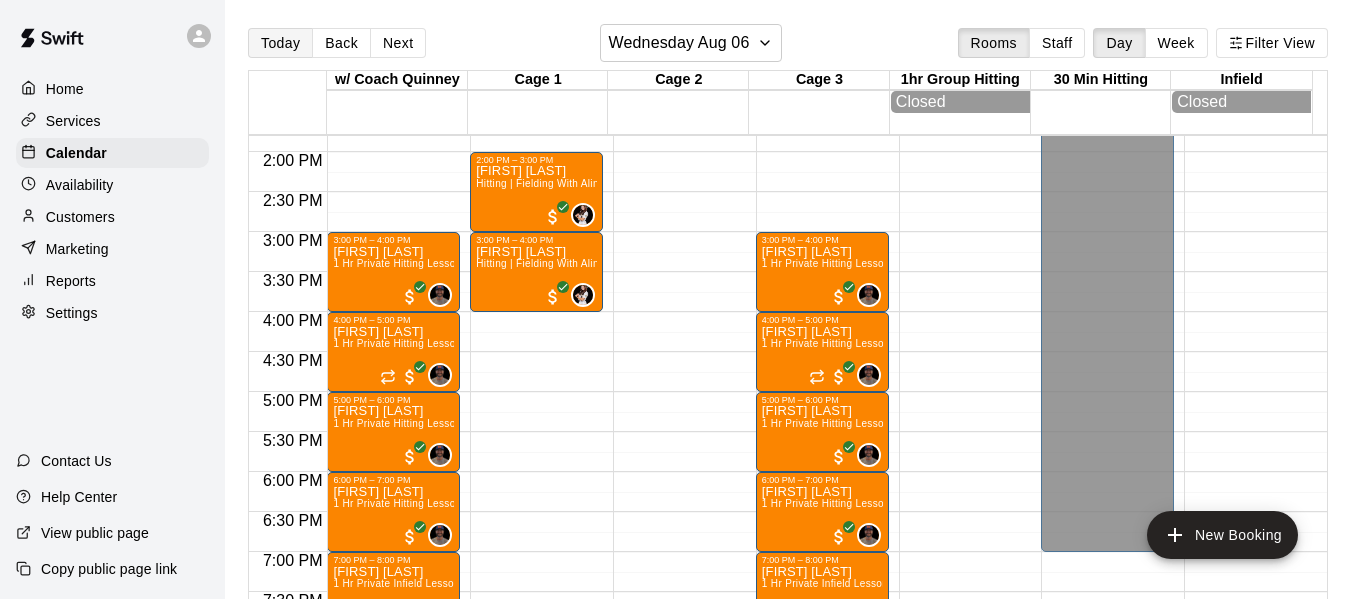 click on "Today" at bounding box center [280, 43] 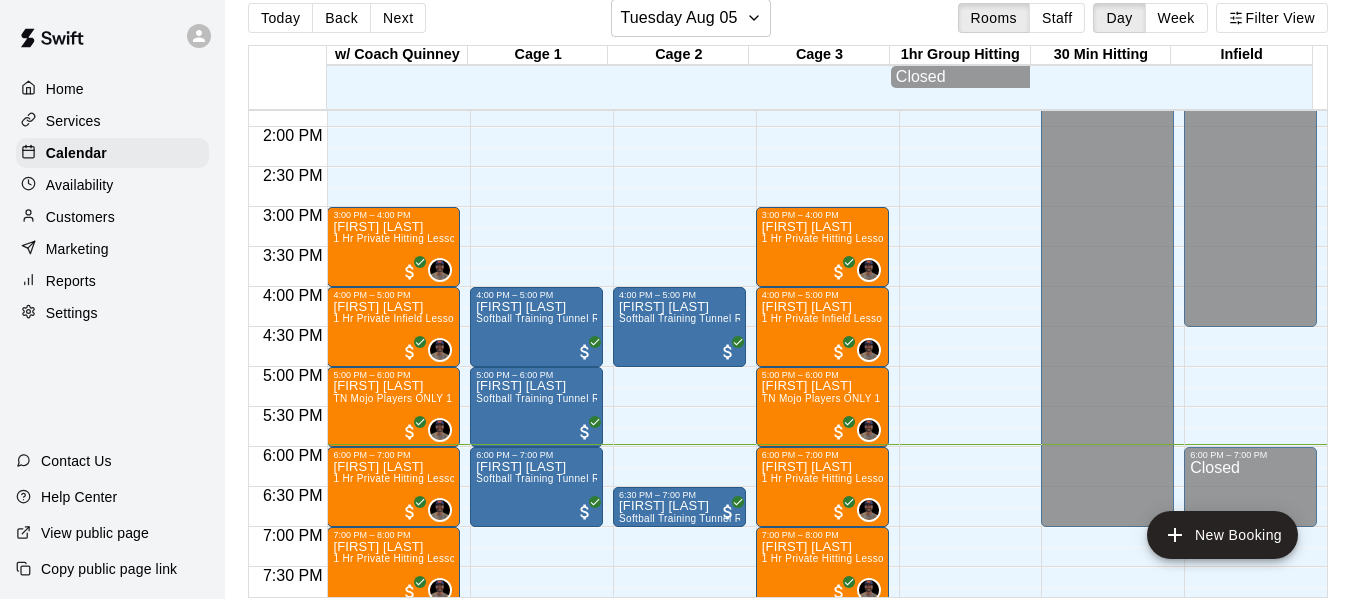 scroll, scrollTop: 32, scrollLeft: 0, axis: vertical 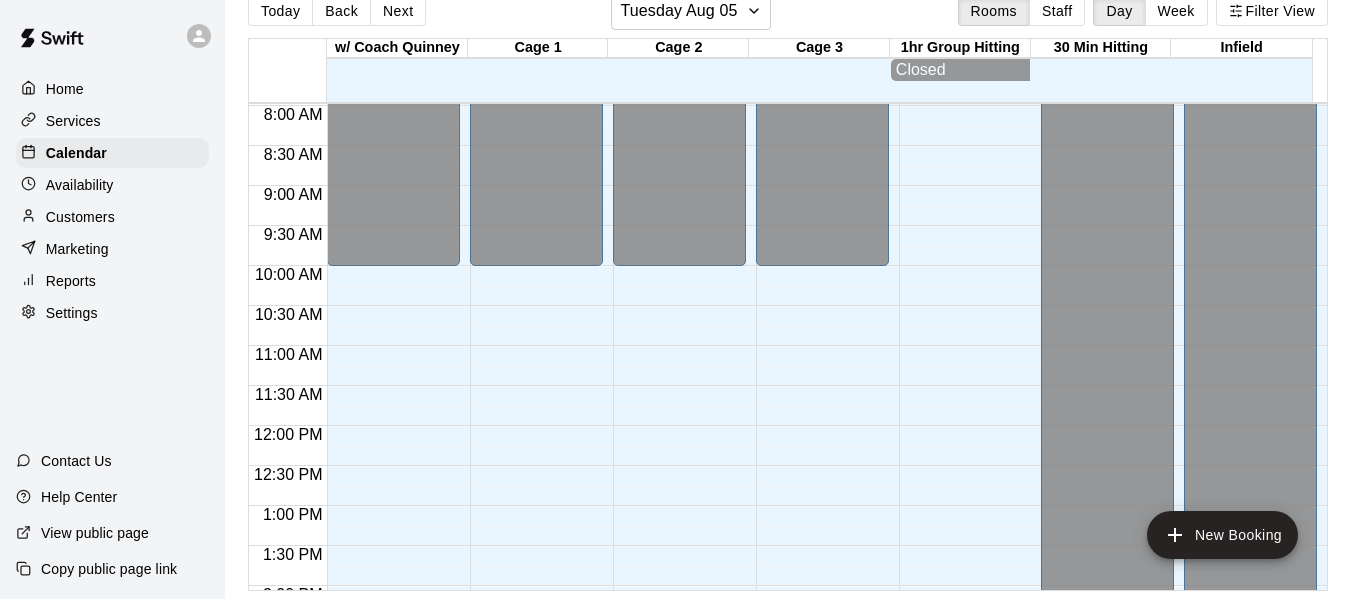 click on "Today Back Next Tuesday Aug 05 Rooms Staff Day Week Filter View" at bounding box center [788, 15] 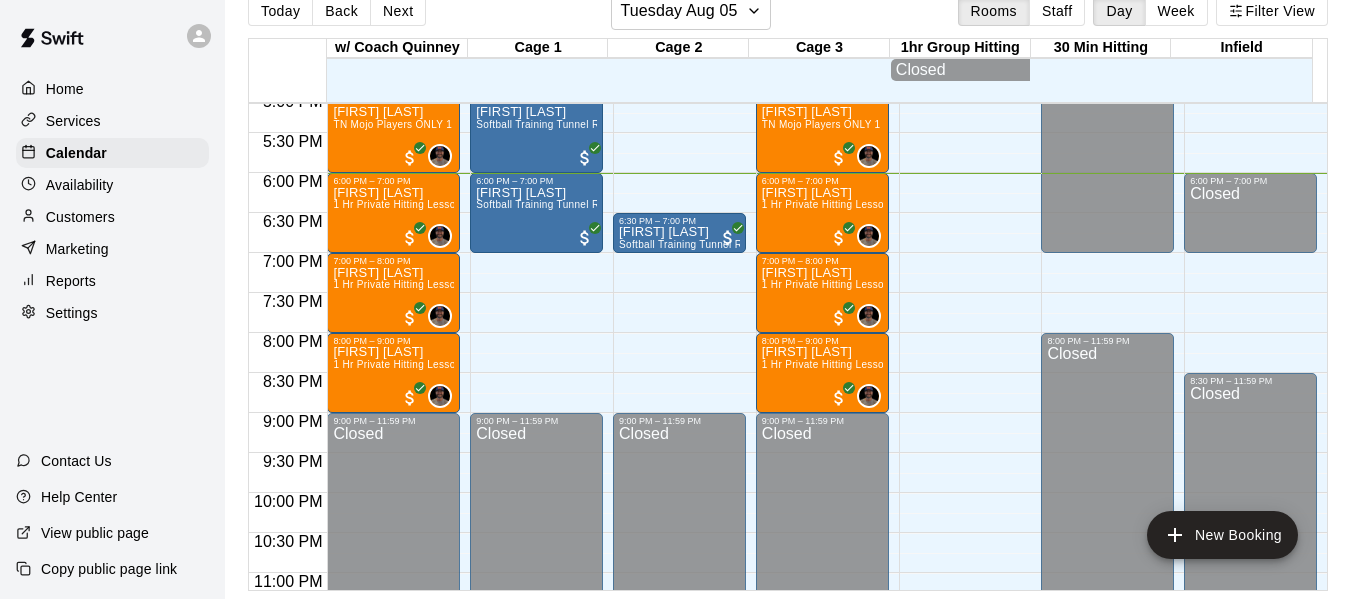 scroll, scrollTop: 1338, scrollLeft: 0, axis: vertical 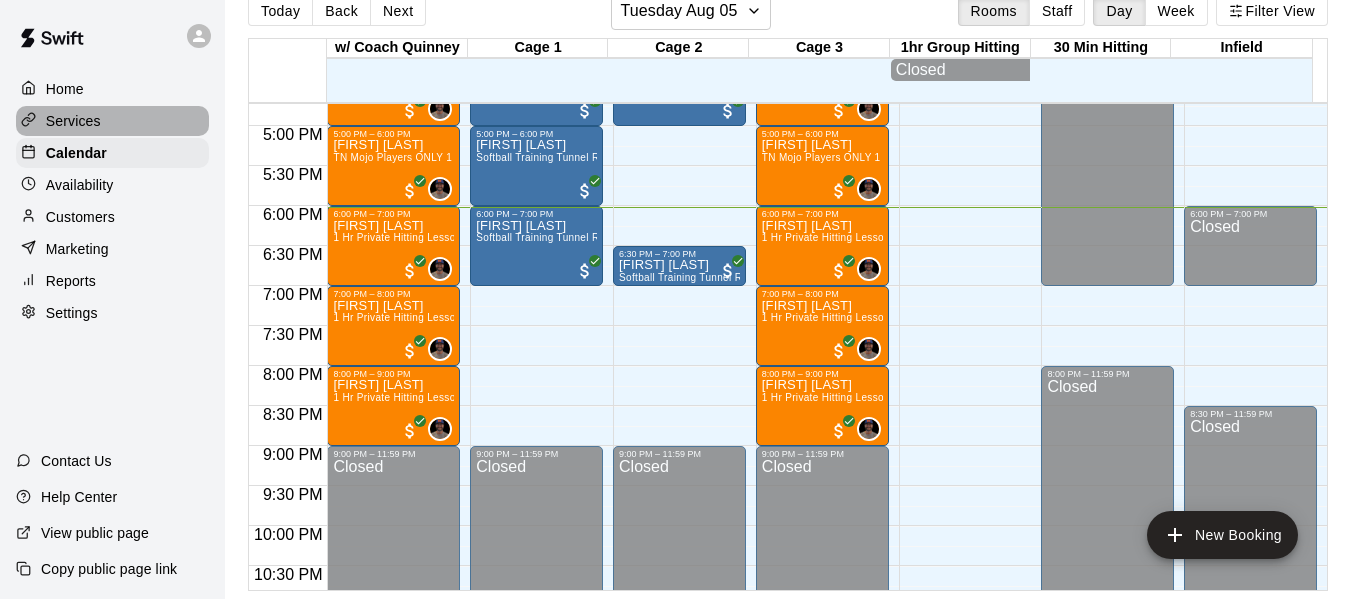 click on "Services" at bounding box center [112, 121] 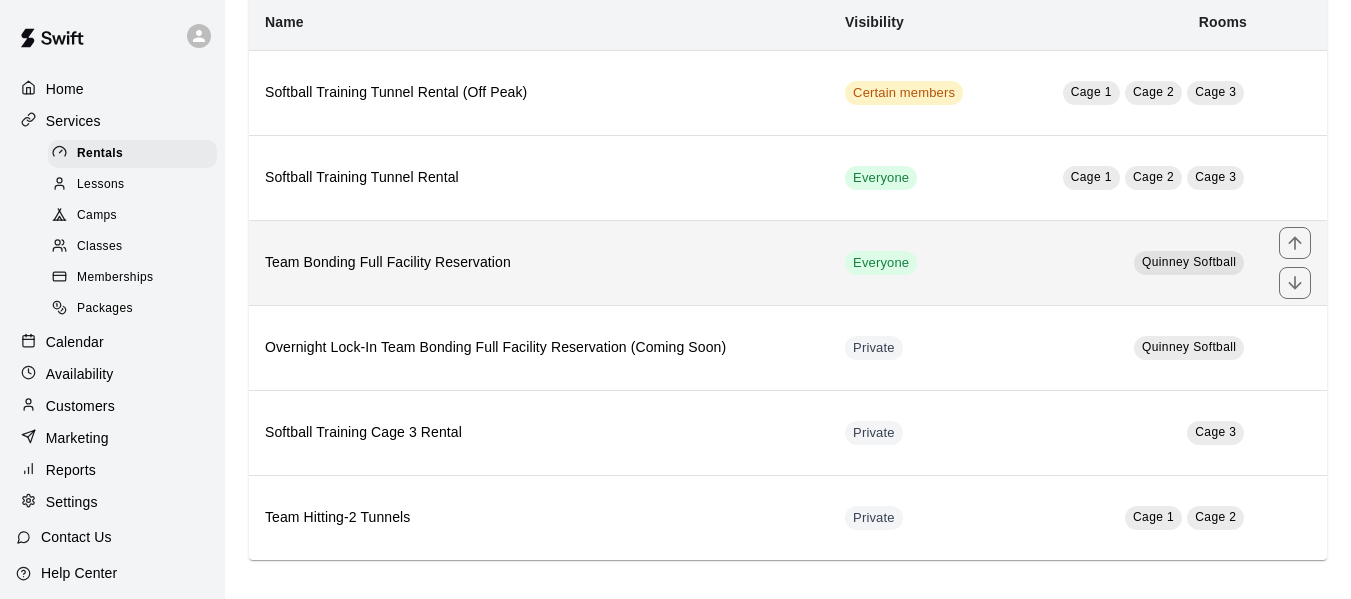 scroll, scrollTop: 152, scrollLeft: 0, axis: vertical 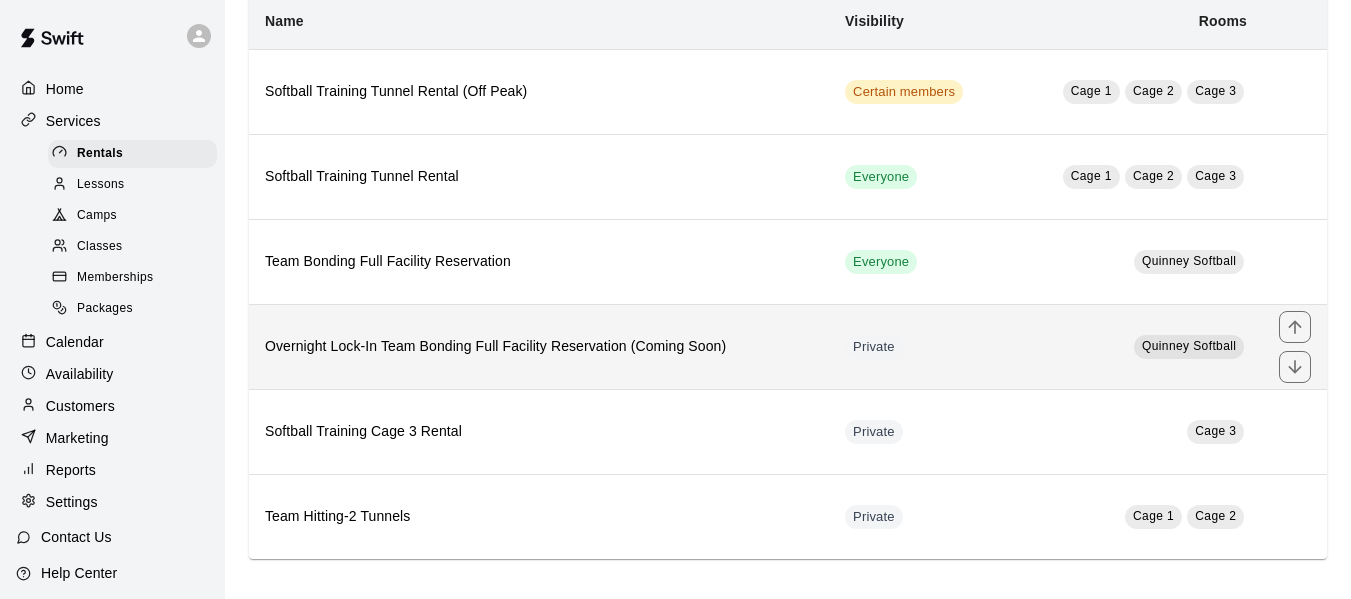 click on "Overnight Lock-In Team Bonding Full Facility Reservation (Coming Soon)" at bounding box center [539, 347] 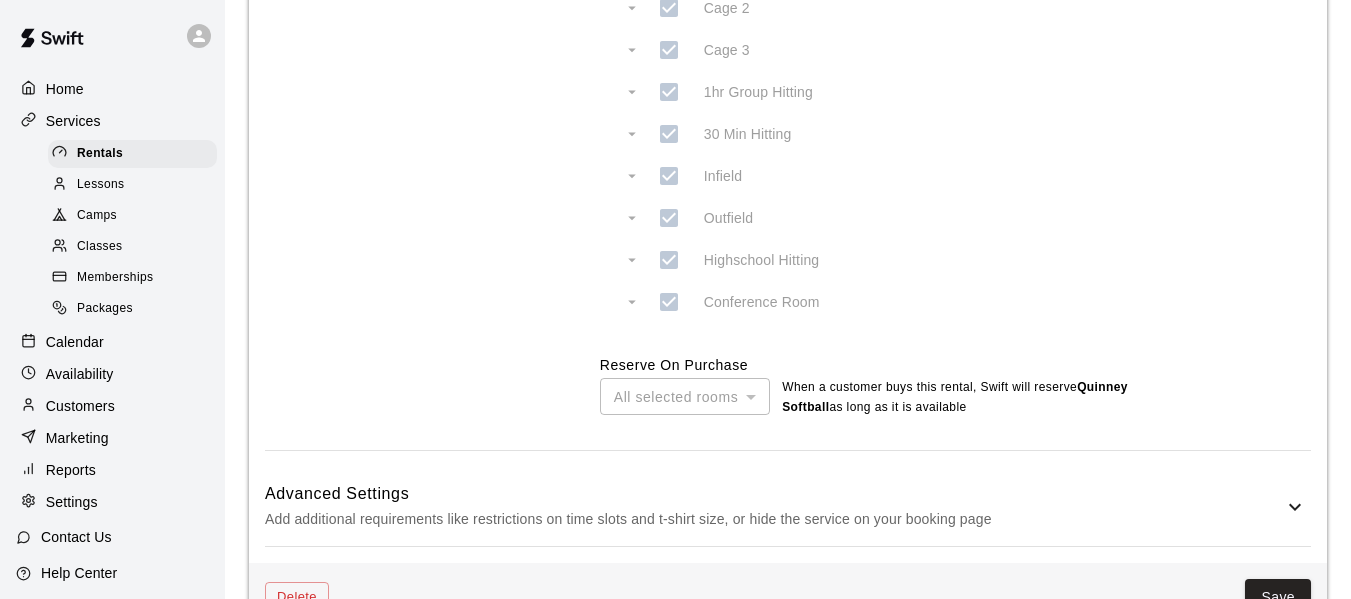 scroll, scrollTop: 1262, scrollLeft: 0, axis: vertical 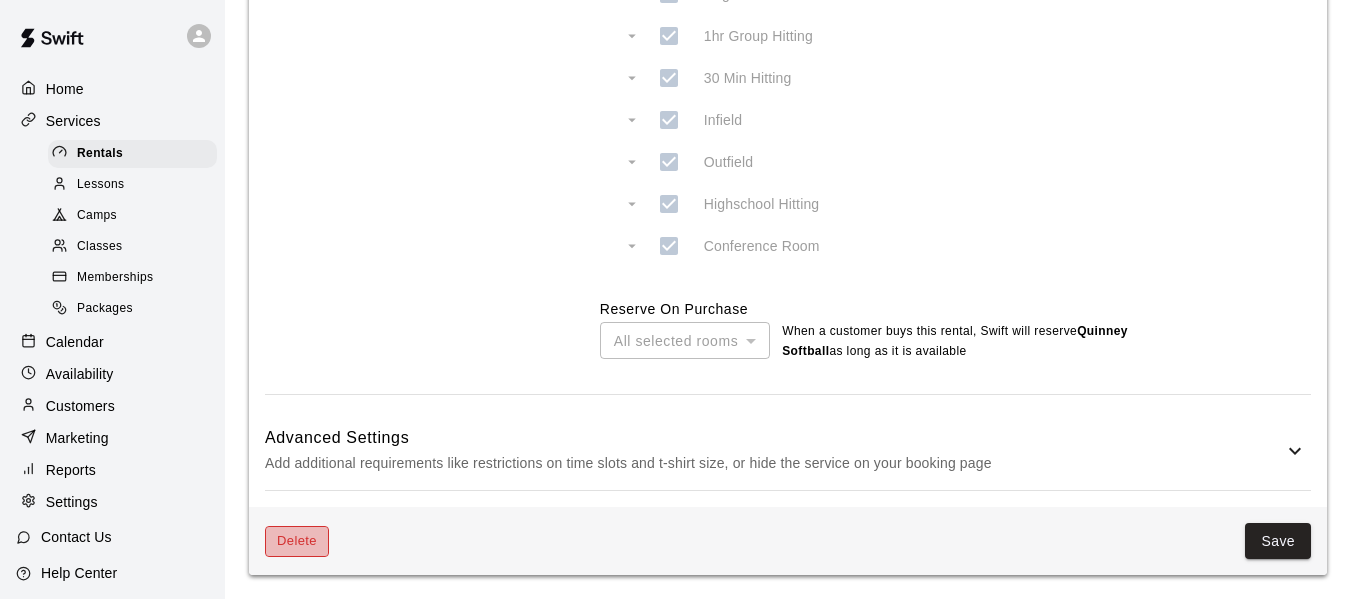 click on "Delete" at bounding box center (297, 541) 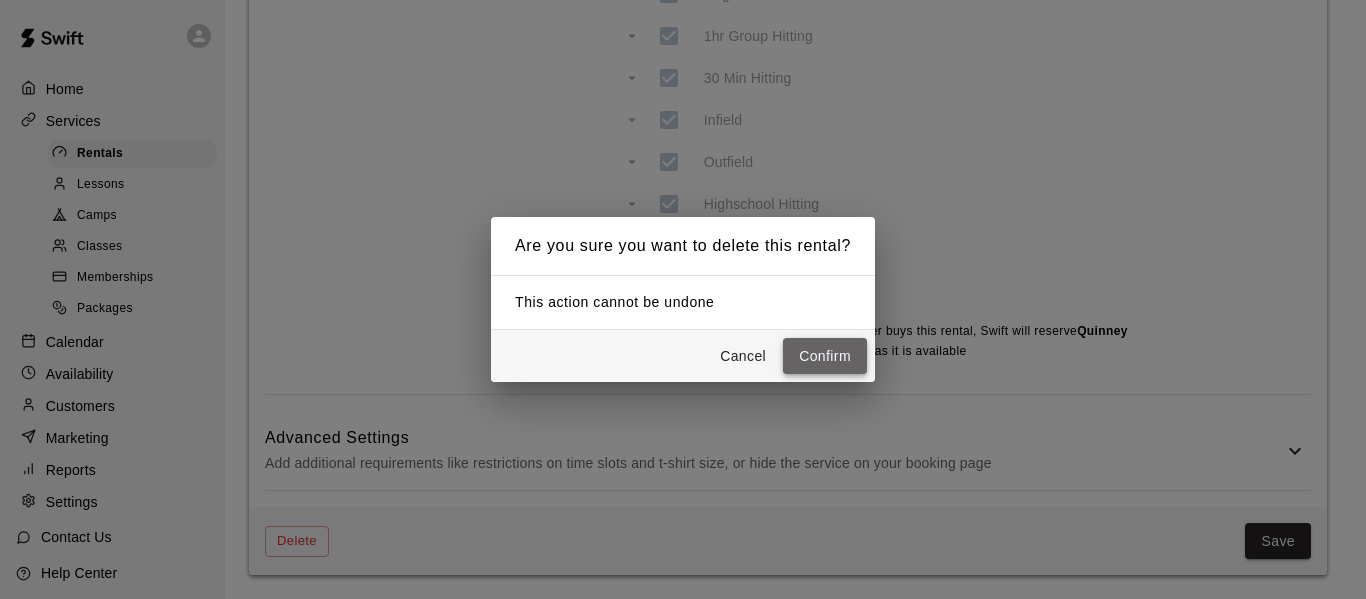click on "Confirm" at bounding box center [825, 356] 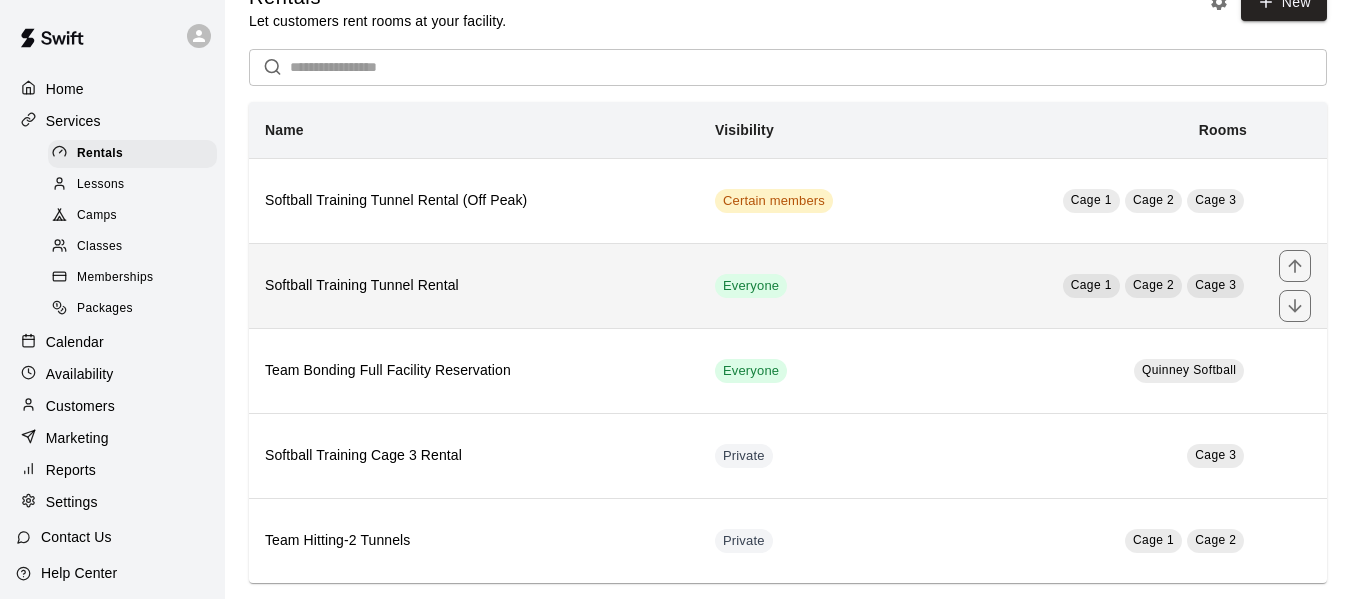 scroll, scrollTop: 67, scrollLeft: 0, axis: vertical 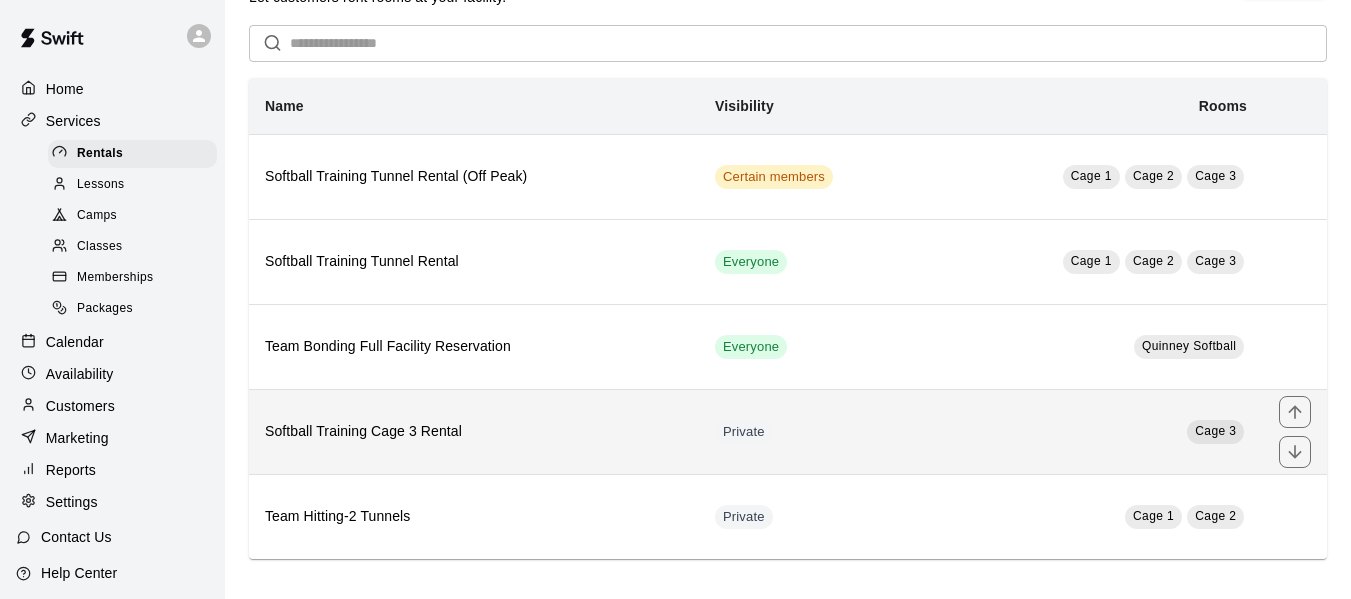 click on "Softball Training Cage 3 Rental" at bounding box center [474, 431] 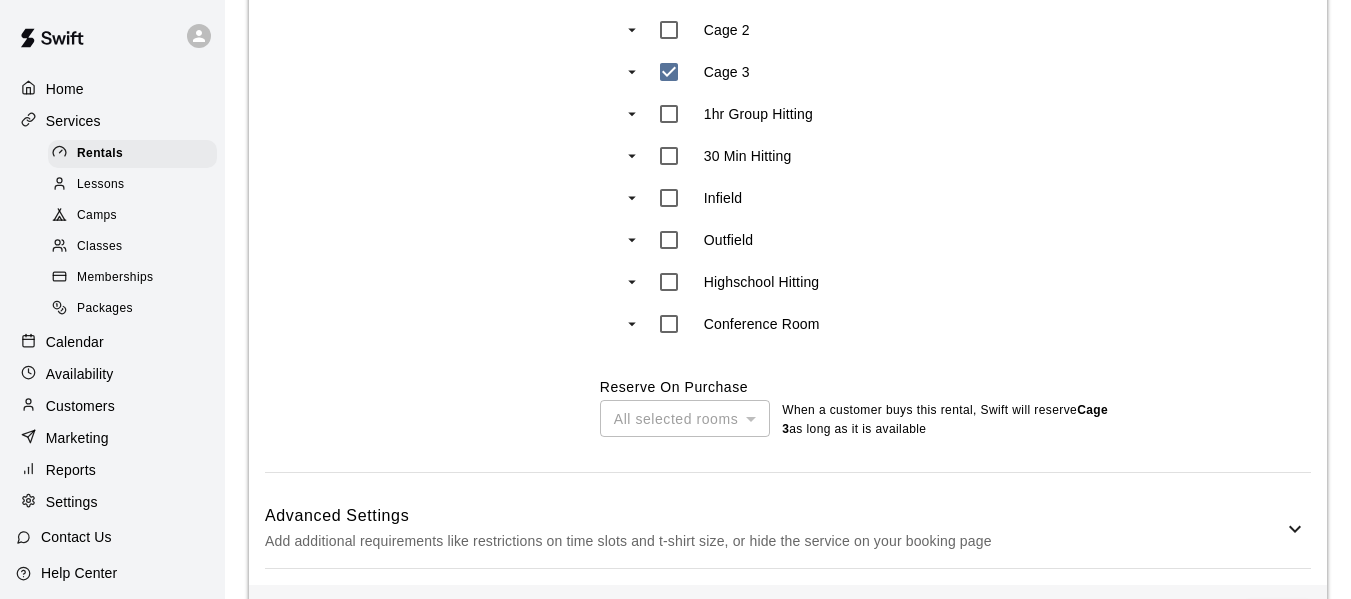scroll, scrollTop: 1185, scrollLeft: 0, axis: vertical 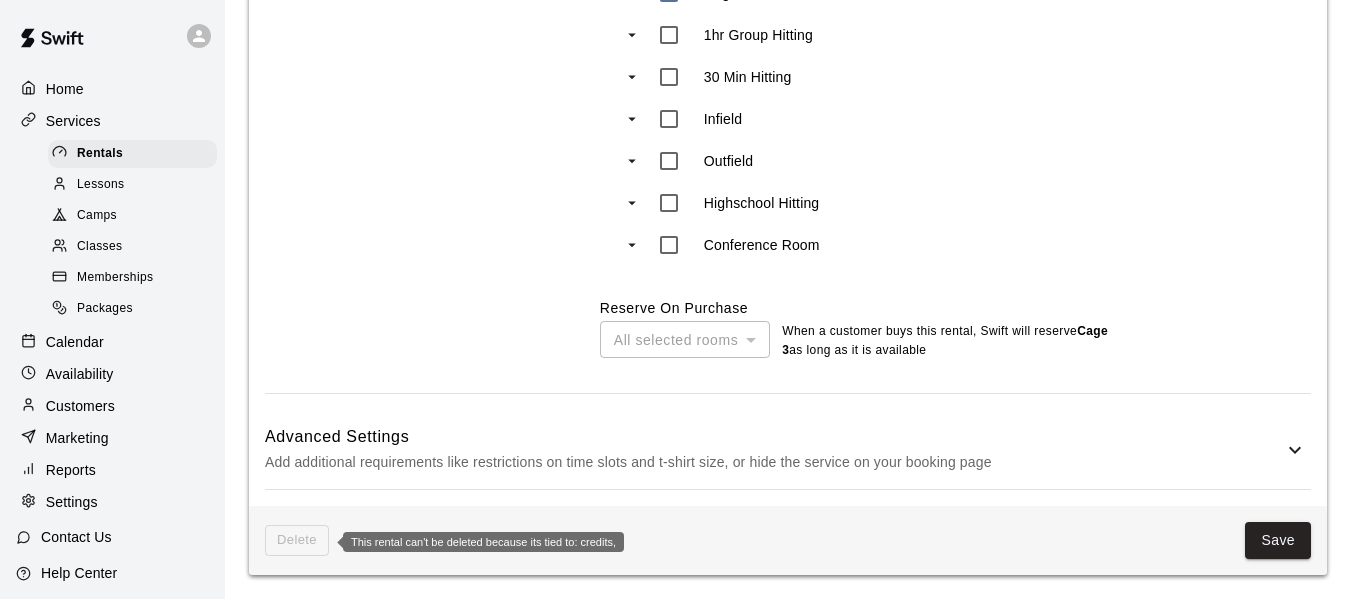 click on "Delete" at bounding box center [297, 540] 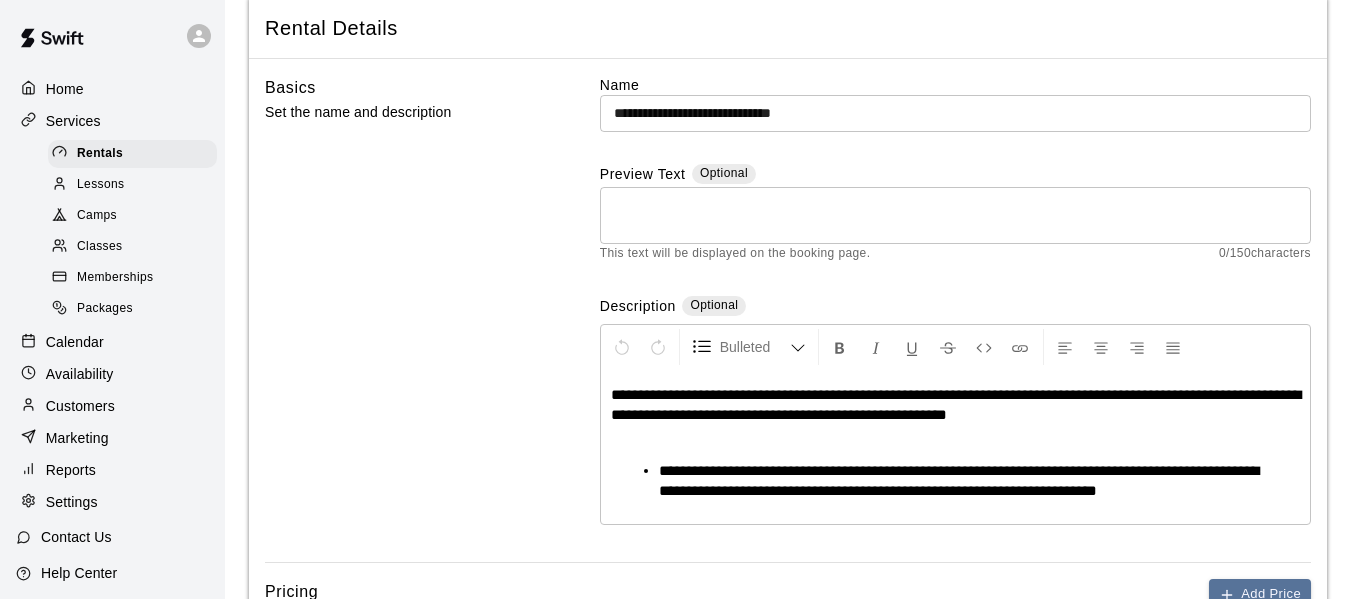 scroll, scrollTop: 0, scrollLeft: 0, axis: both 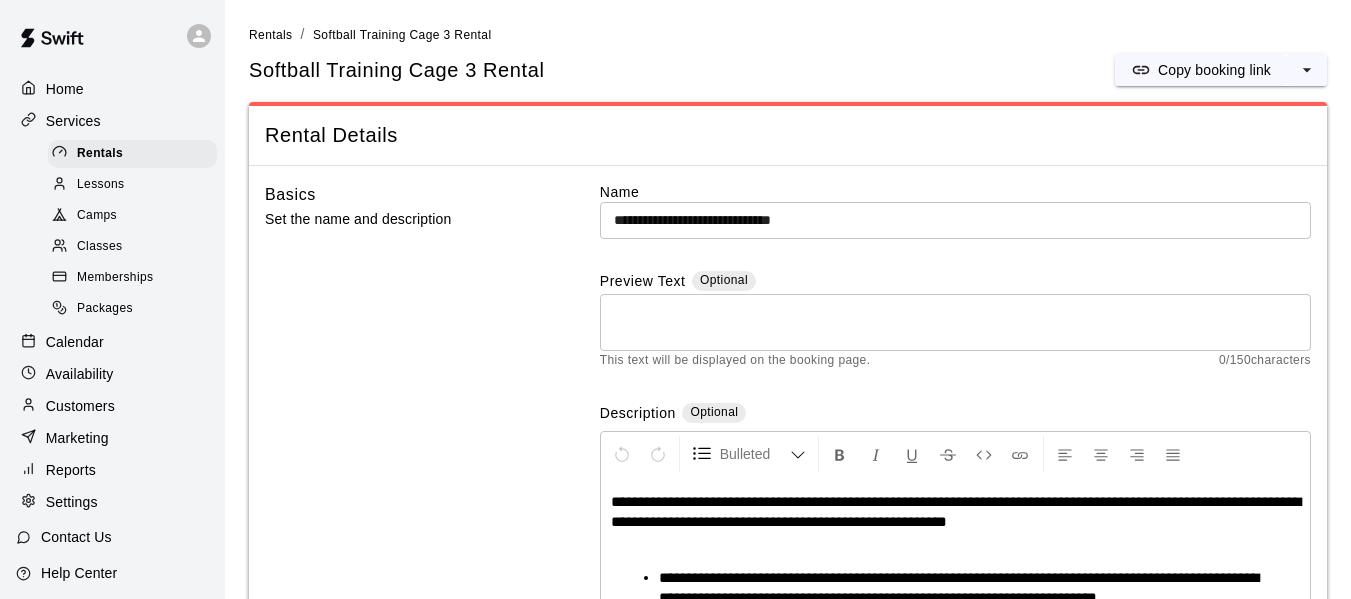 click on "Softball Training Cage 3 Rental Copy booking link" at bounding box center [788, 70] 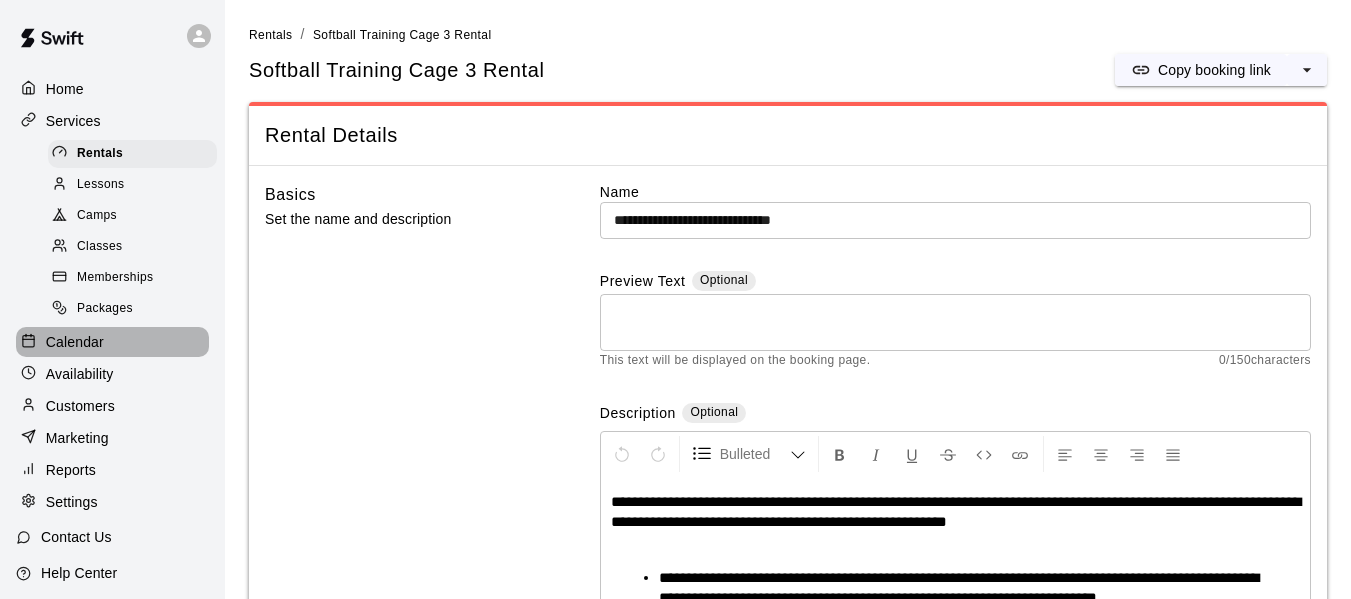 click on "Calendar" at bounding box center (112, 342) 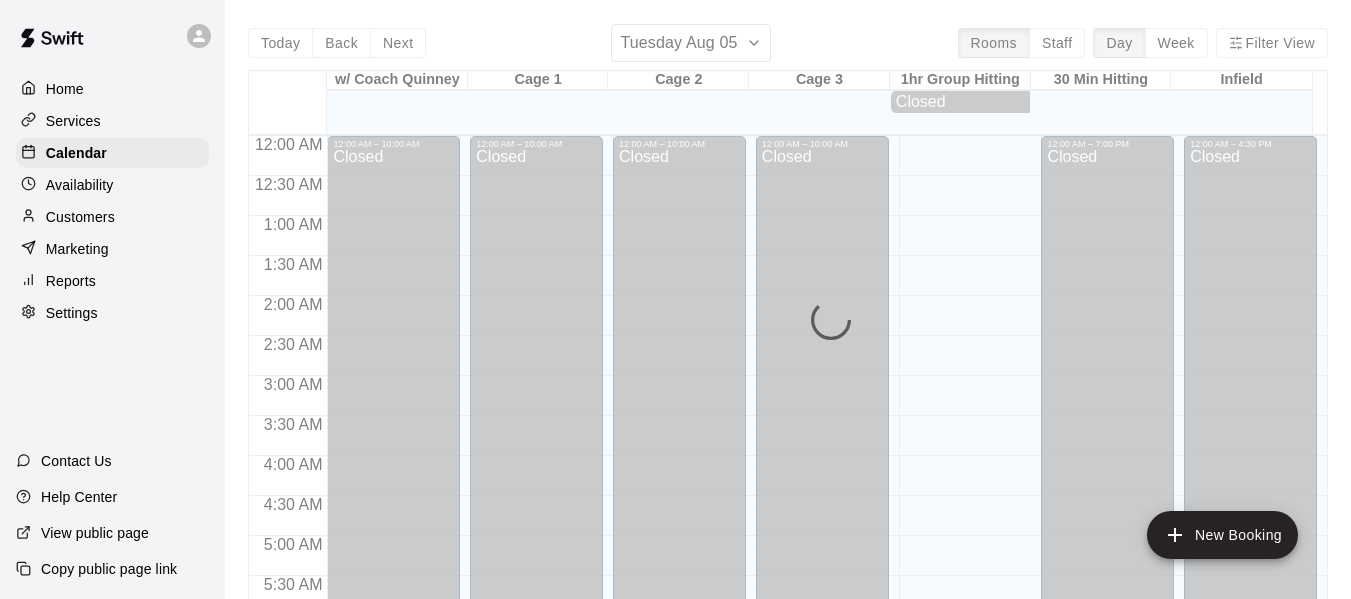 scroll, scrollTop: 1371, scrollLeft: 0, axis: vertical 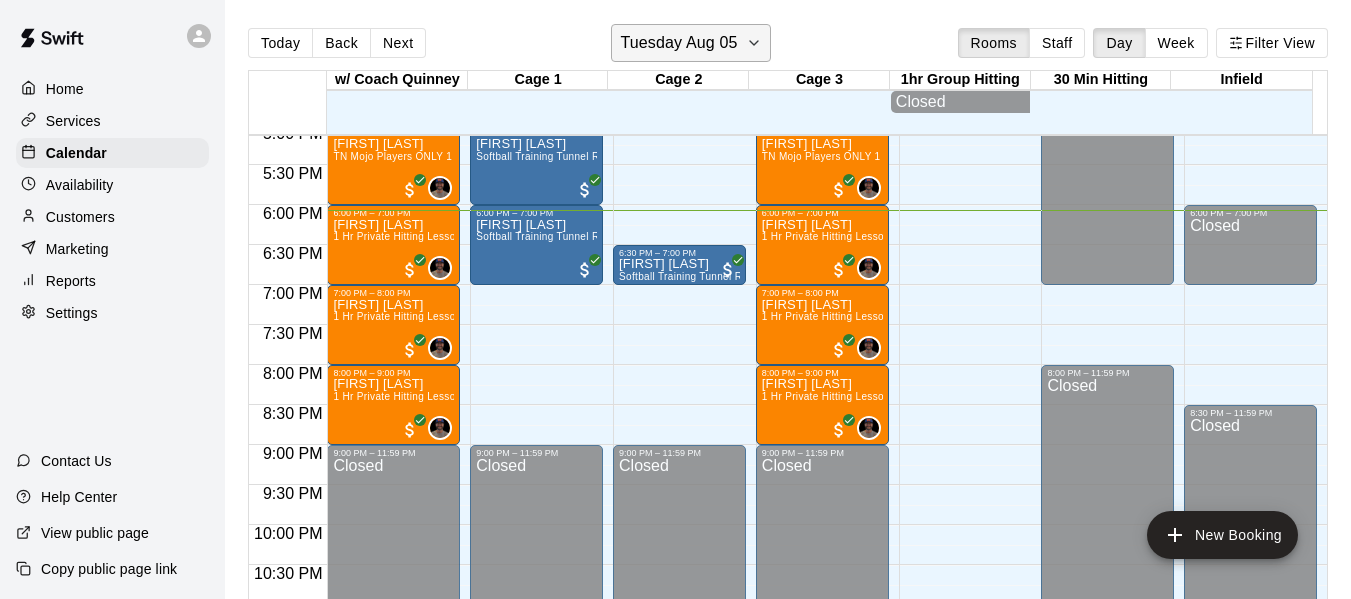 click 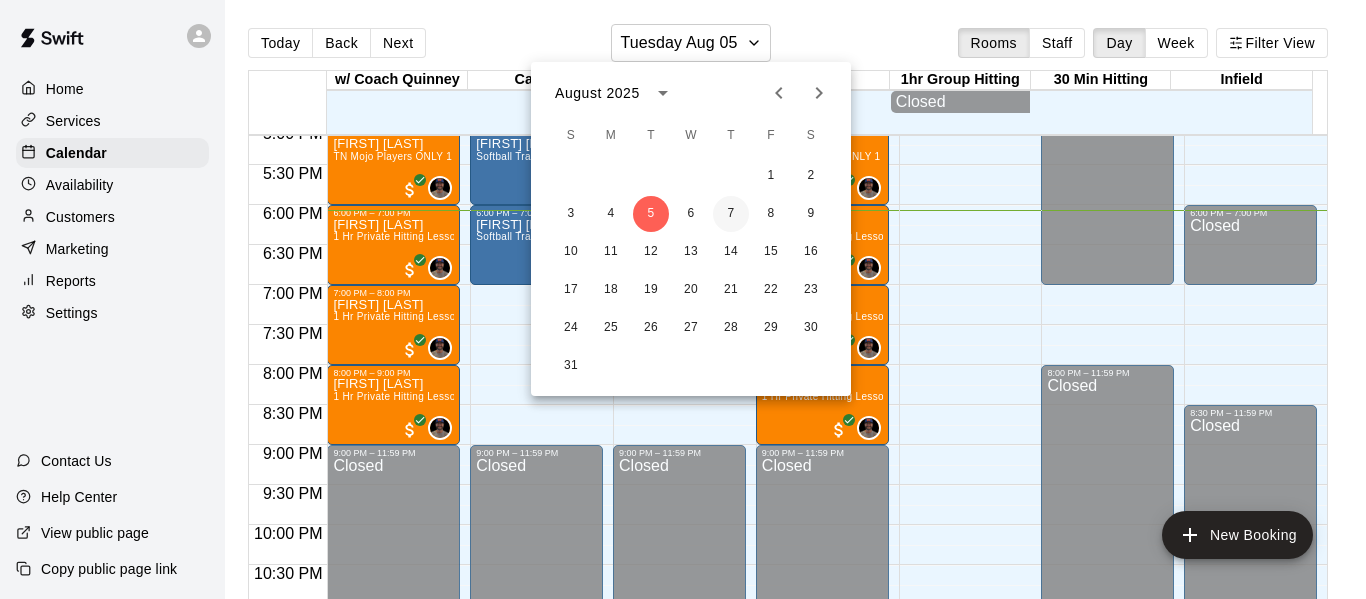 click on "7" at bounding box center [731, 214] 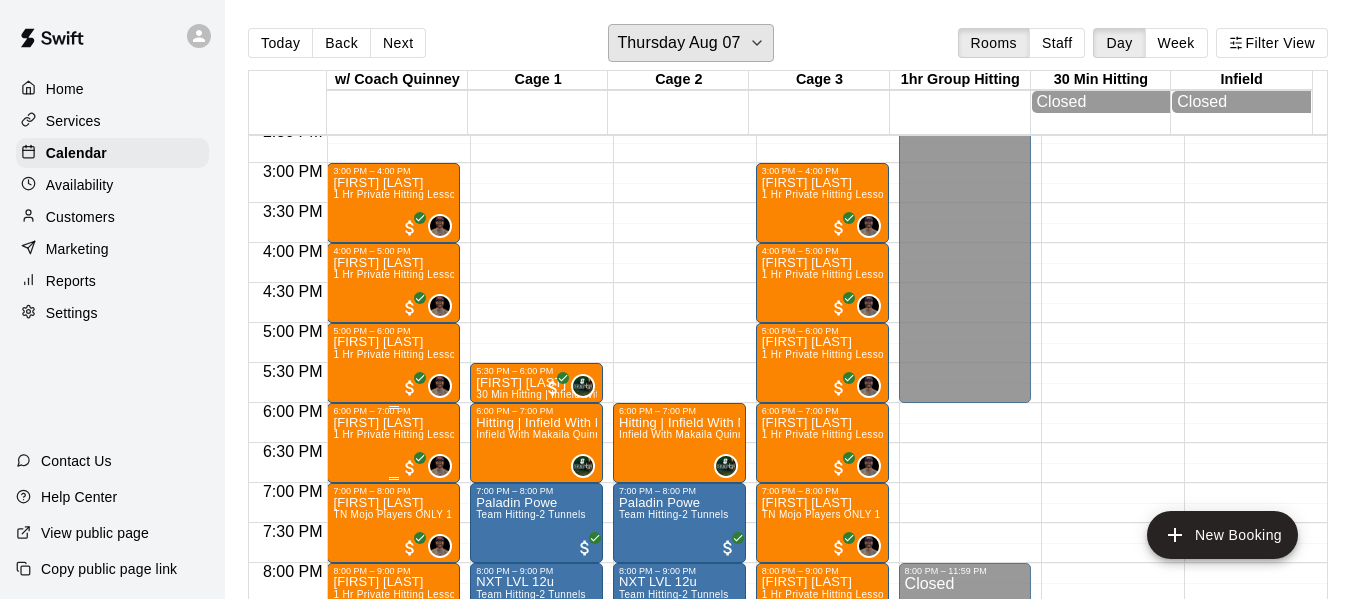 scroll, scrollTop: 1171, scrollLeft: 0, axis: vertical 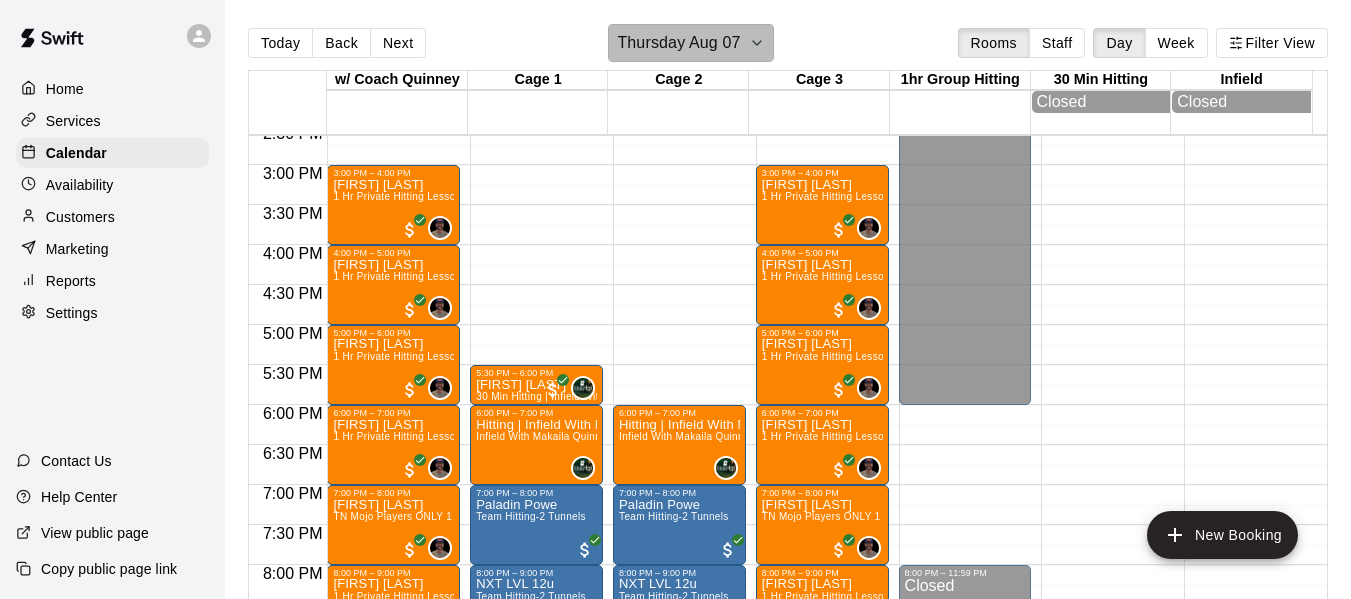 click on "Thursday Aug 07" at bounding box center (690, 43) 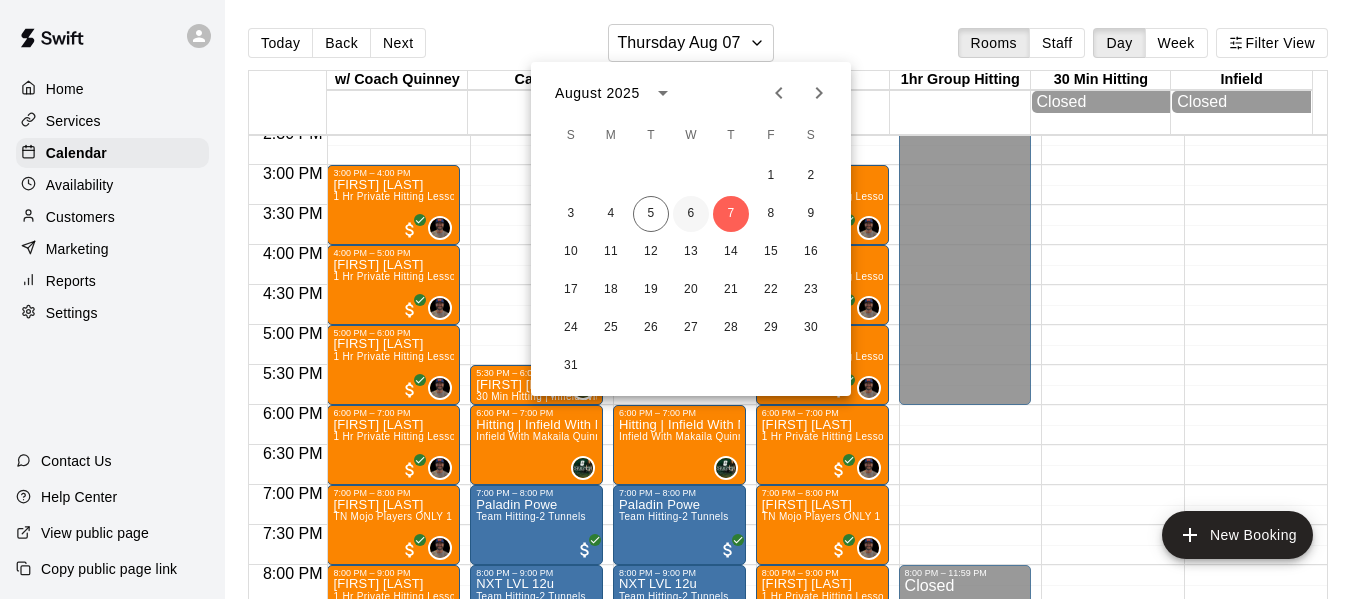 click on "6" at bounding box center [691, 214] 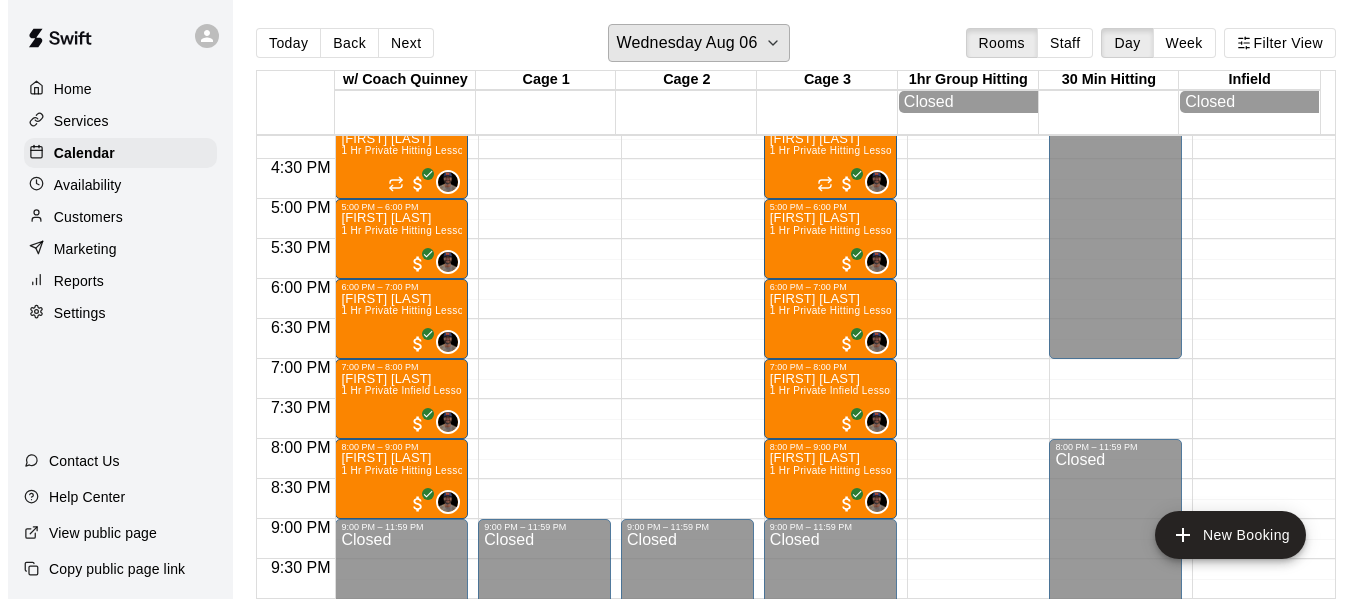 scroll, scrollTop: 1338, scrollLeft: 0, axis: vertical 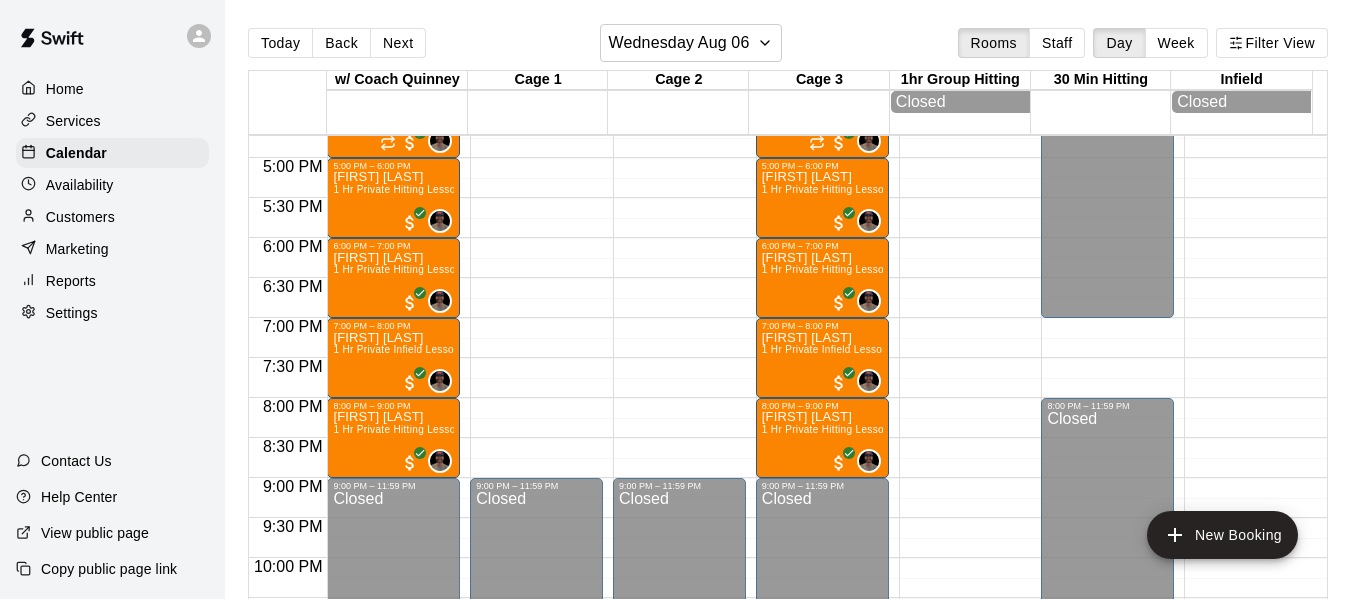 click on "12:00 AM – 10:00 AM Closed 2:00 PM – 3:00 PM Savannah Boelig Hitting | Fielding With Alina Quinney UNC Softball Outfielder 0 3:00 PM – 4:00 PM Elle Vandersnick Hitting | Fielding With Alina Quinney UNC Softball Outfielder 0 9:00 PM – 11:59 PM Closed" at bounding box center [536, -242] 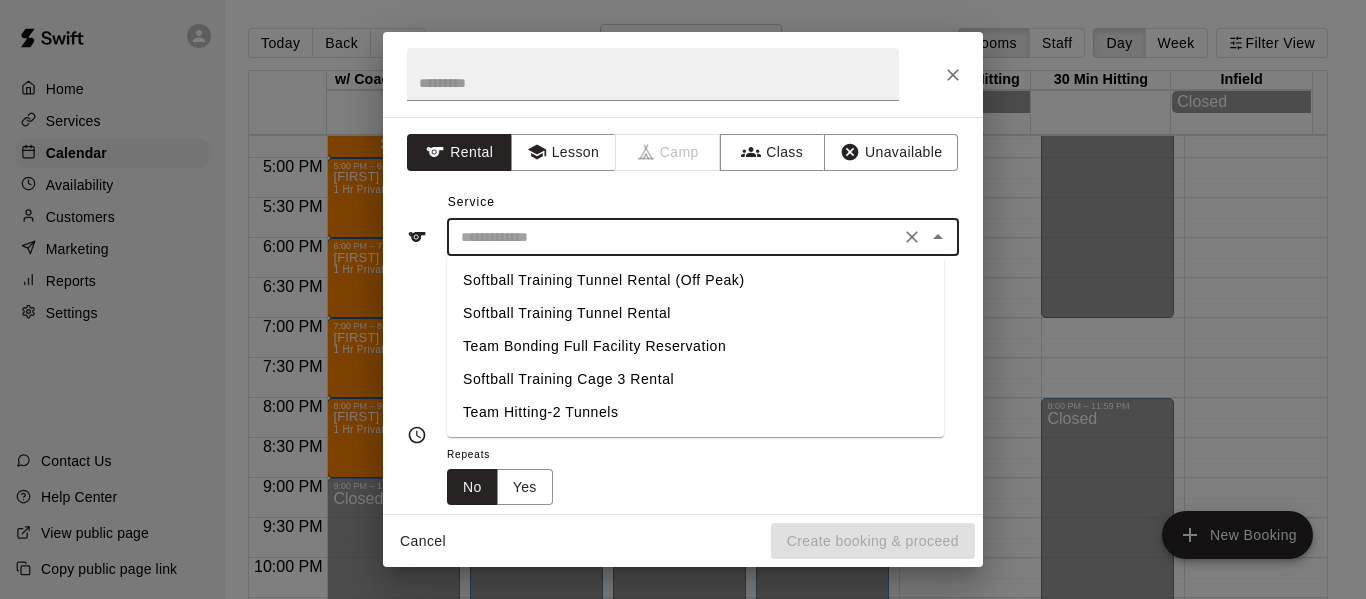 click at bounding box center [673, 237] 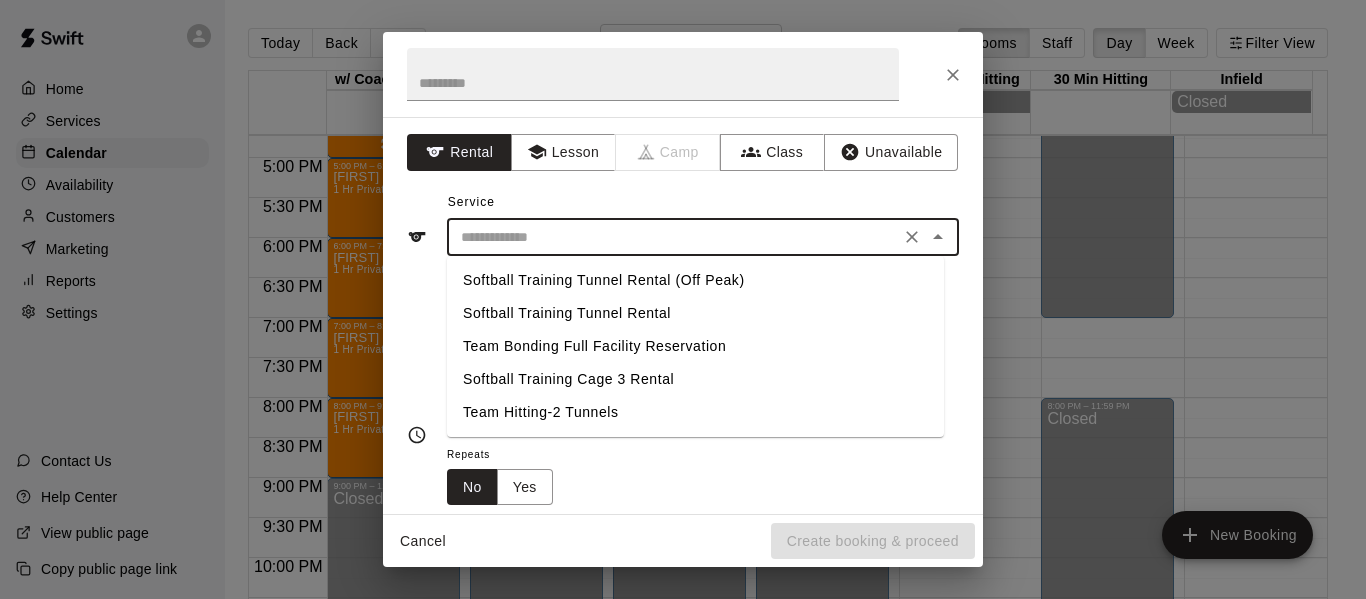 click on "Softball Training Tunnel Rental" at bounding box center (695, 313) 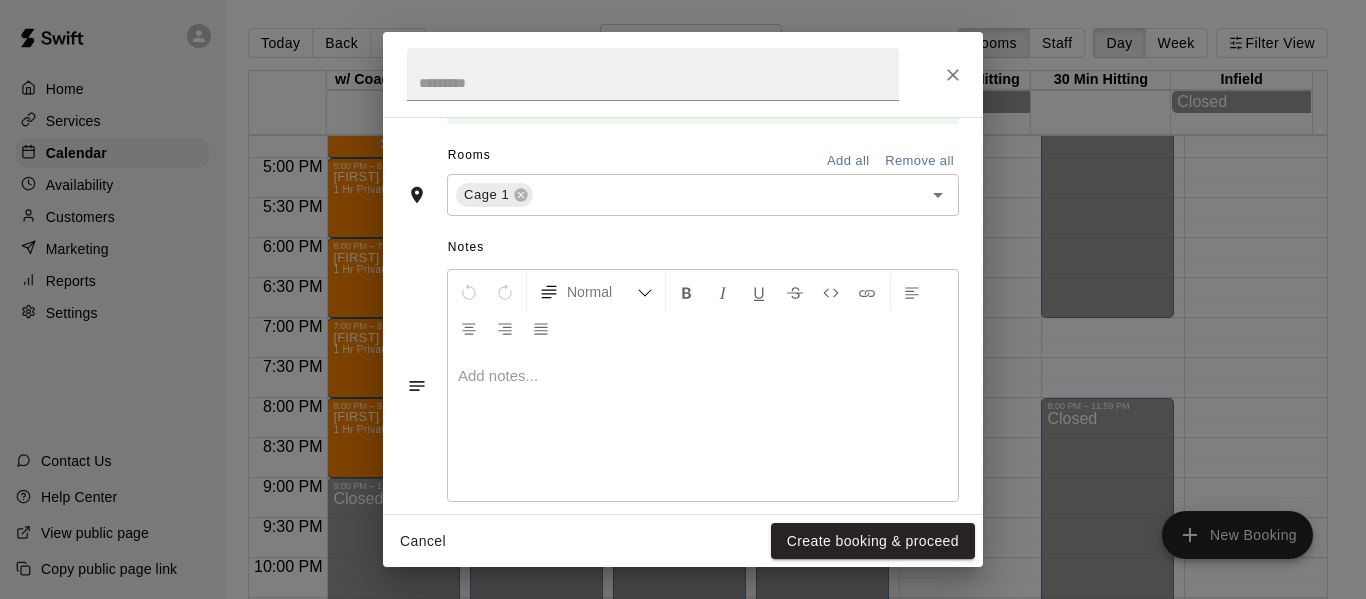scroll, scrollTop: 482, scrollLeft: 0, axis: vertical 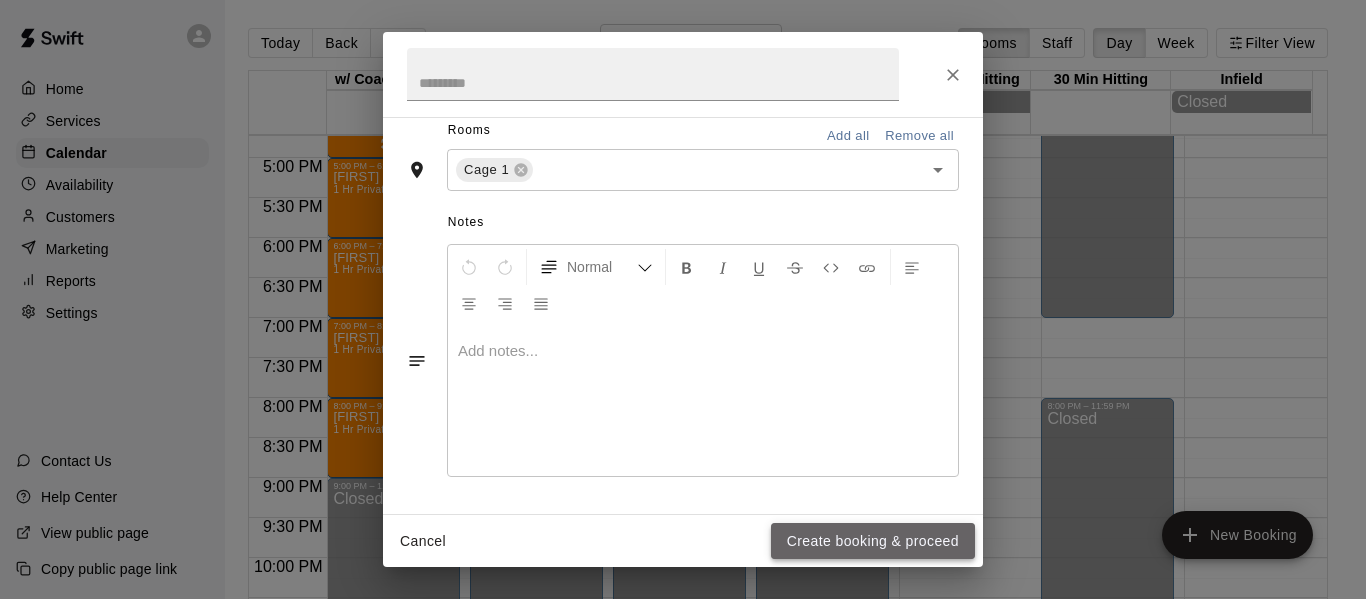 click on "Create booking & proceed" at bounding box center [873, 541] 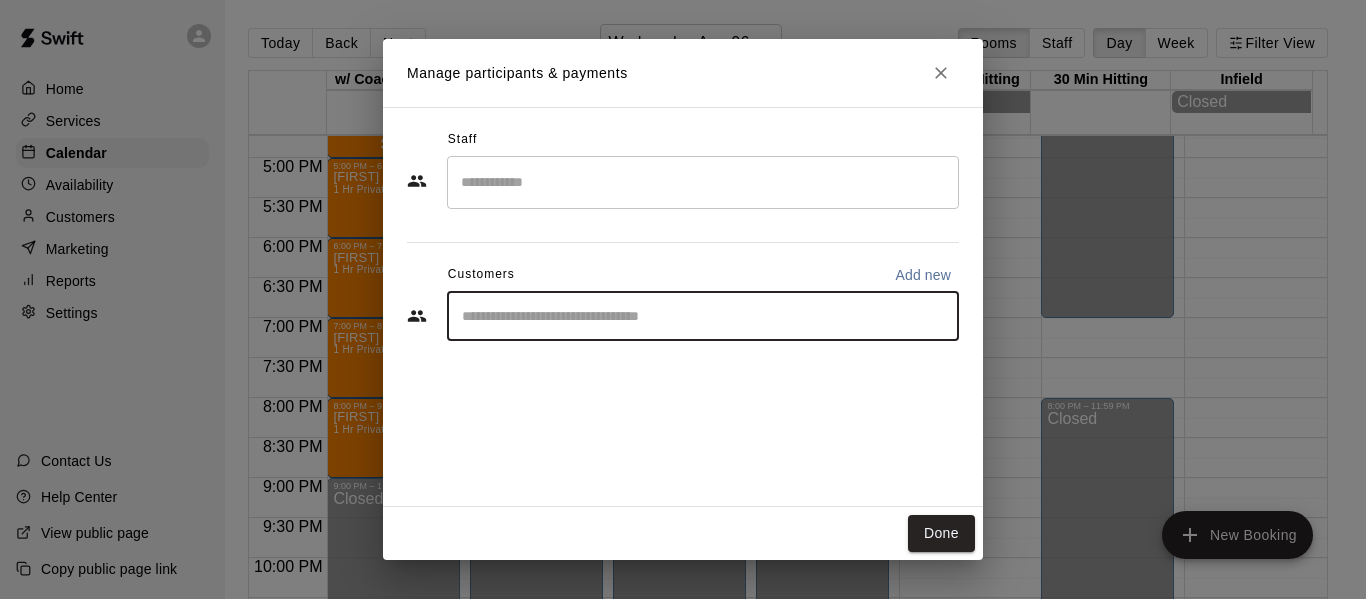 click at bounding box center (703, 316) 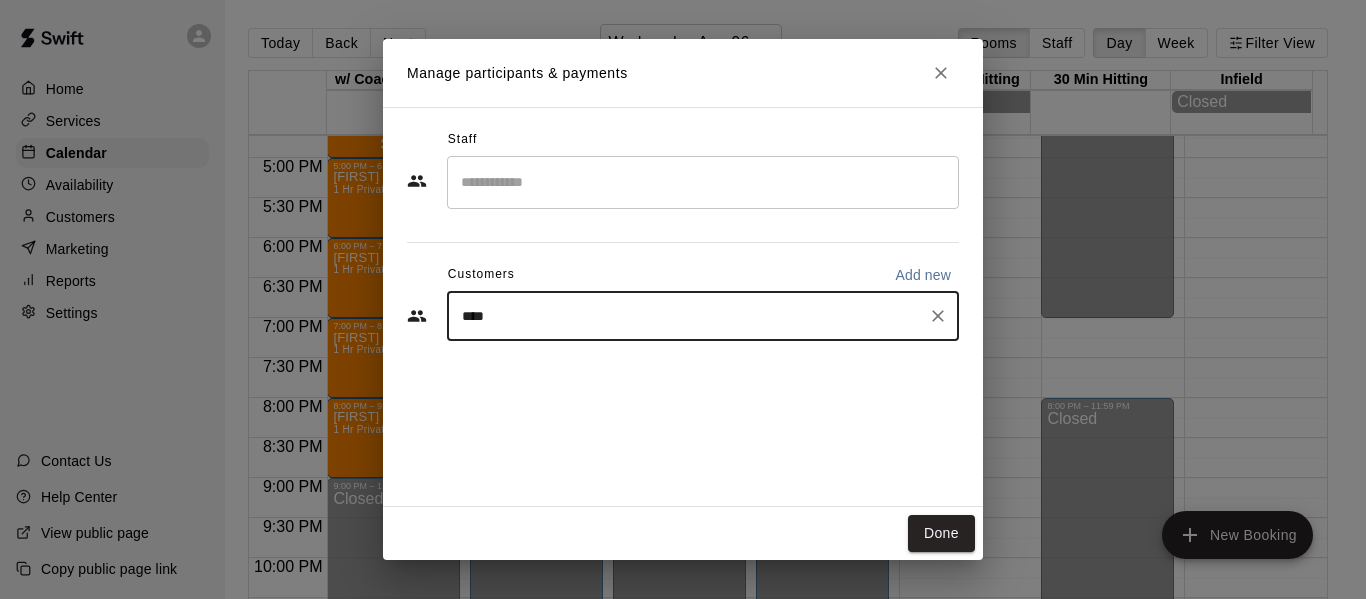 type on "*****" 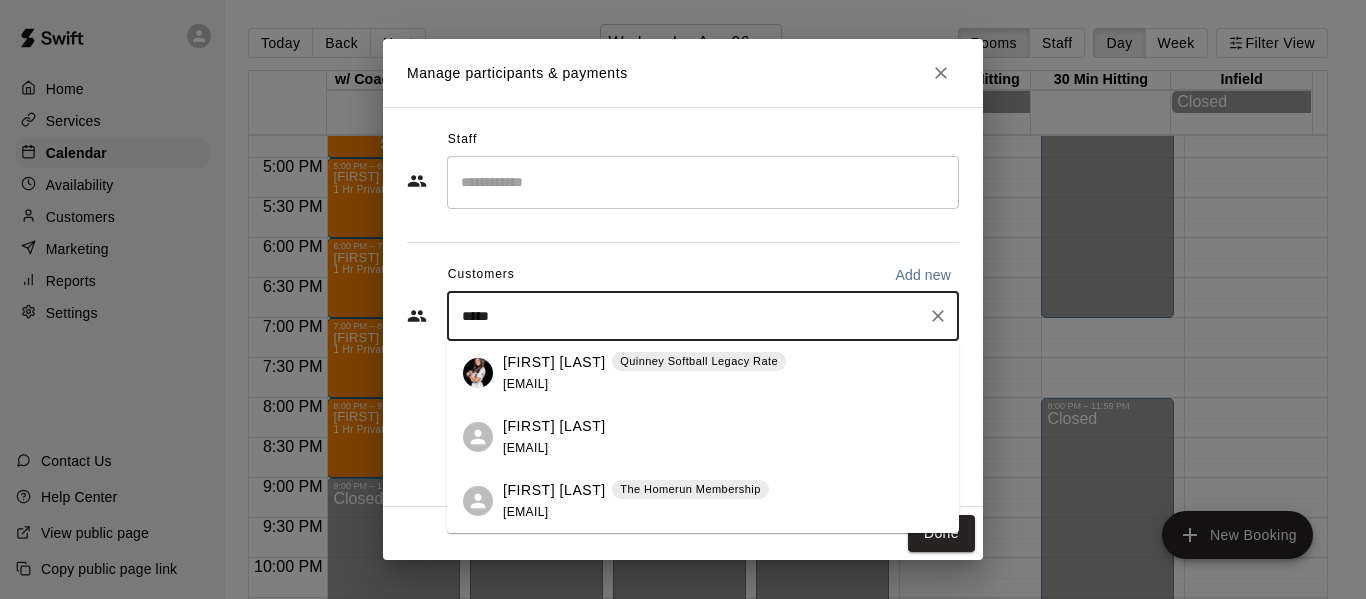 click on "alinajq1@gmail.com" at bounding box center (525, 384) 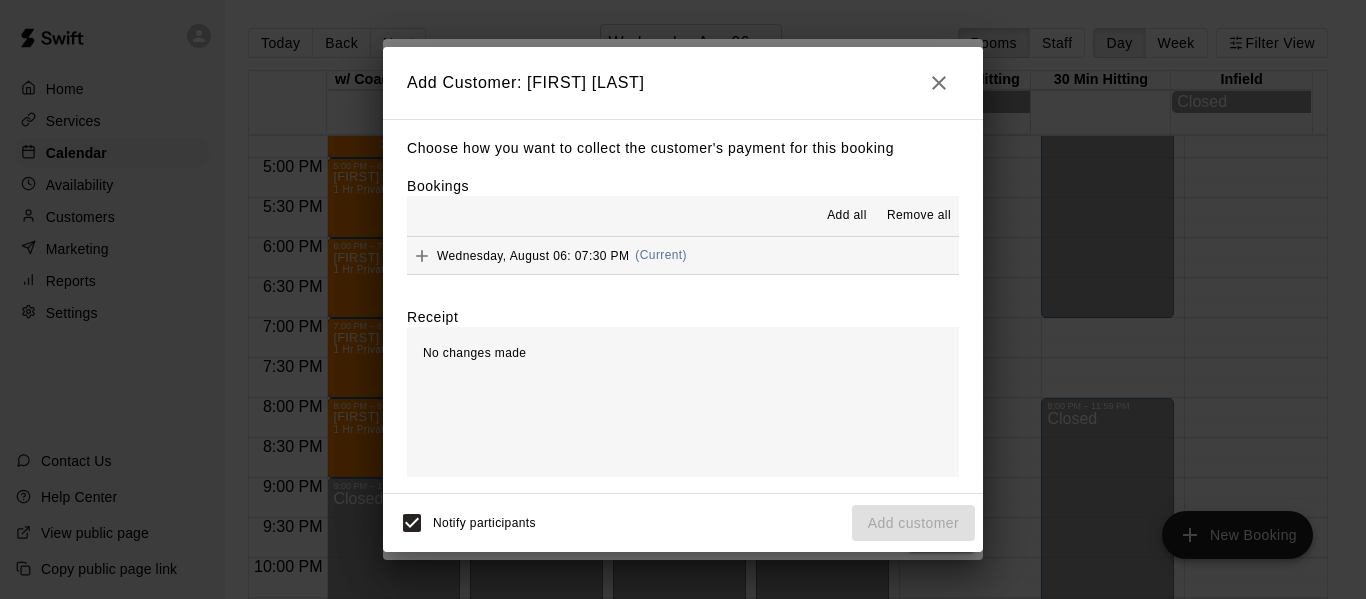 click at bounding box center [683, 236] 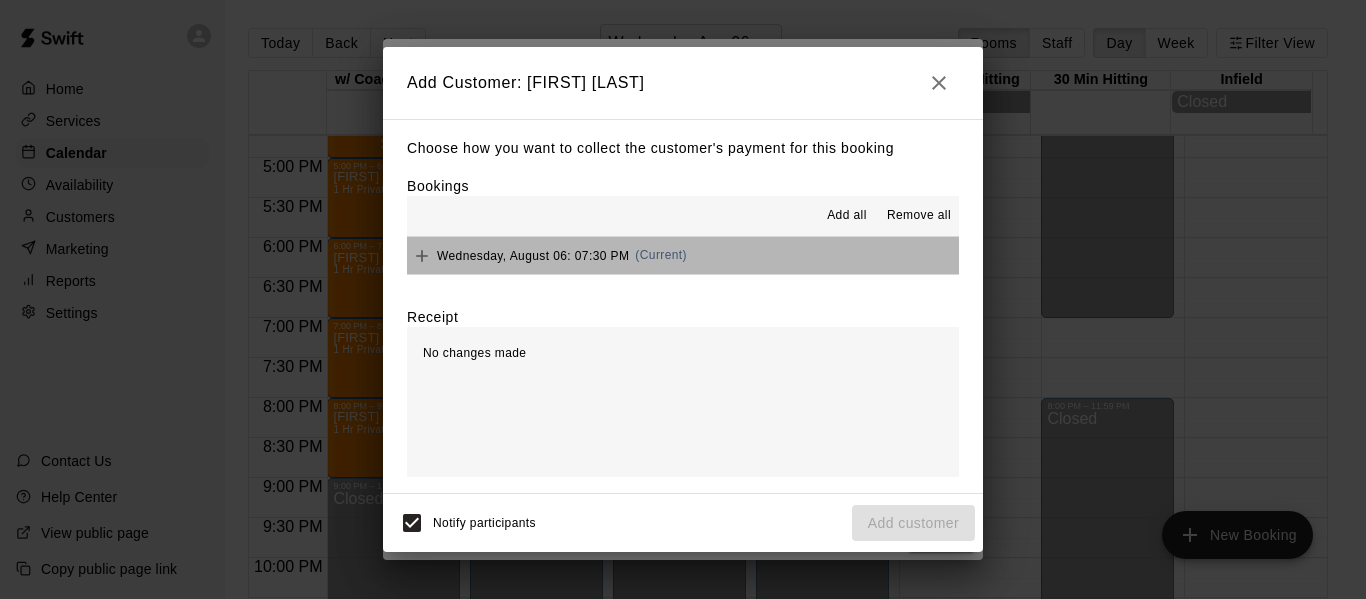 click on "Wednesday, August 06: 07:30 PM (Current)" at bounding box center (683, 255) 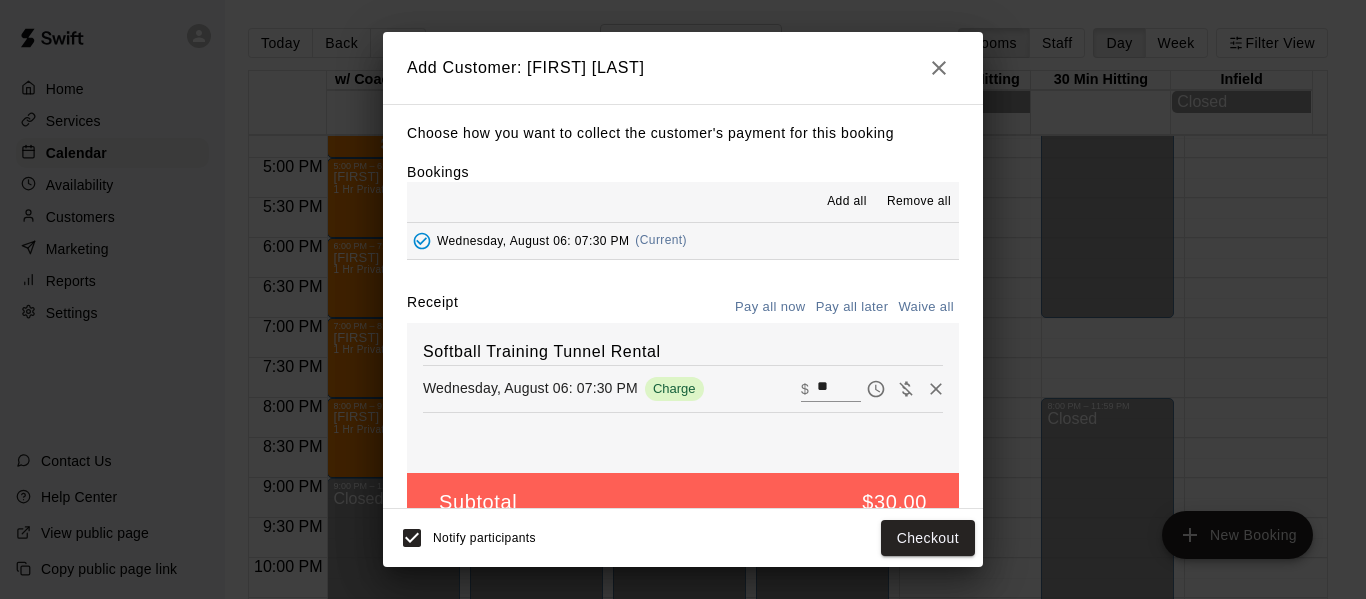 click 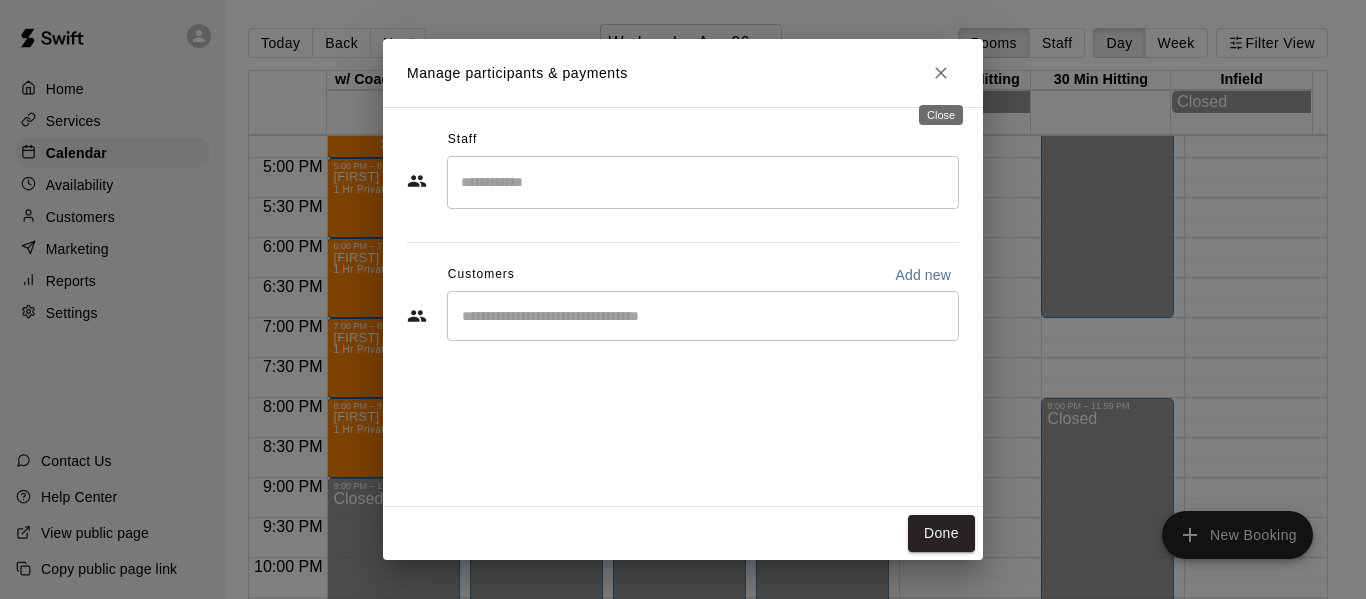 click 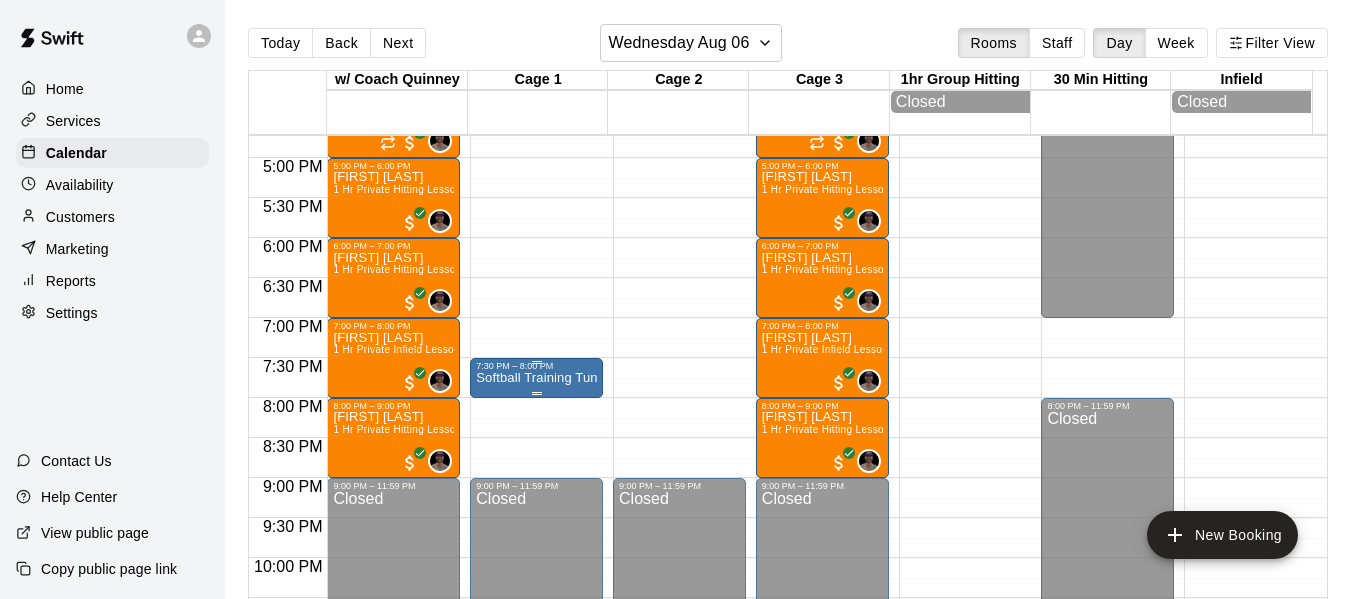 click on "Softball Training Tunnel Rental" at bounding box center (536, 670) 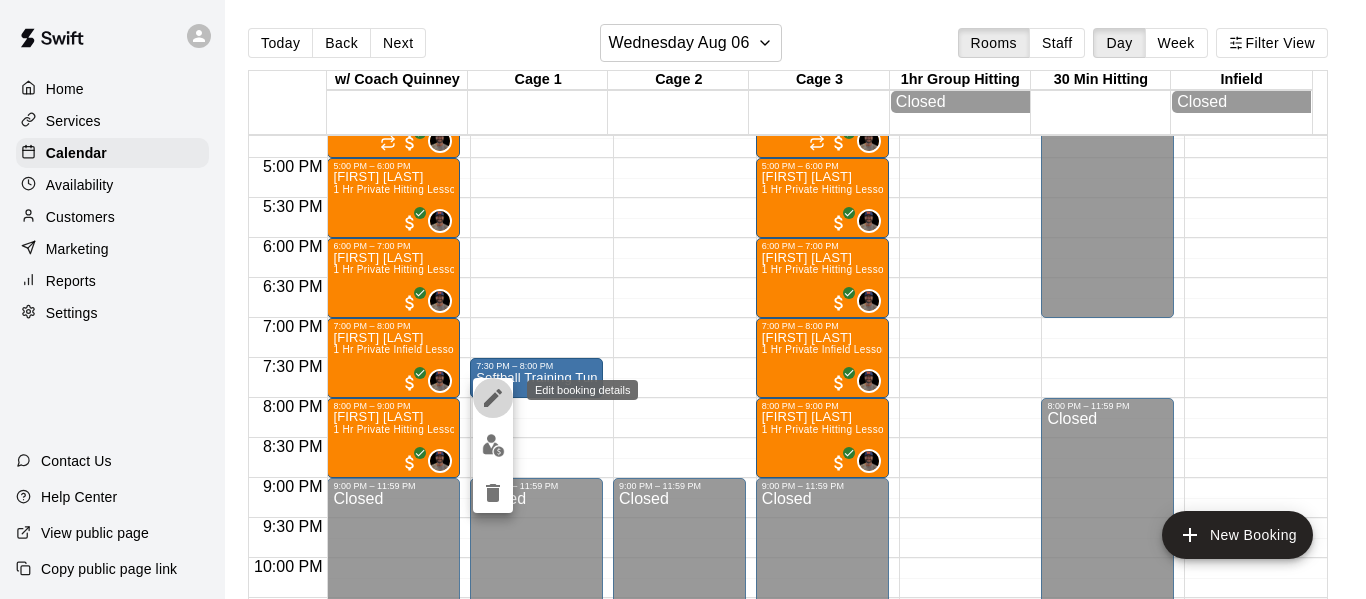 click 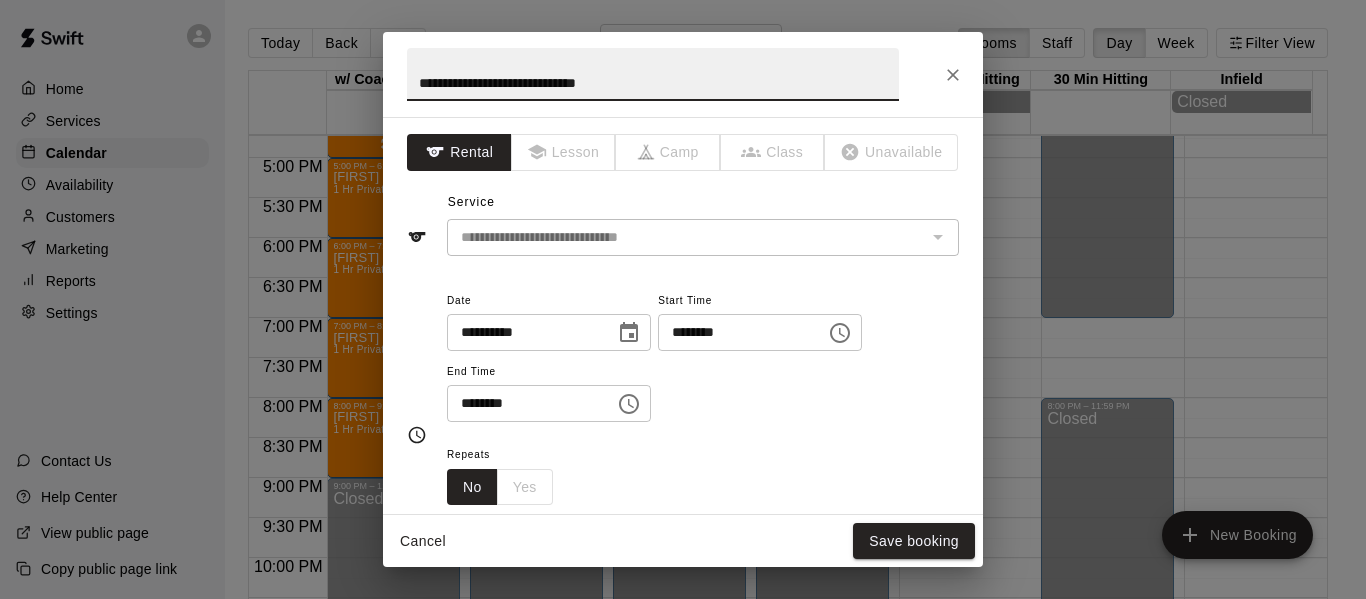 click 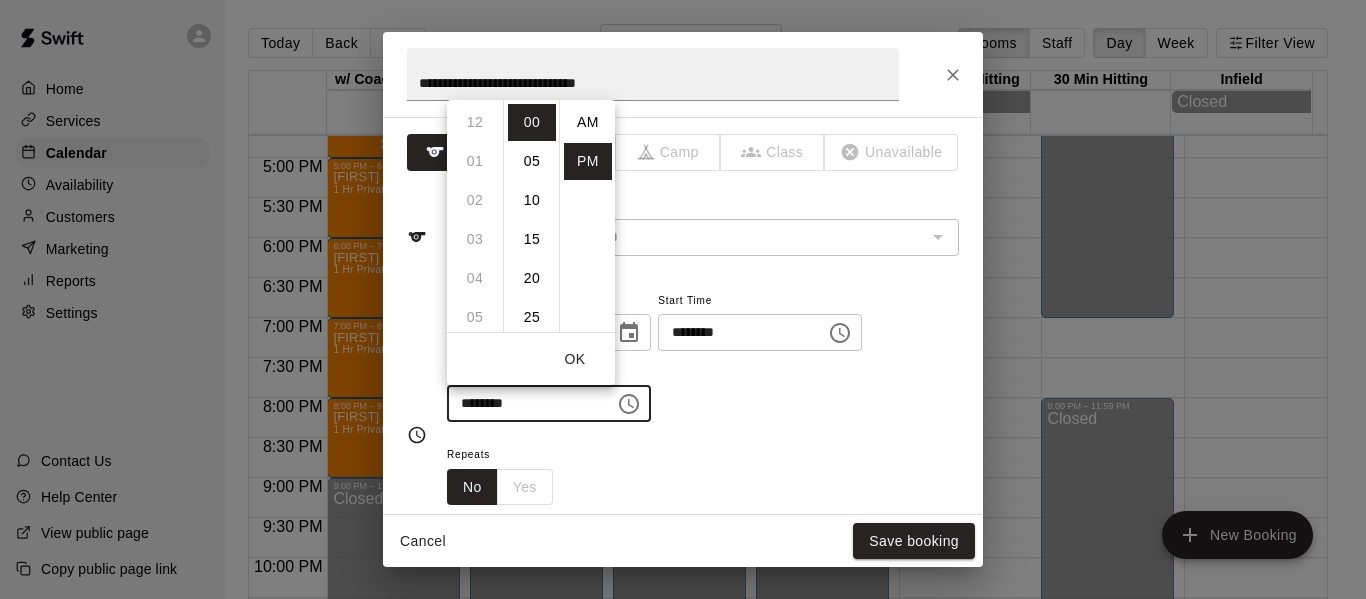 scroll, scrollTop: 312, scrollLeft: 0, axis: vertical 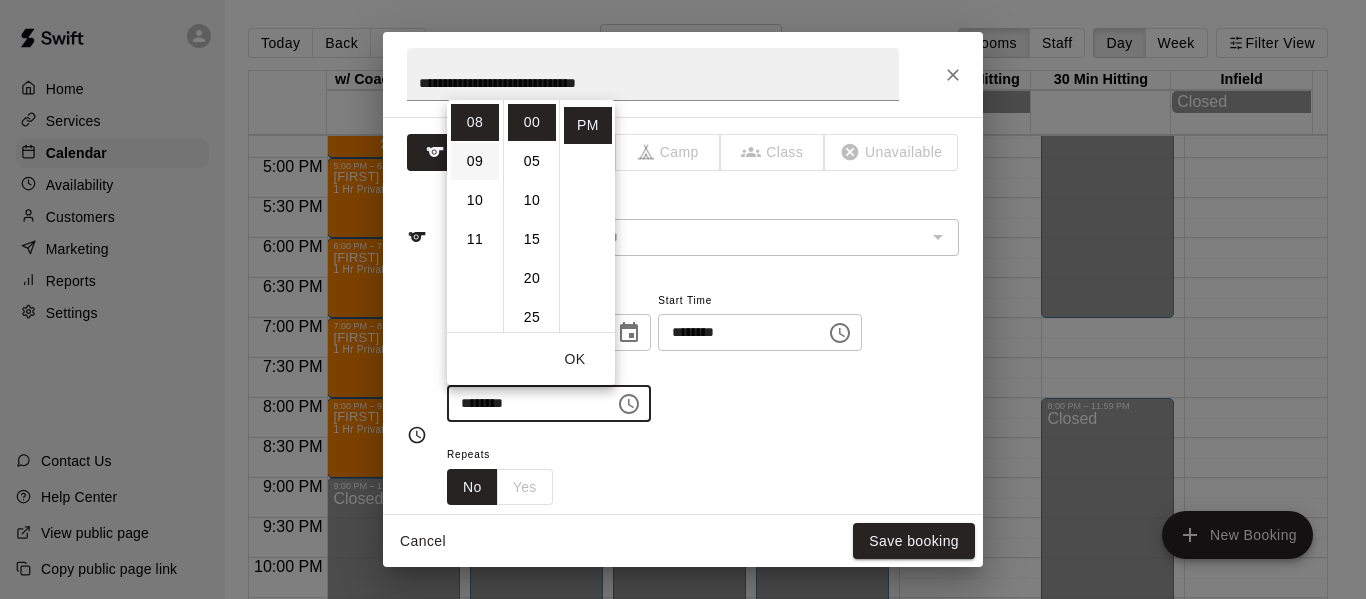 click on "09" at bounding box center (475, 161) 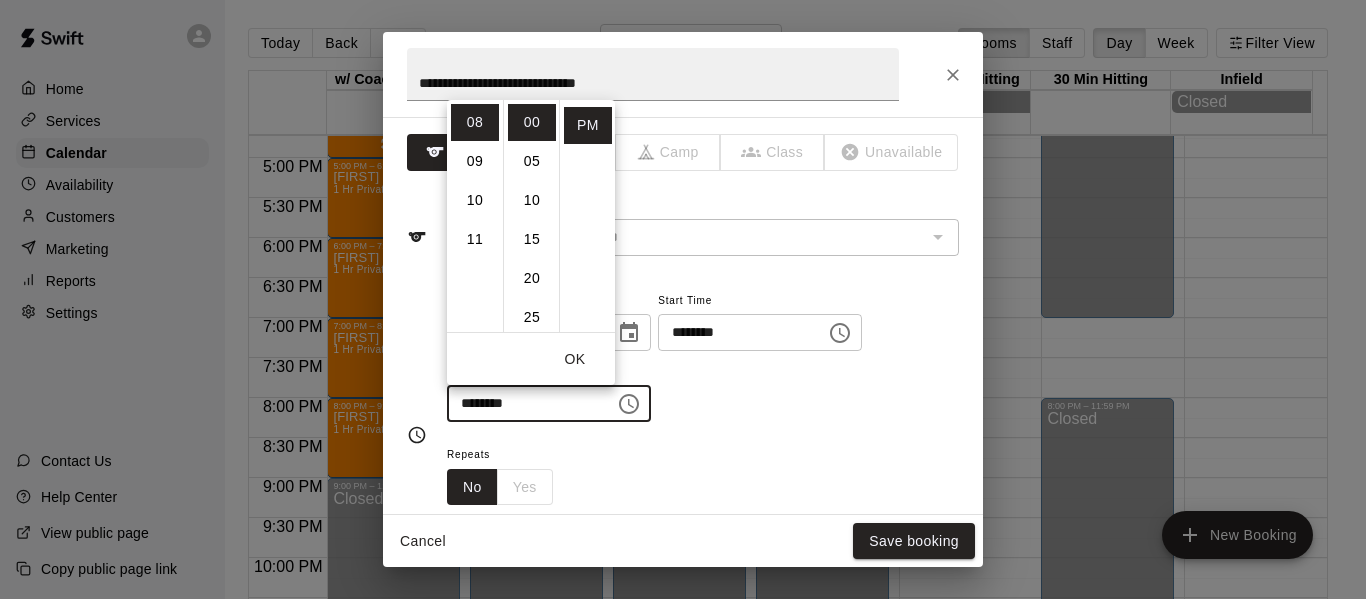 type on "********" 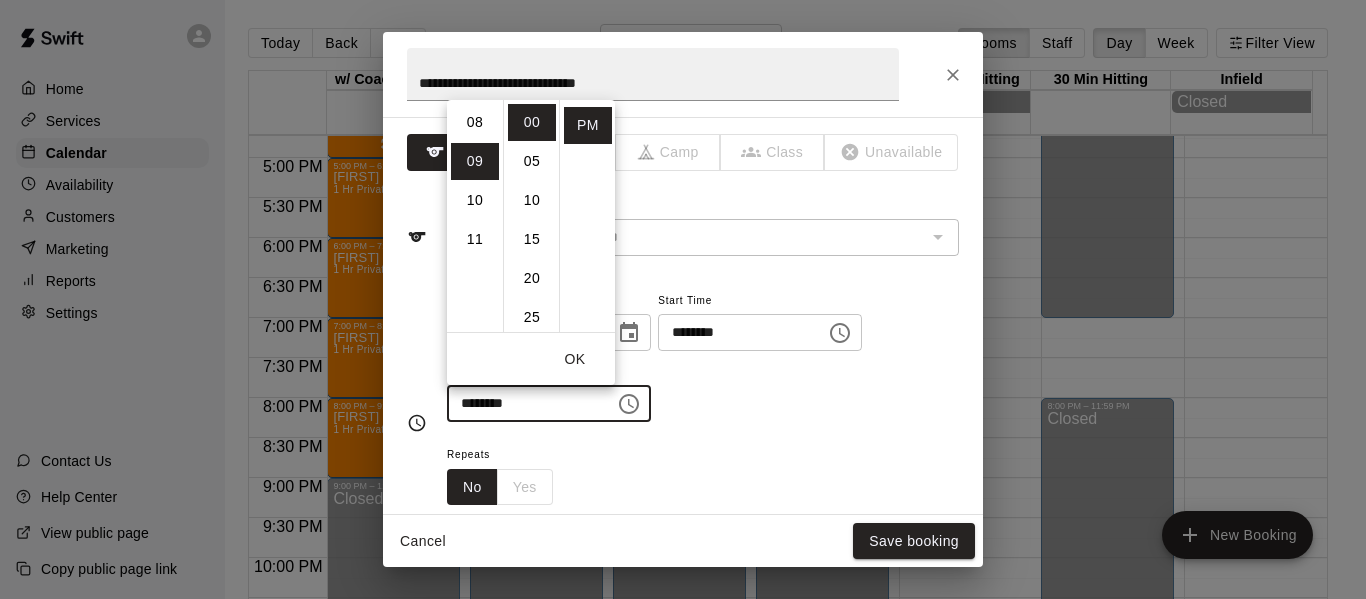 scroll, scrollTop: 351, scrollLeft: 0, axis: vertical 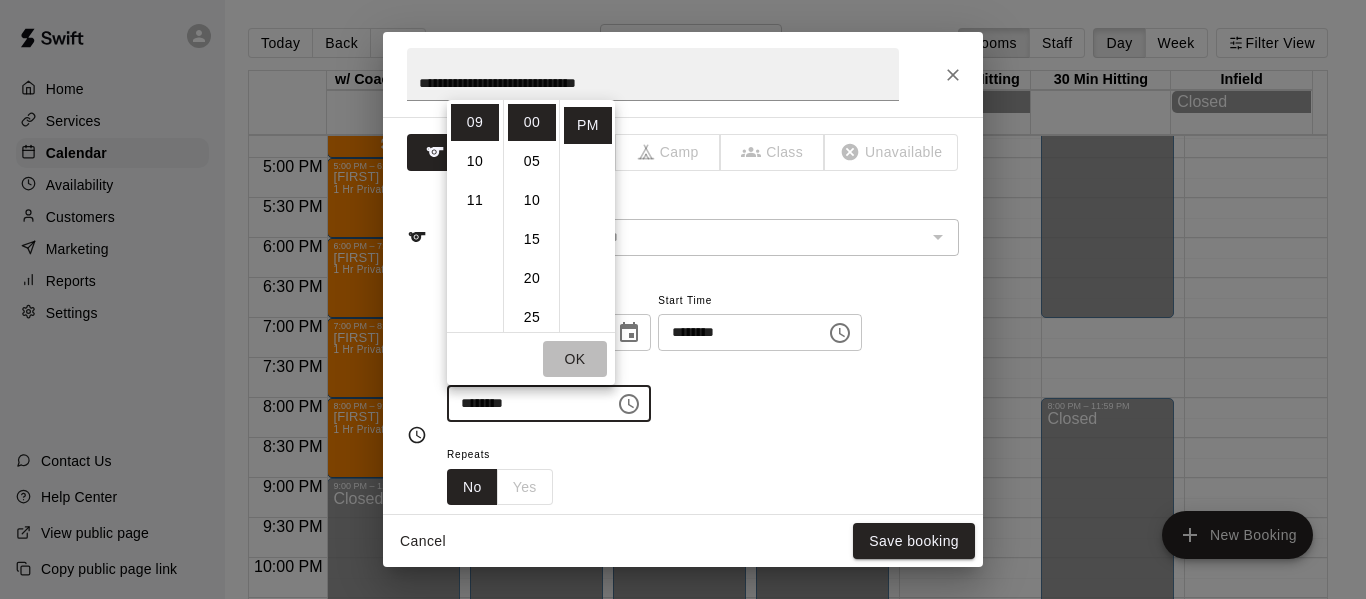click on "OK" at bounding box center [575, 359] 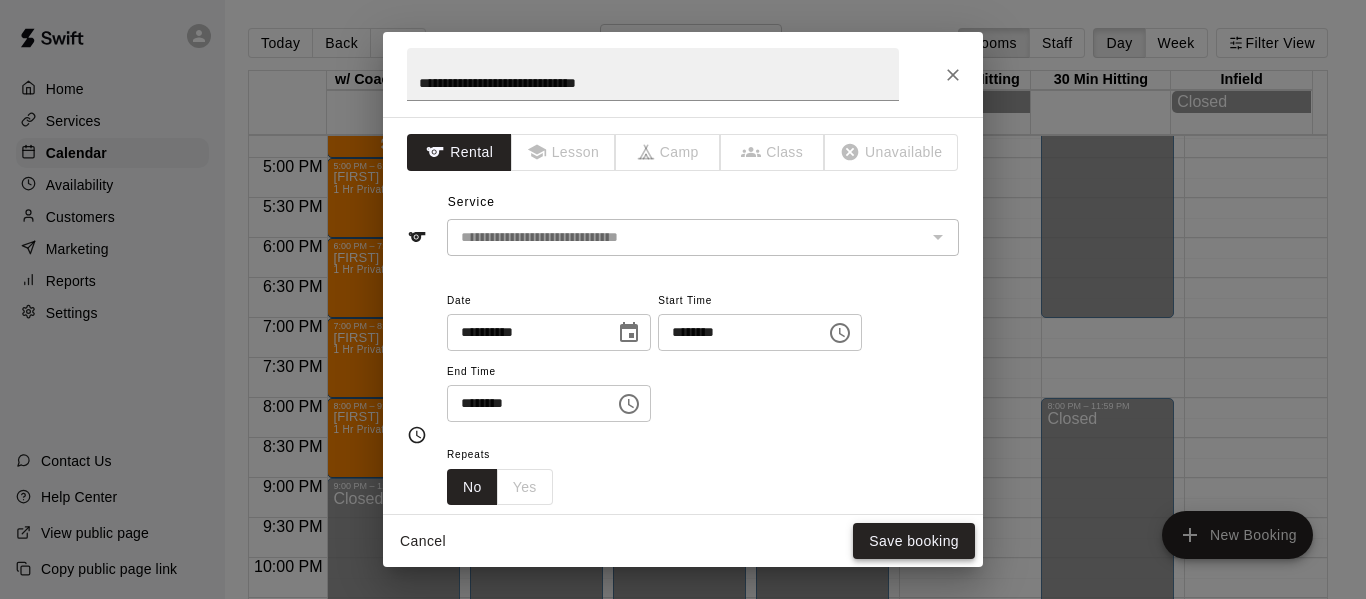 click on "Save booking" at bounding box center [914, 541] 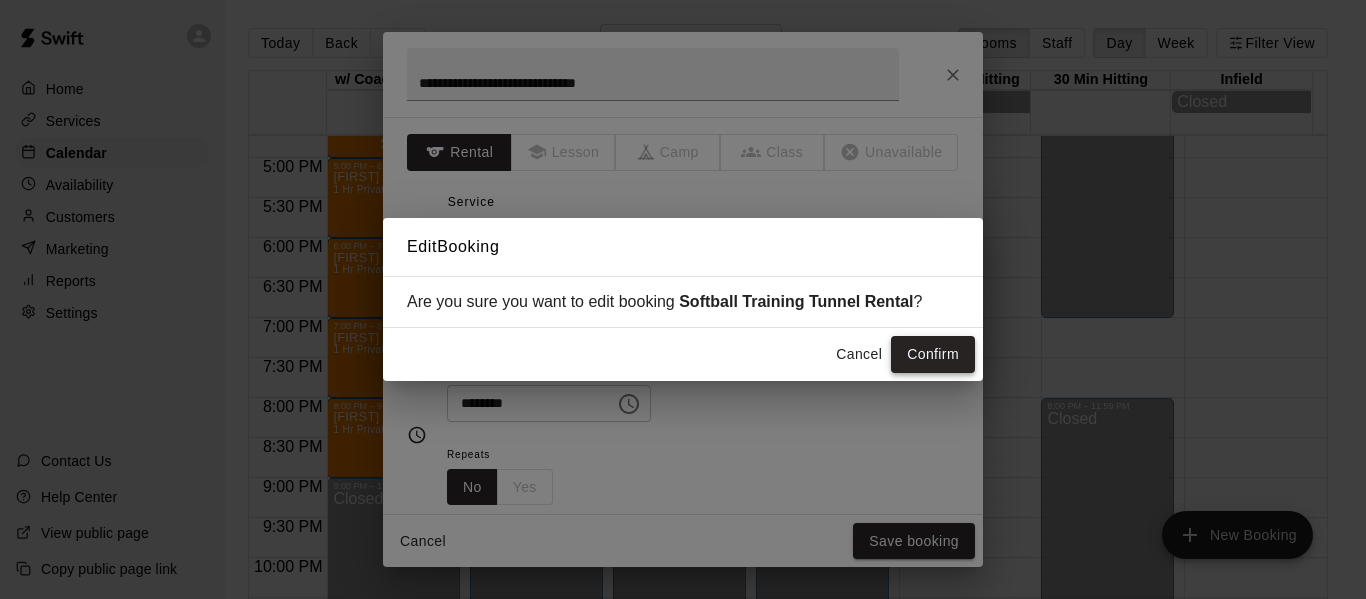 click on "Confirm" at bounding box center [933, 354] 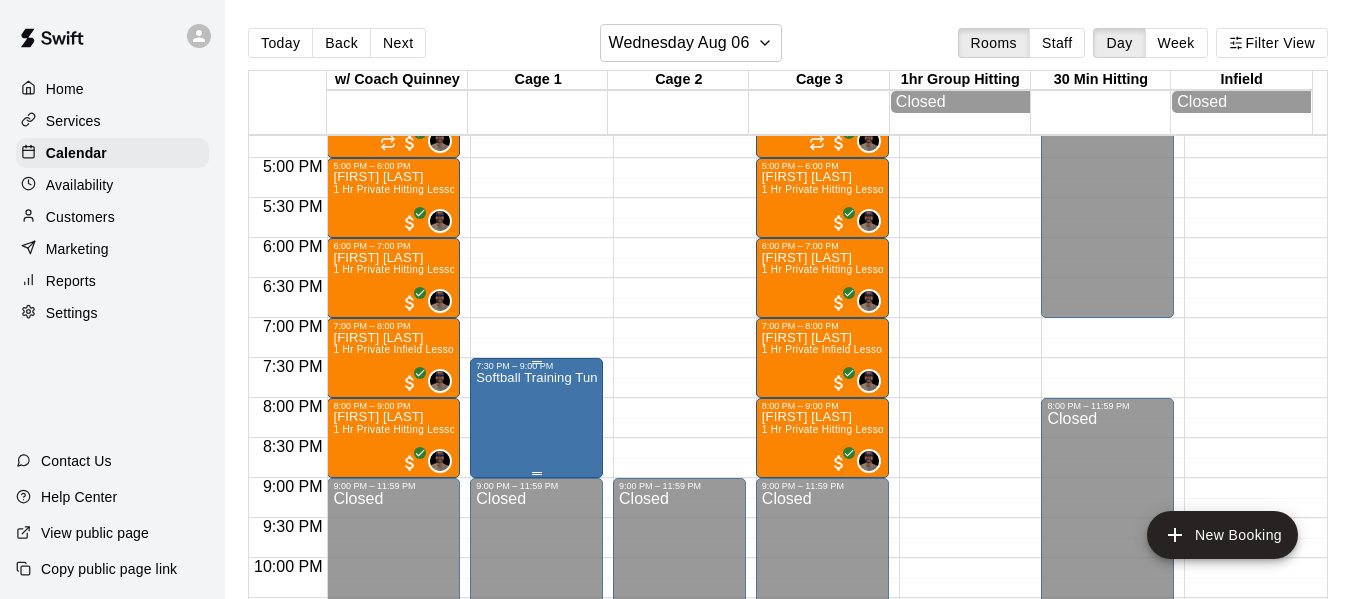 click on "Softball Training Tunnel Rental" at bounding box center [536, 670] 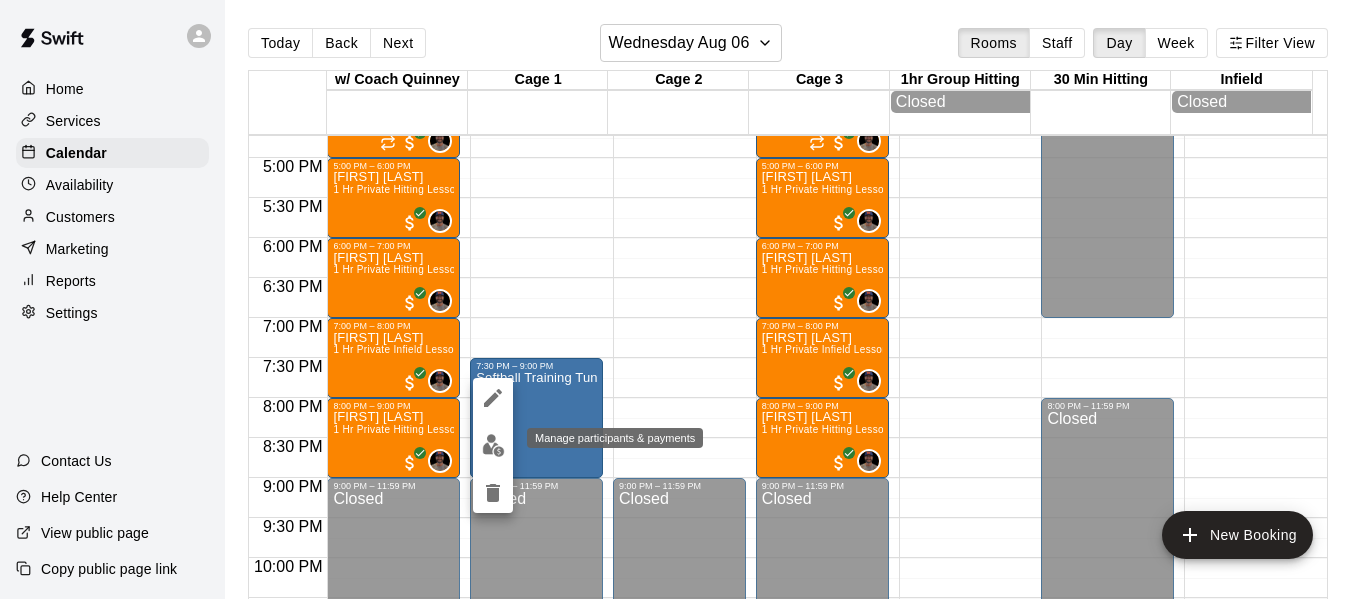 click at bounding box center (493, 445) 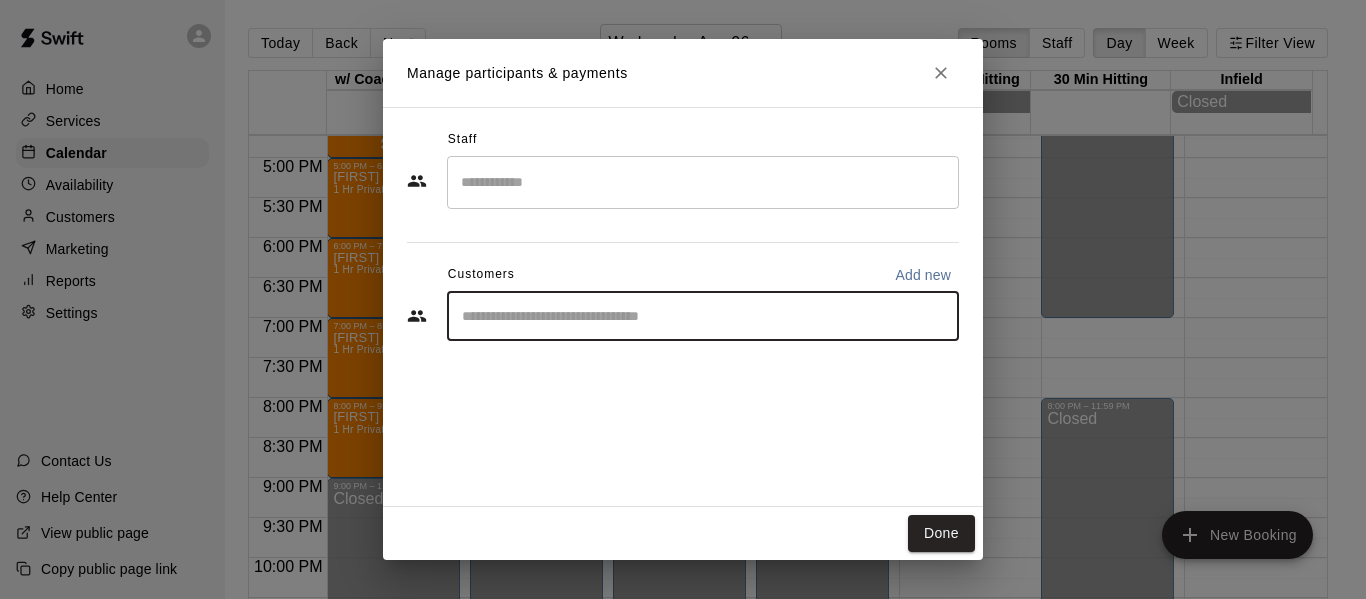 click at bounding box center (703, 316) 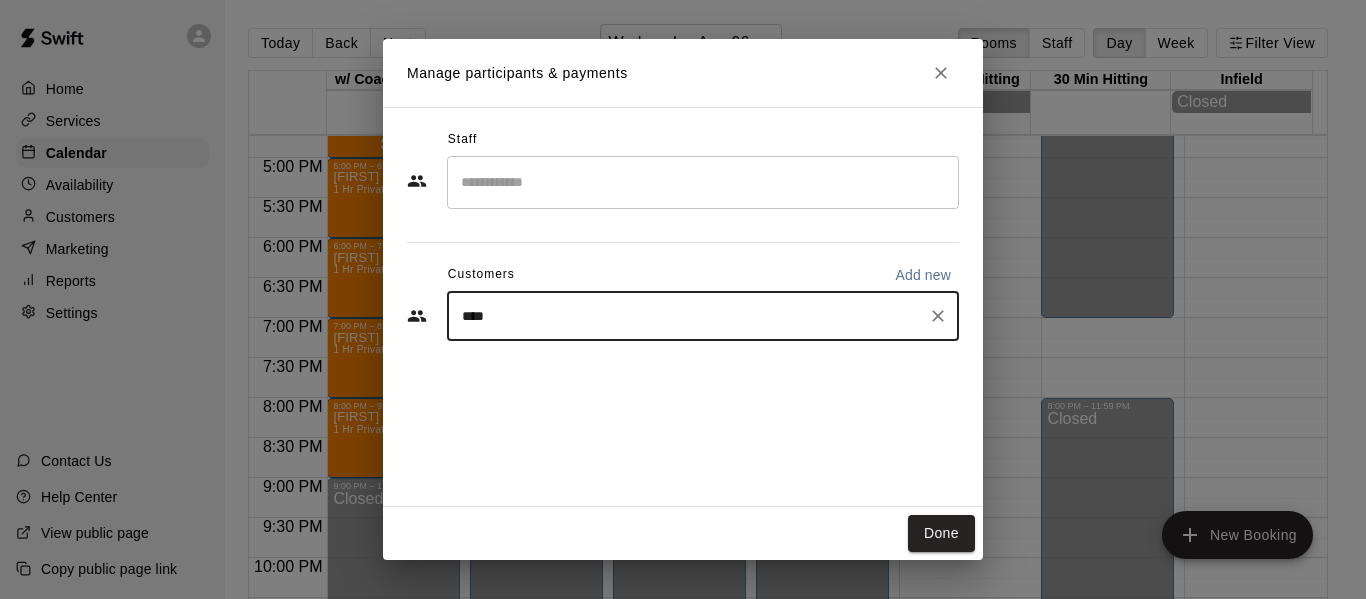 type on "*****" 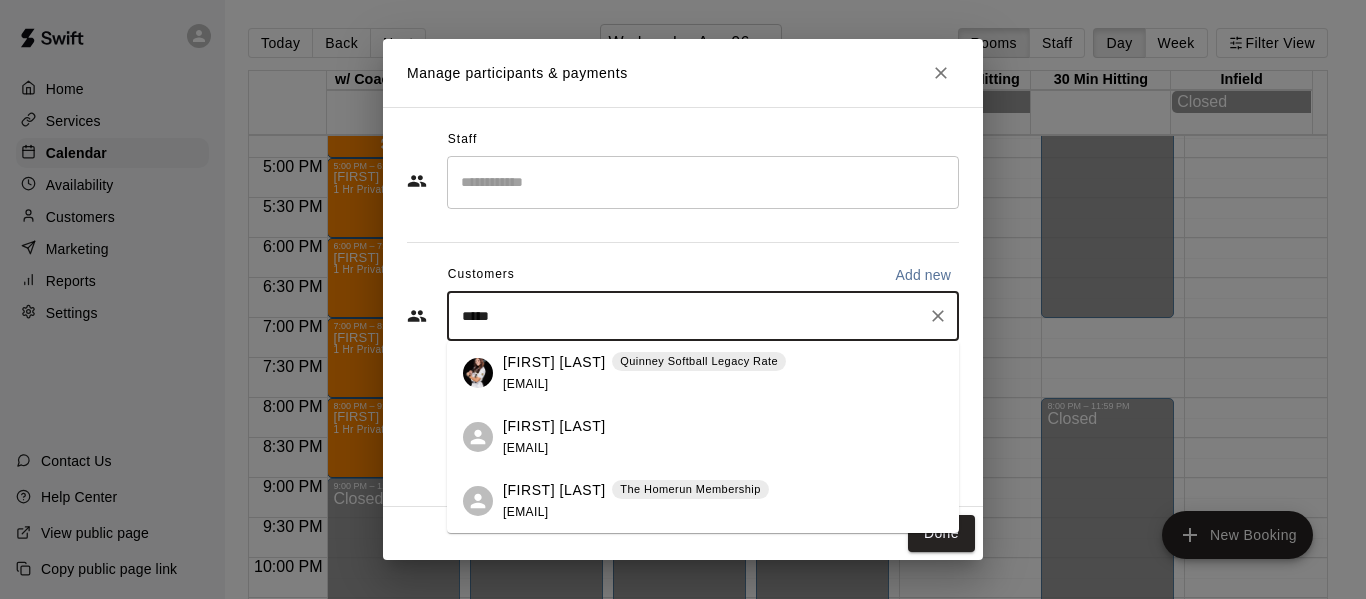 click on "alinajq1@gmail.com" at bounding box center [525, 384] 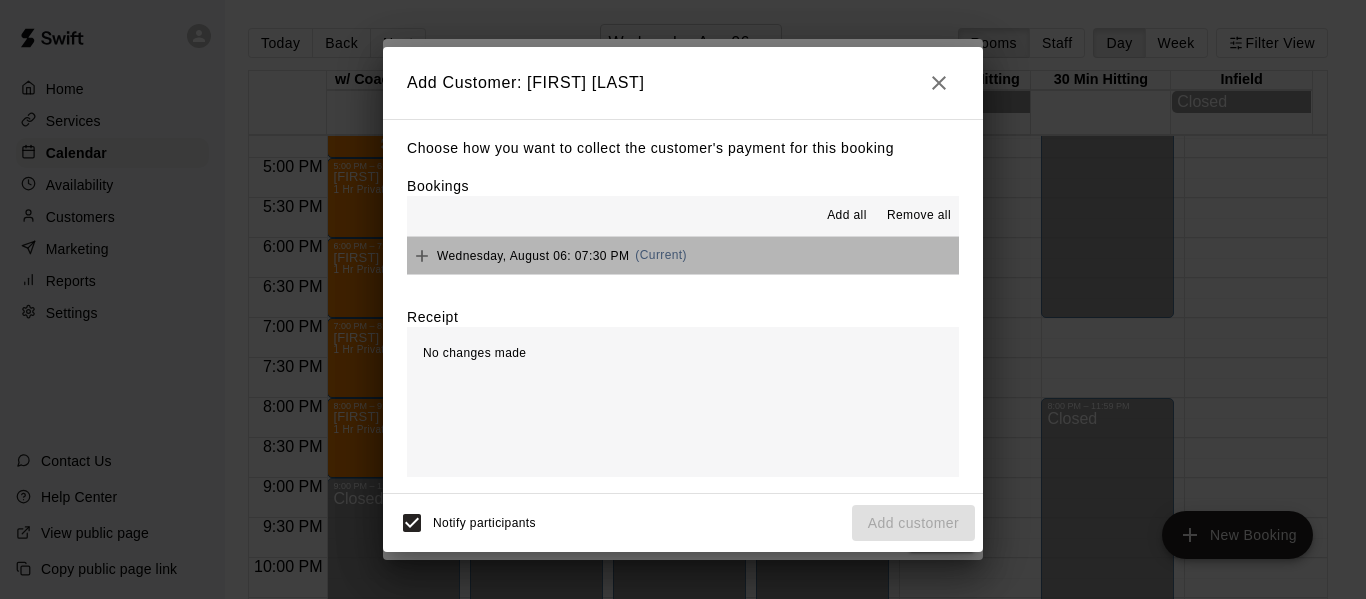 click on "Wednesday, August 06: 07:30 PM (Current)" at bounding box center [683, 255] 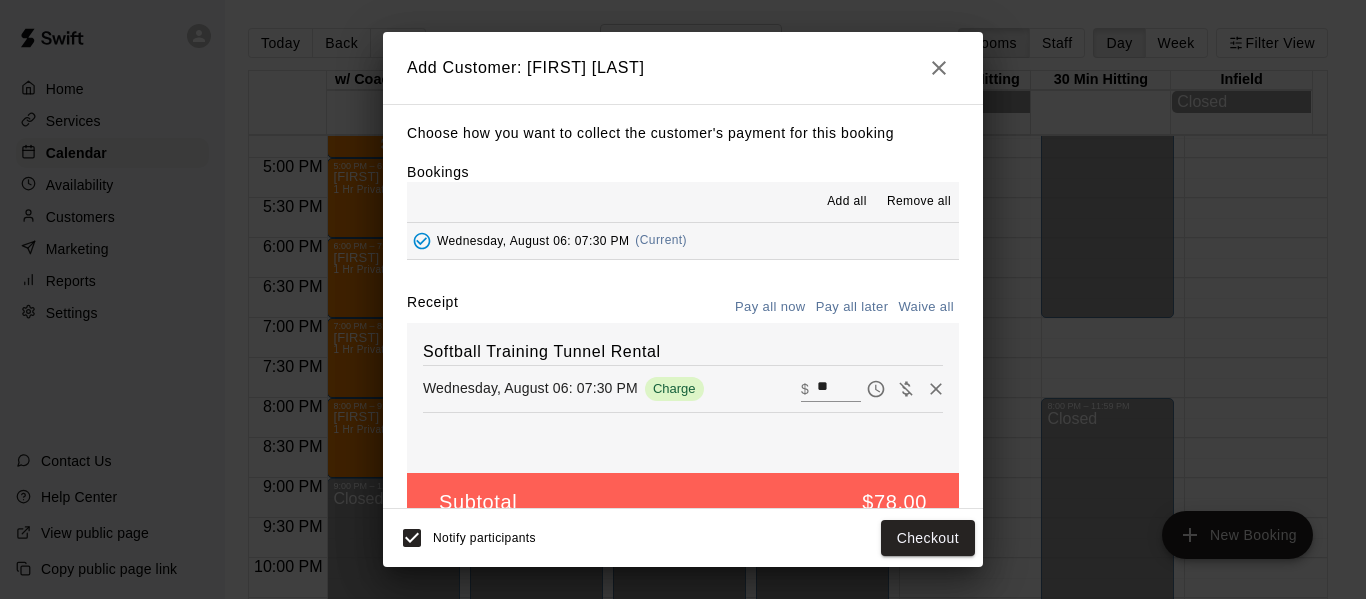 click on "Waive all" at bounding box center [926, 307] 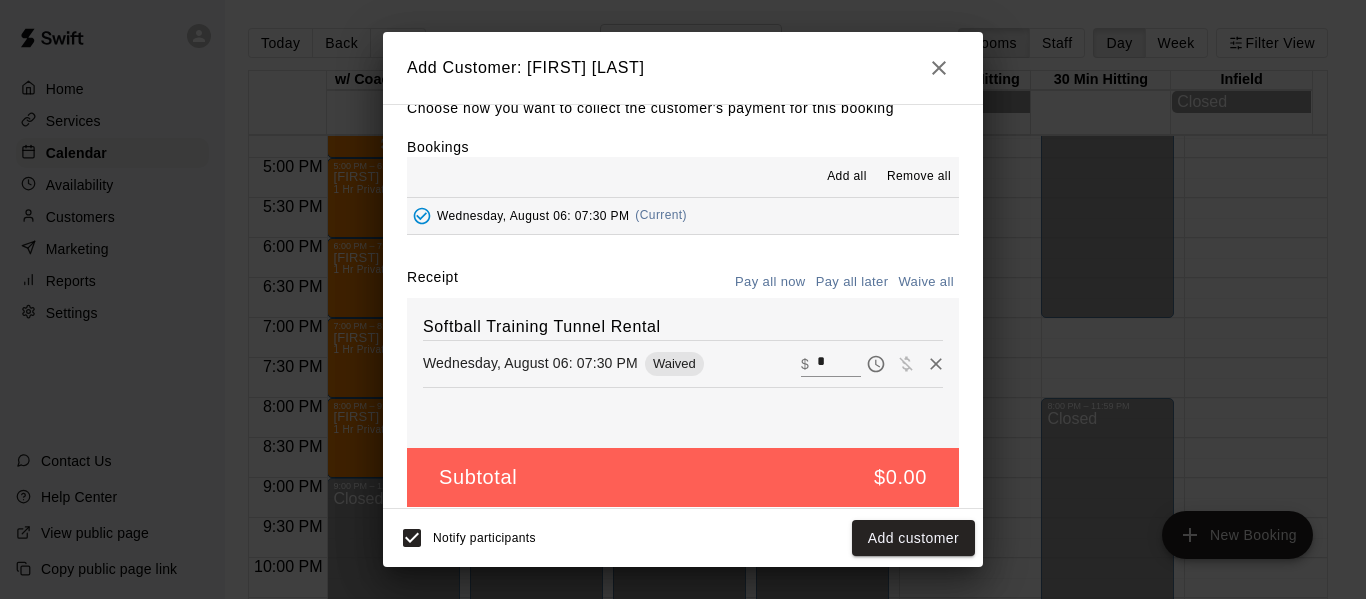 scroll, scrollTop: 42, scrollLeft: 0, axis: vertical 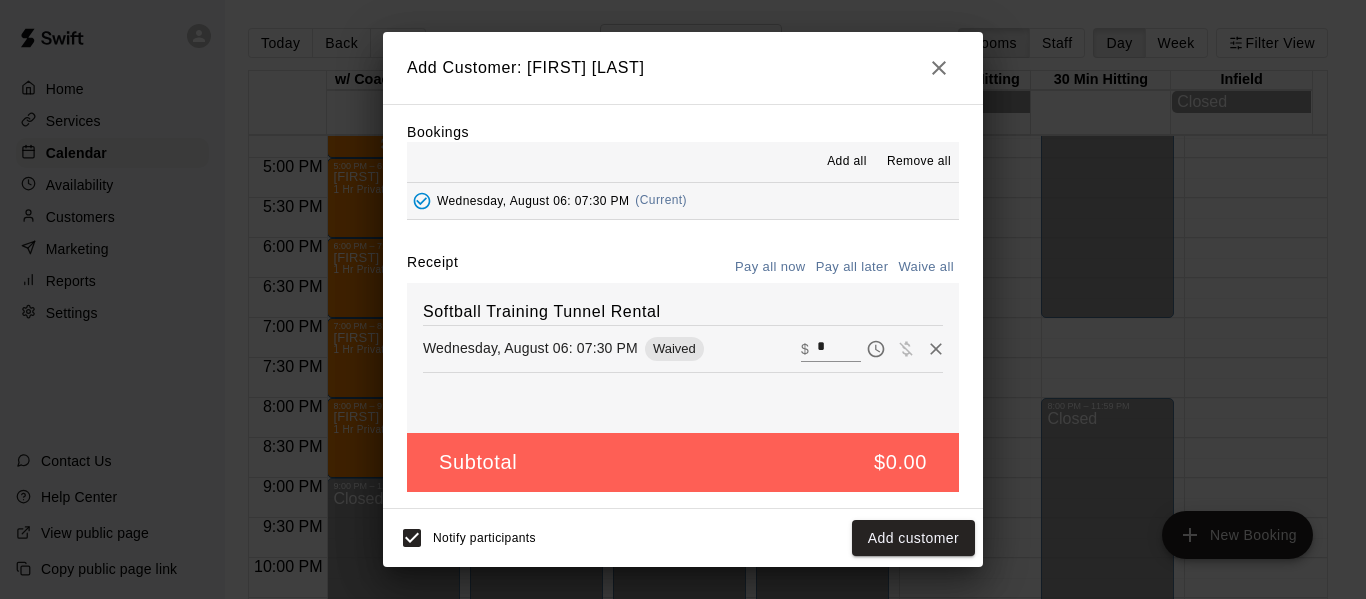 click on "Add customer" at bounding box center [913, 538] 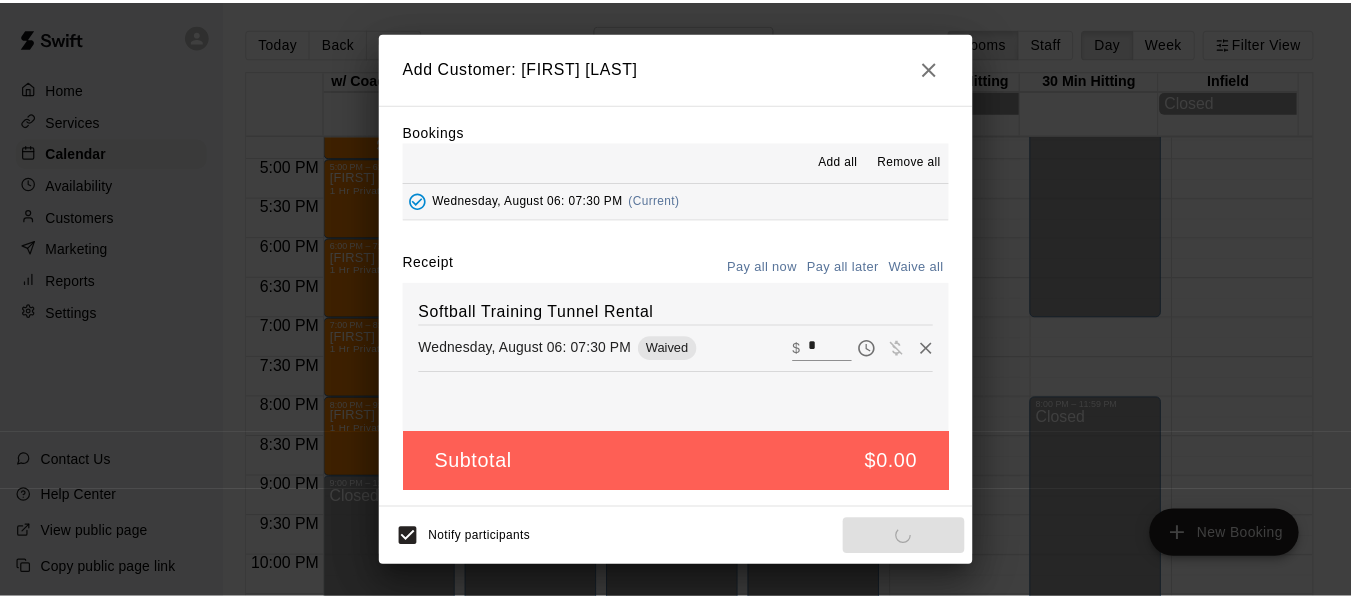 scroll, scrollTop: 0, scrollLeft: 0, axis: both 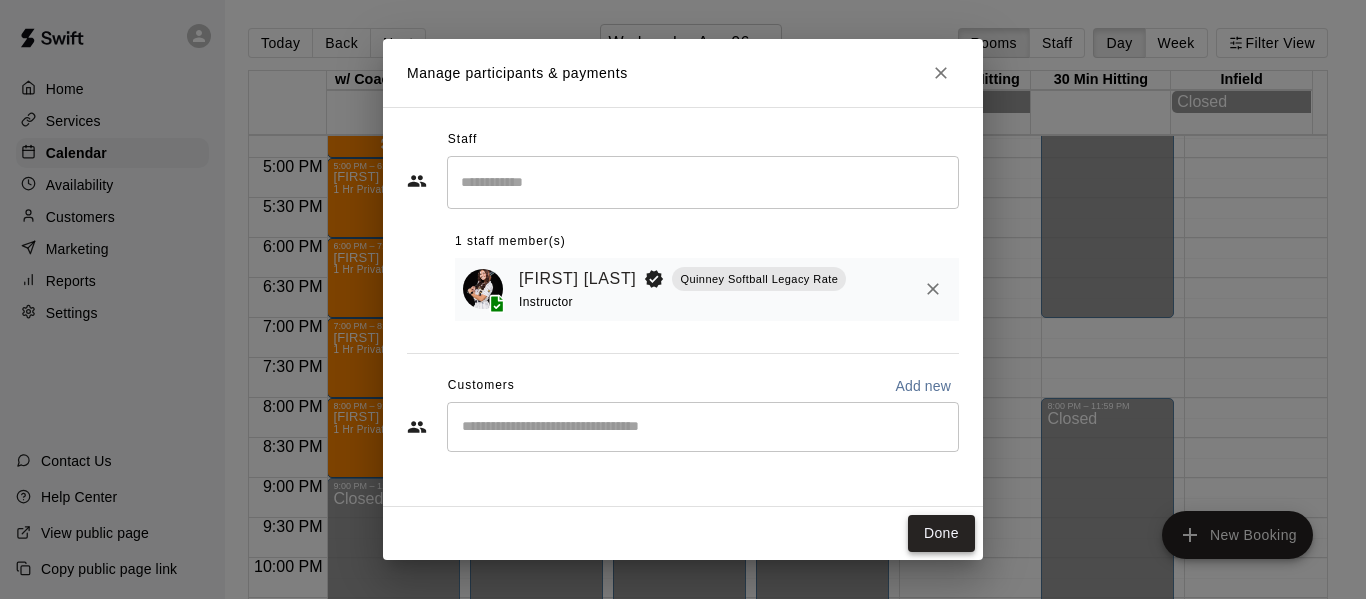 click on "Done" at bounding box center (941, 533) 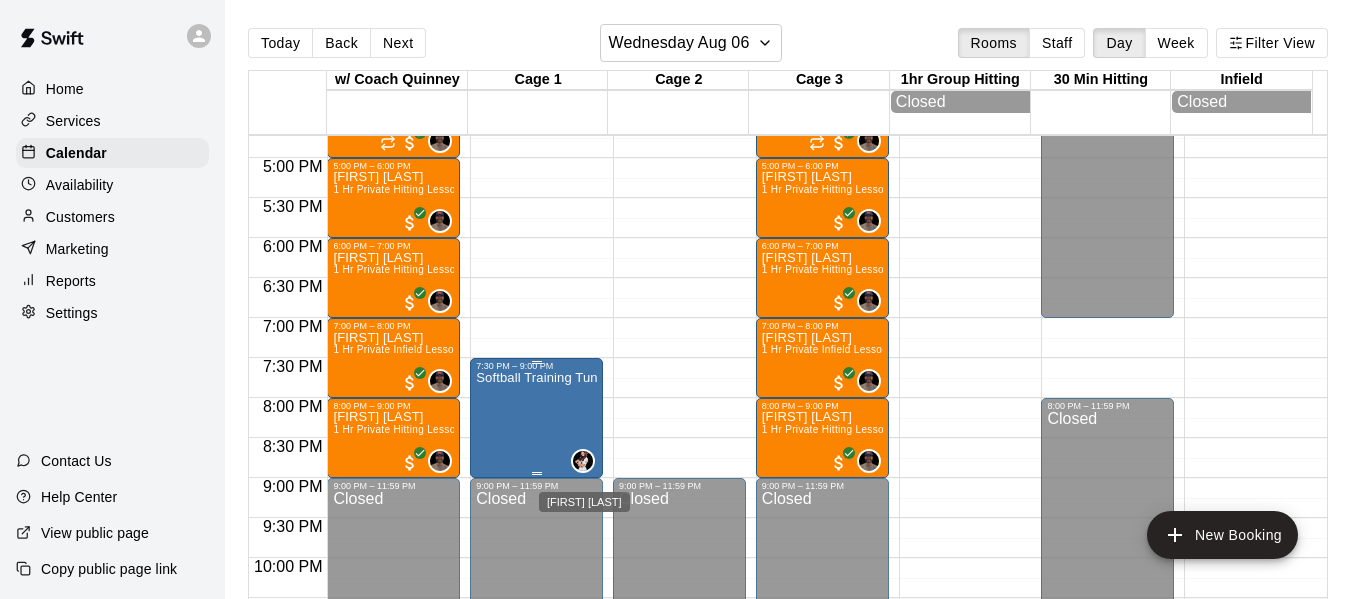 click at bounding box center [583, 461] 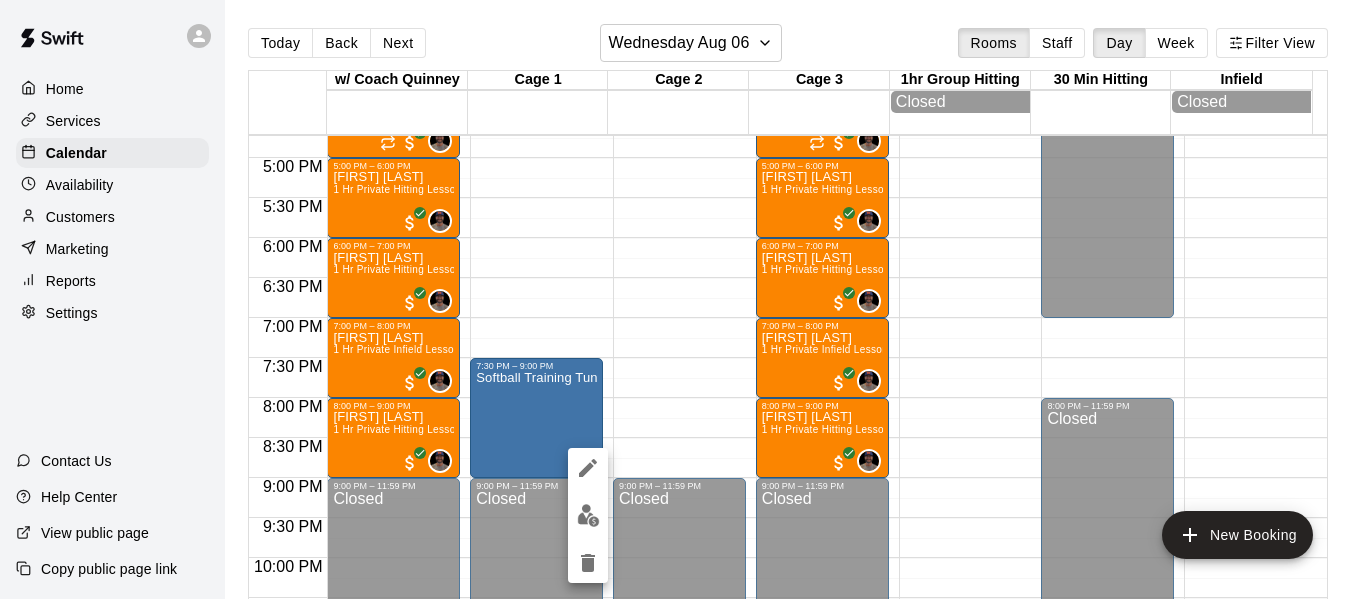 click at bounding box center [683, 299] 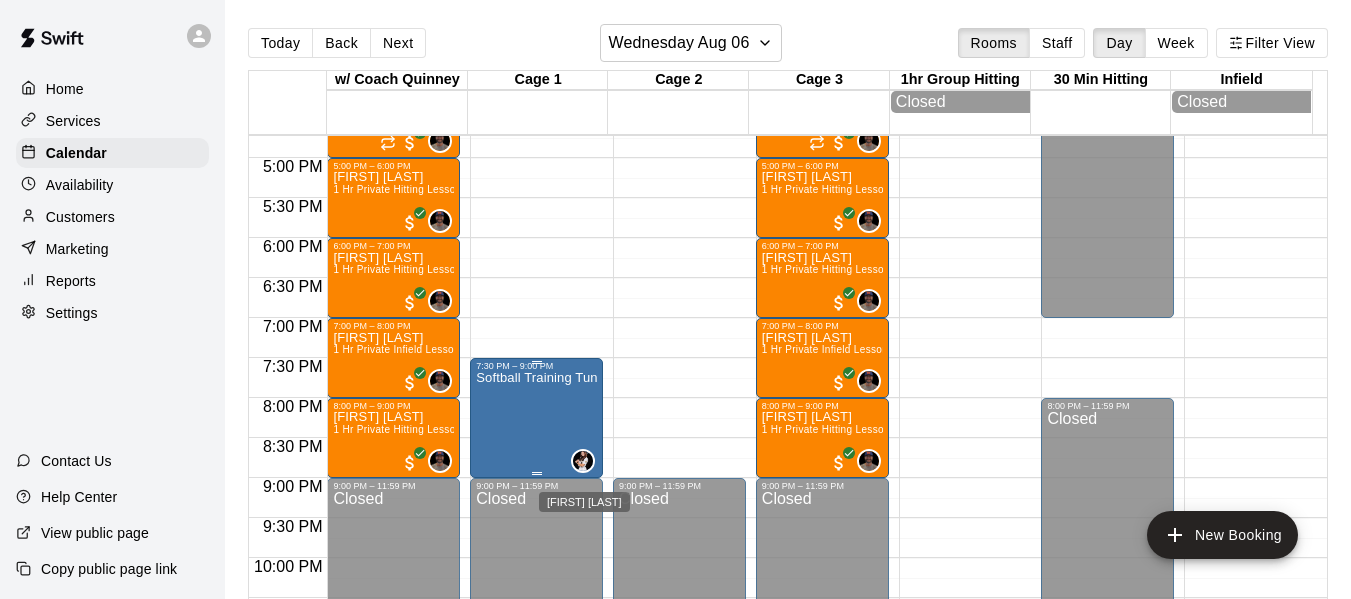 click at bounding box center [583, 461] 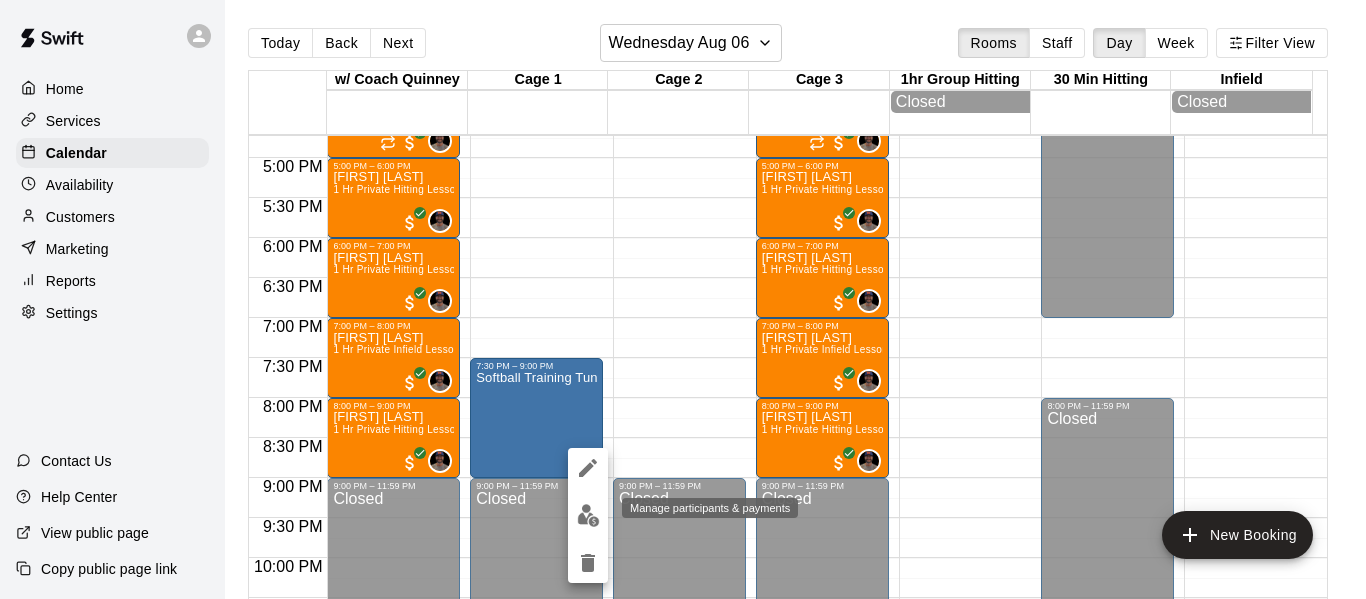 click at bounding box center [588, 515] 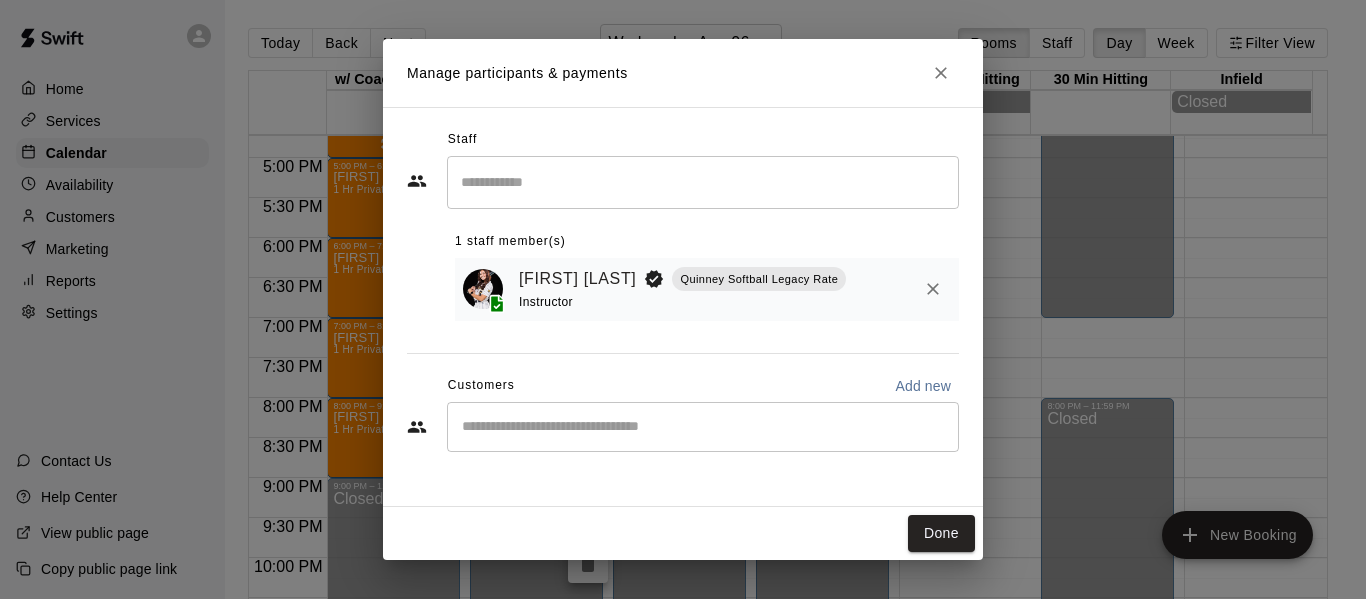 click on "​" at bounding box center [703, 427] 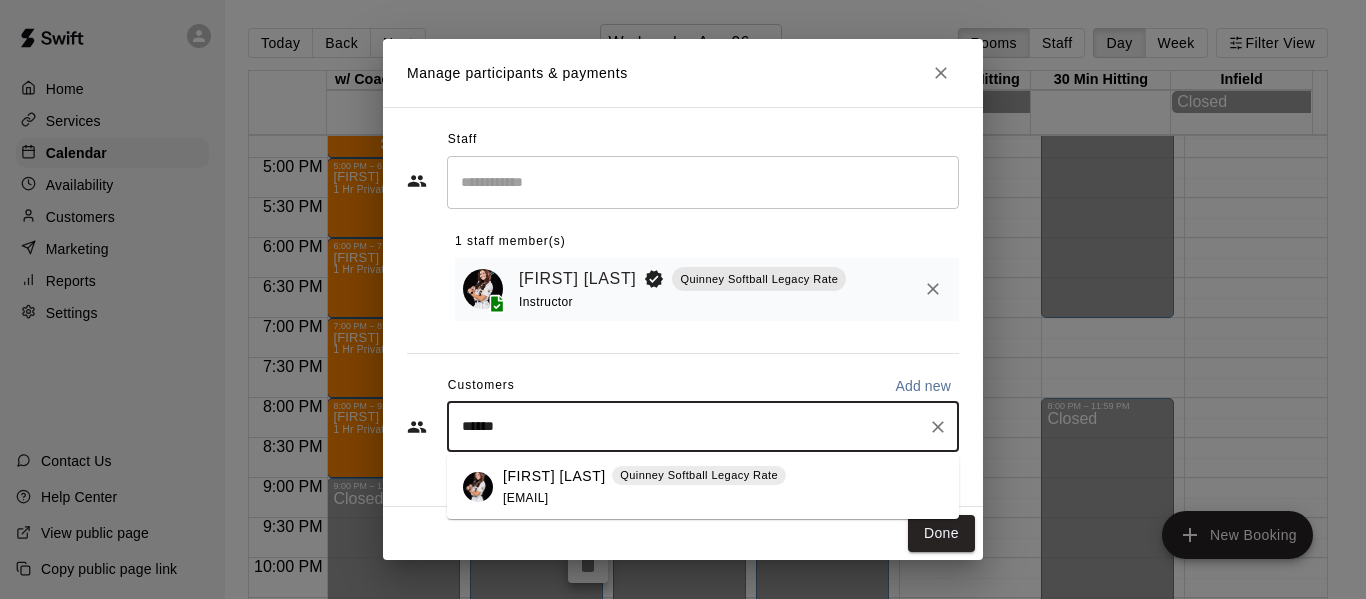 type on "*****" 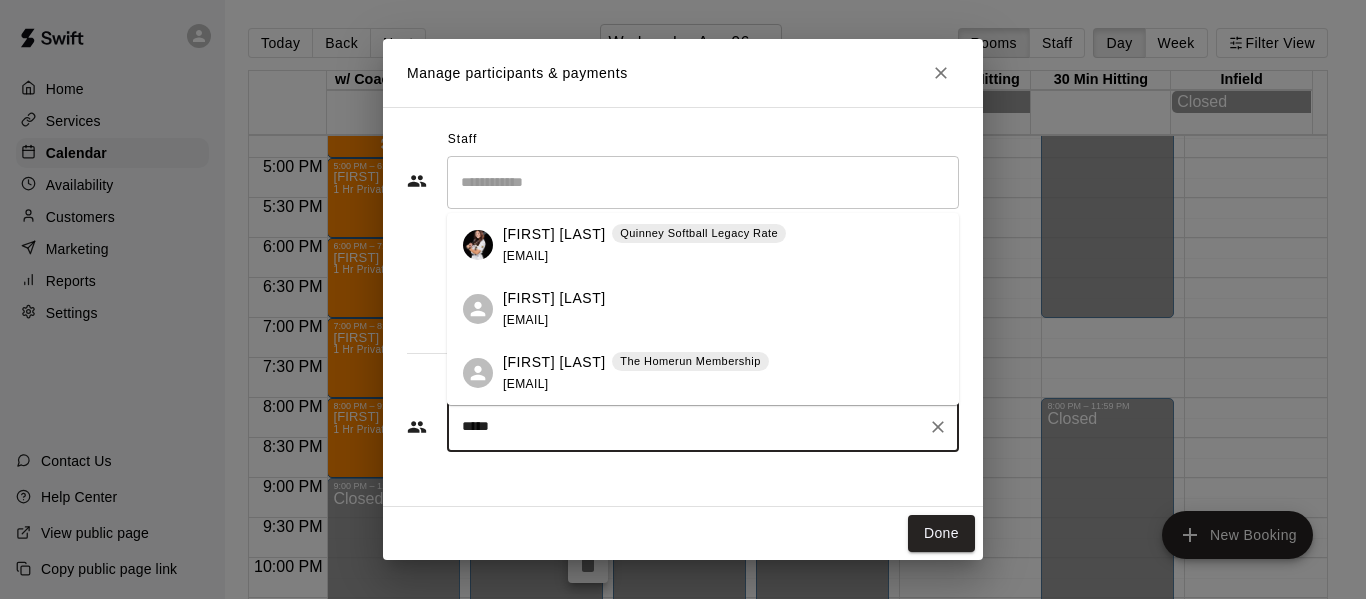 click on "amber.quinney@gmail.com" at bounding box center [525, 384] 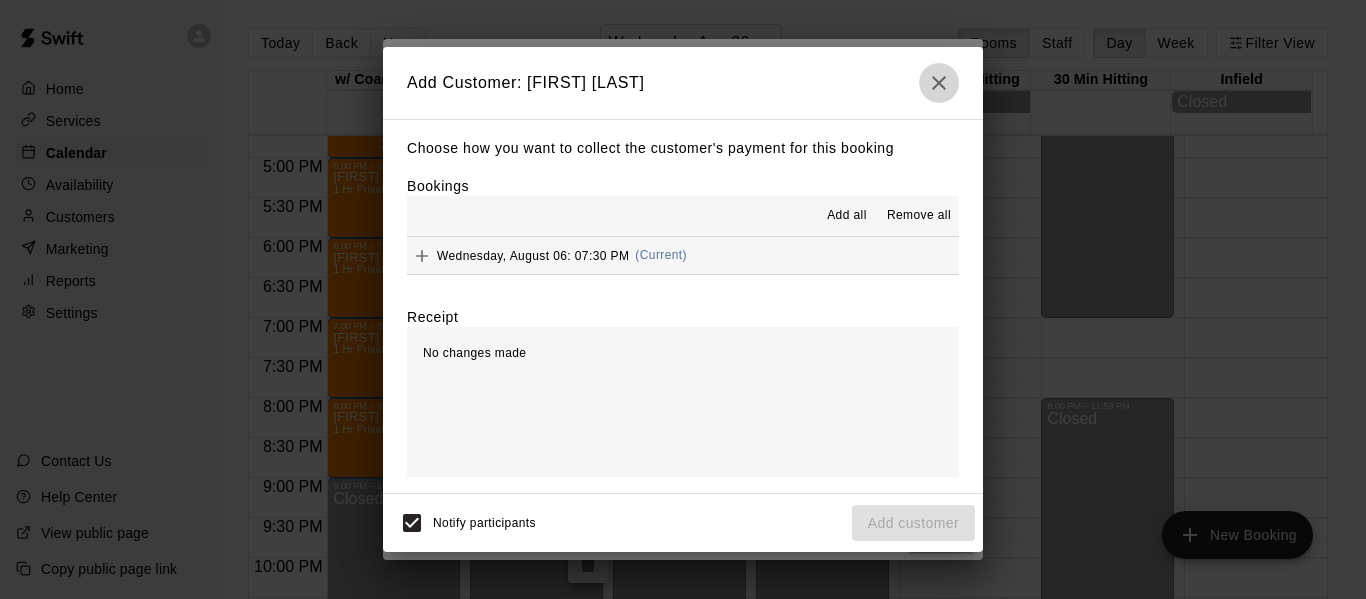 click 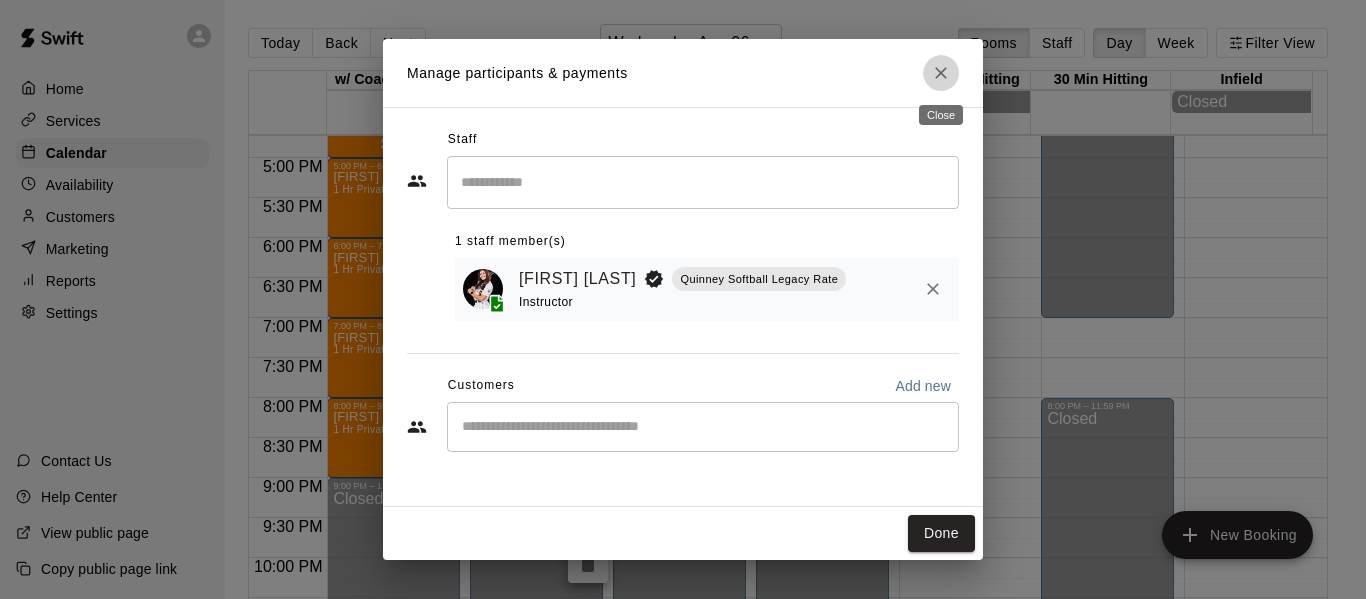 click 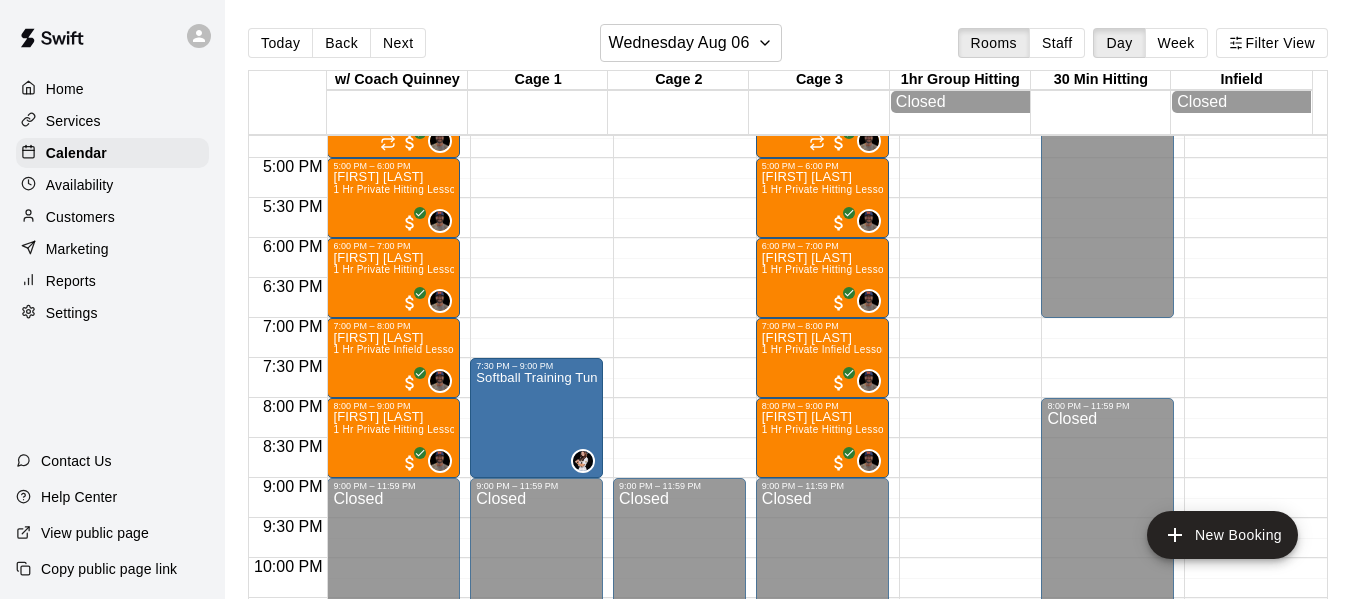 click on "Today Back Next Wednesday Aug 06 Rooms Staff Day Week Filter View" at bounding box center [788, 47] 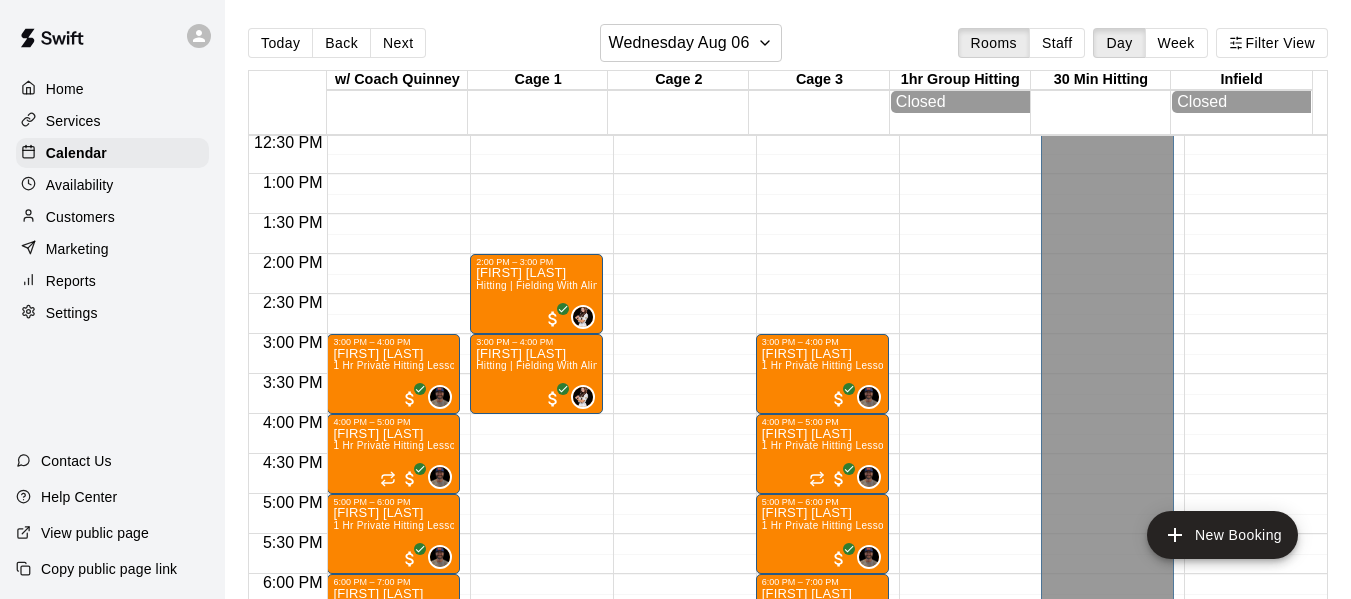 scroll, scrollTop: 971, scrollLeft: 0, axis: vertical 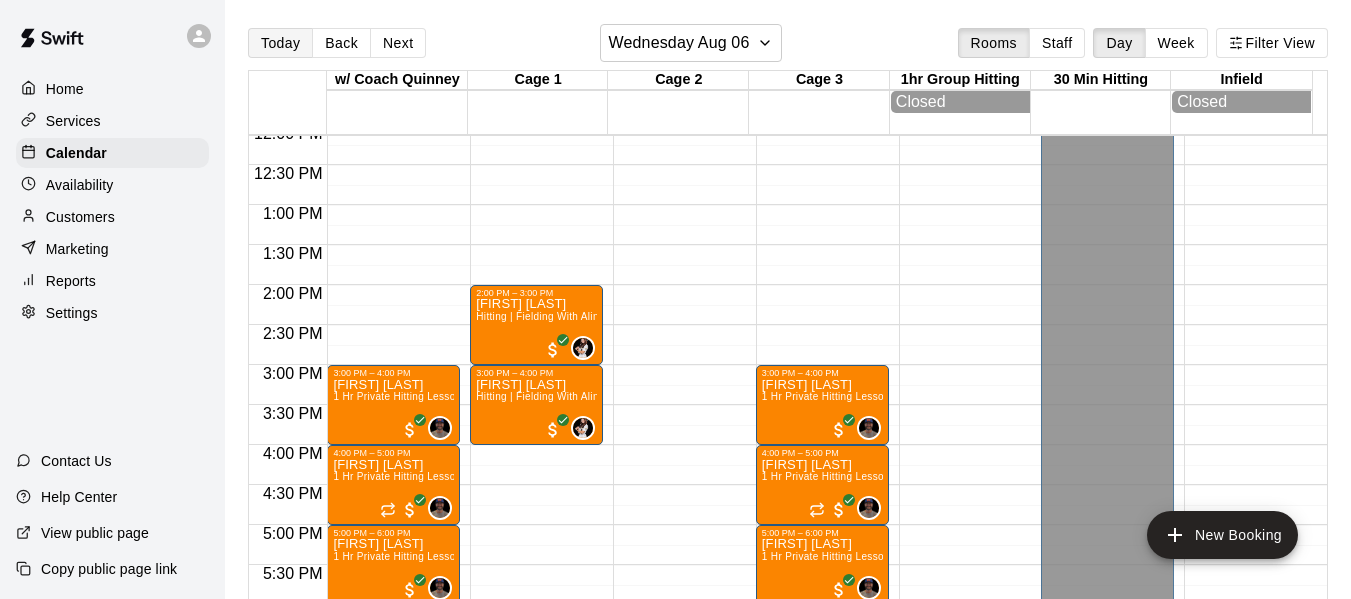 click on "Today" at bounding box center [280, 43] 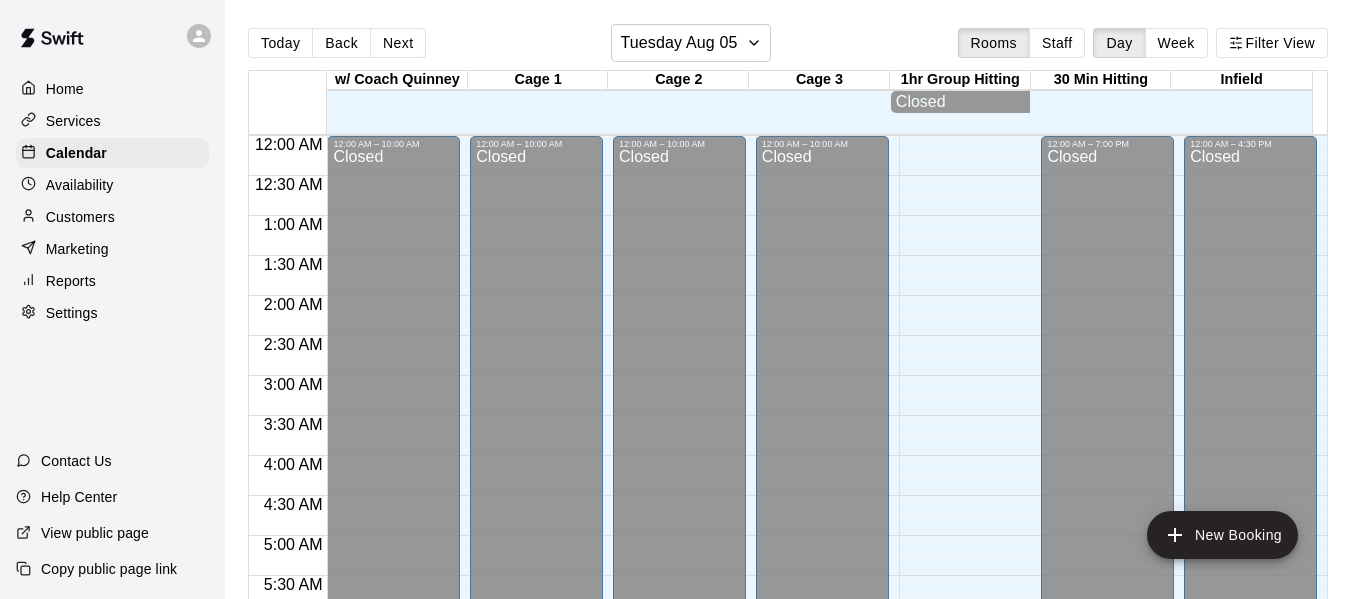 scroll, scrollTop: 0, scrollLeft: 0, axis: both 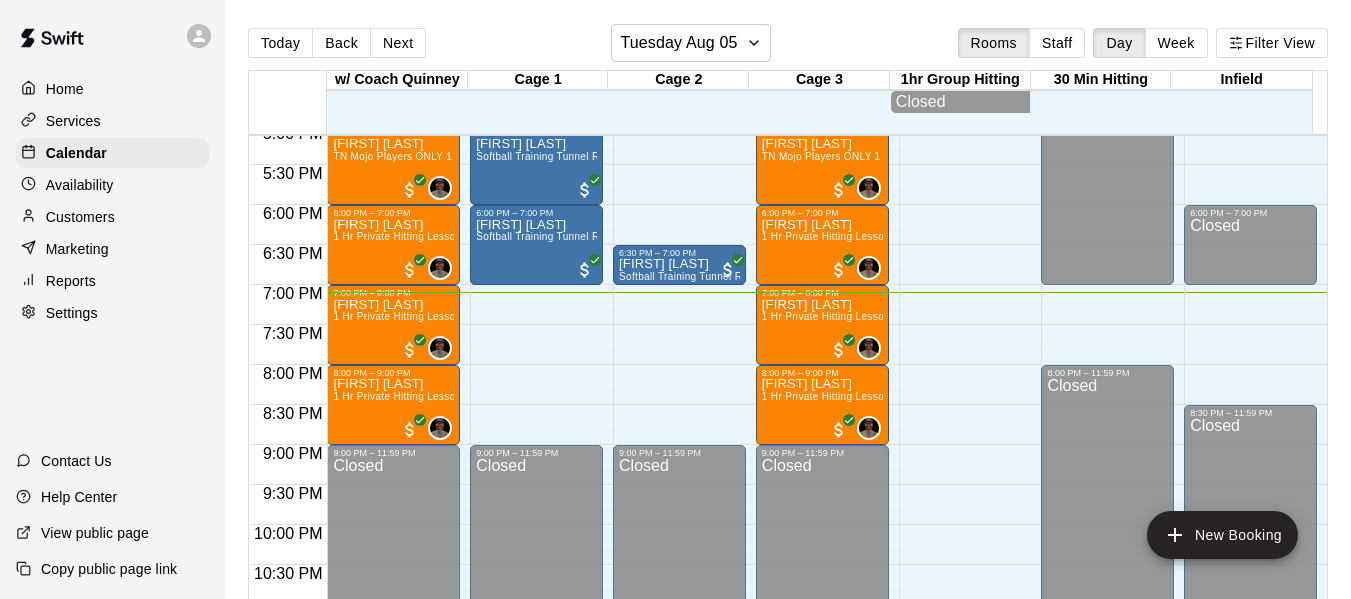 click on "Customers" at bounding box center [80, 217] 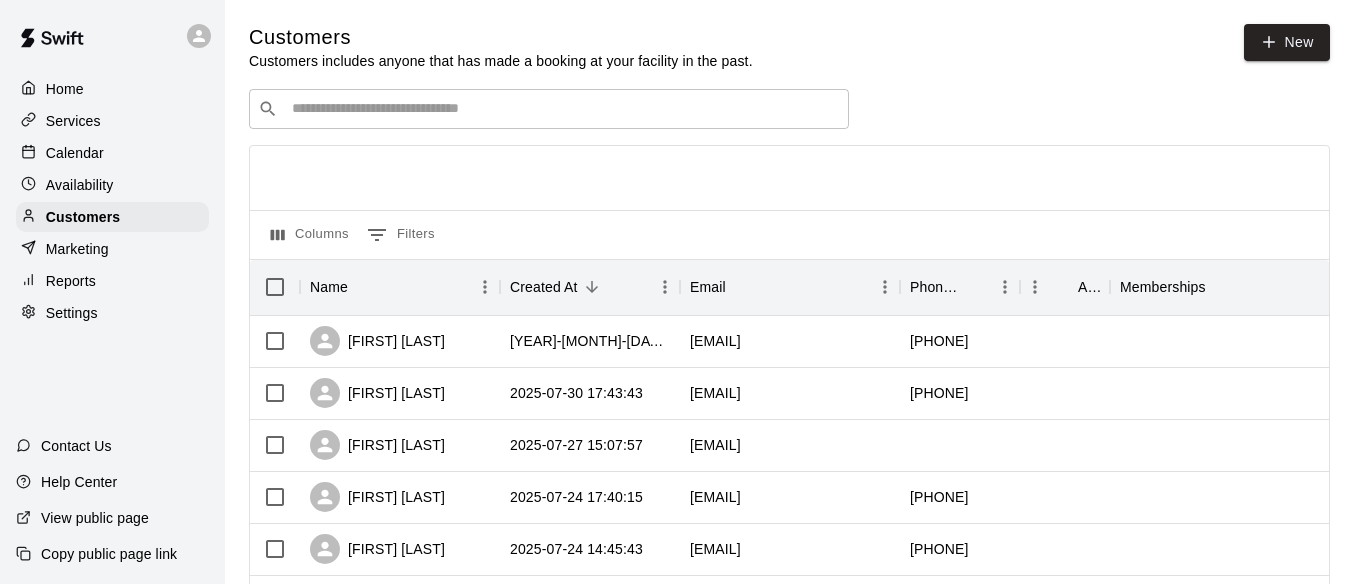 click at bounding box center (563, 109) 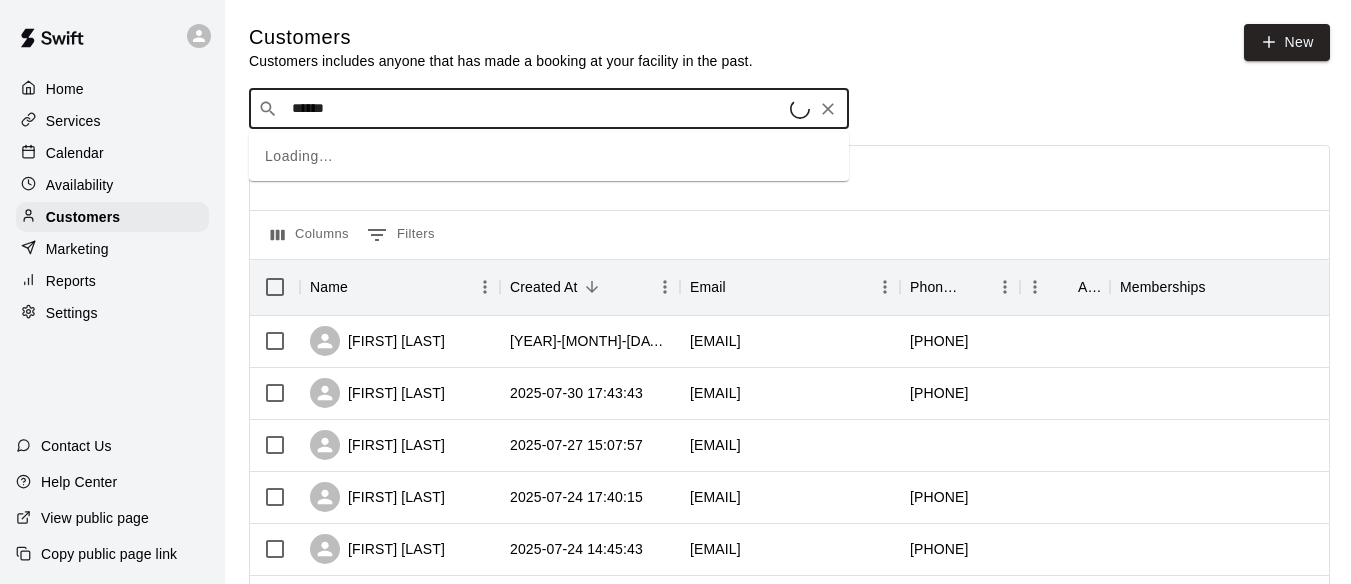 type on "*******" 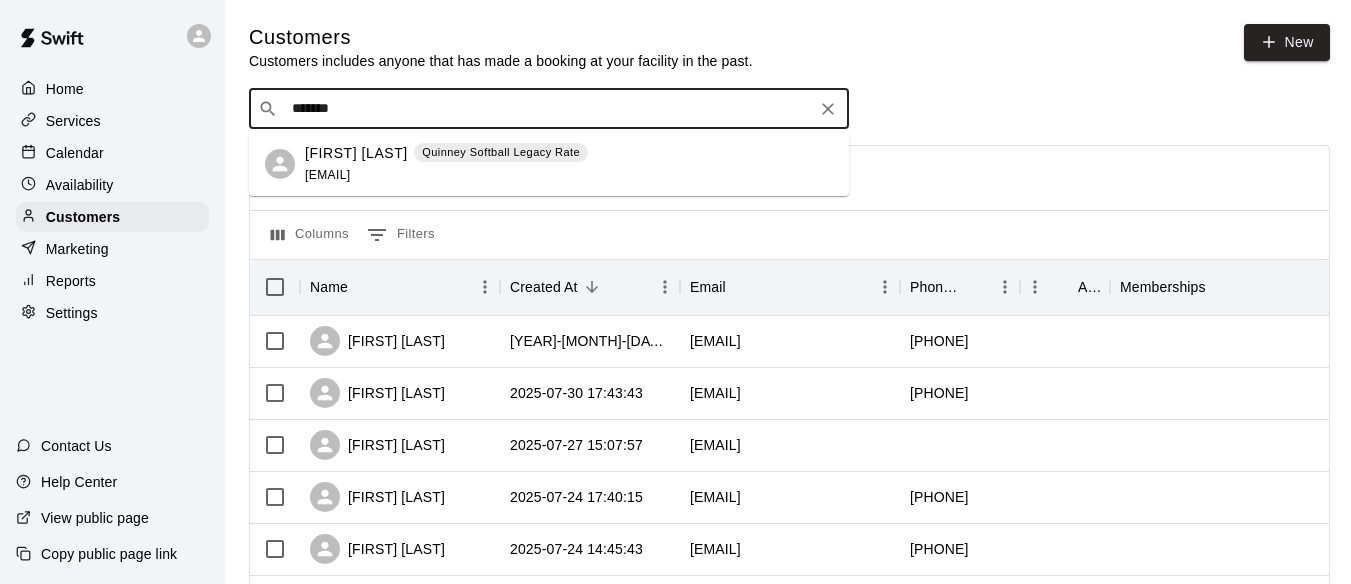 click on "[FIRST] [LAST]" at bounding box center (356, 153) 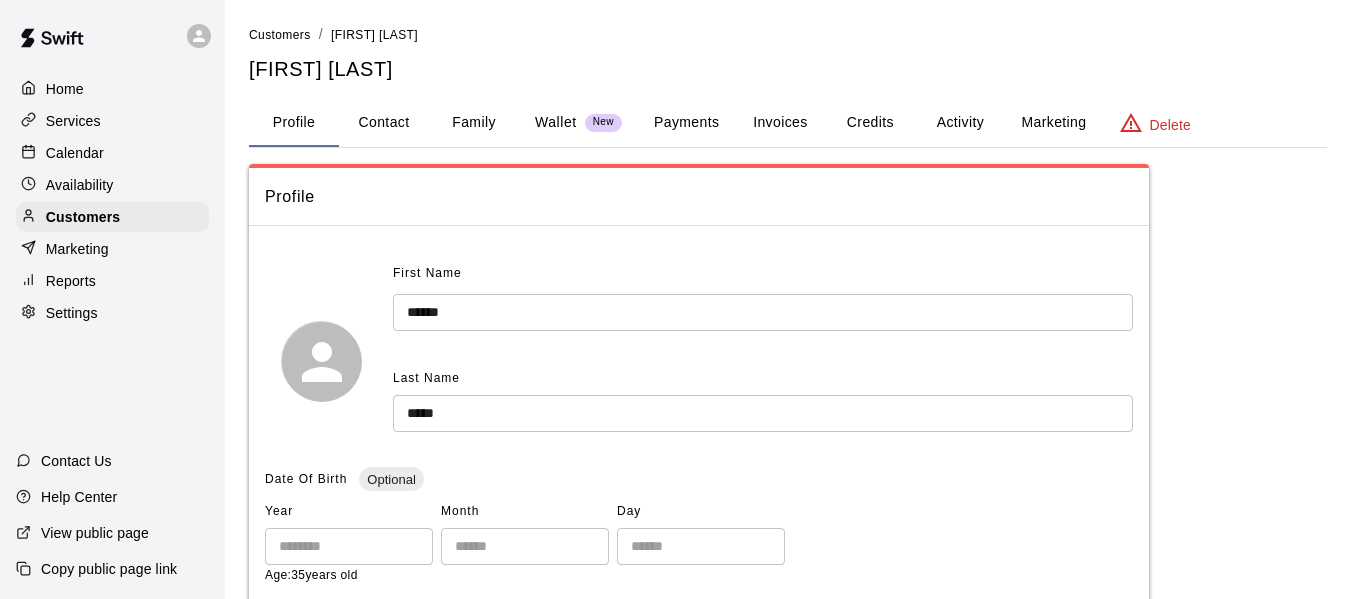 scroll, scrollTop: 33, scrollLeft: 0, axis: vertical 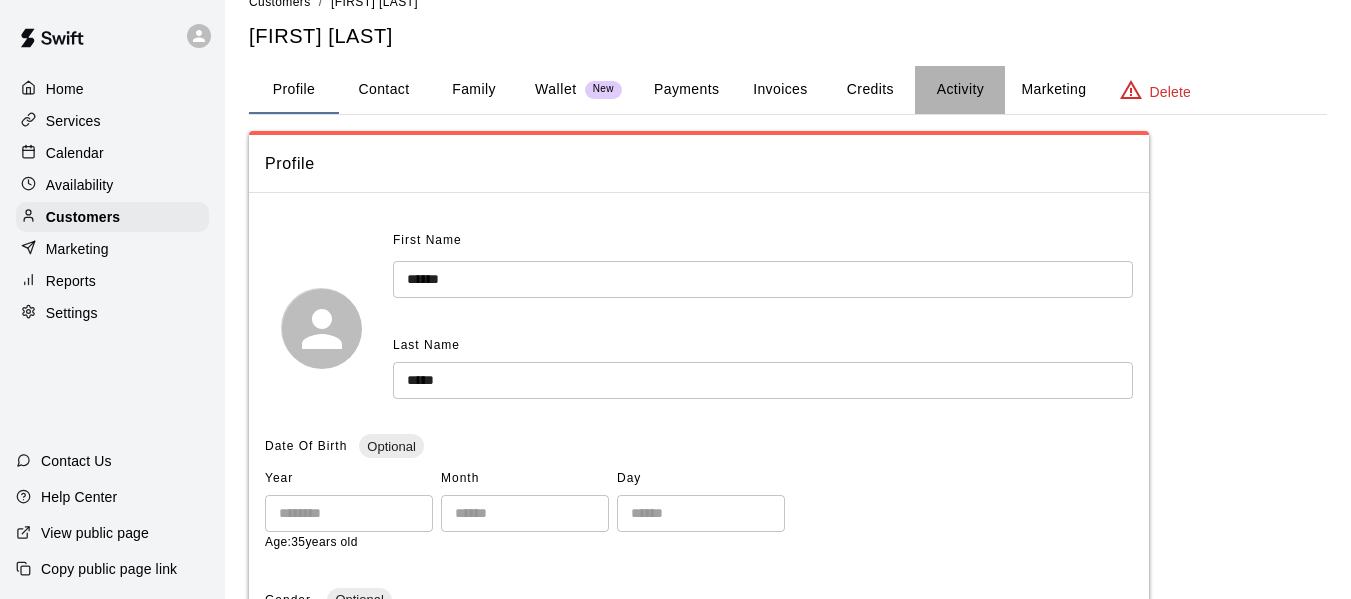 click on "Activity" at bounding box center (960, 90) 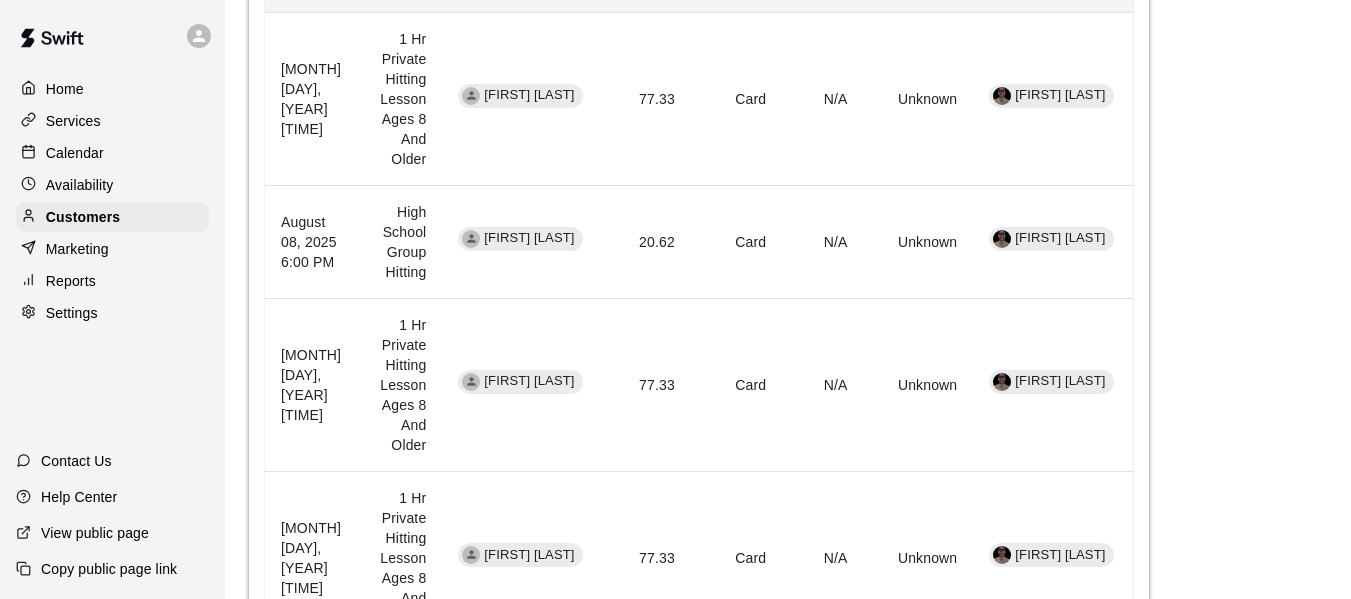 scroll, scrollTop: 700, scrollLeft: 0, axis: vertical 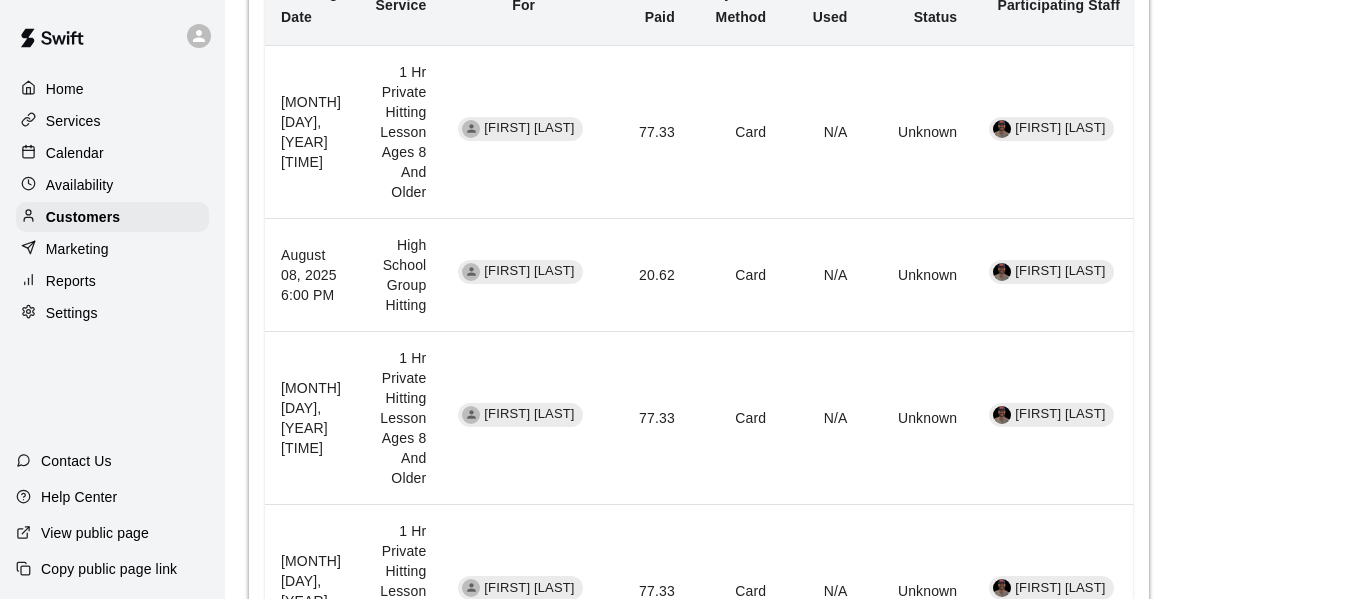 click on "Calendar" at bounding box center [112, 153] 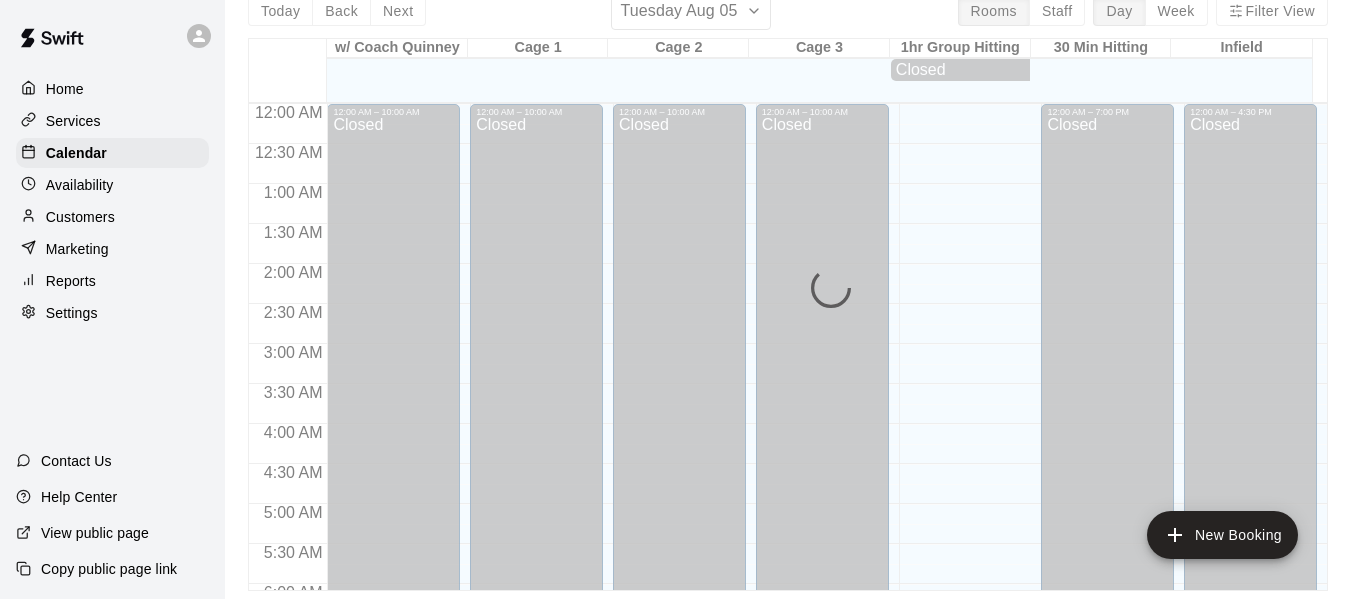 scroll, scrollTop: 0, scrollLeft: 0, axis: both 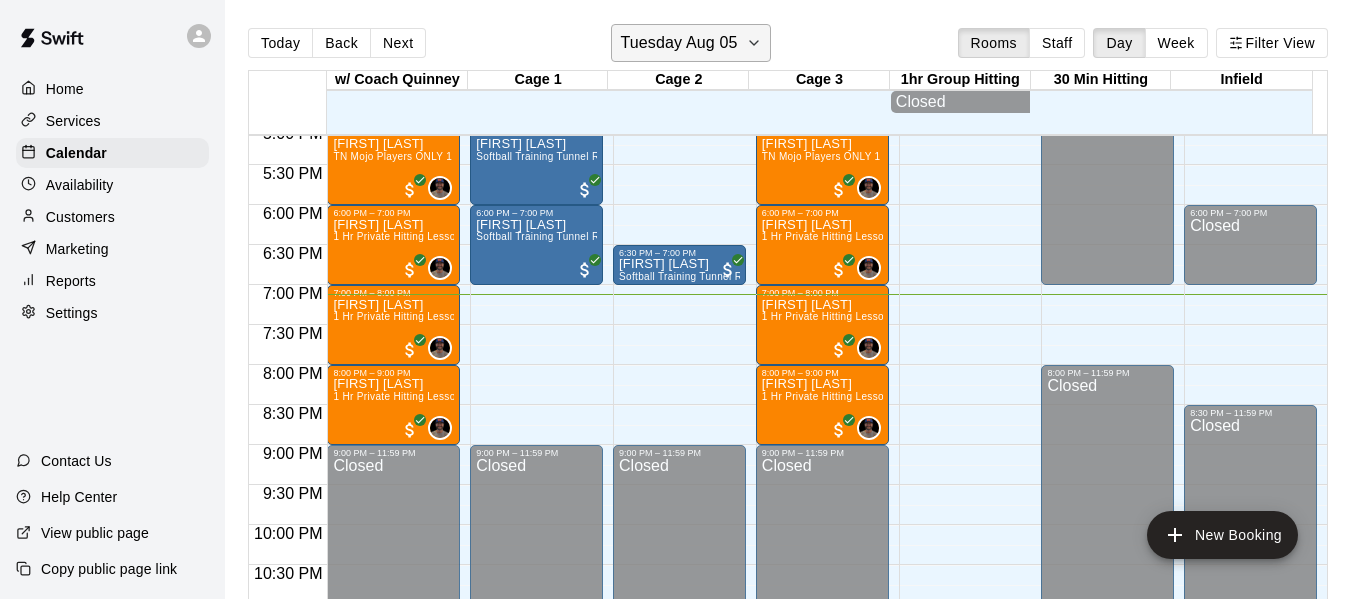 click 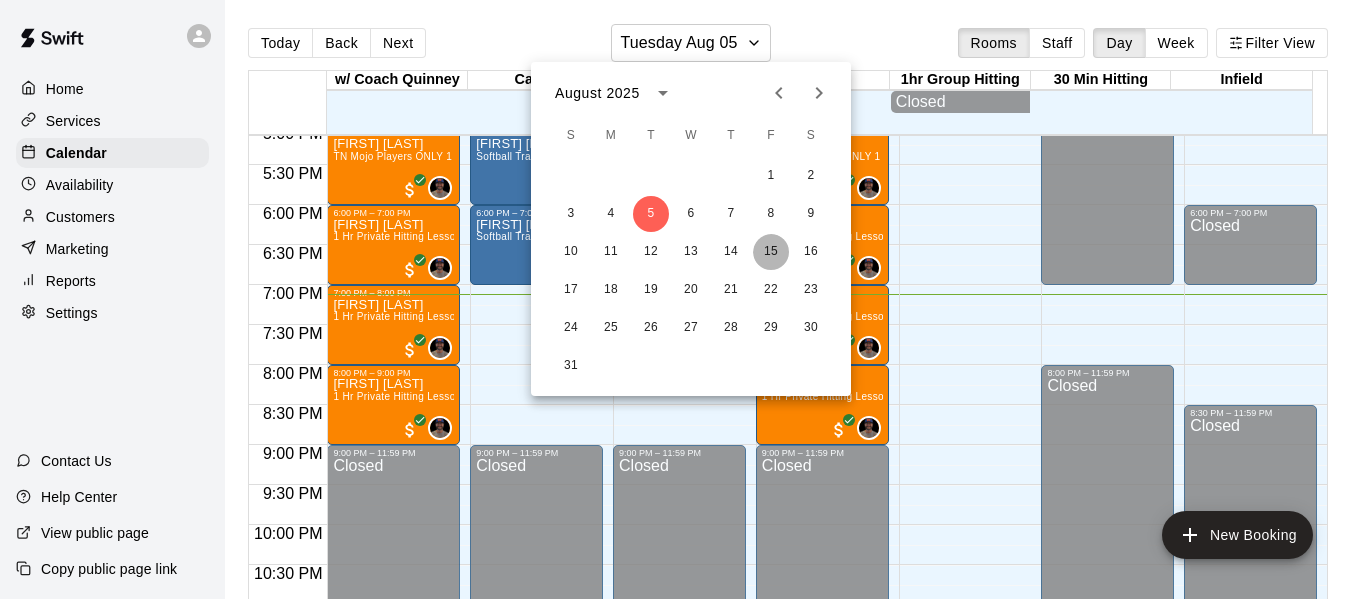 click on "15" at bounding box center [771, 252] 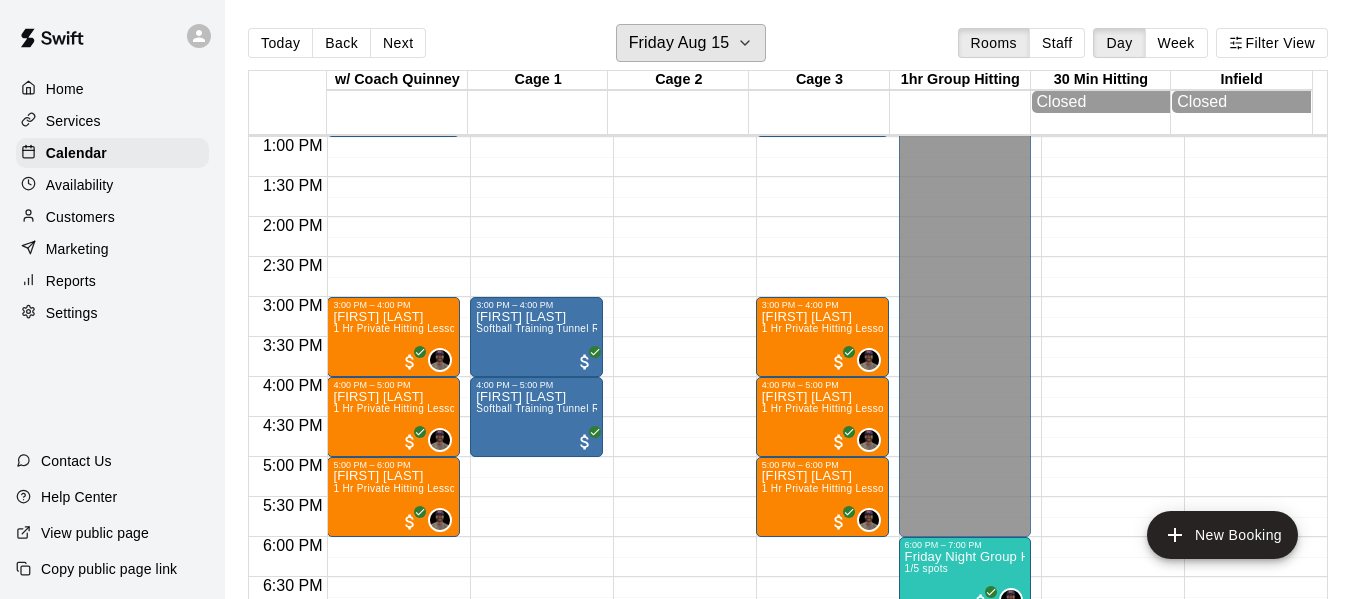 scroll, scrollTop: 1004, scrollLeft: 0, axis: vertical 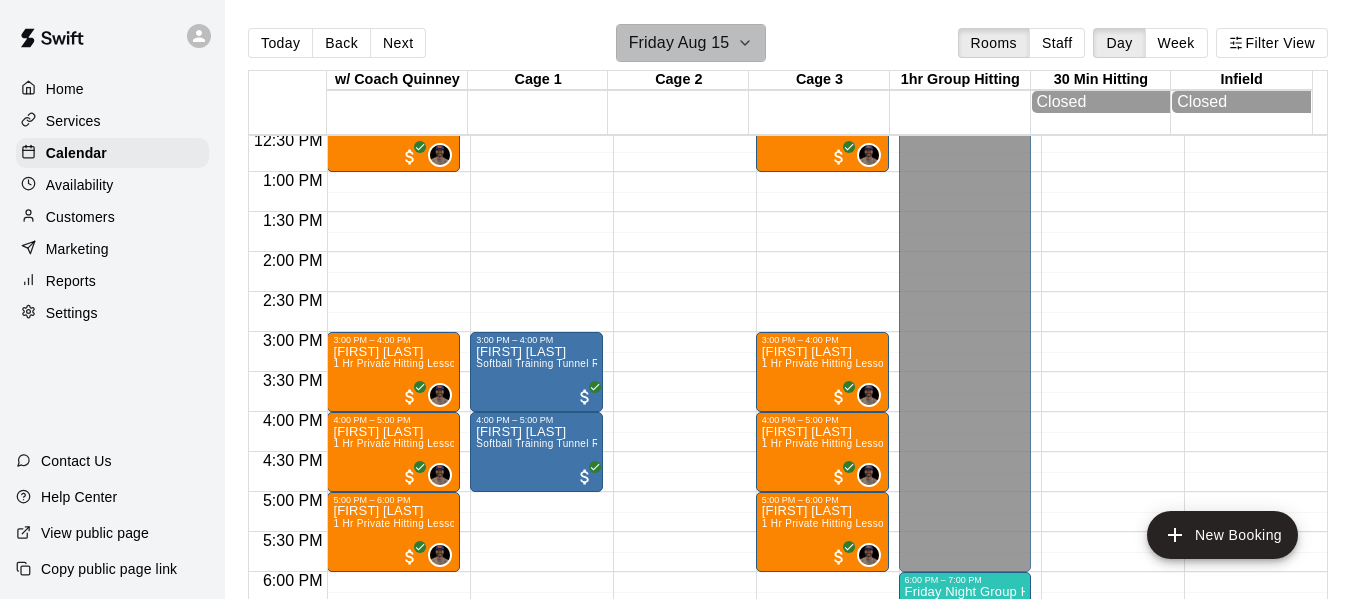 click on "Friday Aug 15" at bounding box center (691, 43) 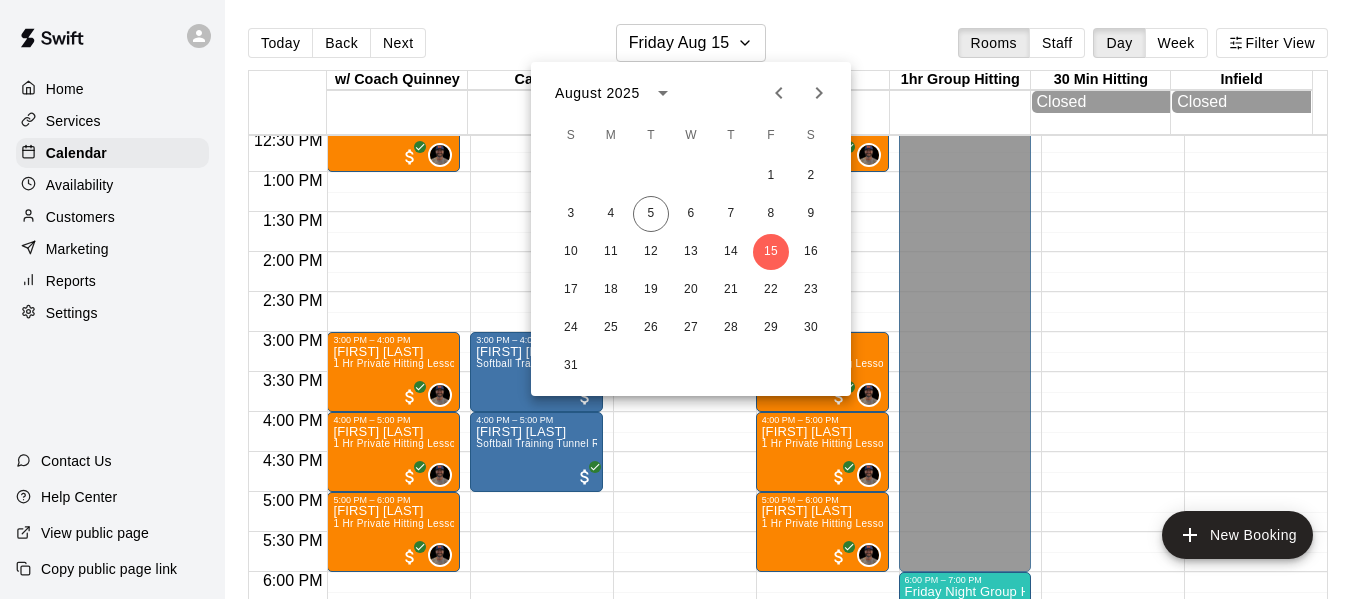click at bounding box center [683, 299] 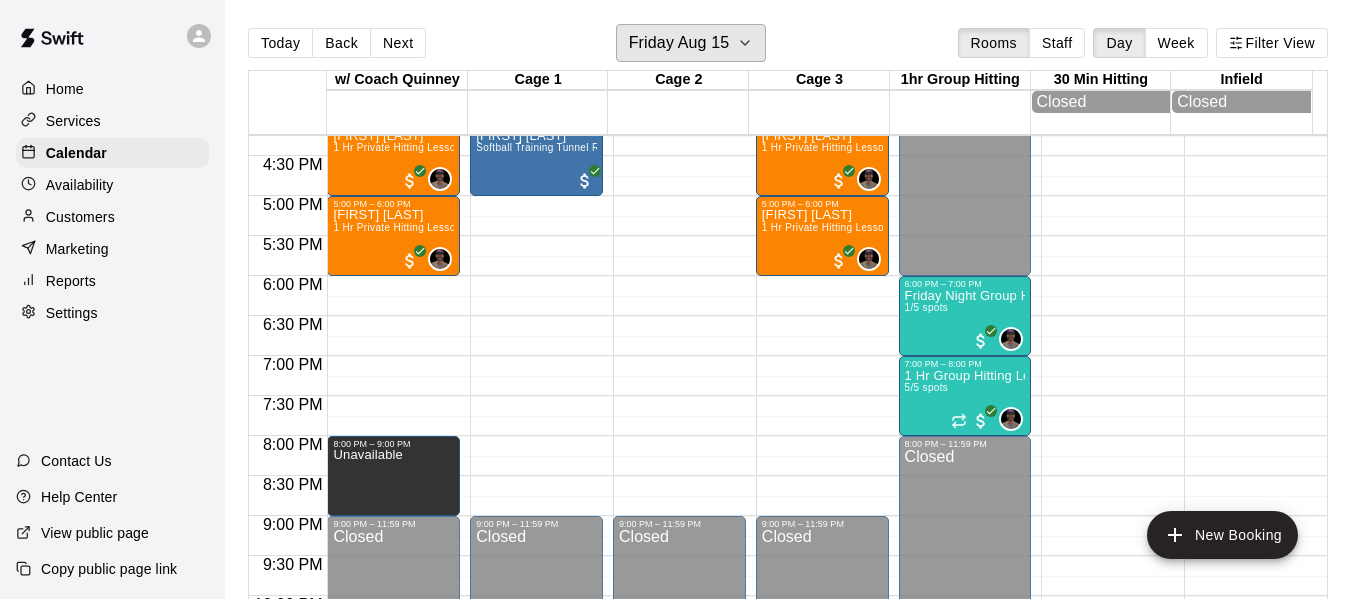 scroll, scrollTop: 1171, scrollLeft: 0, axis: vertical 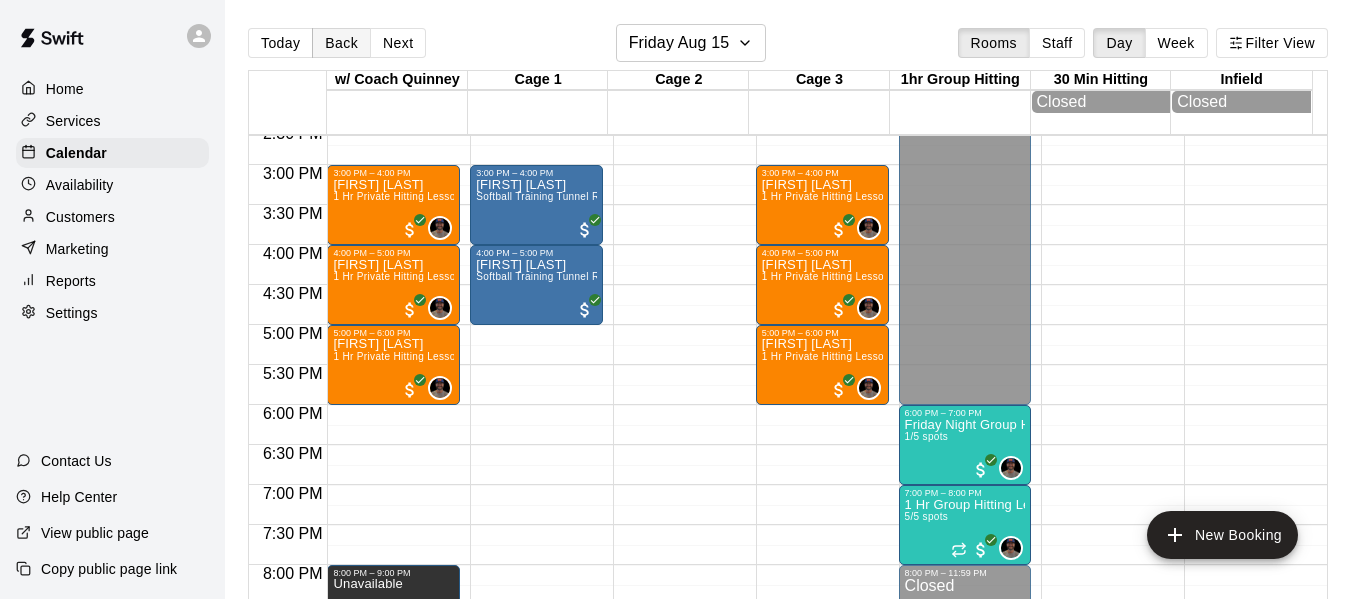 click on "Back" at bounding box center (341, 43) 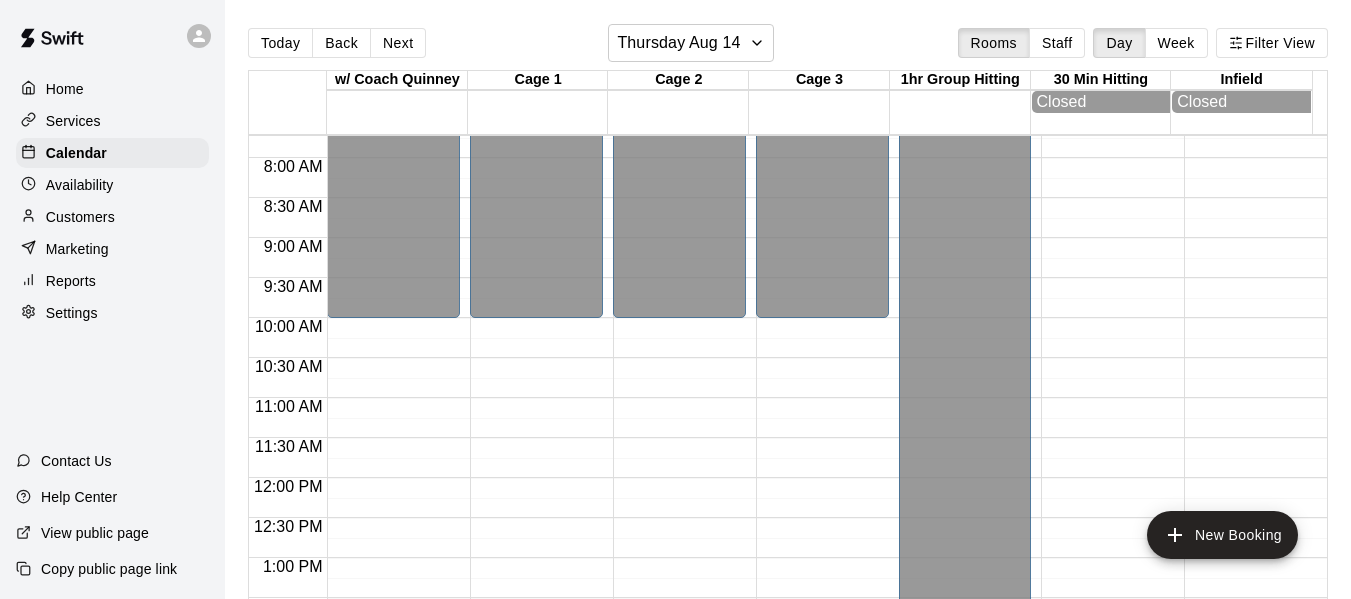 scroll, scrollTop: 604, scrollLeft: 0, axis: vertical 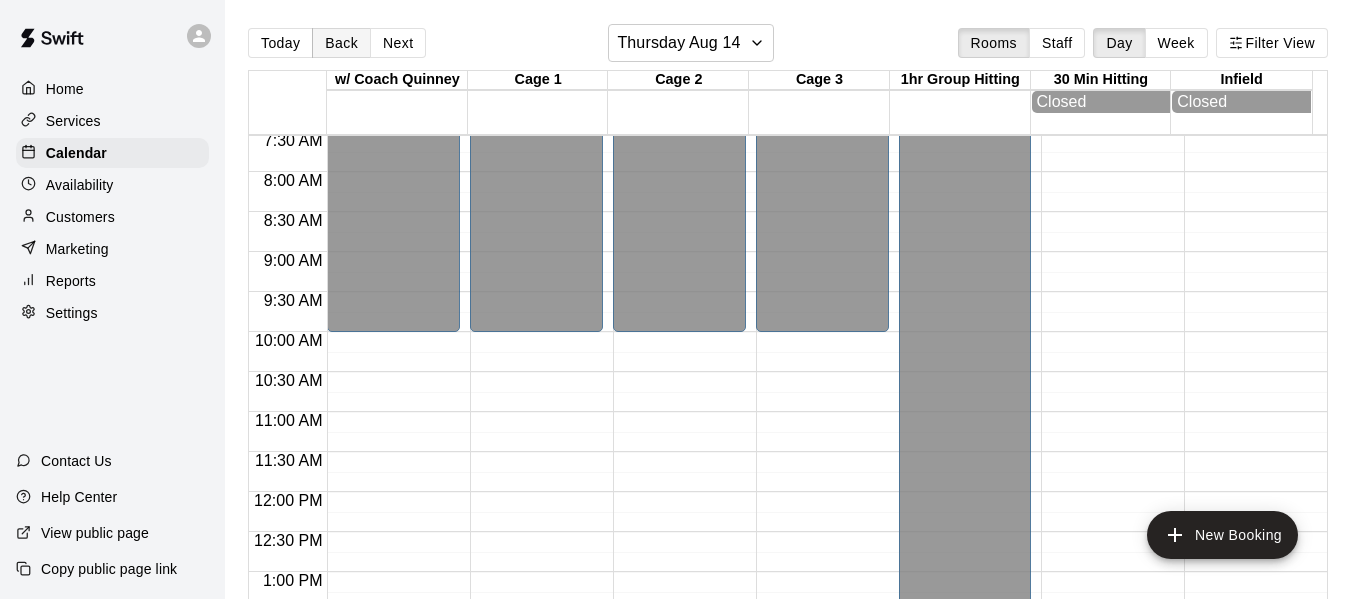 click on "Back" at bounding box center (341, 43) 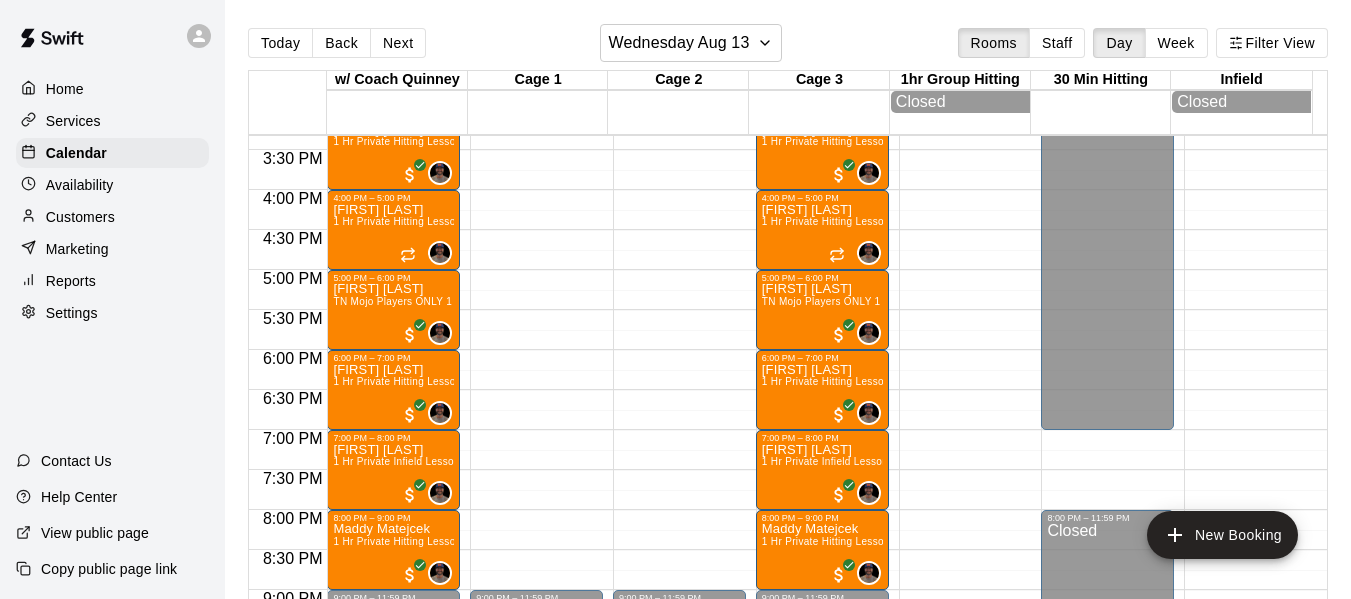 scroll, scrollTop: 1204, scrollLeft: 0, axis: vertical 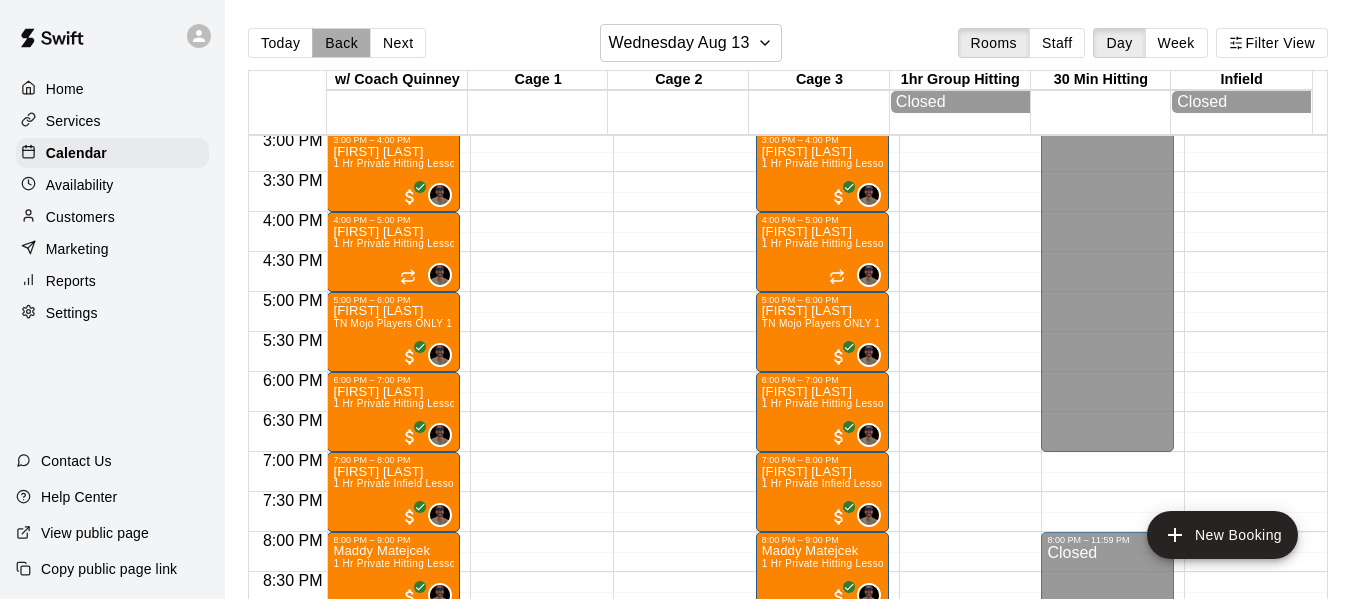 click on "Back" at bounding box center (341, 43) 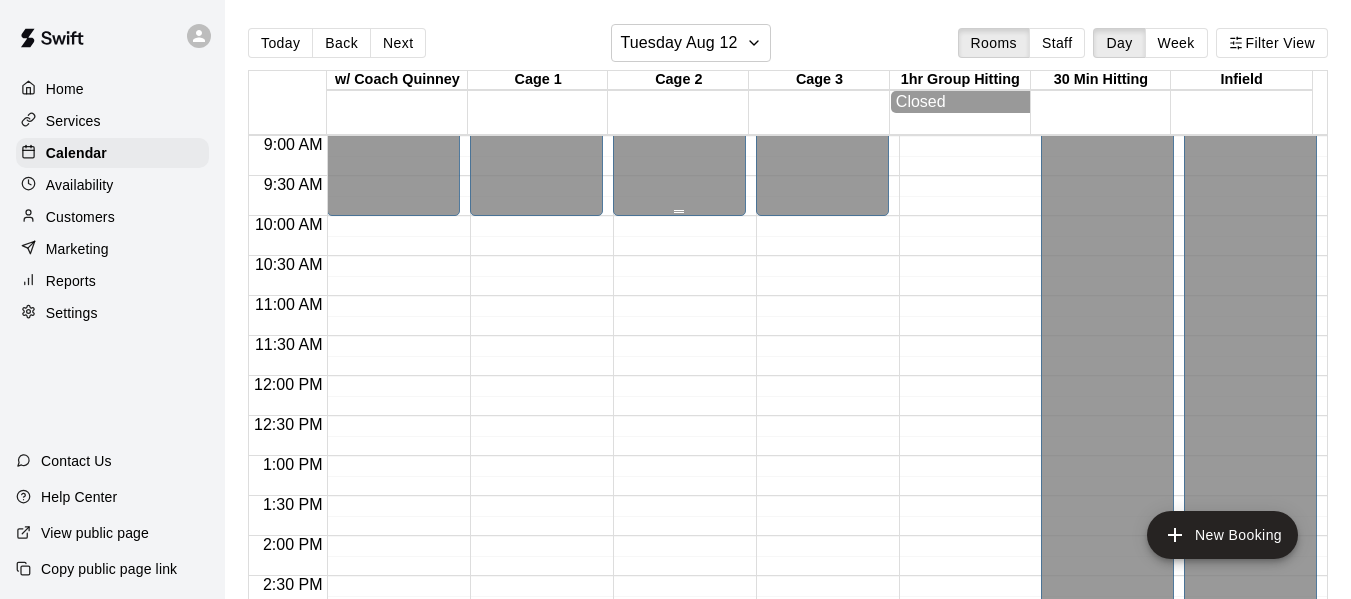 scroll, scrollTop: 704, scrollLeft: 0, axis: vertical 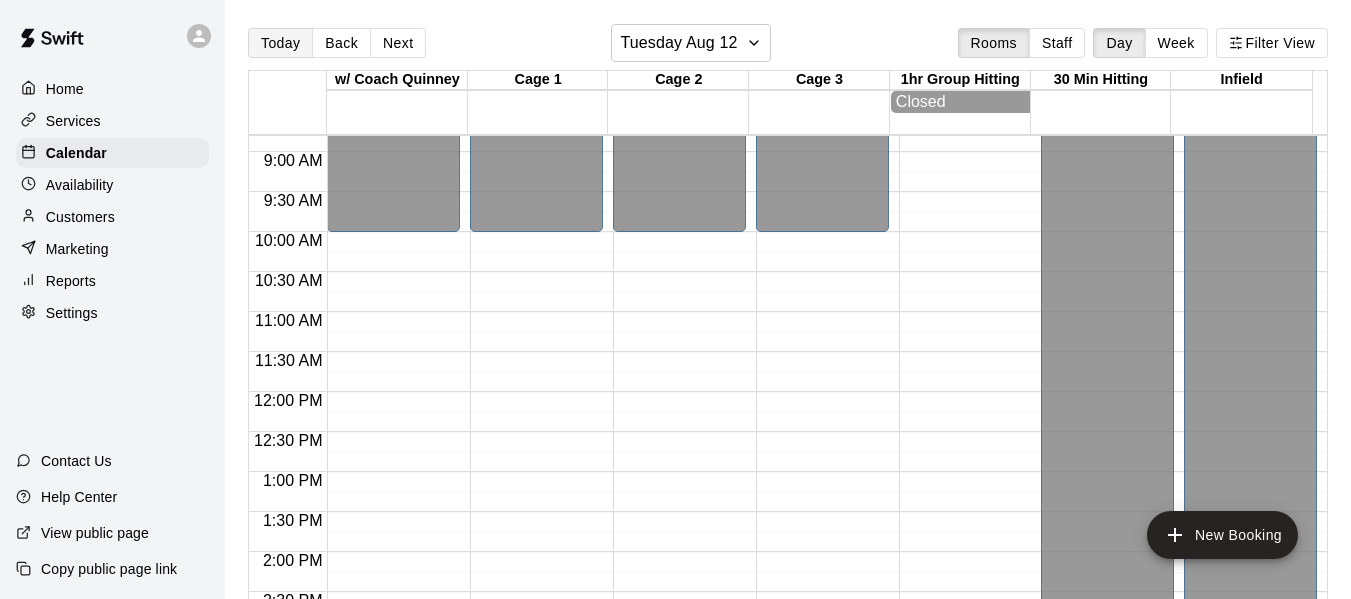 click on "Today" at bounding box center (280, 43) 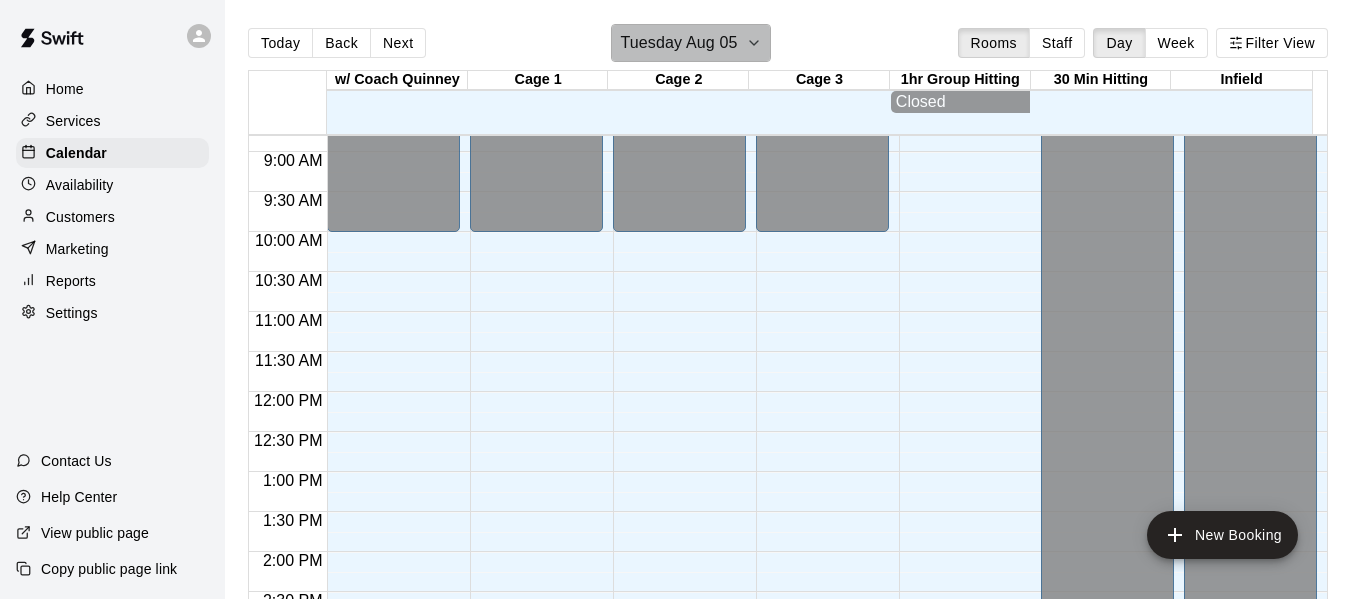 click 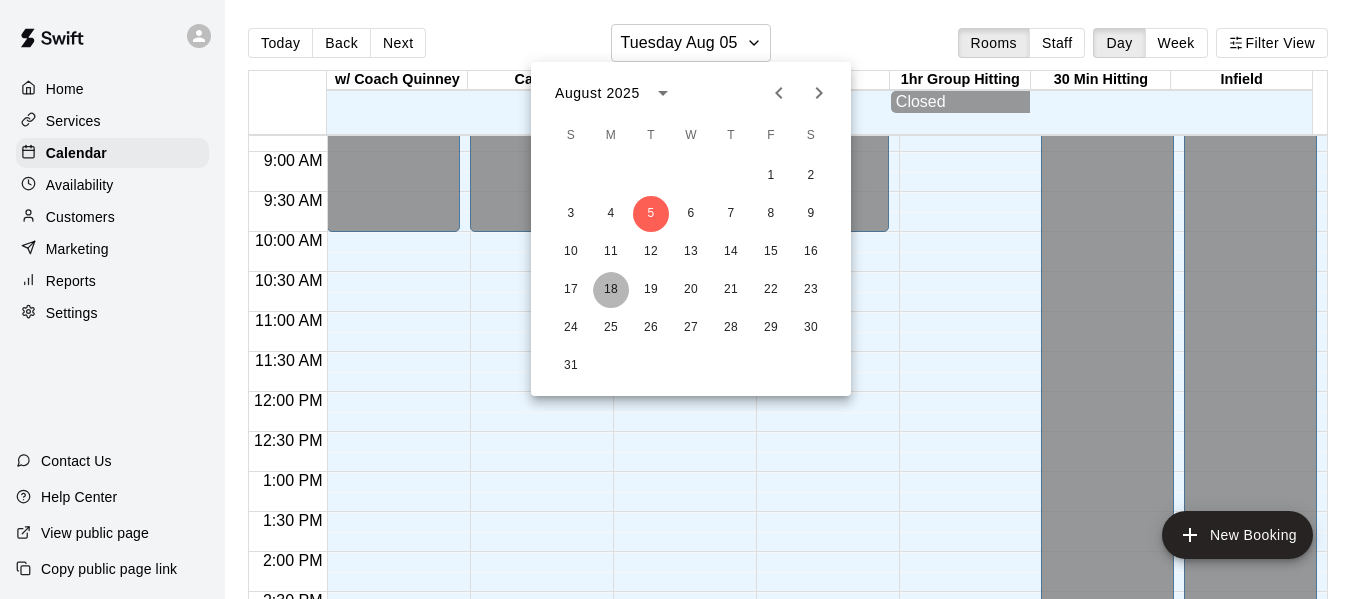 click on "18" at bounding box center (611, 290) 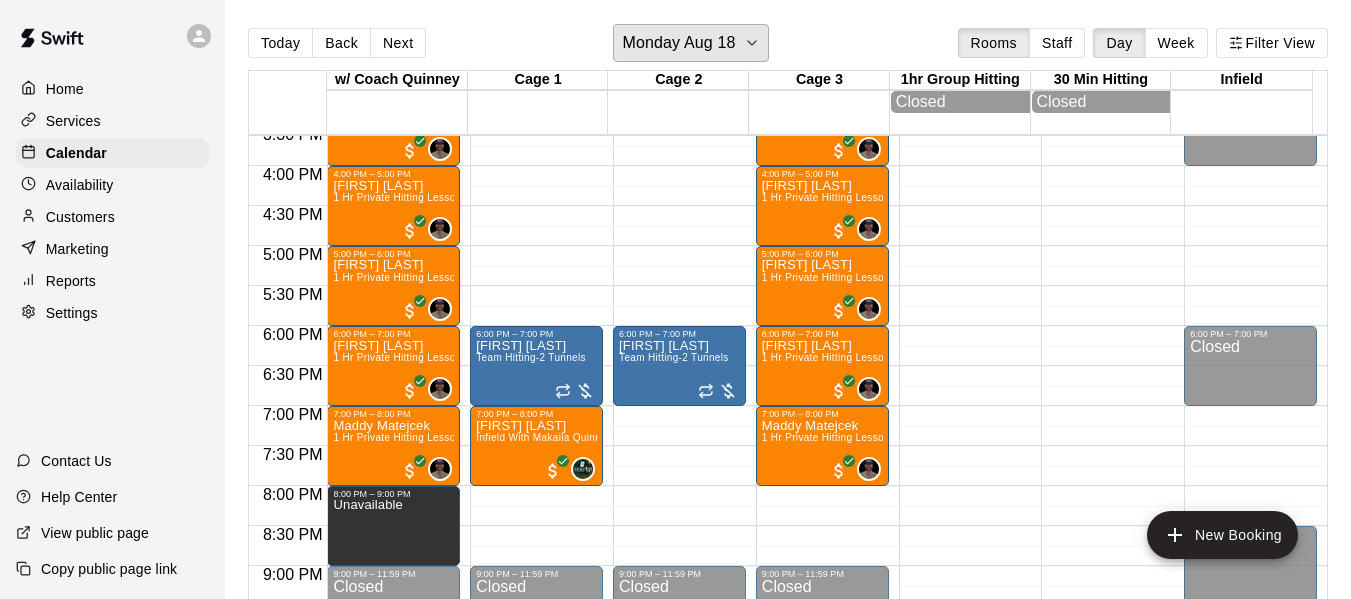 scroll, scrollTop: 1271, scrollLeft: 0, axis: vertical 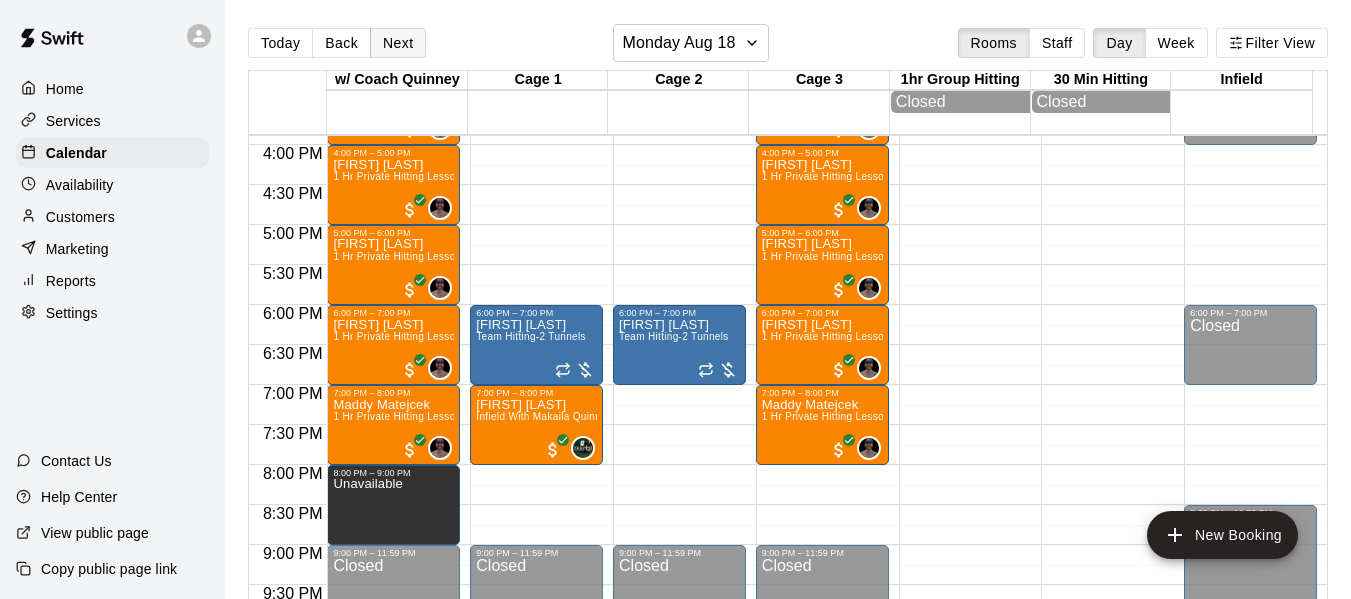 click on "Next" at bounding box center (398, 43) 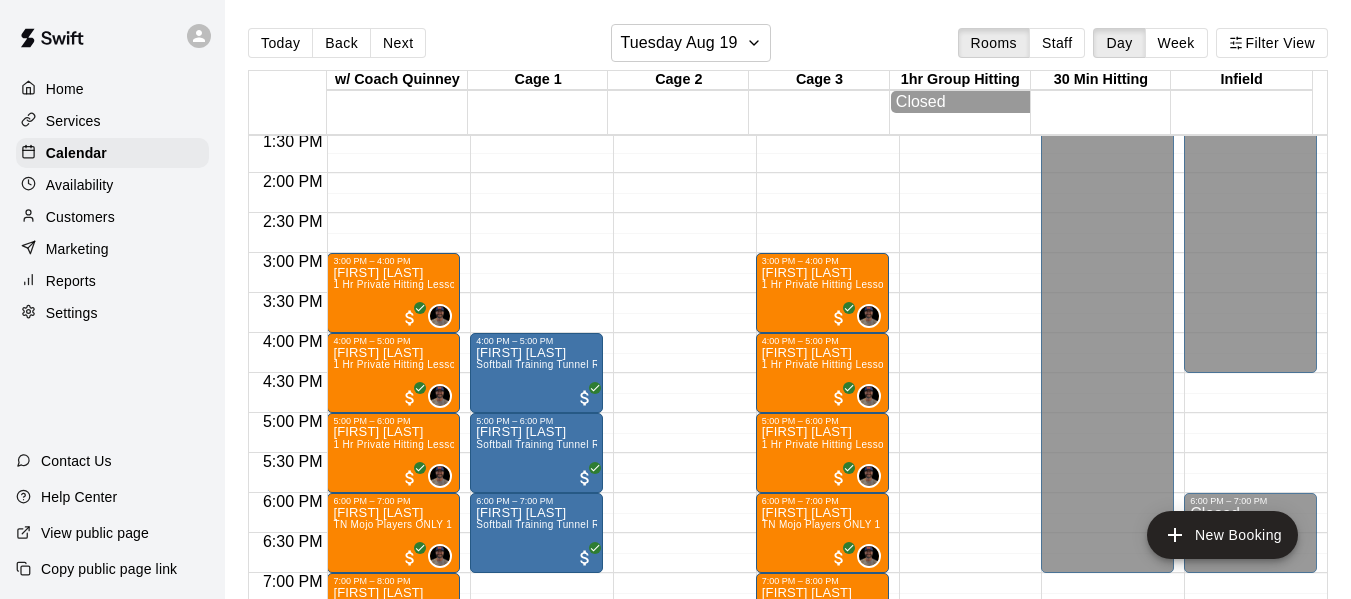 scroll, scrollTop: 1038, scrollLeft: 0, axis: vertical 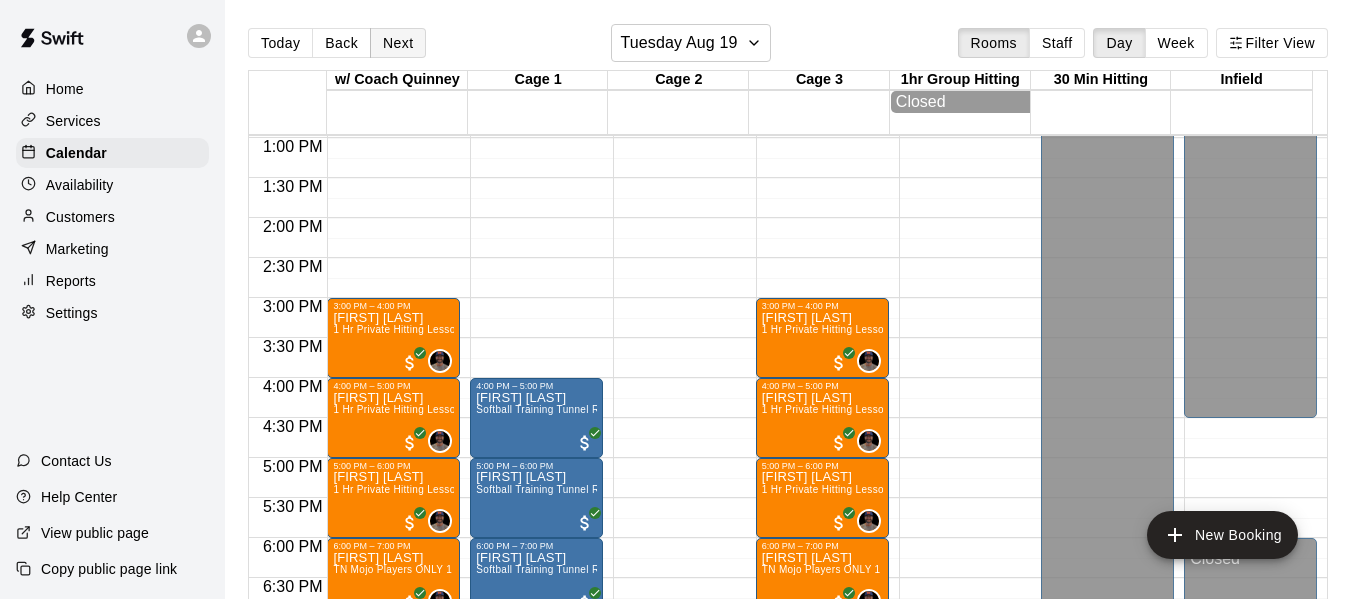 click on "Next" at bounding box center [398, 43] 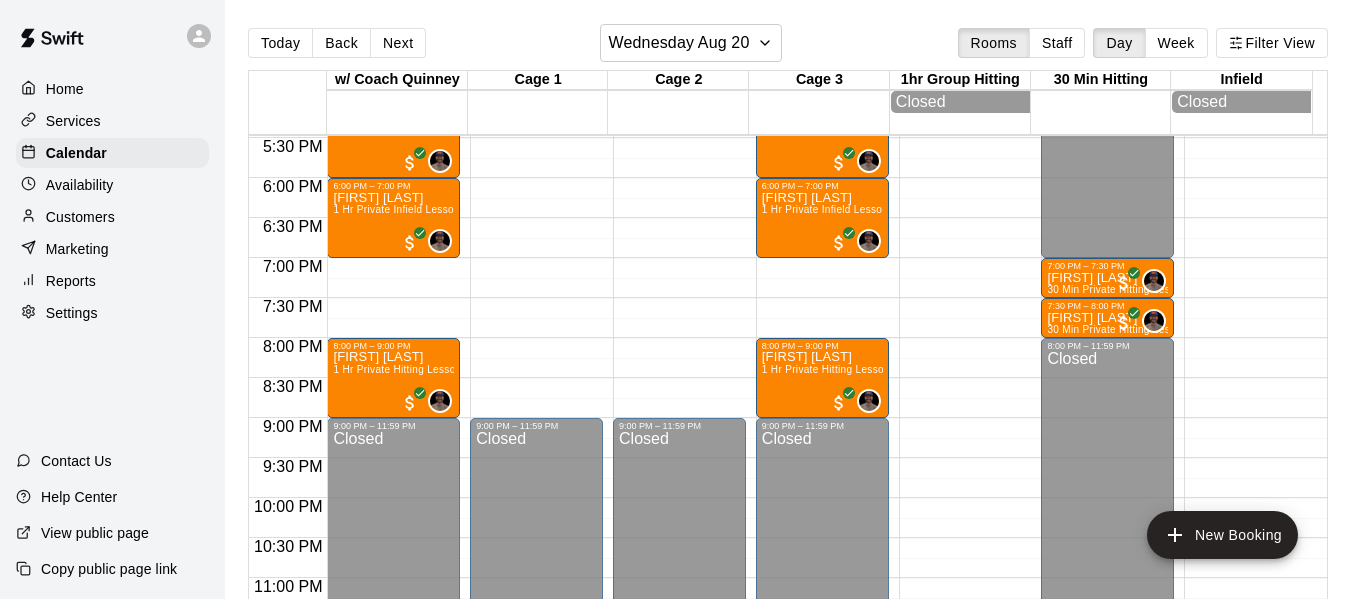 scroll, scrollTop: 1439, scrollLeft: 0, axis: vertical 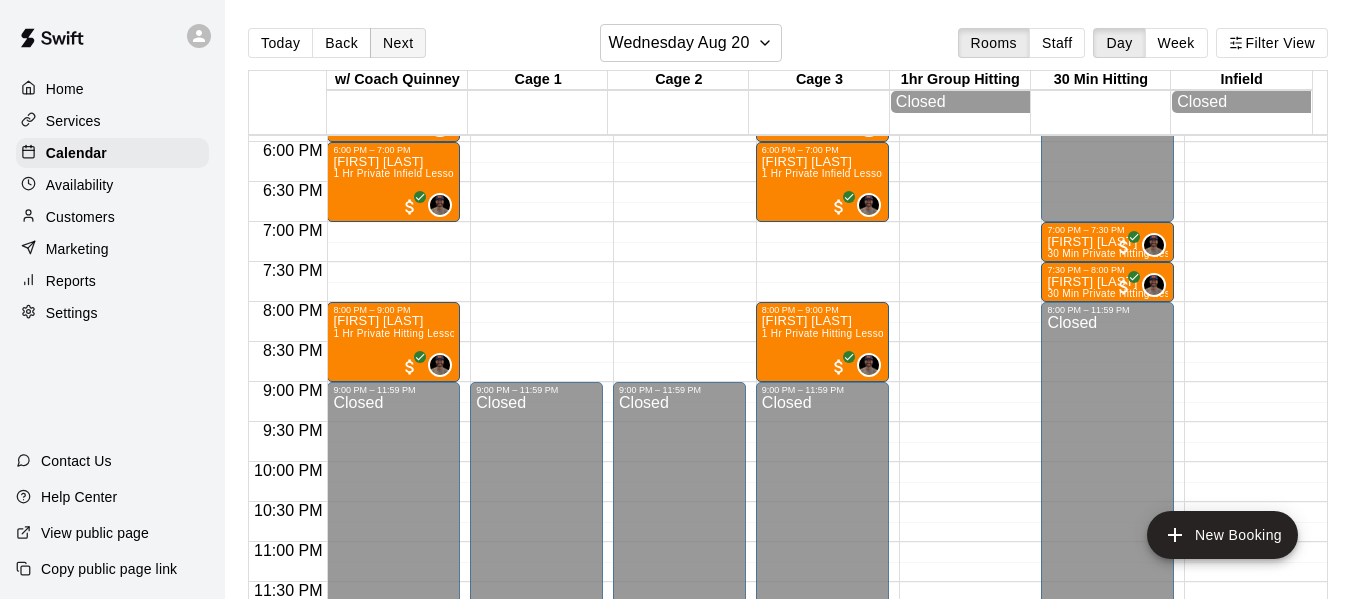 click on "Next" at bounding box center (398, 43) 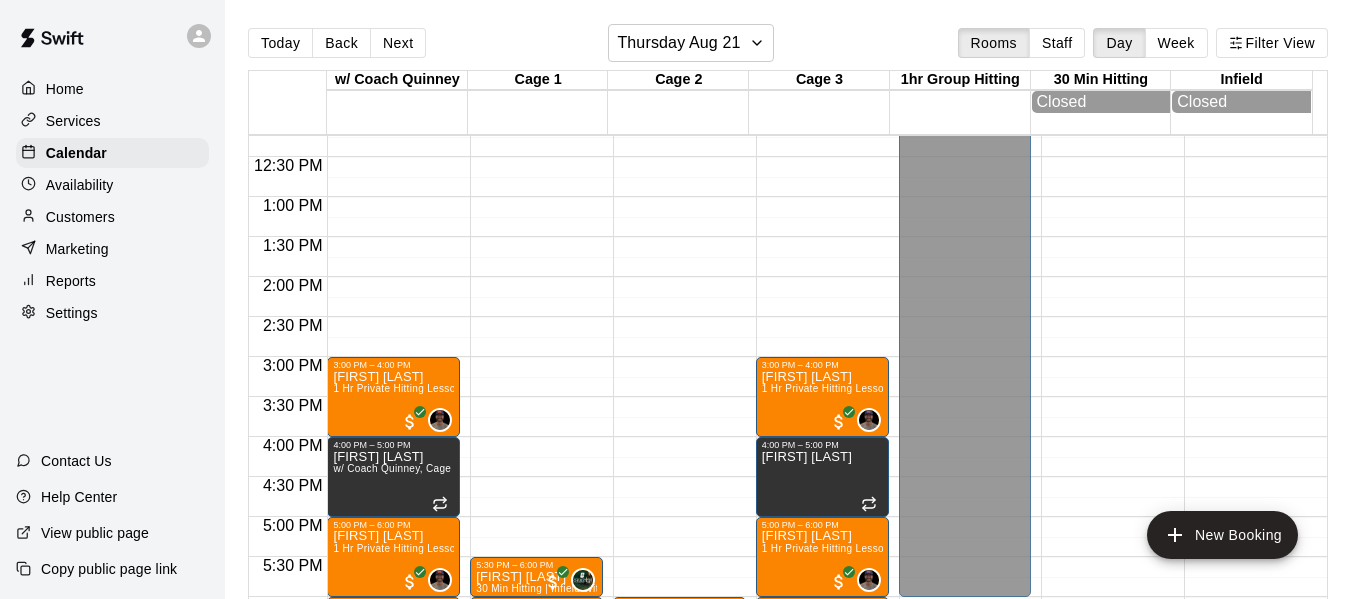scroll, scrollTop: 972, scrollLeft: 0, axis: vertical 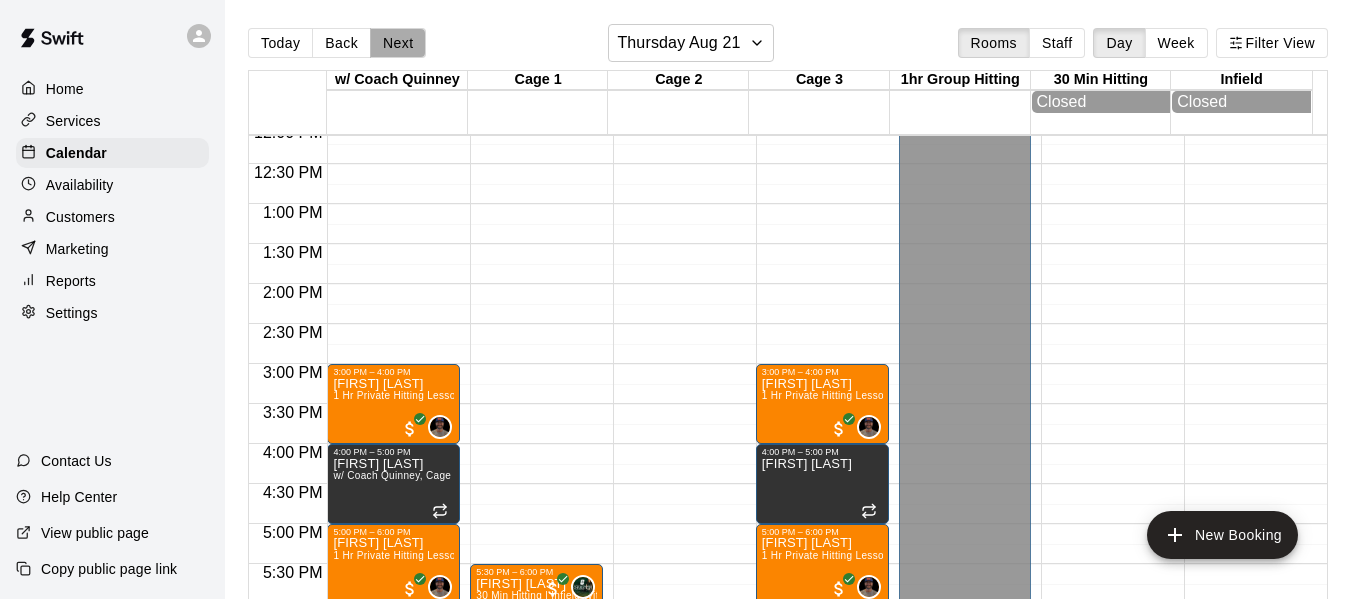 click on "Next" at bounding box center (398, 43) 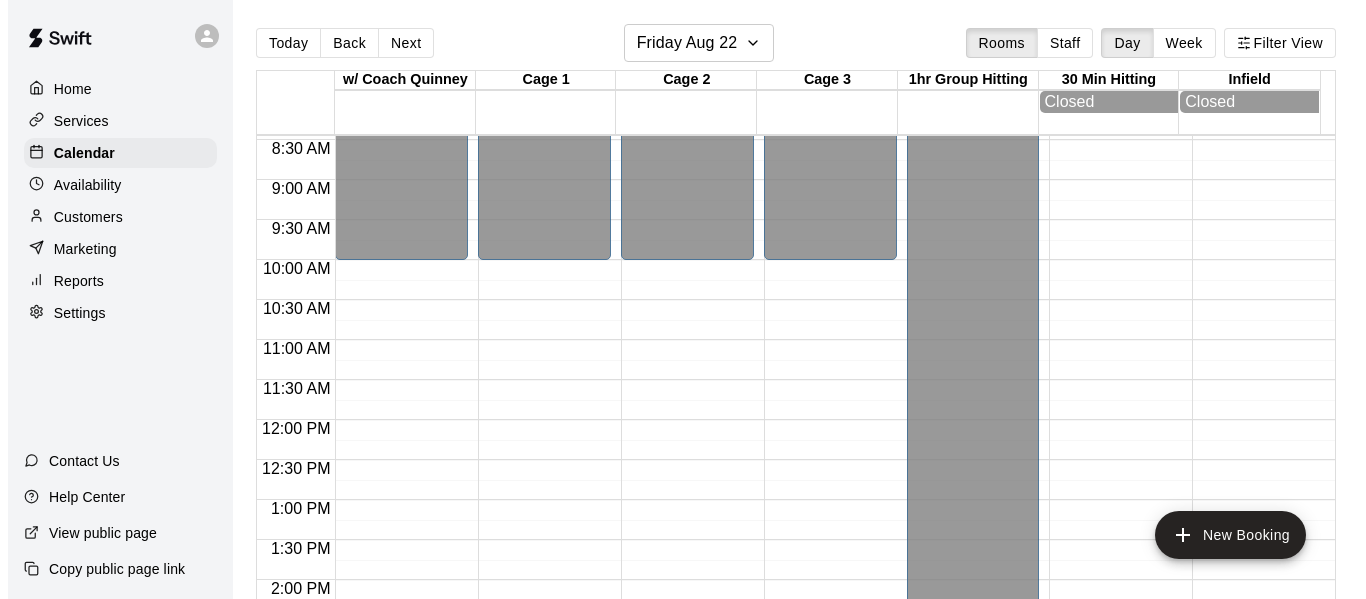scroll, scrollTop: 672, scrollLeft: 0, axis: vertical 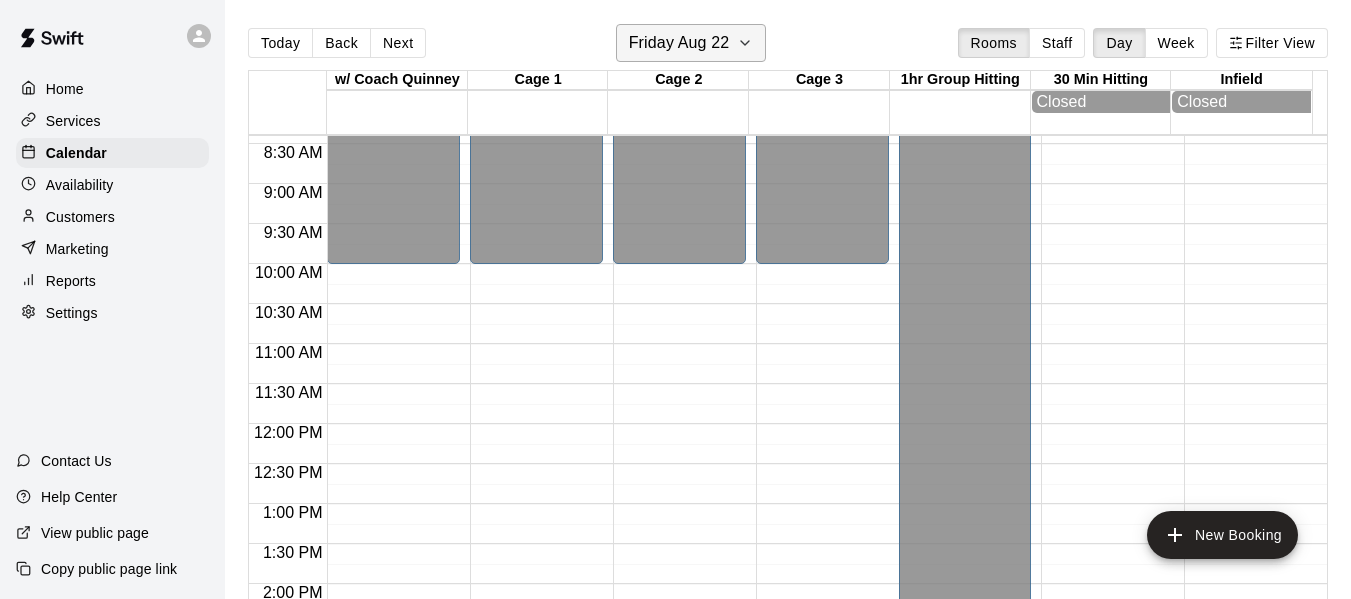 click on "Friday Aug 22" at bounding box center [691, 43] 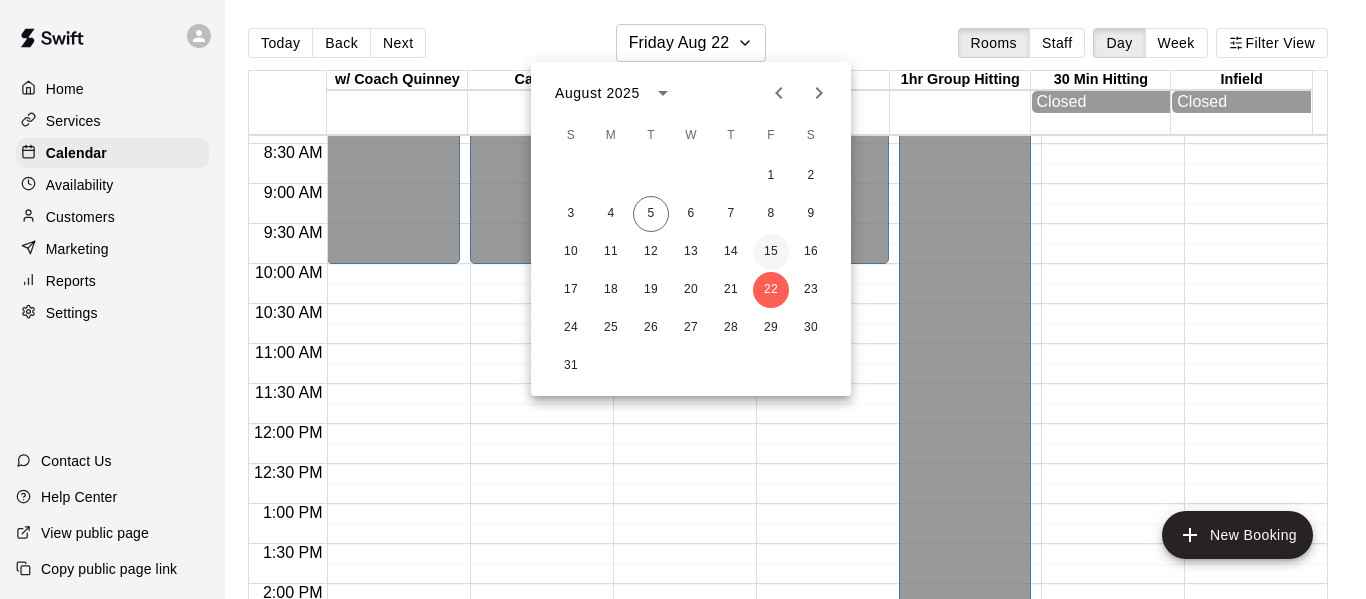 click on "15" at bounding box center (771, 252) 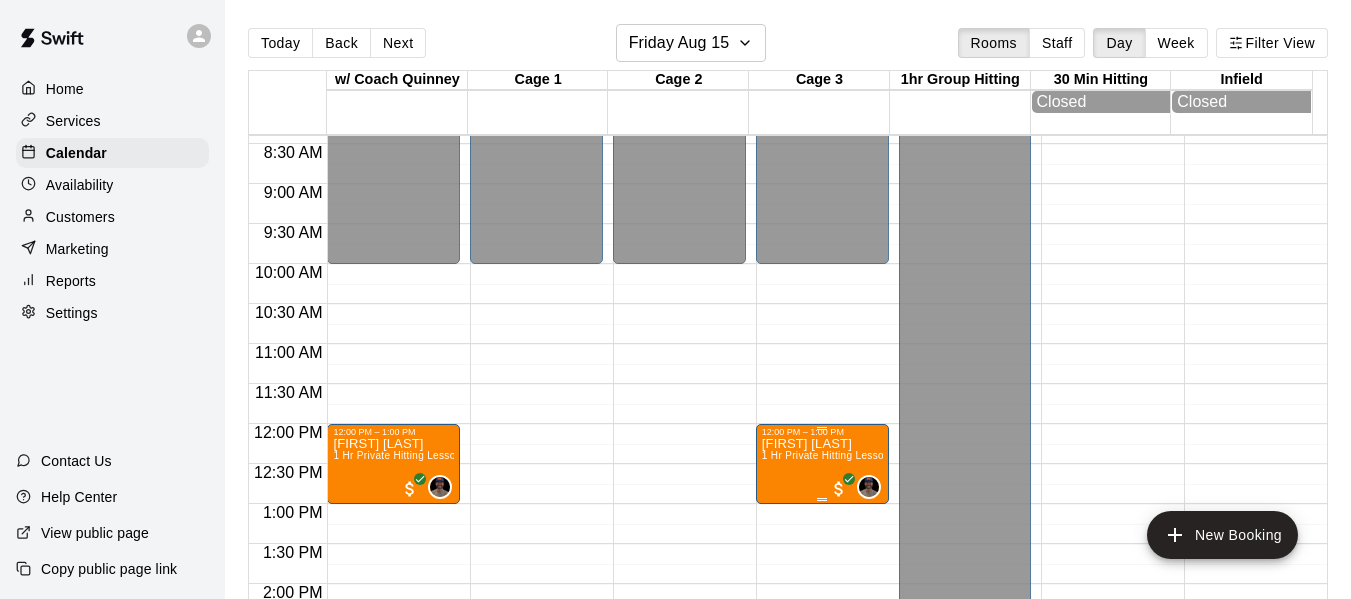 click on "1 Hr Private Hitting Lesson Ages 8 And Older" at bounding box center [869, 455] 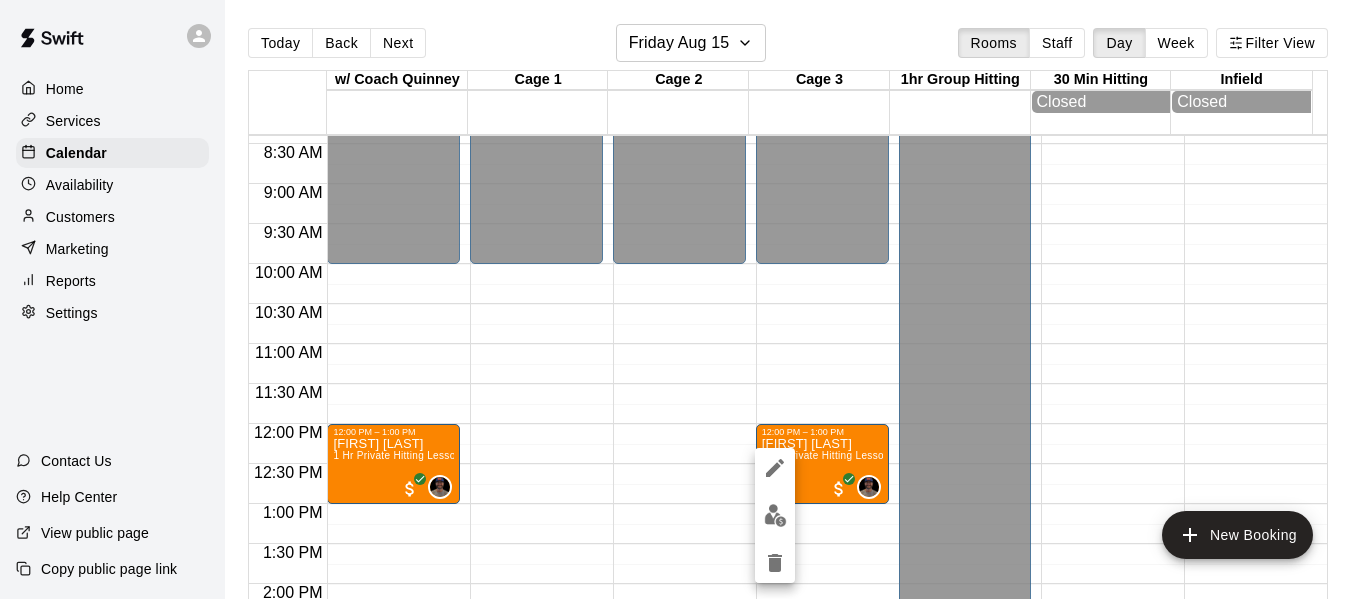click at bounding box center (683, 299) 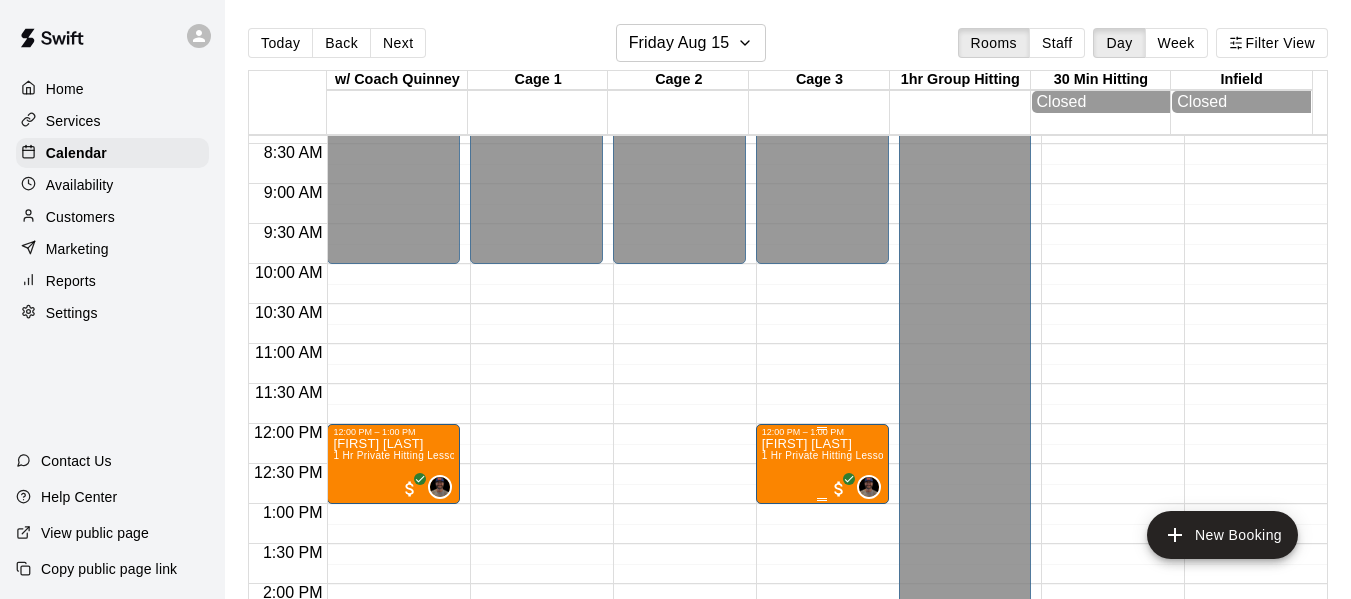 click on "1 Hr Private Hitting Lesson Ages 8 And Older" at bounding box center [869, 455] 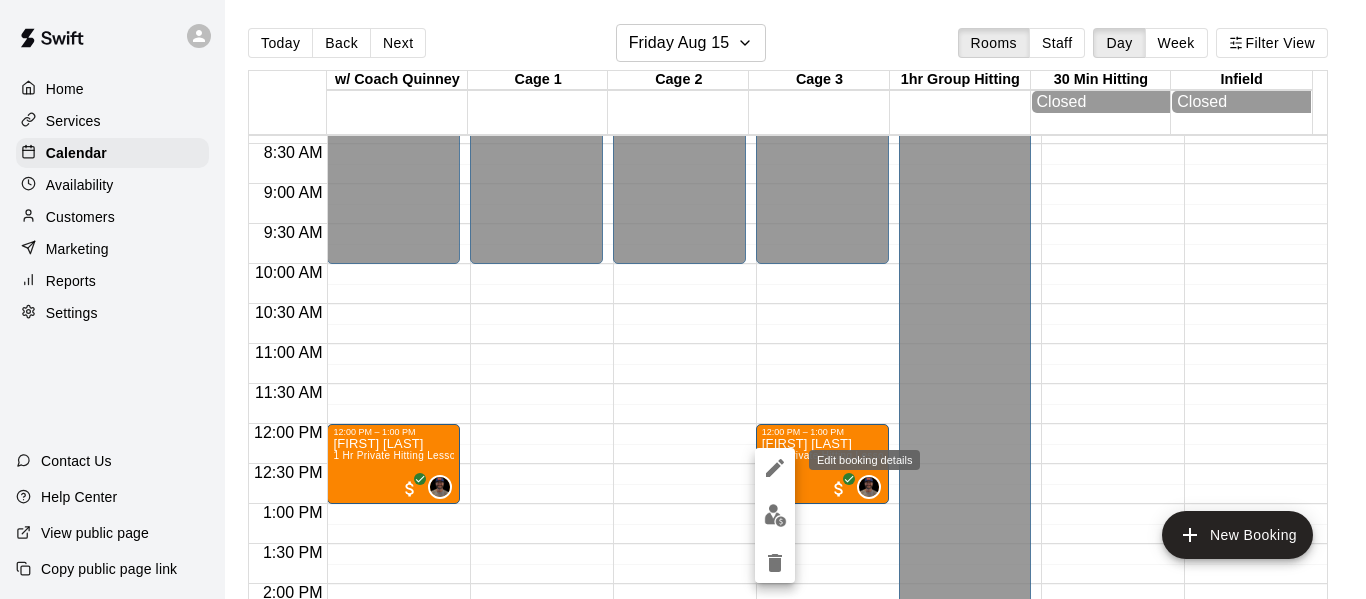 click 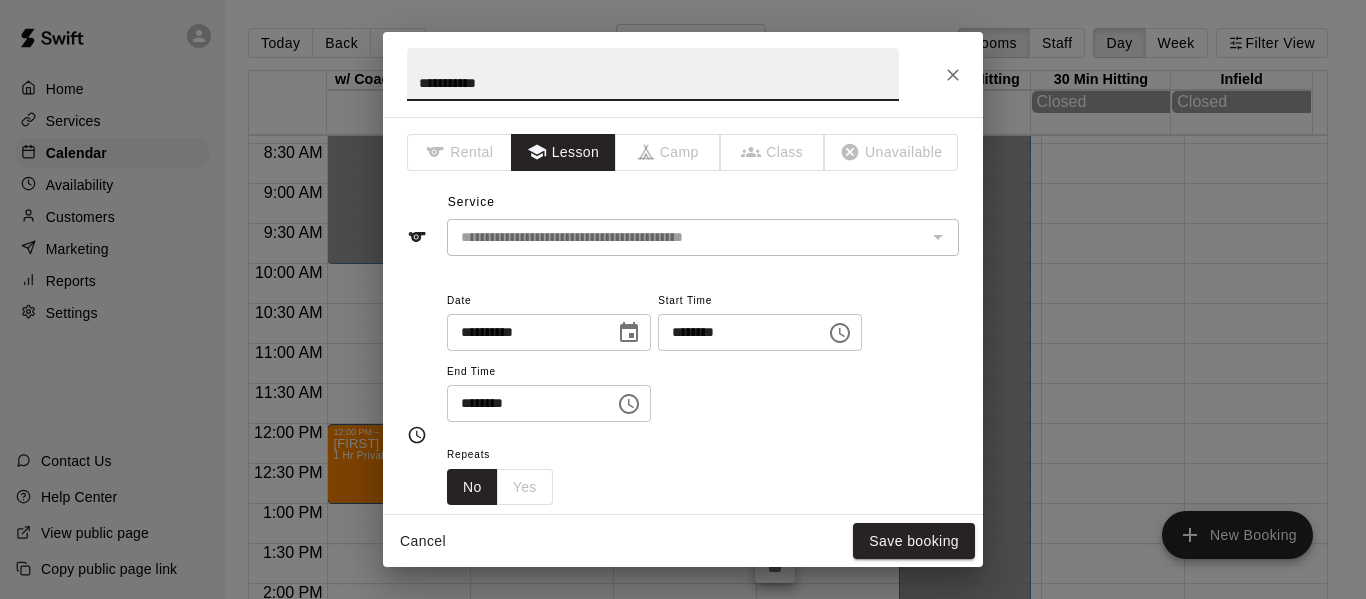 click 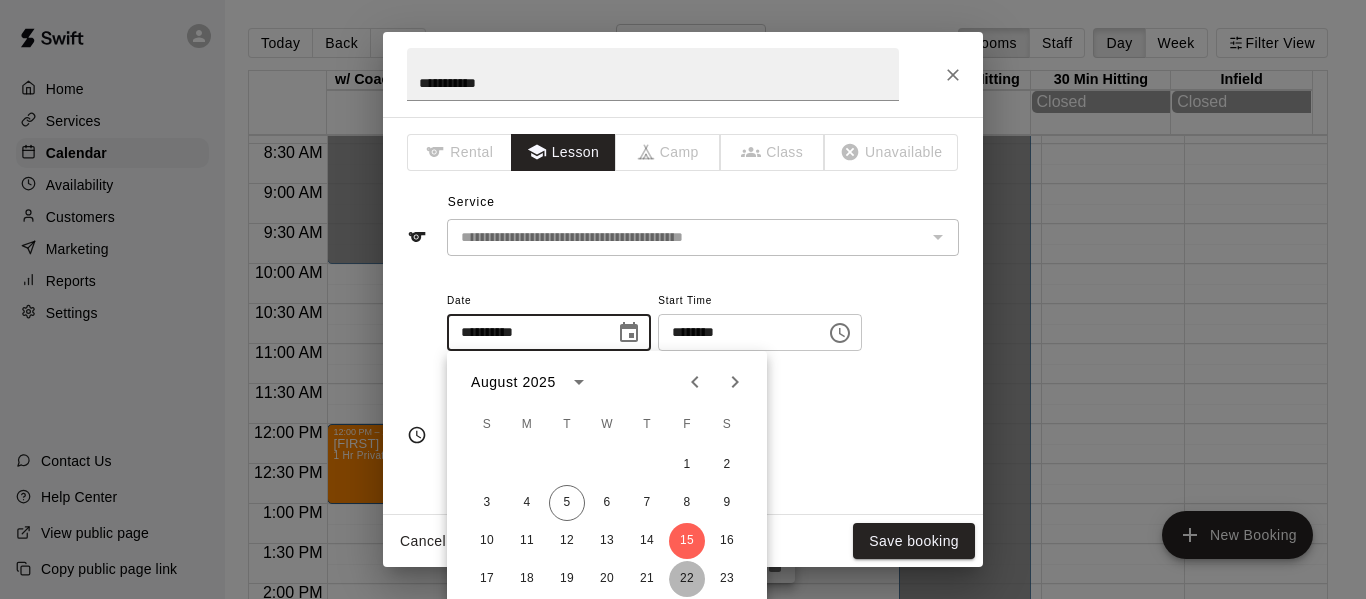click on "22" at bounding box center (687, 579) 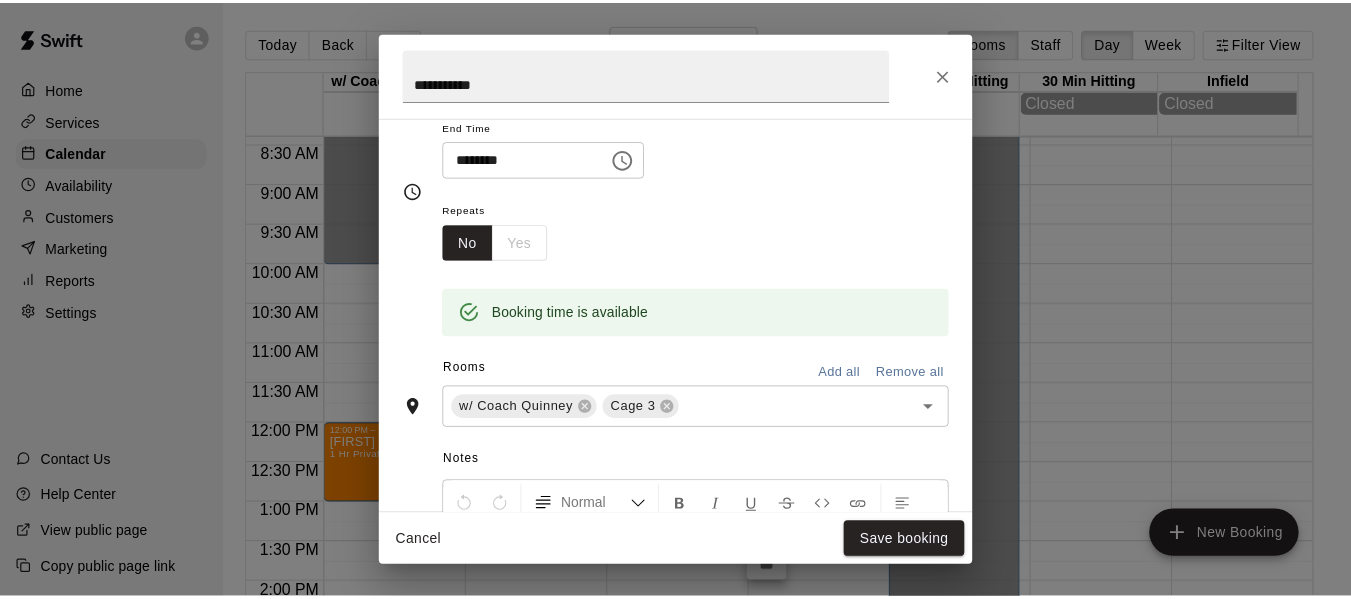 scroll, scrollTop: 267, scrollLeft: 0, axis: vertical 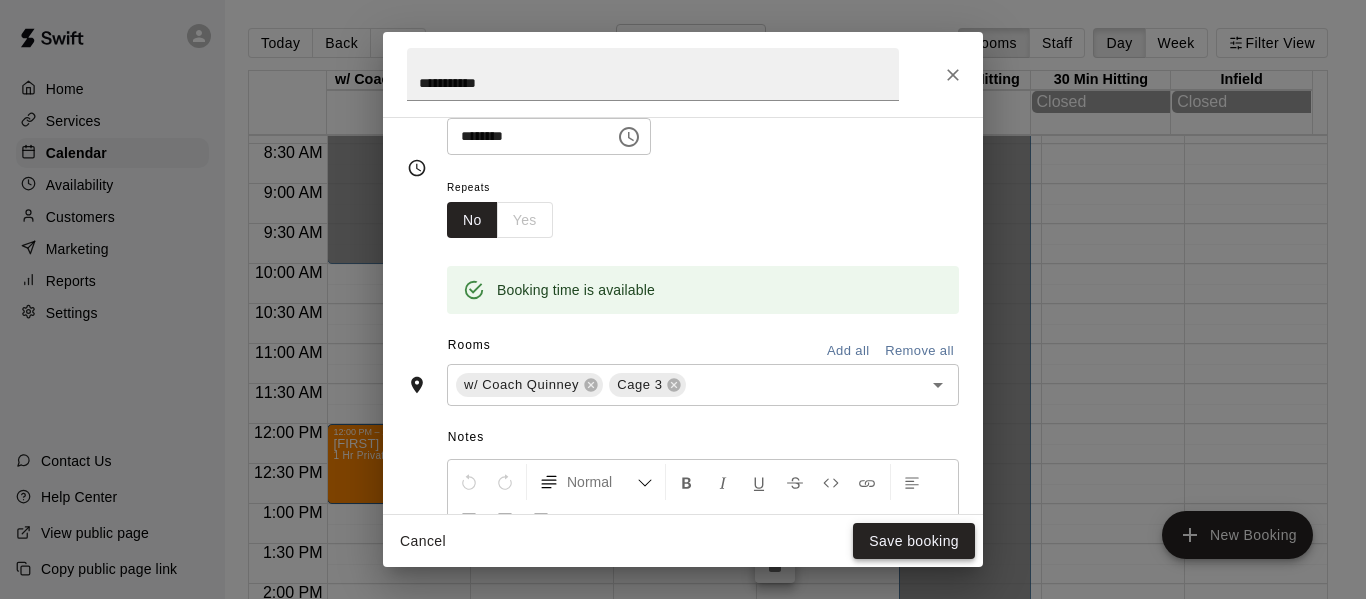 click on "Save booking" at bounding box center [914, 541] 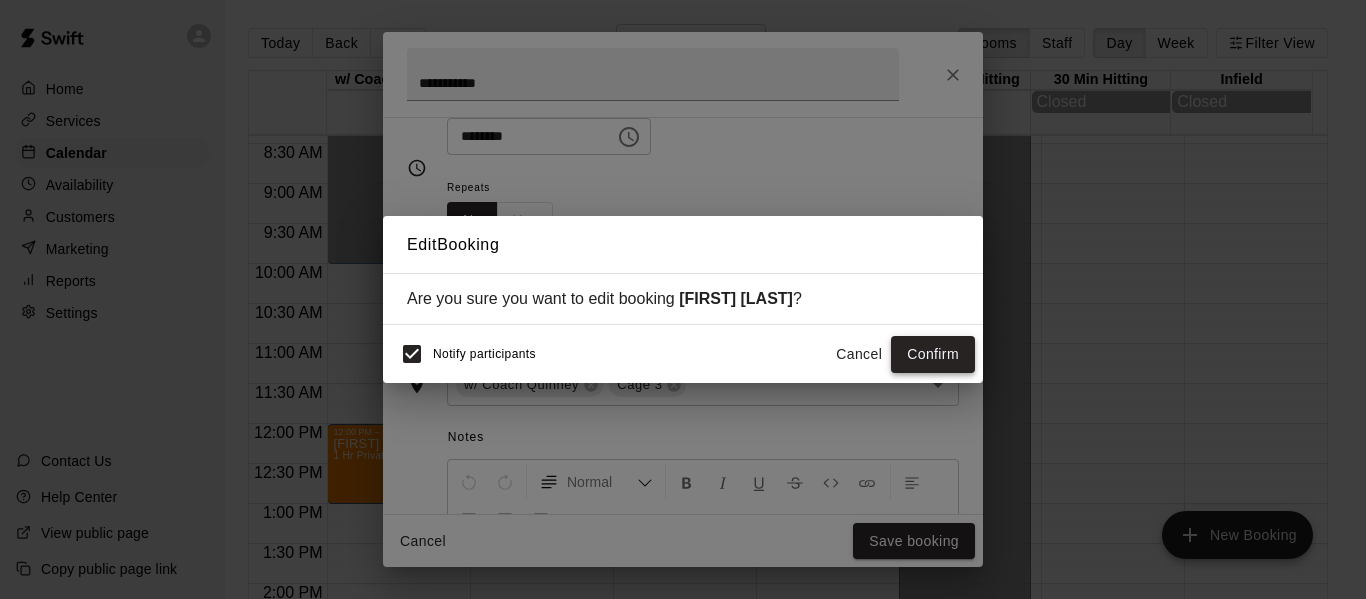 click on "Confirm" at bounding box center [933, 354] 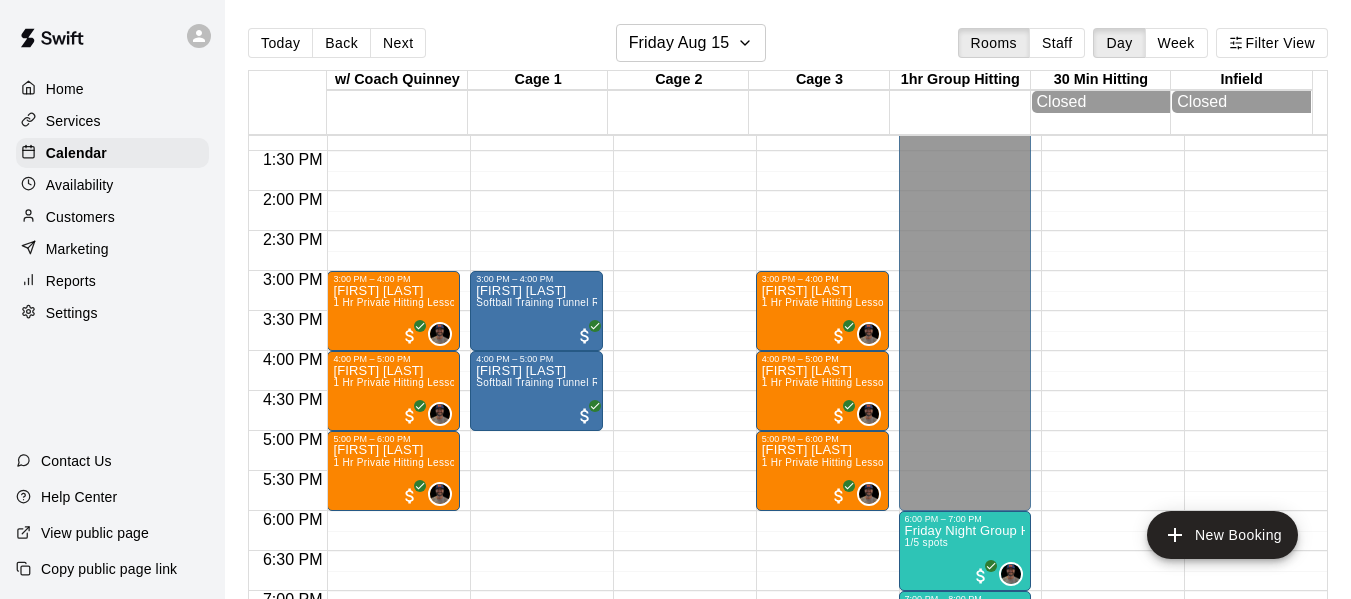 scroll, scrollTop: 1072, scrollLeft: 0, axis: vertical 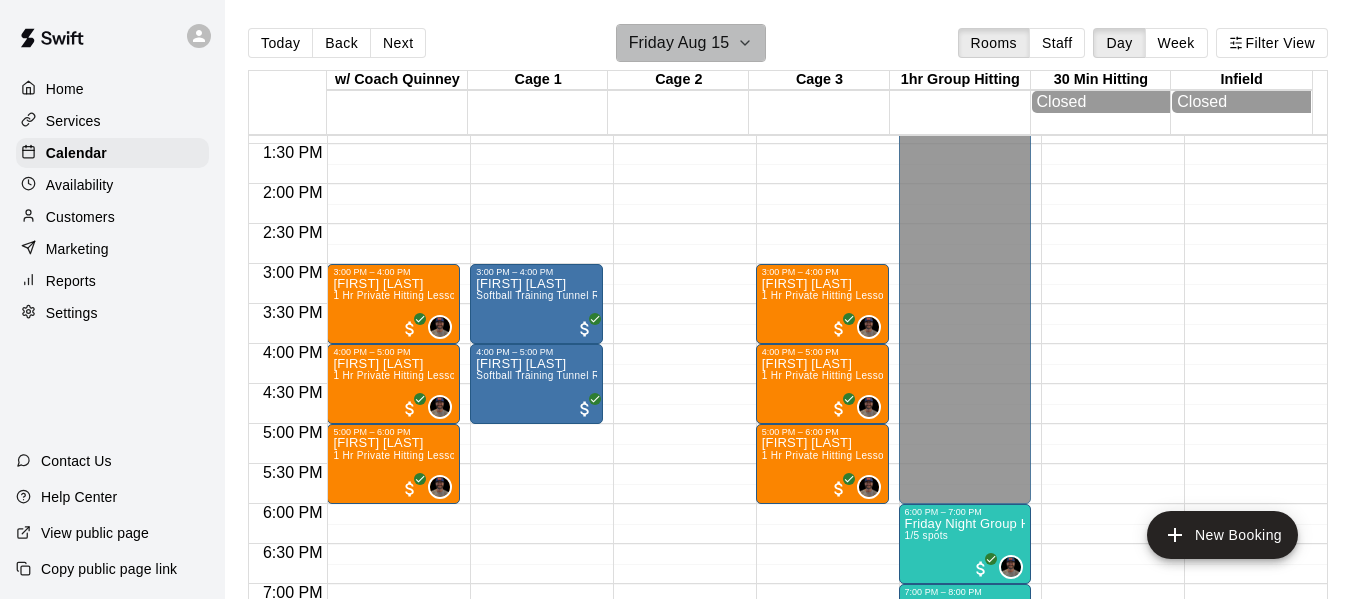 click 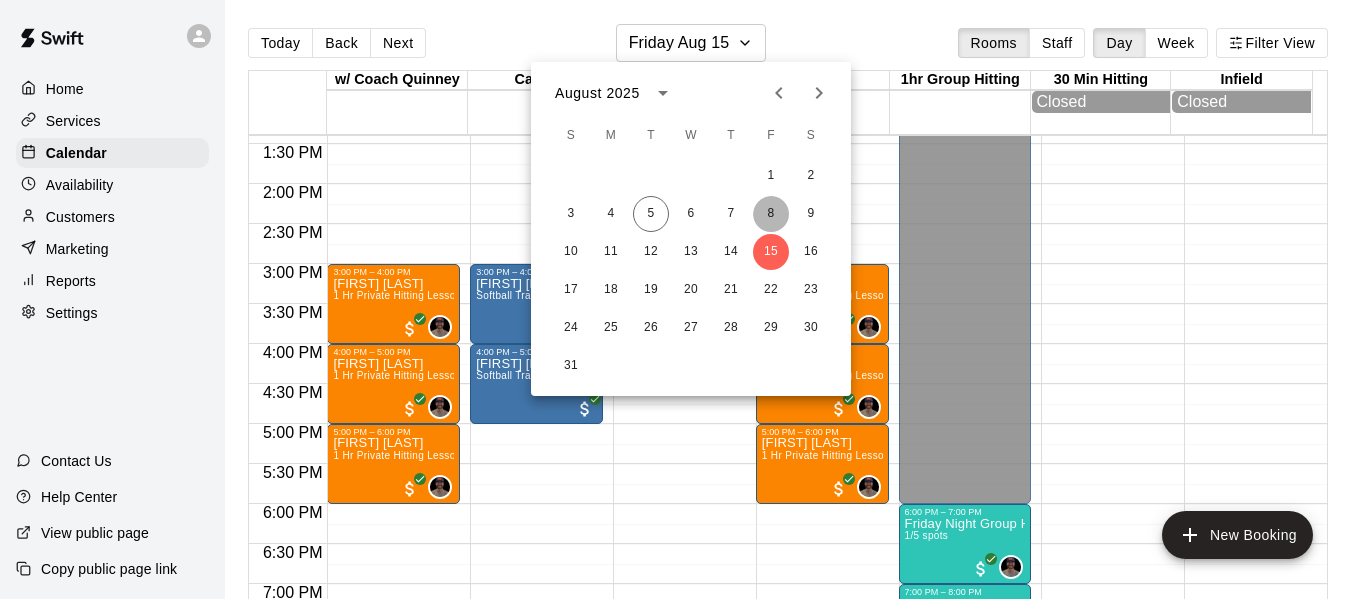 click on "8" at bounding box center (771, 214) 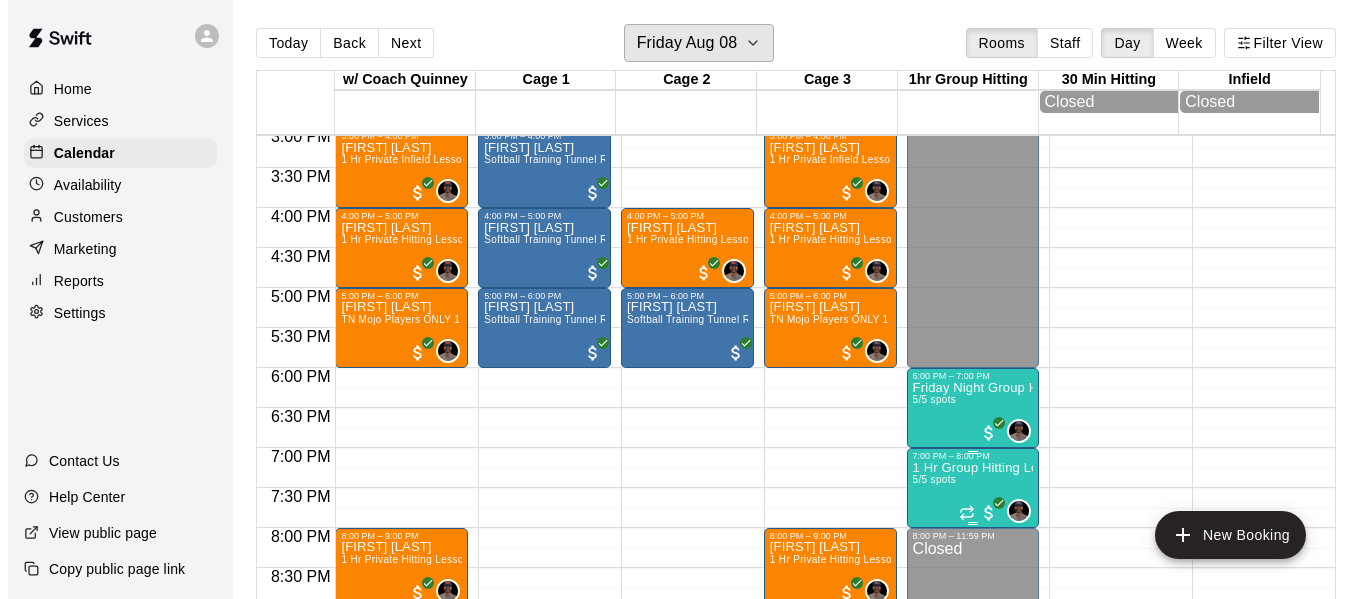 scroll, scrollTop: 1239, scrollLeft: 0, axis: vertical 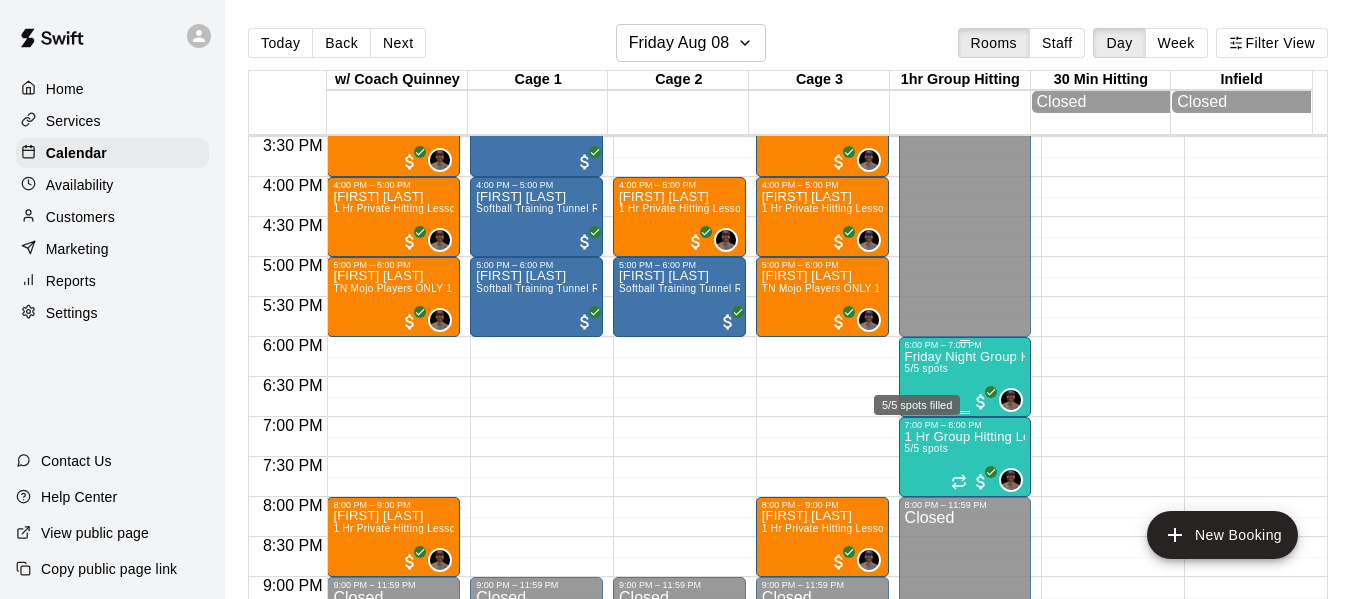 click on "5/5 spots" at bounding box center (927, 368) 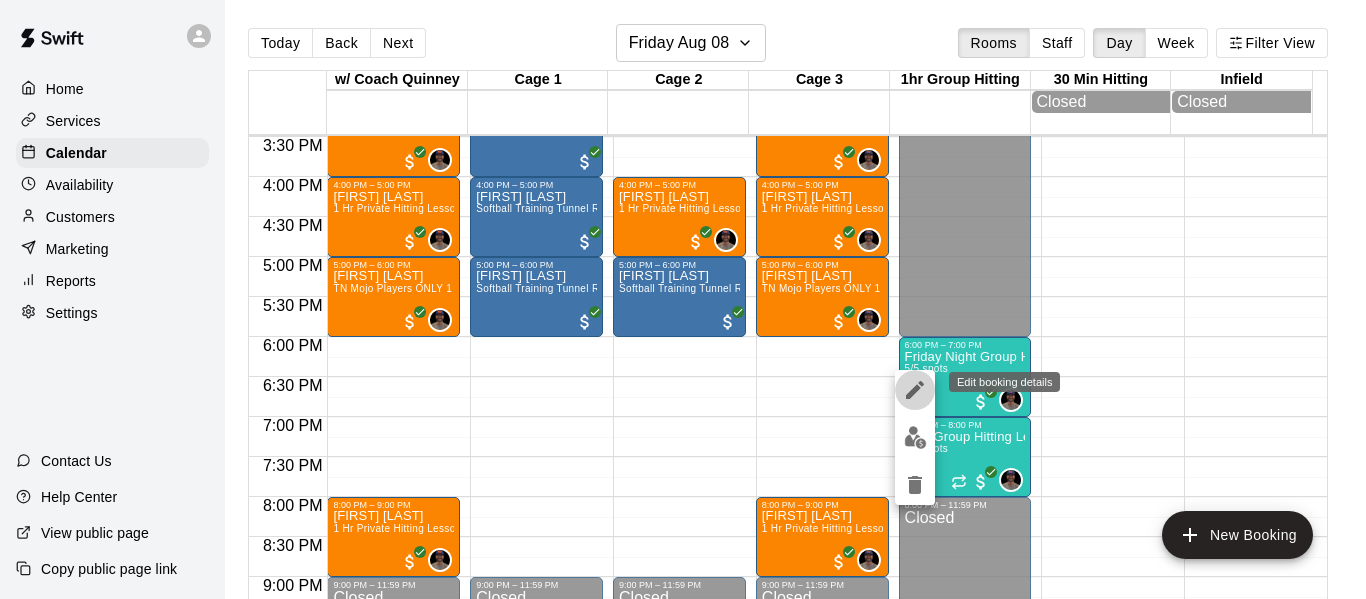 click 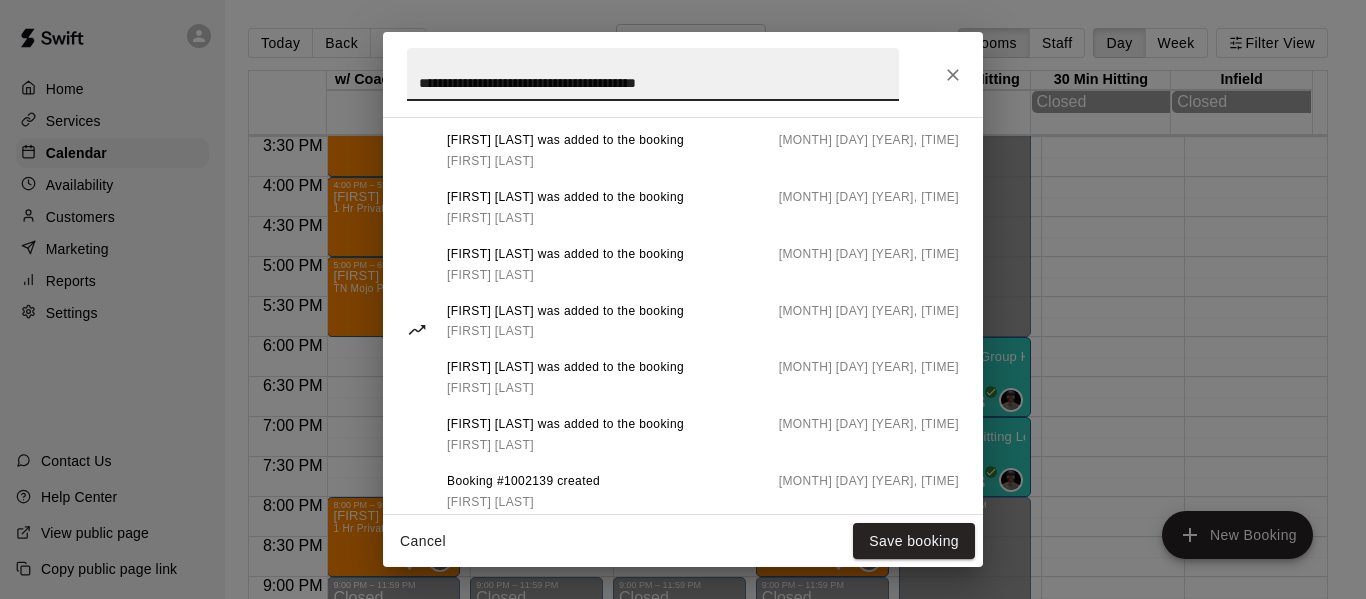 scroll, scrollTop: 1033, scrollLeft: 0, axis: vertical 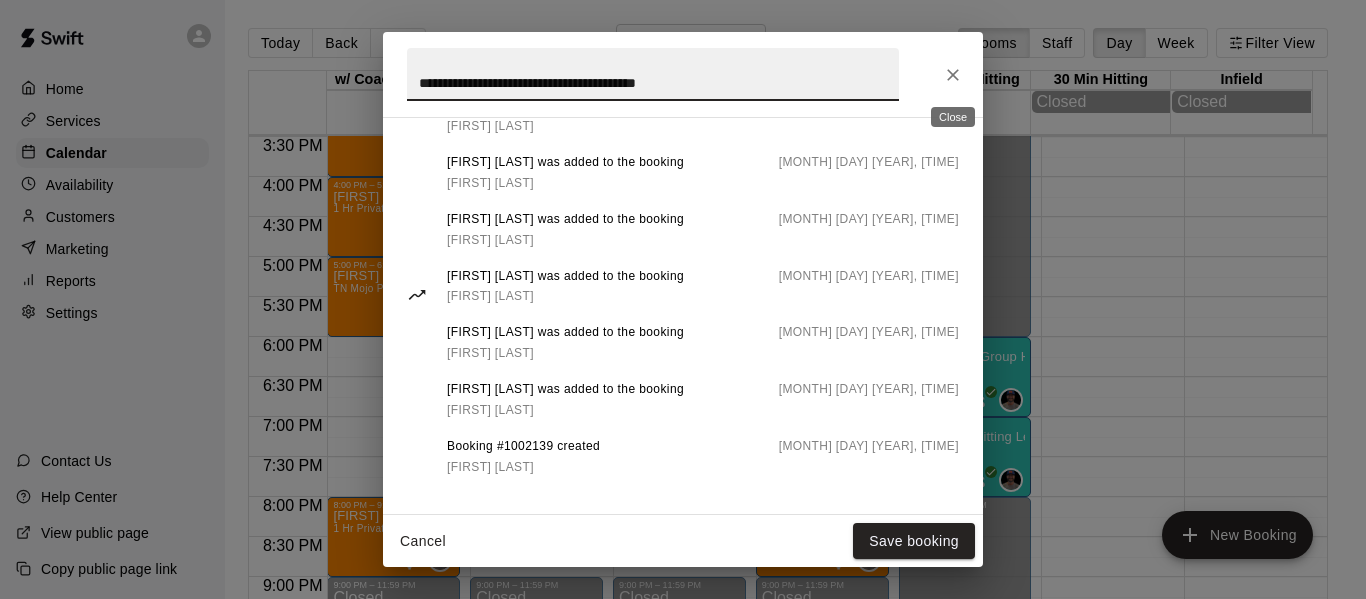 click 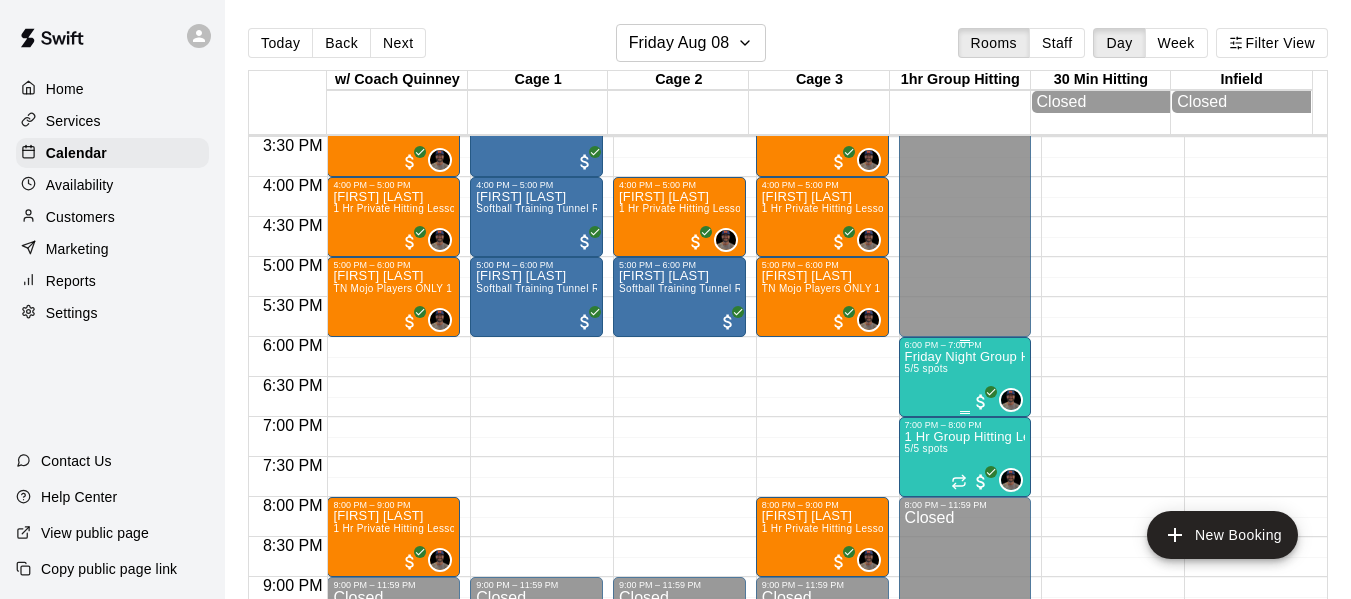 click on "Friday Night Group Hitting High School Ages 5/5 spots" at bounding box center [965, 649] 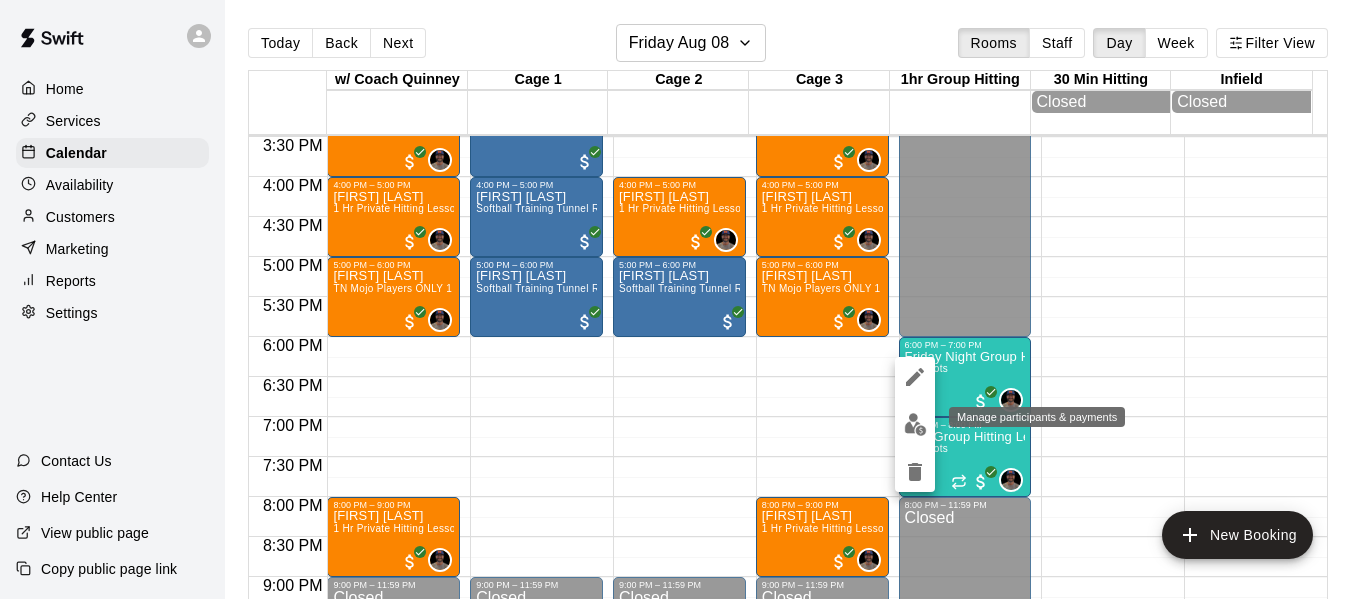 click at bounding box center (915, 424) 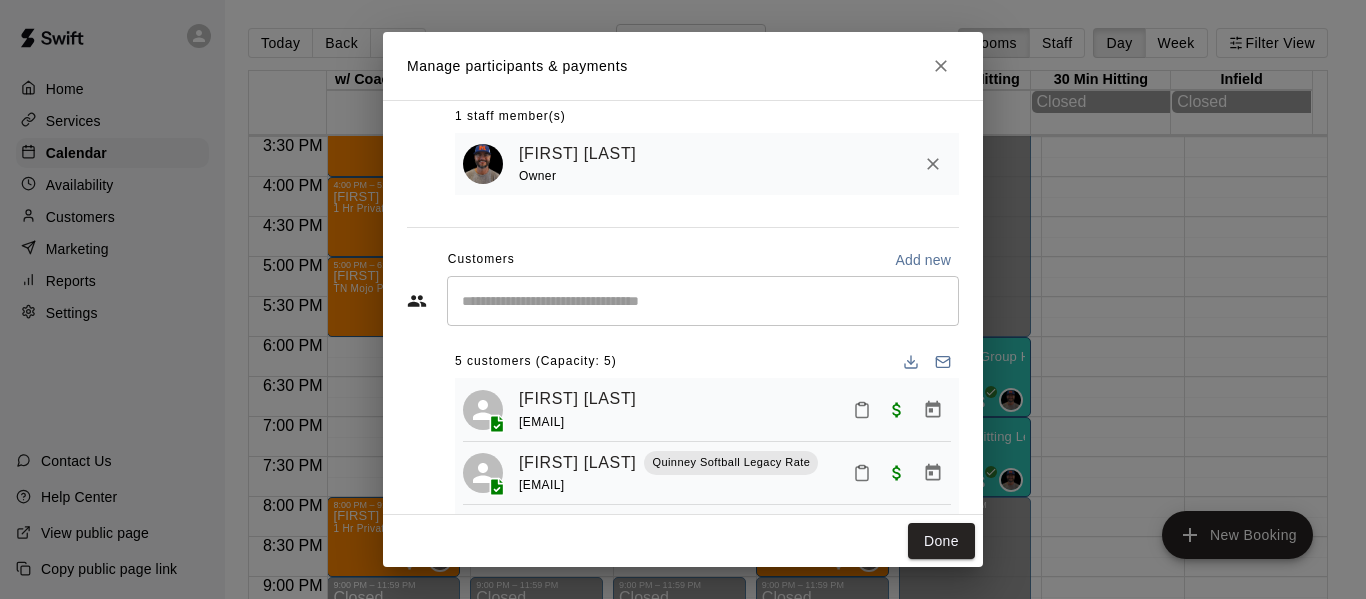 scroll, scrollTop: 169, scrollLeft: 0, axis: vertical 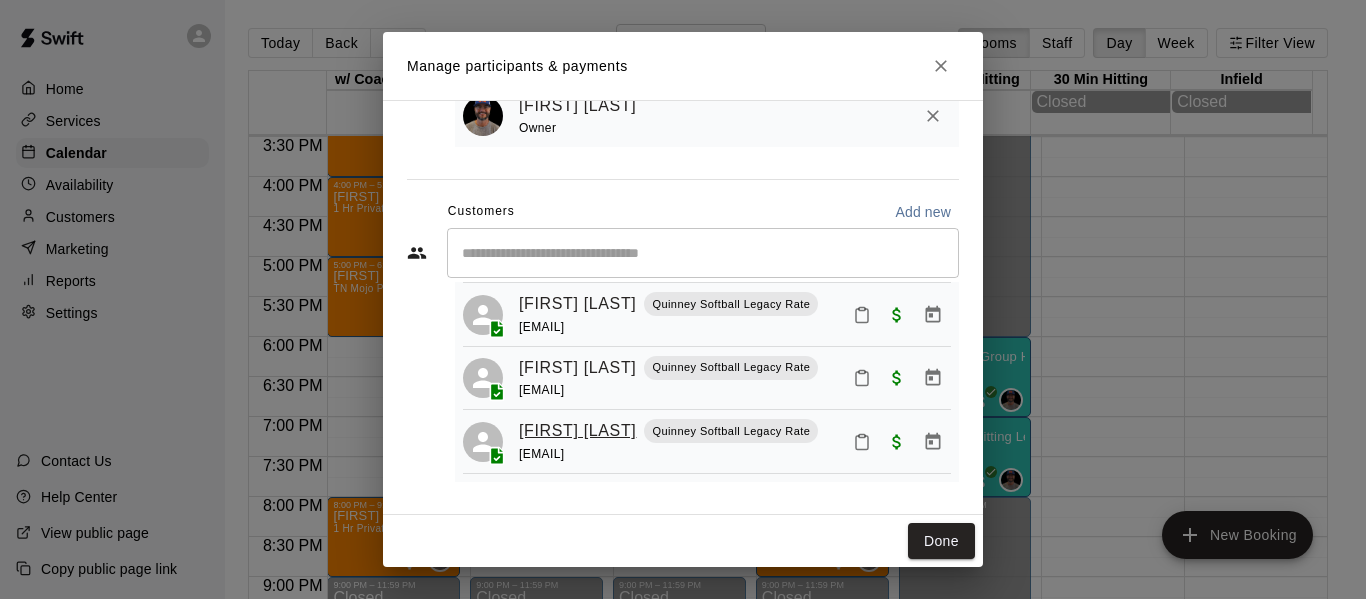 click on "[FIRST] [LAST]" at bounding box center [577, 431] 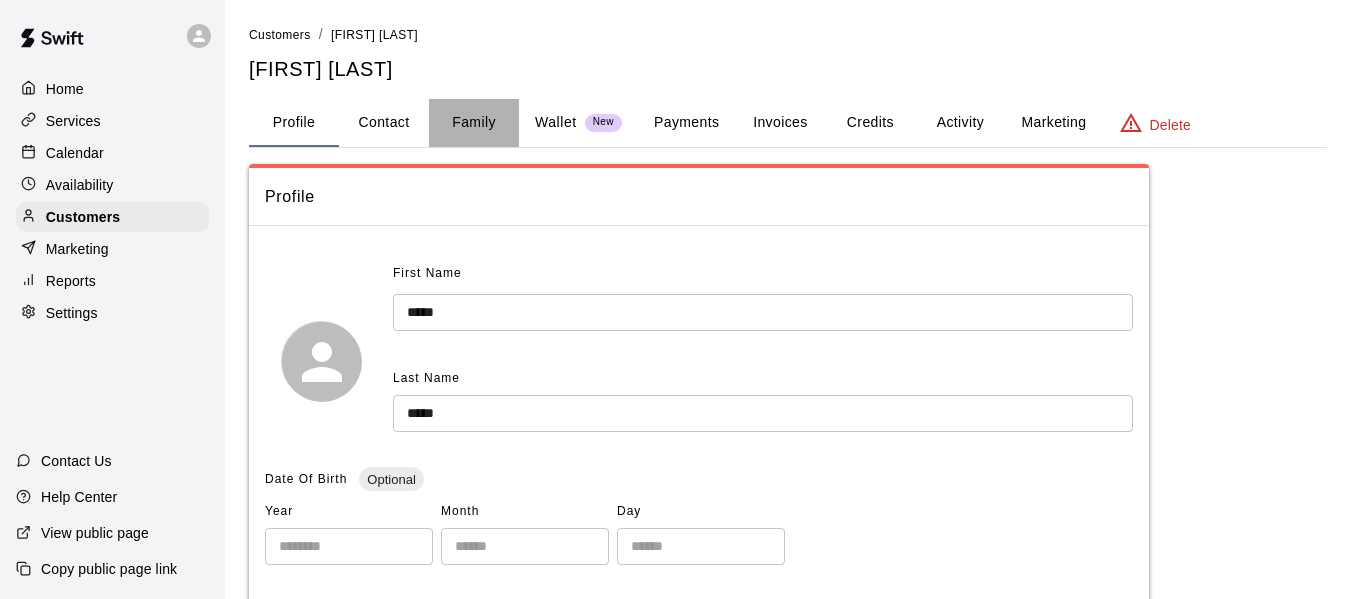 click on "Family" at bounding box center [474, 123] 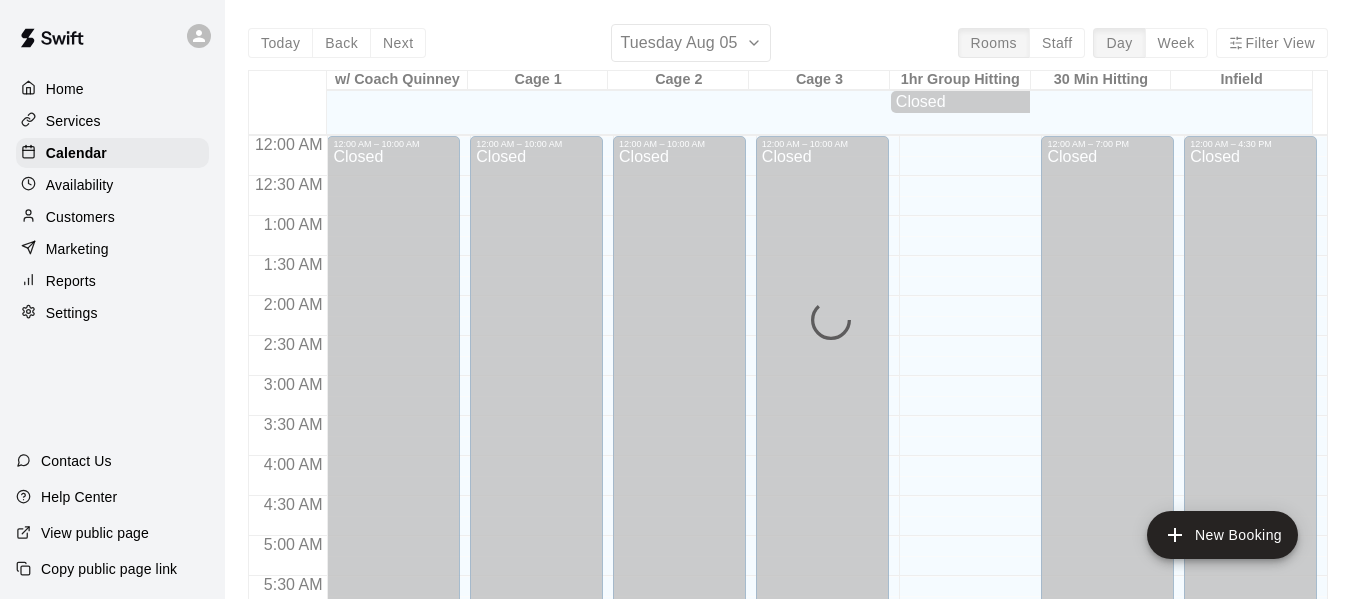 scroll, scrollTop: 1371, scrollLeft: 0, axis: vertical 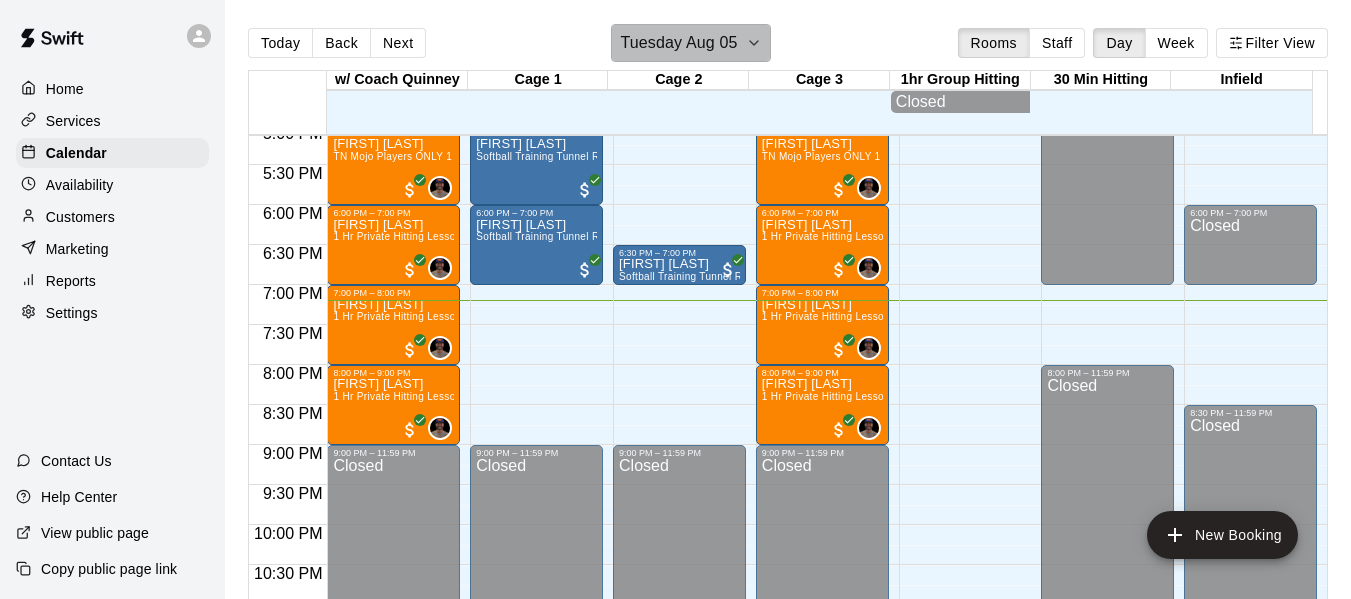 click on "Tuesday Aug 05" at bounding box center (678, 43) 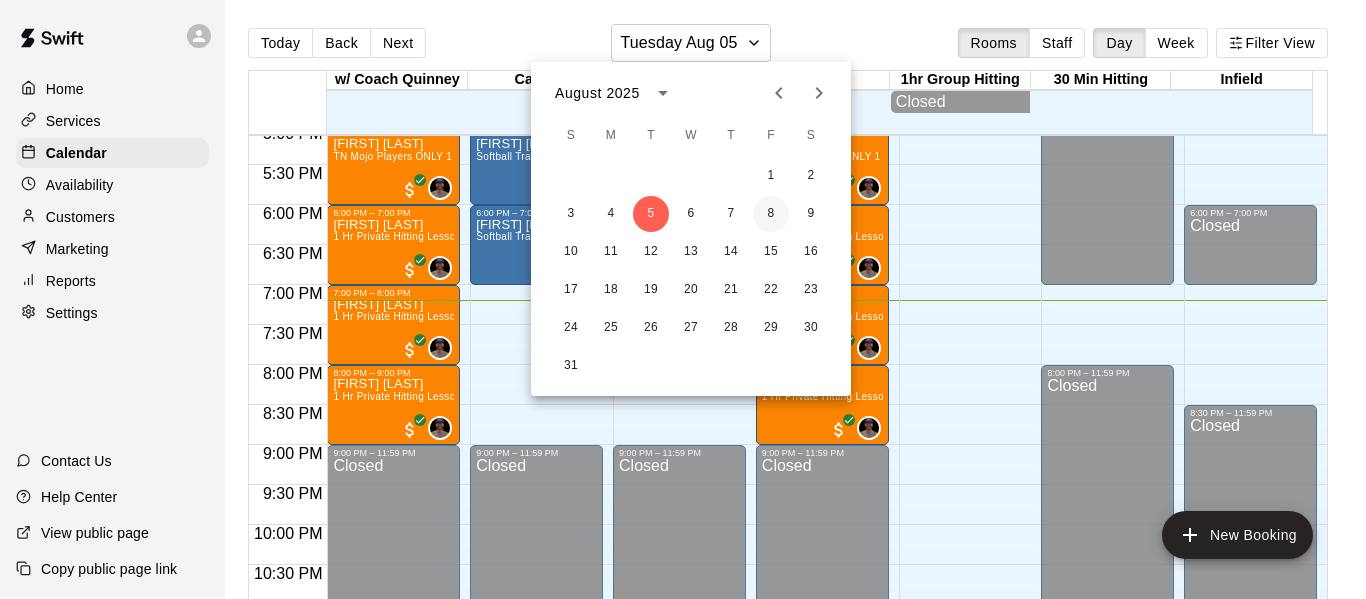 click on "8" at bounding box center [771, 214] 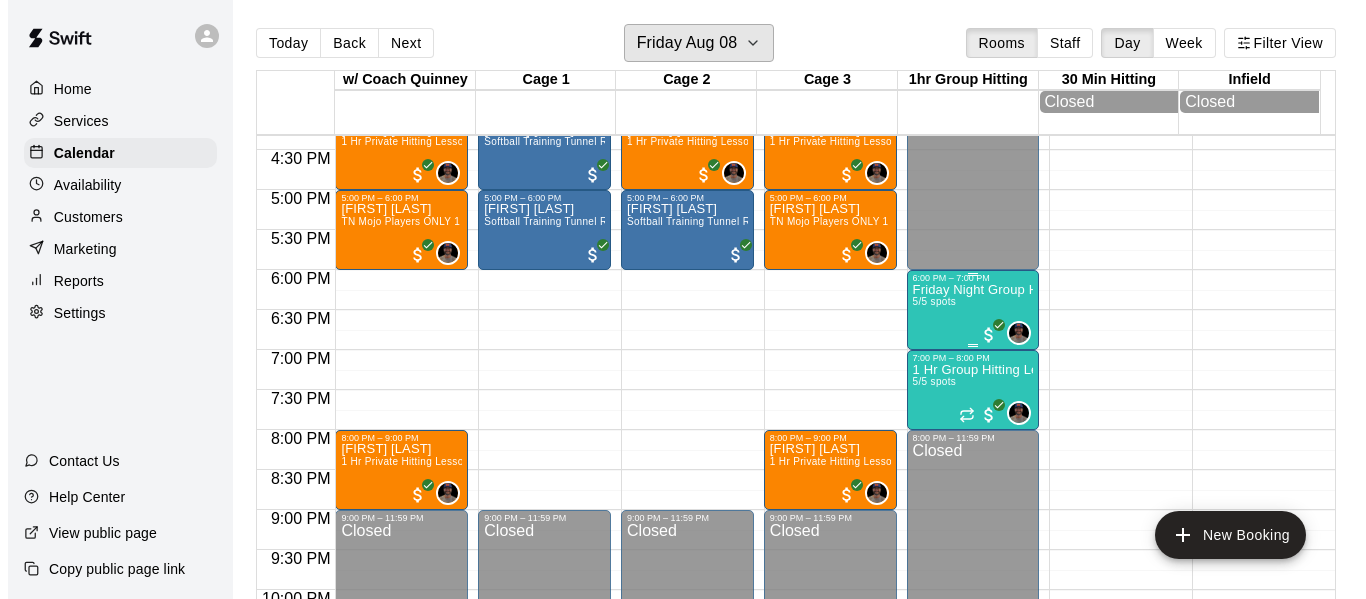 scroll, scrollTop: 1304, scrollLeft: 0, axis: vertical 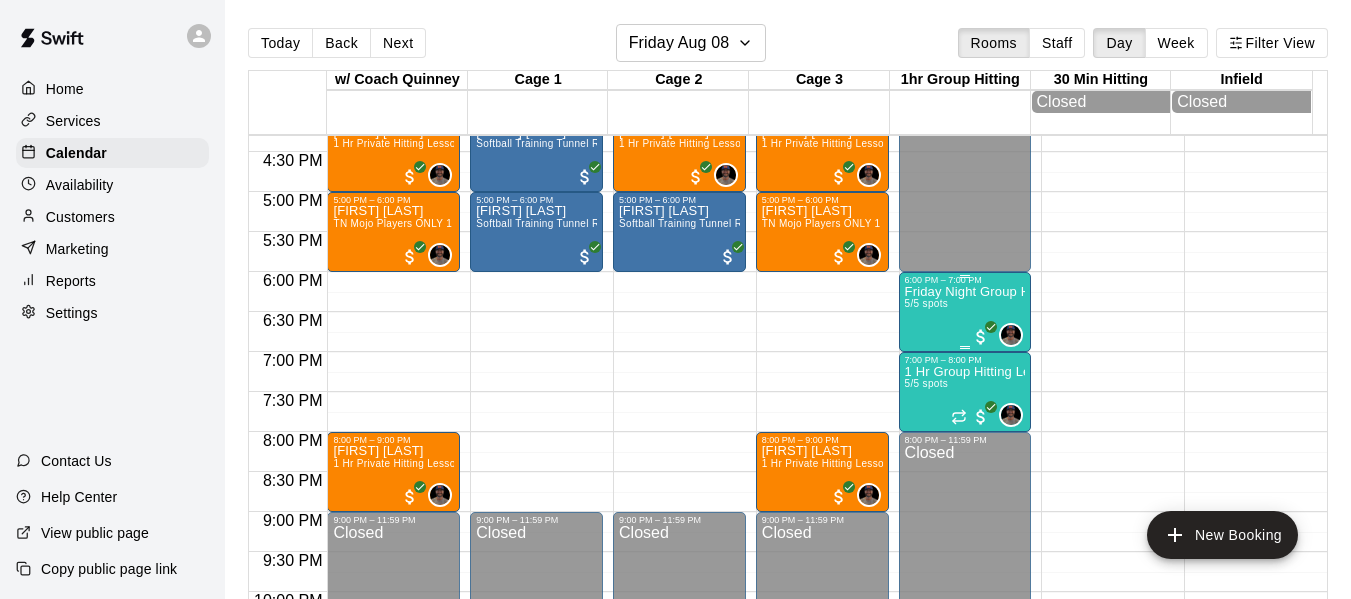 click on "Friday Night Group Hitting High School Ages 5/5 spots" at bounding box center [965, 584] 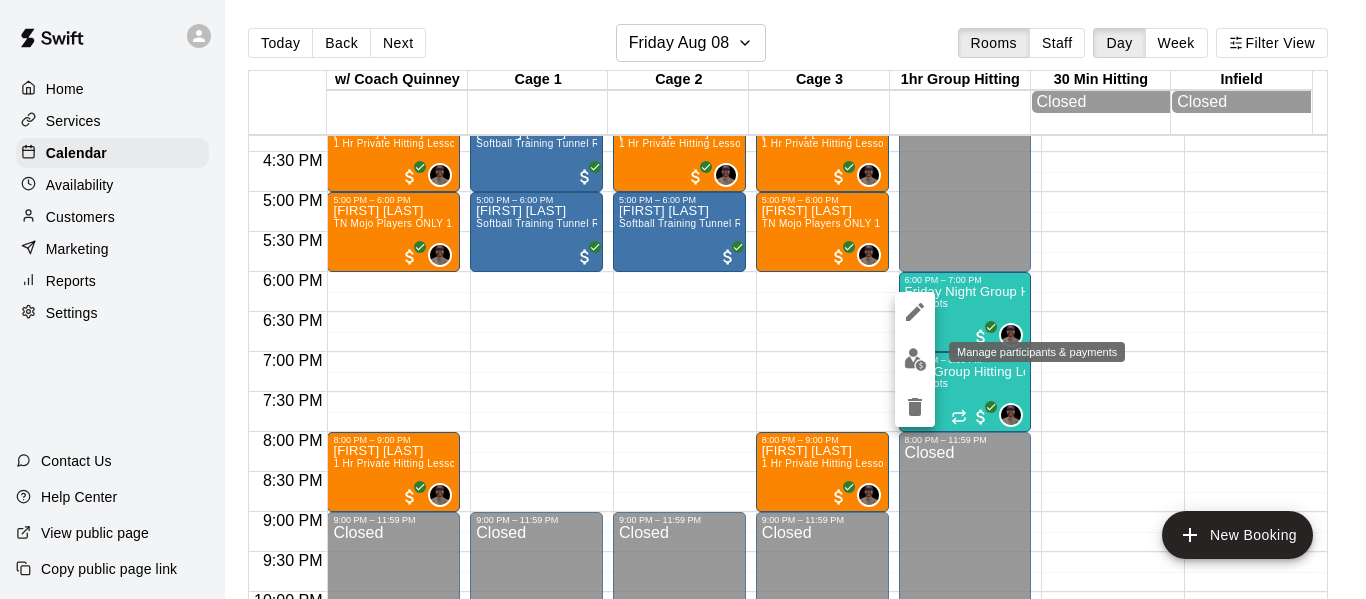 click at bounding box center (915, 359) 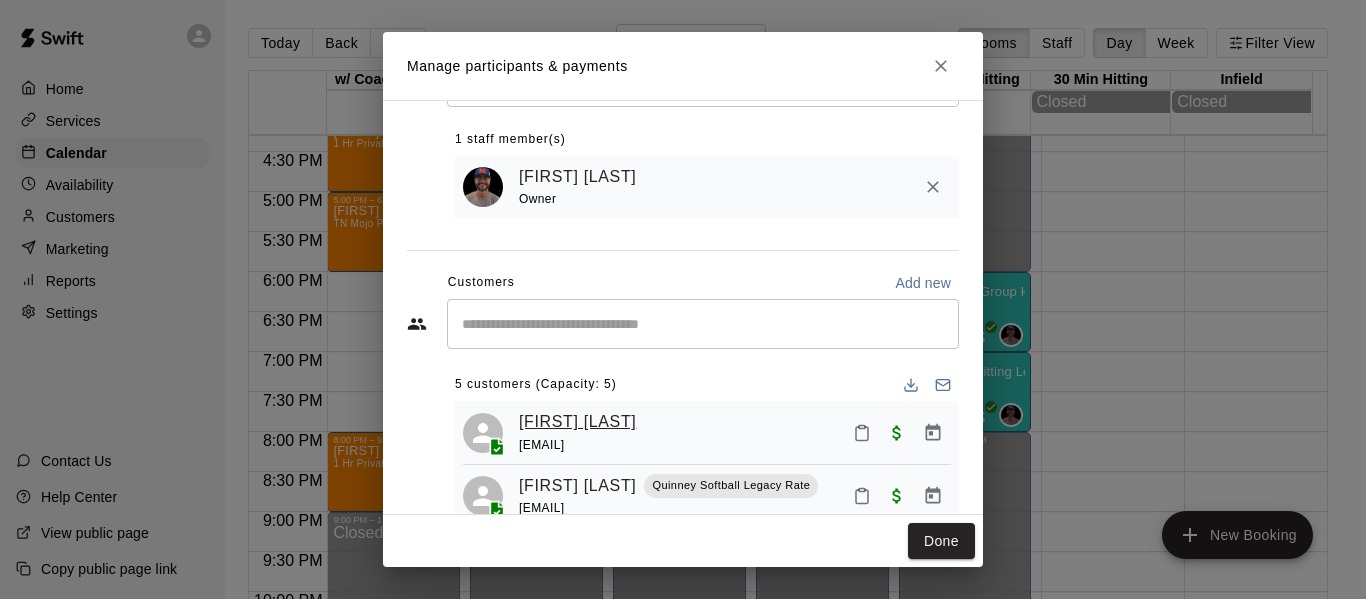 scroll, scrollTop: 100, scrollLeft: 0, axis: vertical 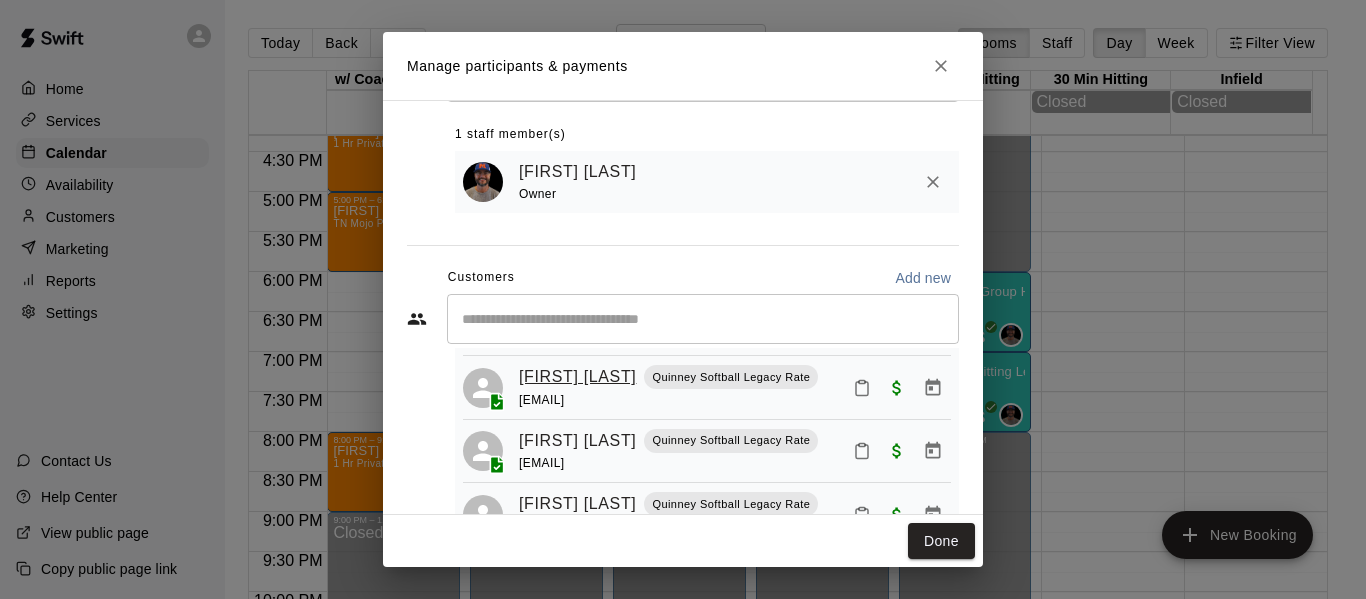 click on "[FIRST] [LAST]" at bounding box center (577, 377) 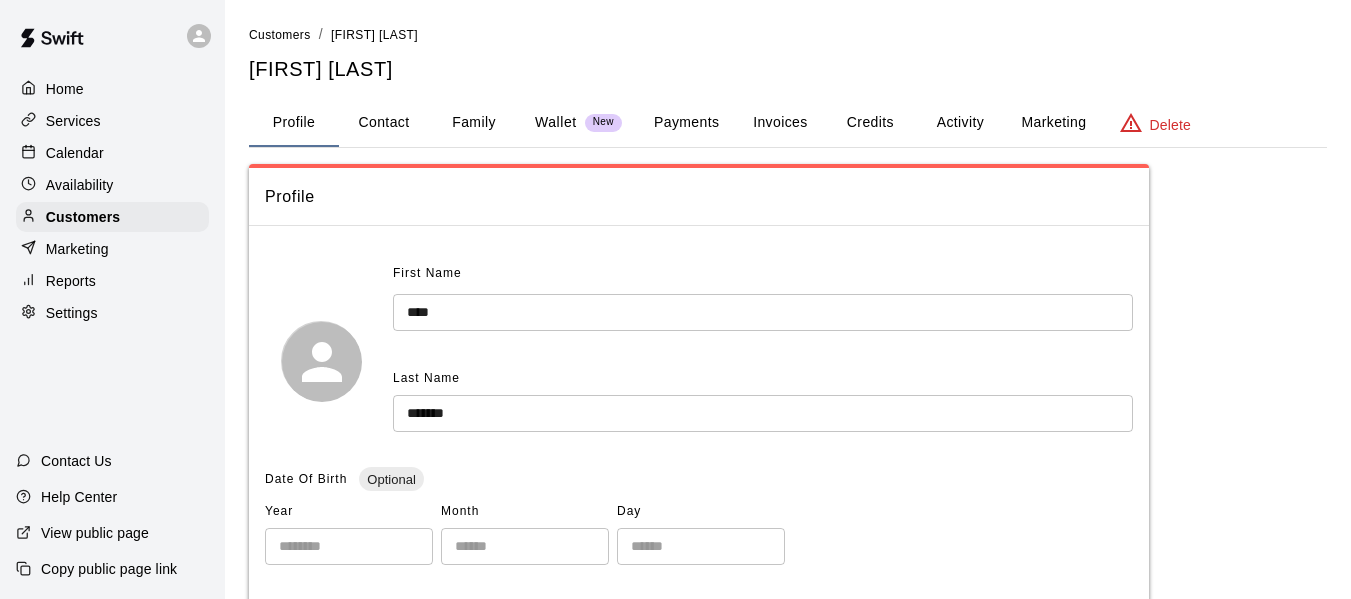 click on "Family" at bounding box center [474, 123] 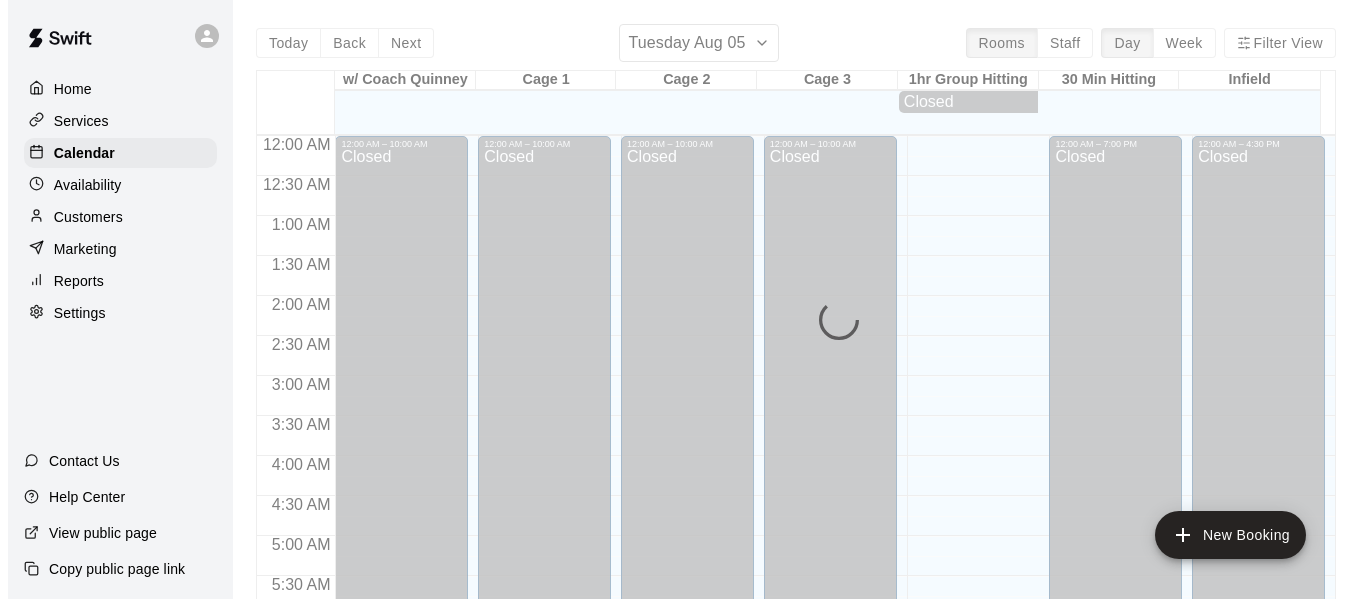 scroll, scrollTop: 1371, scrollLeft: 0, axis: vertical 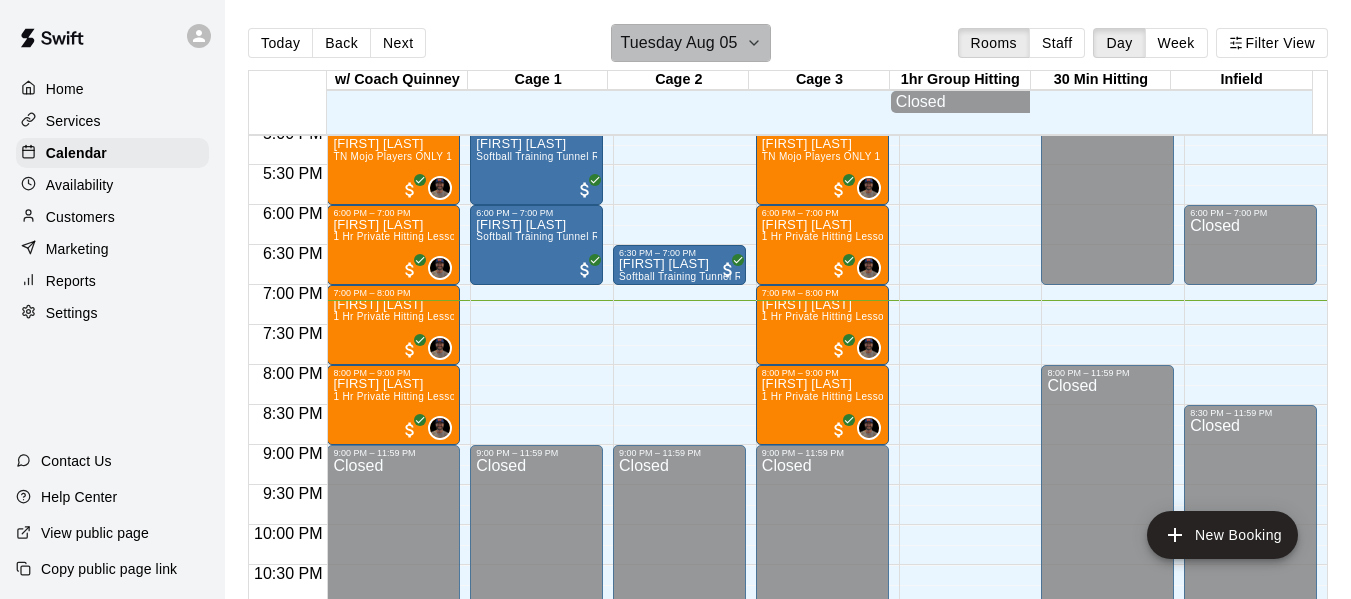 click on "Tuesday Aug 05" at bounding box center [690, 43] 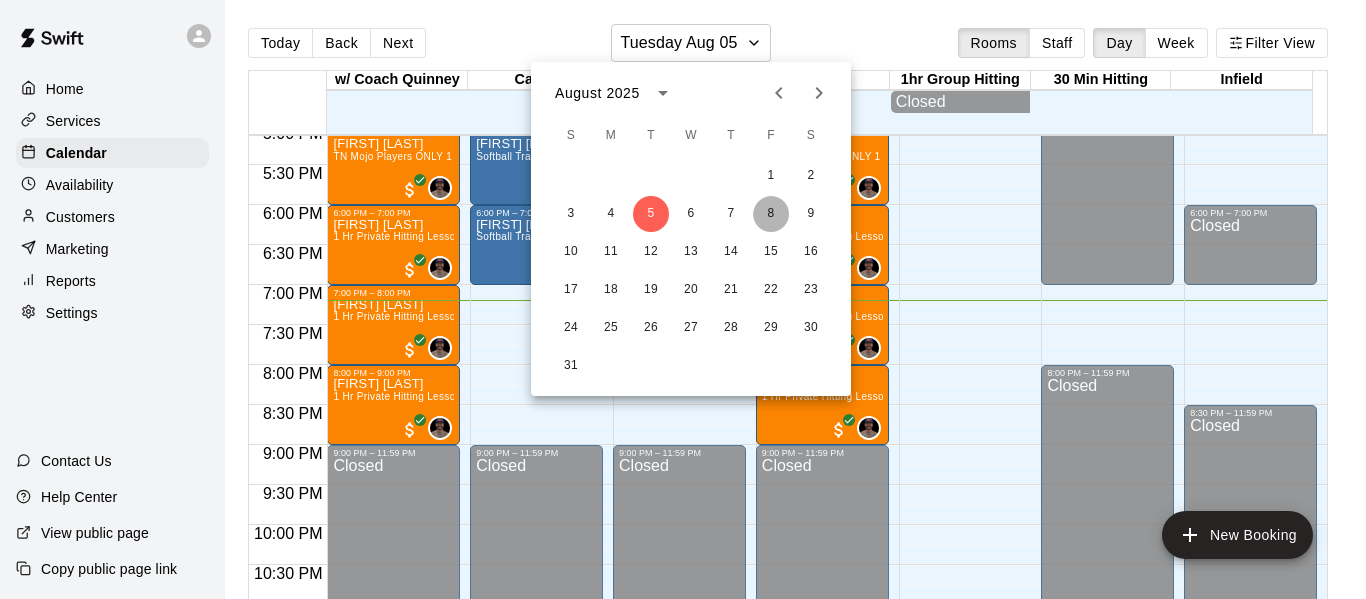 click on "8" at bounding box center (771, 214) 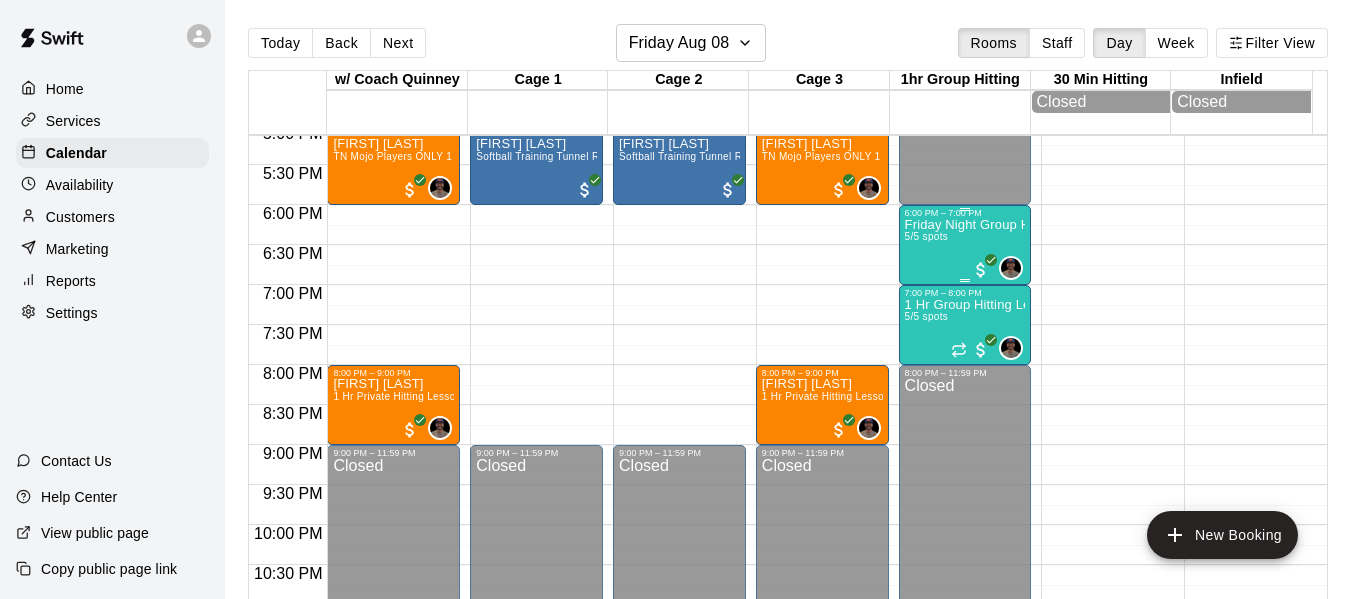 click on "Friday Night Group Hitting High School Ages 5/5 spots" at bounding box center [965, 517] 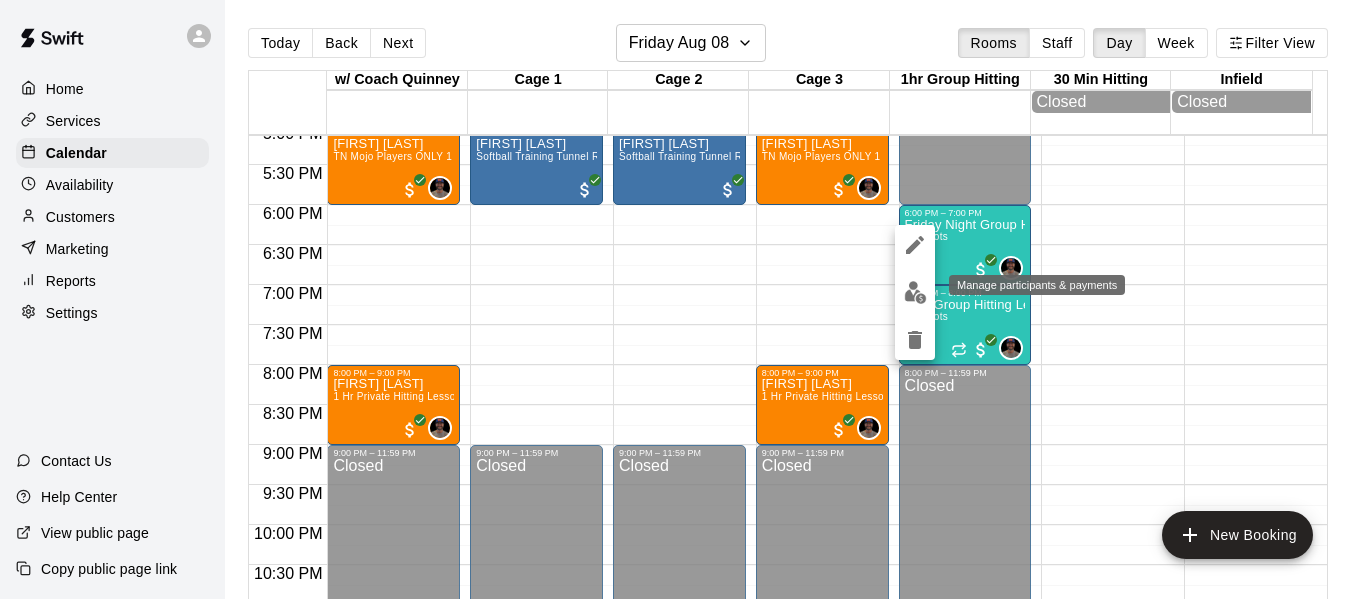 click at bounding box center [915, 292] 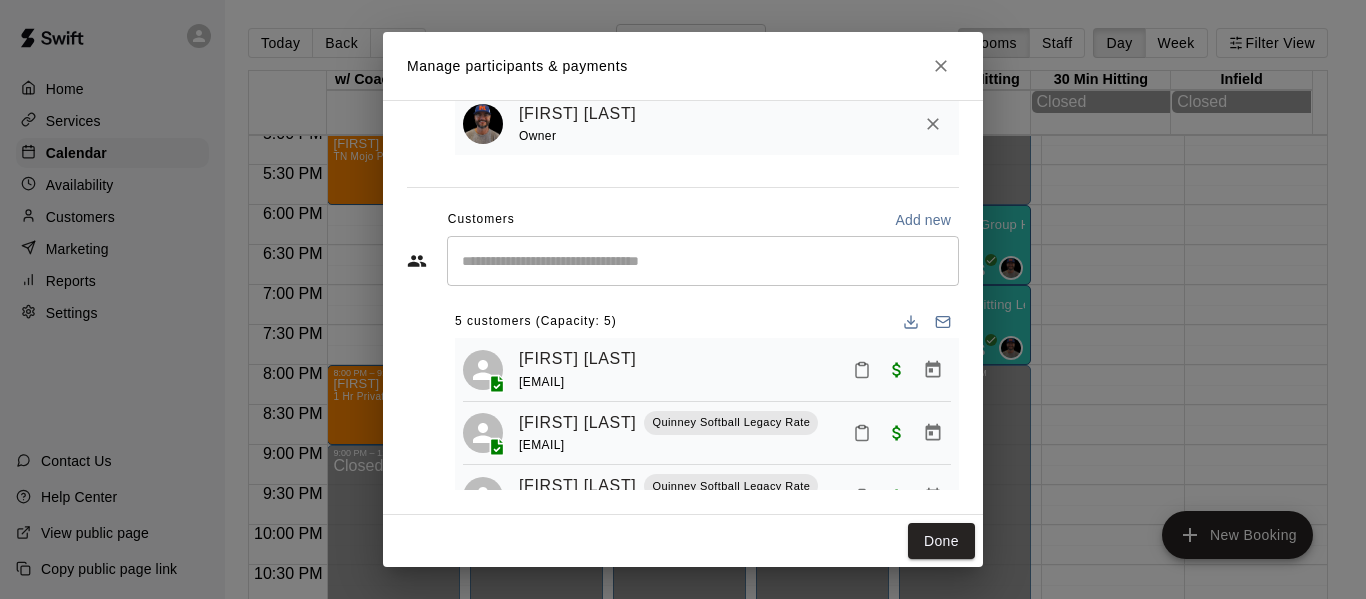 scroll, scrollTop: 169, scrollLeft: 0, axis: vertical 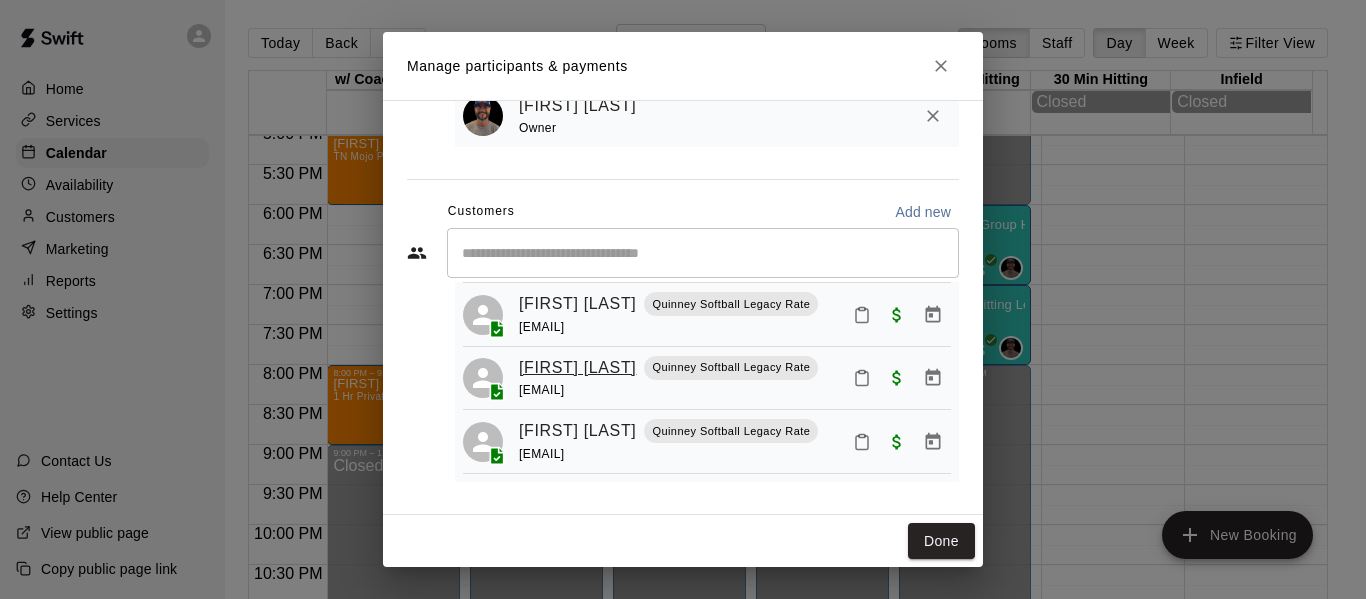 click on "[FIRST] [LAST]" at bounding box center [577, 368] 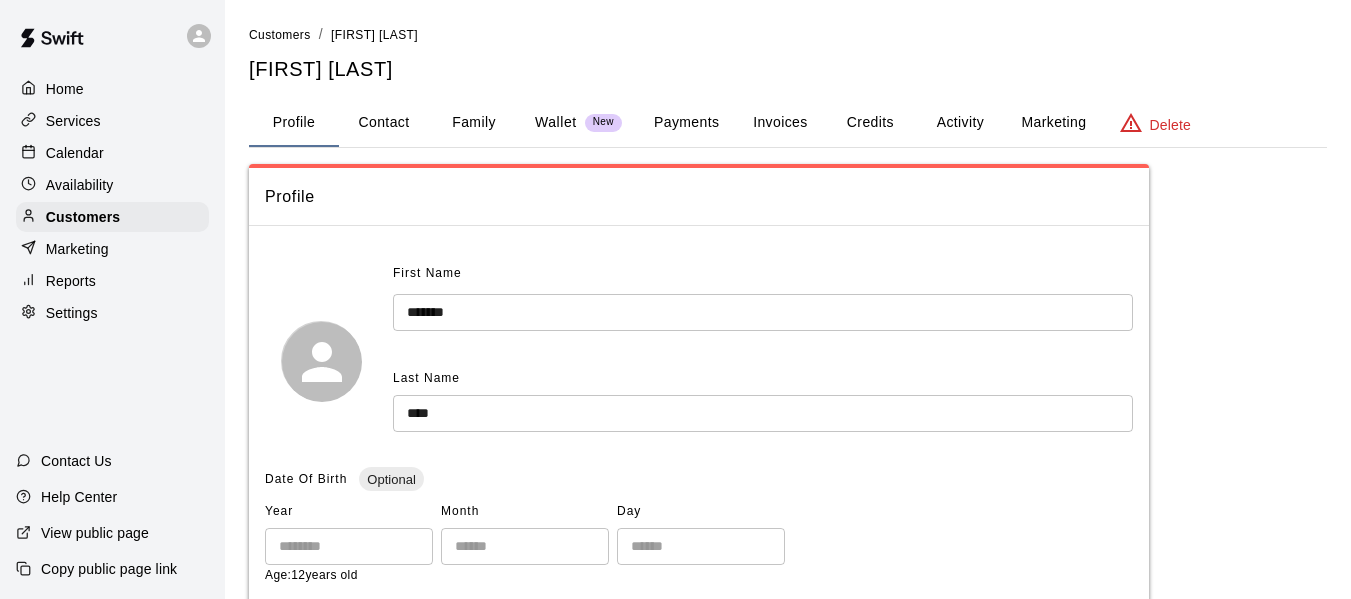 click on "Family" at bounding box center (474, 123) 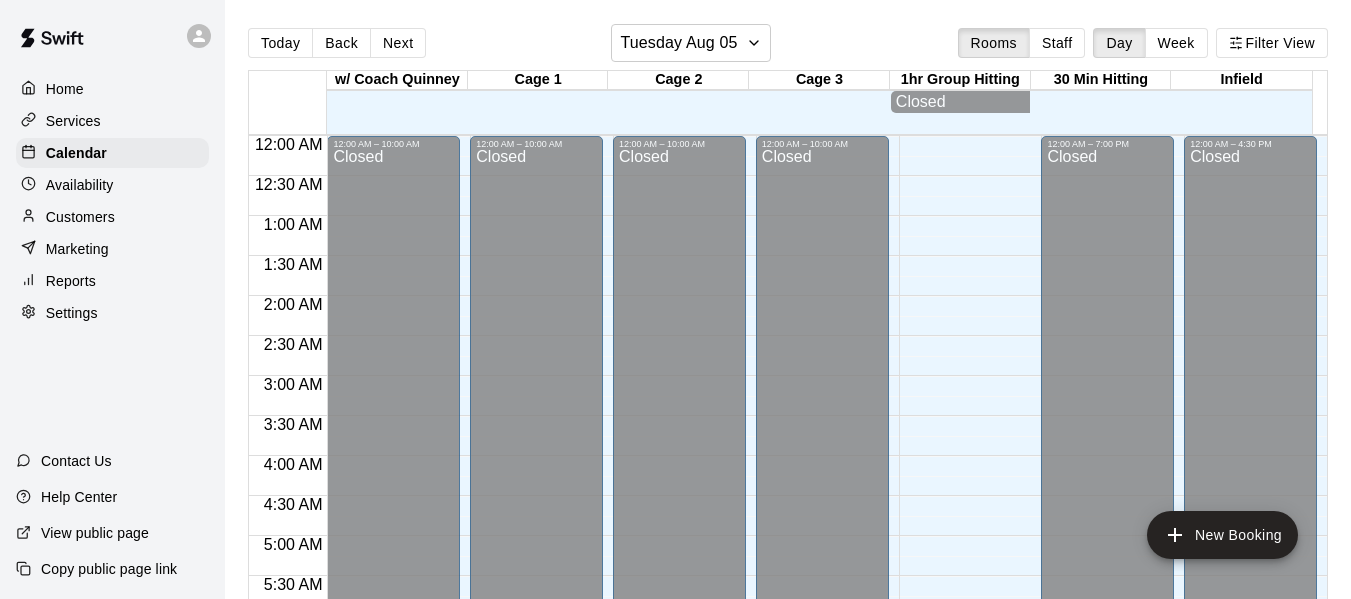 scroll, scrollTop: 1371, scrollLeft: 0, axis: vertical 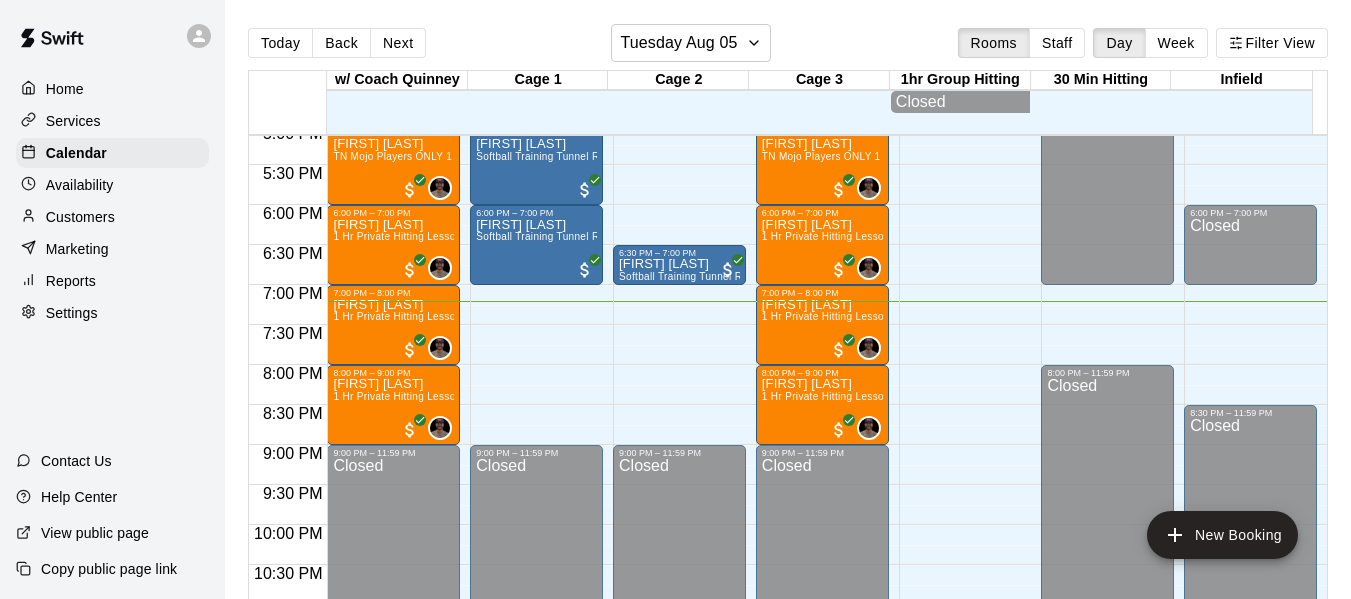 click on "Today Back Next Tuesday Aug 05 Rooms Staff Day Week Filter View" at bounding box center [788, 47] 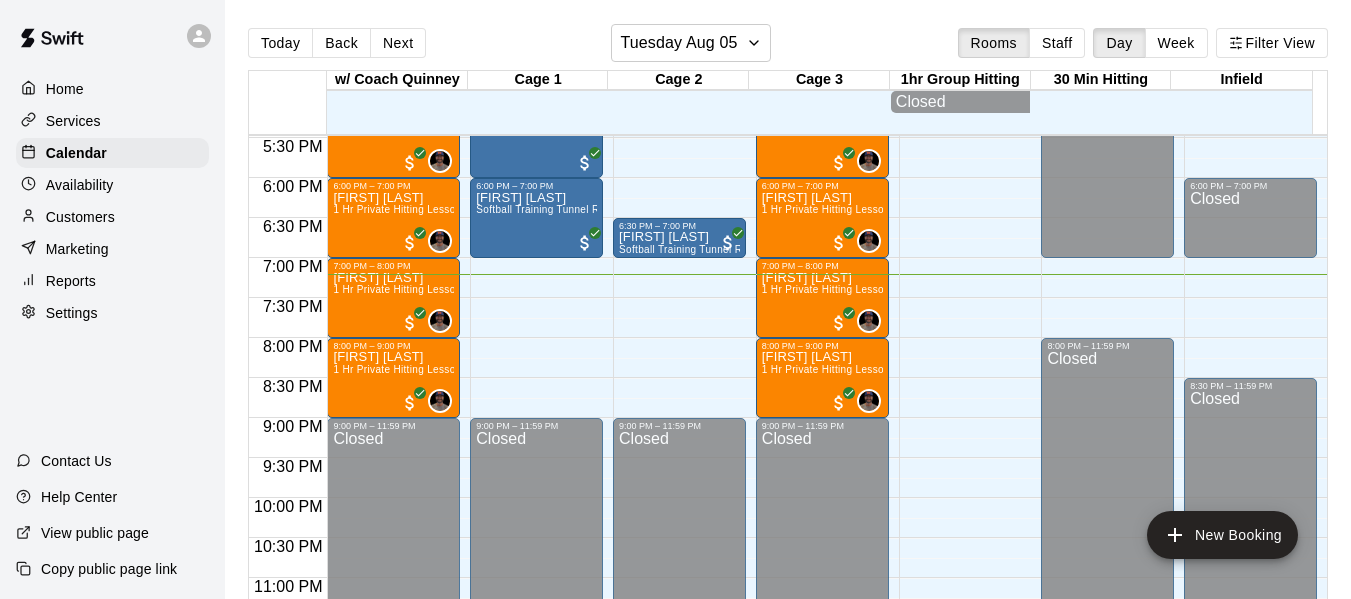 scroll, scrollTop: 1439, scrollLeft: 0, axis: vertical 